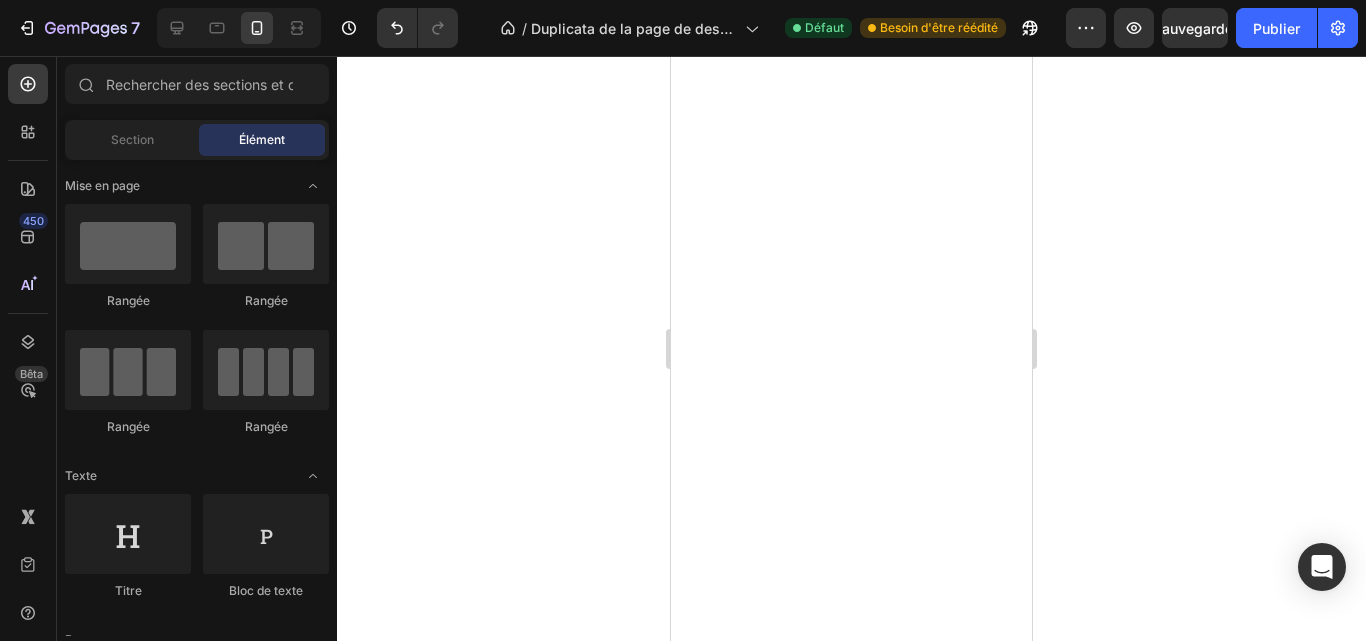 scroll, scrollTop: 0, scrollLeft: 0, axis: both 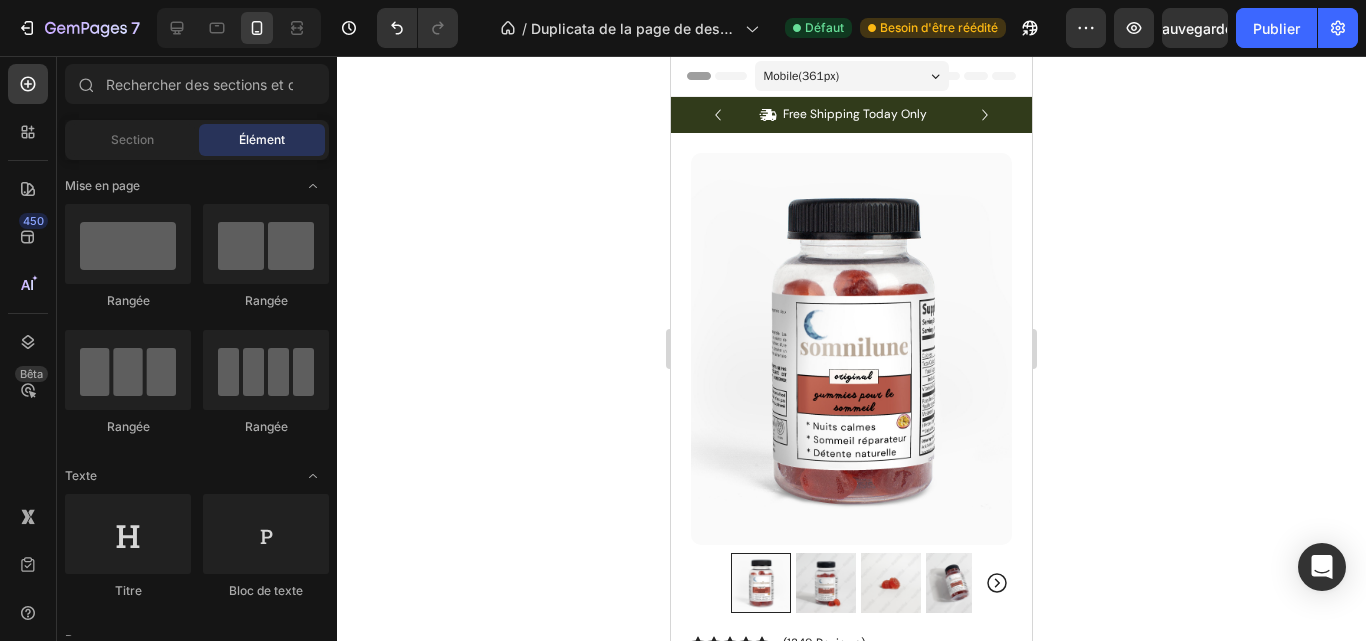 click 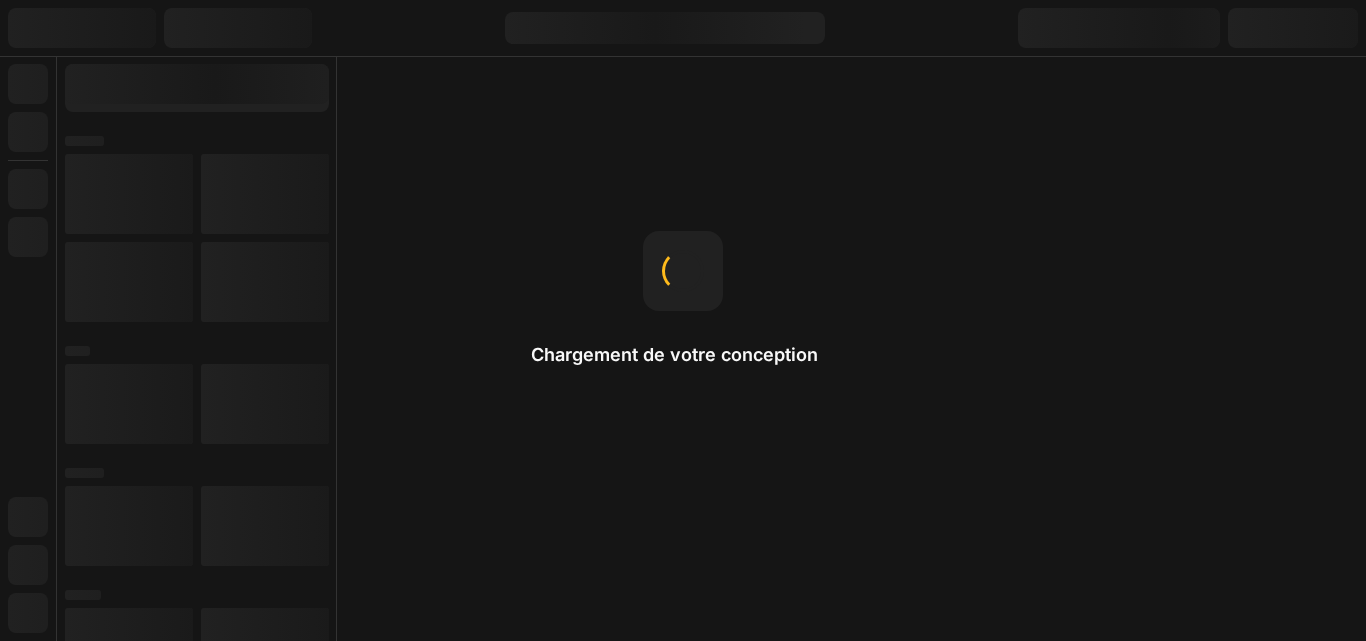 scroll, scrollTop: 0, scrollLeft: 0, axis: both 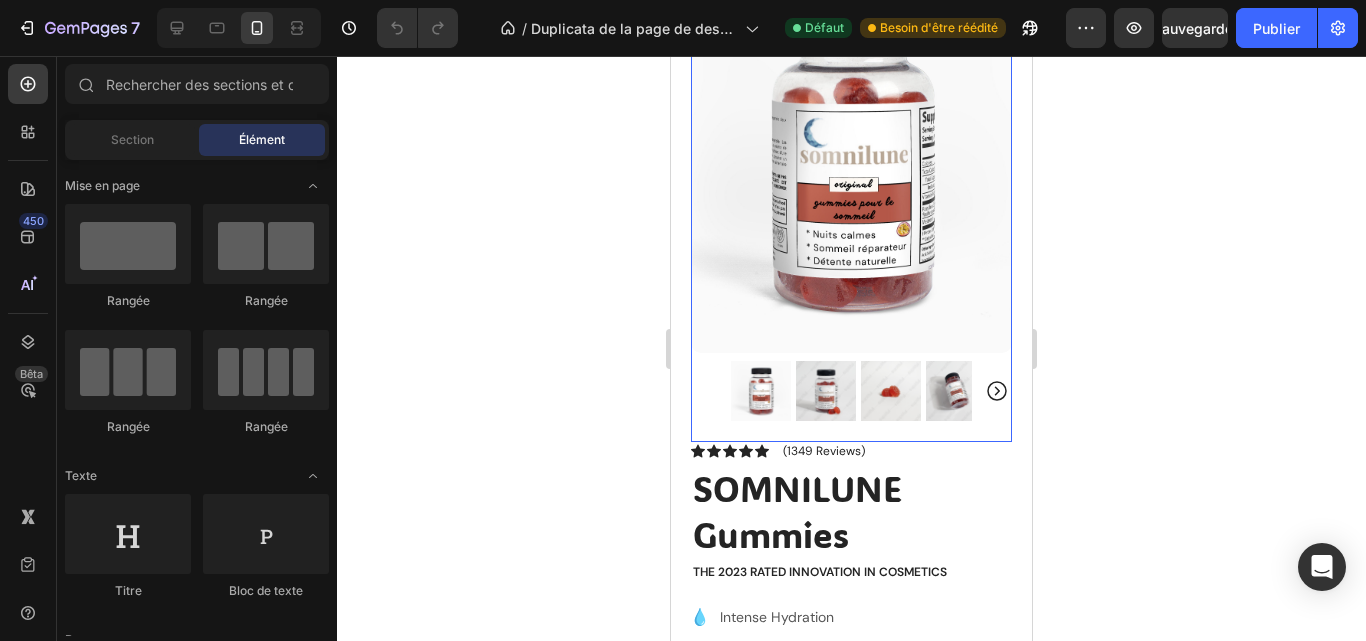 click at bounding box center (851, 191) 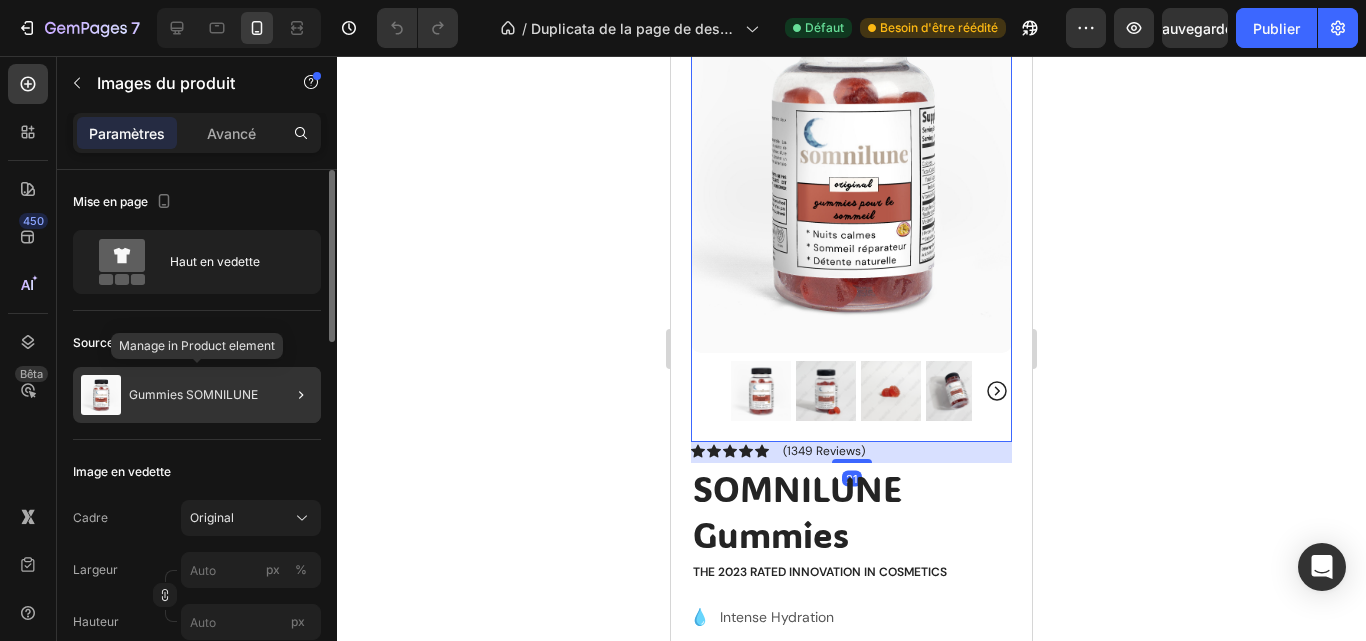 click at bounding box center [101, 395] 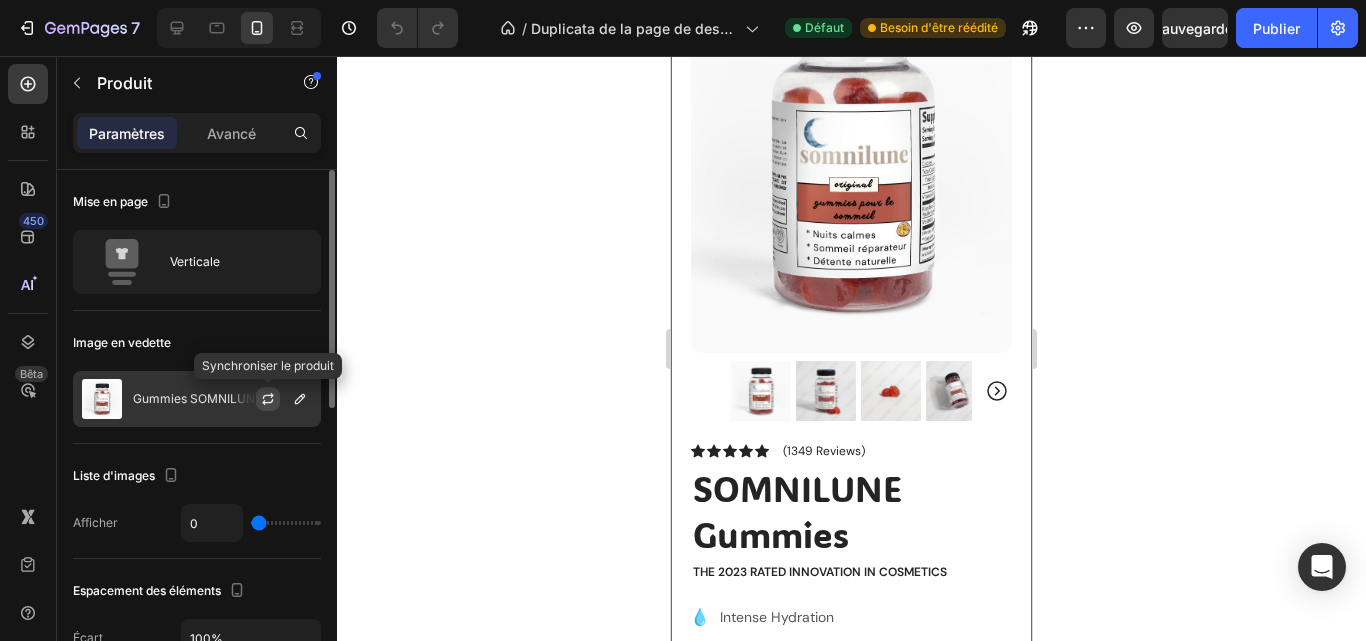 click 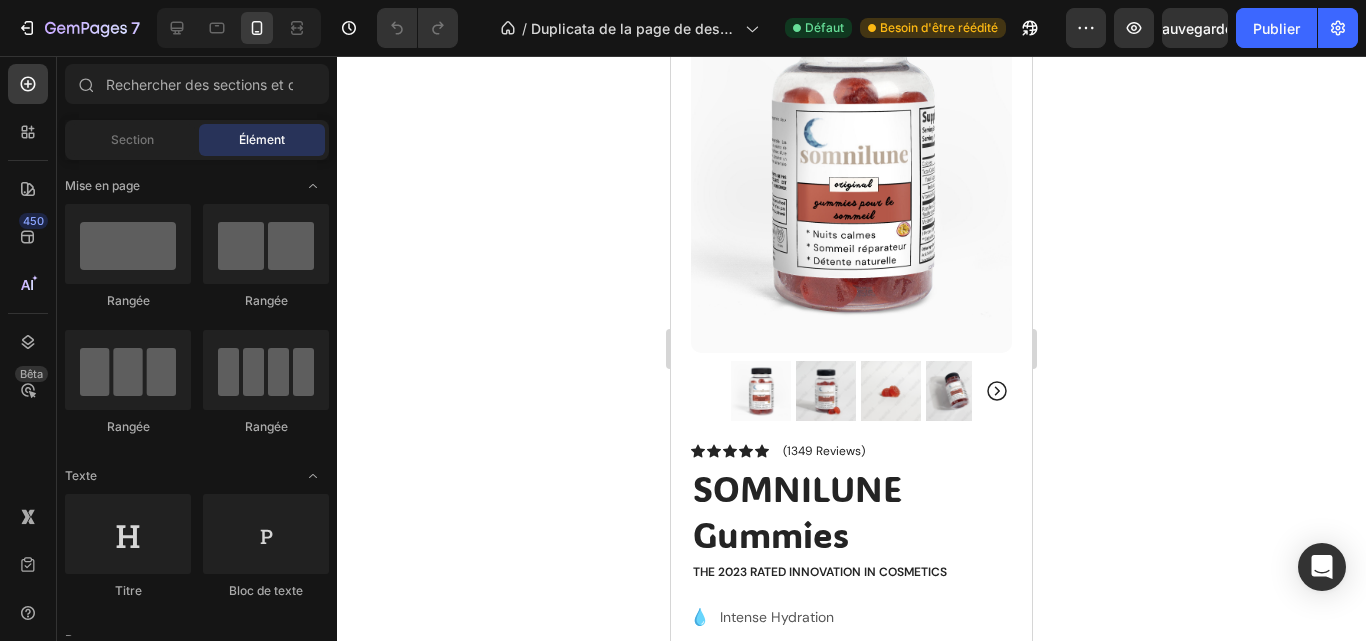 scroll, scrollTop: 0, scrollLeft: 0, axis: both 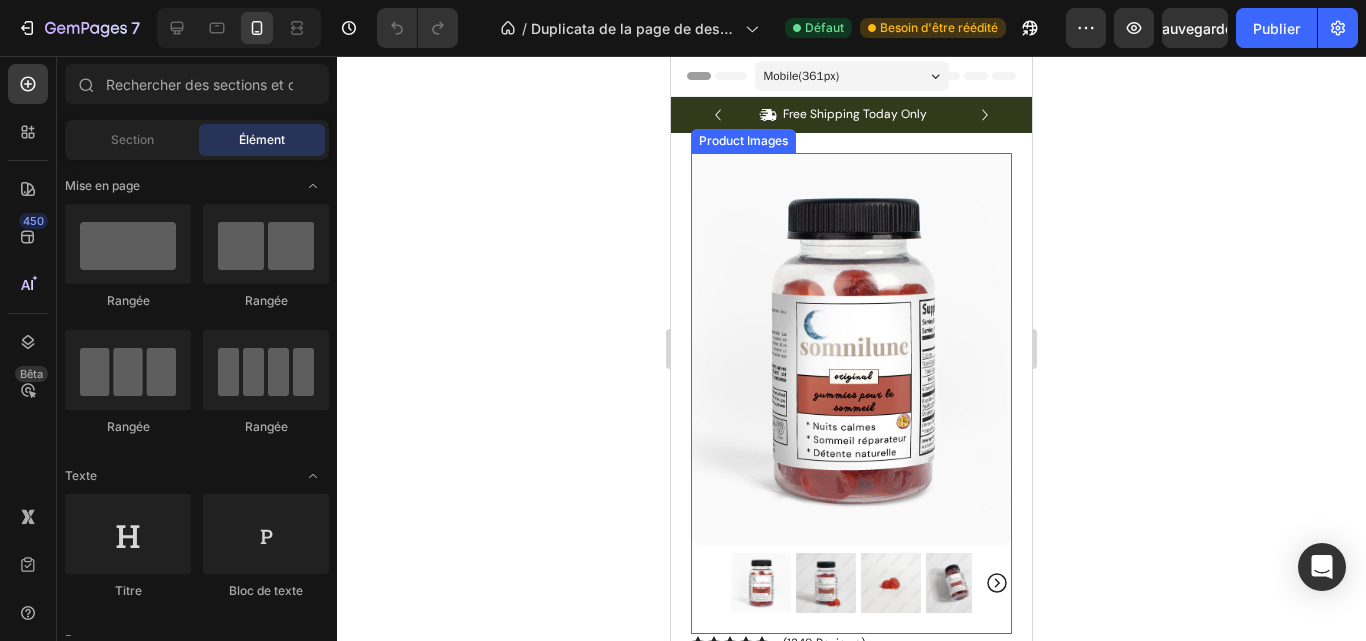 click at bounding box center [851, 349] 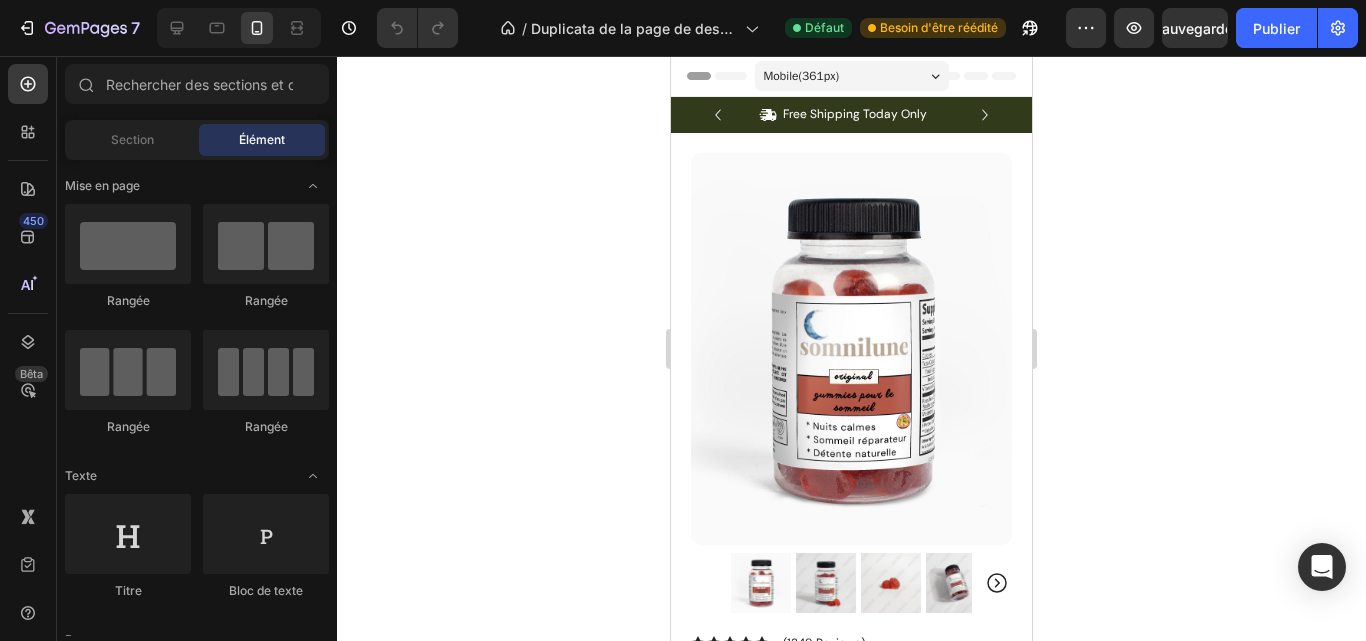scroll, scrollTop: 511, scrollLeft: 0, axis: vertical 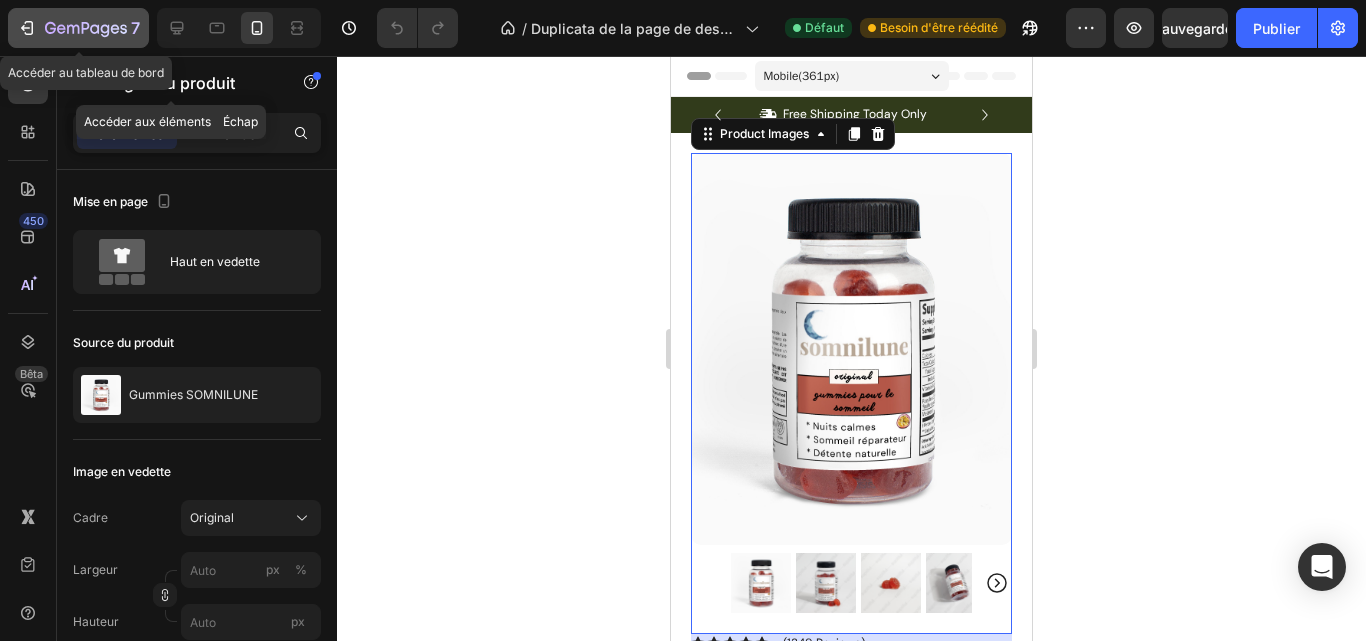 click 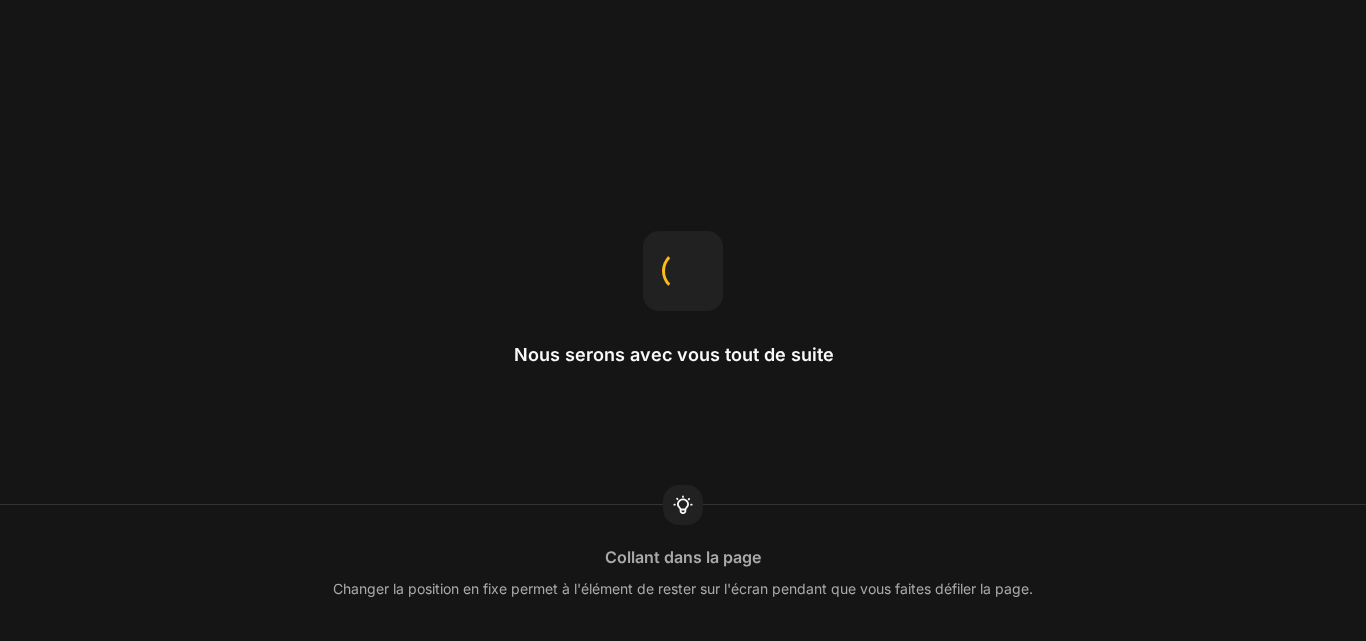 scroll, scrollTop: 0, scrollLeft: 0, axis: both 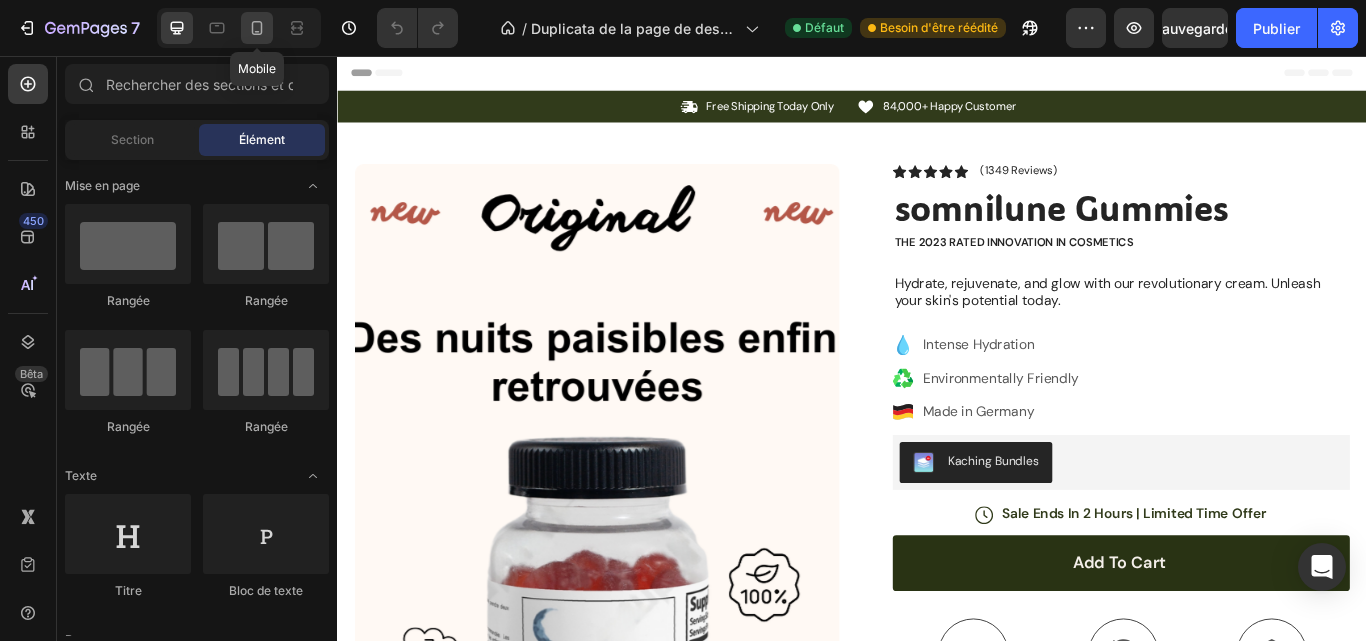 click 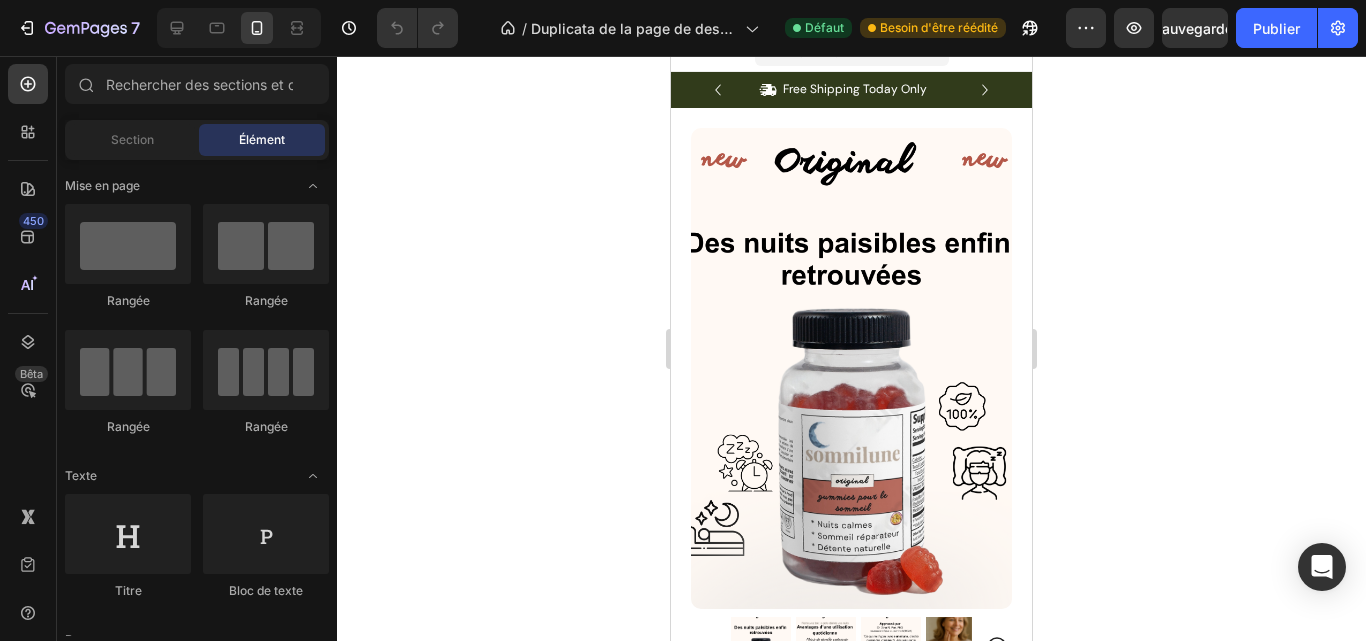 scroll, scrollTop: 86, scrollLeft: 0, axis: vertical 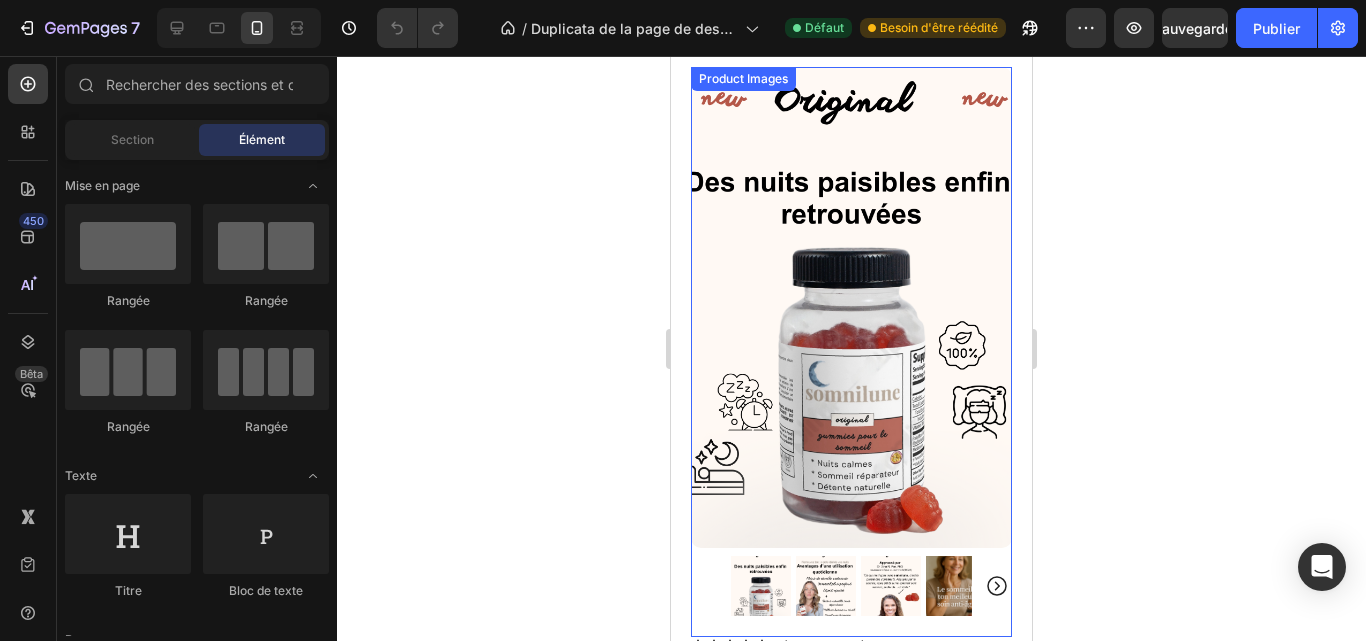 click at bounding box center [761, 586] 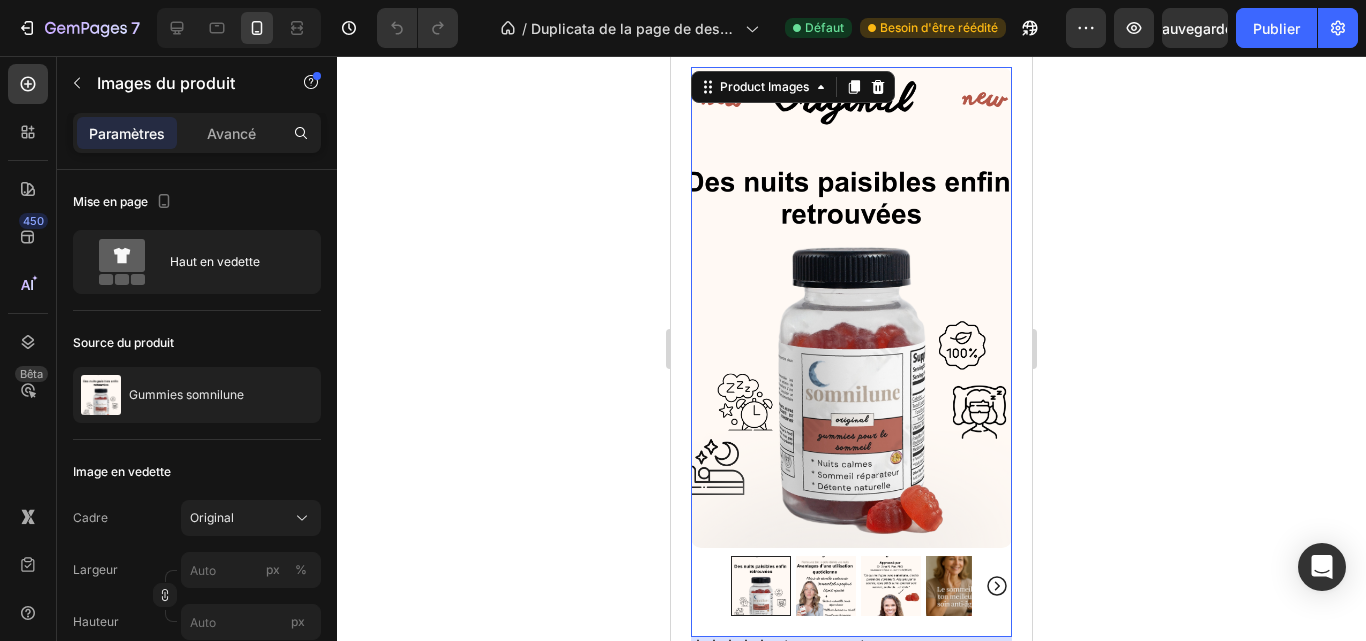 click at bounding box center (826, 586) 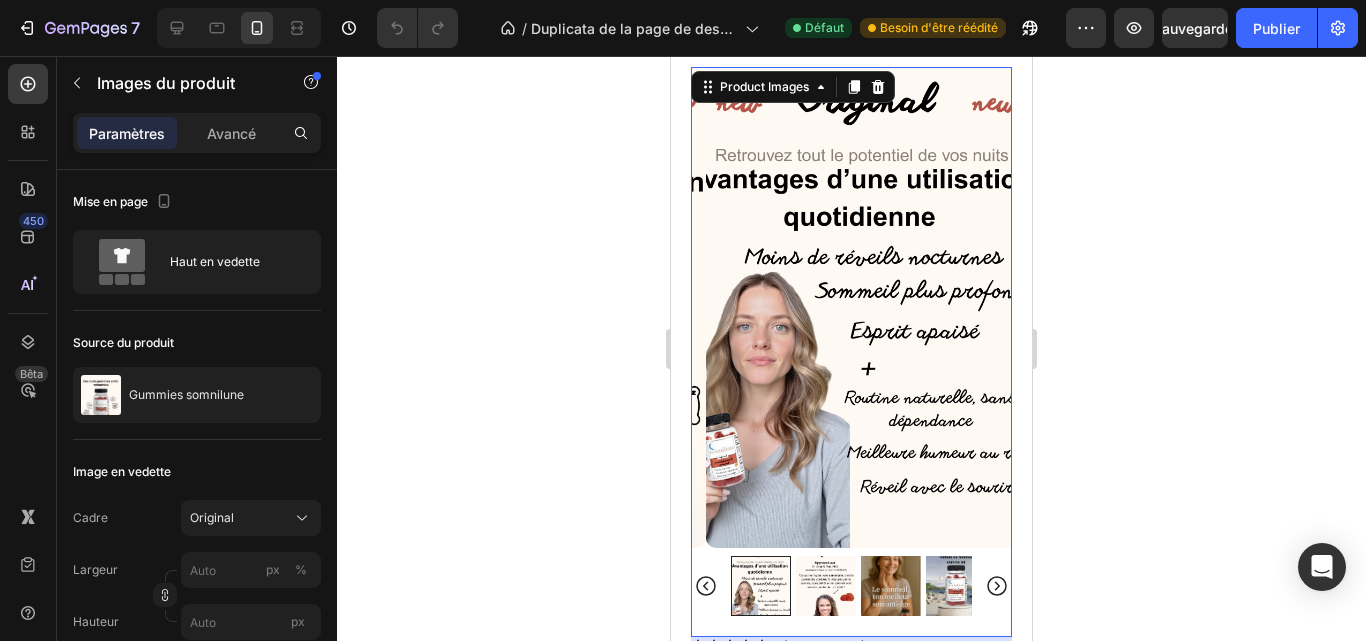 click at bounding box center (851, 586) 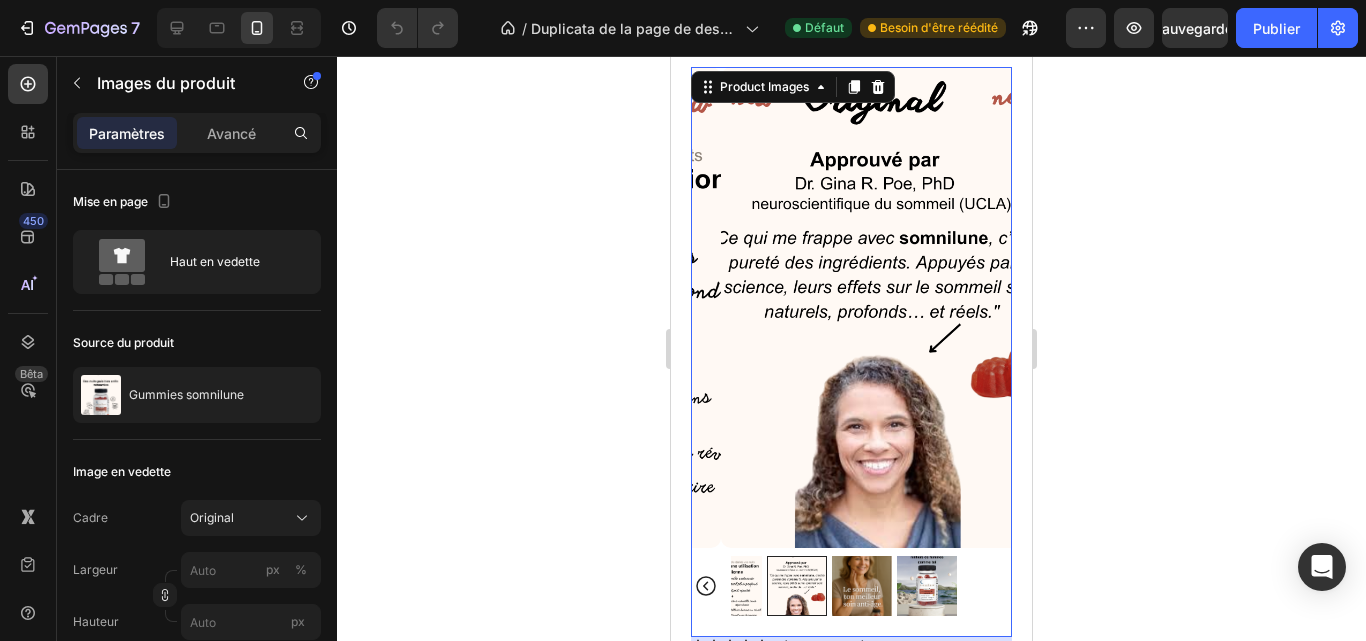 click at bounding box center [862, 586] 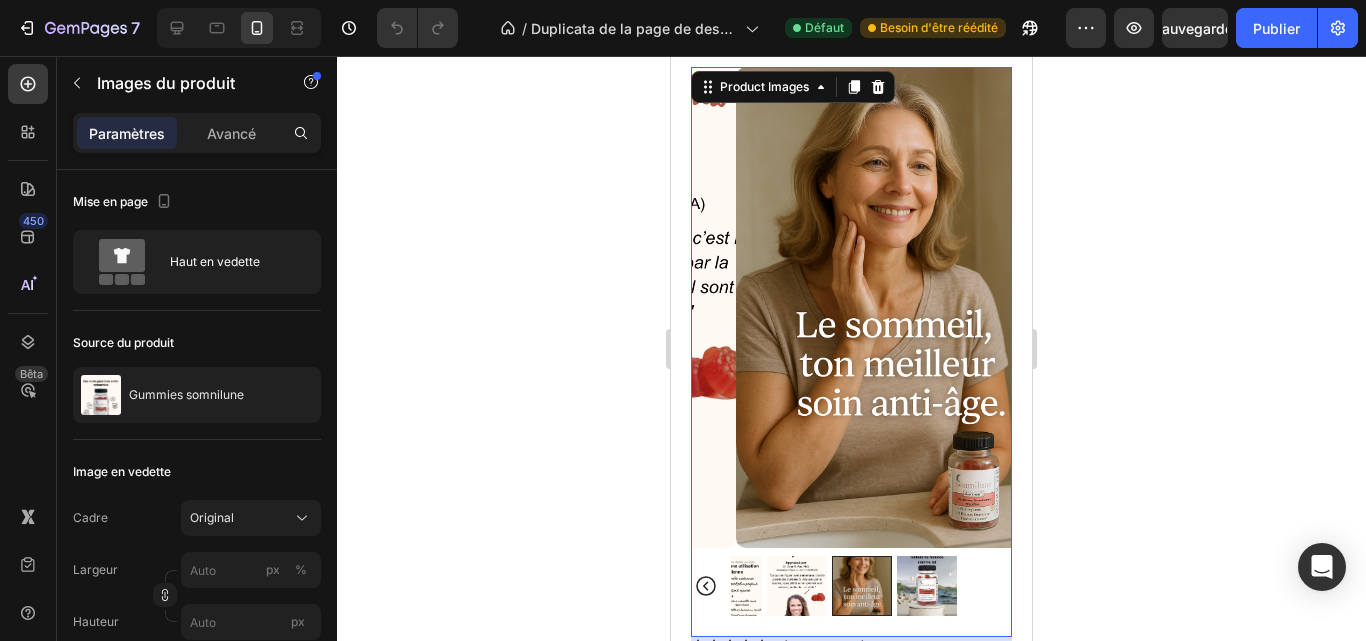 click at bounding box center (927, 586) 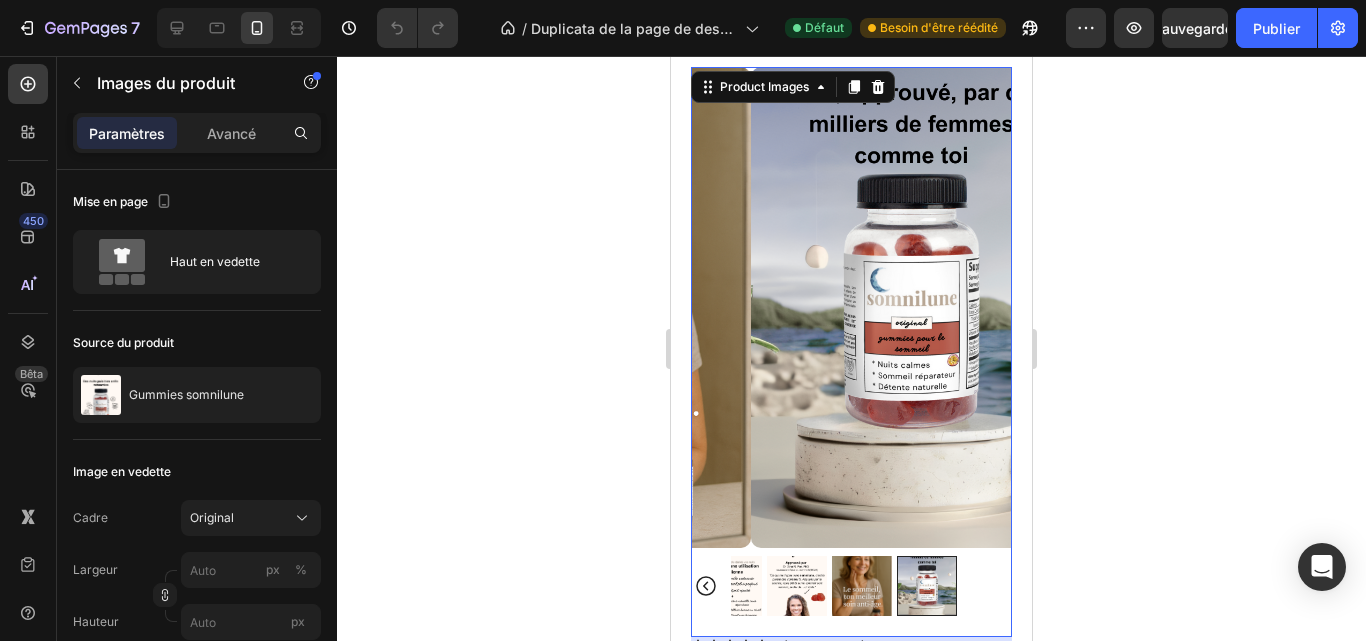 click at bounding box center (862, 586) 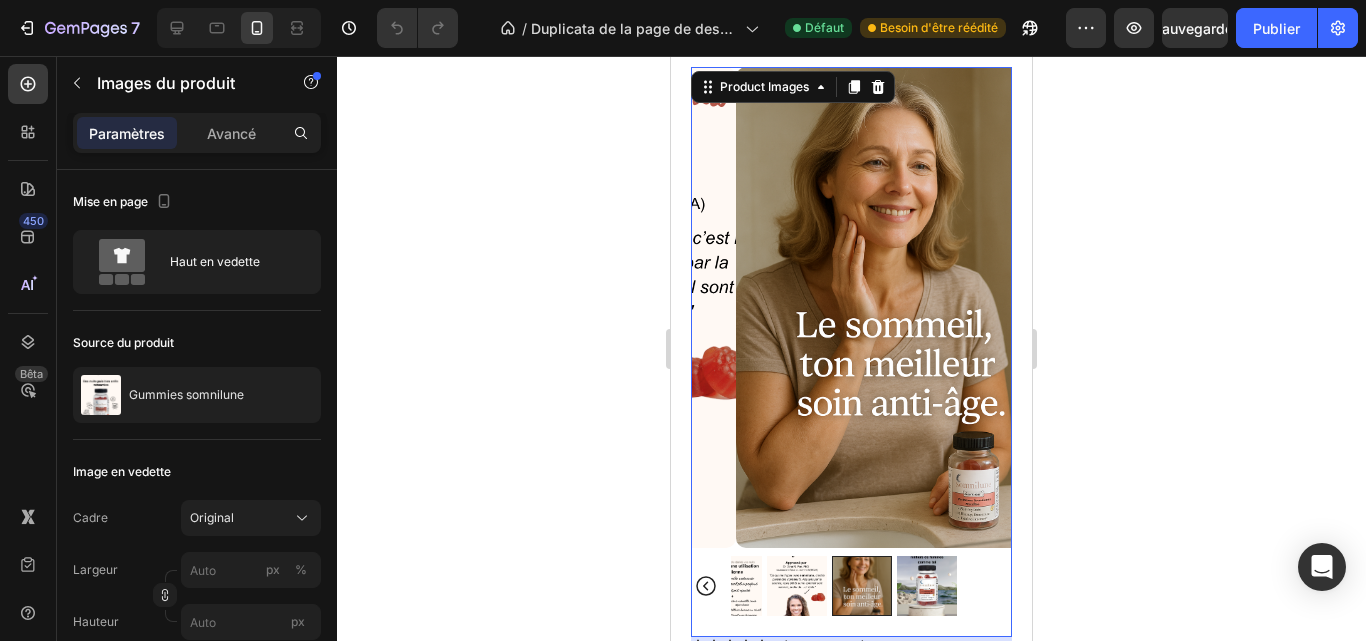 click at bounding box center [797, 586] 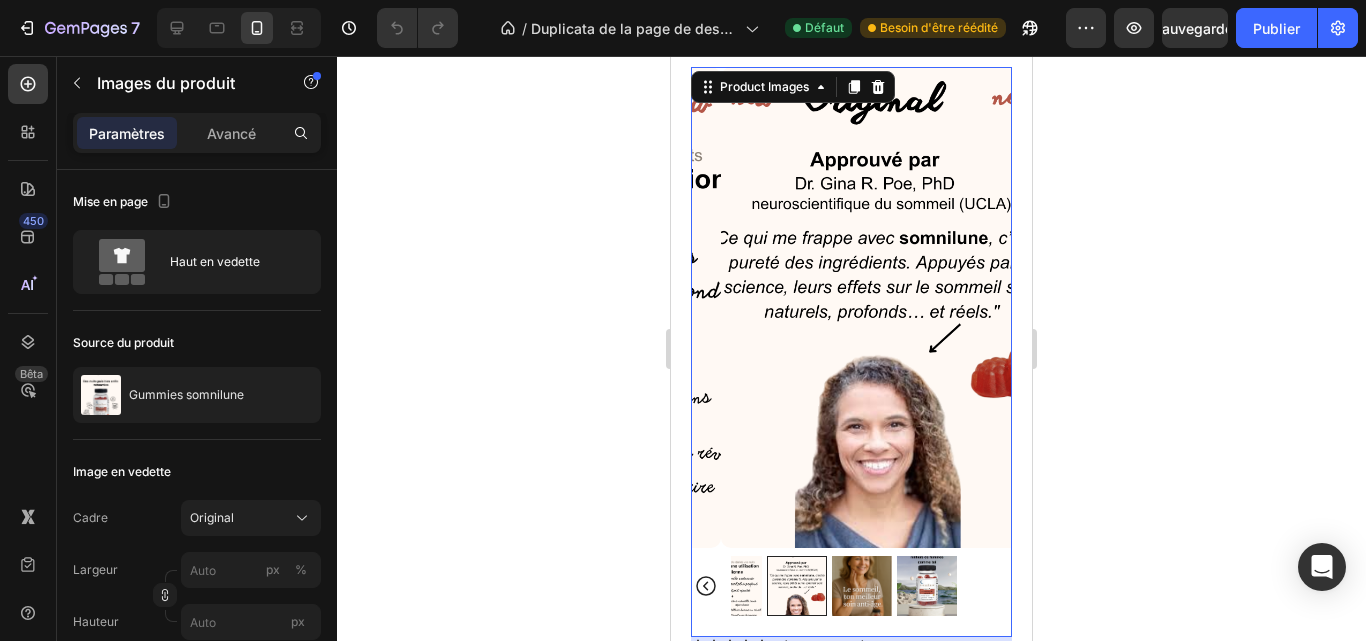 click at bounding box center [732, 586] 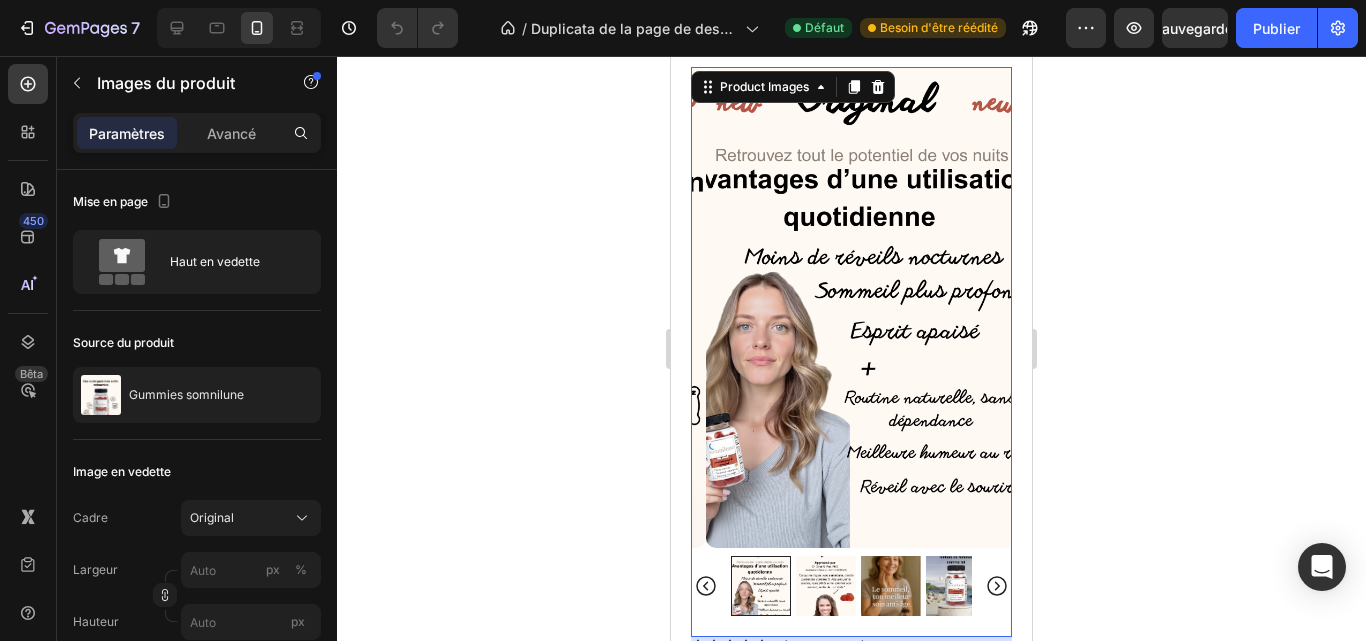 click at bounding box center [851, 586] 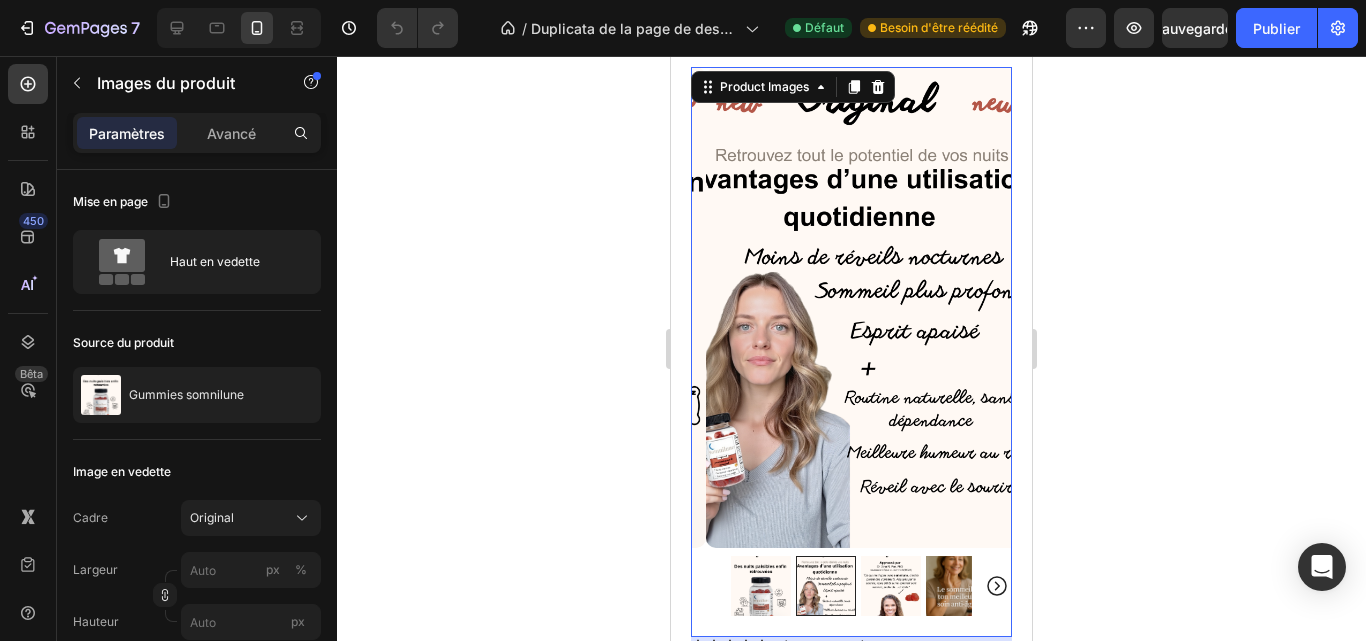 click at bounding box center [866, 308] 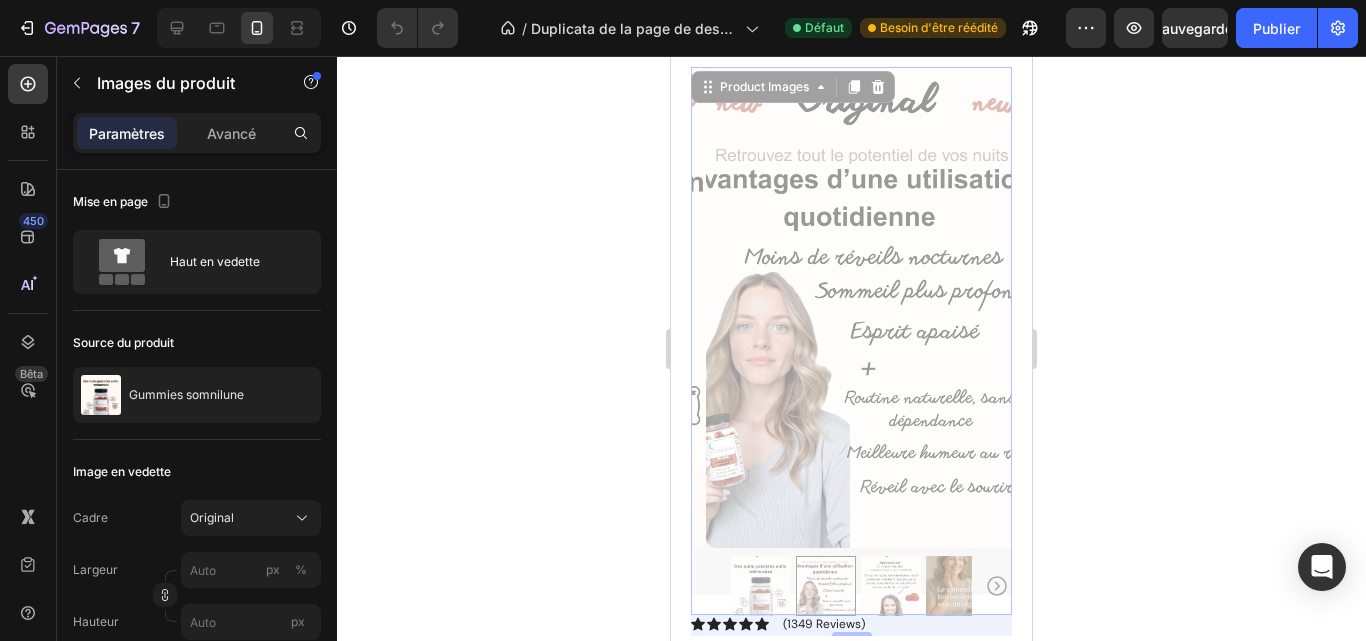 scroll, scrollTop: 18, scrollLeft: 0, axis: vertical 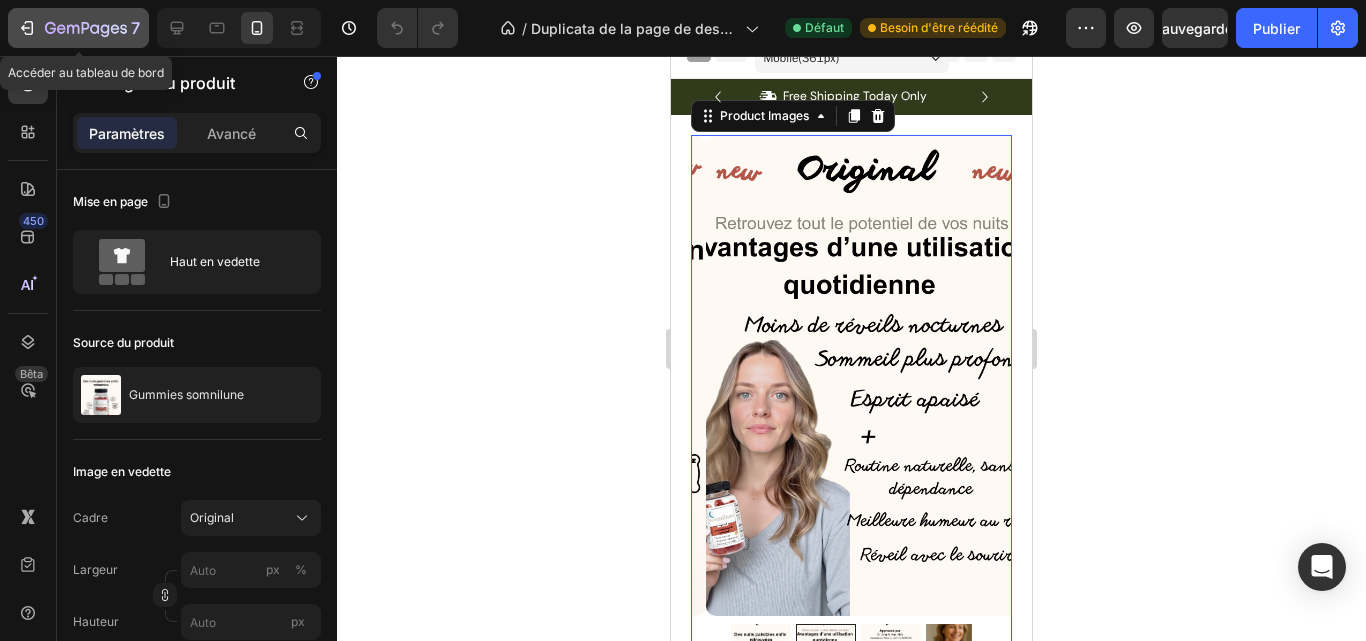 click on "7" at bounding box center [78, 28] 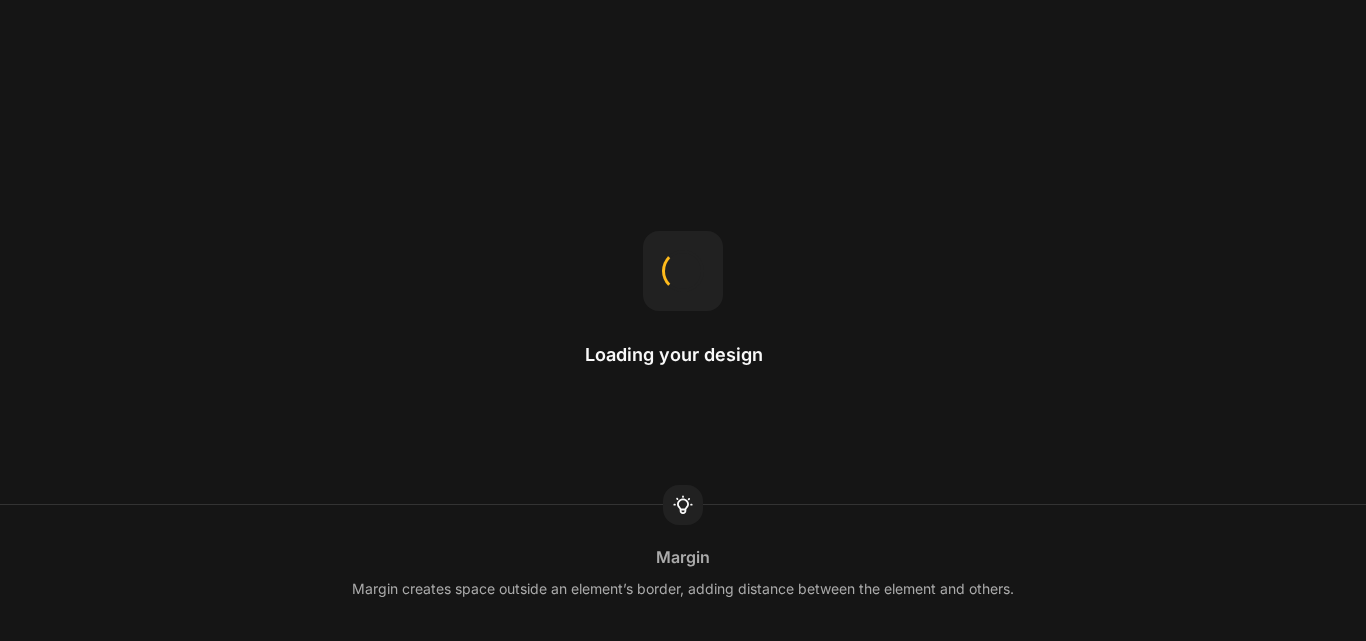 scroll, scrollTop: 0, scrollLeft: 0, axis: both 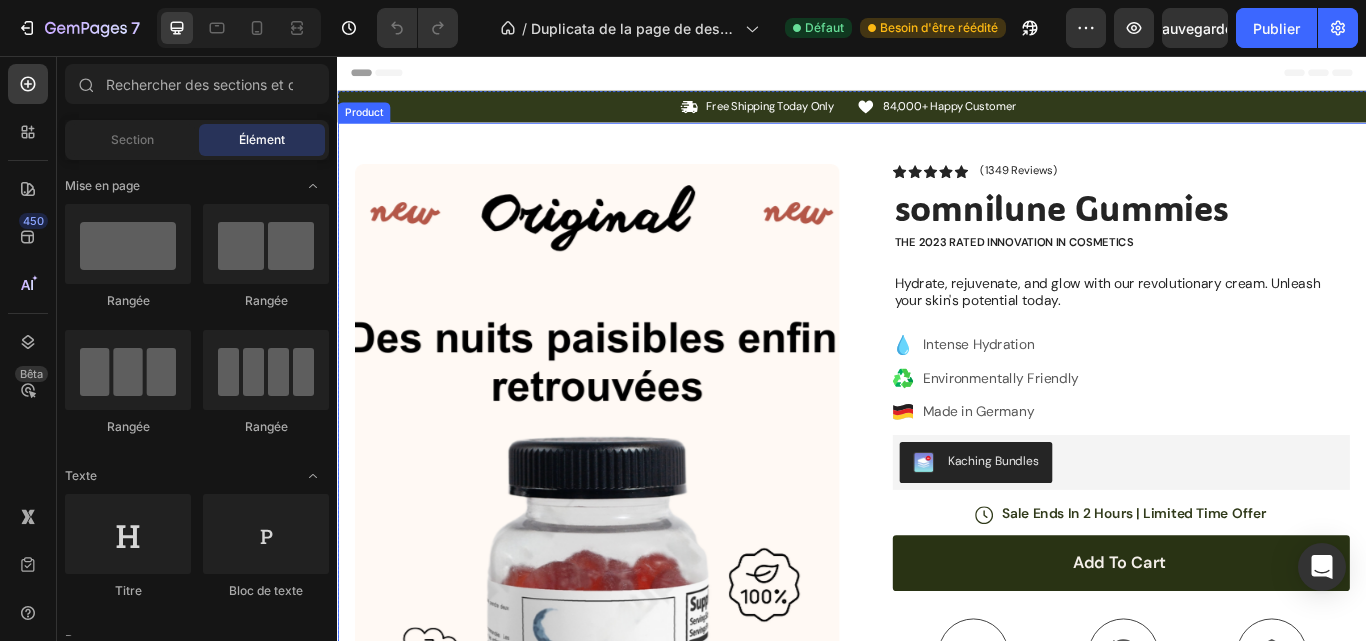 drag, startPoint x: 1384, startPoint y: 170, endPoint x: 1531, endPoint y: 131, distance: 152.0855 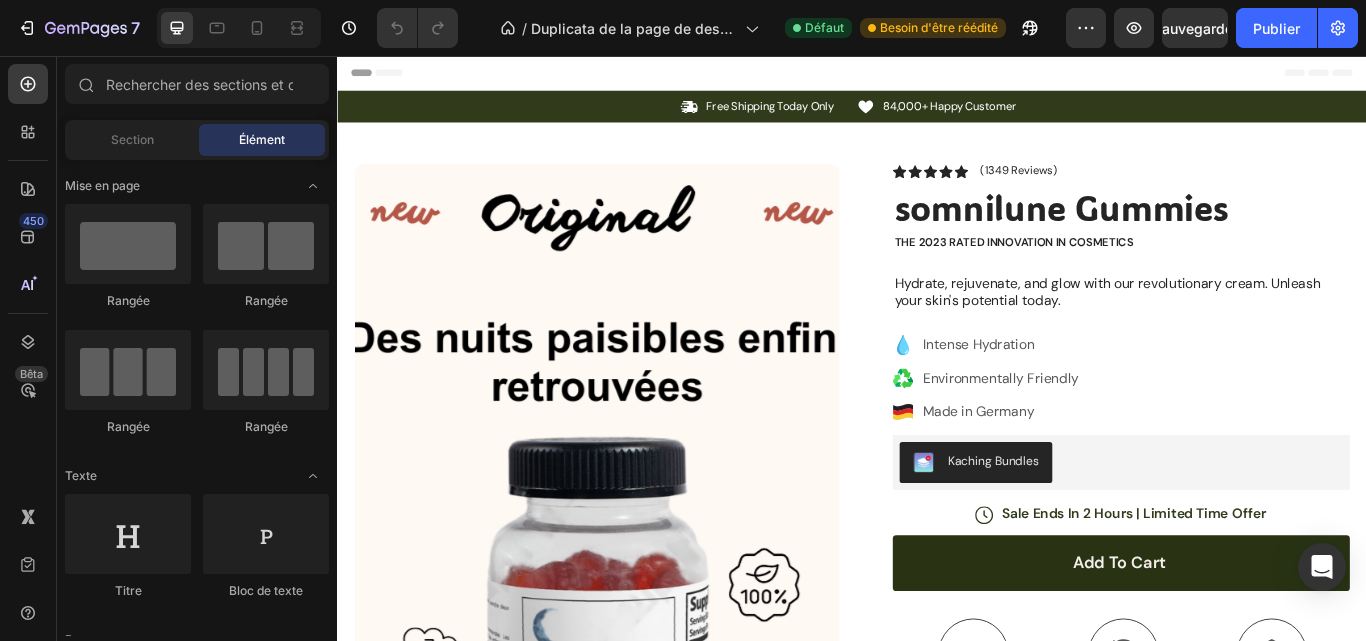 scroll, scrollTop: 341, scrollLeft: 0, axis: vertical 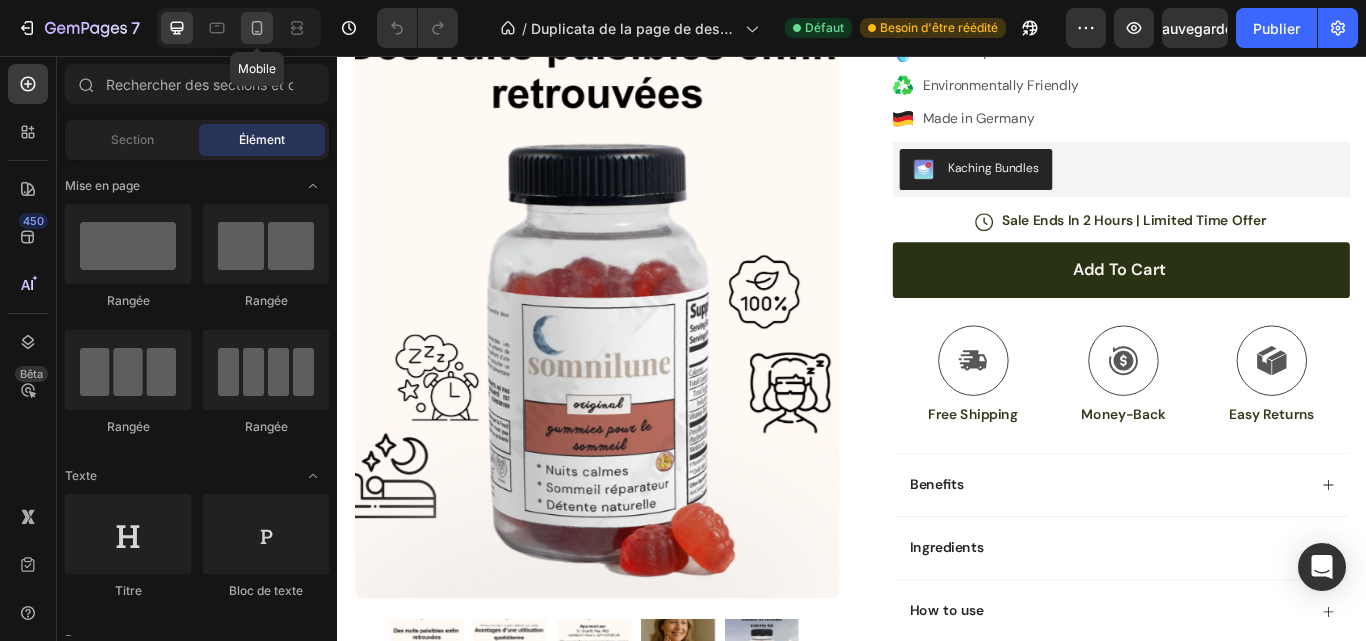 click 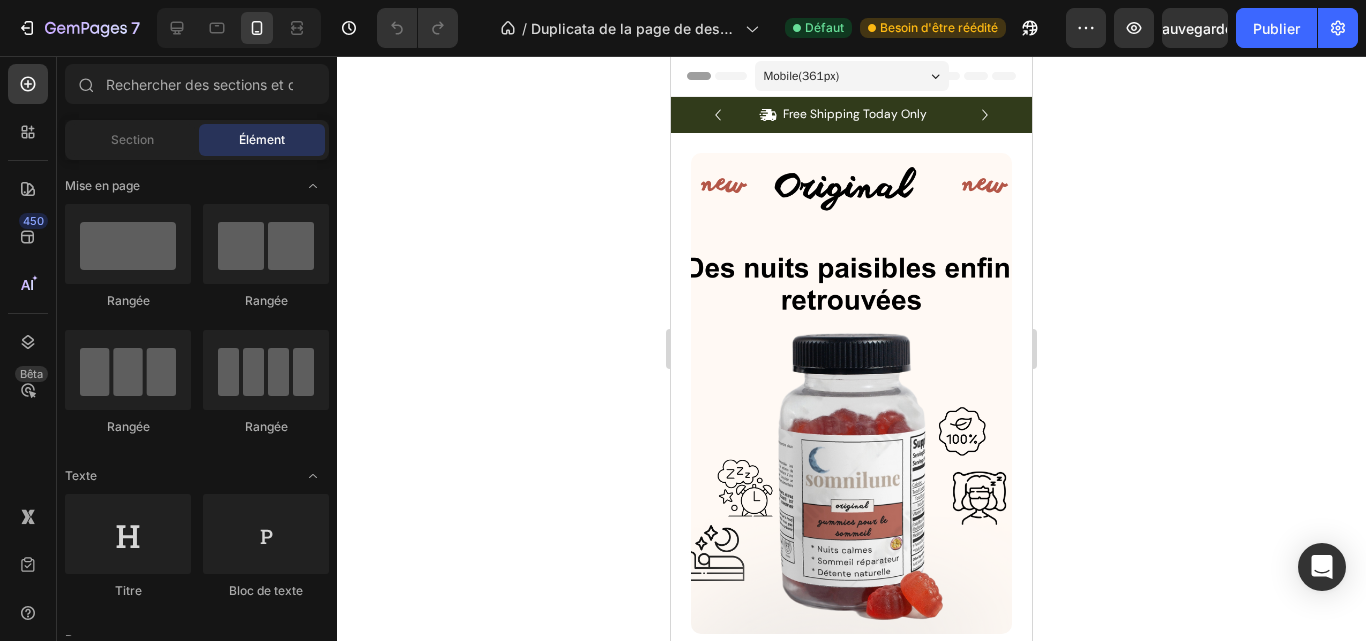 scroll, scrollTop: 64, scrollLeft: 0, axis: vertical 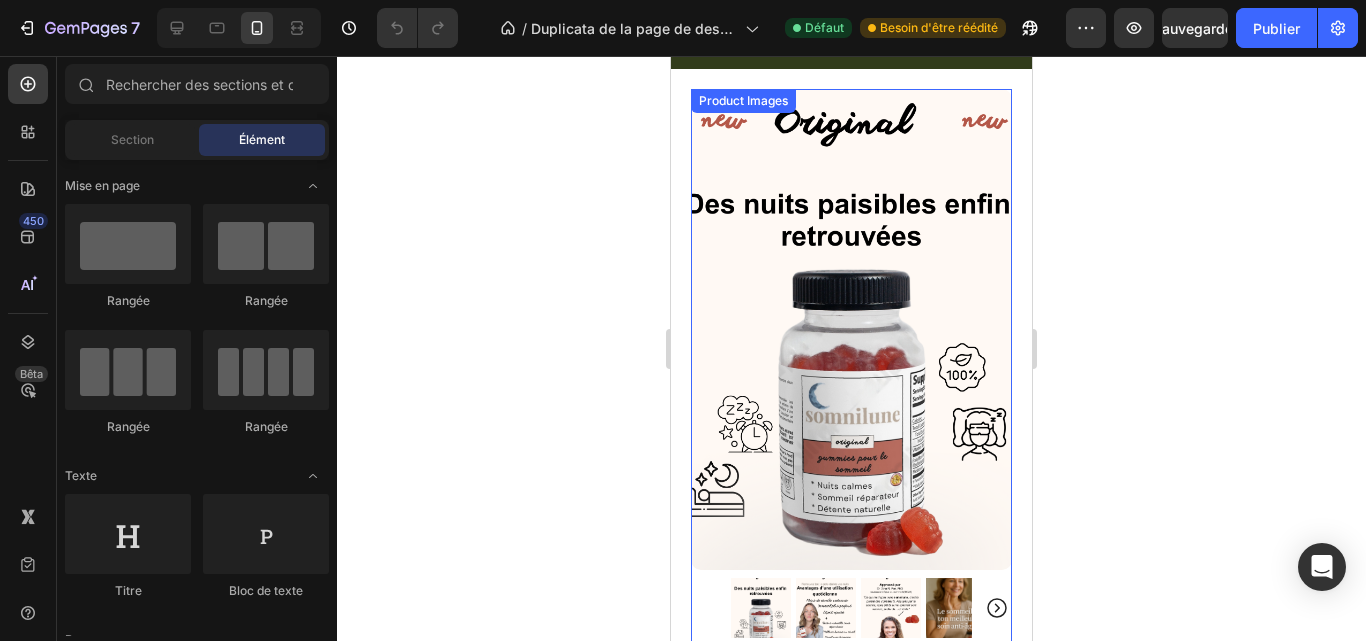 click at bounding box center (851, 330) 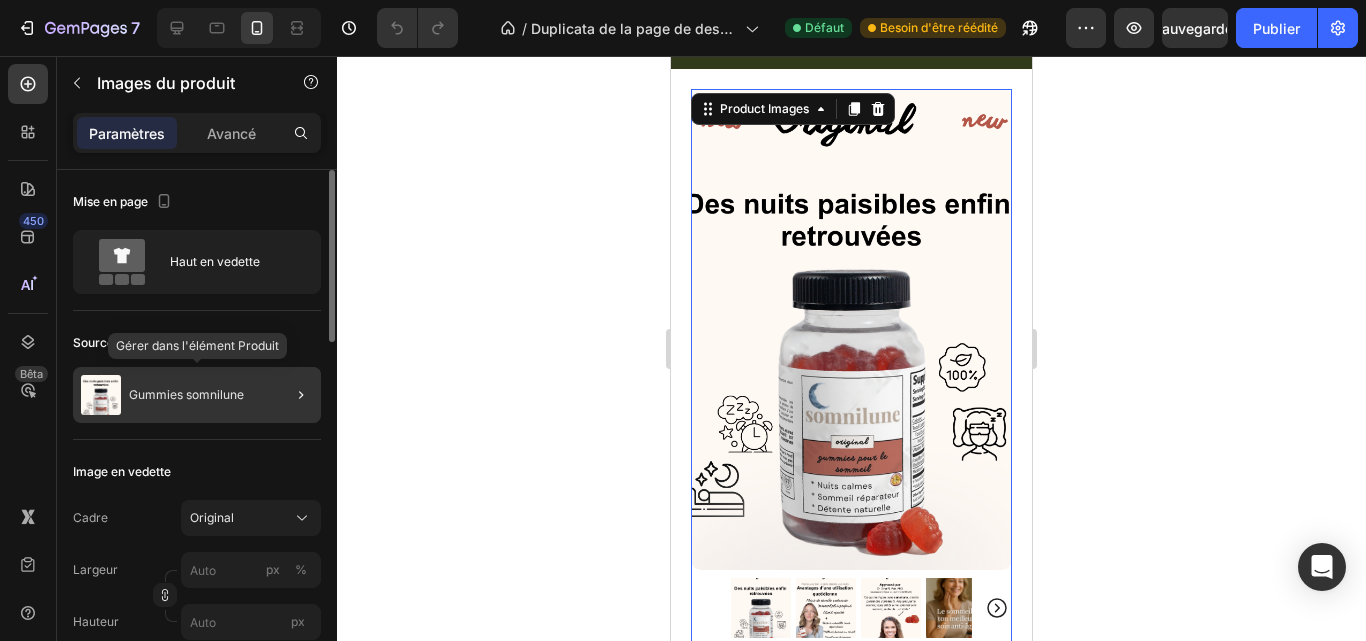 click on "Gummies somnilune" at bounding box center [186, 394] 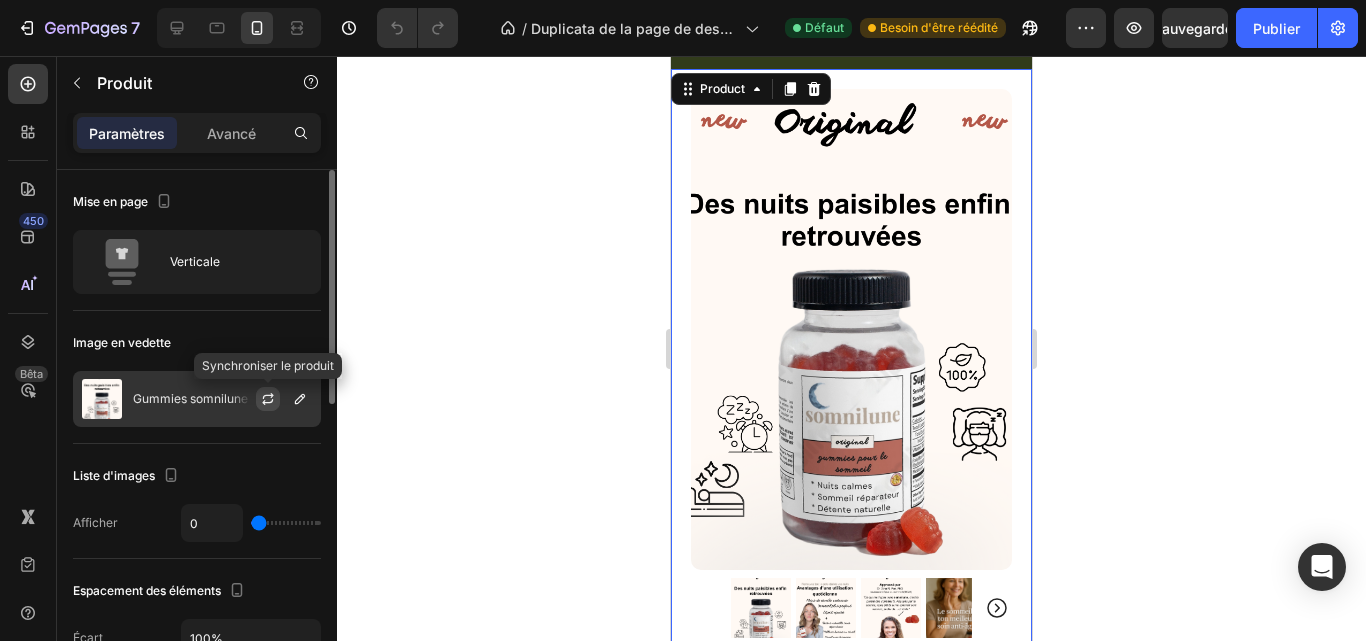 click 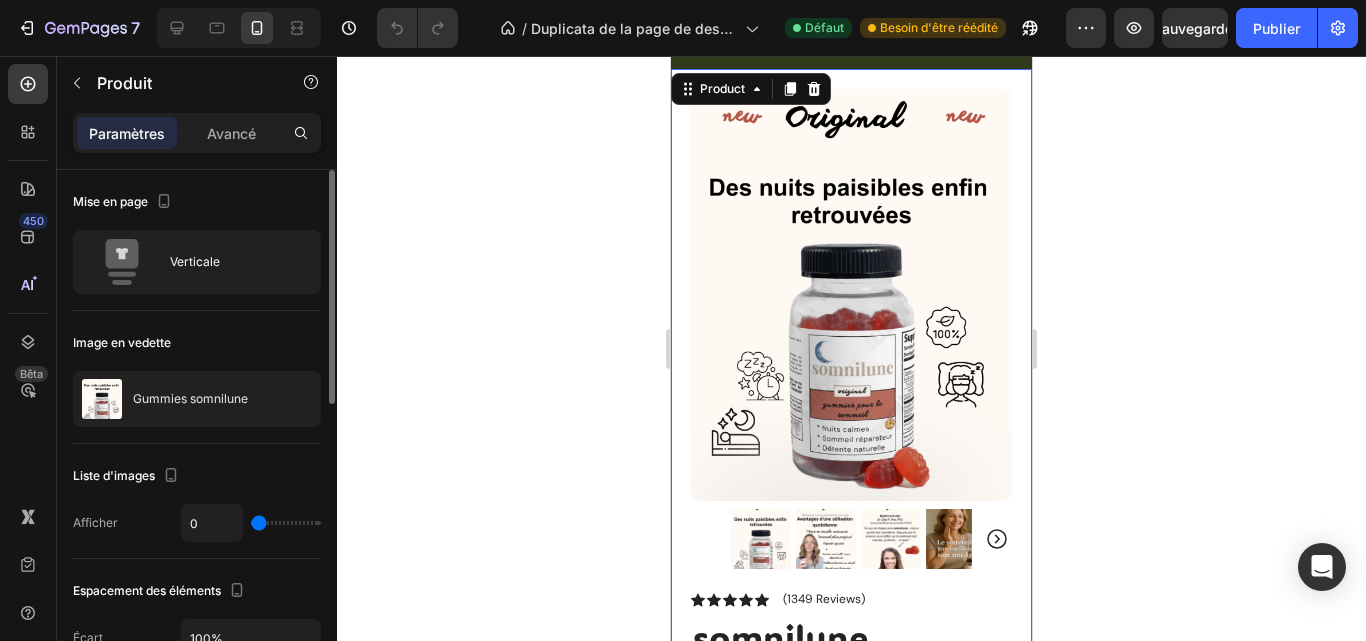 drag, startPoint x: 259, startPoint y: 521, endPoint x: 303, endPoint y: 521, distance: 44 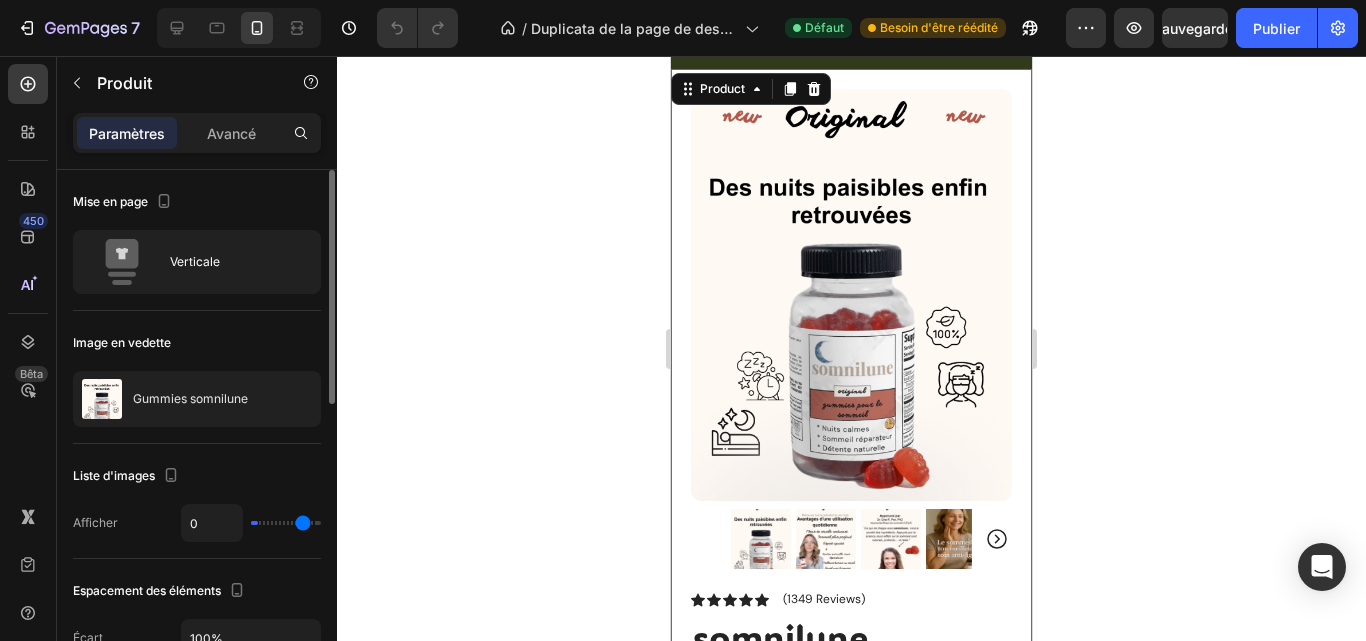 click at bounding box center [286, 523] 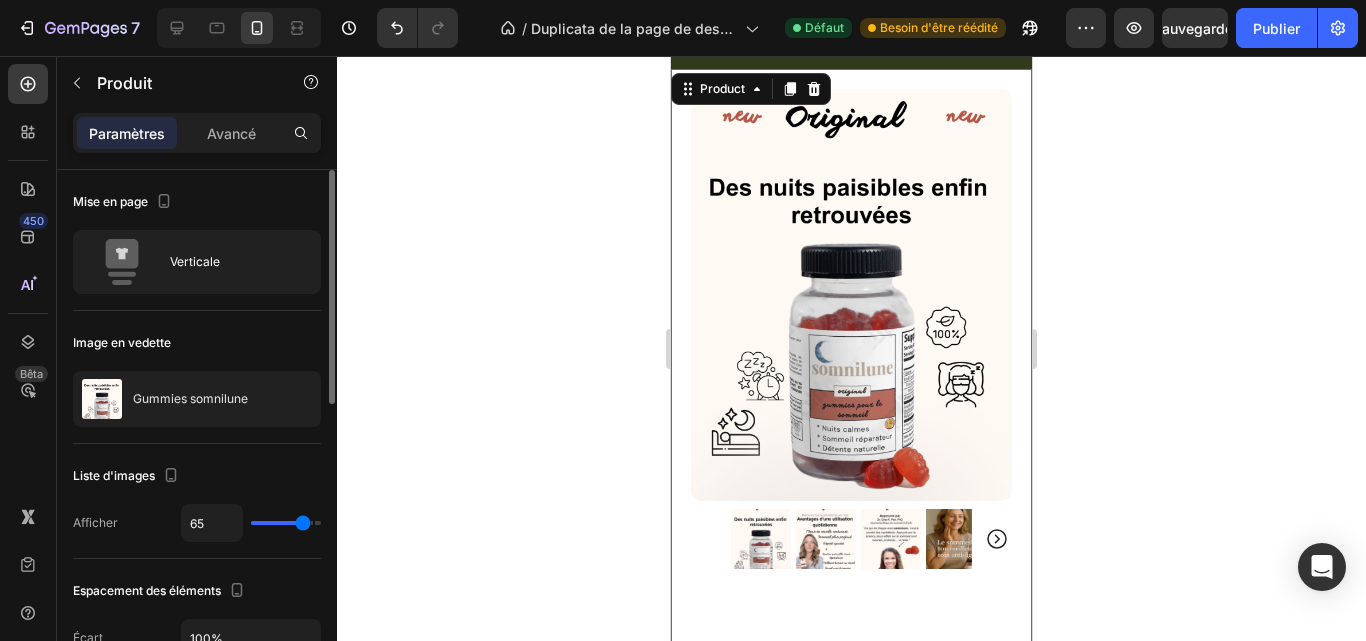 type on "33" 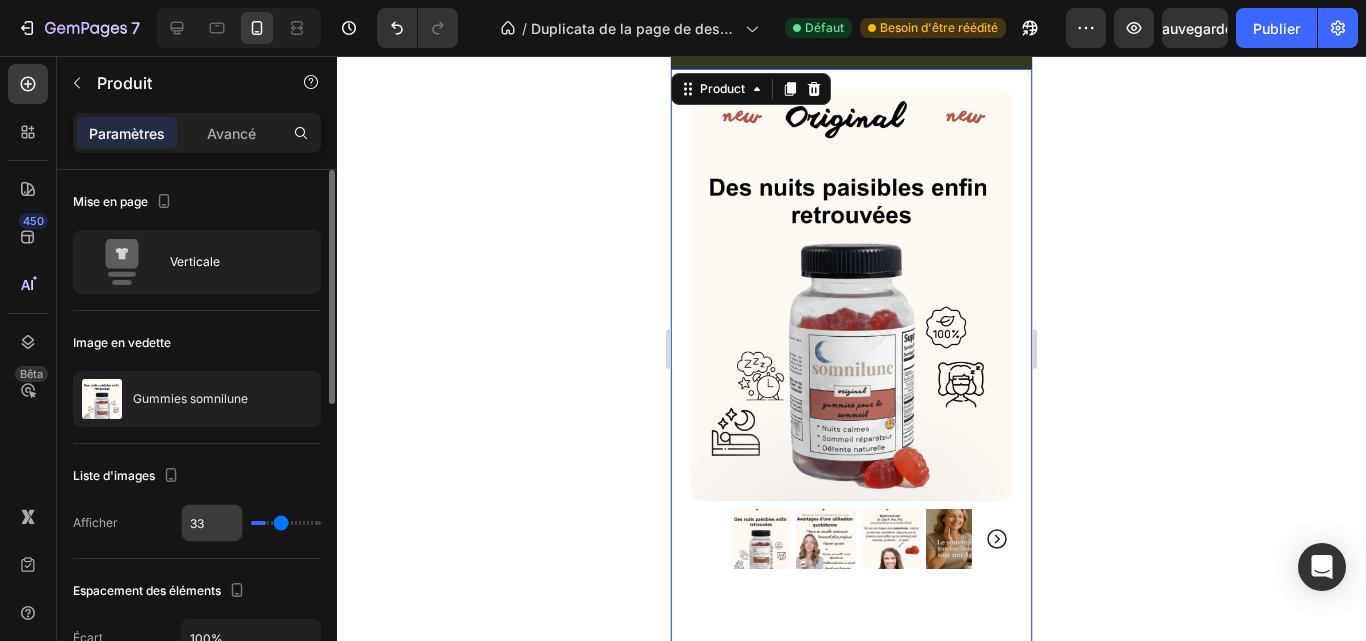 drag, startPoint x: 300, startPoint y: 518, endPoint x: 217, endPoint y: 512, distance: 83.21658 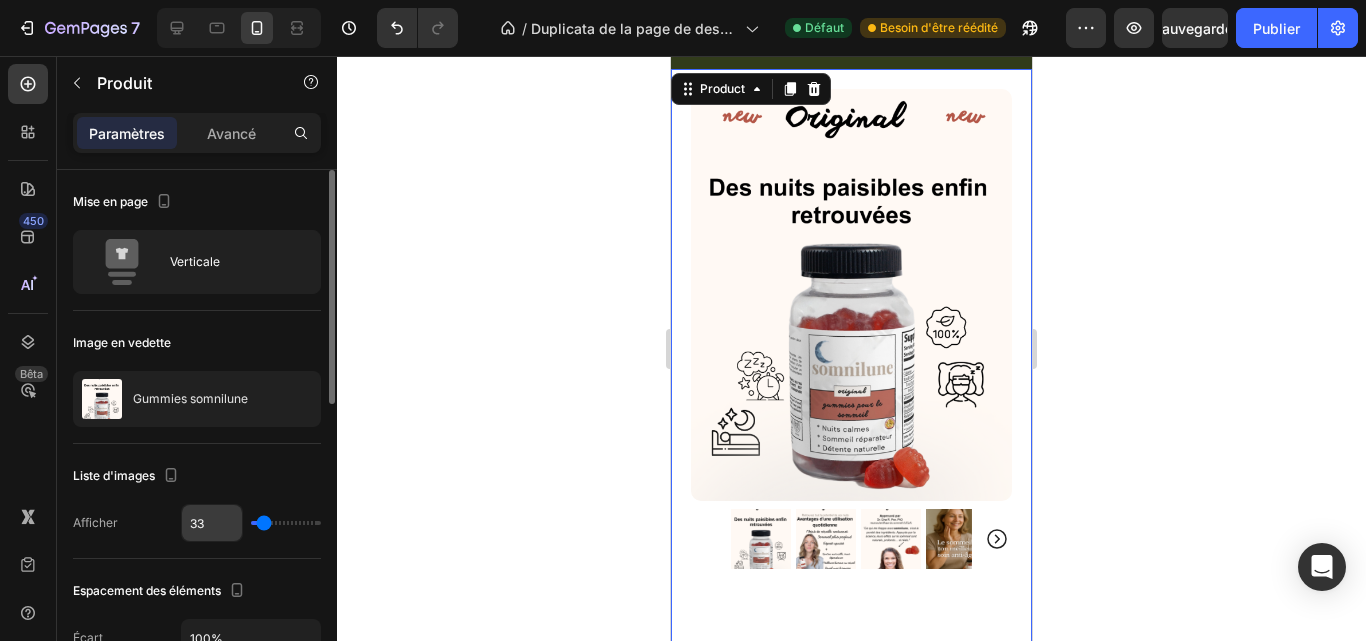 click at bounding box center [286, 523] 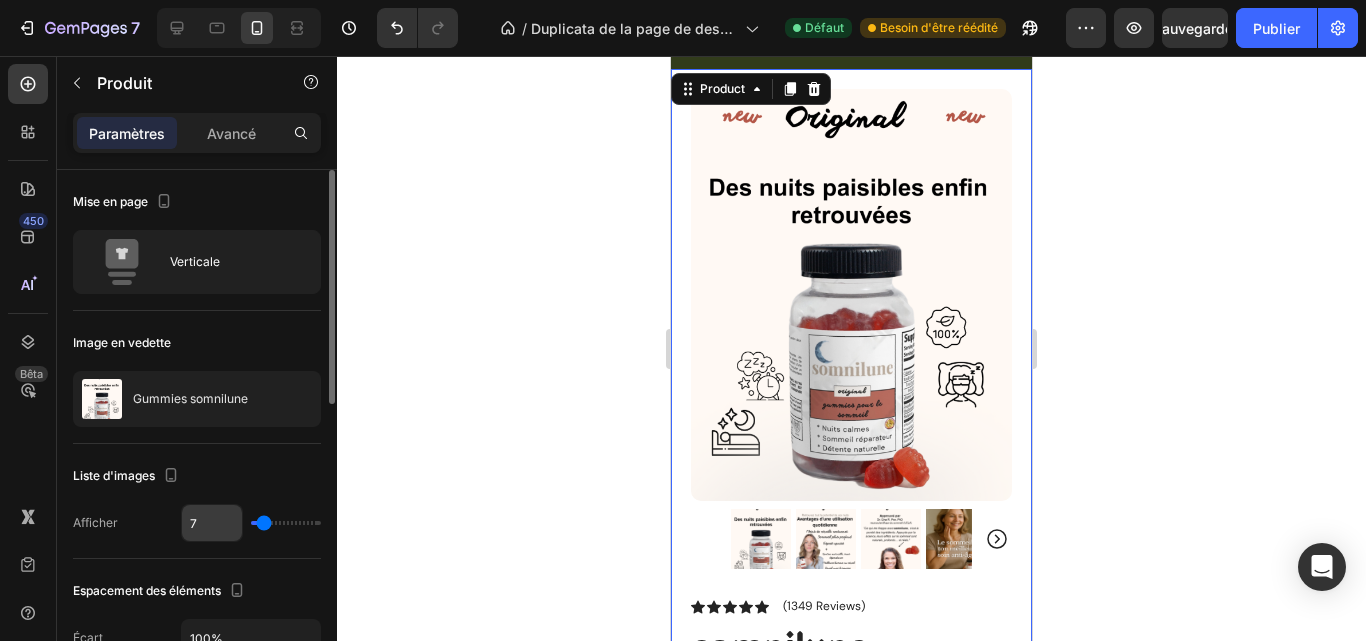 drag, startPoint x: 217, startPoint y: 512, endPoint x: 206, endPoint y: 512, distance: 11 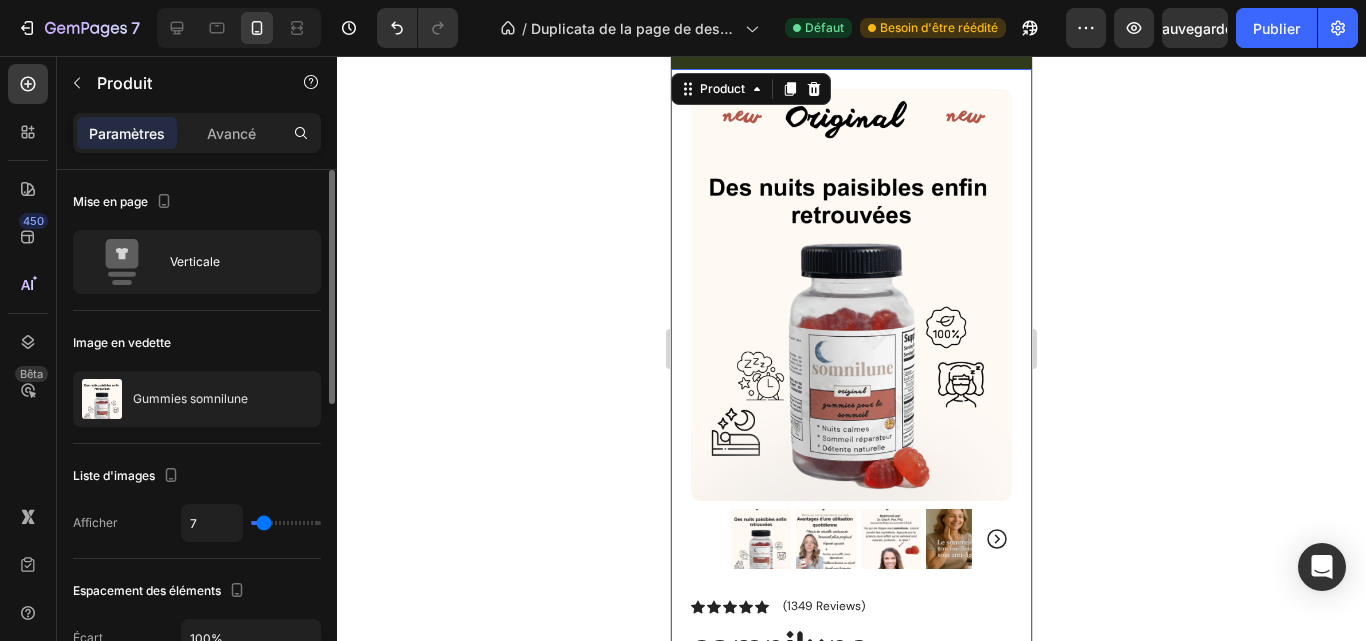 type on "4" 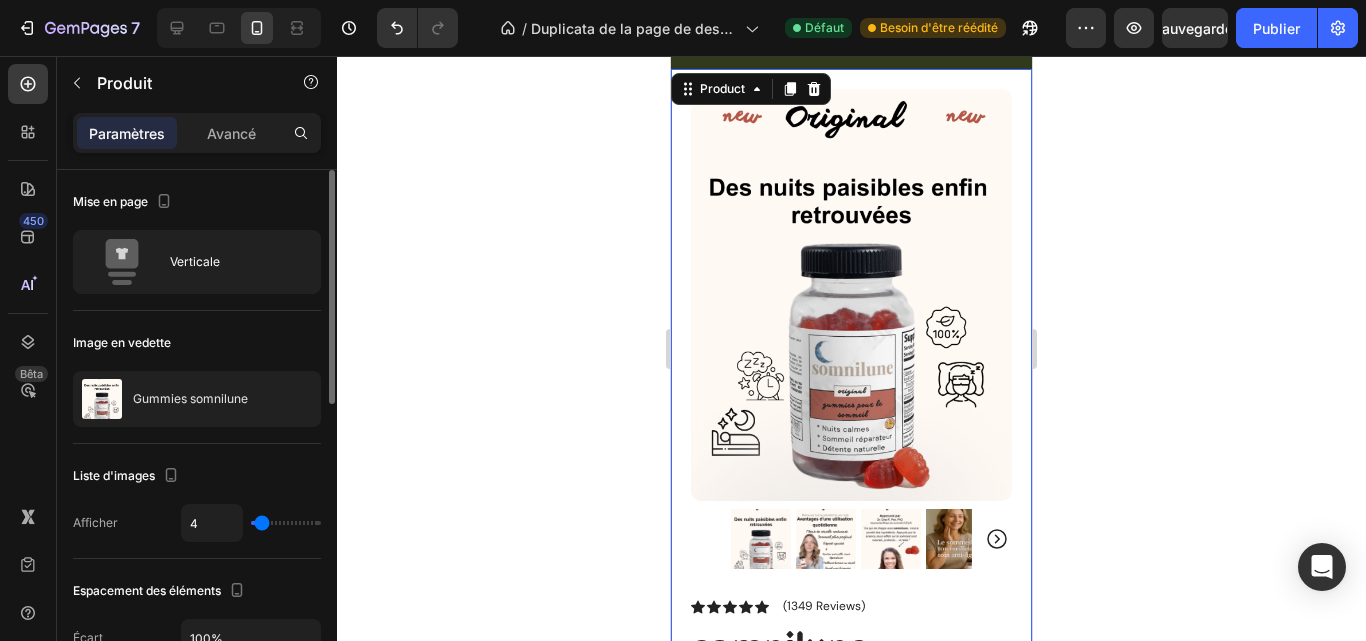 type on "0" 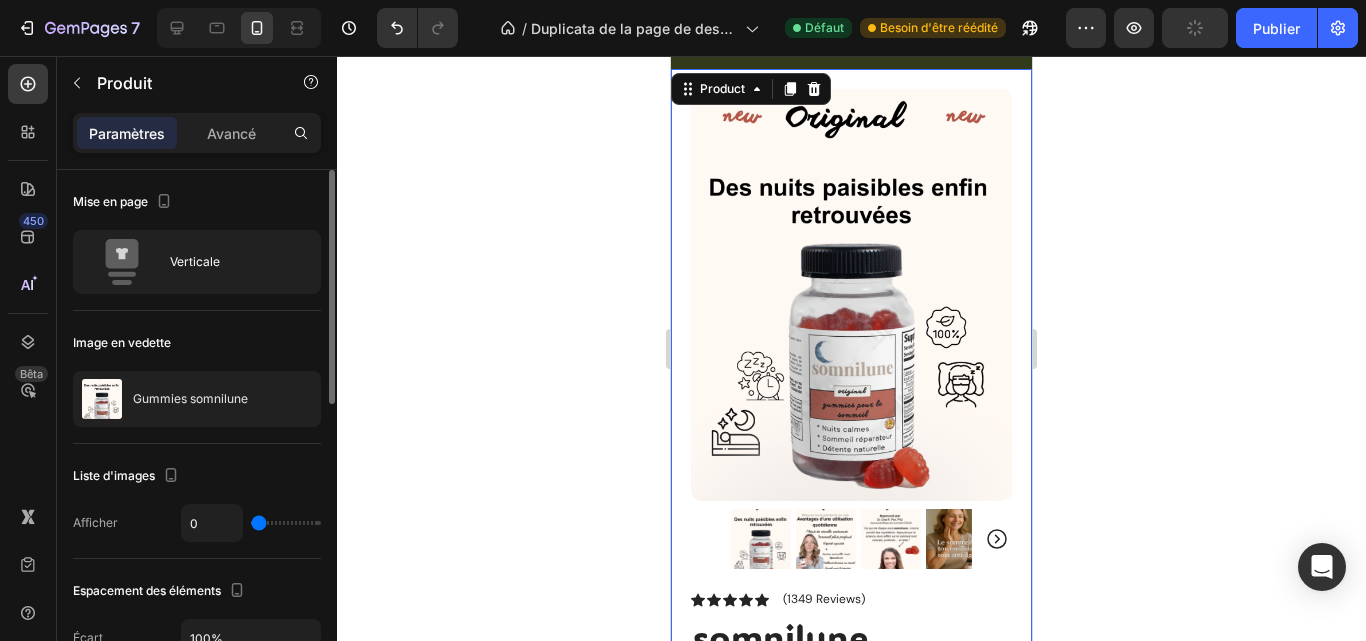 drag, startPoint x: 263, startPoint y: 522, endPoint x: 230, endPoint y: 516, distance: 33.54102 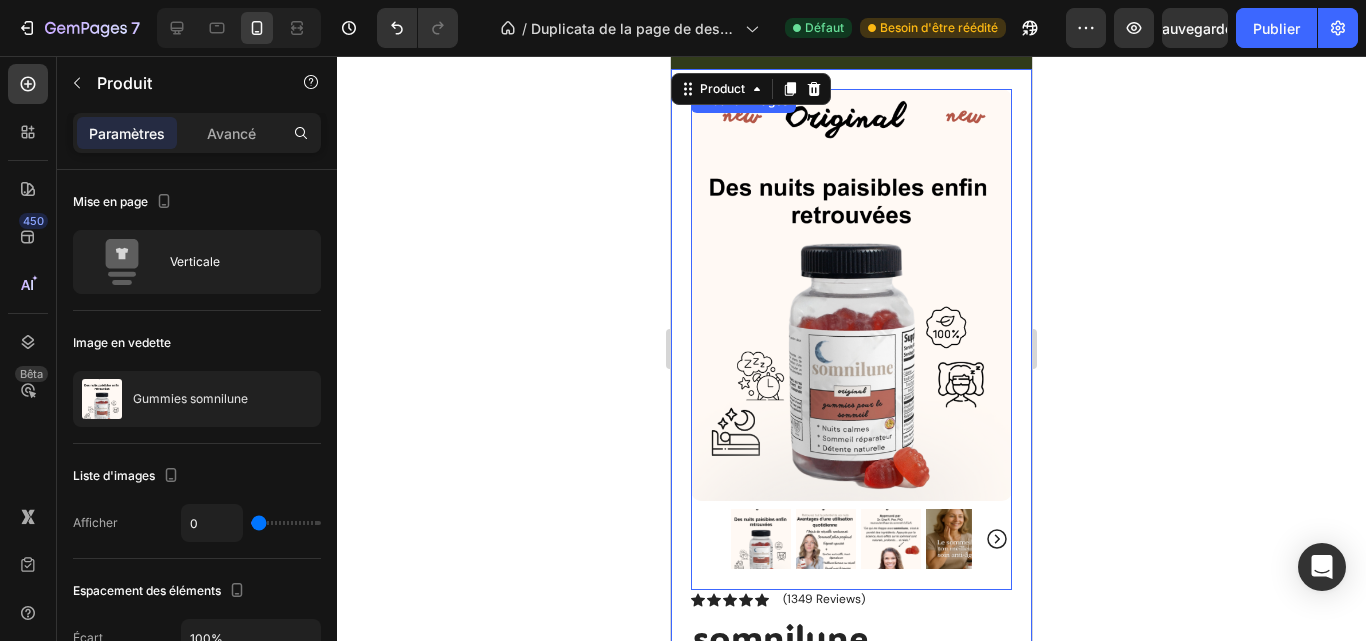 click at bounding box center [761, 539] 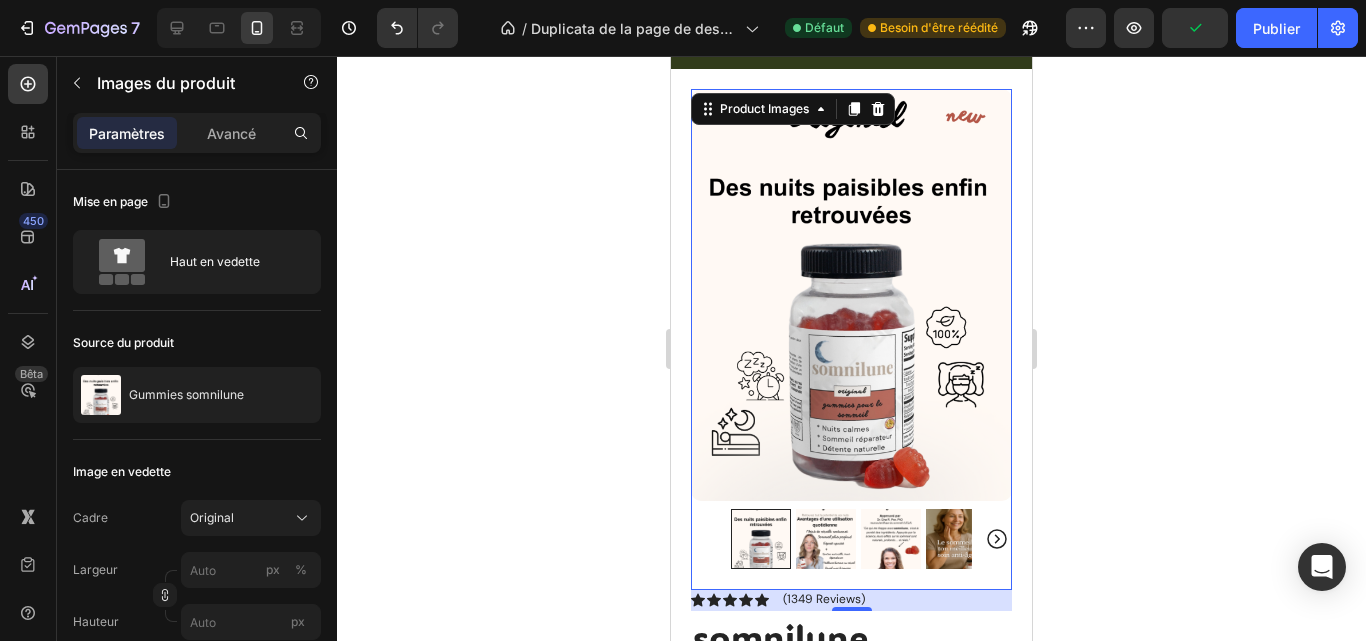 click at bounding box center (826, 539) 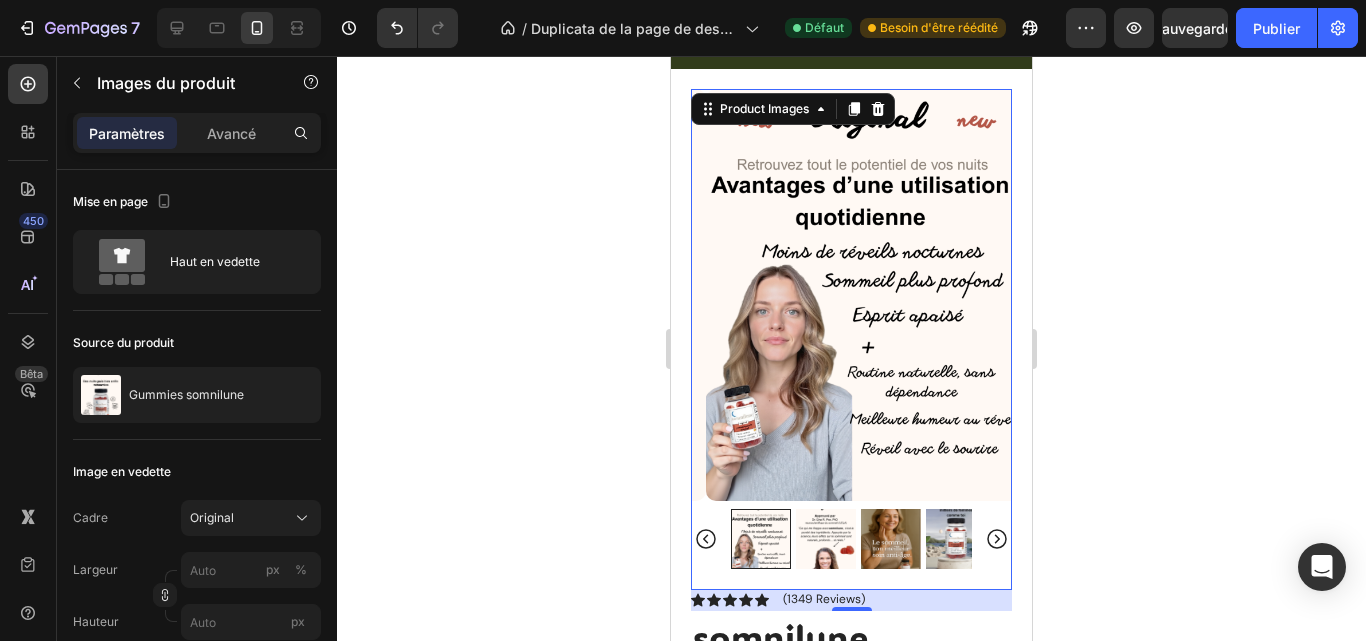 click at bounding box center (826, 539) 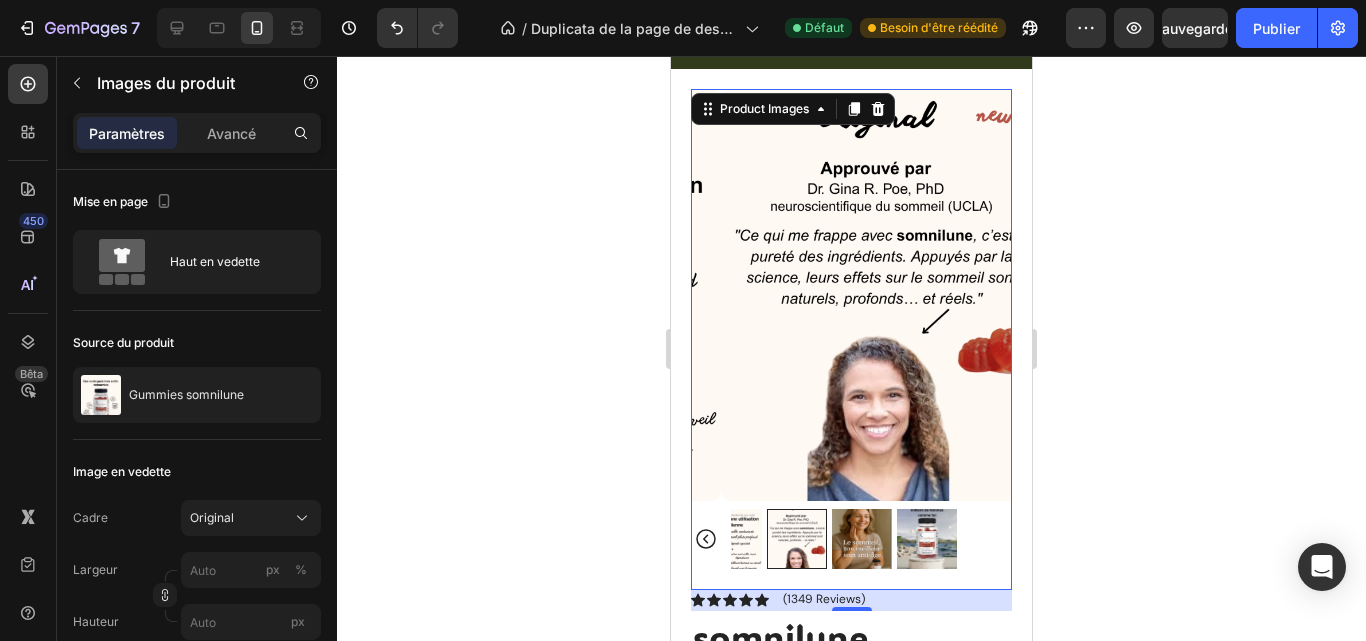 click at bounding box center [862, 539] 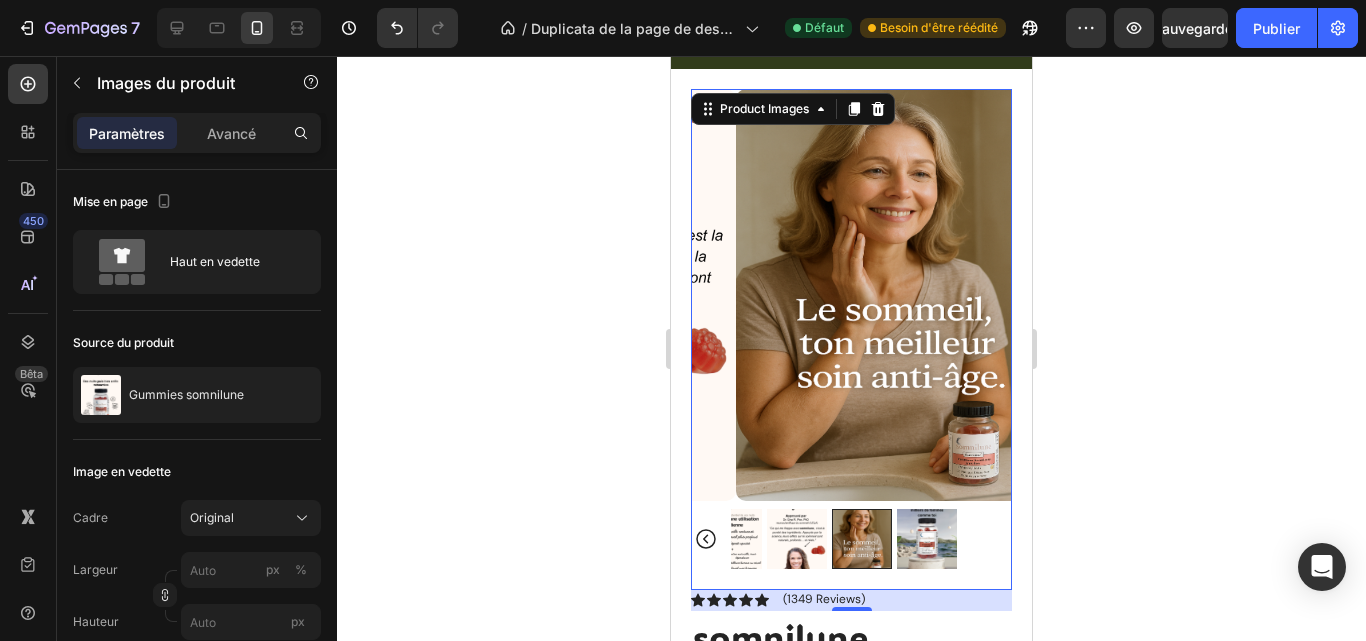 click at bounding box center [927, 539] 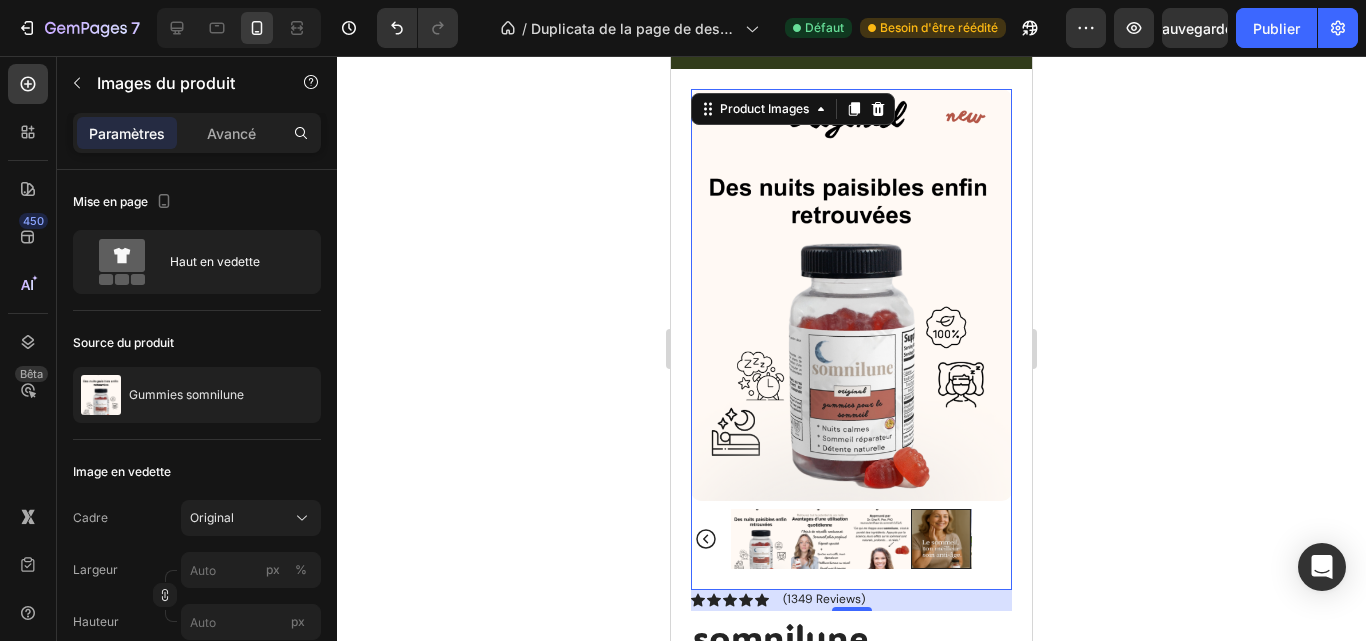 click at bounding box center (851, 539) 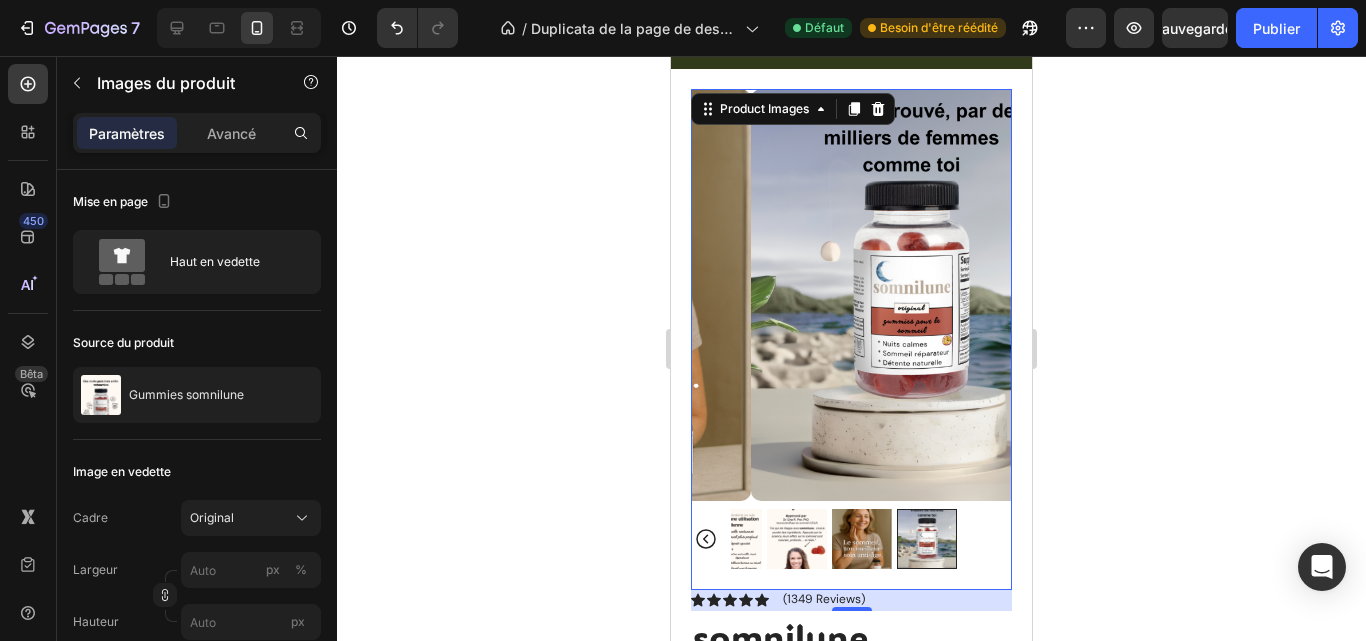 click 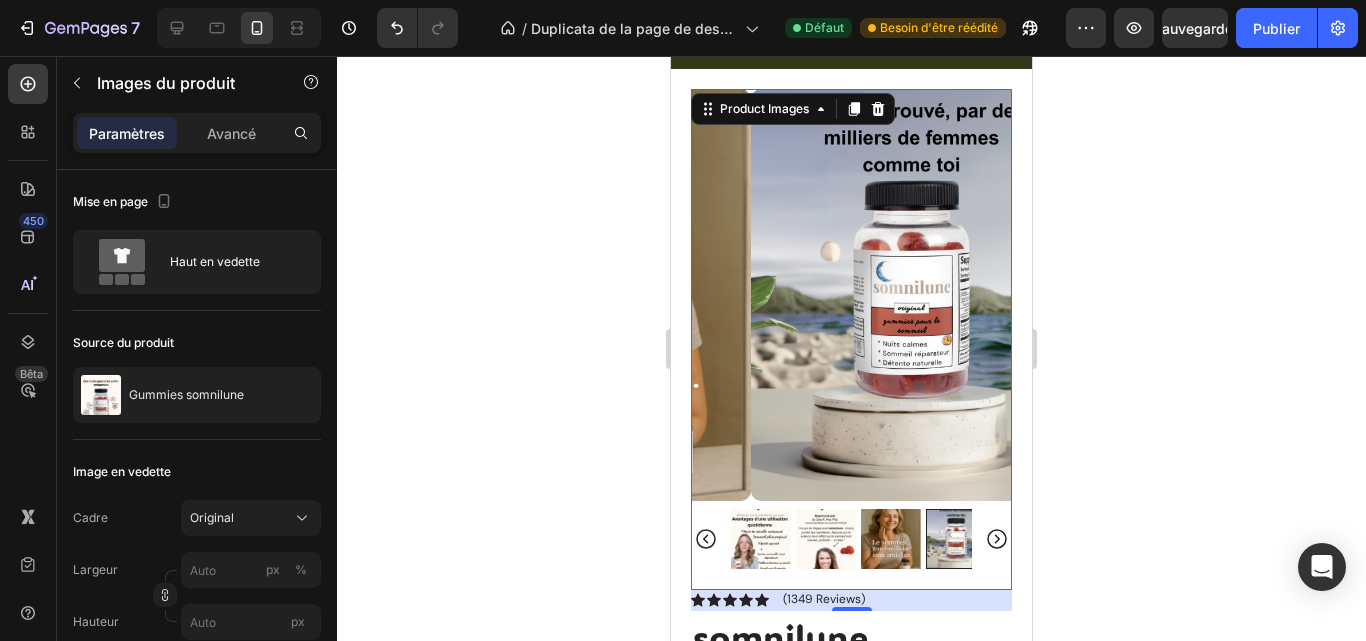 click 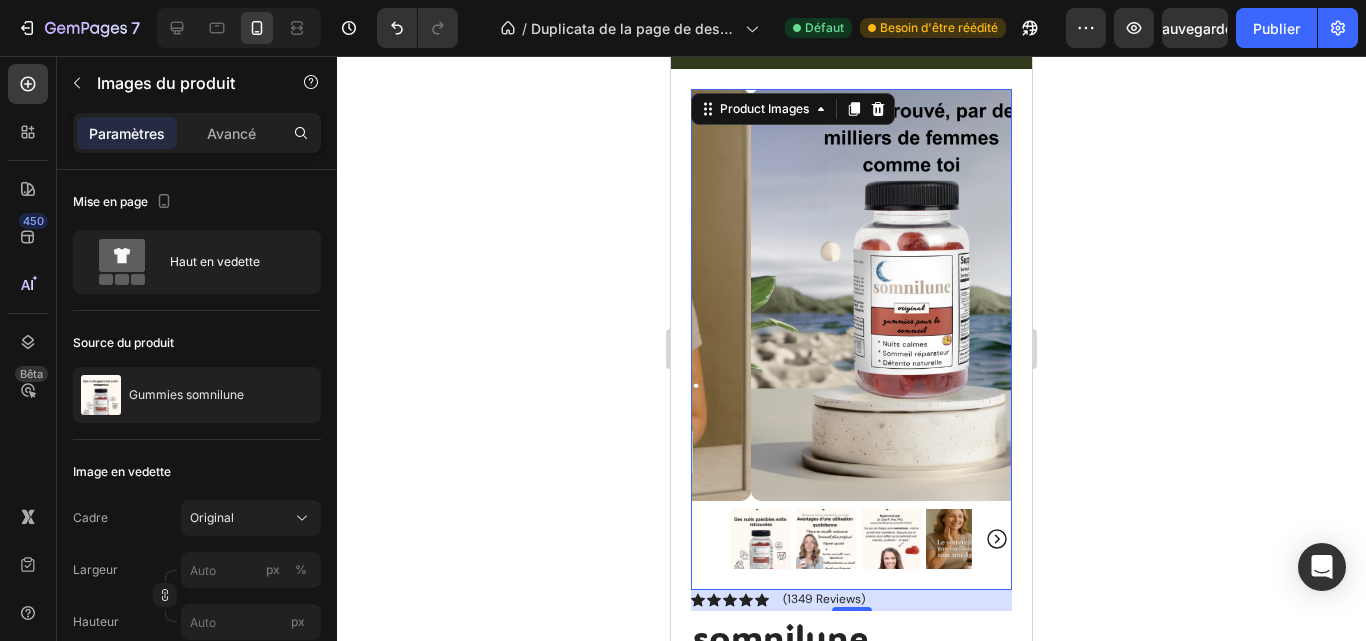 click 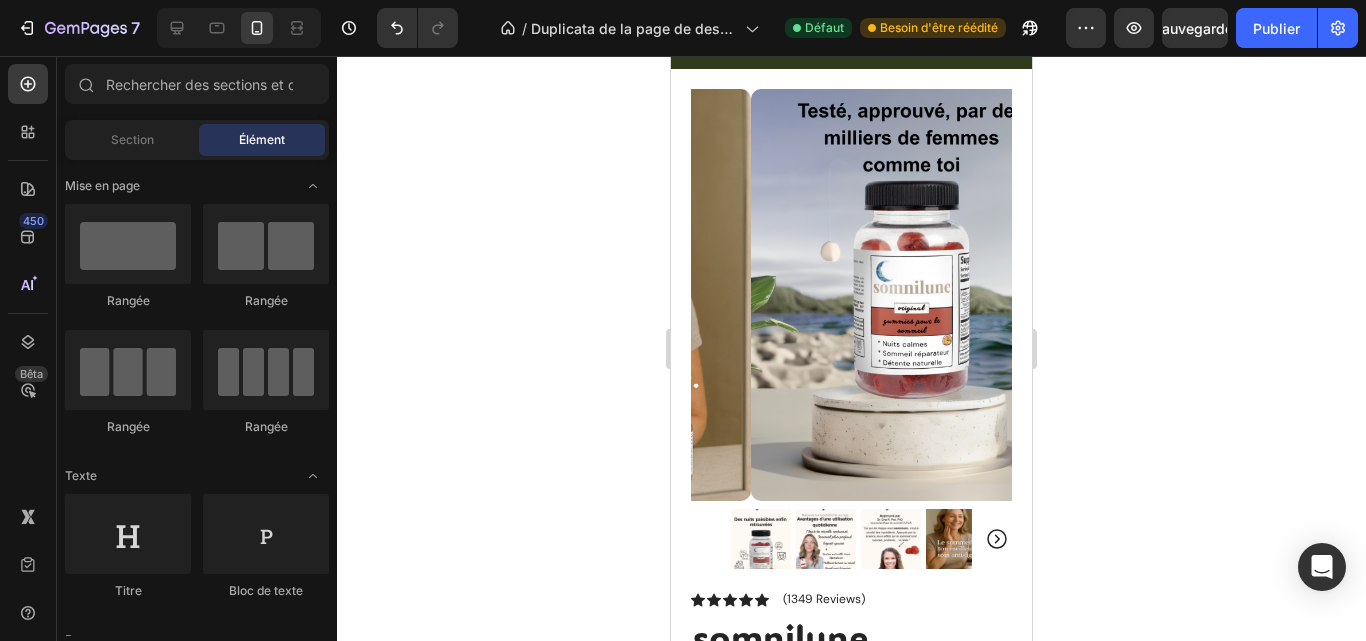 scroll, scrollTop: 0, scrollLeft: 0, axis: both 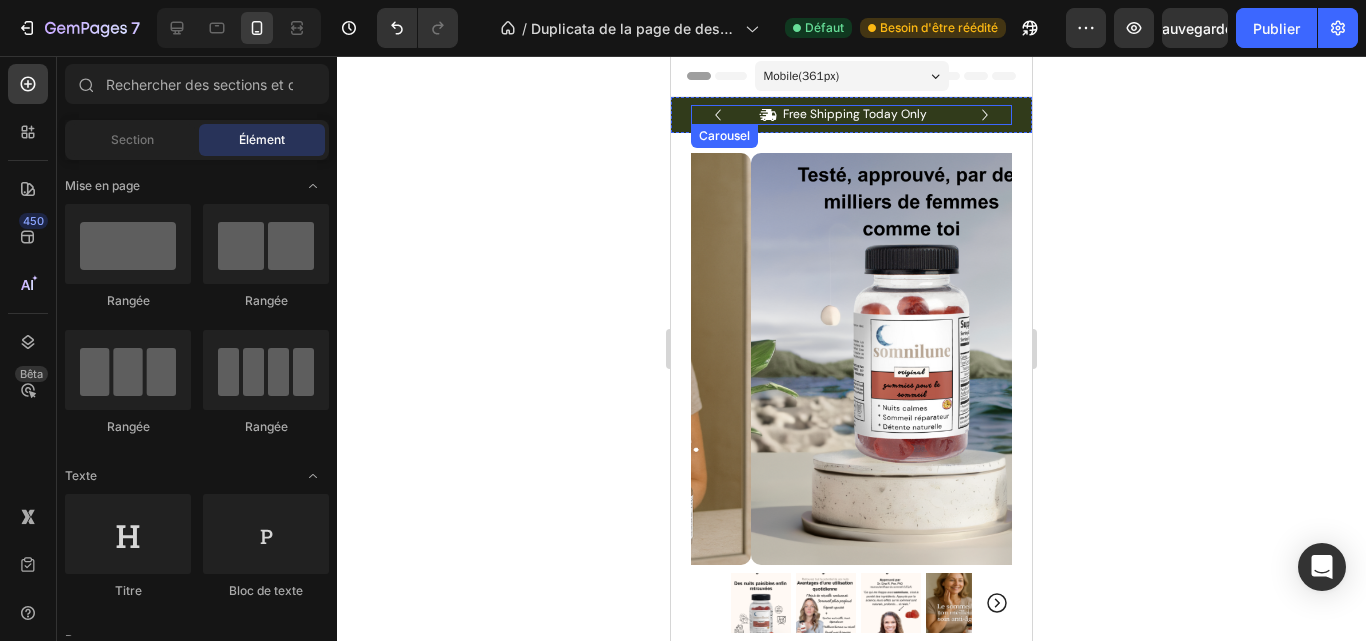 click 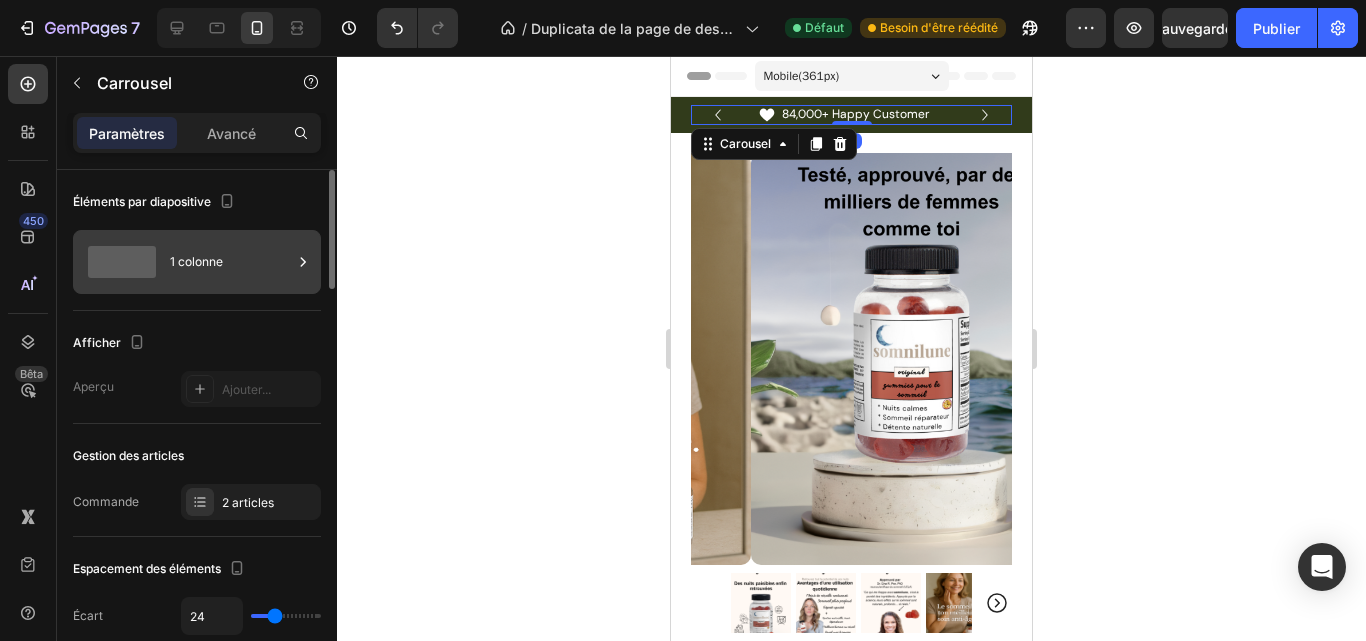 click 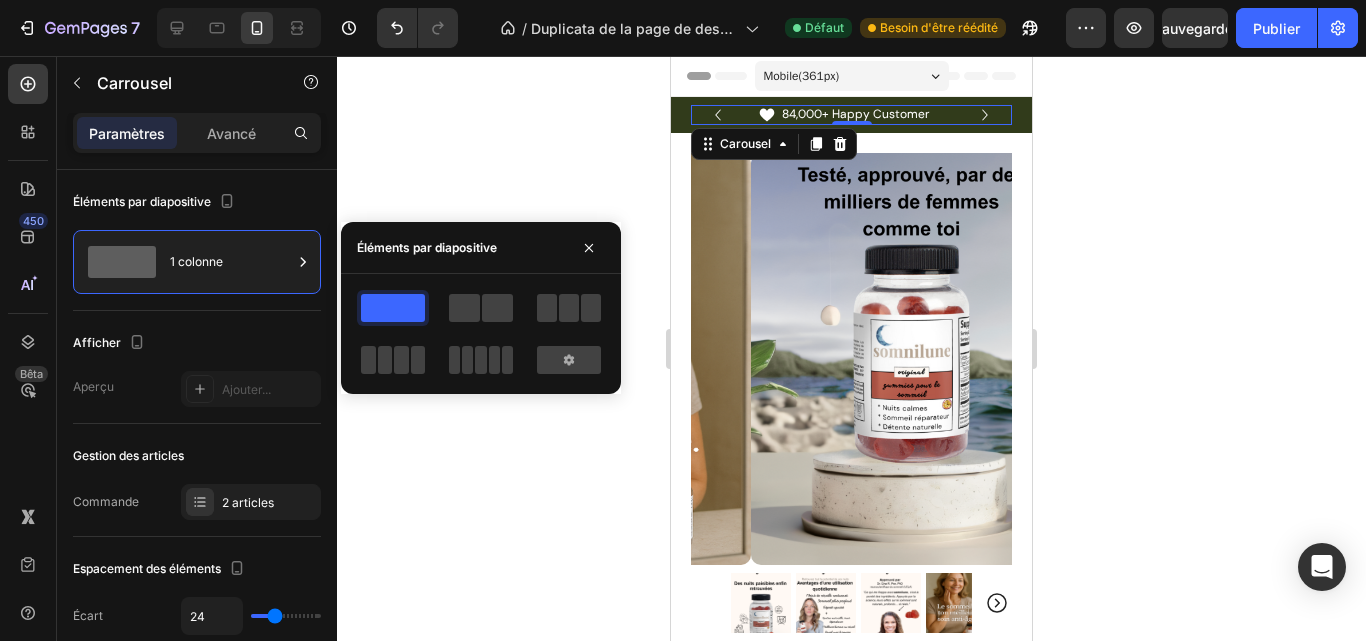 click 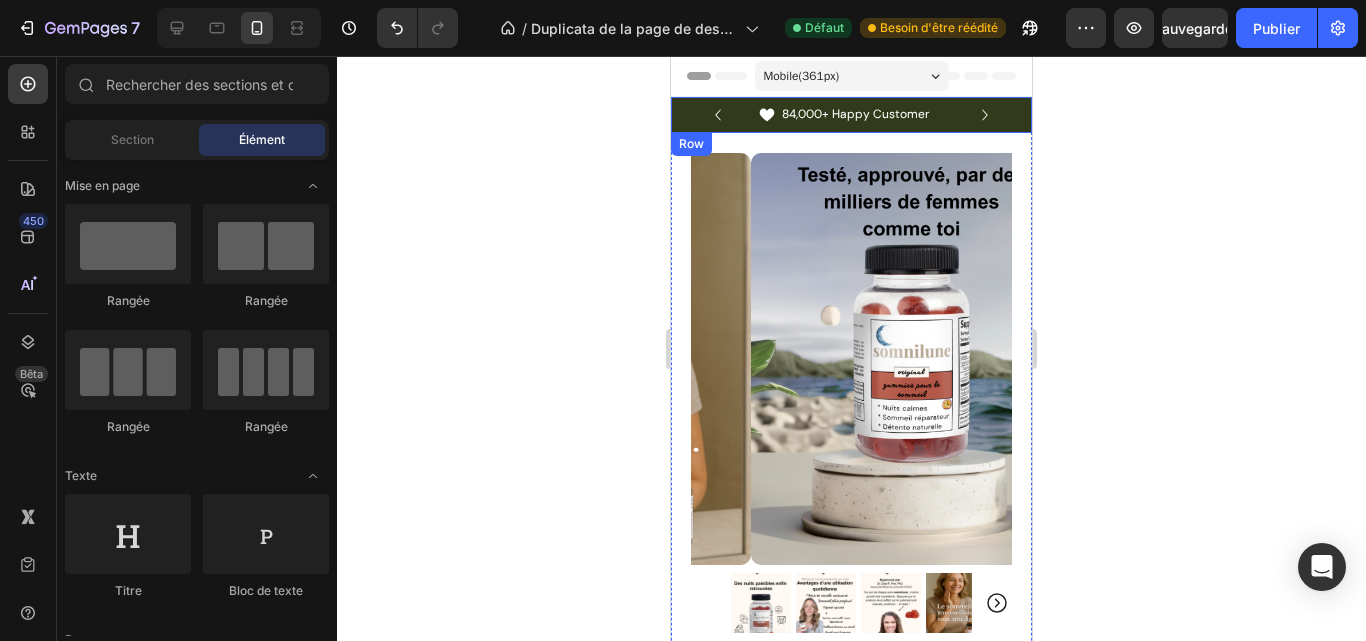 click on "Icon Free Shipping Today Only Text Block Row
Icon 84,000+ Happy Customer Text Block Row
Carousel Row" at bounding box center (851, 115) 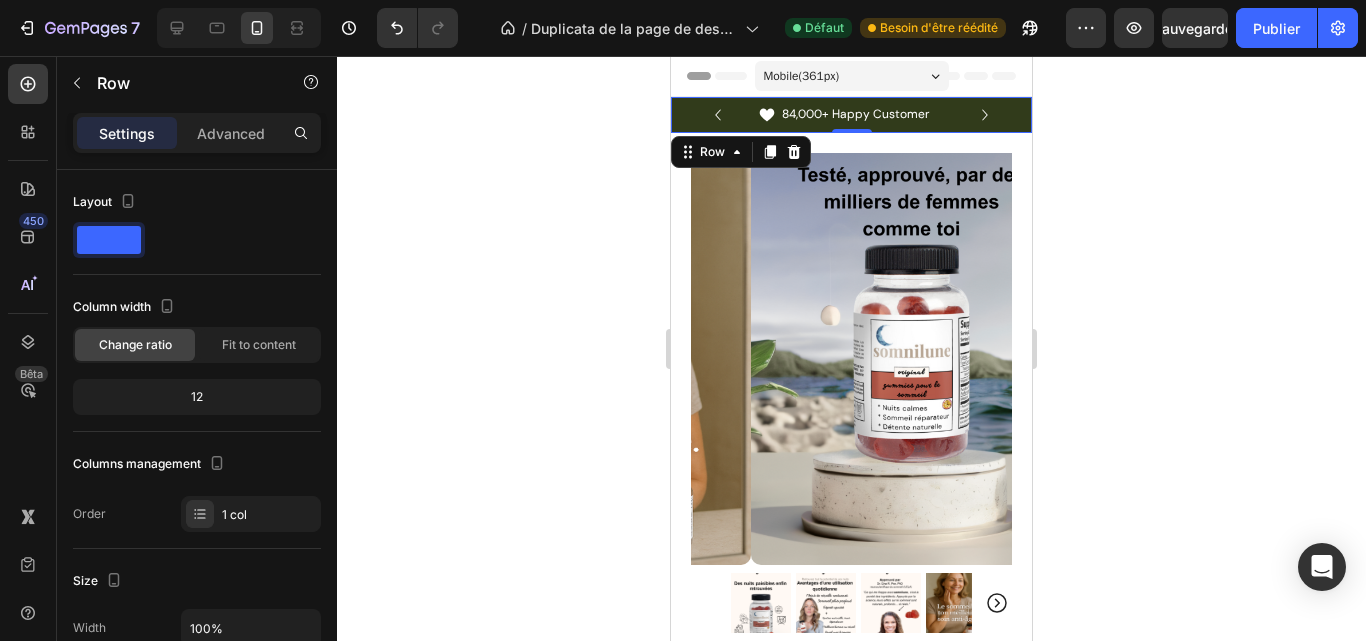 click on "84,000+ Happy Customer" at bounding box center [855, 115] 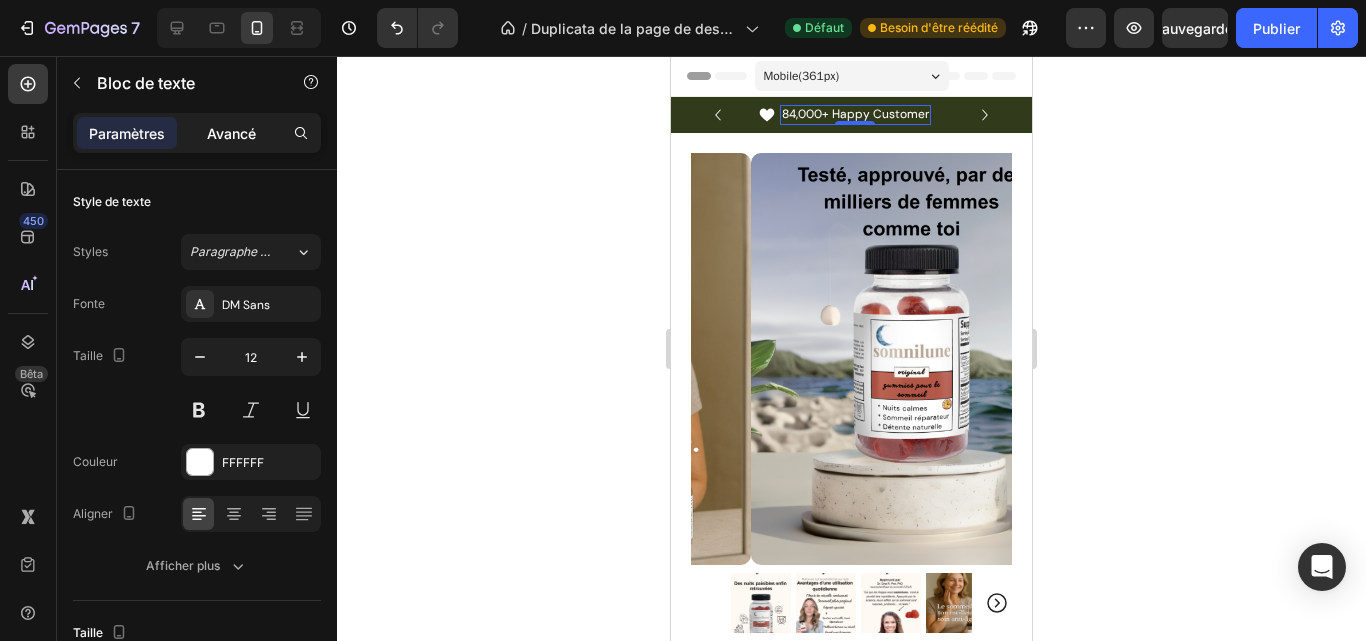click on "Avancé" at bounding box center (231, 133) 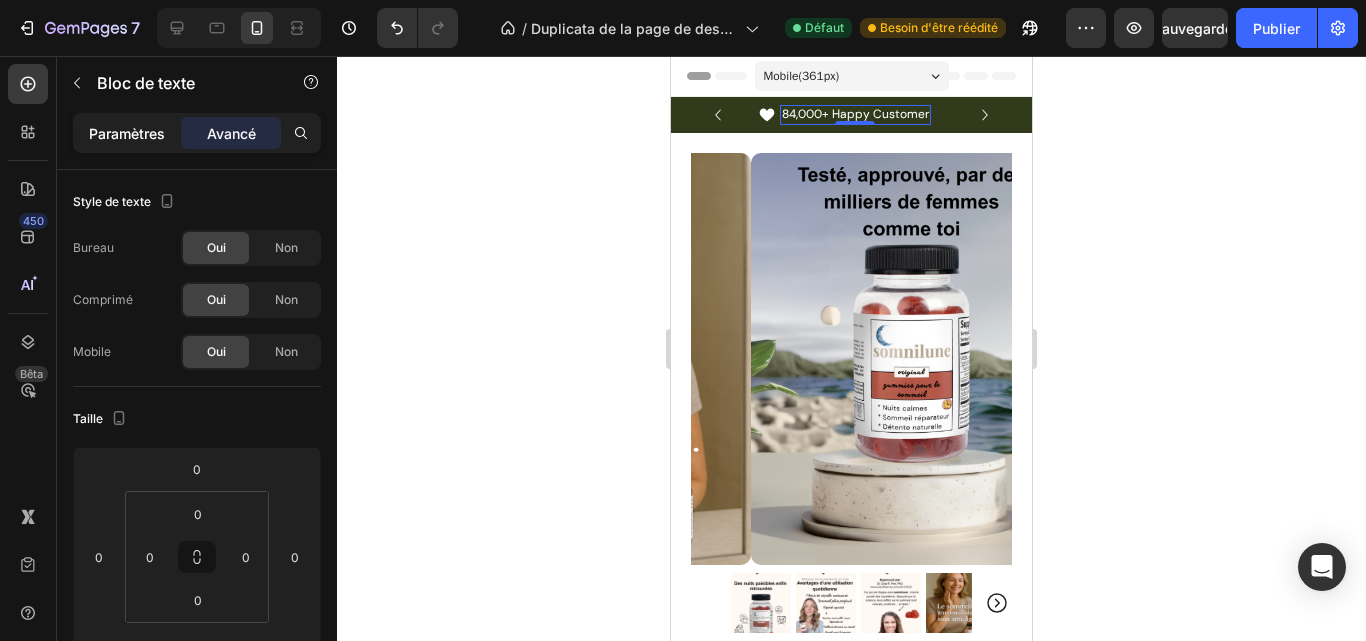 click on "Paramètres" at bounding box center [127, 133] 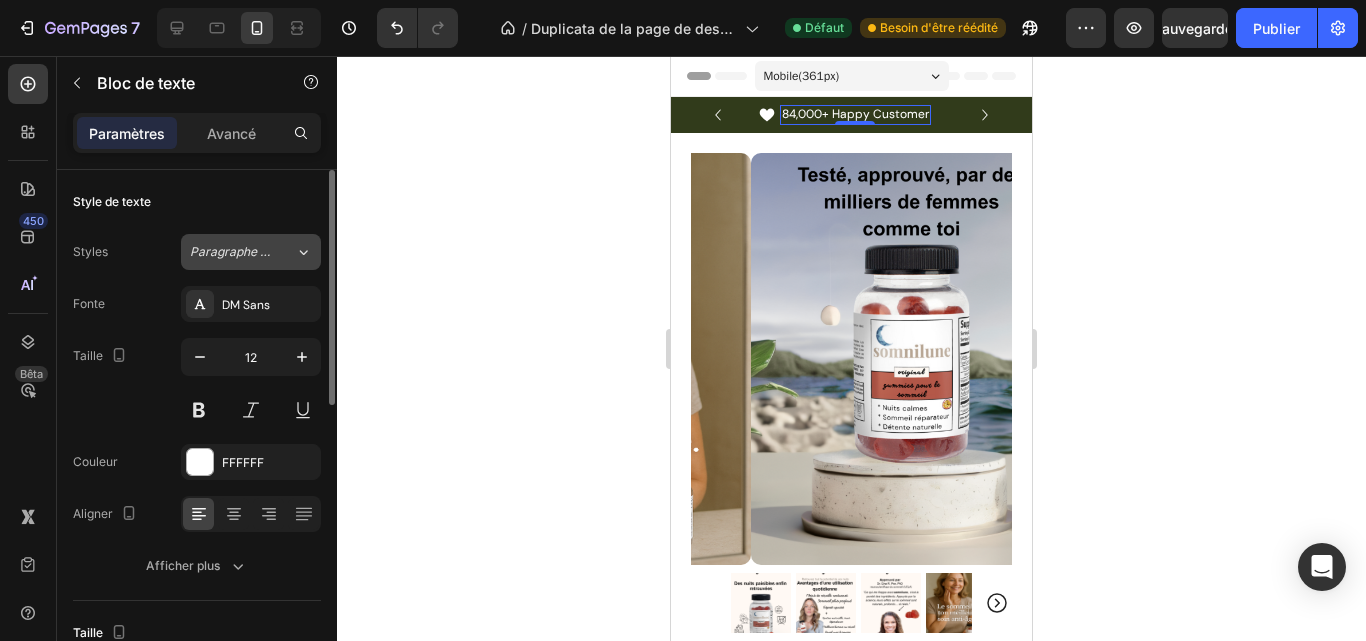 click on "Paragraphe 1*" 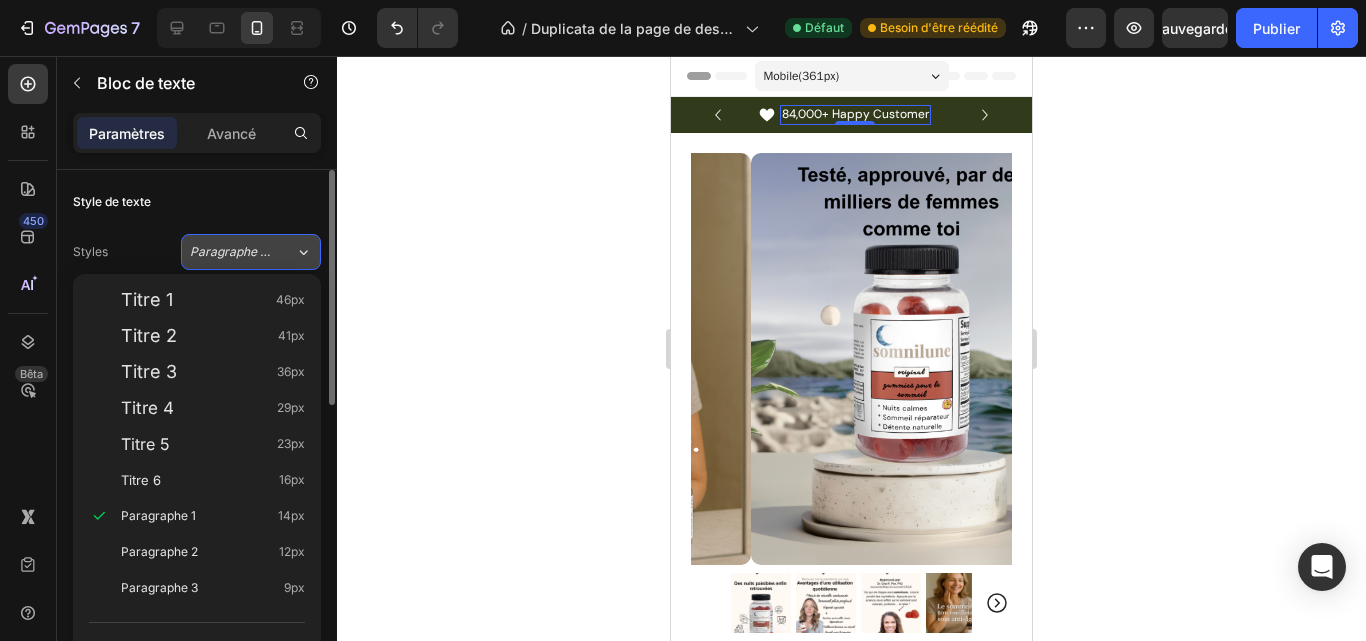 click on "Paragraphe 1*" 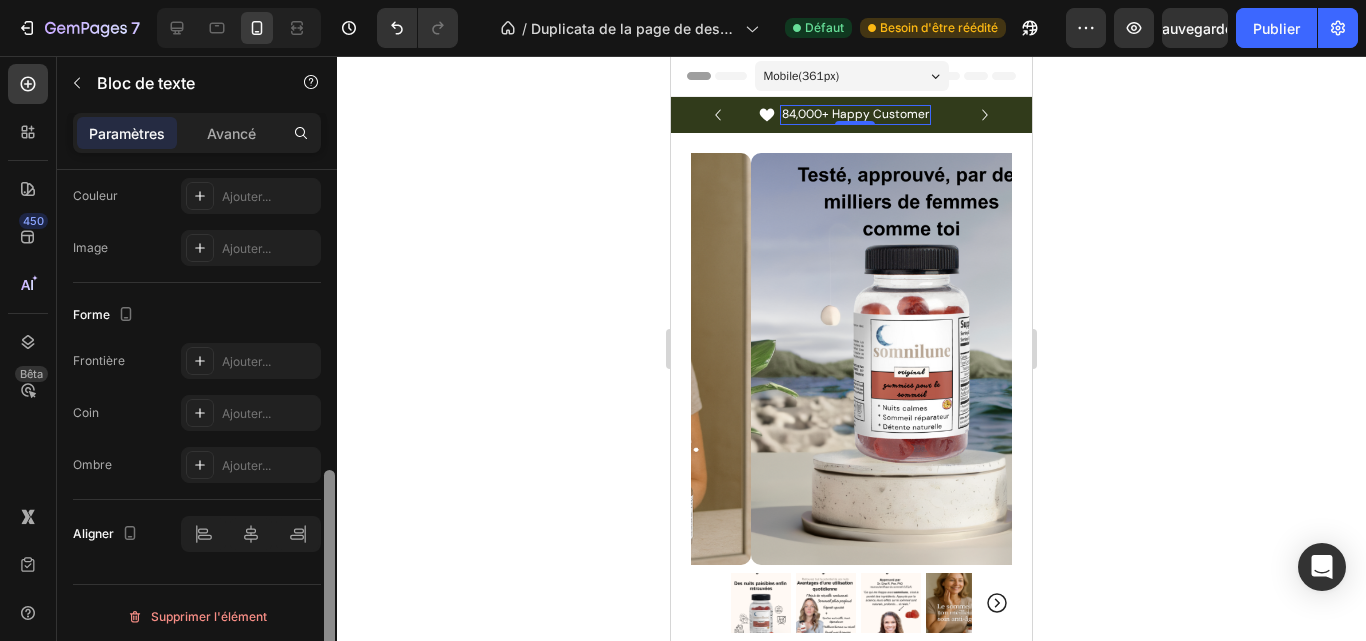 scroll, scrollTop: 657, scrollLeft: 0, axis: vertical 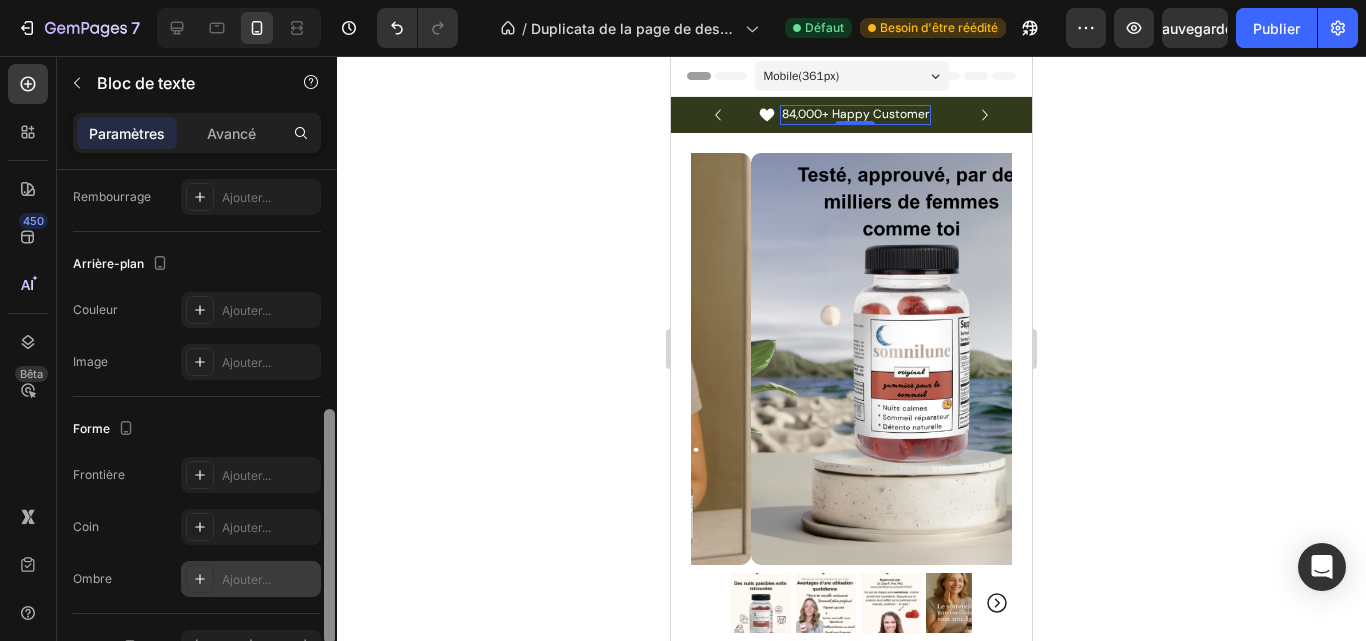 drag, startPoint x: 330, startPoint y: 376, endPoint x: 284, endPoint y: 589, distance: 217.91054 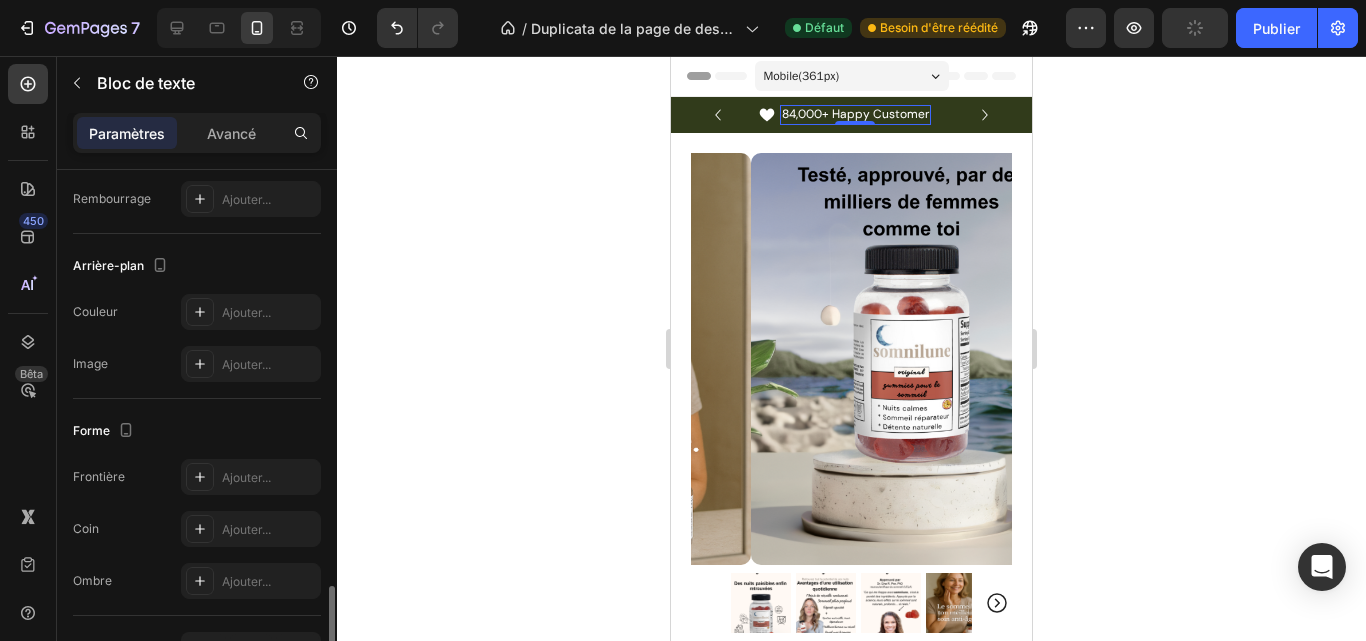 drag, startPoint x: 335, startPoint y: 526, endPoint x: 339, endPoint y: 481, distance: 45.17743 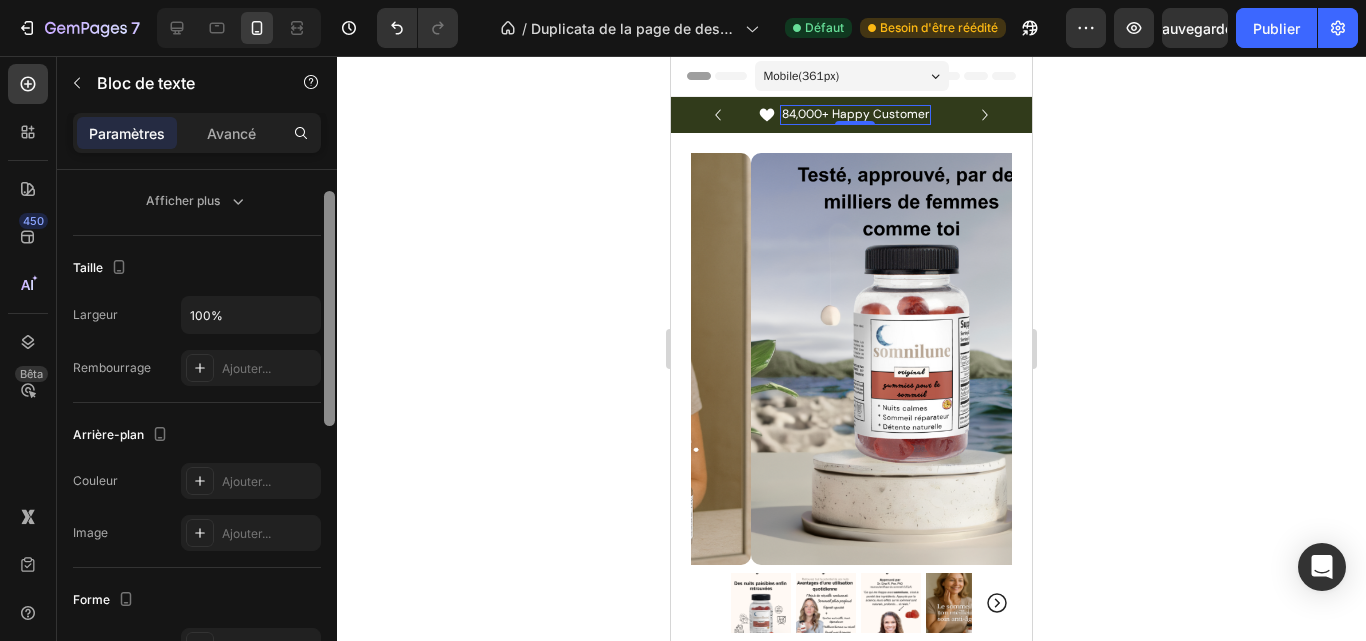 drag, startPoint x: 329, startPoint y: 481, endPoint x: 364, endPoint y: 307, distance: 177.48521 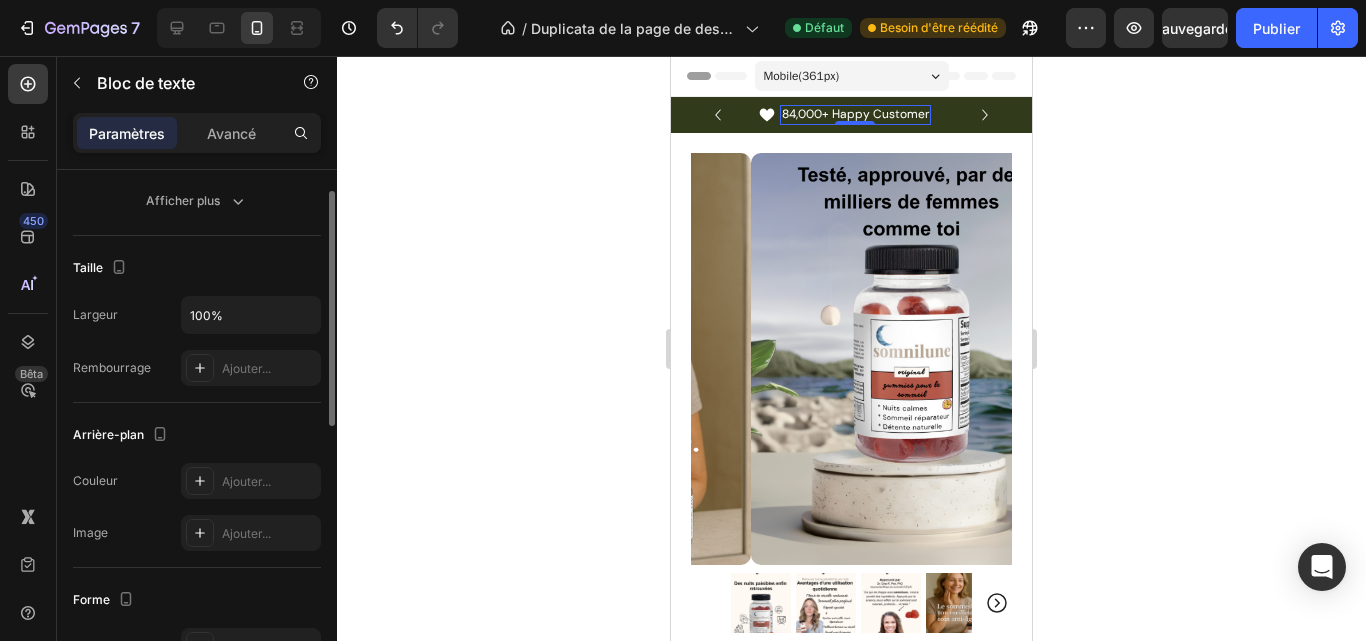 scroll, scrollTop: 267, scrollLeft: 0, axis: vertical 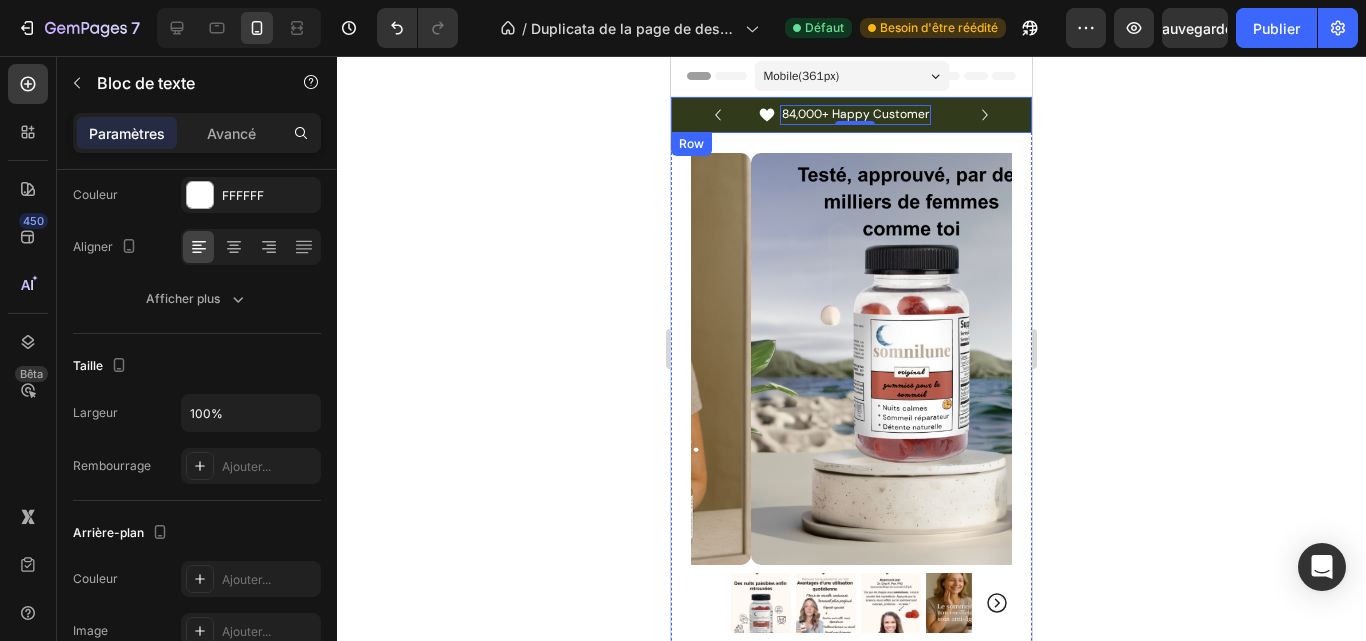click on "Icon Free Shipping Today Only Text Block Row
Icon 84,000+ Happy Customer Text Block   0 Row
Carousel Row" at bounding box center [851, 115] 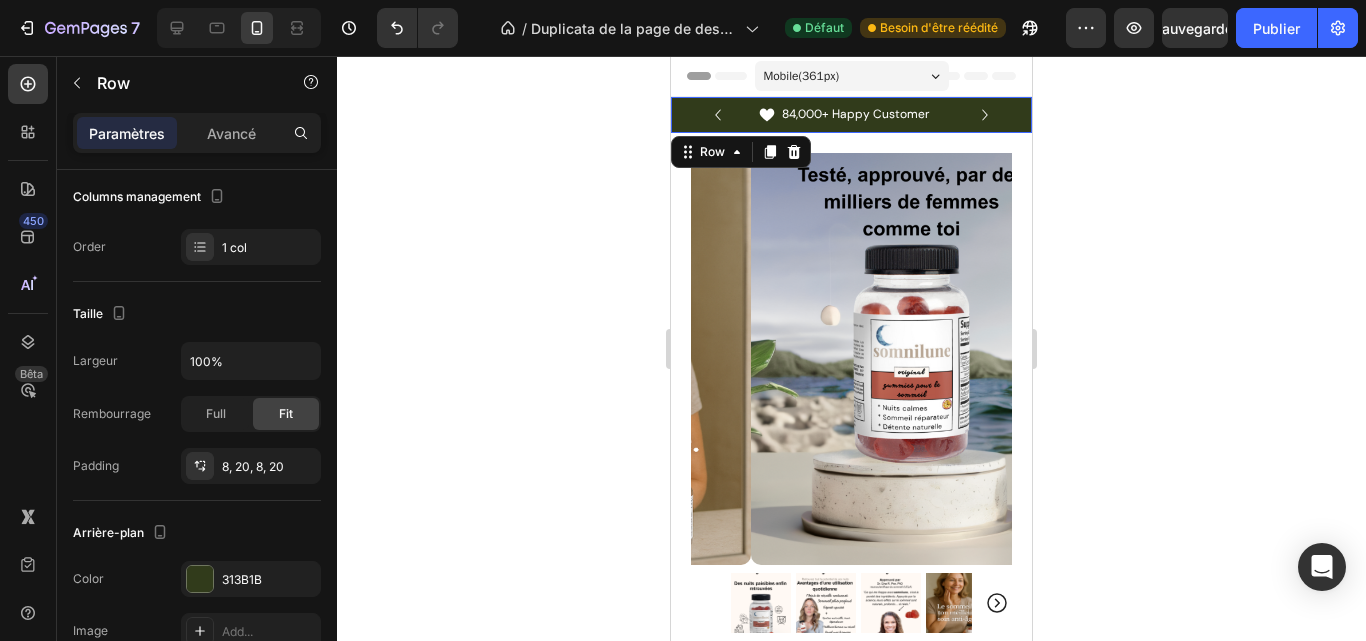 scroll, scrollTop: 0, scrollLeft: 0, axis: both 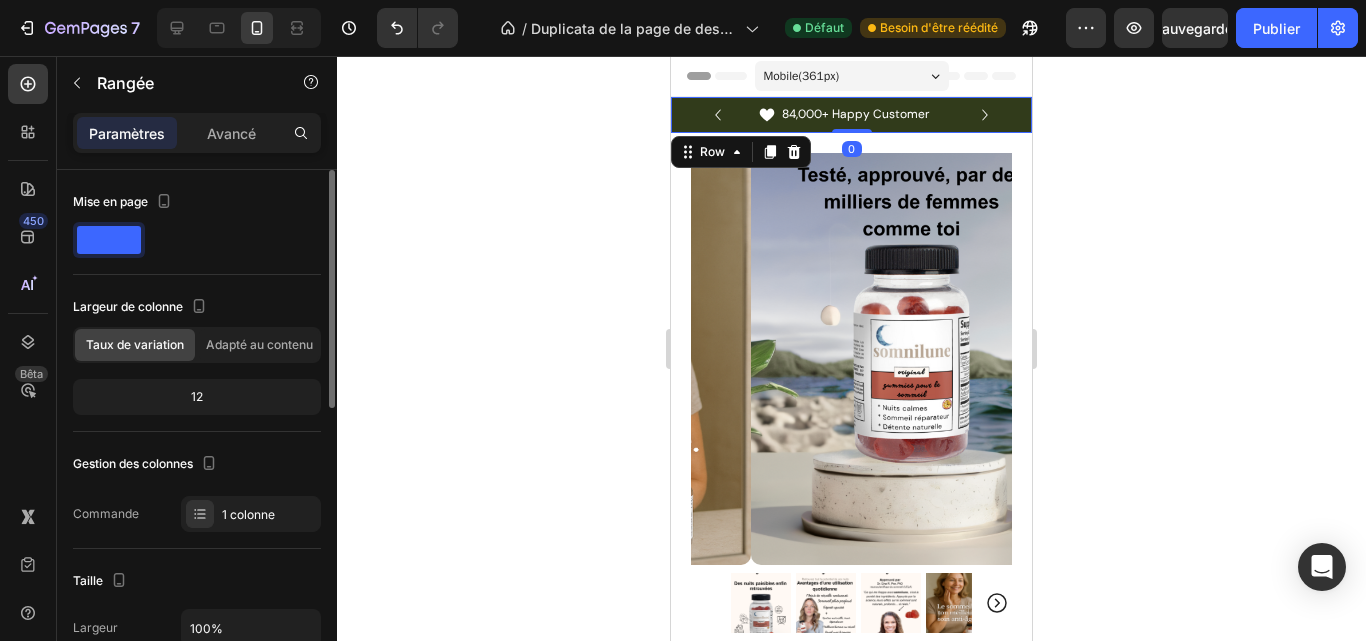 click 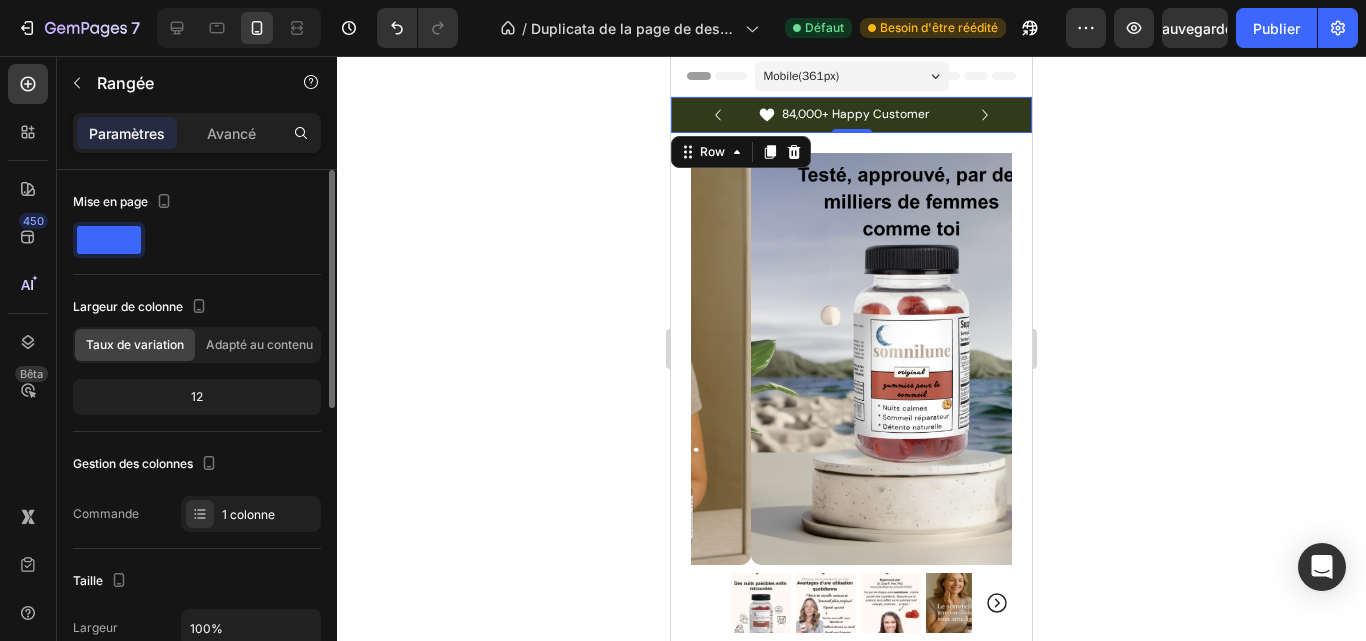 click 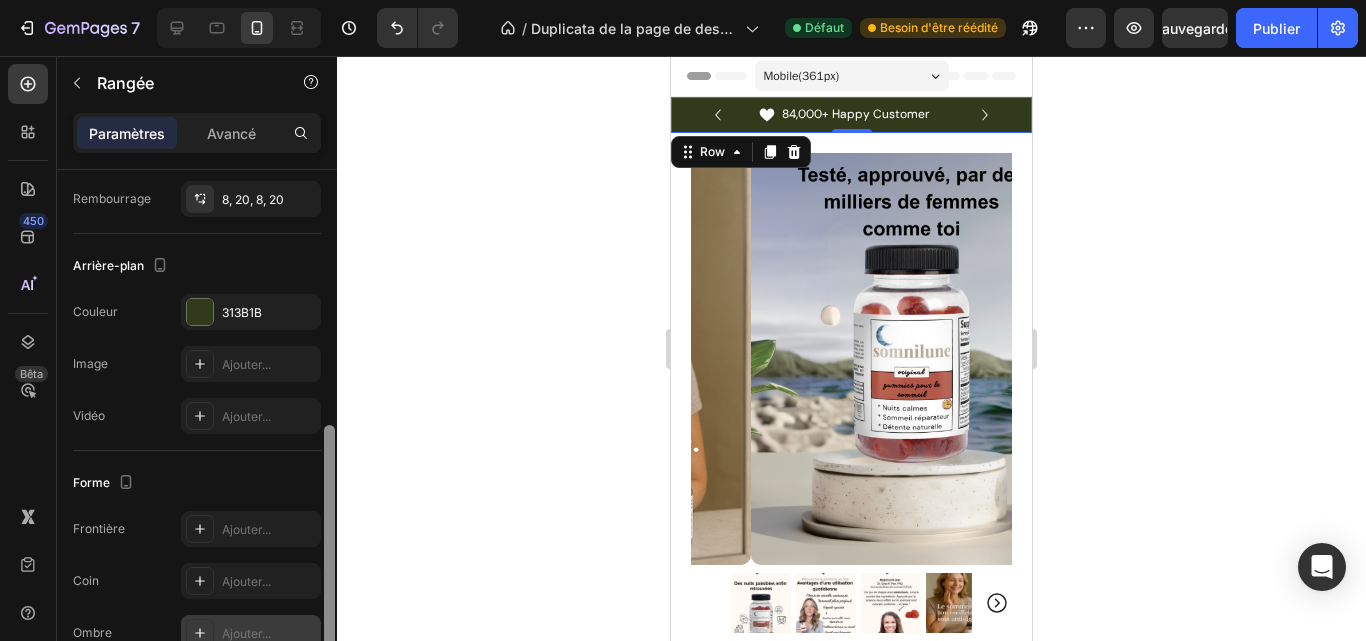 drag, startPoint x: 328, startPoint y: 396, endPoint x: 282, endPoint y: 634, distance: 242.40462 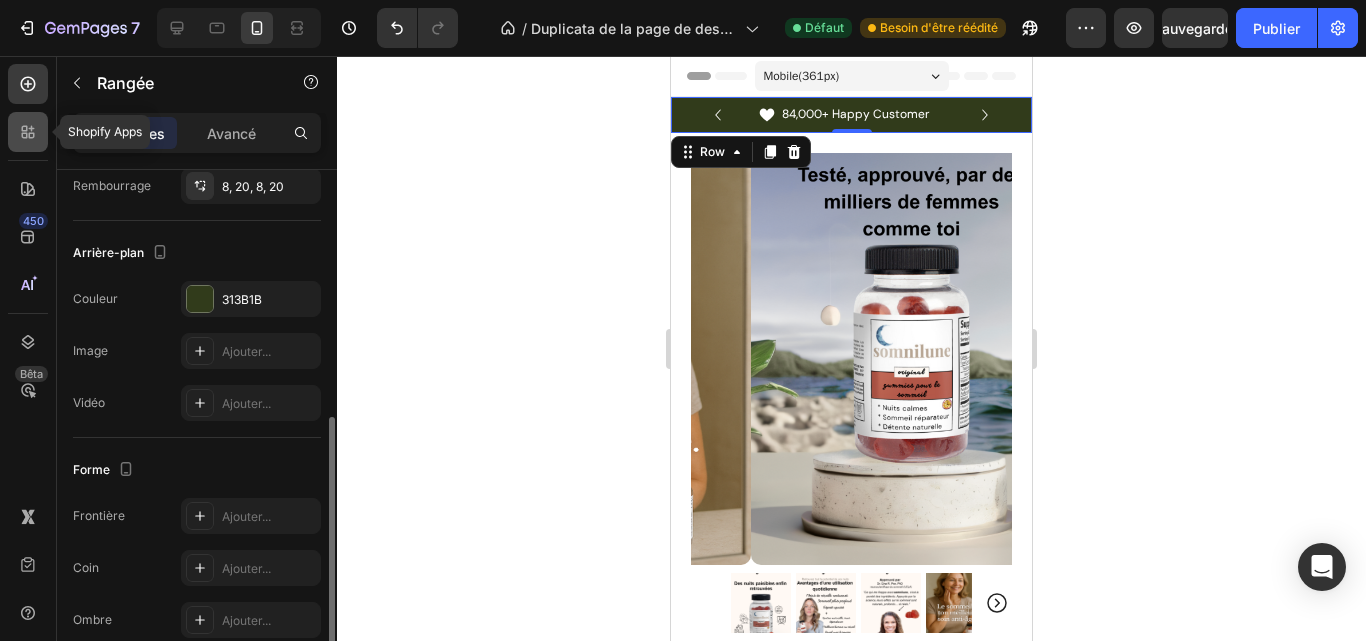 click 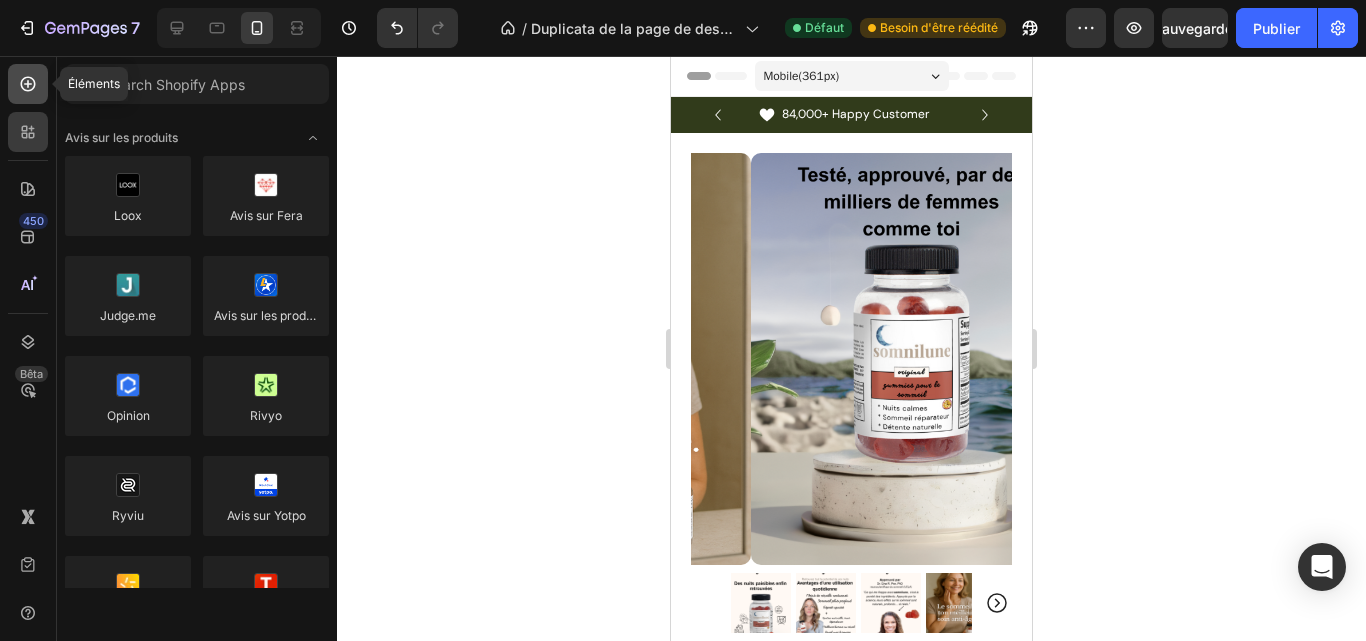 click 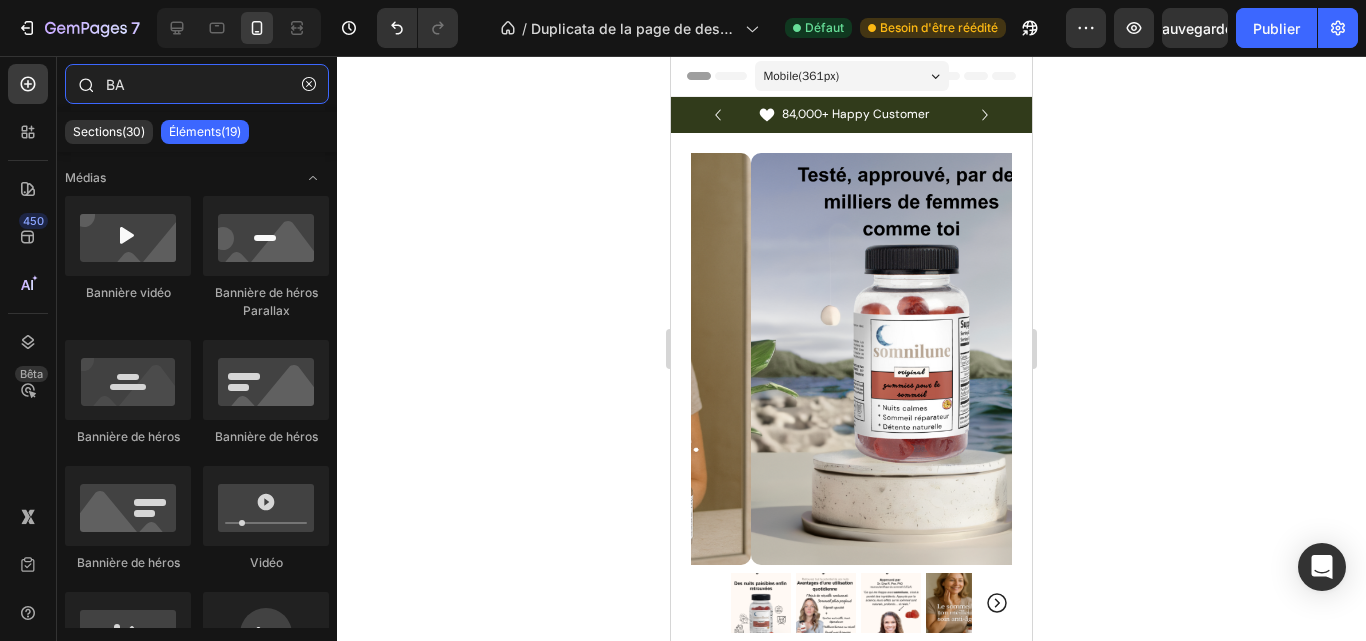 type on "B" 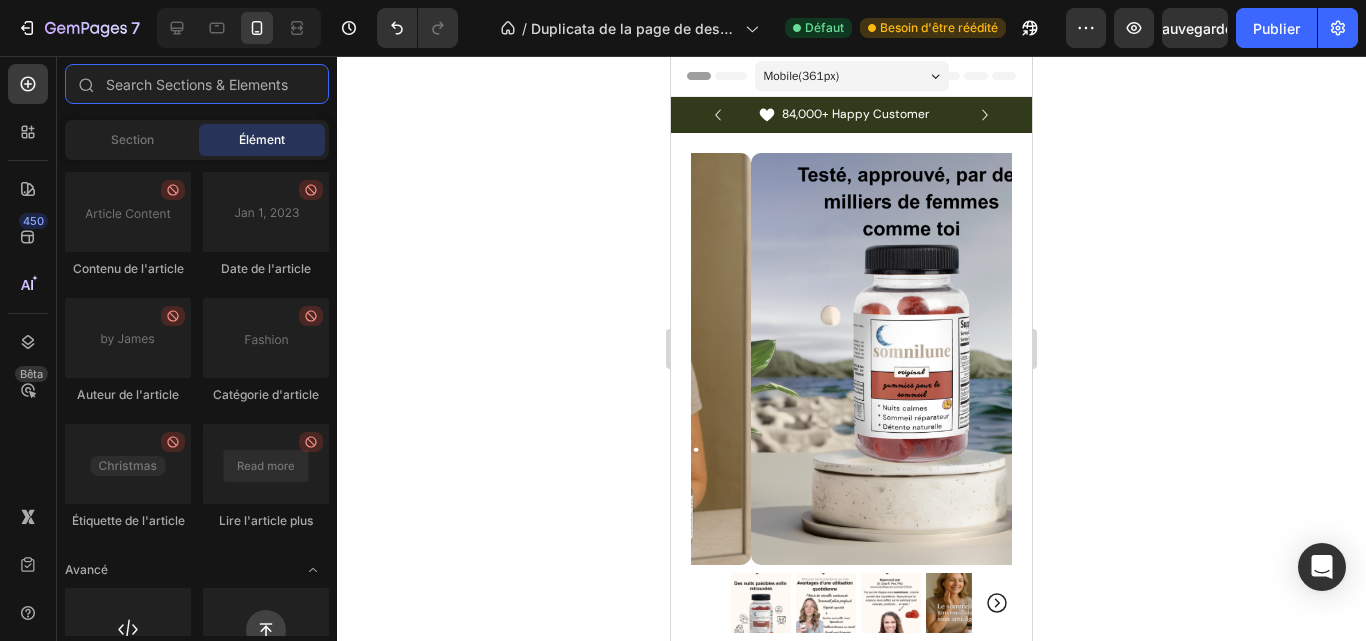 scroll, scrollTop: 5612, scrollLeft: 0, axis: vertical 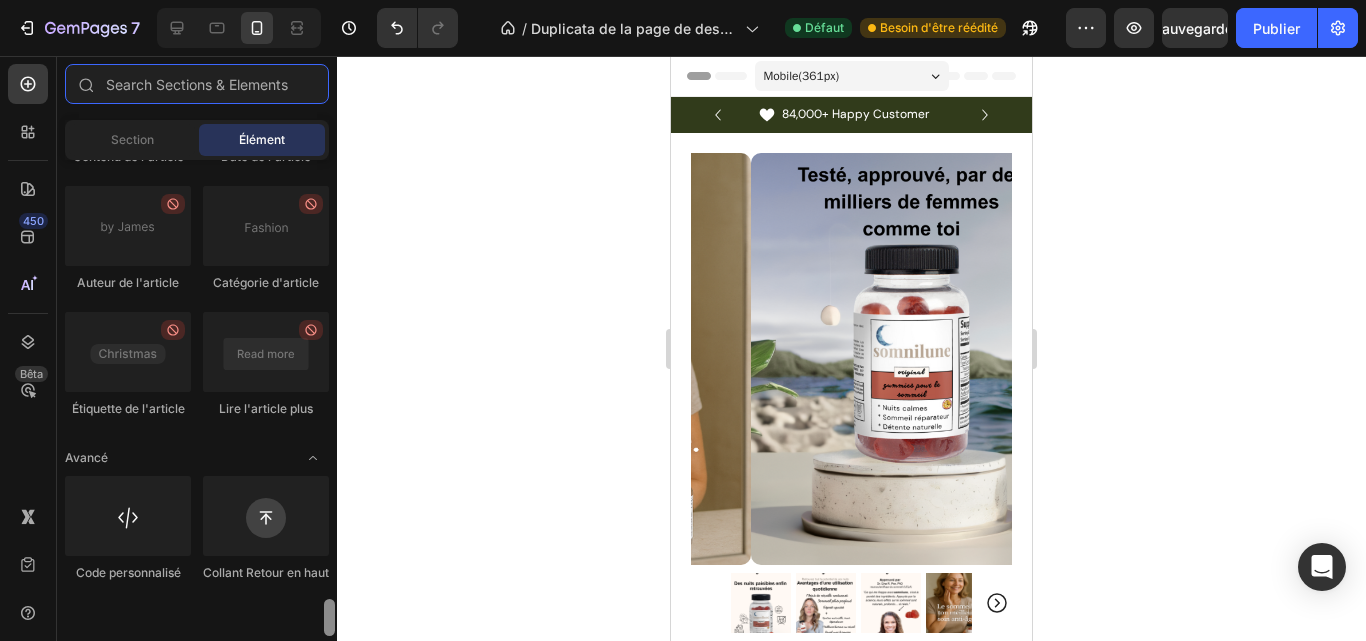 drag, startPoint x: 328, startPoint y: 179, endPoint x: 289, endPoint y: 650, distance: 472.61188 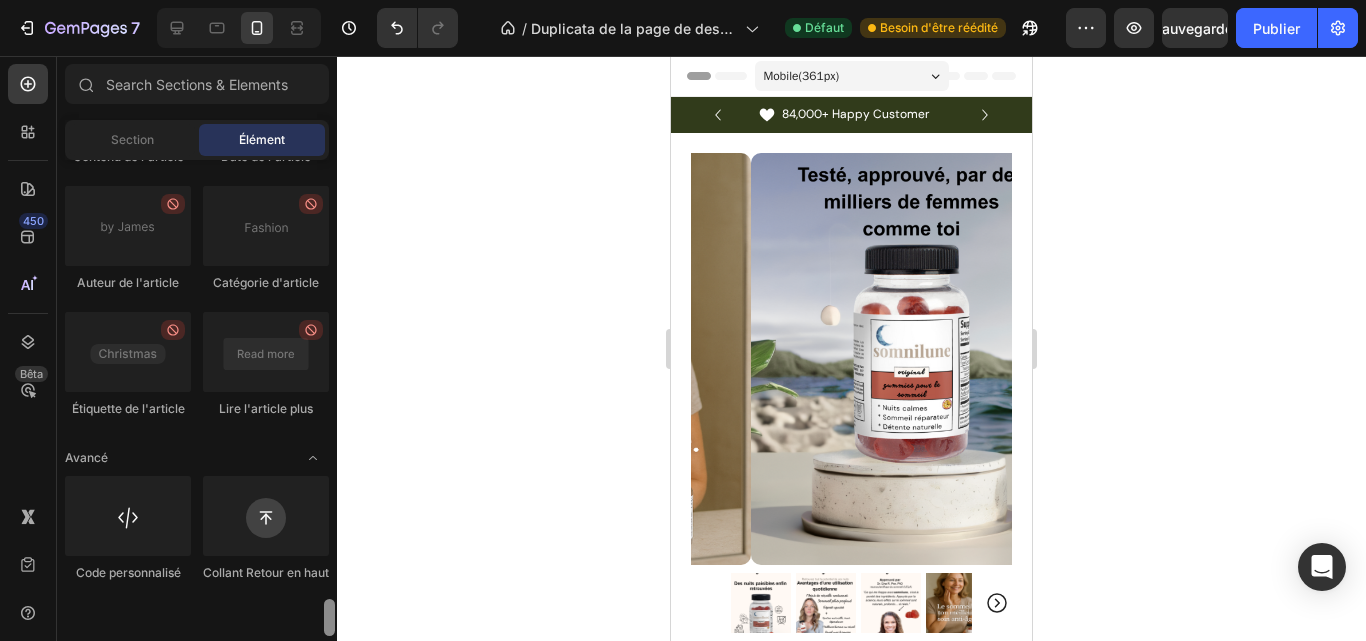 drag, startPoint x: 323, startPoint y: 630, endPoint x: 333, endPoint y: 536, distance: 94.53042 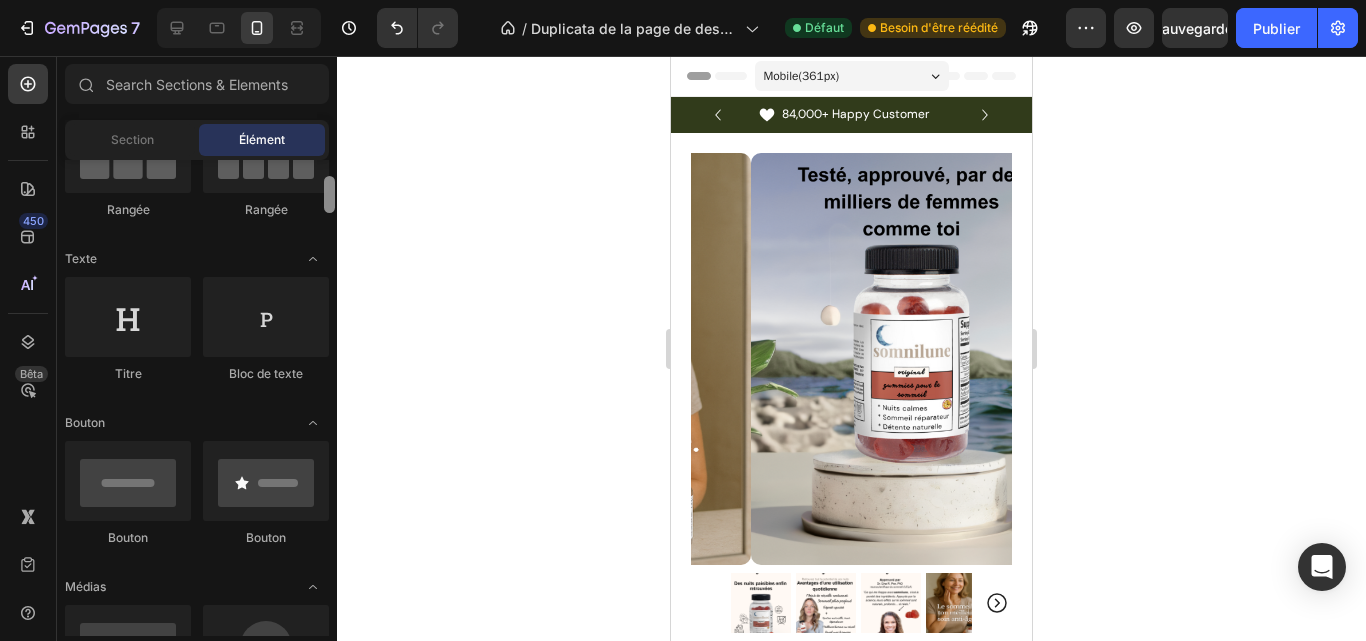 scroll, scrollTop: 0, scrollLeft: 0, axis: both 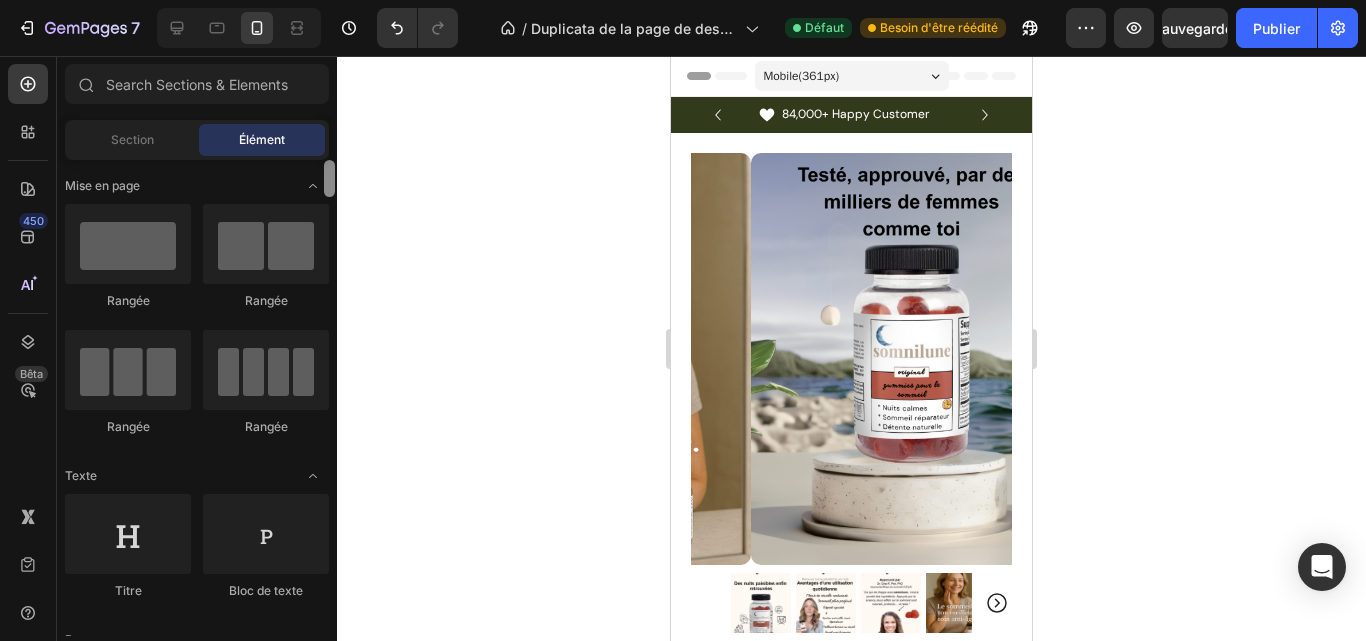 drag, startPoint x: 326, startPoint y: 608, endPoint x: 366, endPoint y: 51, distance: 558.43445 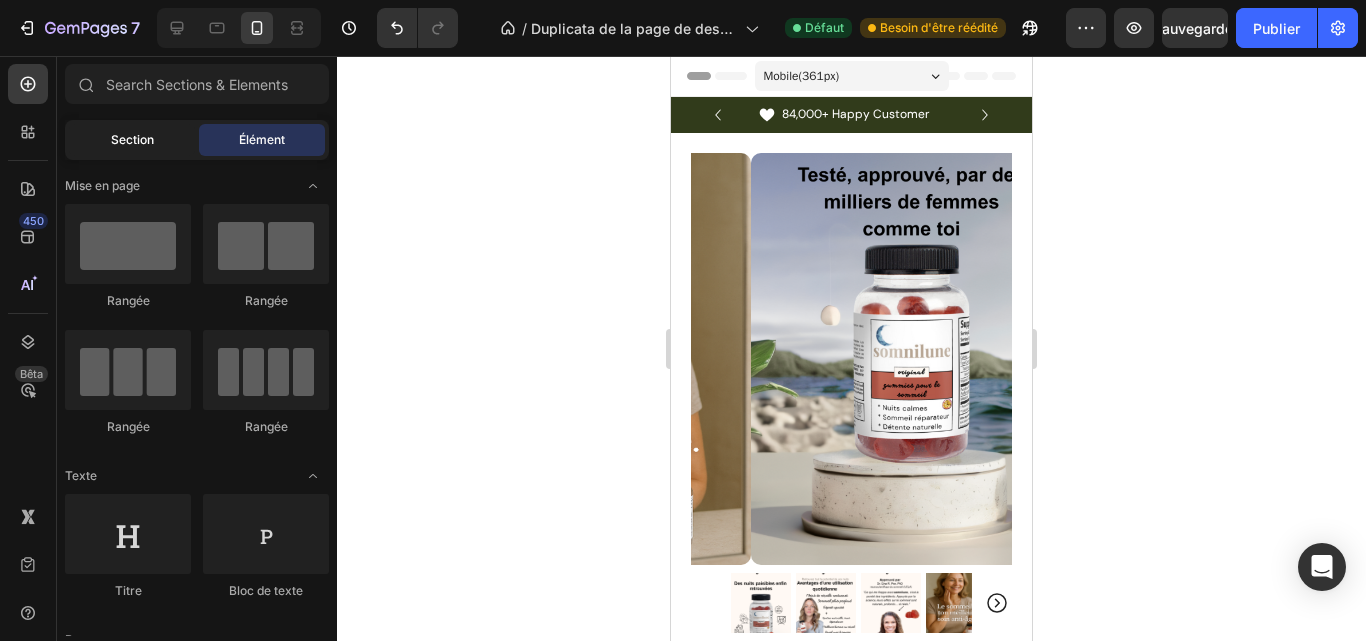 click on "Section" 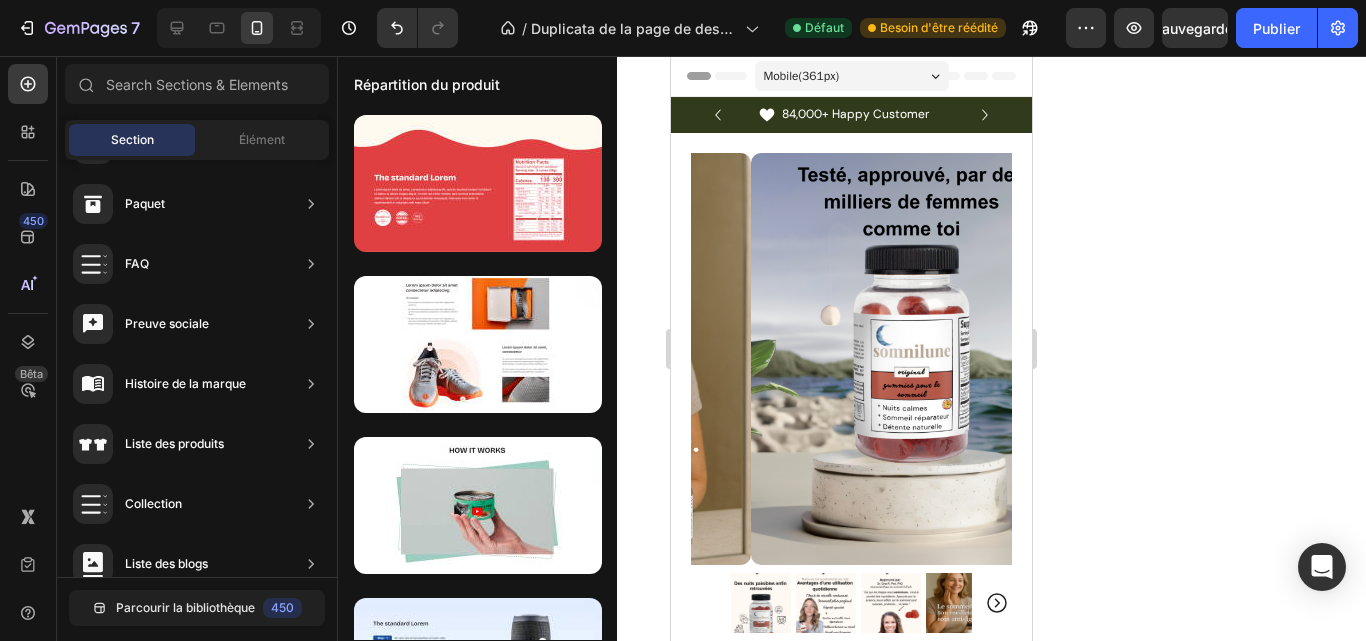 scroll, scrollTop: 743, scrollLeft: 0, axis: vertical 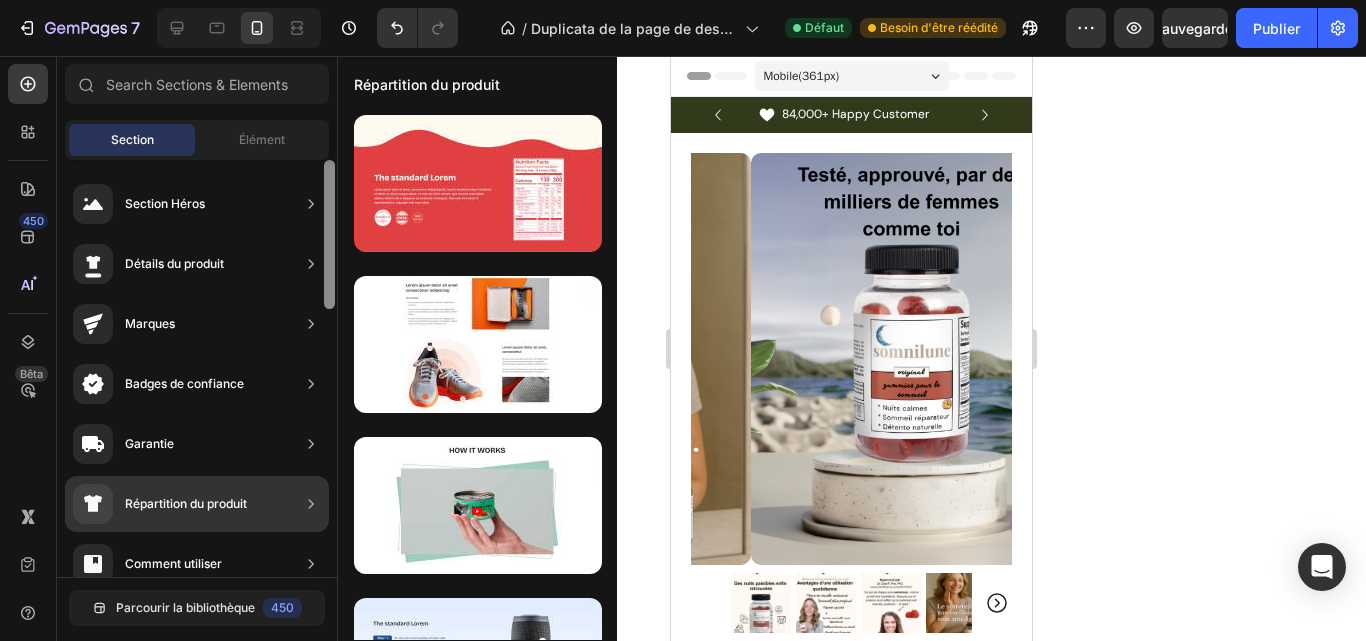 drag, startPoint x: 328, startPoint y: 532, endPoint x: 334, endPoint y: 221, distance: 311.05786 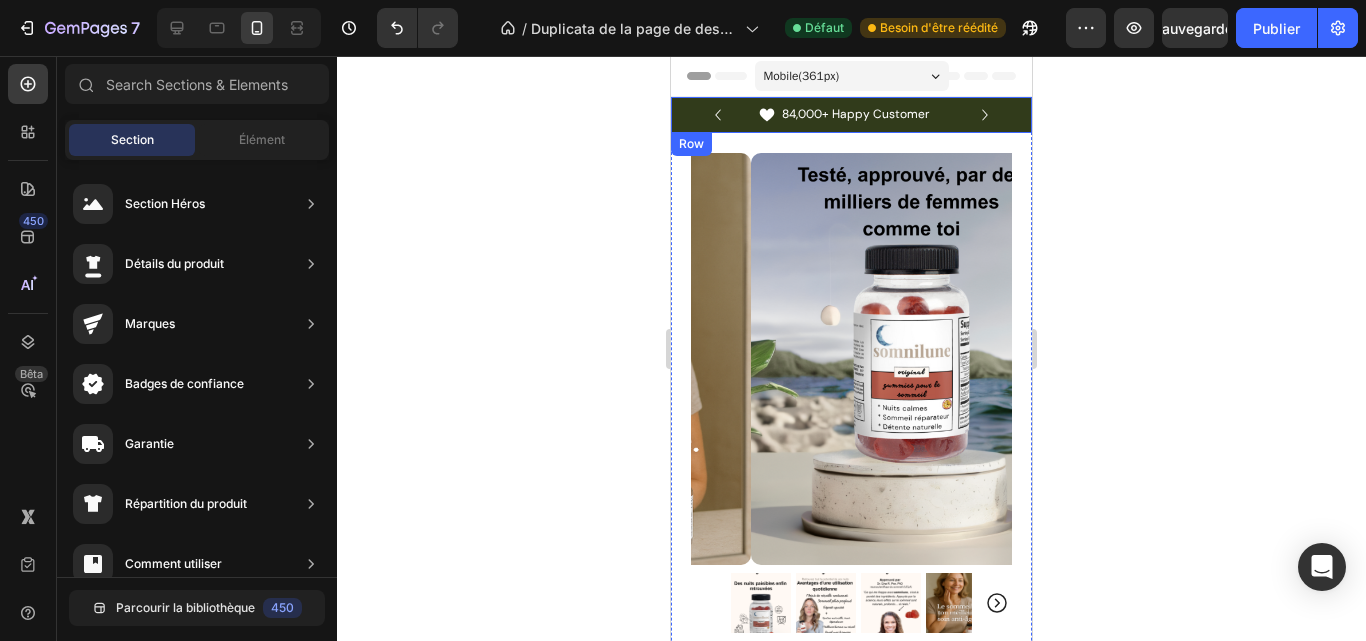 click on "Icon Free Shipping Today Only Text Block Row
Icon 84,000+ Happy Customer Text Block Row
Carousel Row" at bounding box center (851, 115) 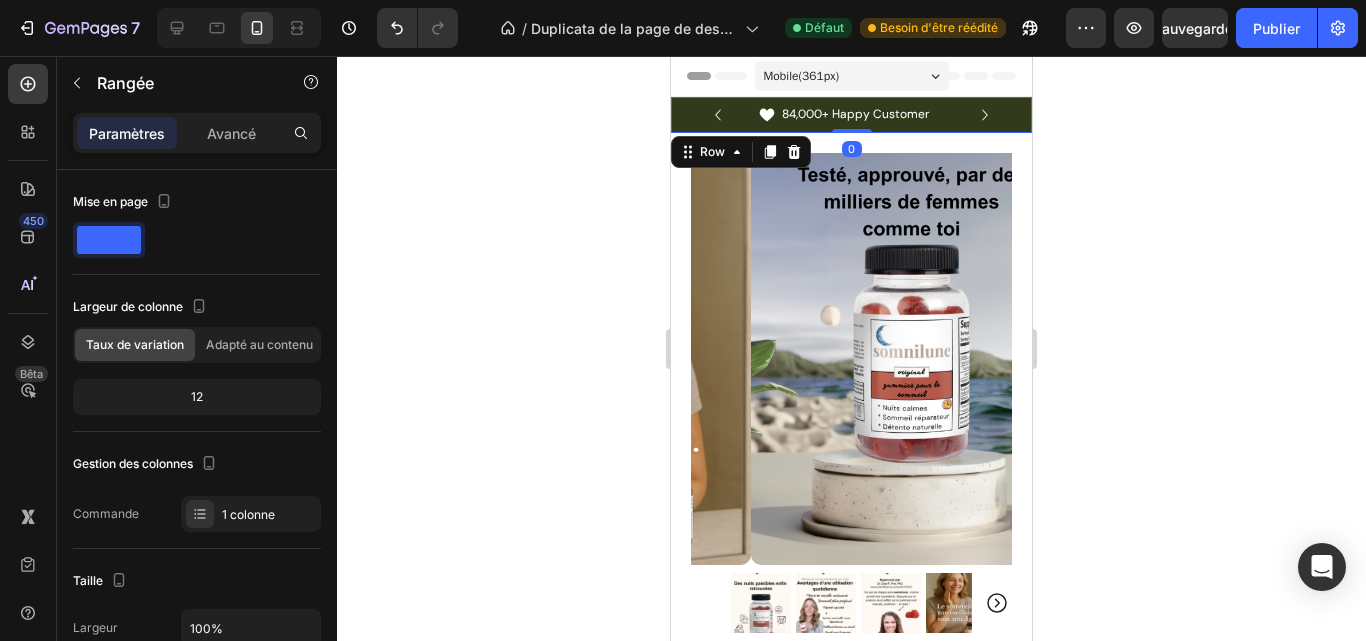 click on "Icon Free Shipping Today Only Text Block Row
Icon 84,000+ Happy Customer Text Block Row
Carousel Row   0" at bounding box center [851, 115] 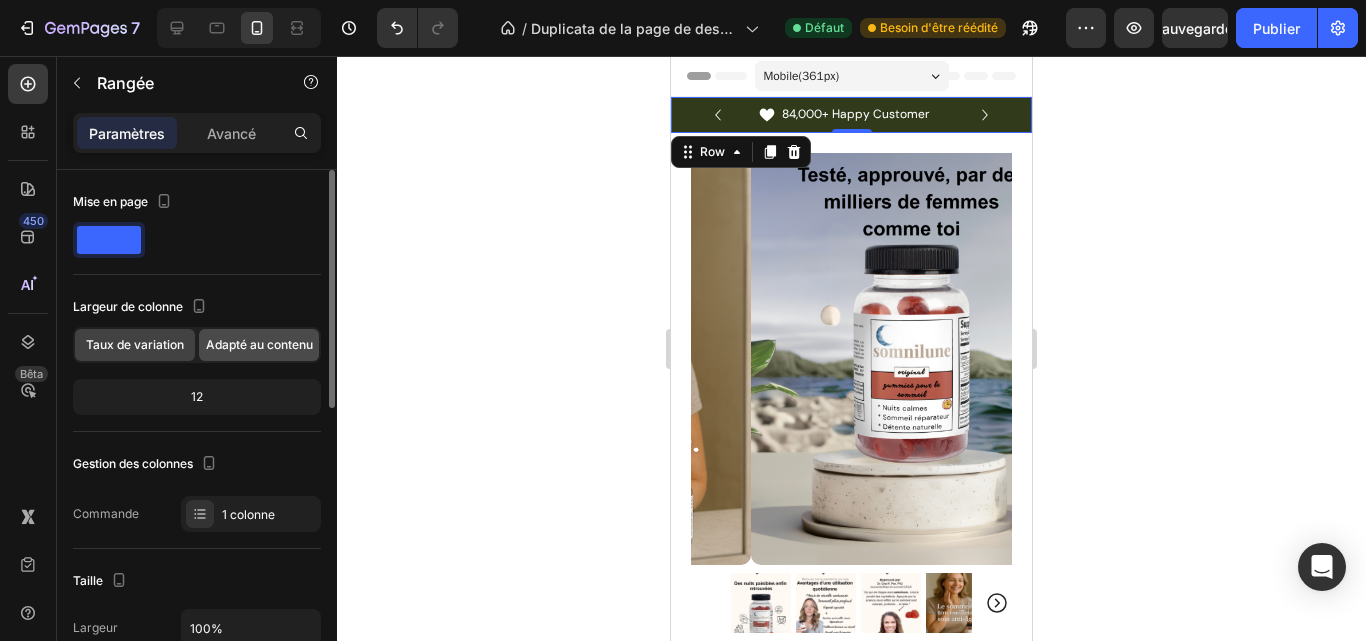 click on "Adapté au contenu" at bounding box center (259, 344) 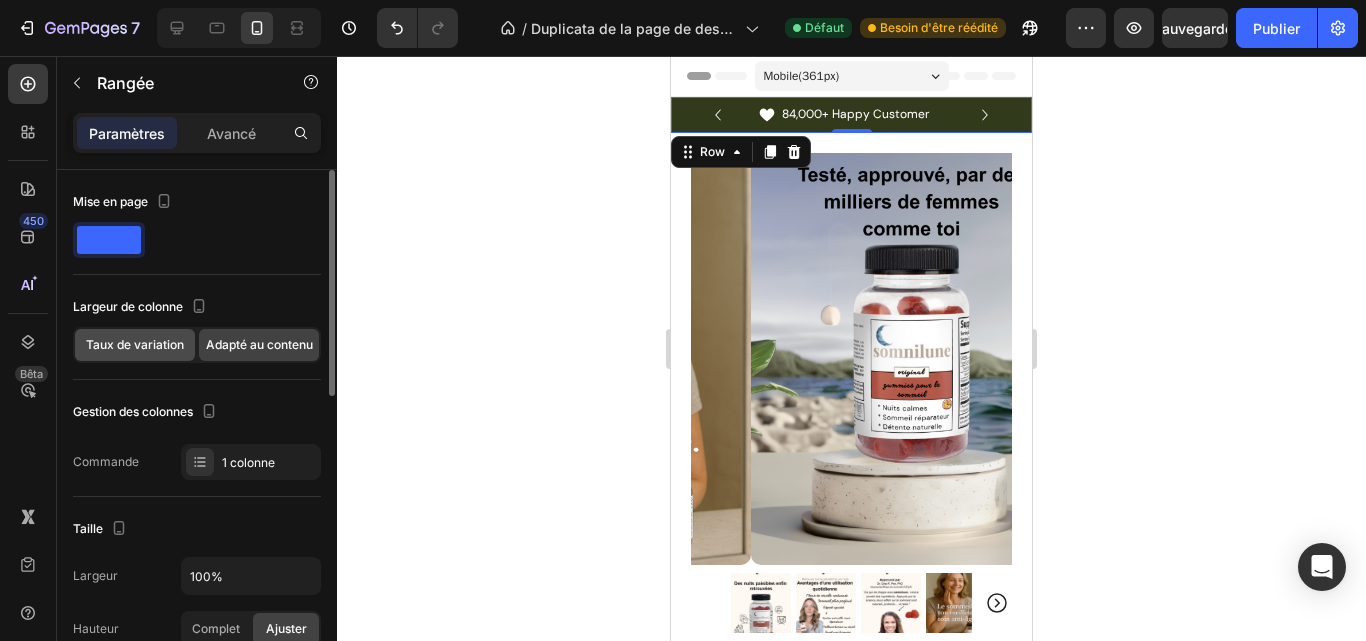 click on "Taux de variation" 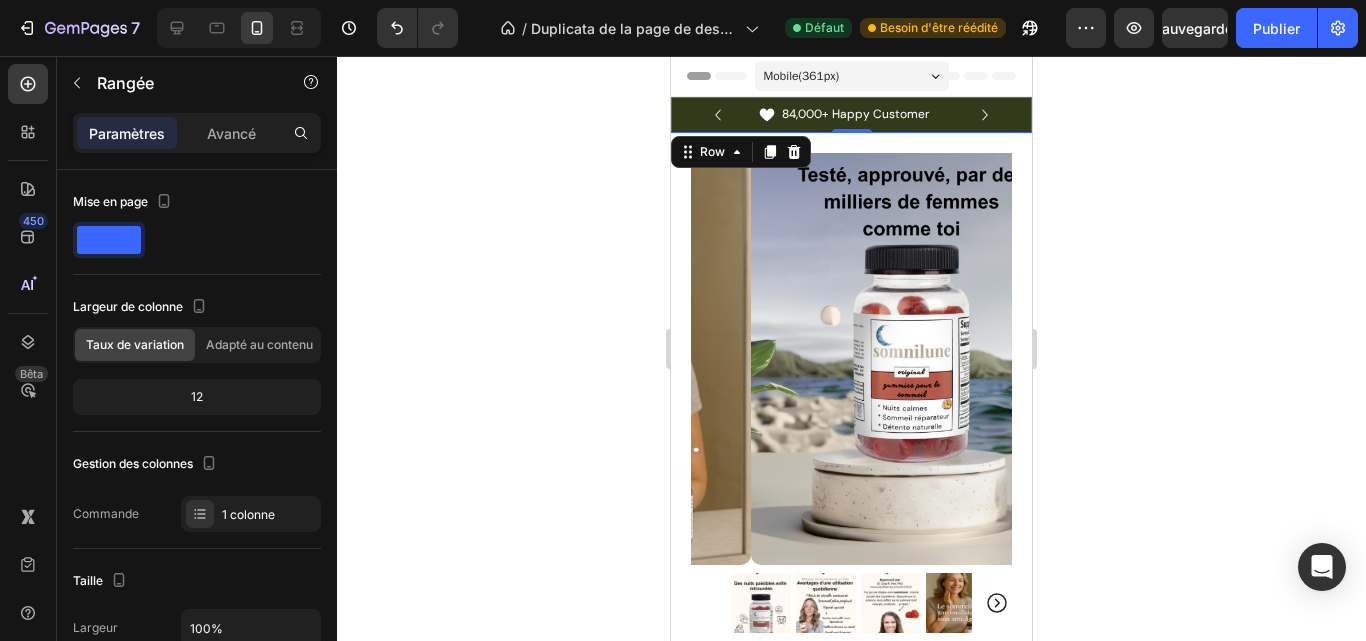 click on "Icon Free Shipping Today Only Text Block Row
Icon 84,000+ Happy Customer Text Block Row
Carousel Row   0" at bounding box center (851, 115) 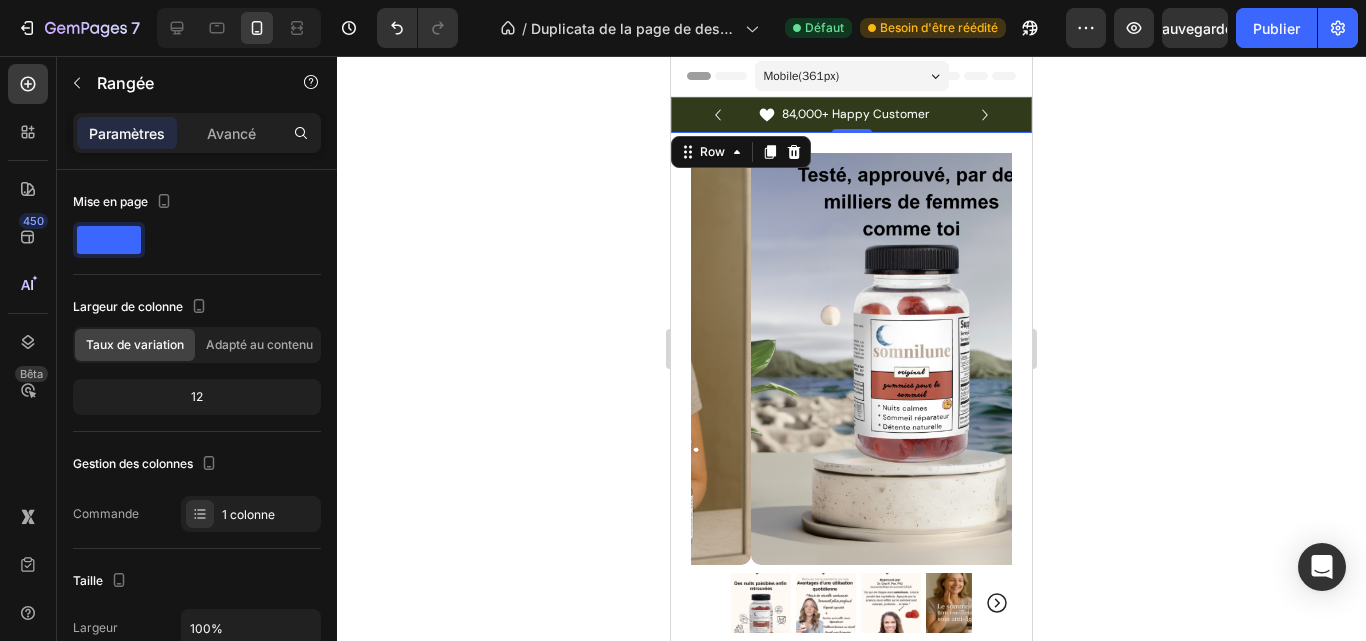 click on "Icon Free Shipping Today Only Text Block Row
Icon 84,000+ Happy Customer Text Block Row
Carousel Row   0" at bounding box center (851, 115) 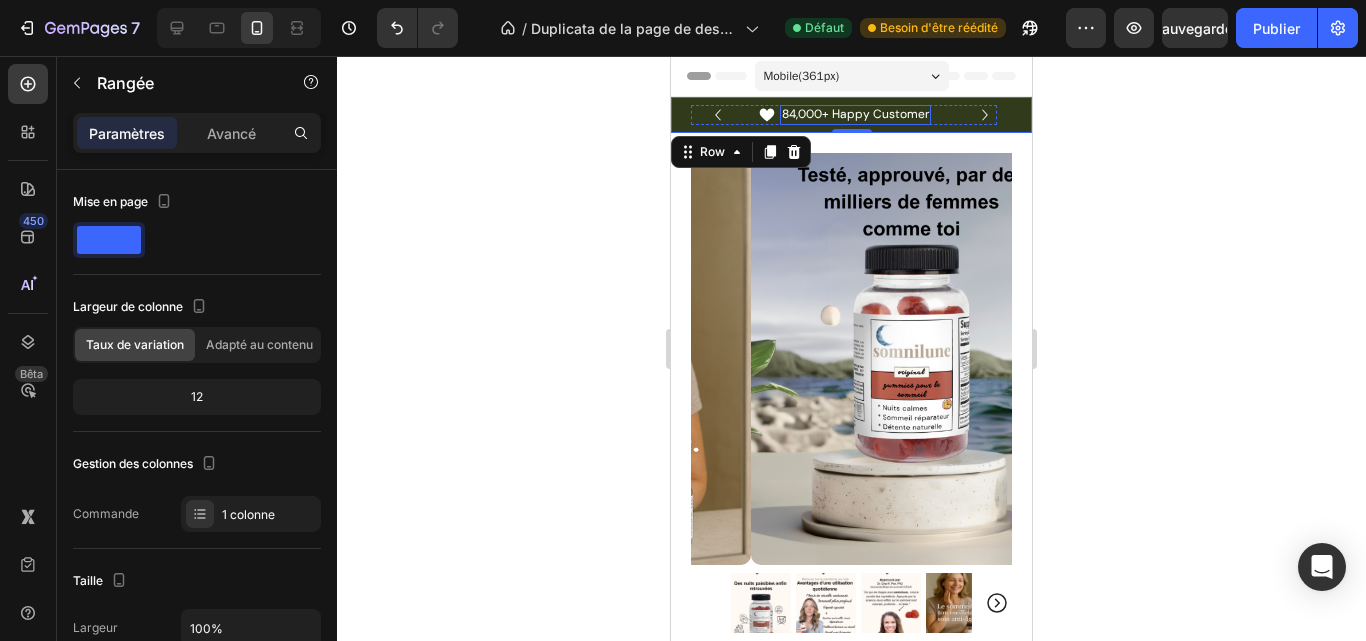 click on "84,000+ Happy Customer" at bounding box center (855, 115) 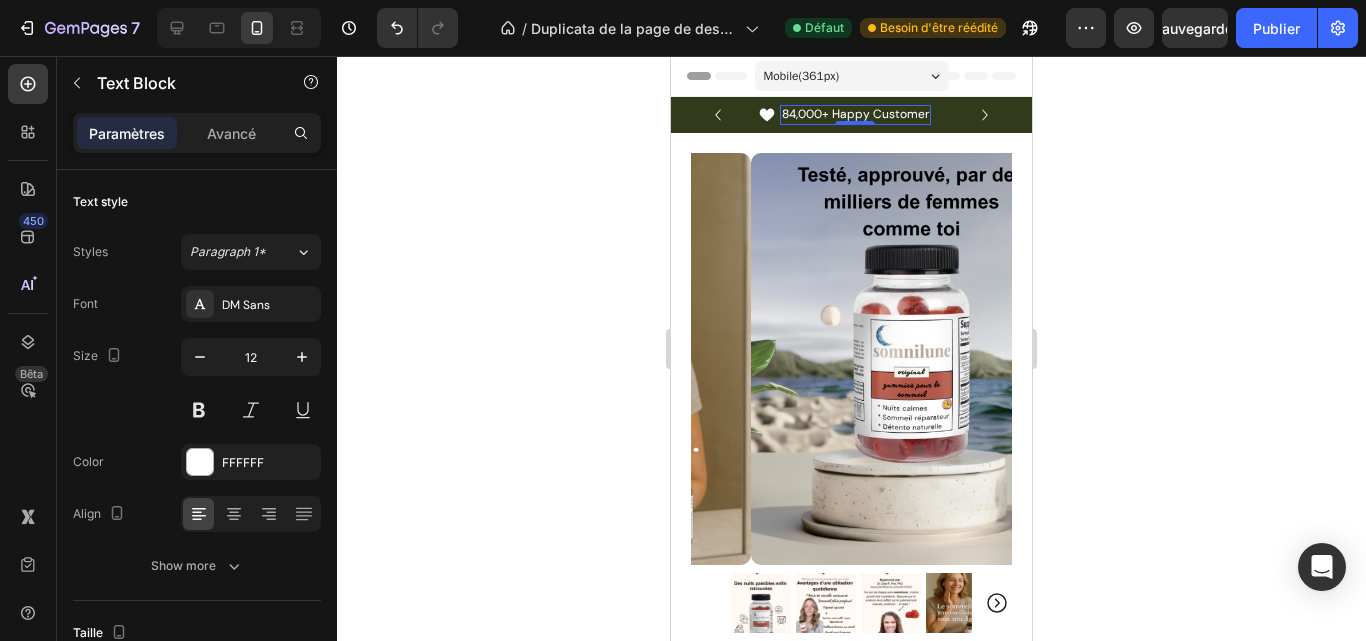 click on "84,000+ Happy Customer" at bounding box center (855, 115) 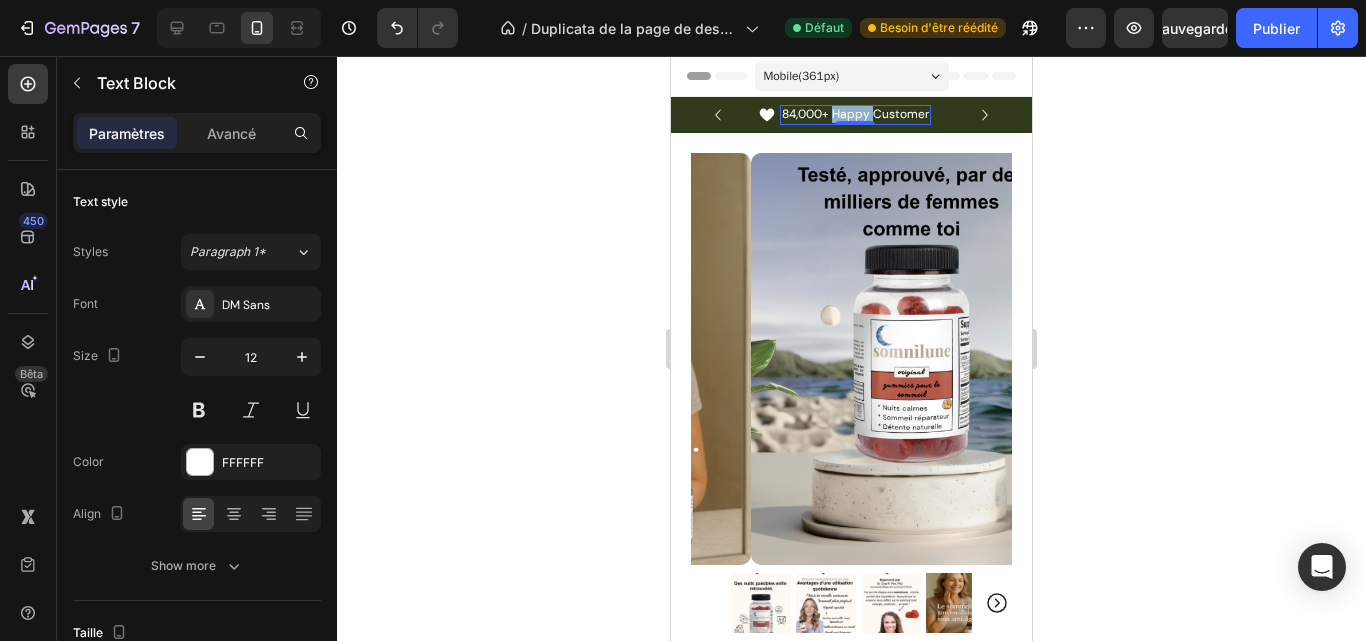 click on "84,000+ Happy Customer" at bounding box center (855, 115) 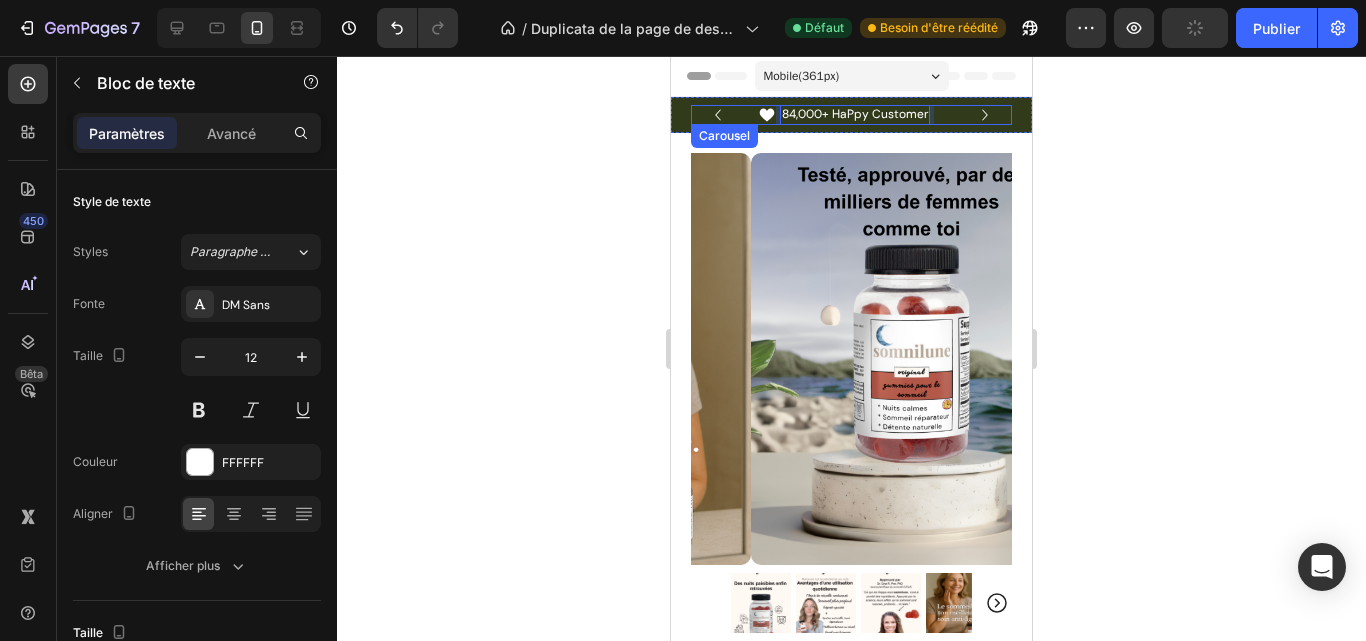 click 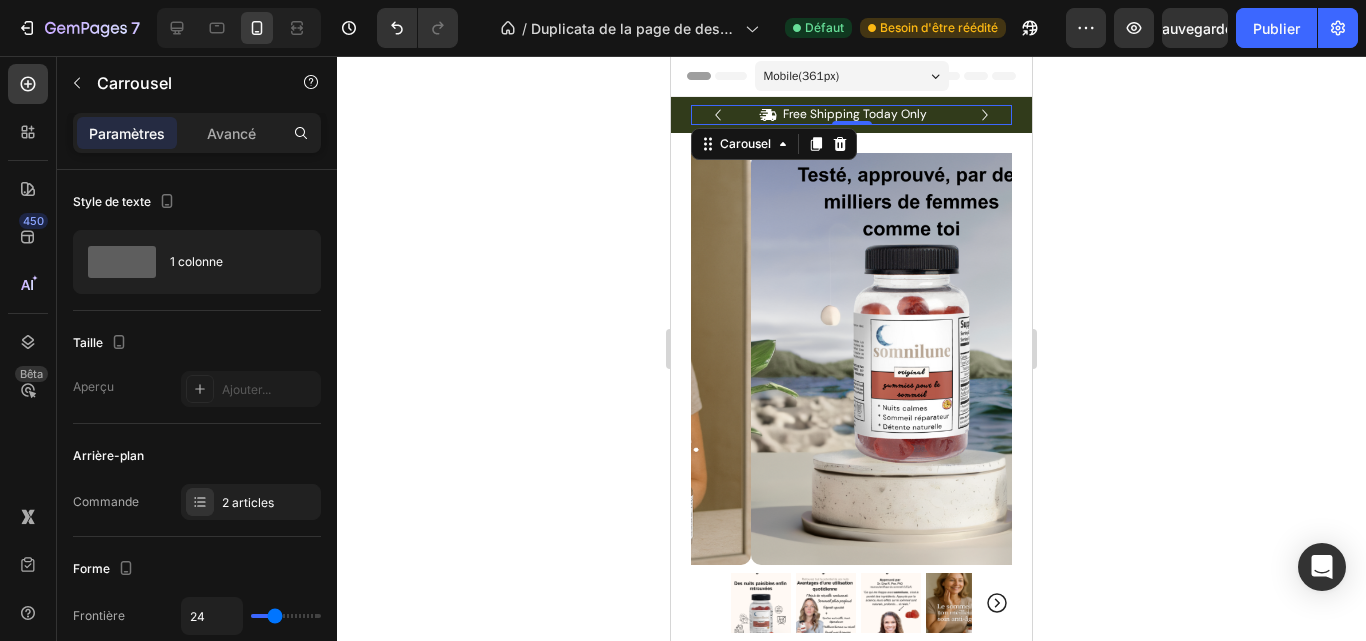 click 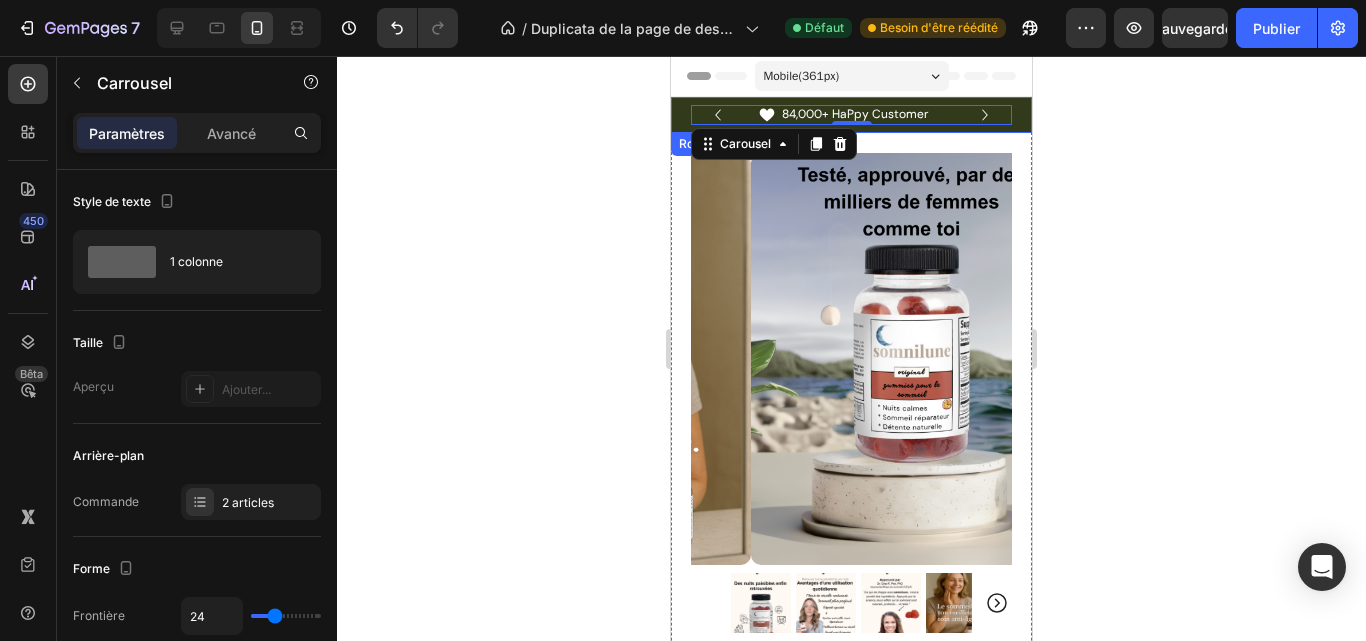 click on "Icon Free Shipping Today Only Text Block Row
Icon 84,000+ HaPpy Customer Text Block Row
Carousel   0 Row" at bounding box center [851, 115] 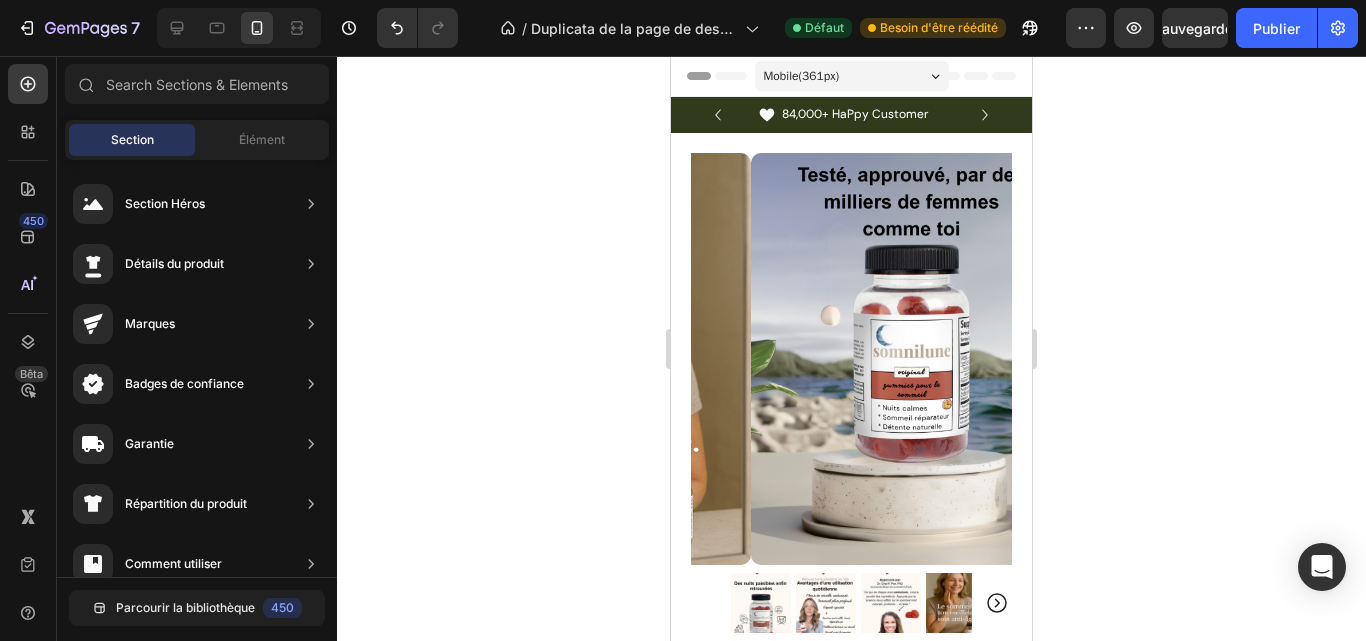 scroll, scrollTop: 112, scrollLeft: 0, axis: vertical 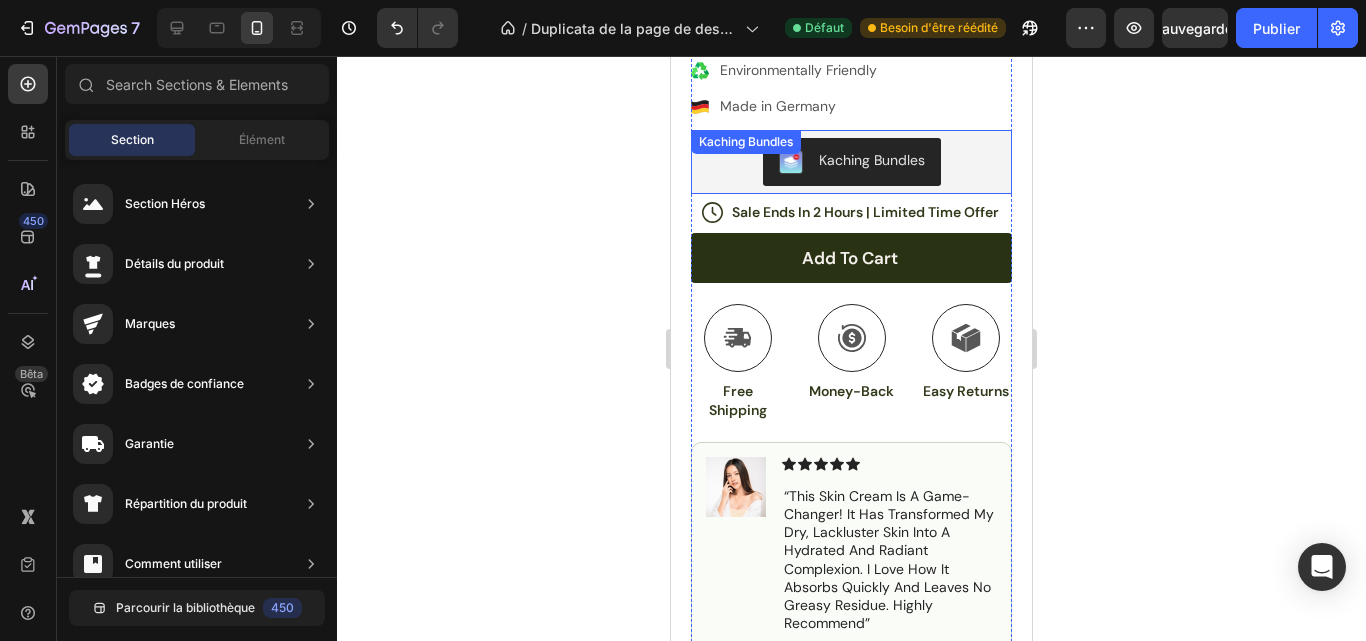 click on "Kaching Bundles" at bounding box center [872, 160] 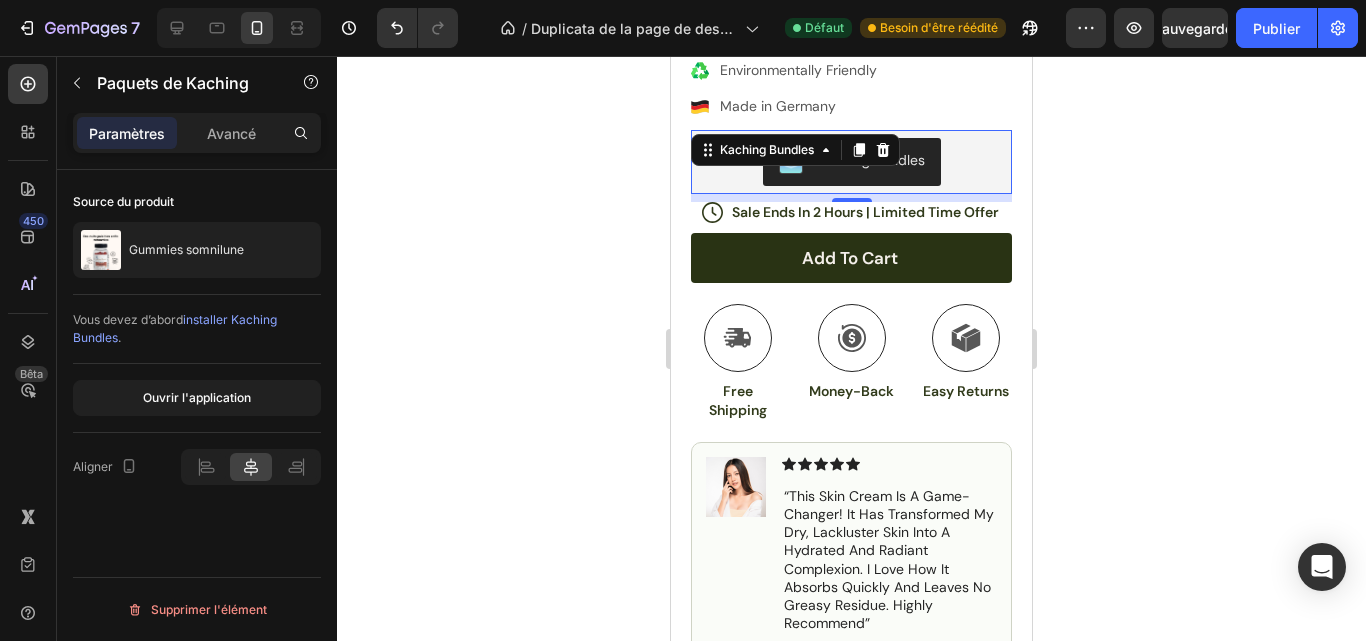 click on "Kaching Bundles" at bounding box center (852, 162) 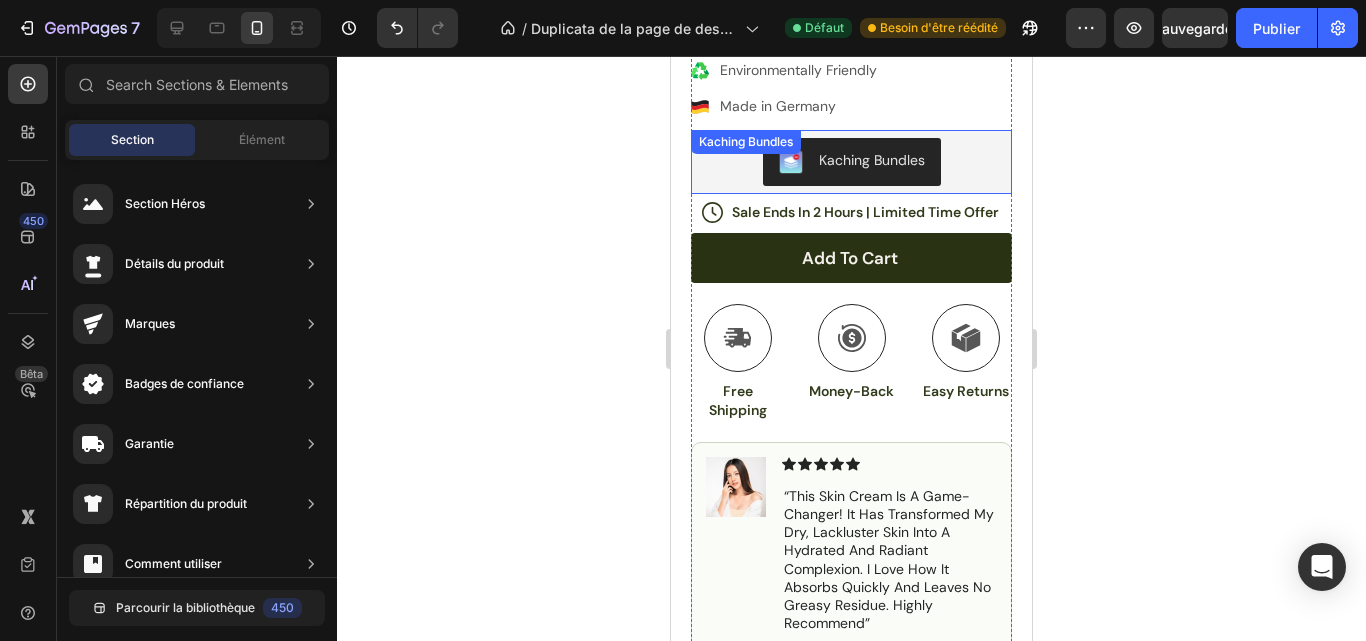 click on "Kaching Bundles" at bounding box center (852, 162) 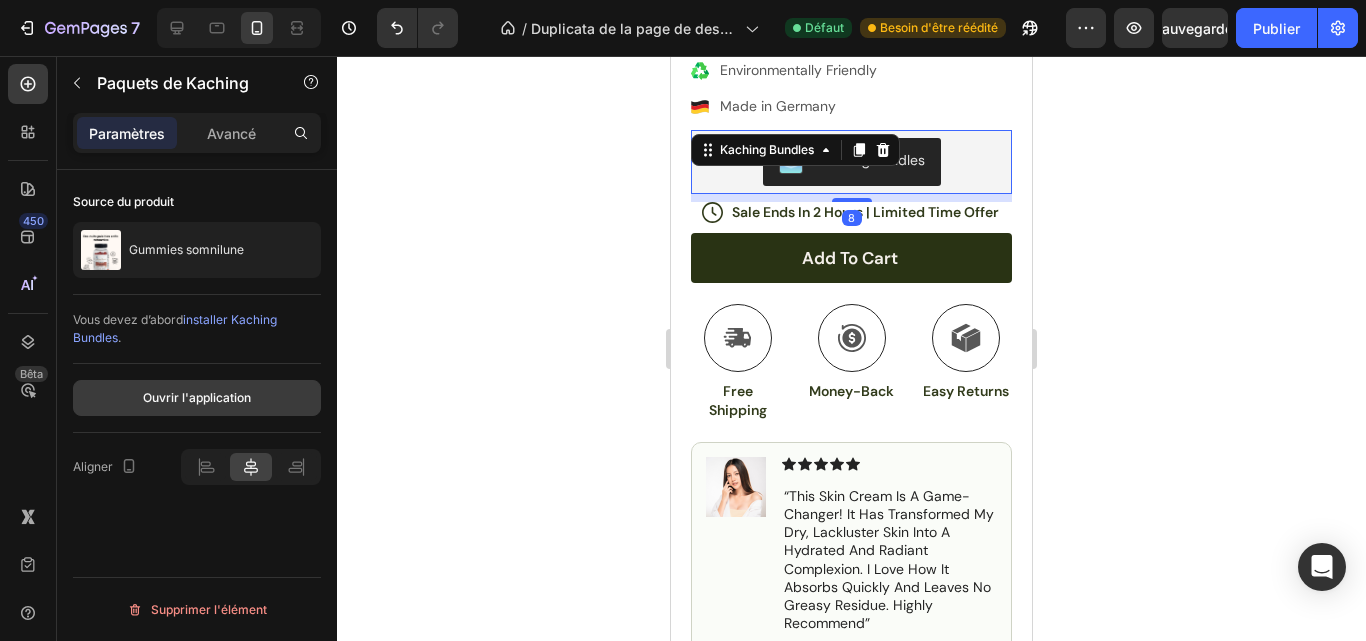 click on "Ouvrir l'application" 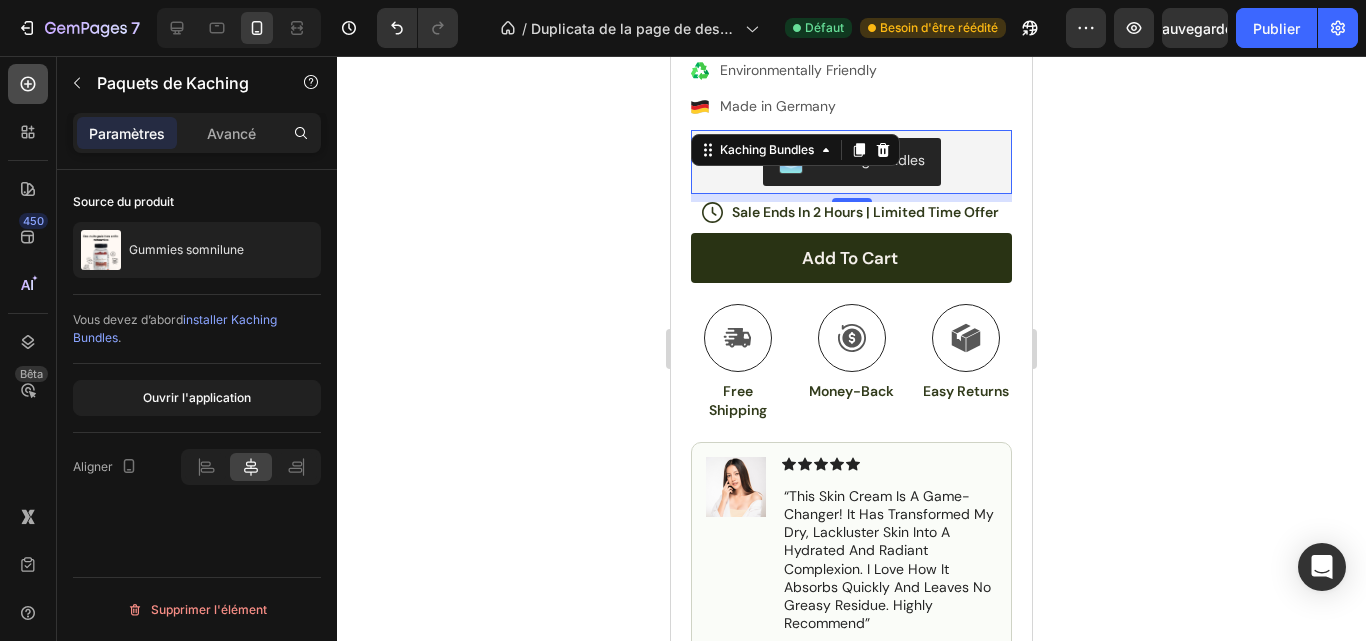 click 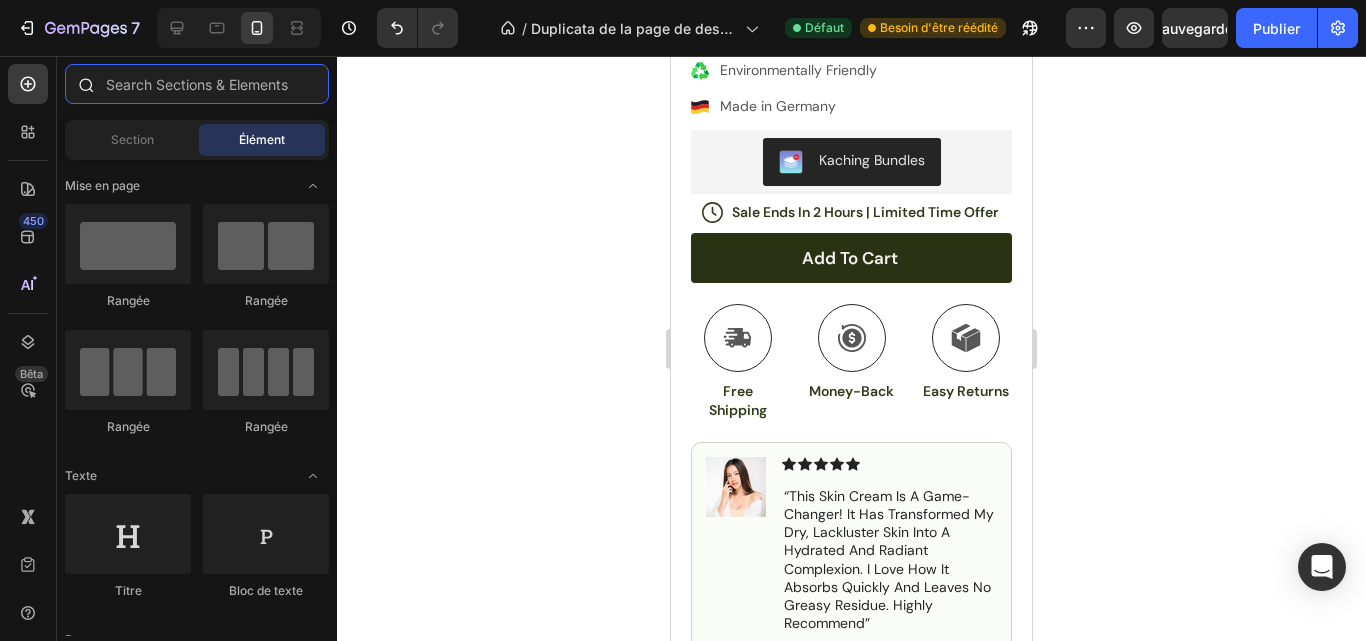 click at bounding box center (197, 84) 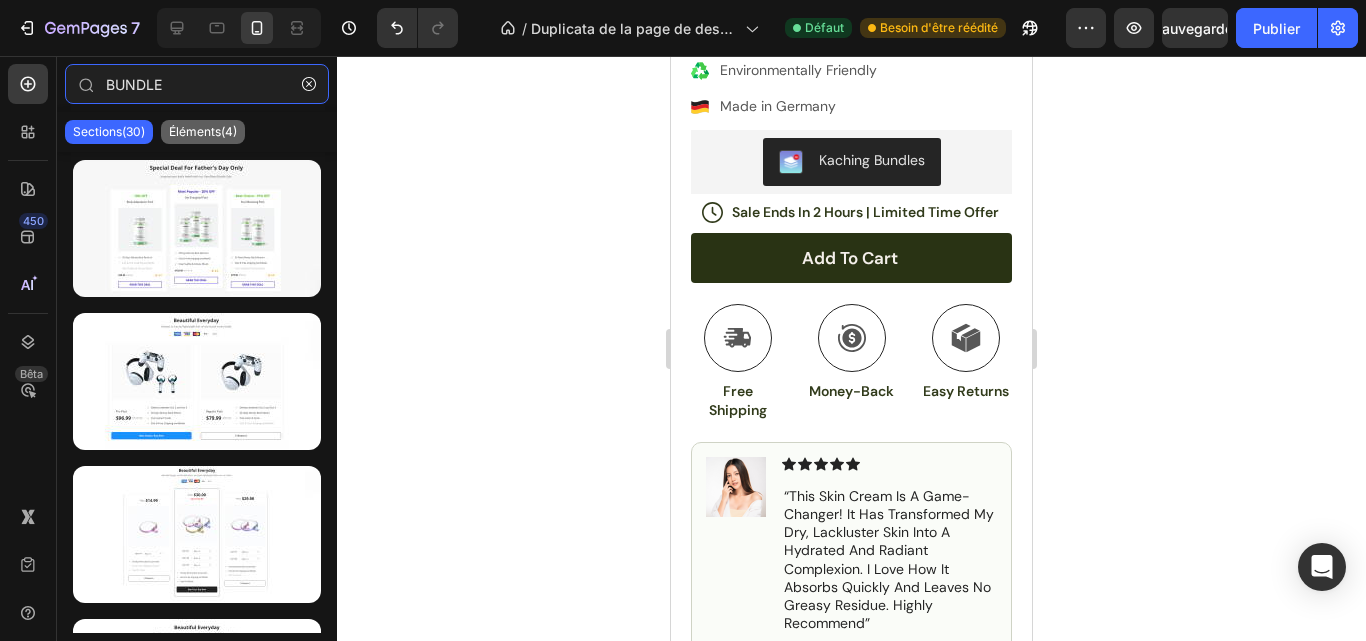 type on "BUNDLE" 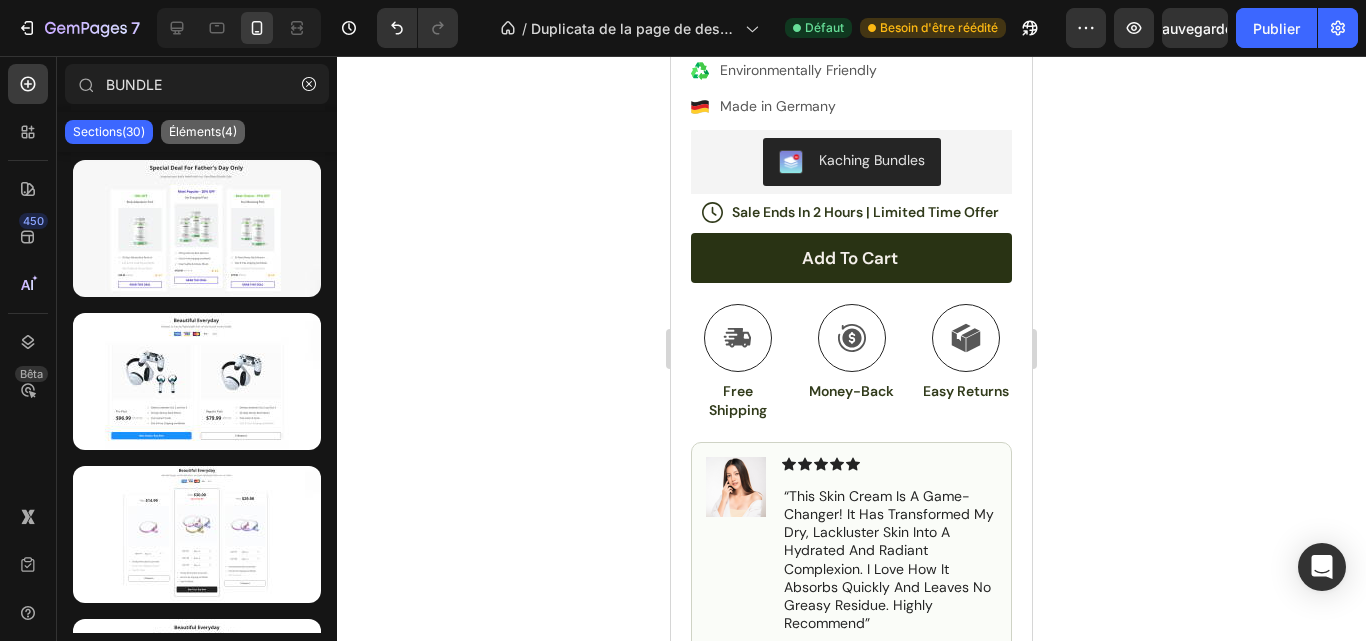 click on "Éléments(4)" at bounding box center (203, 132) 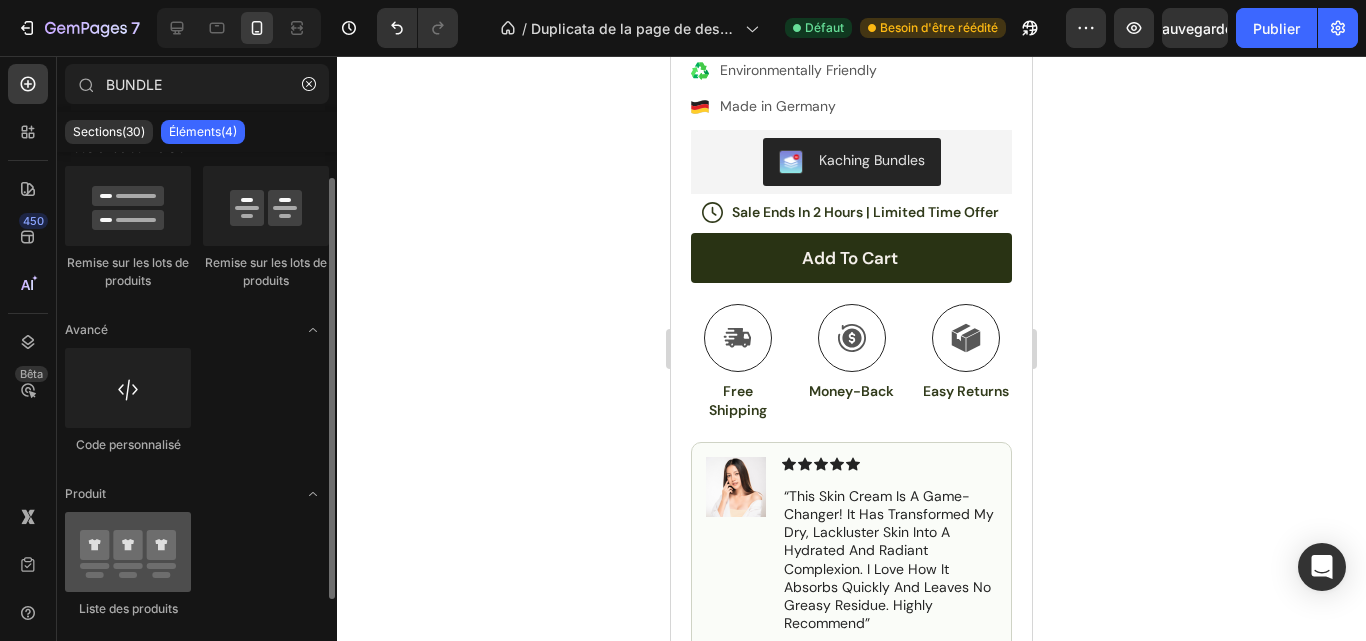scroll, scrollTop: 0, scrollLeft: 0, axis: both 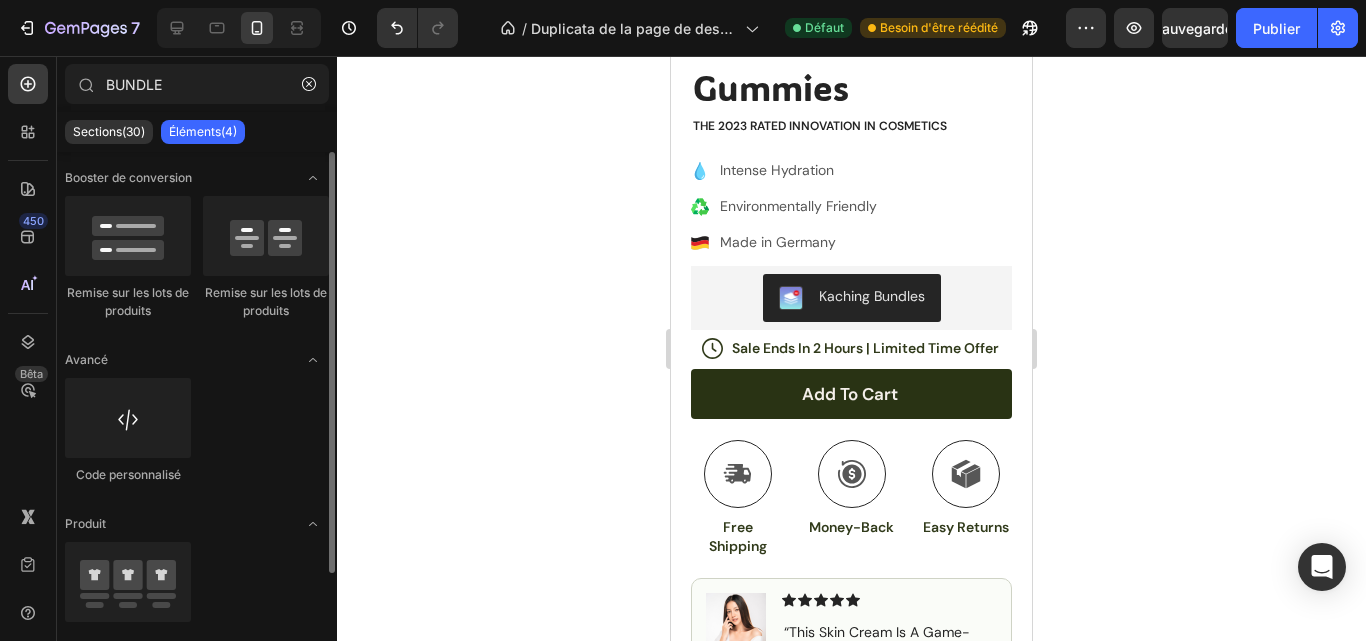click on "Code personnalisé" at bounding box center (128, 474) 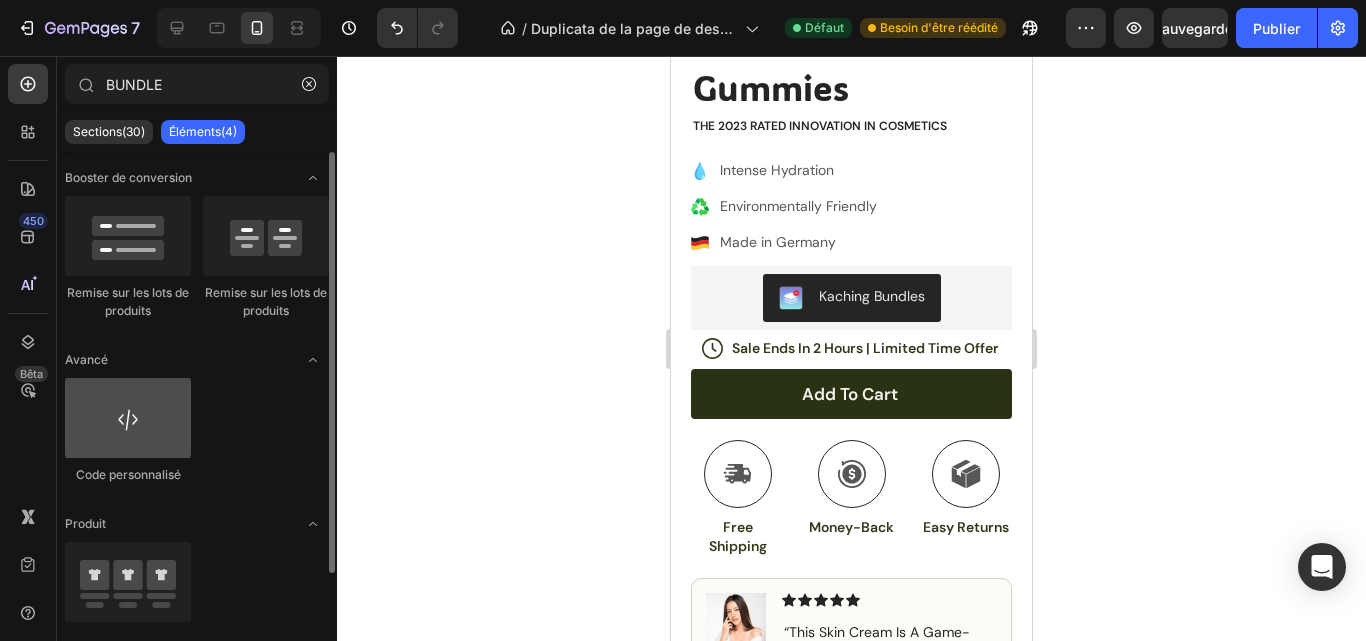 click at bounding box center [128, 418] 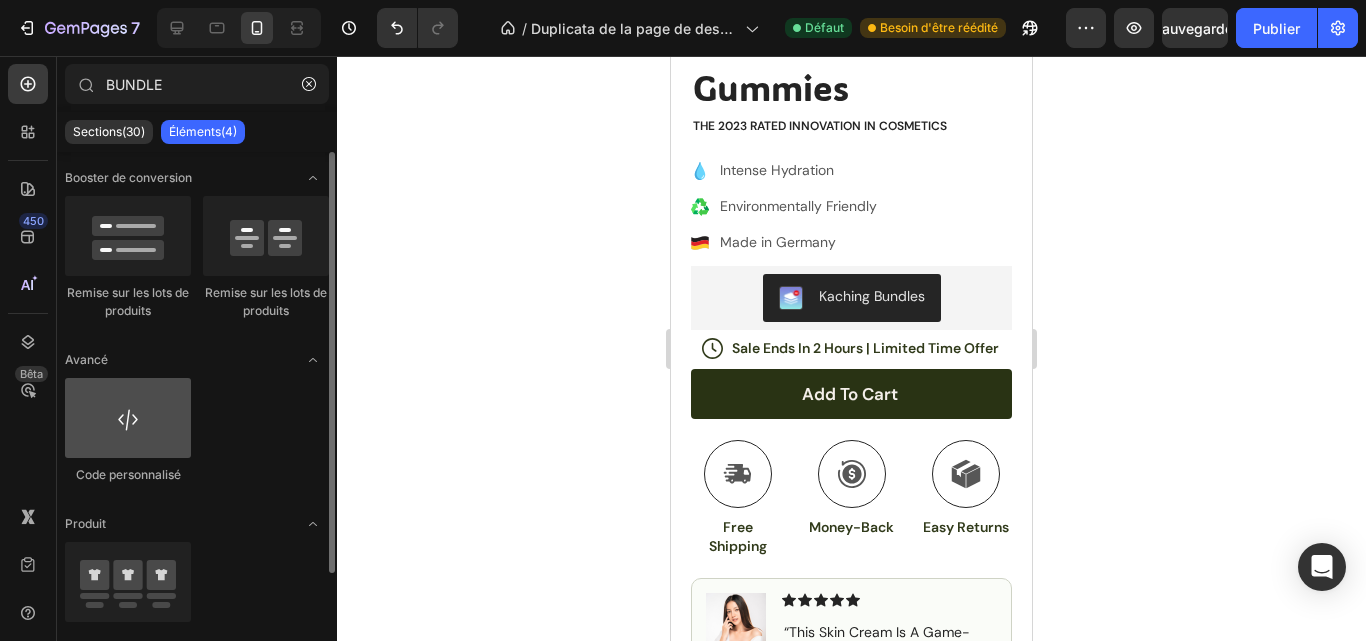 click at bounding box center [128, 418] 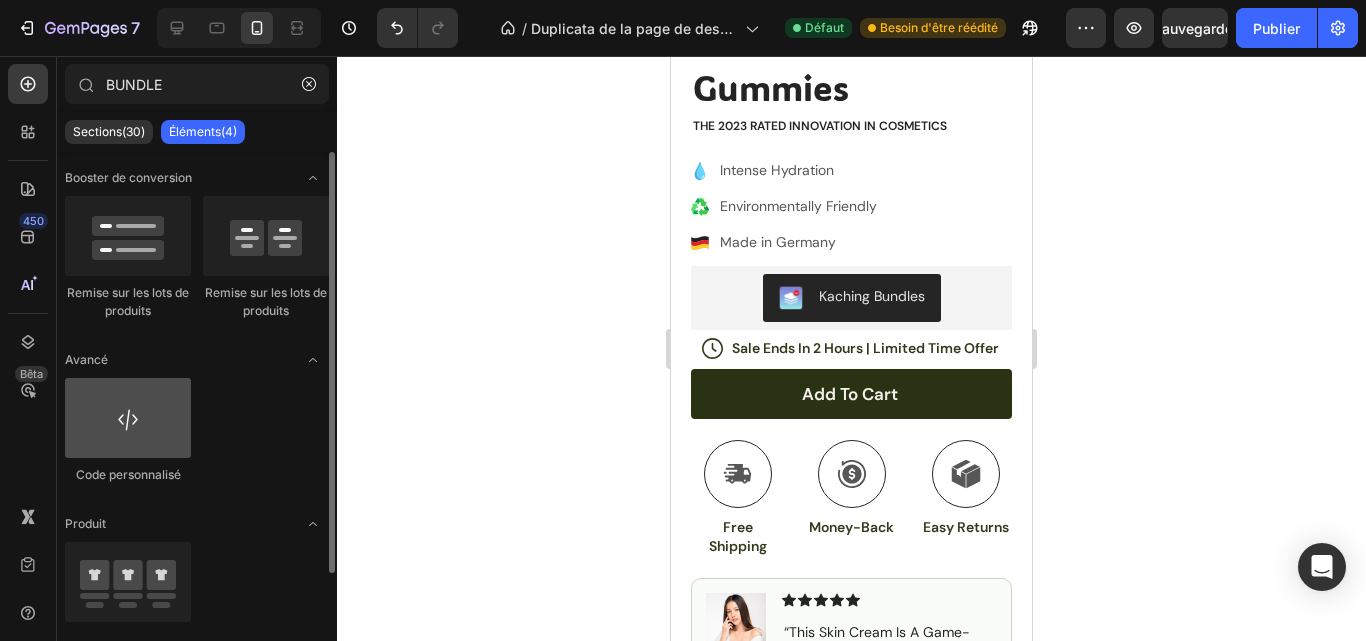 click at bounding box center [128, 418] 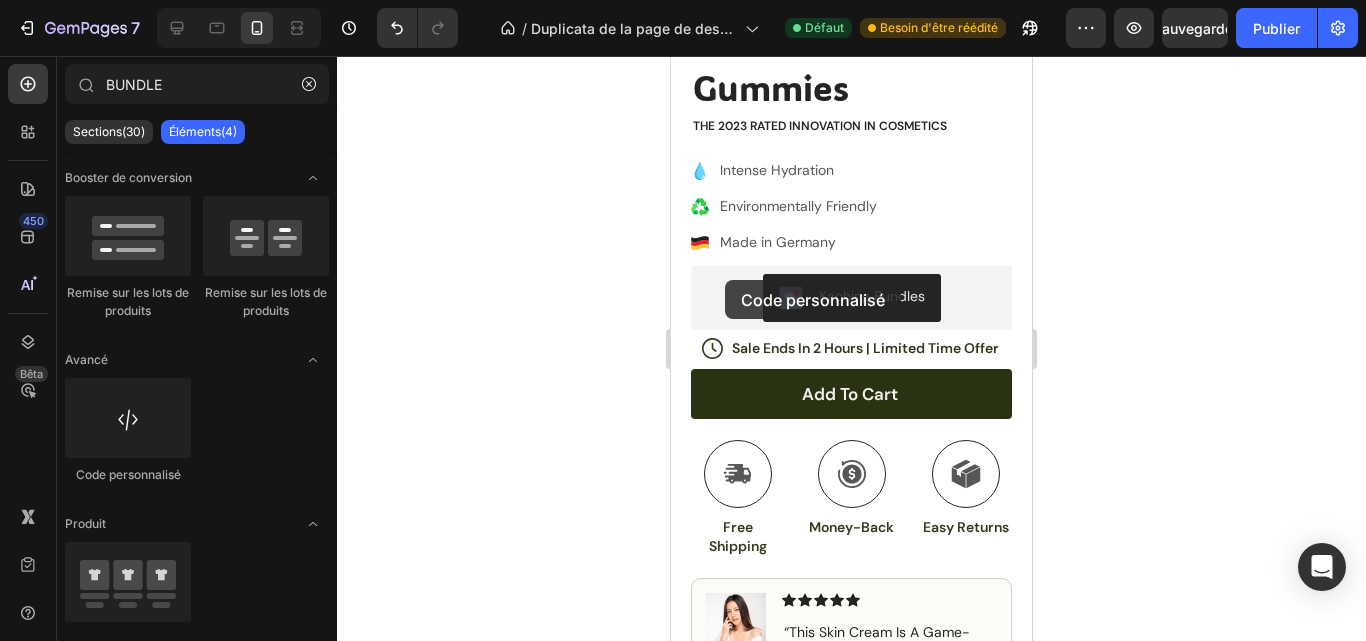 drag, startPoint x: 1067, startPoint y: 448, endPoint x: 725, endPoint y: 280, distance: 381.03543 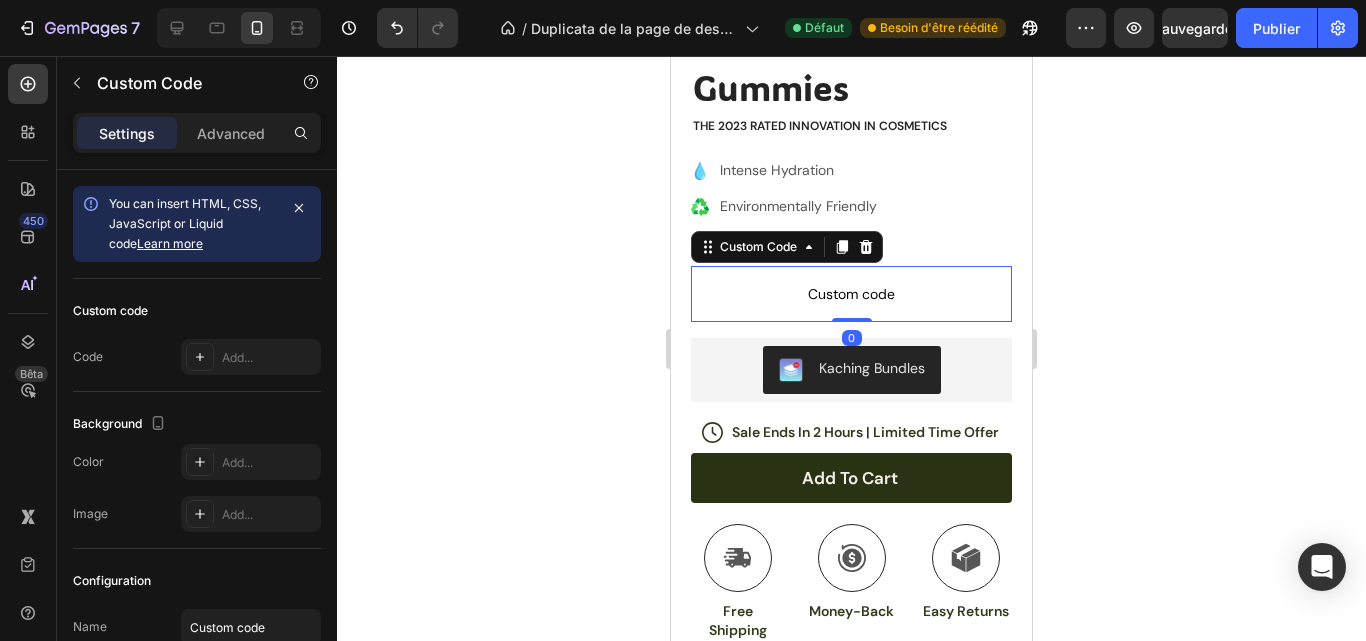 click on "Custom code" at bounding box center [851, 294] 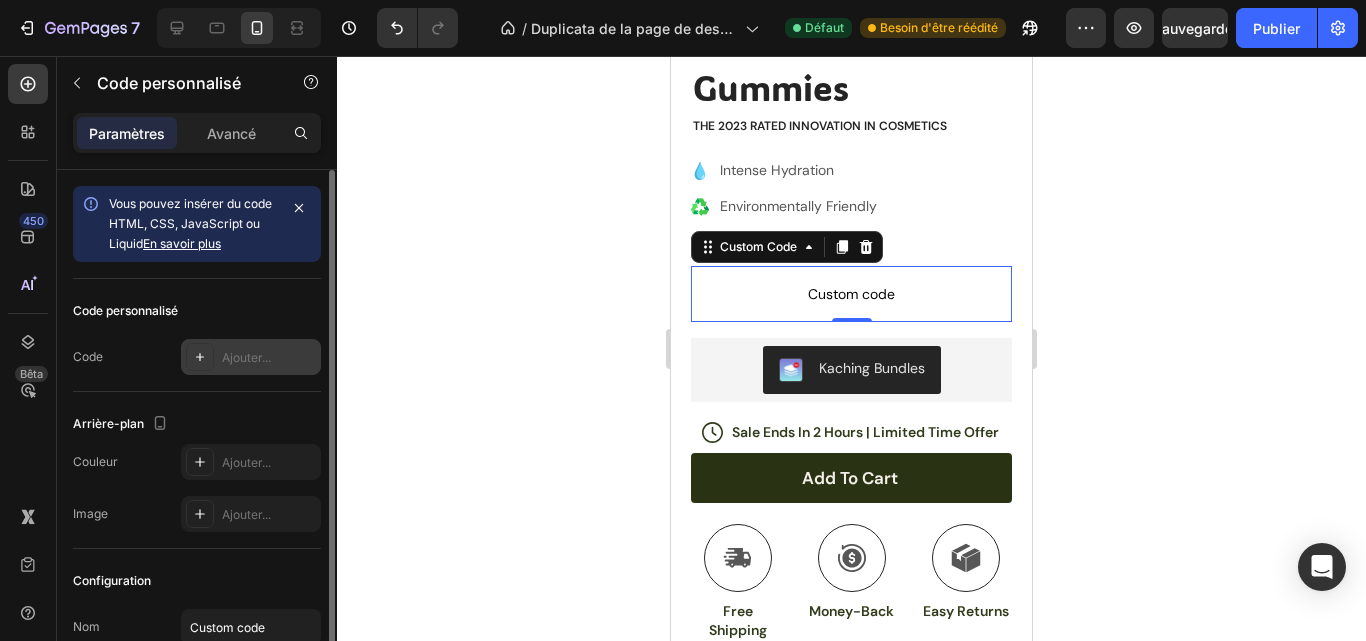 click 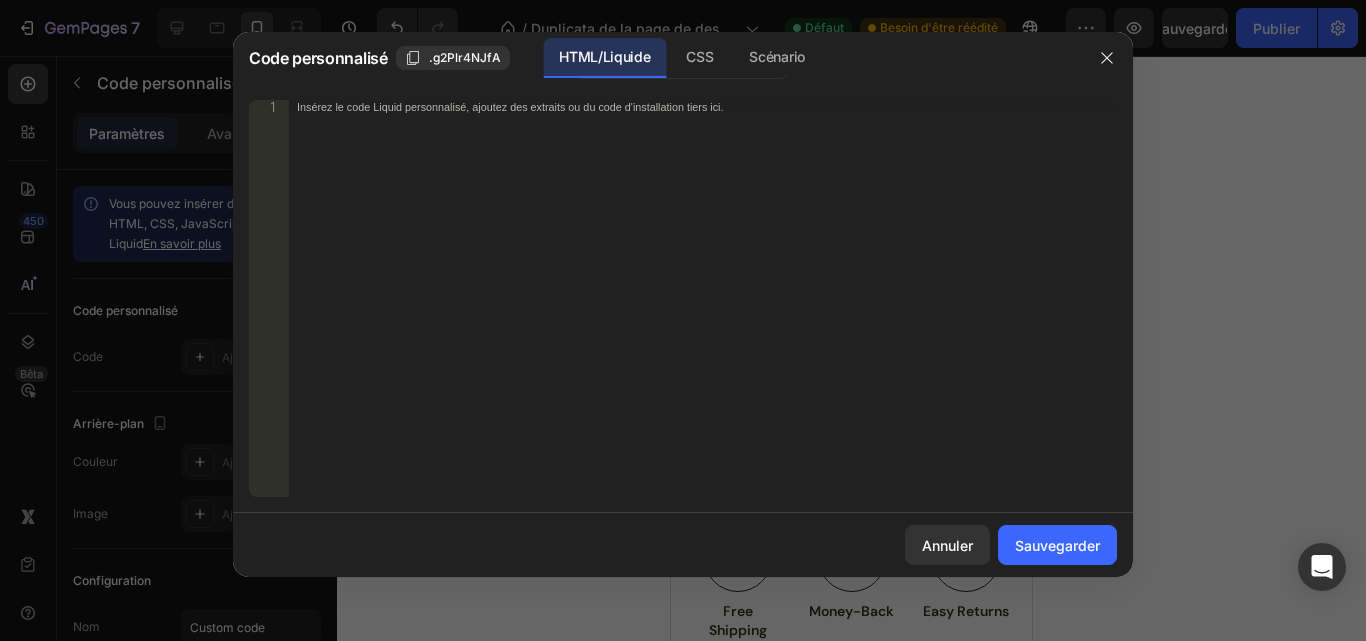 type 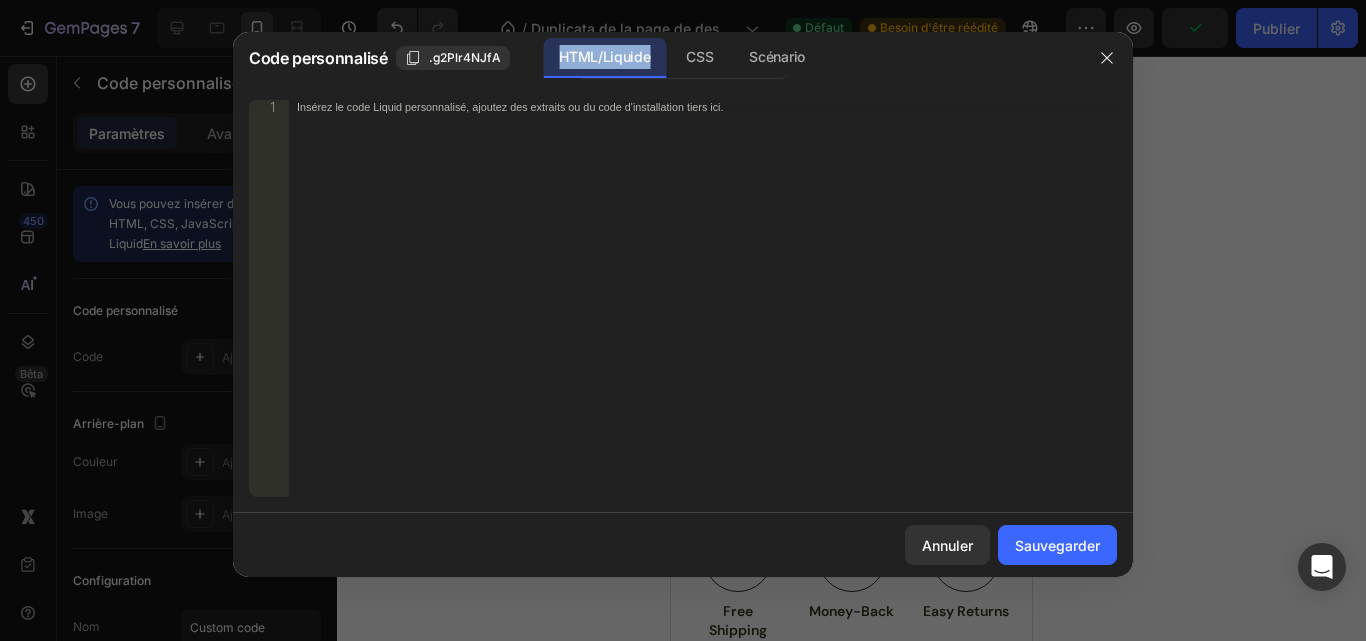 drag, startPoint x: 556, startPoint y: 43, endPoint x: 656, endPoint y: 65, distance: 102.3914 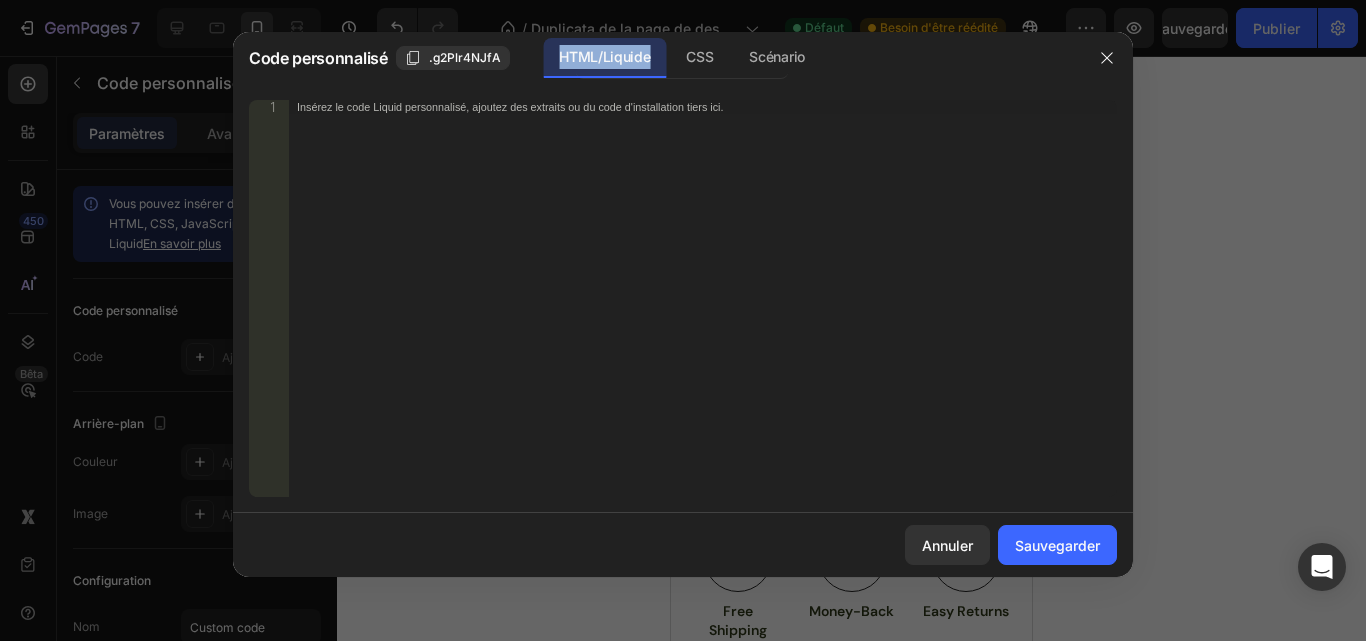 copy on "HTML/Liquide" 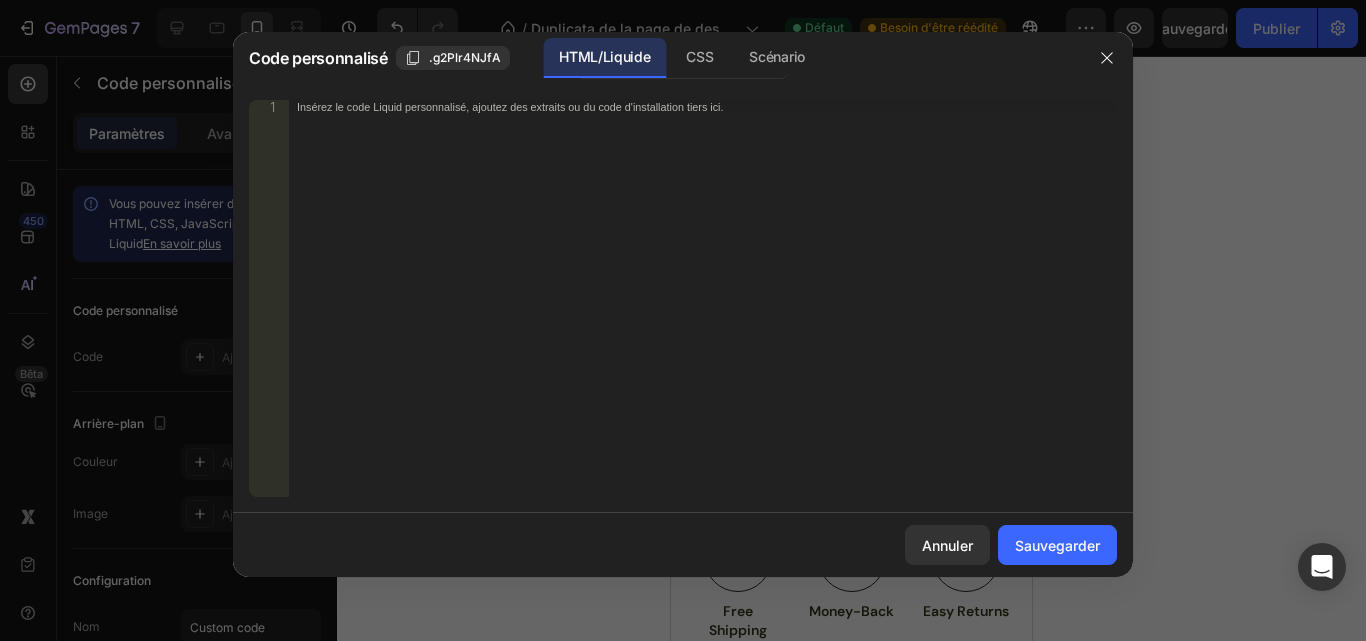 click at bounding box center [683, 320] 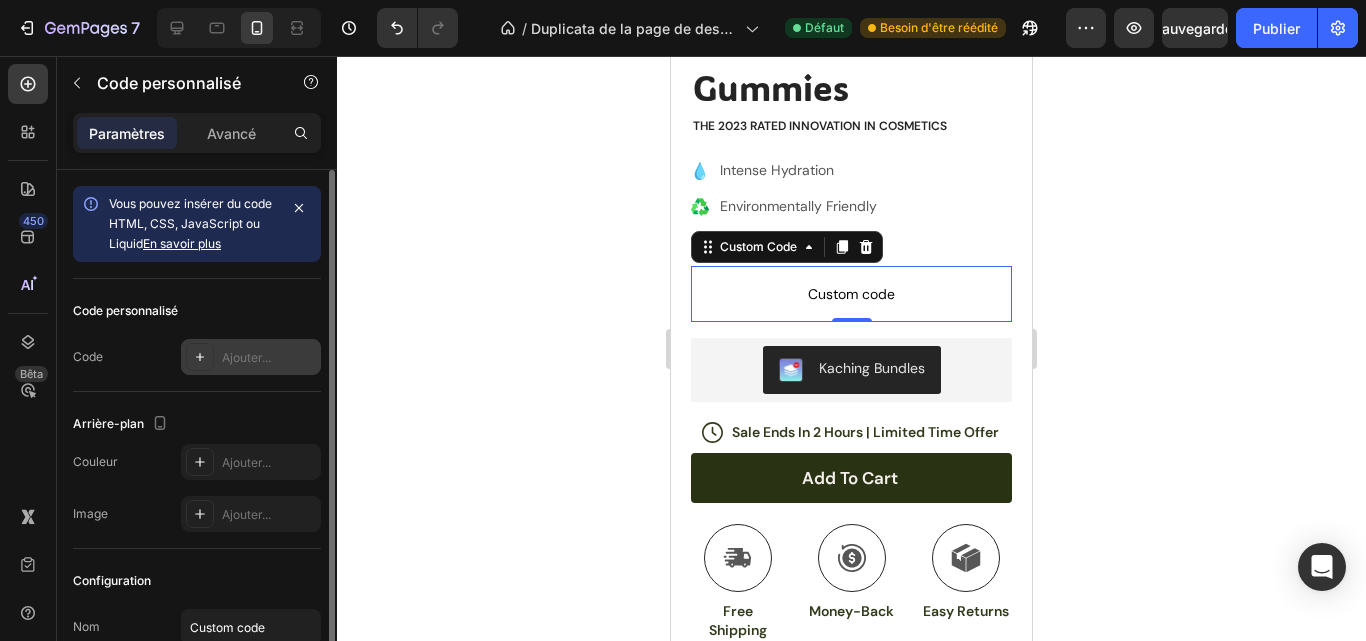 click 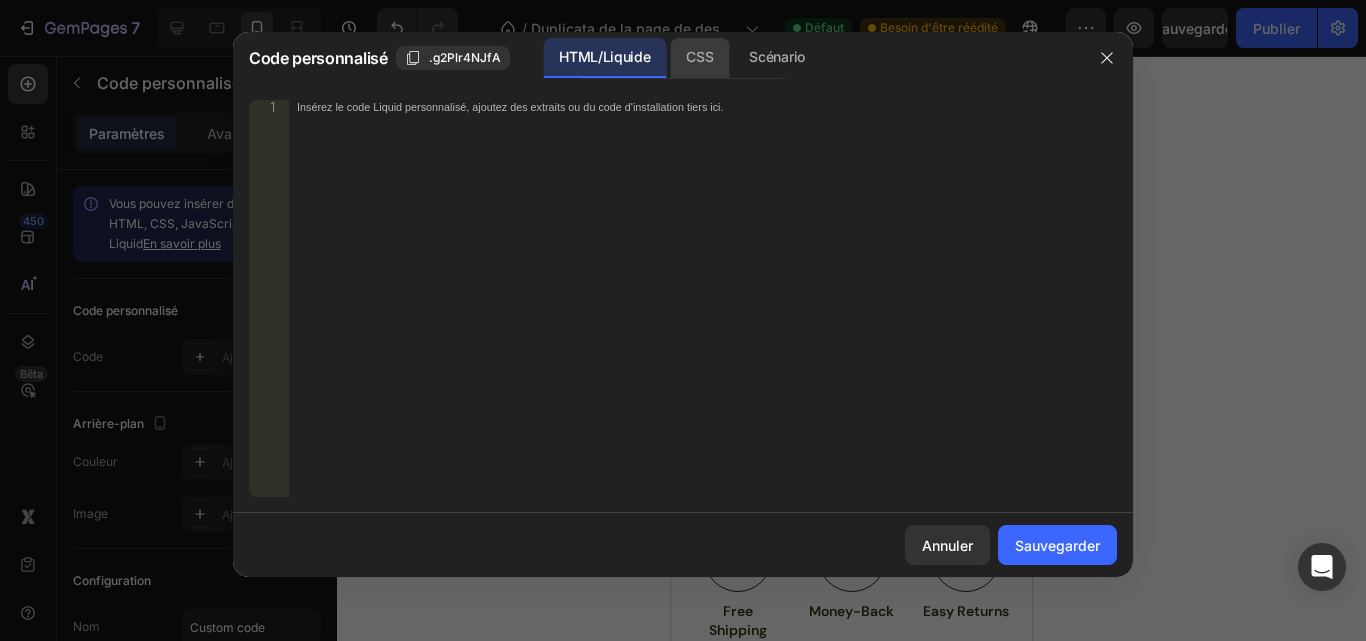 click on "CSS" 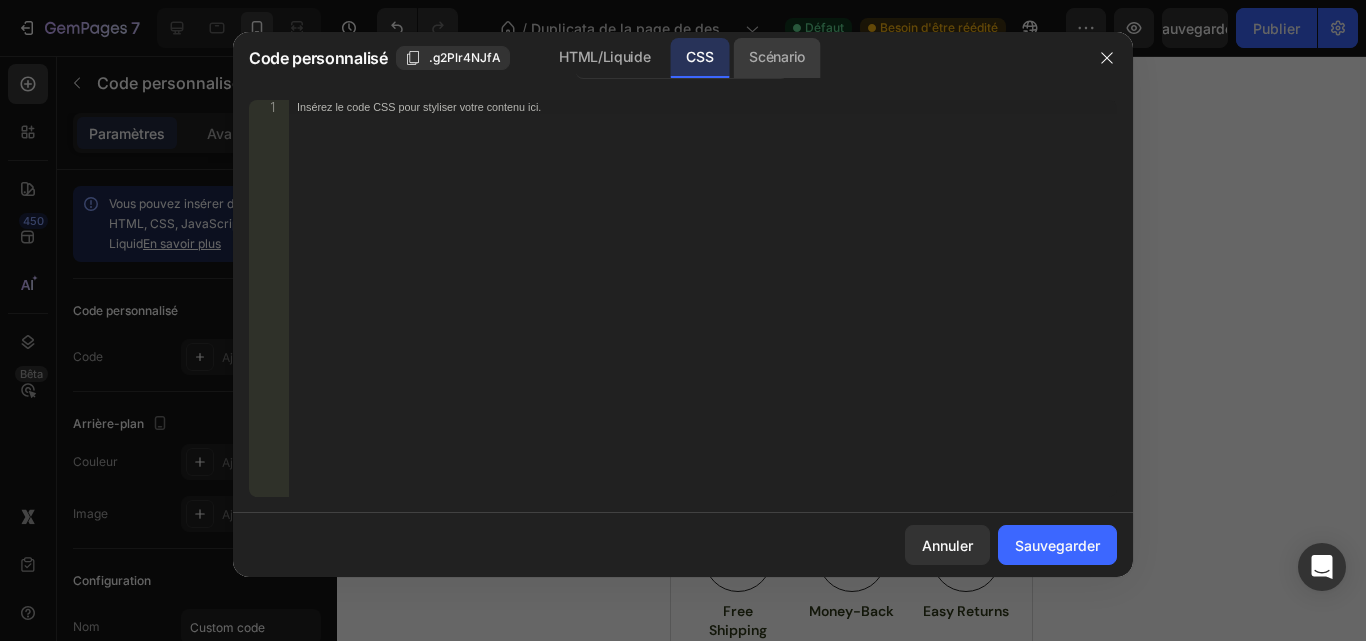 click on "Scénario" at bounding box center [776, 56] 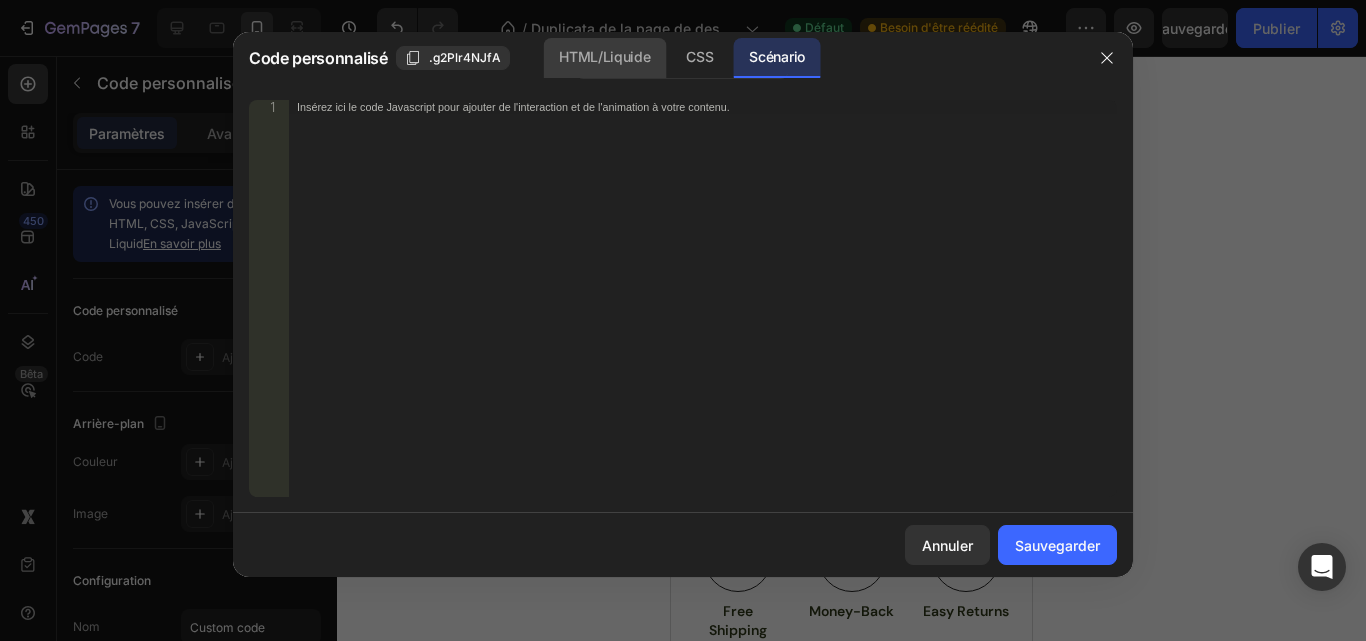click on "HTML/Liquide" at bounding box center [604, 56] 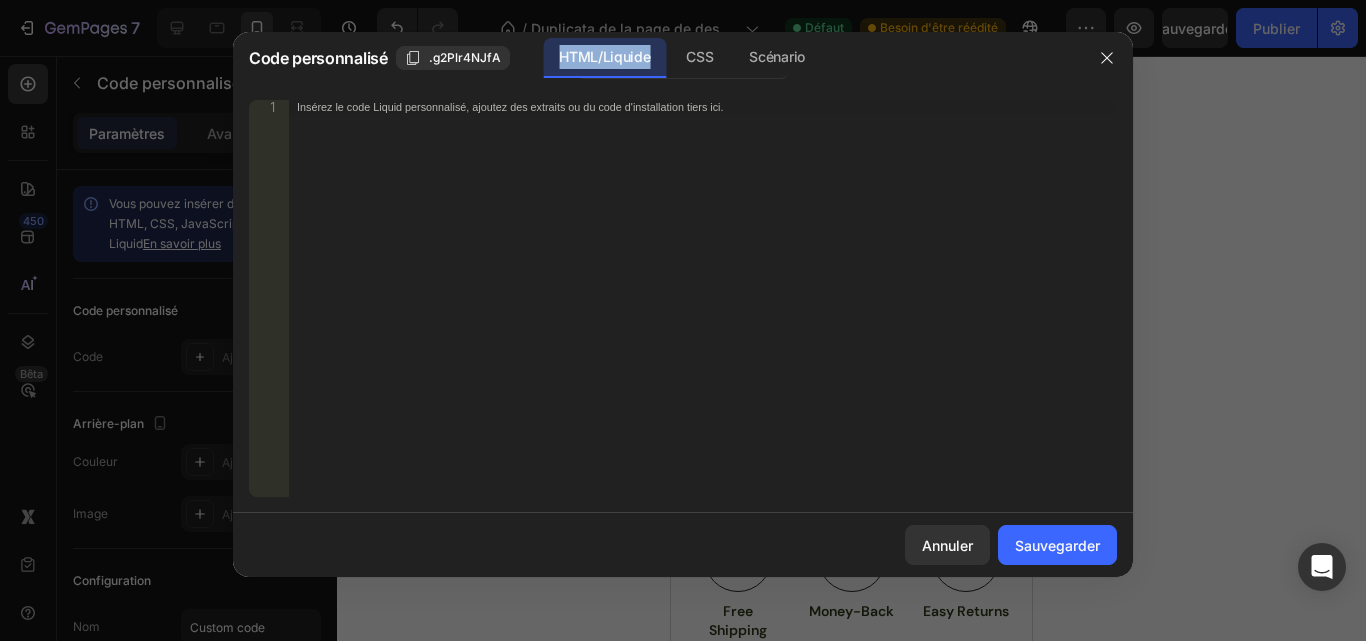 drag, startPoint x: 662, startPoint y: 59, endPoint x: 556, endPoint y: 62, distance: 106.04244 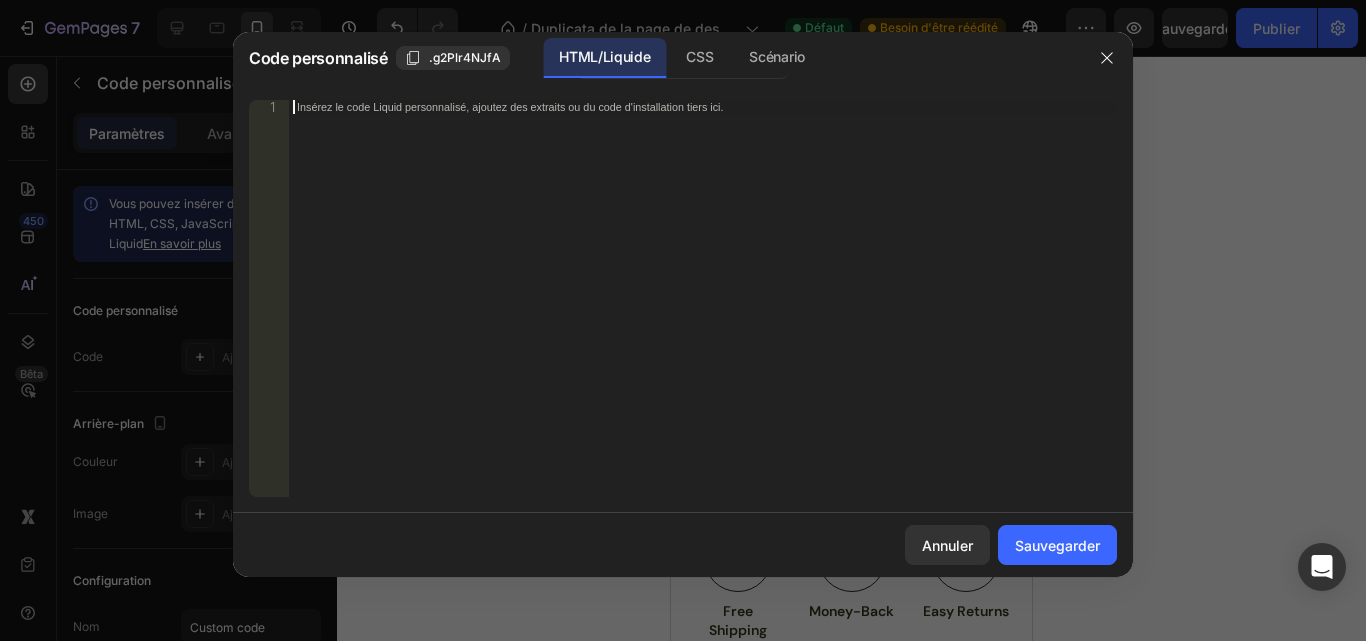 paste on "</style>" 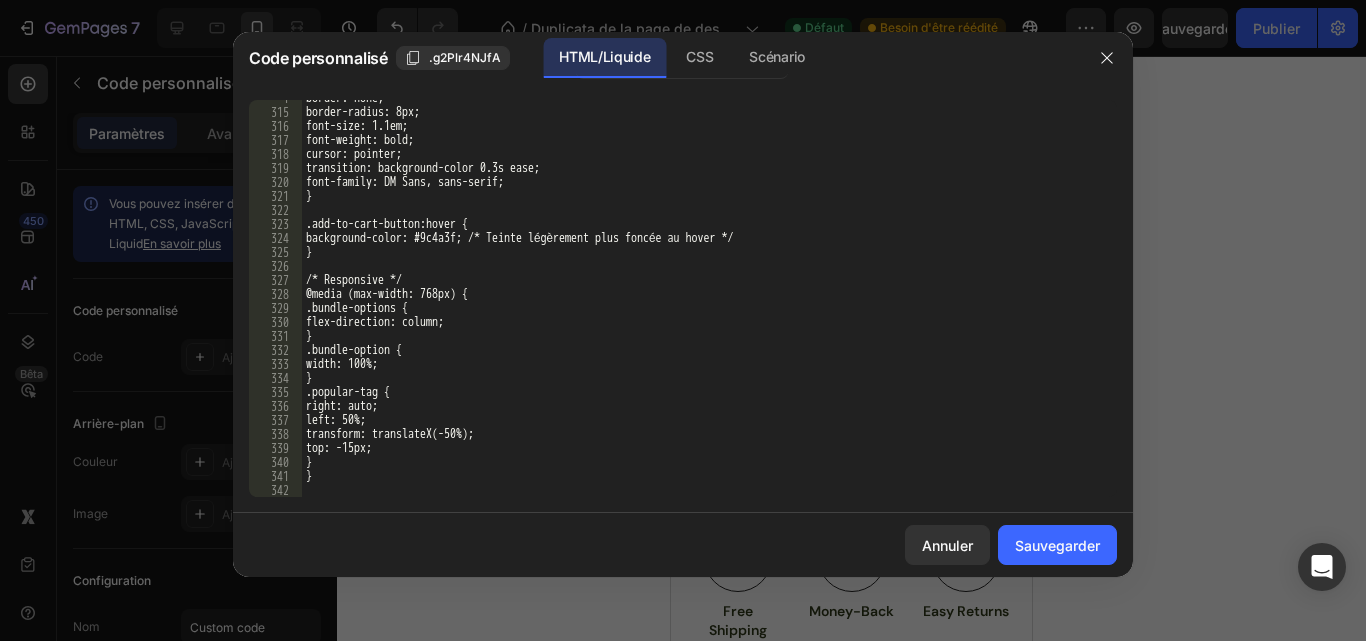 scroll, scrollTop: 4475, scrollLeft: 0, axis: vertical 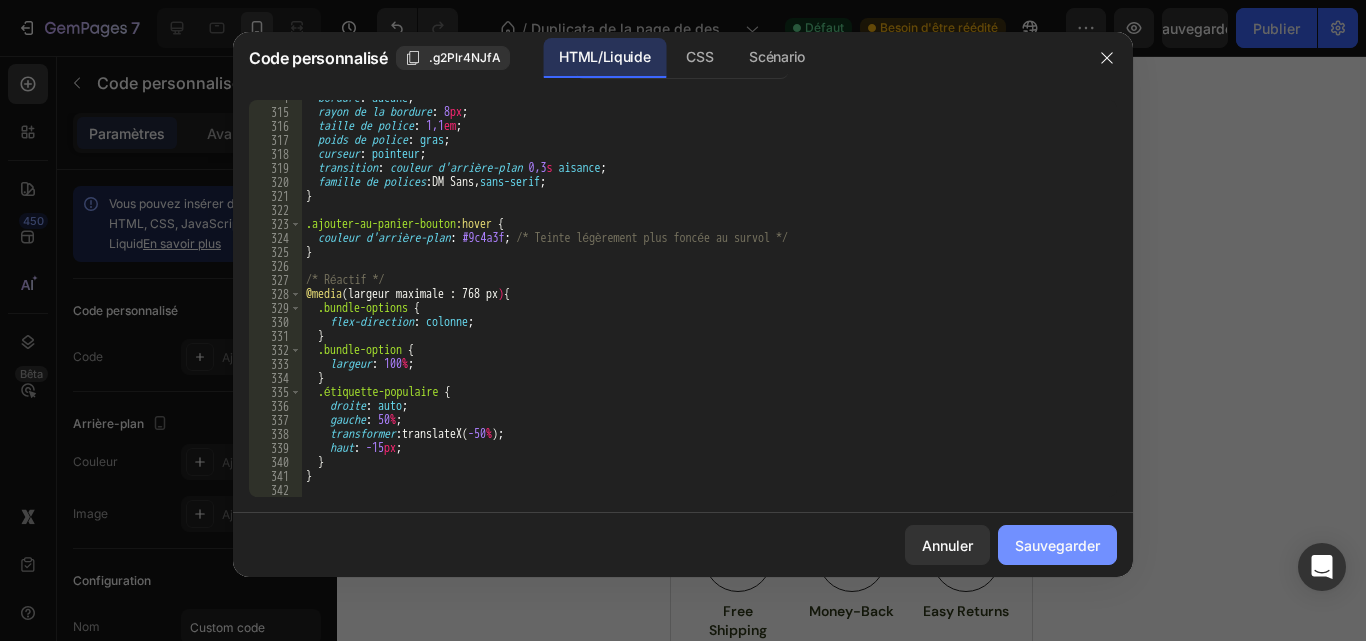 click on "Sauvegarder" at bounding box center [1057, 545] 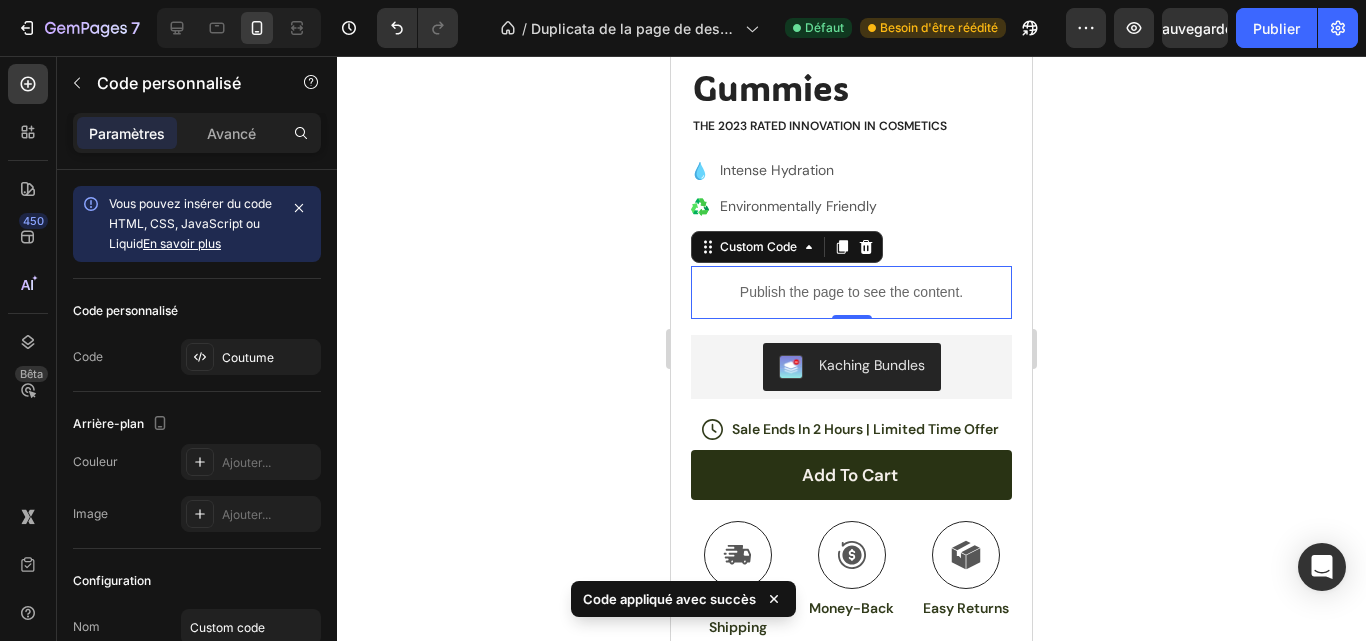 click 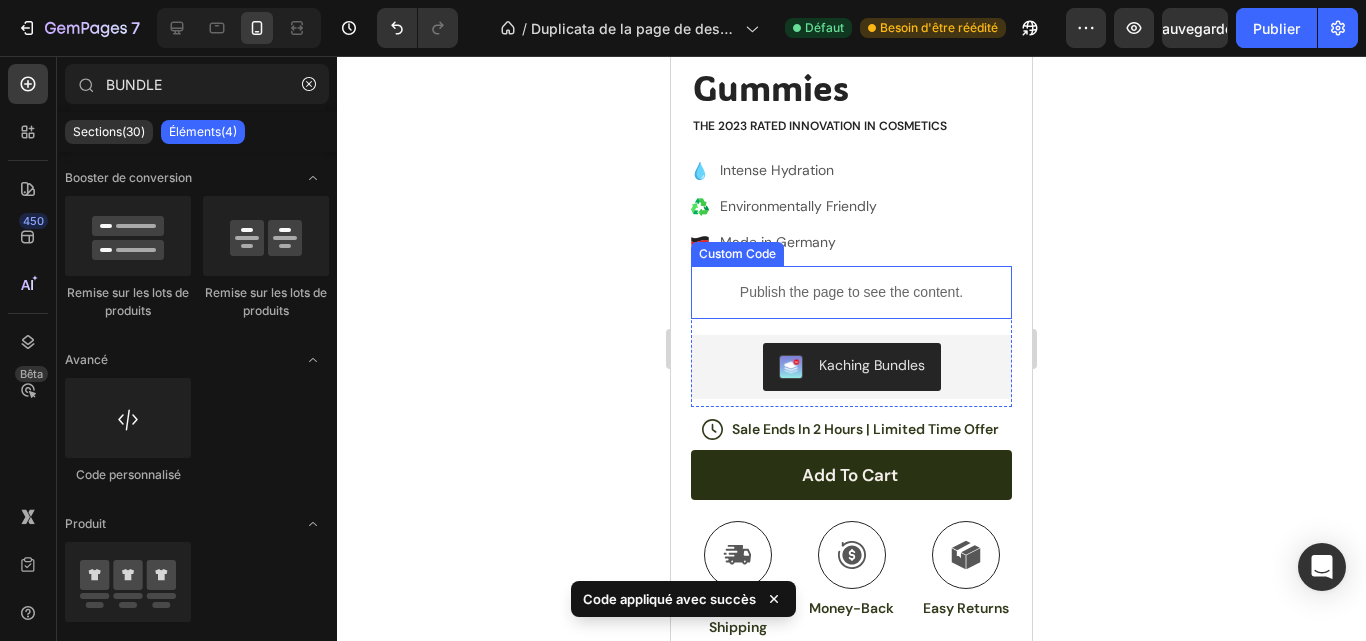 click on "Publish the page to see the content." at bounding box center (851, 292) 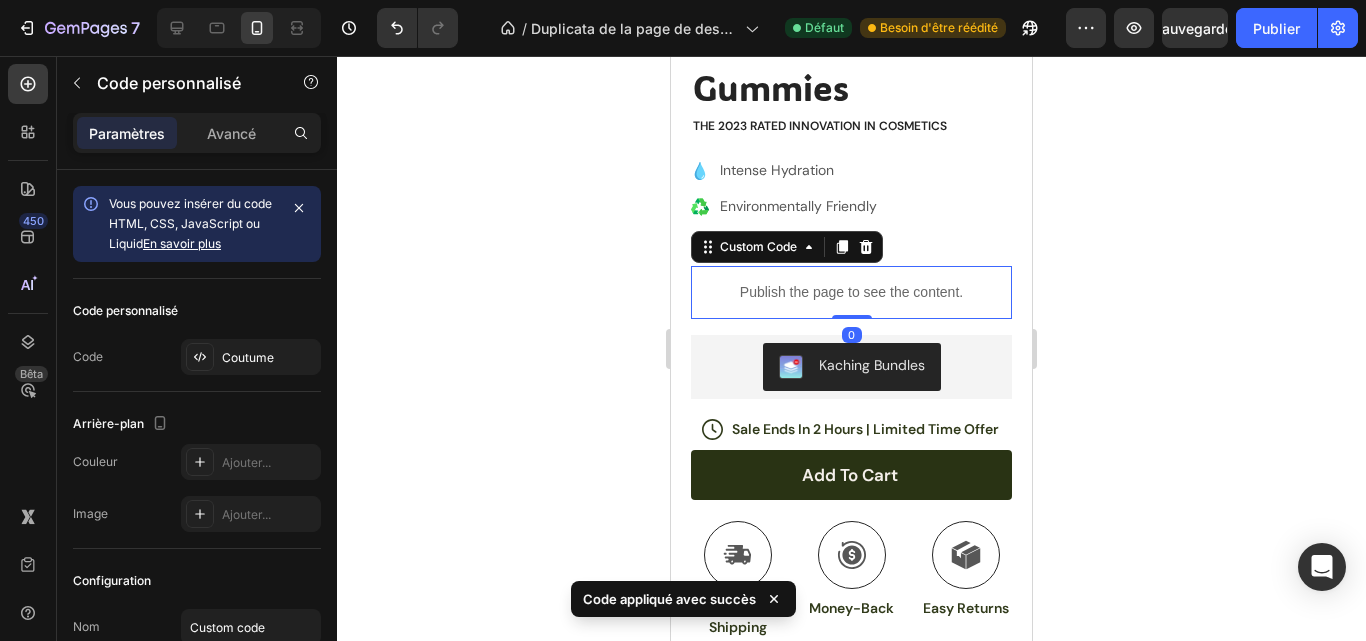 click 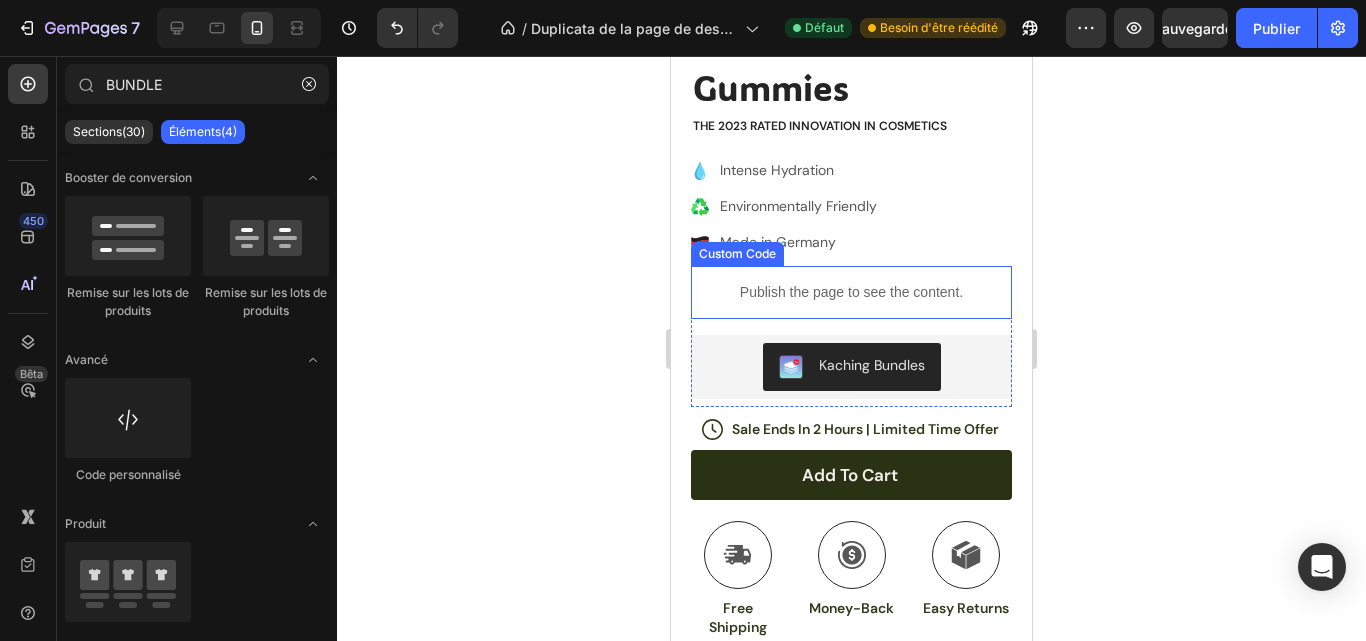 click on "Publish the page to see the content." at bounding box center [851, 292] 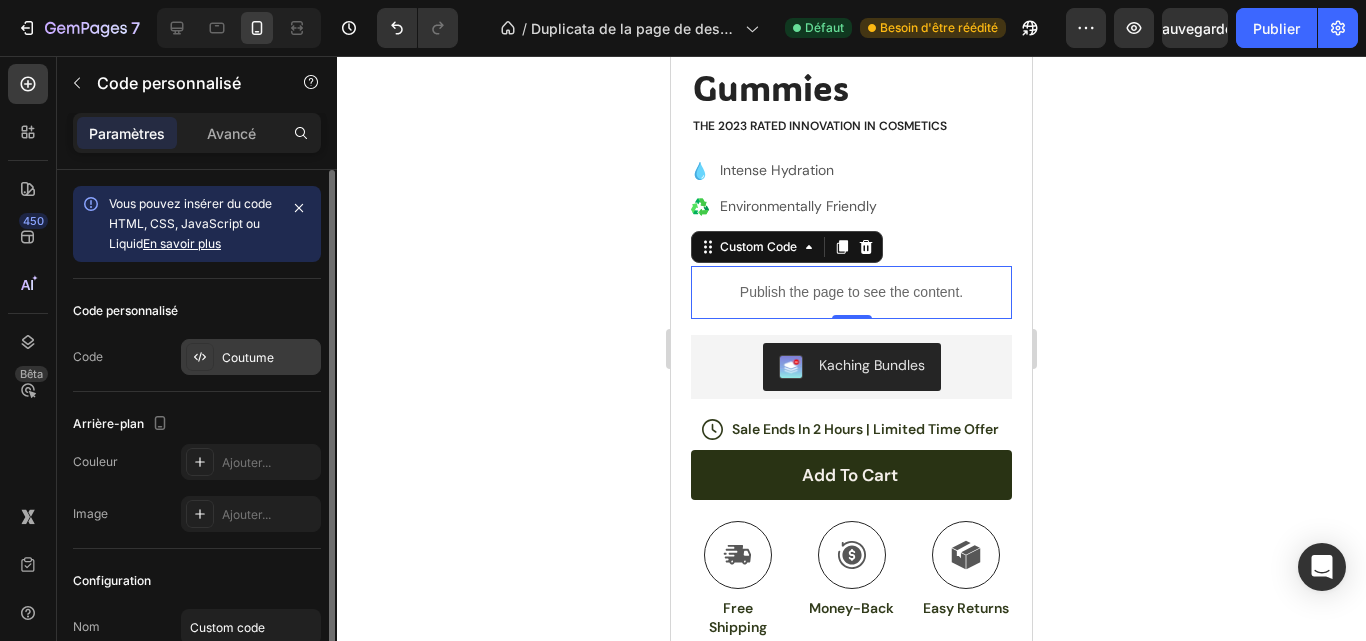 click on "Coutume" at bounding box center [248, 357] 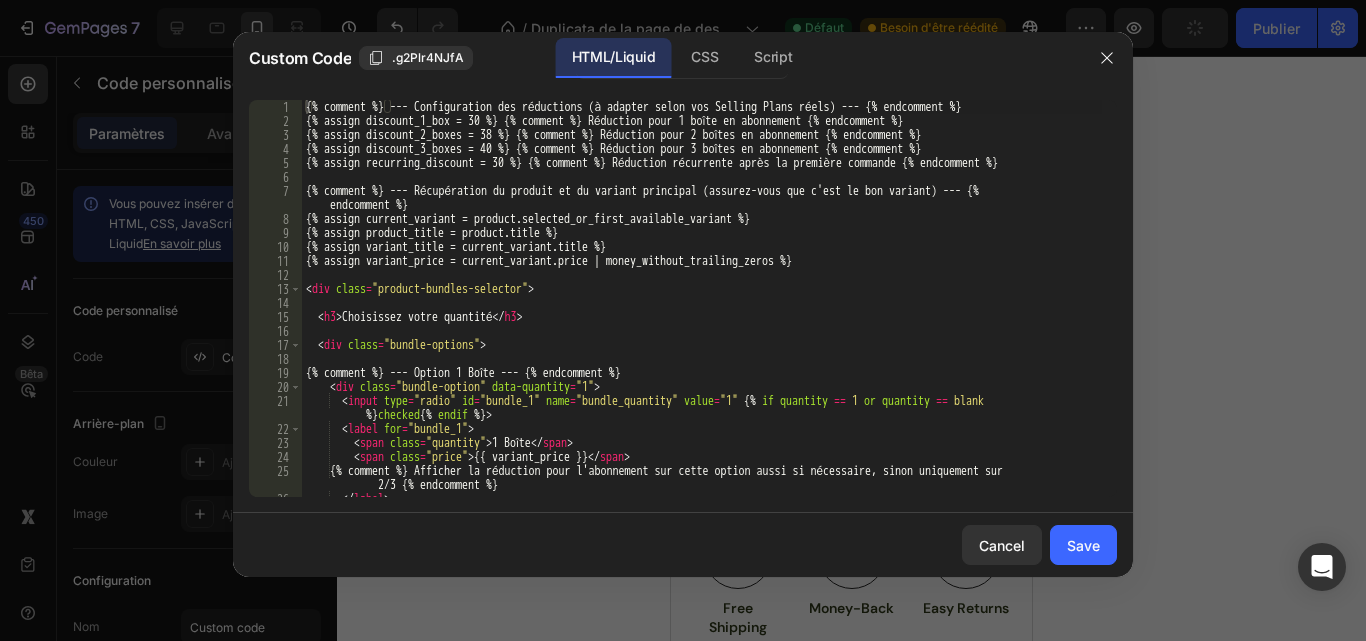 click at bounding box center [683, 320] 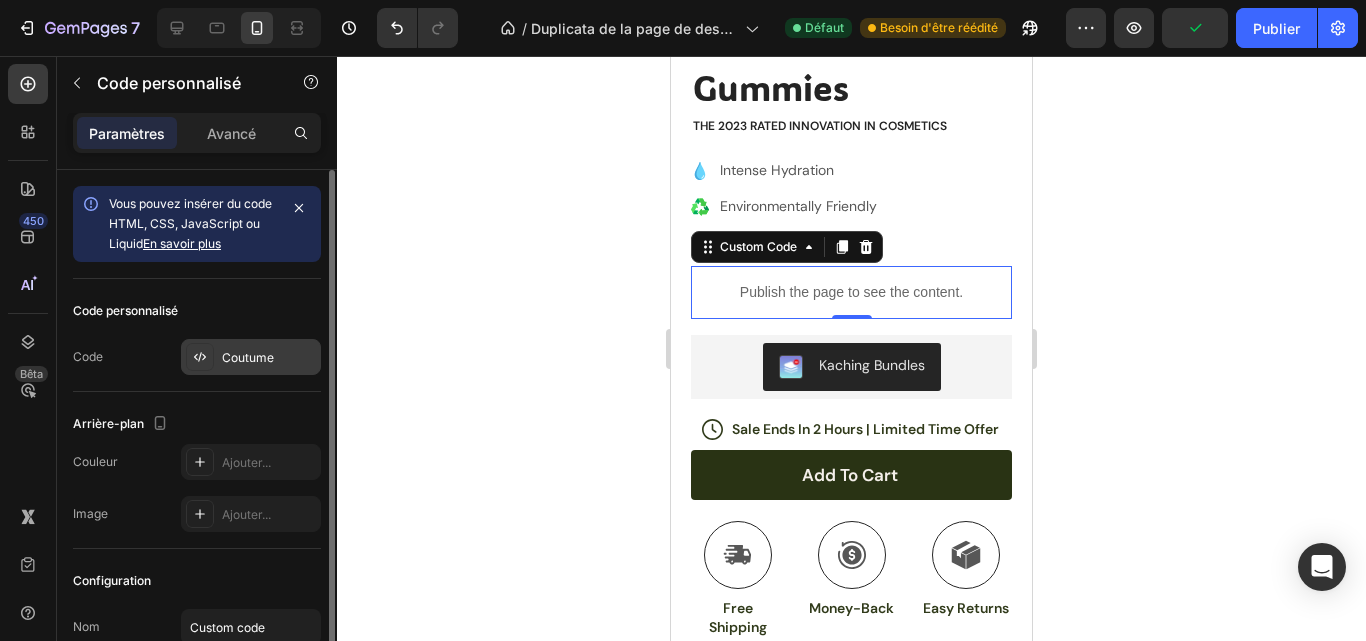 click on "Coutume" at bounding box center (248, 357) 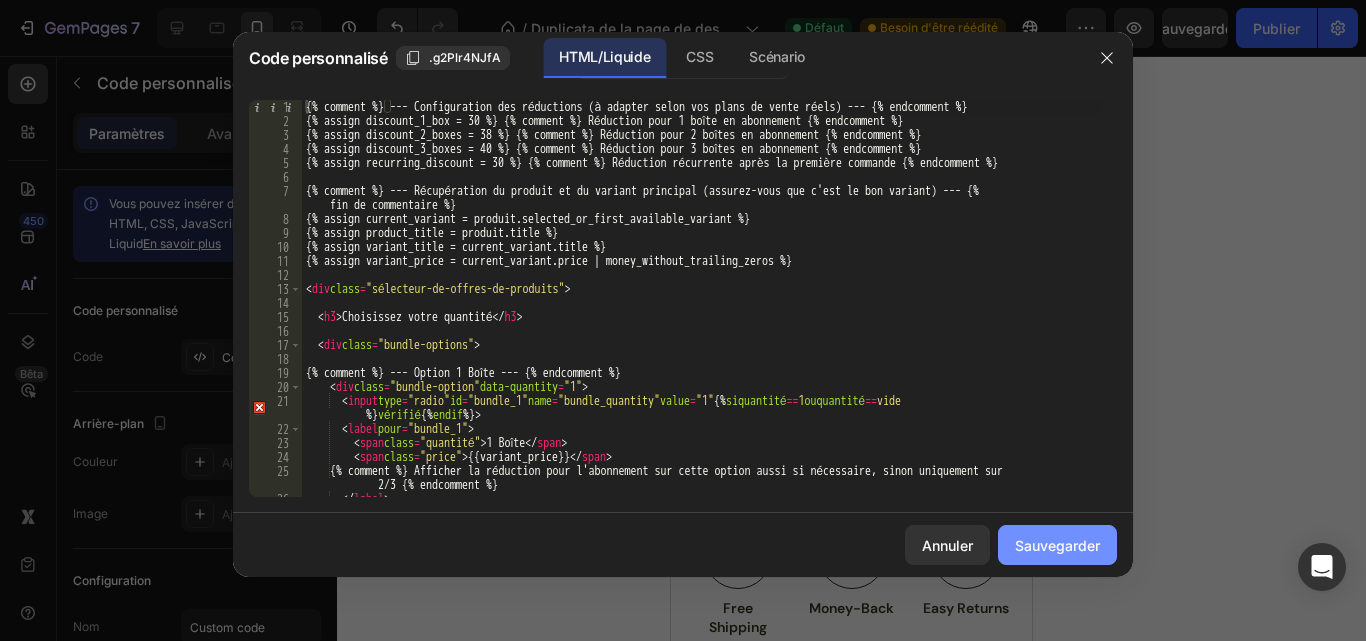 click on "Sauvegarder" 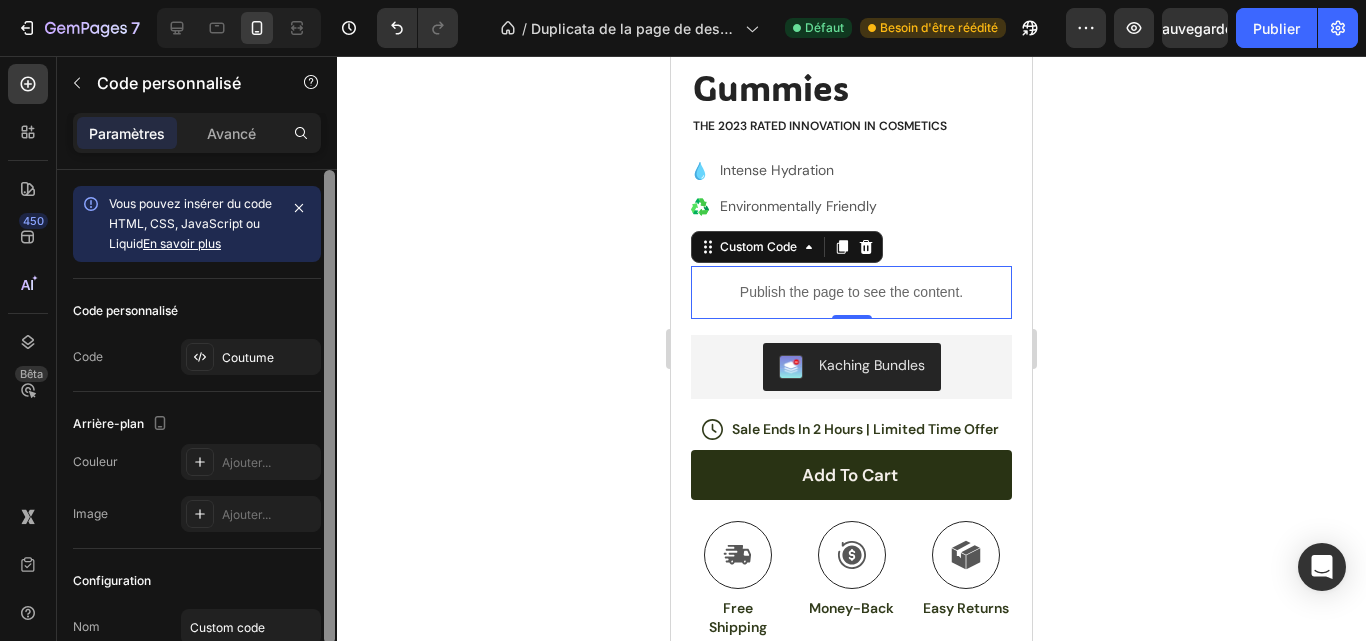 scroll, scrollTop: 169, scrollLeft: 0, axis: vertical 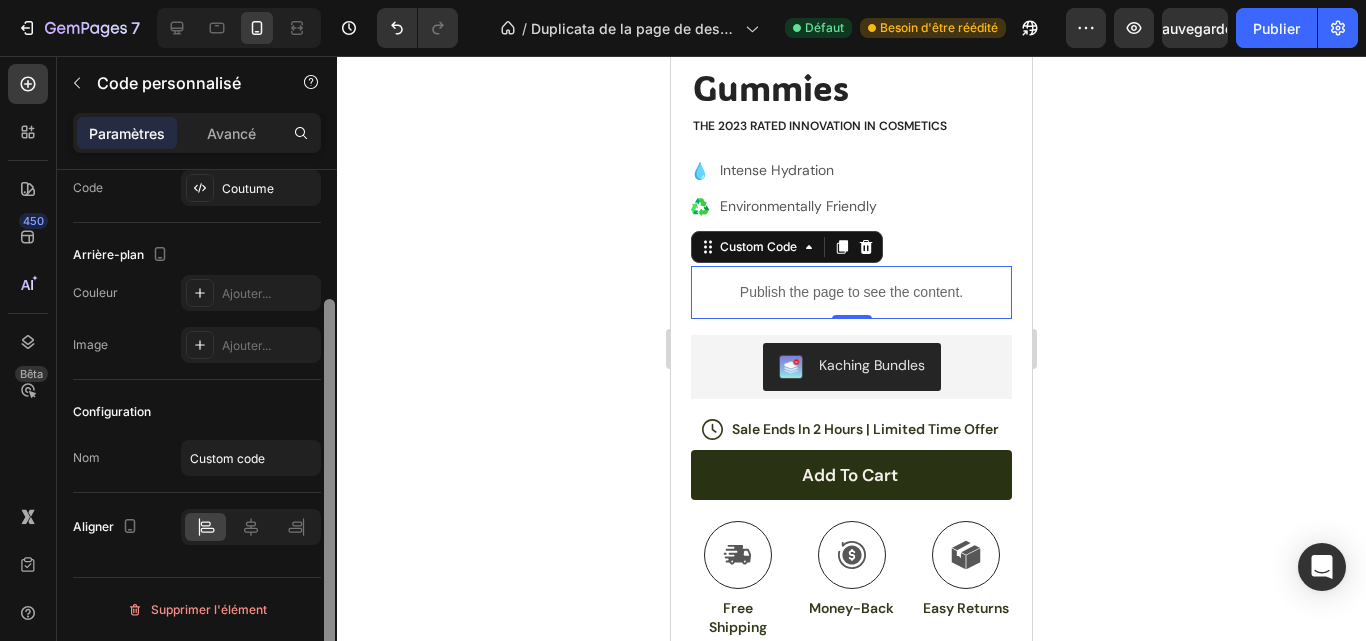 drag, startPoint x: 335, startPoint y: 428, endPoint x: 335, endPoint y: 464, distance: 36 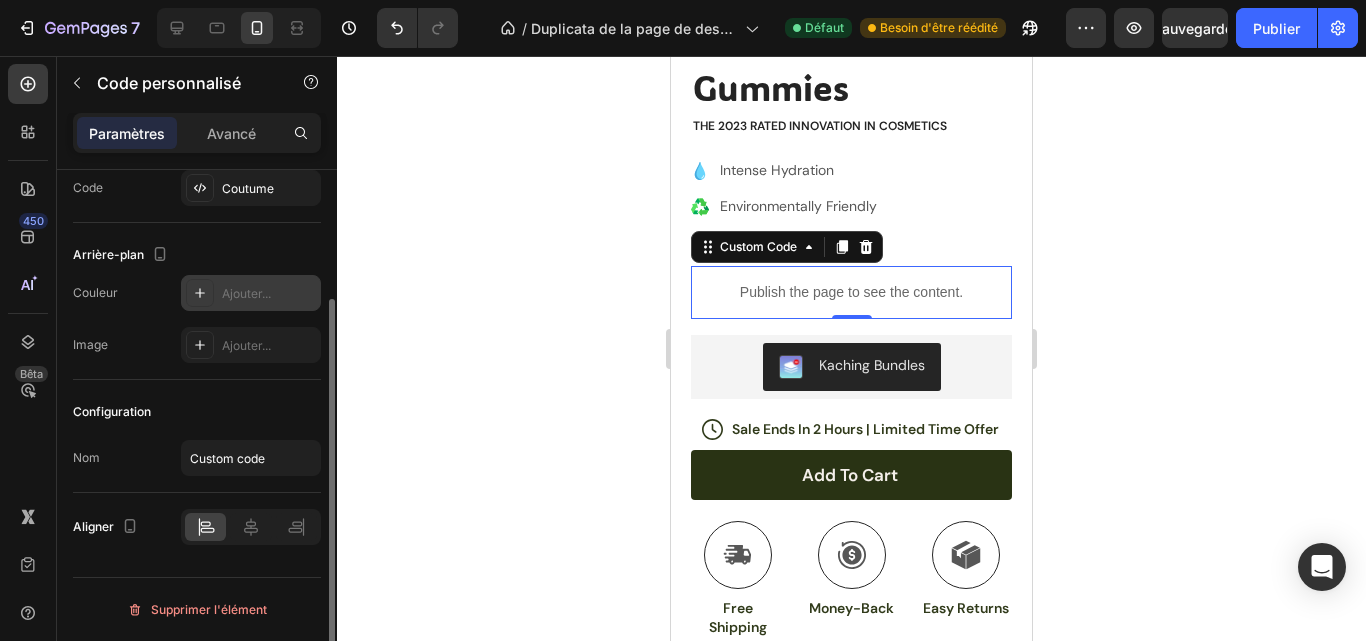 click on "Ajouter..." at bounding box center (251, 293) 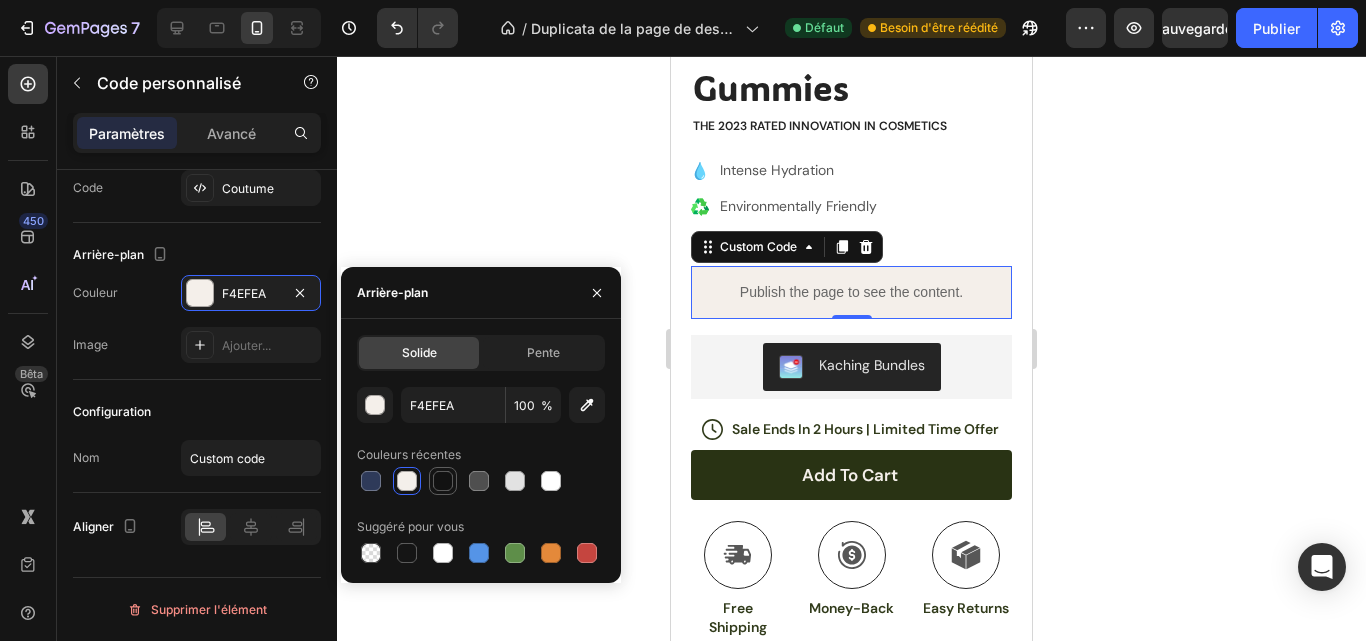 click at bounding box center [443, 481] 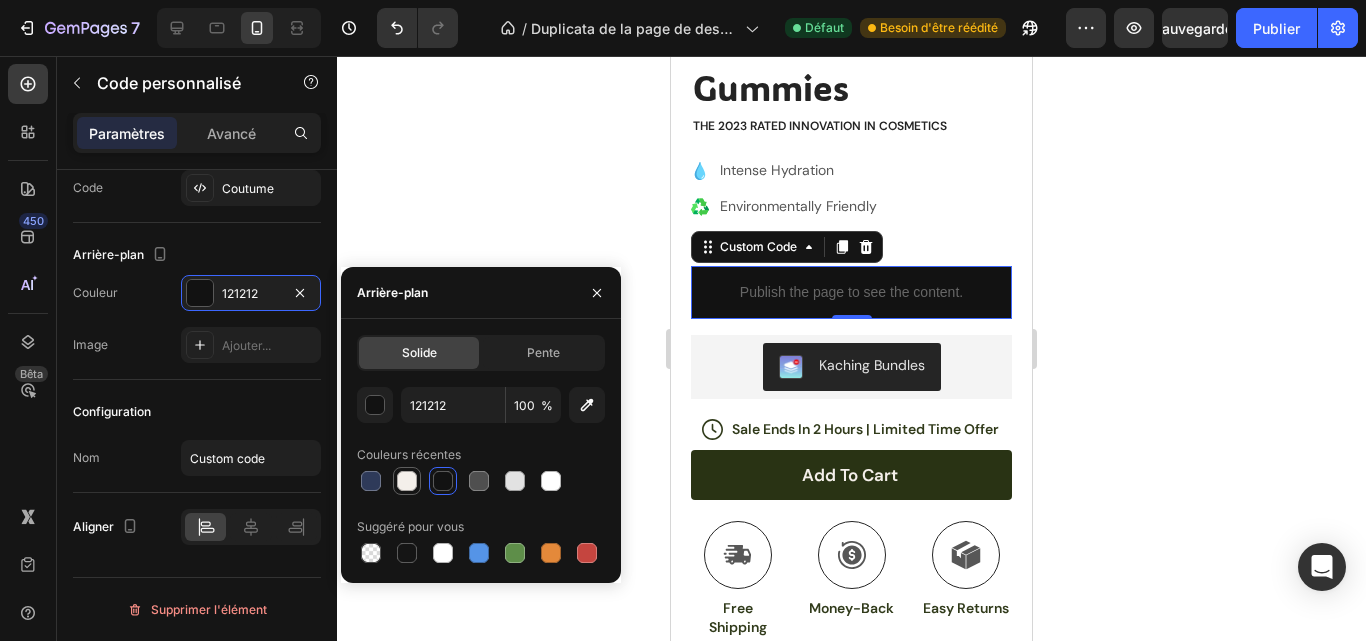 click at bounding box center [407, 481] 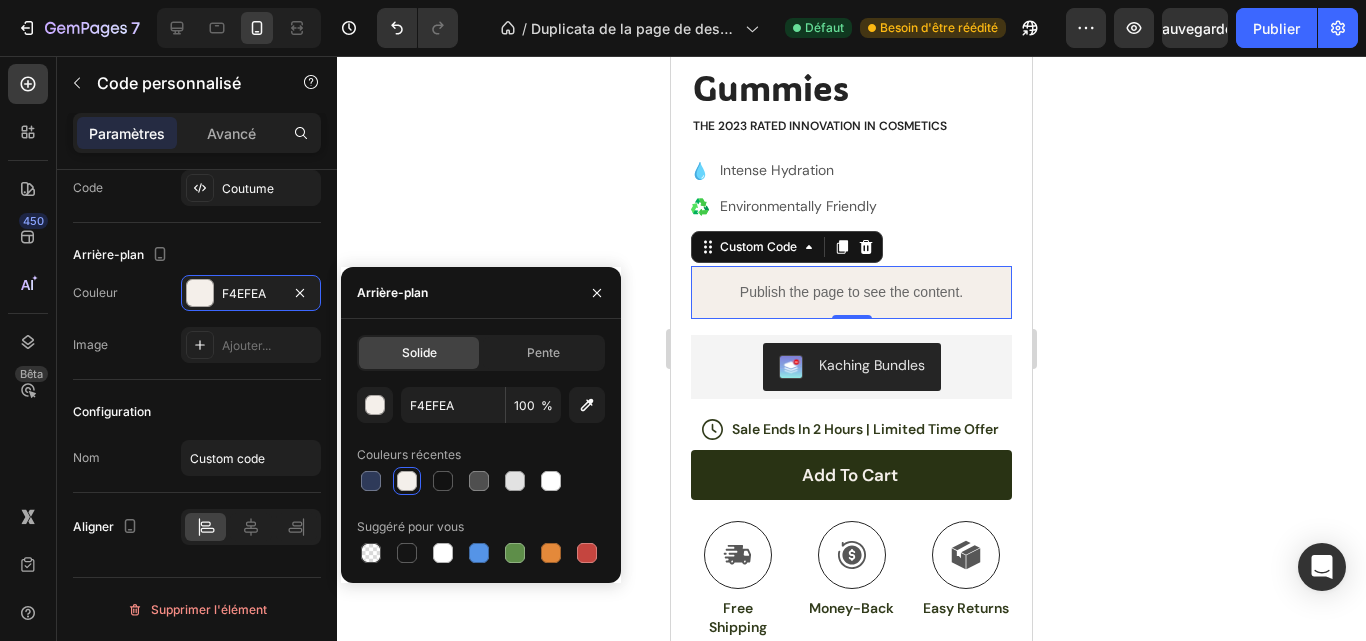 click on "Publish the page to see the content." at bounding box center (851, 292) 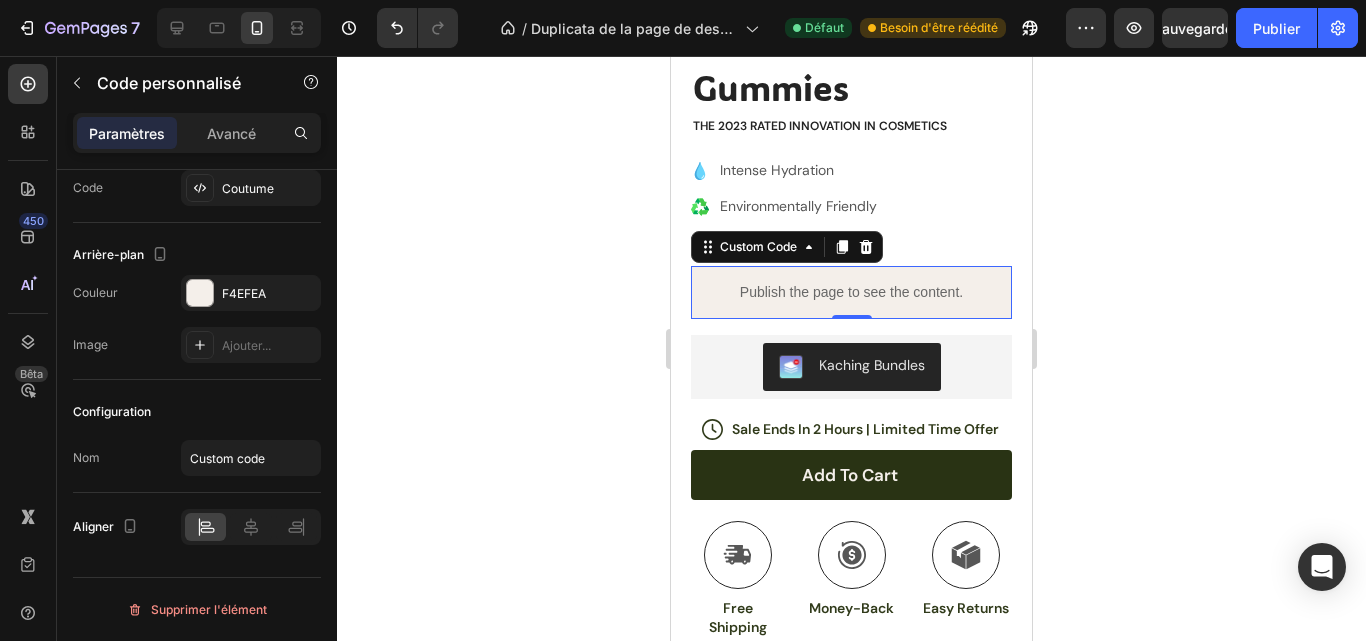 click on "Publish the page to see the content." at bounding box center [851, 292] 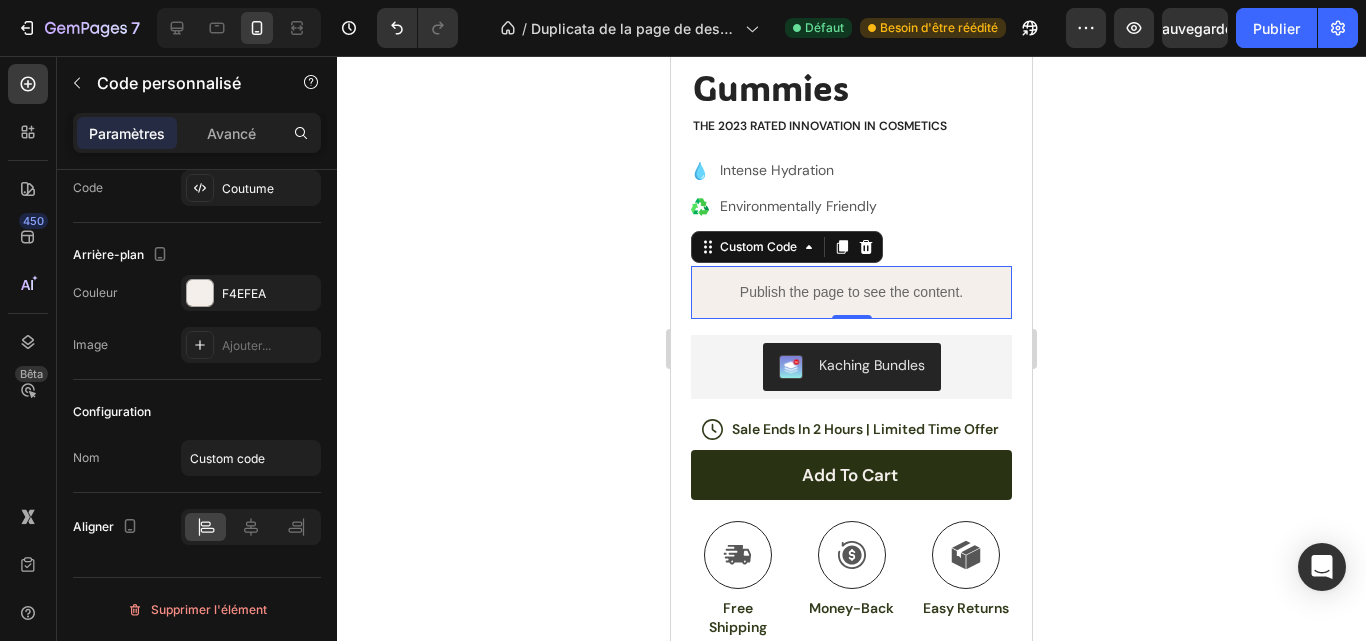 click 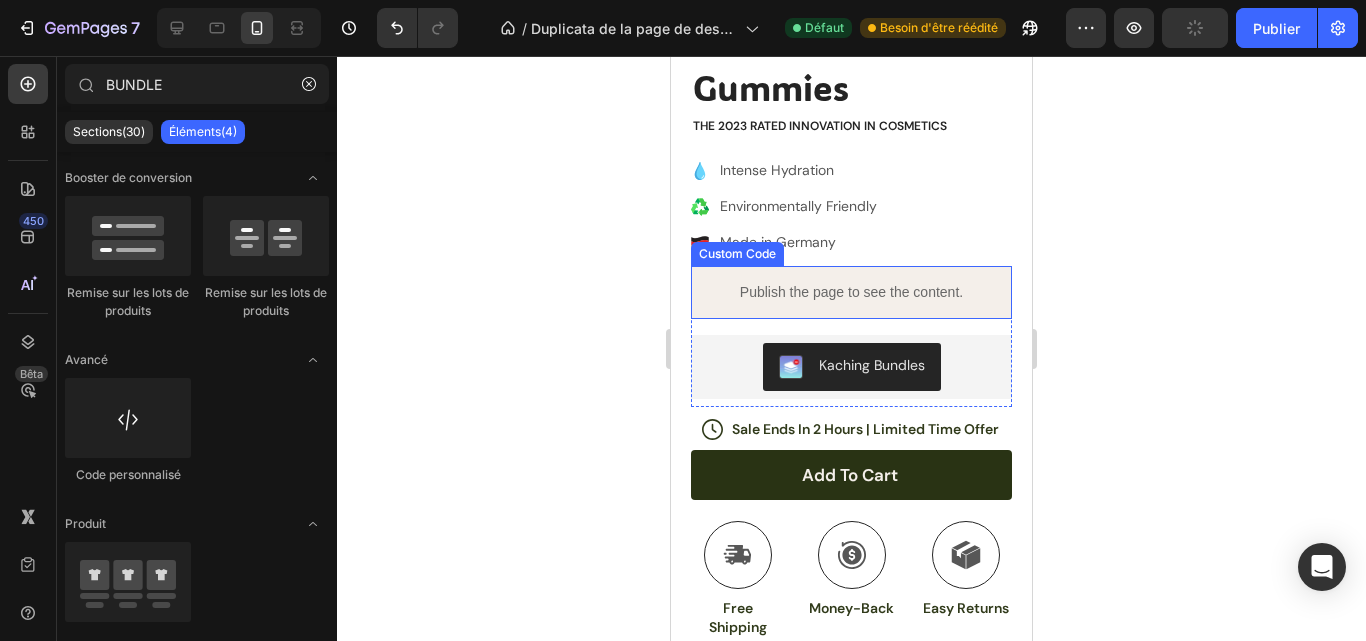 click on "Publish the page to see the content." at bounding box center [851, 292] 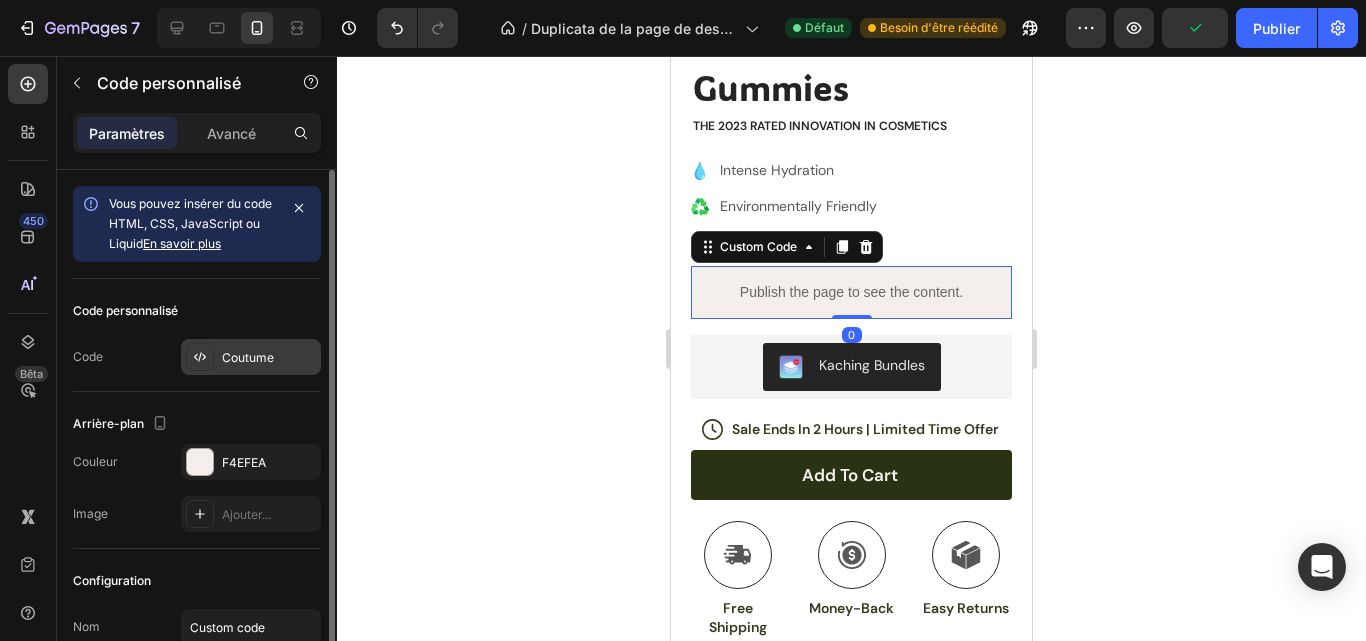 click 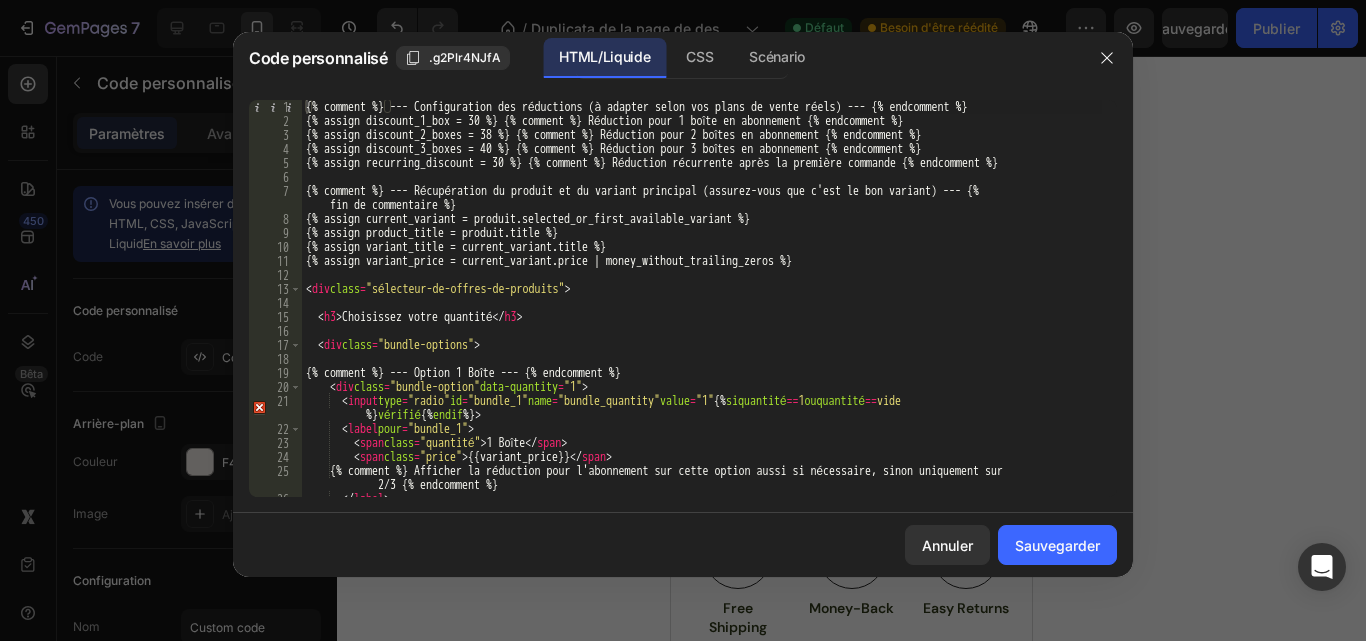 click at bounding box center (683, 320) 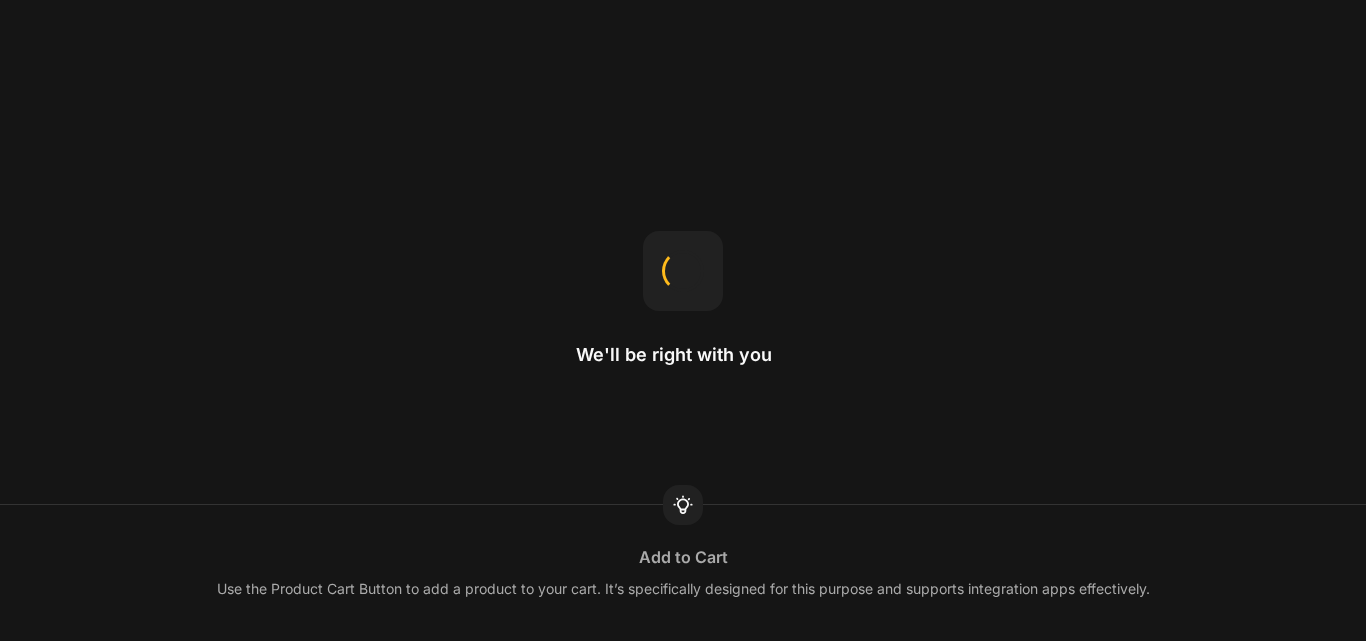 scroll, scrollTop: 0, scrollLeft: 0, axis: both 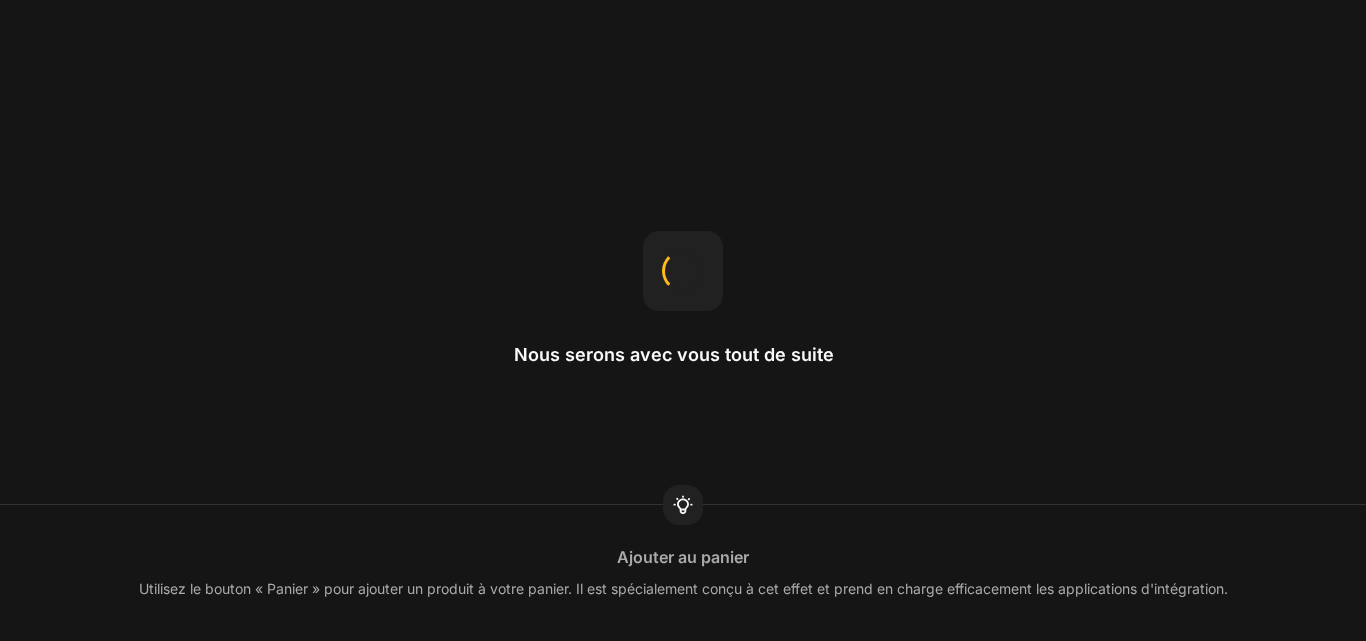 click on "Nous serons avec vous tout de suite" at bounding box center [683, 321] 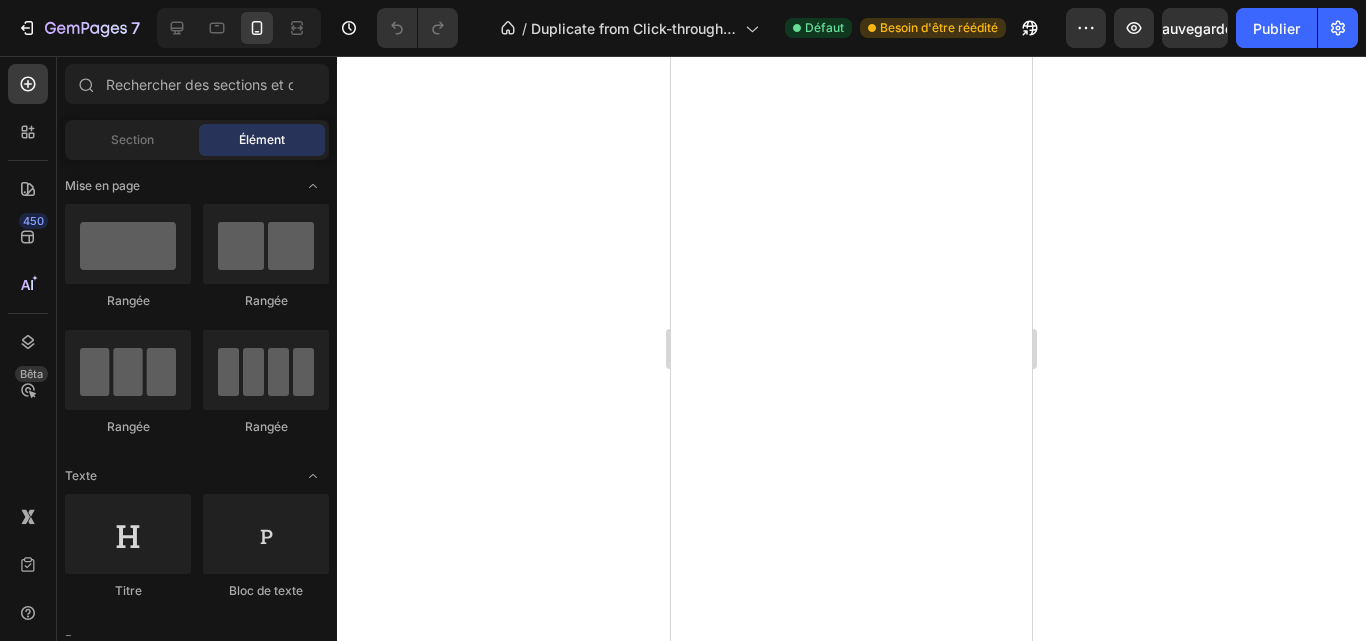scroll, scrollTop: 0, scrollLeft: 0, axis: both 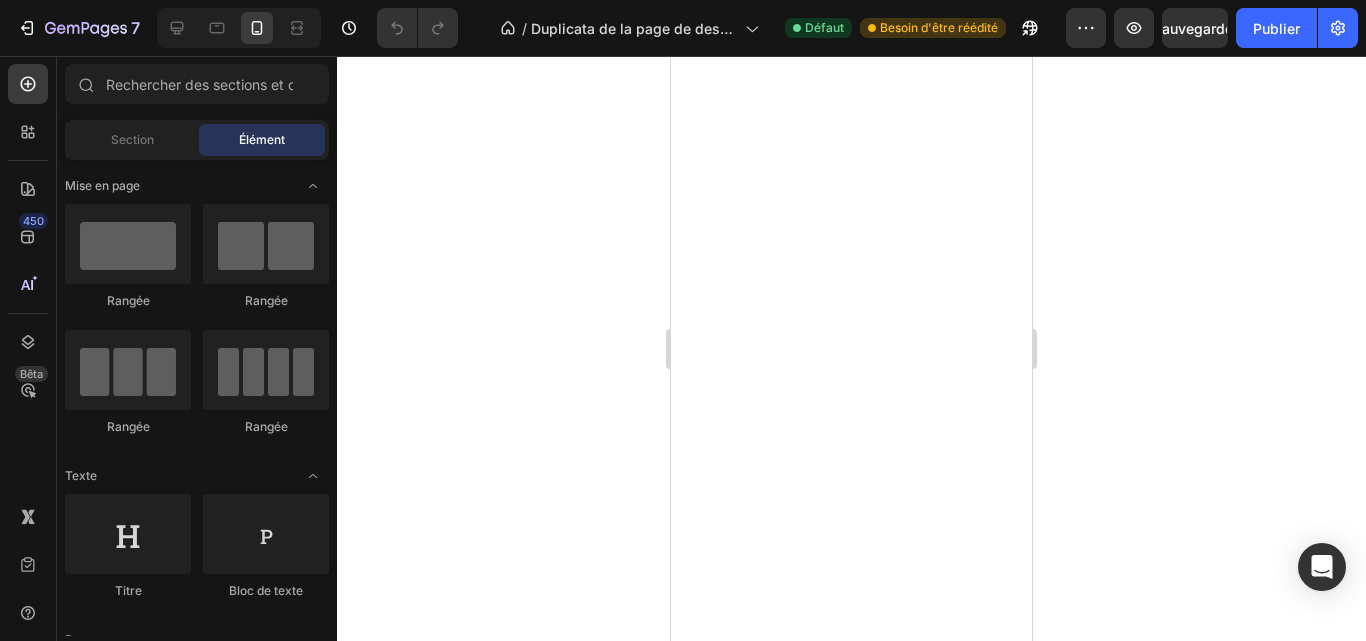 click 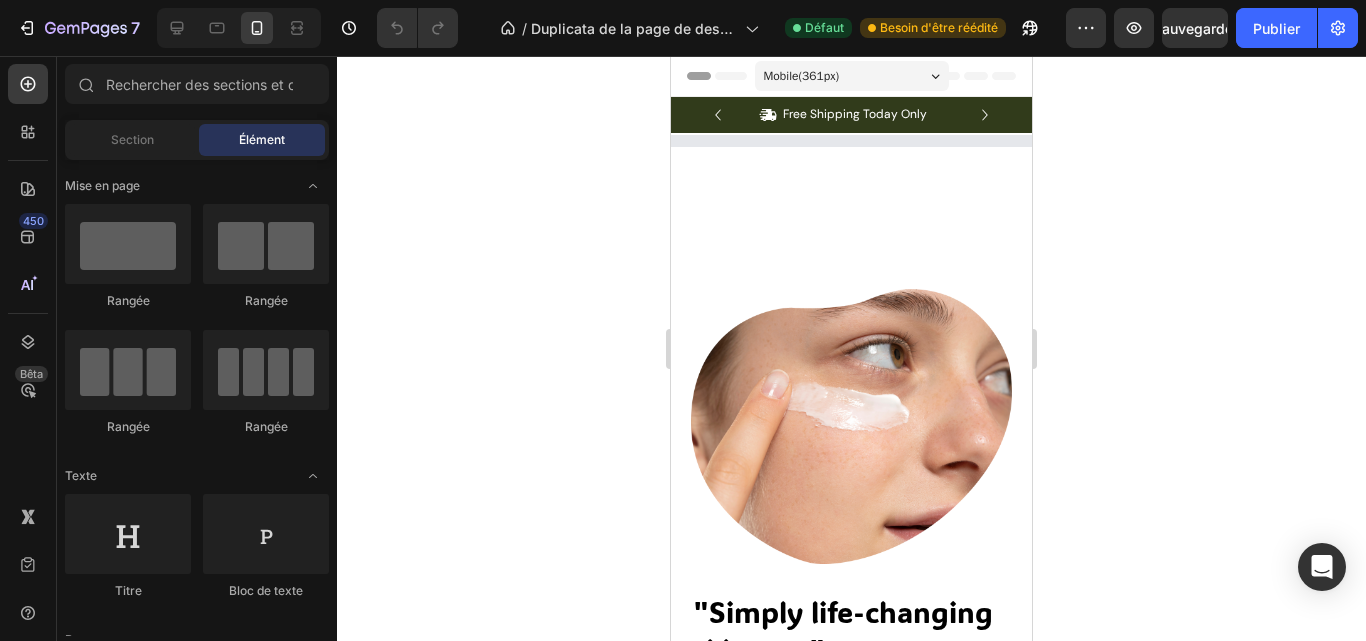 scroll, scrollTop: 0, scrollLeft: 0, axis: both 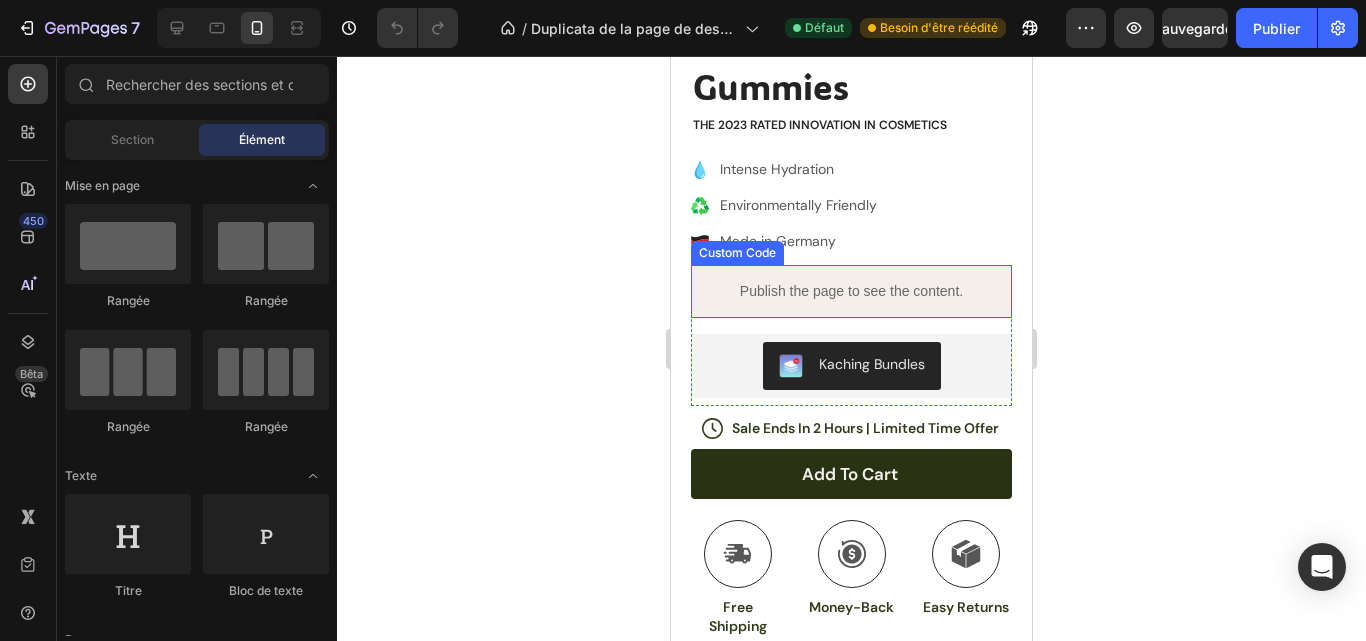 click on "Publish the page to see the content." at bounding box center (851, 291) 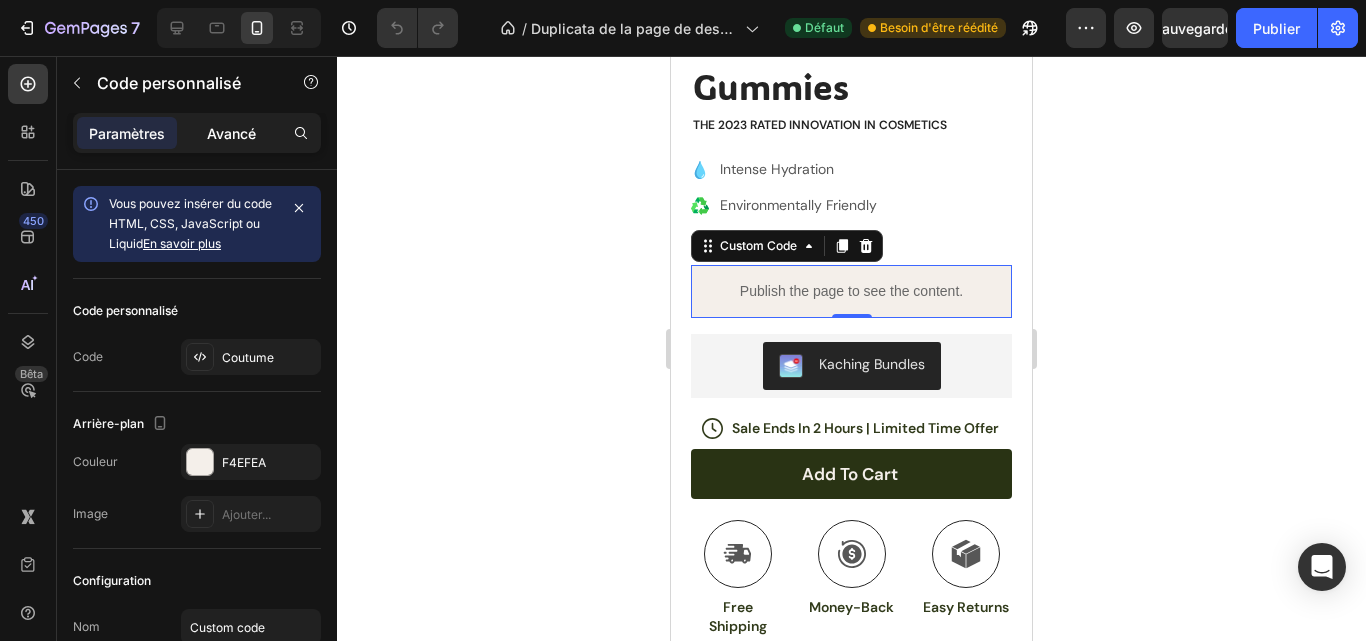 click on "Avancé" 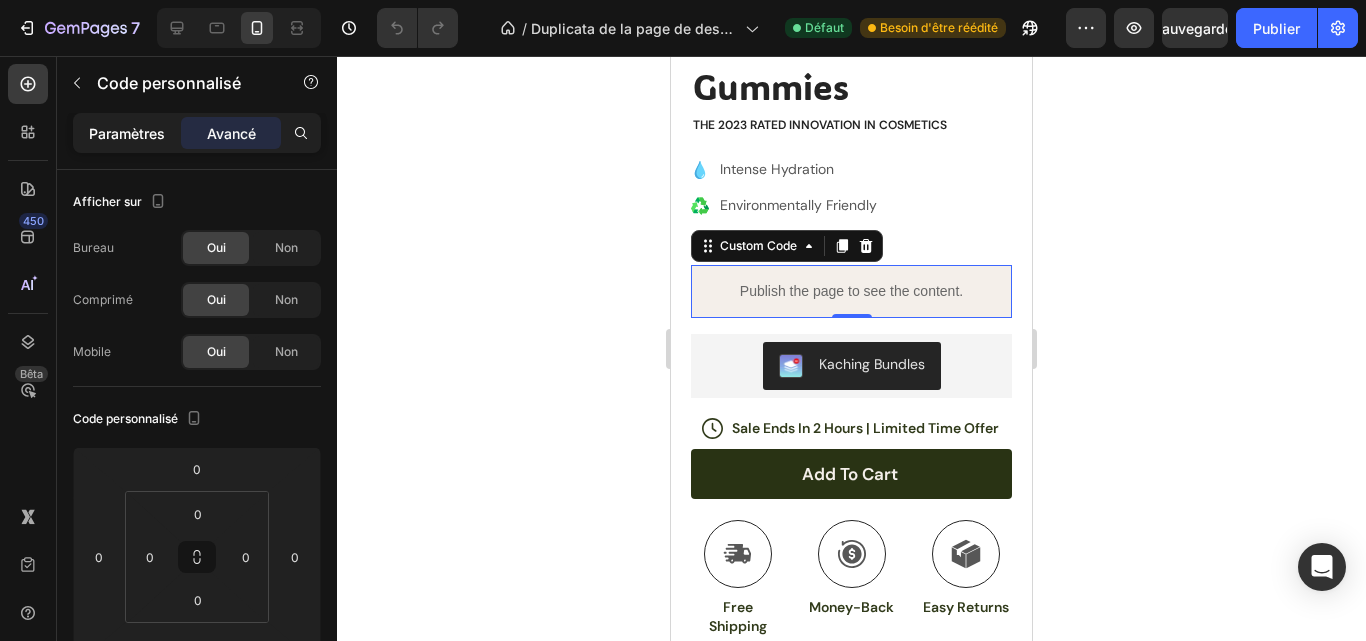 click on "Paramètres" at bounding box center (127, 133) 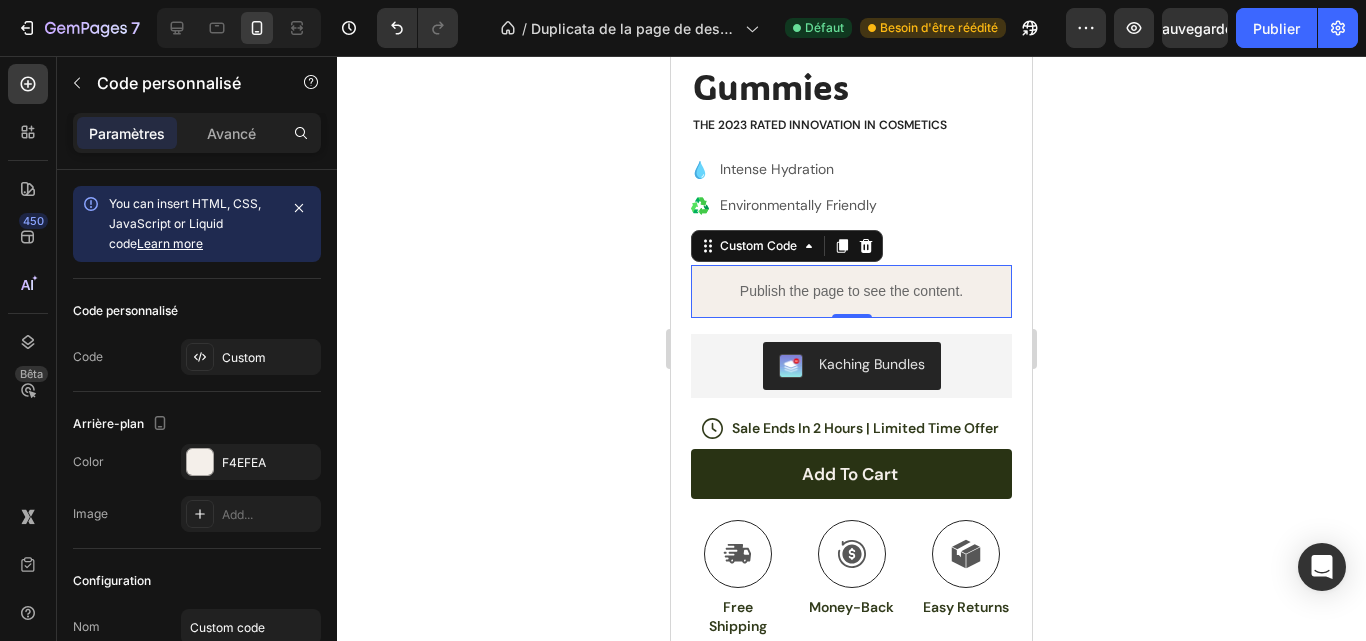 click on "Paramètres" at bounding box center [127, 133] 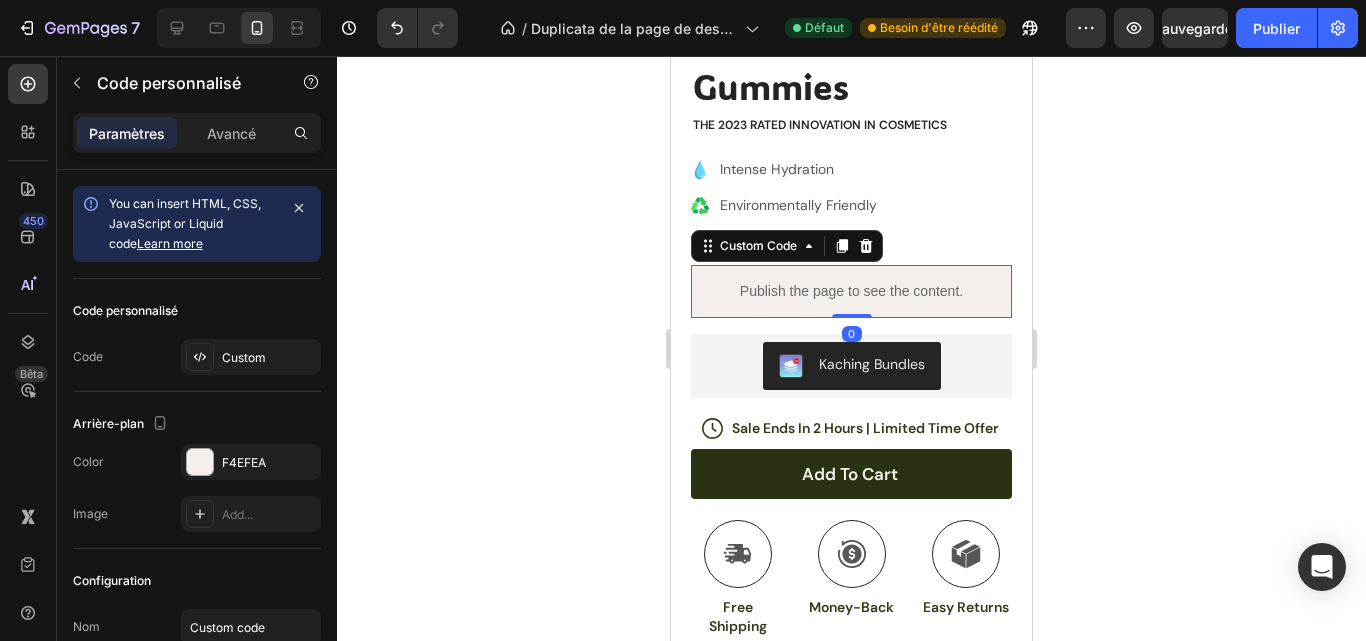 click on "Paramètres" at bounding box center [127, 133] 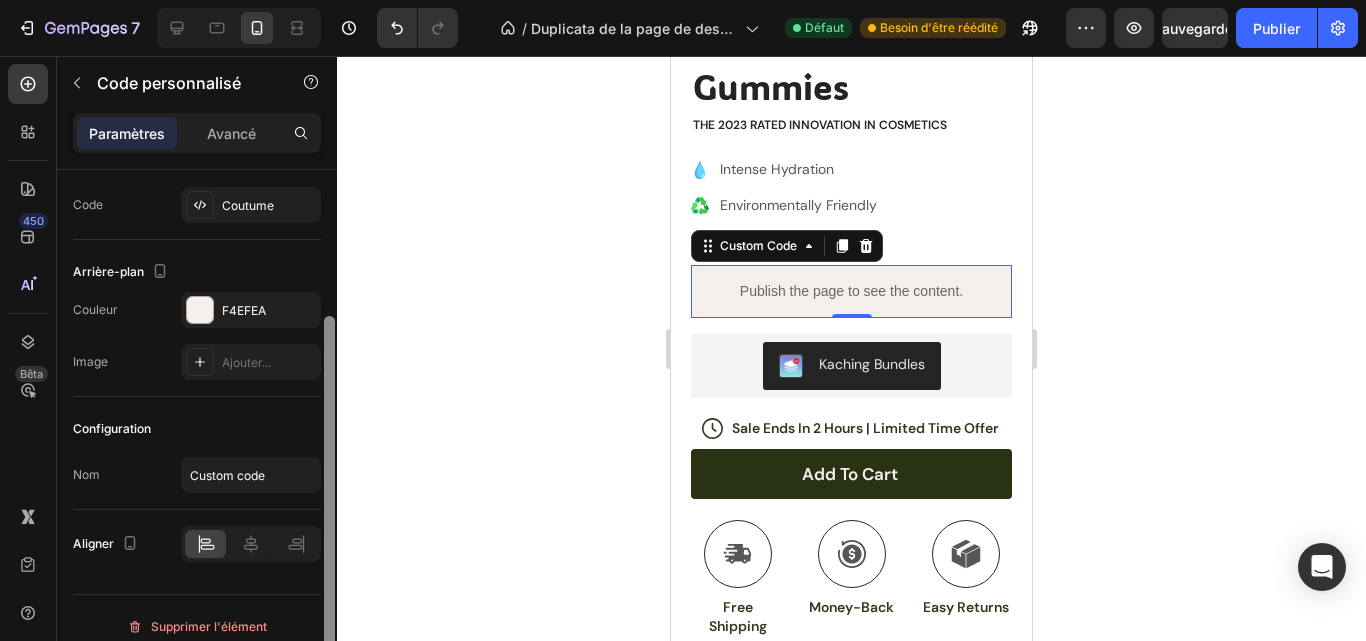 drag, startPoint x: 332, startPoint y: 474, endPoint x: 326, endPoint y: 496, distance: 22.803509 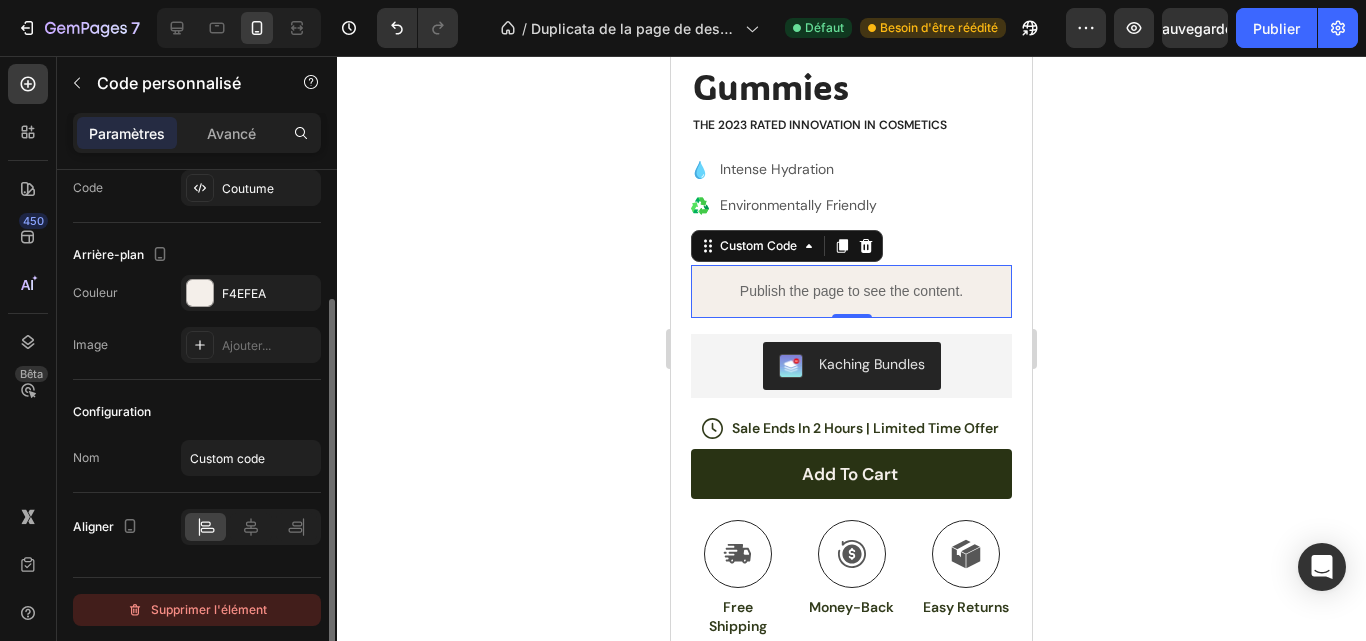 click on "Supprimer l'élément" at bounding box center (209, 609) 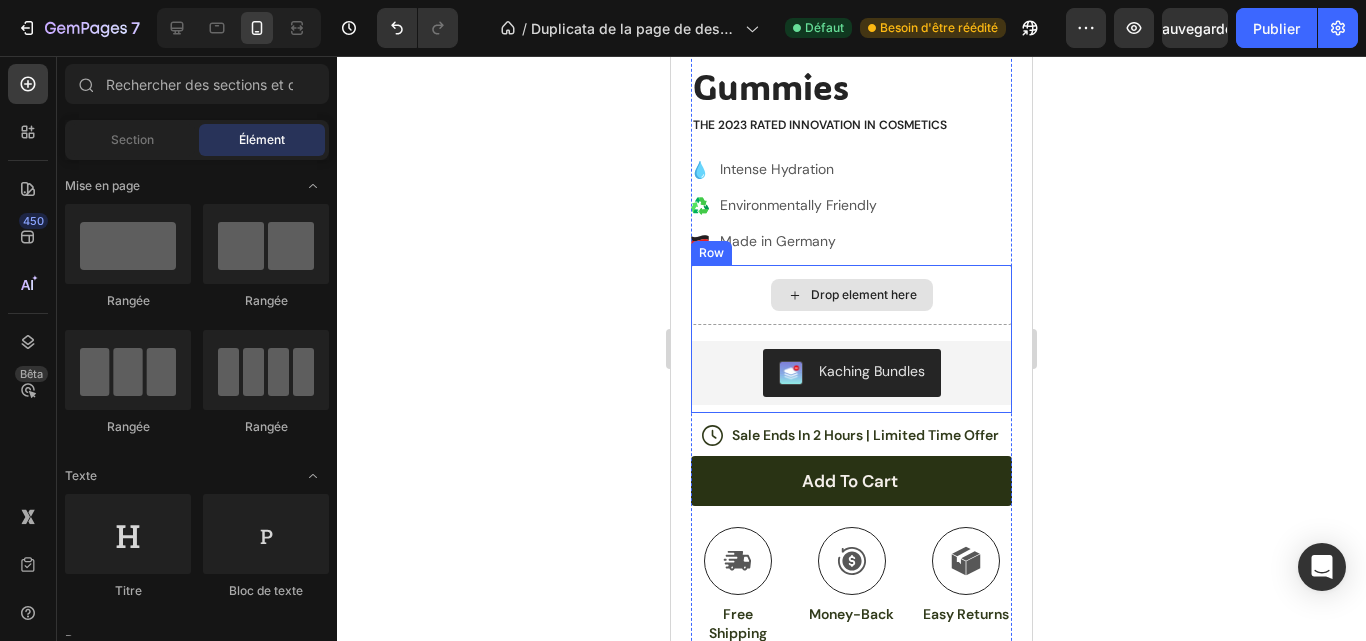 click on "Drop element here" at bounding box center [864, 295] 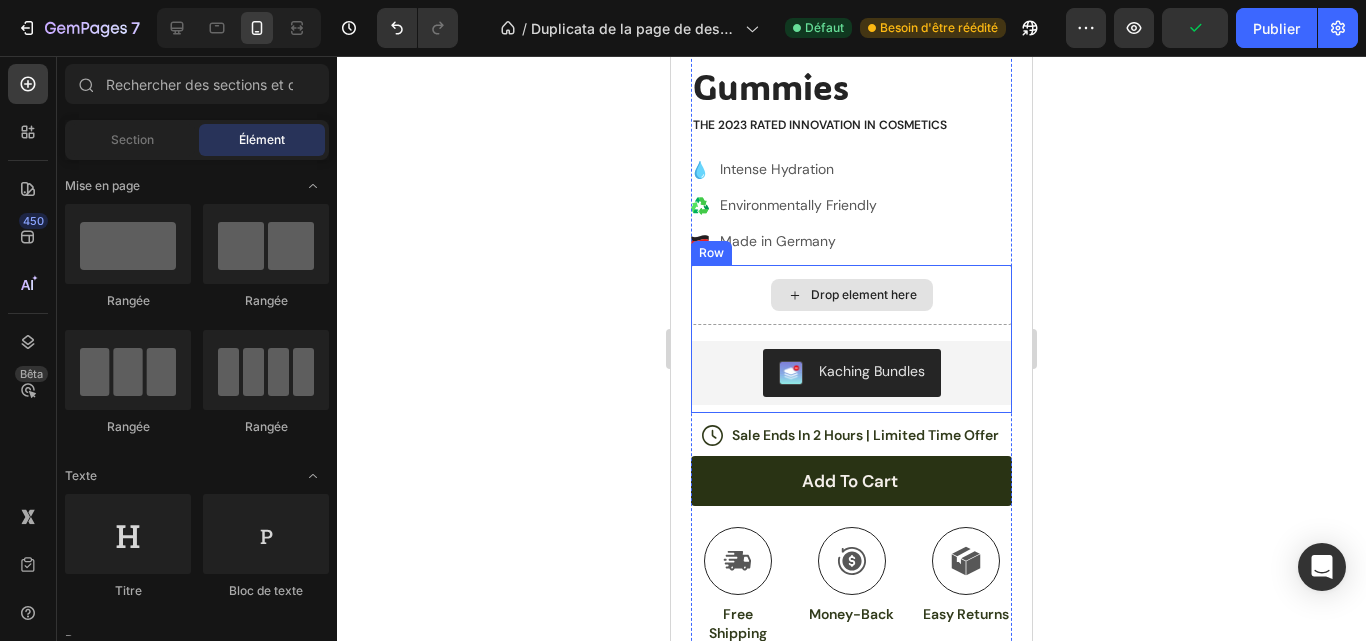 click on "Drop element here" at bounding box center [864, 295] 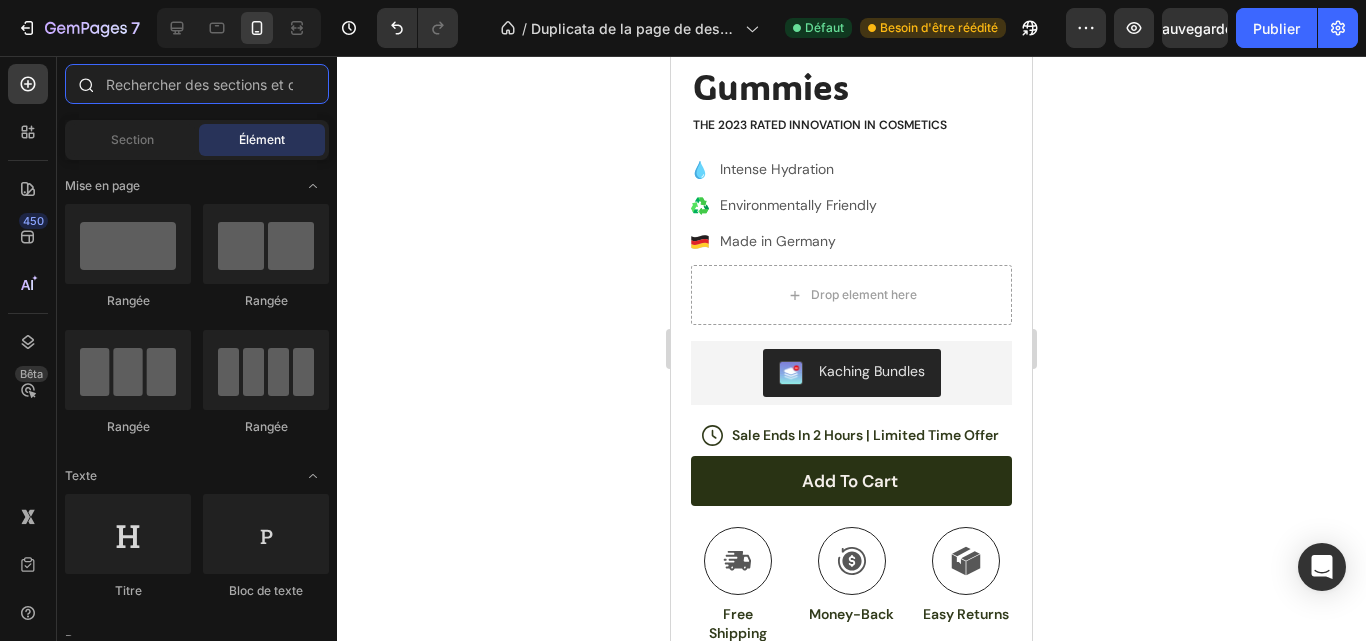 click at bounding box center [197, 84] 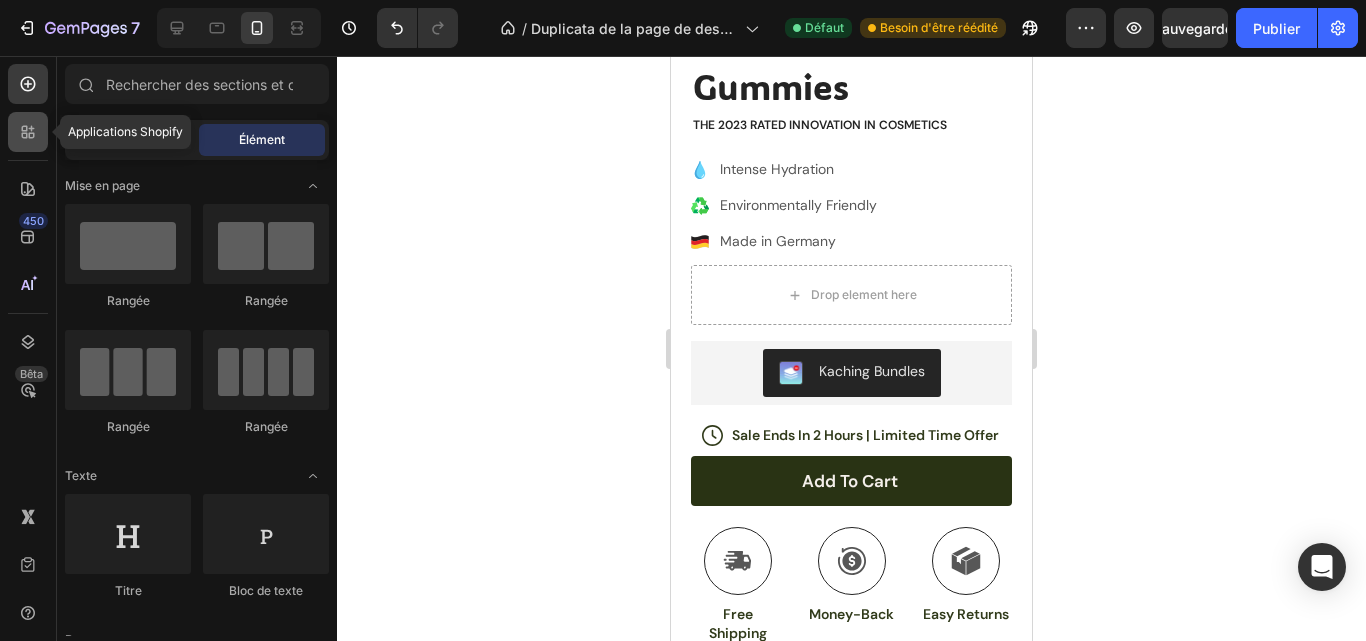 click 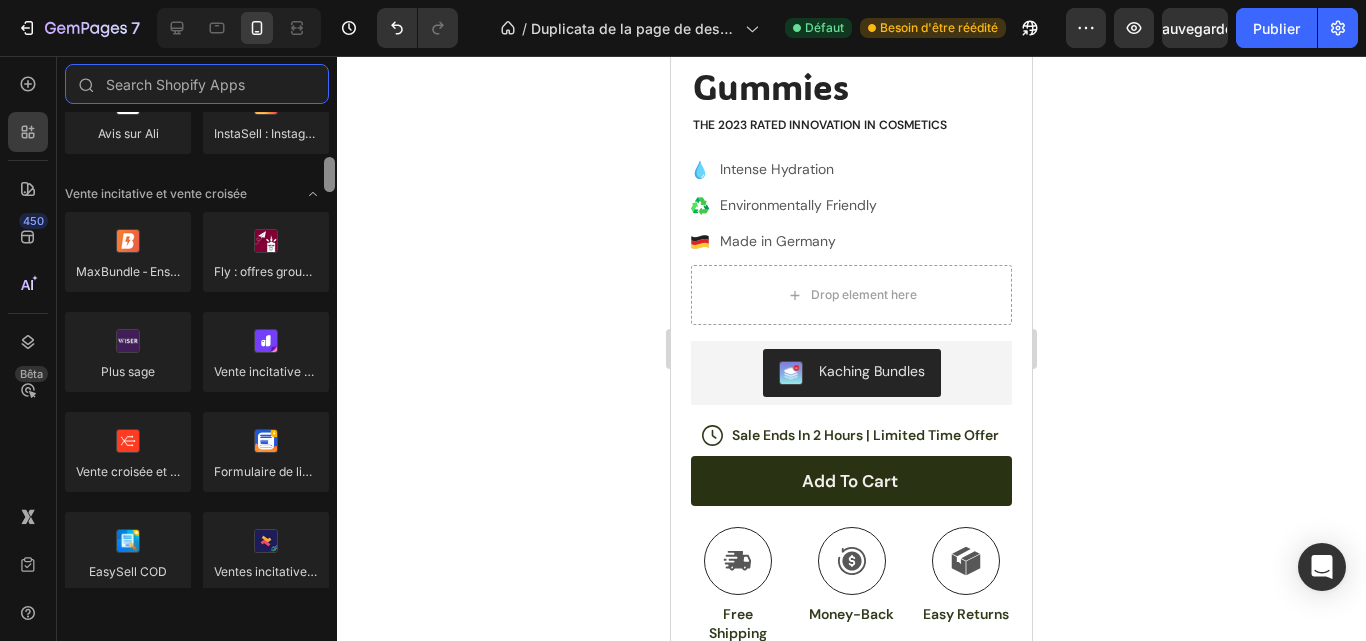 drag, startPoint x: 334, startPoint y: 151, endPoint x: 352, endPoint y: 193, distance: 45.694637 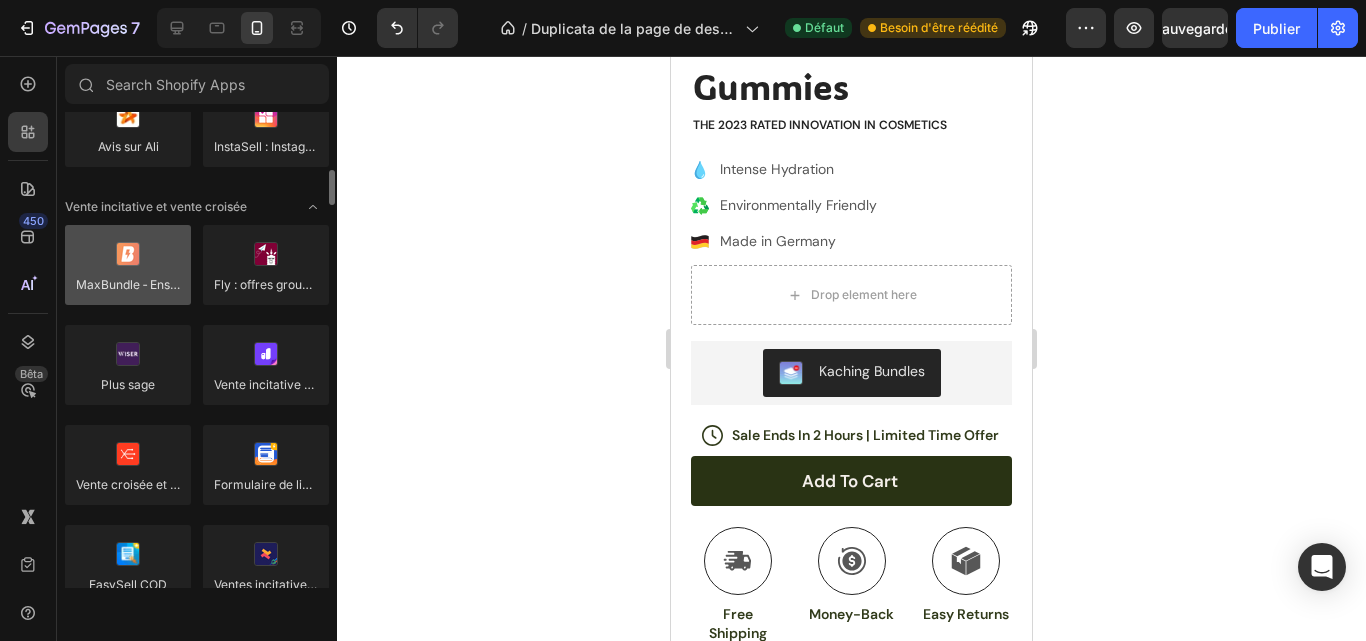 click at bounding box center (128, 265) 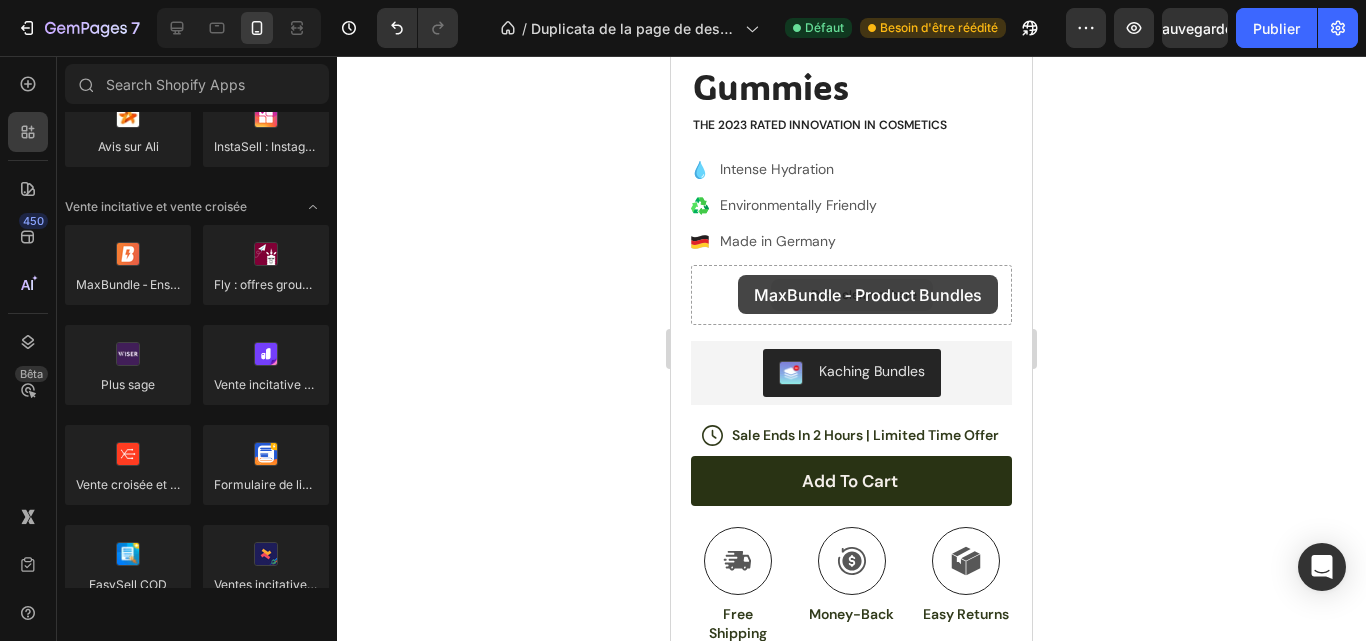 drag, startPoint x: 821, startPoint y: 333, endPoint x: 747, endPoint y: 275, distance: 94.02127 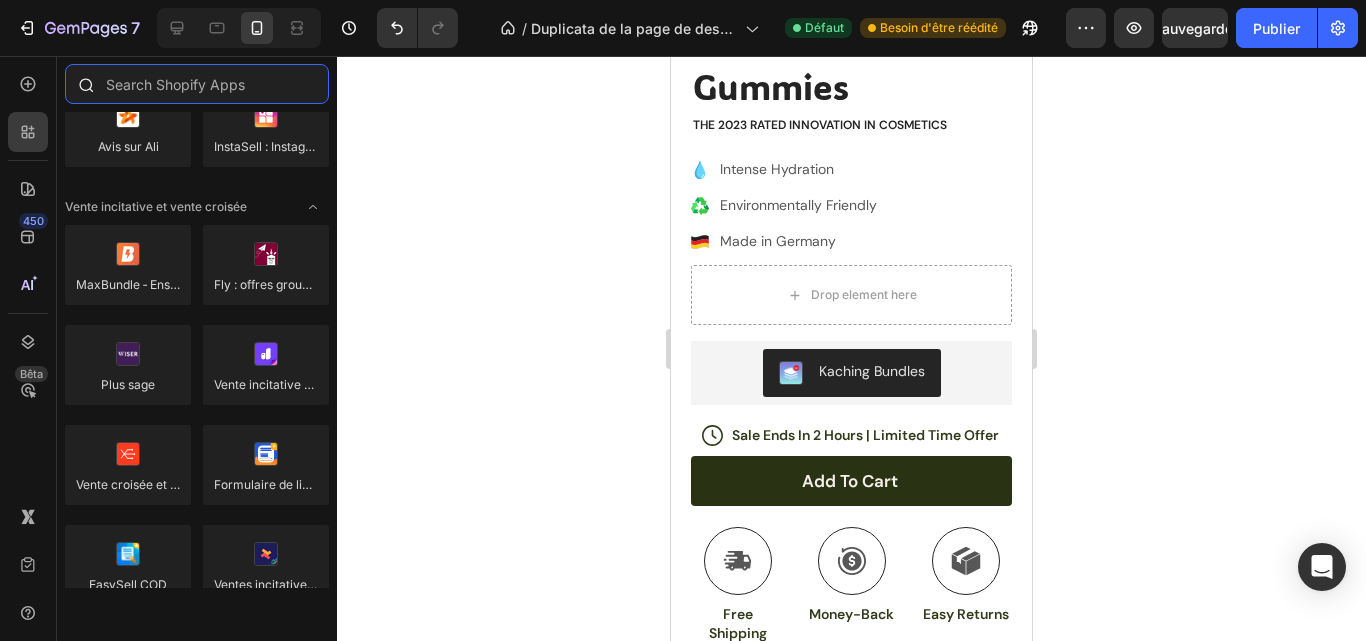 click at bounding box center (197, 84) 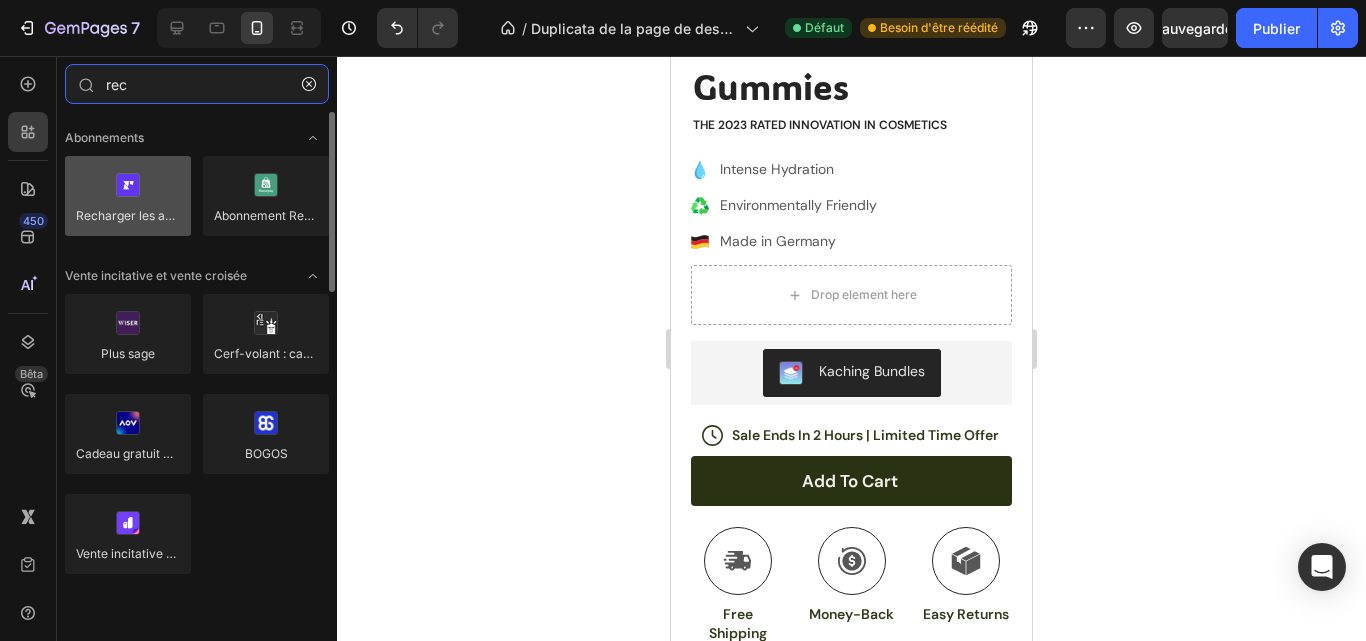type on "rec" 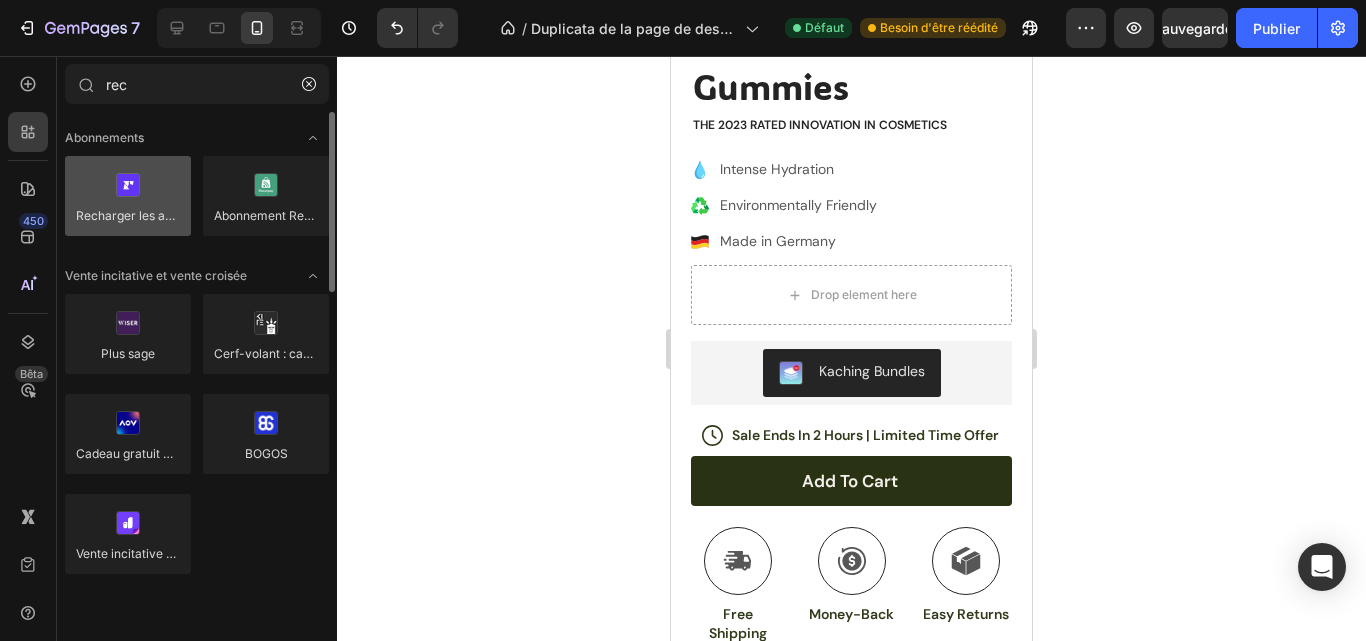 click at bounding box center (128, 196) 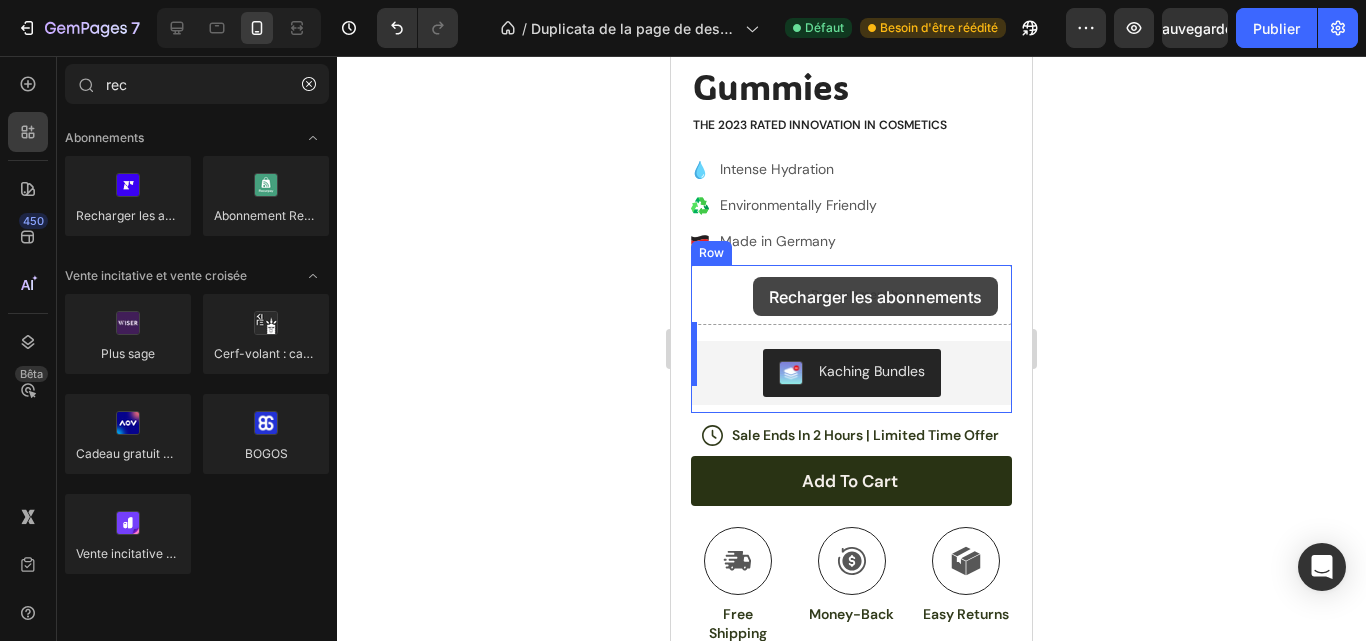 drag, startPoint x: 805, startPoint y: 255, endPoint x: 788, endPoint y: 351, distance: 97.49359 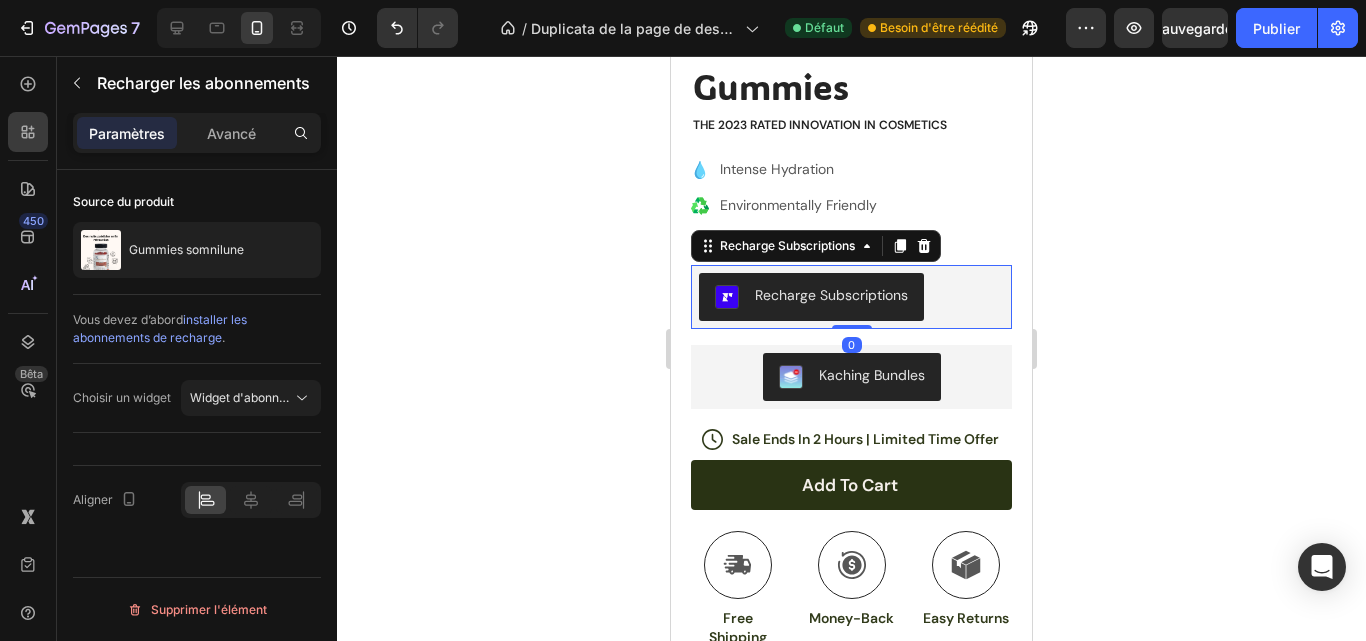 click on "Recharge Subscriptions" at bounding box center (811, 297) 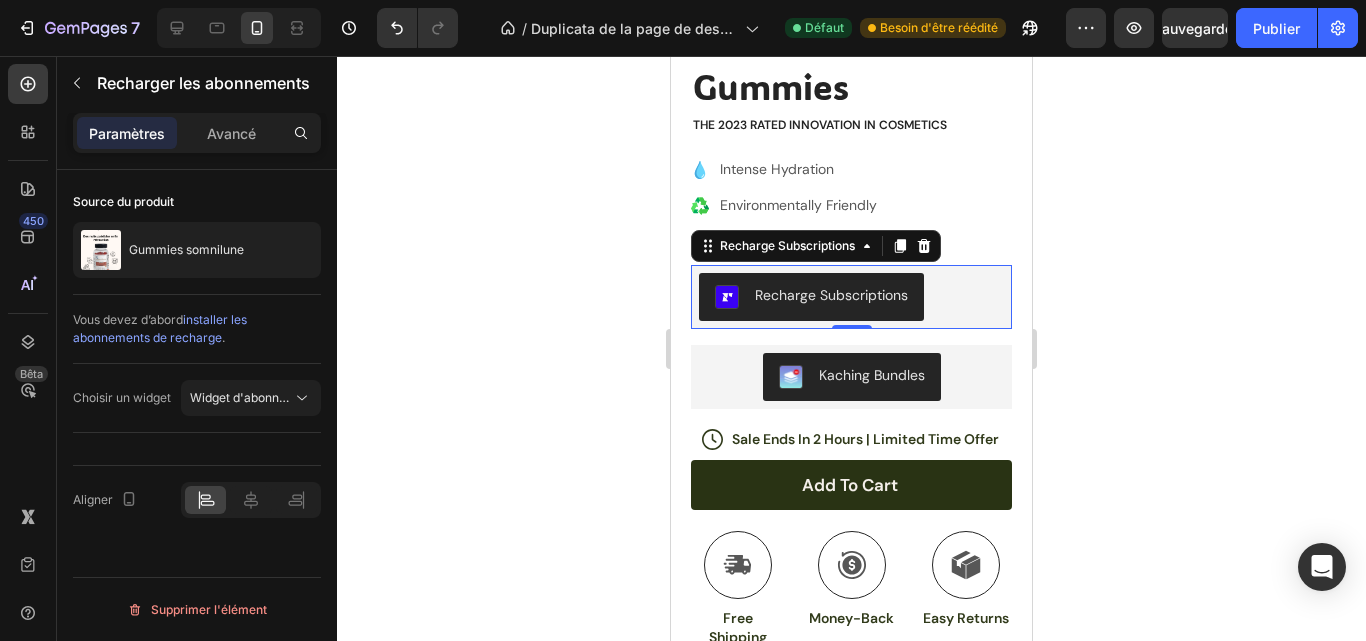 click at bounding box center (727, 297) 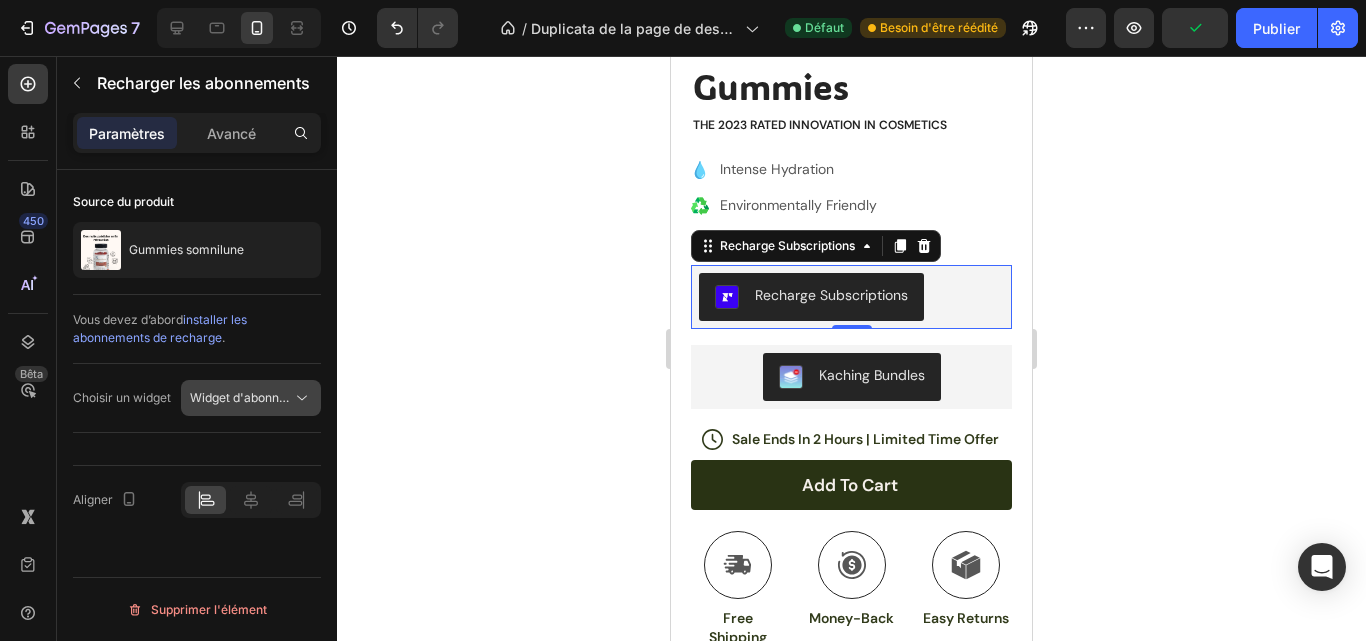 click on "Widget d'abonnement" at bounding box center (252, 397) 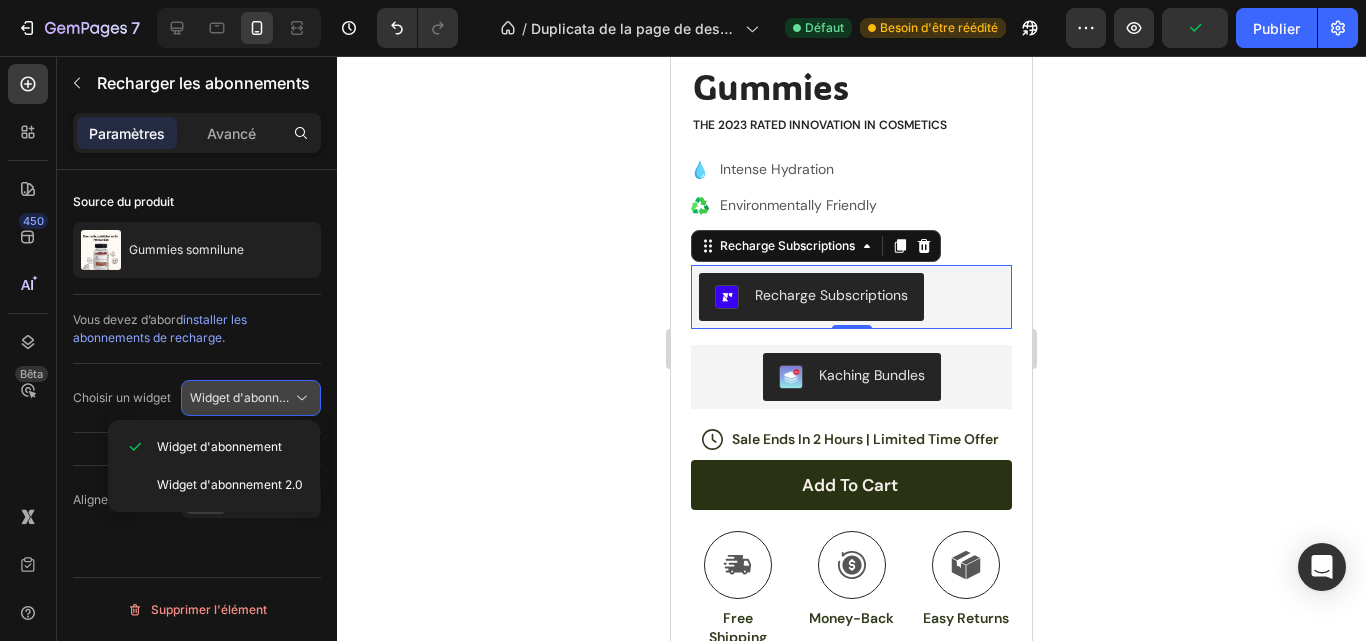 click on "Widget d'abonnement" at bounding box center [252, 397] 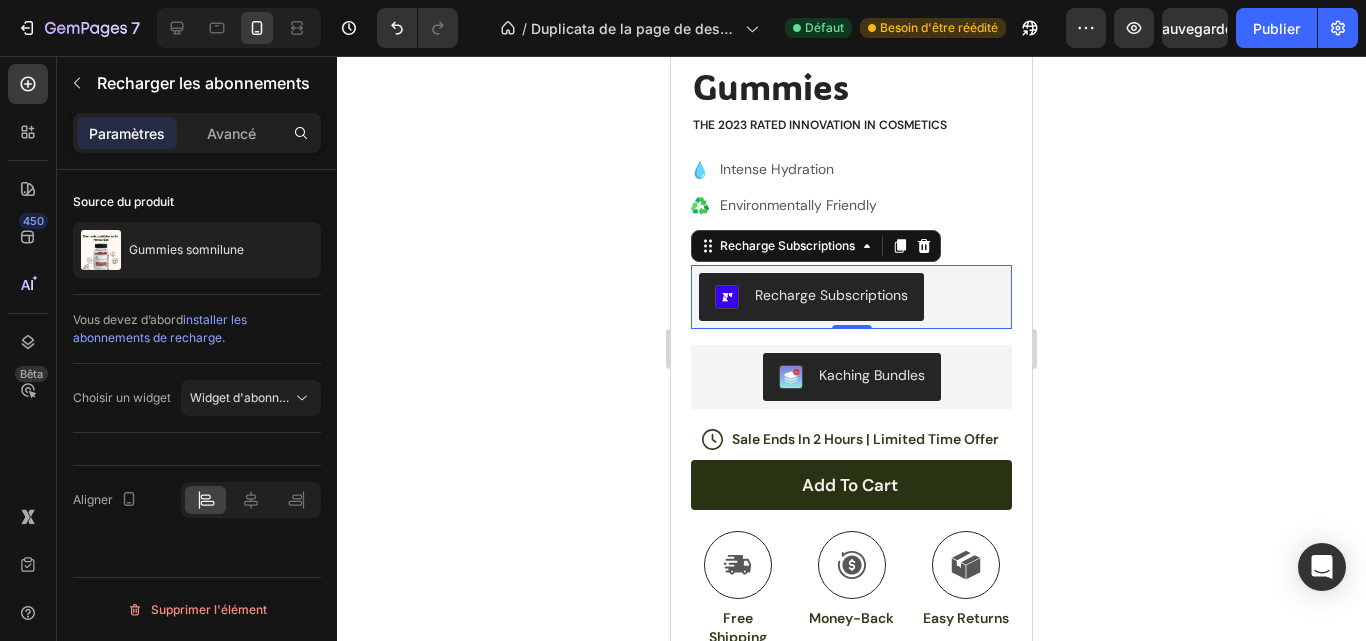 click on "Recharge Subscriptions" at bounding box center (831, 295) 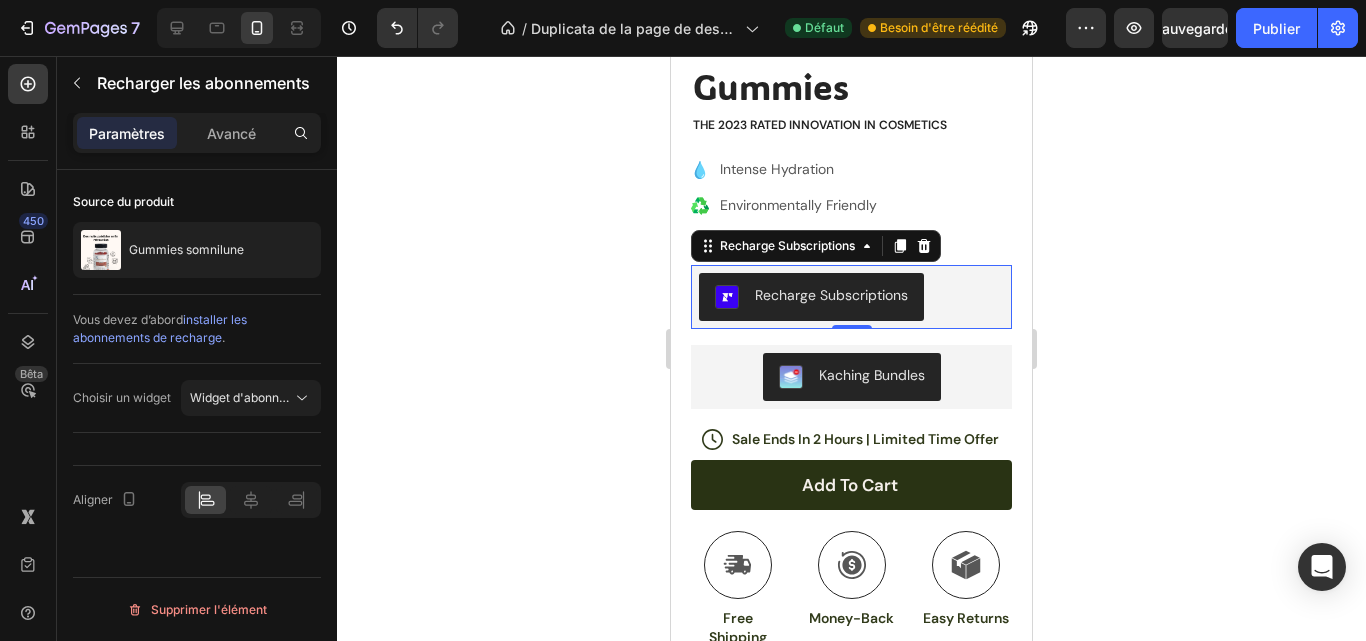 click on "Recharge Subscriptions" at bounding box center [811, 297] 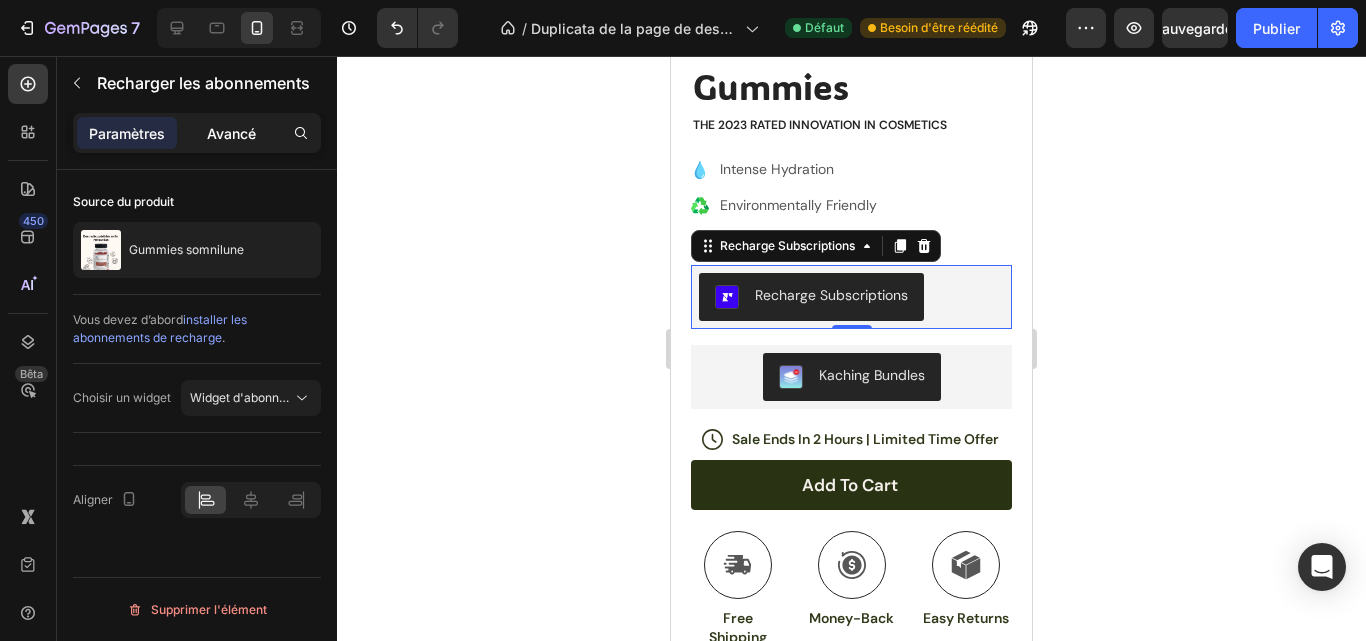 click on "Avancé" at bounding box center (231, 133) 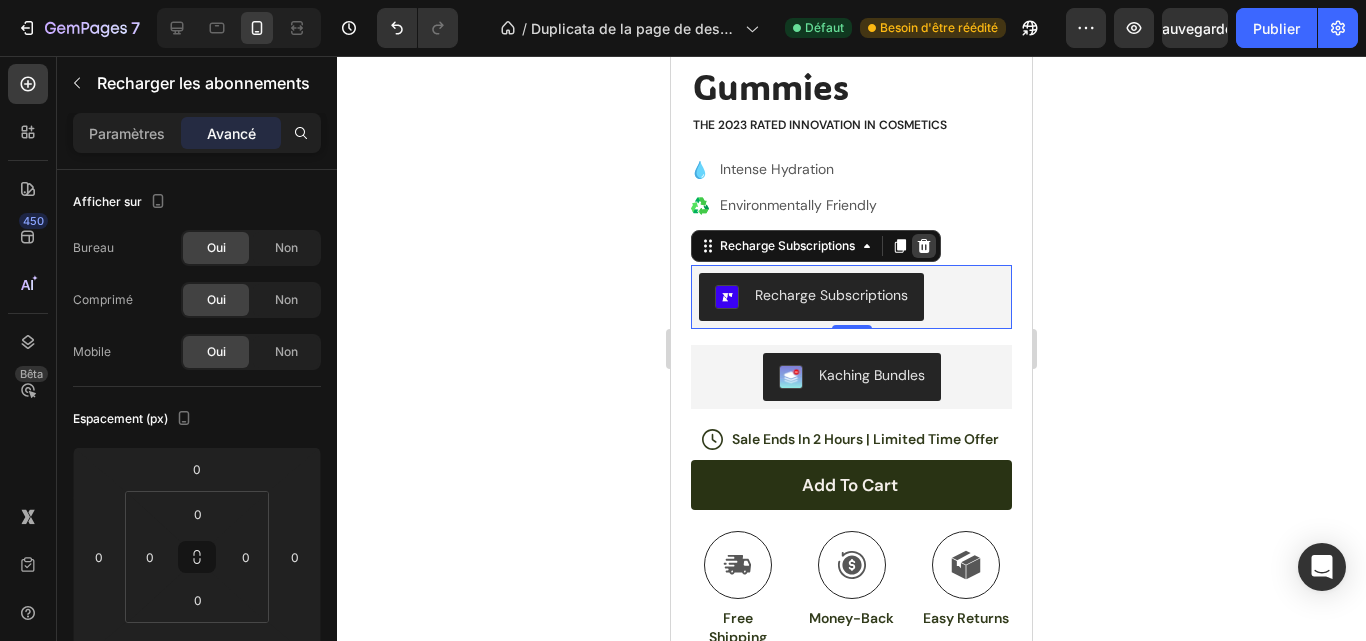 click 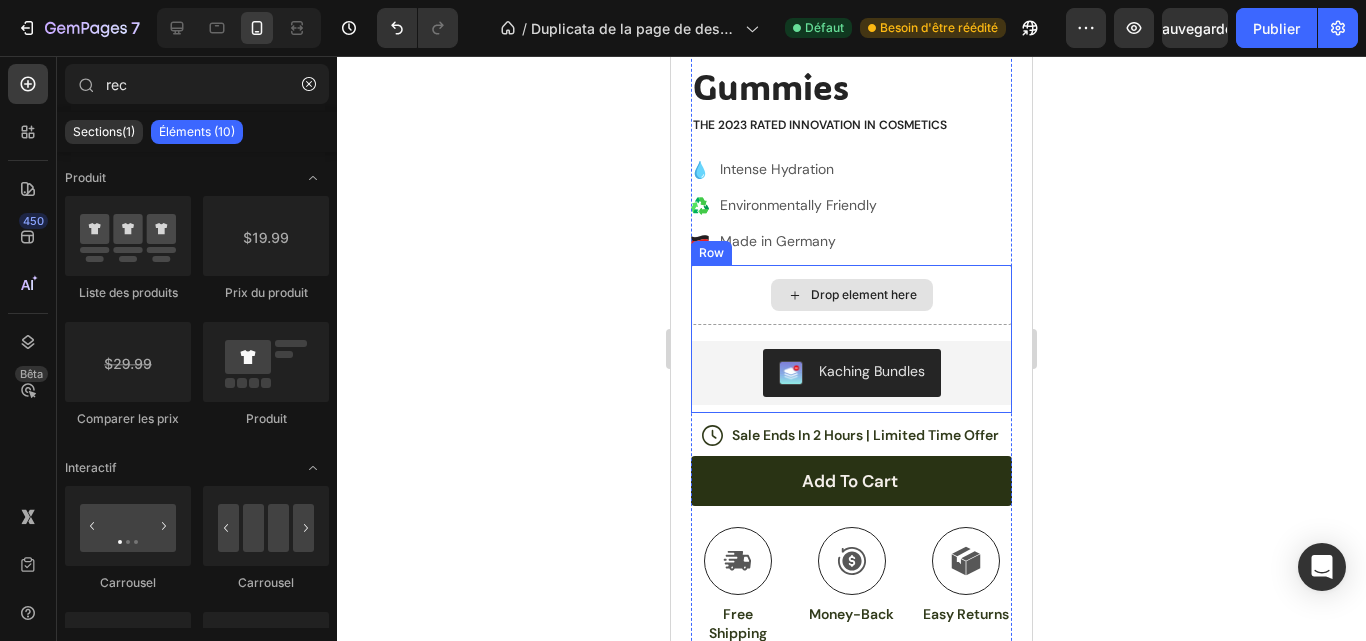 click on "Drop element here" at bounding box center [852, 295] 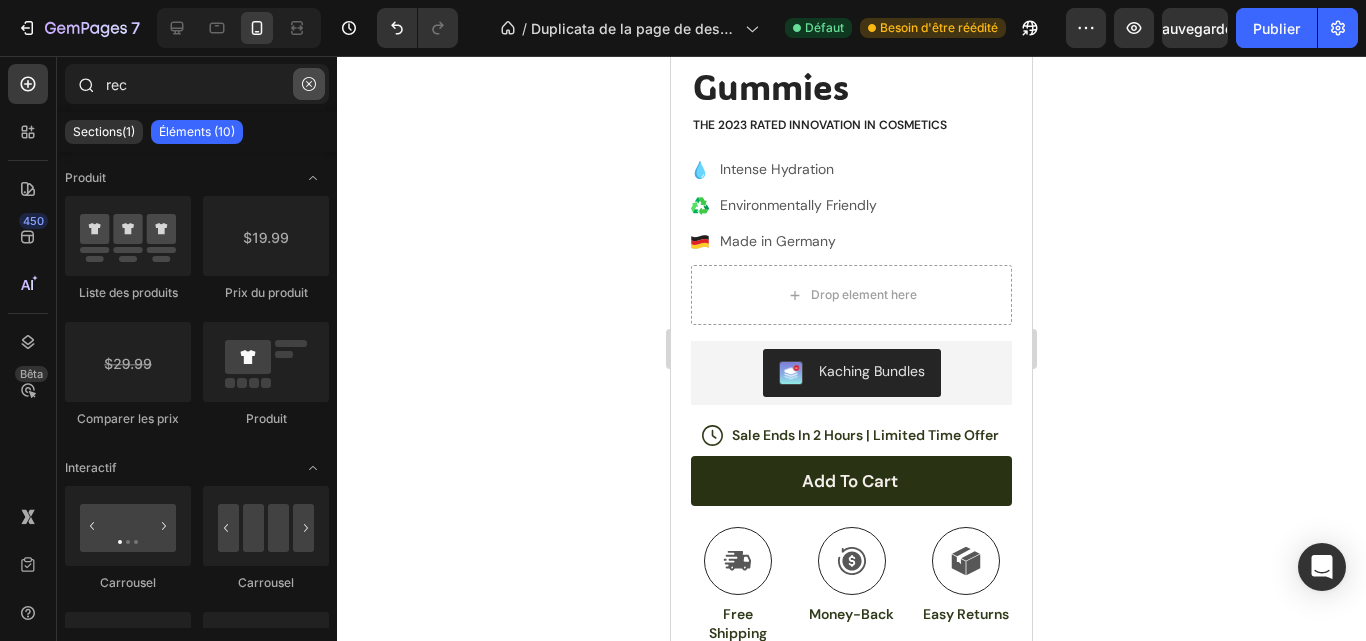 click 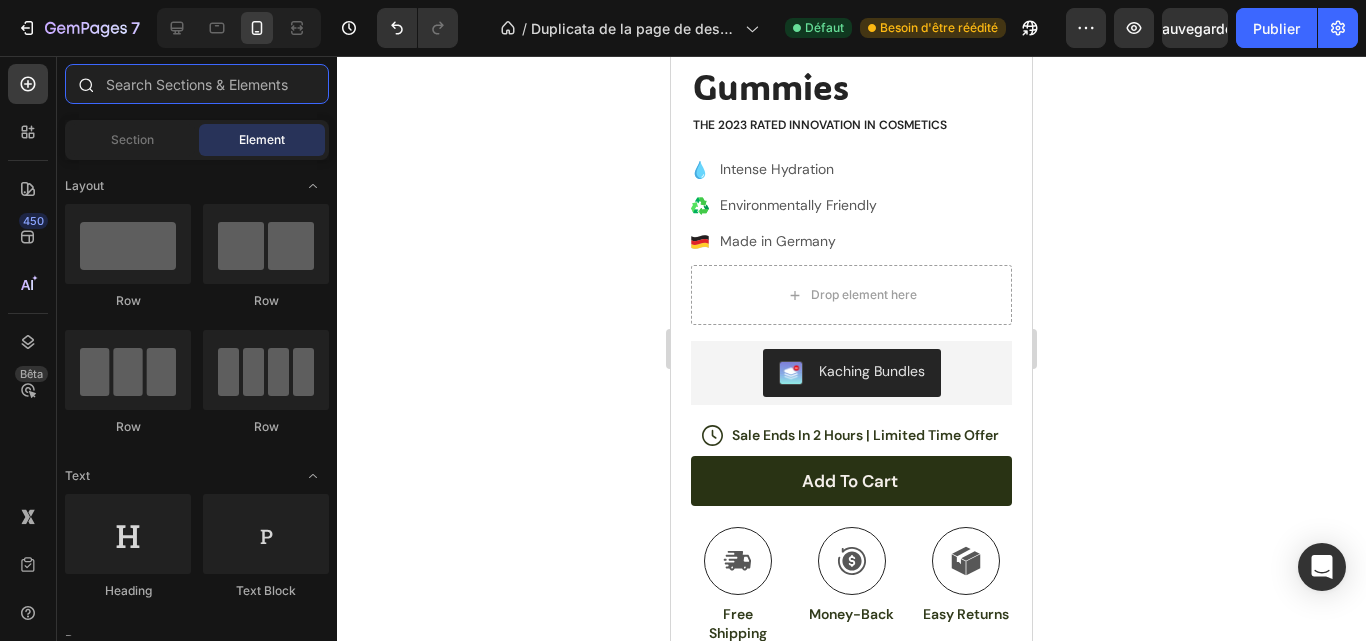 click at bounding box center [197, 84] 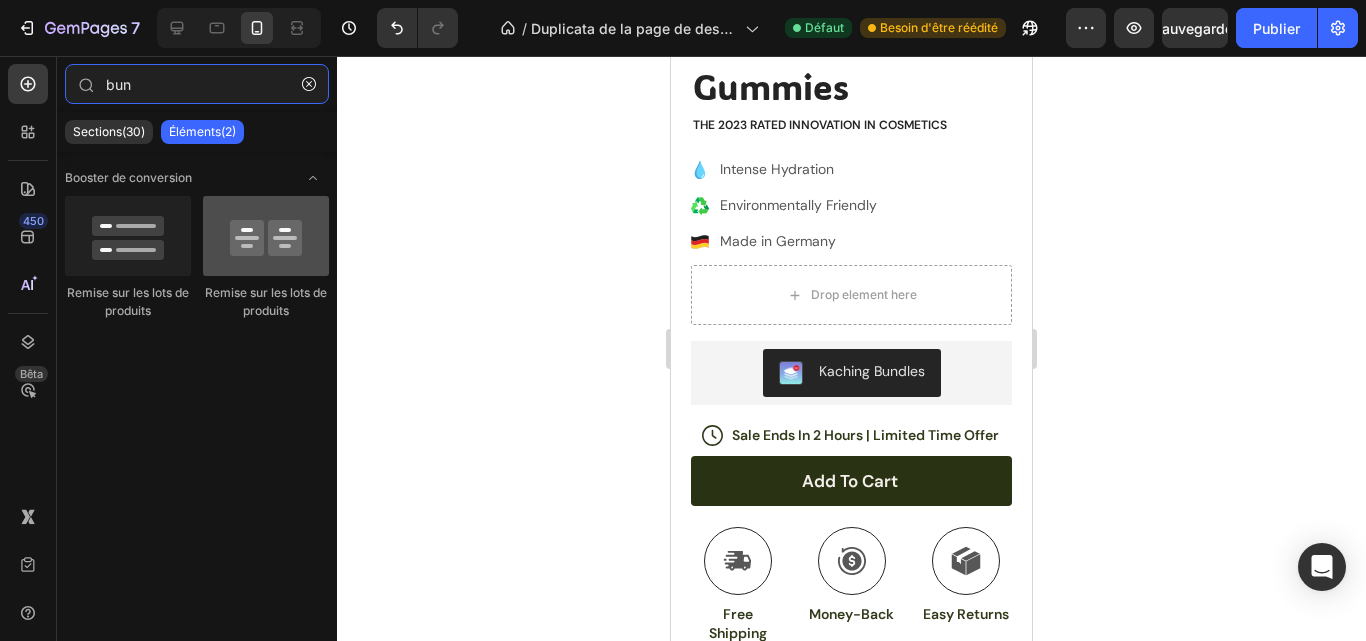 type on "bun" 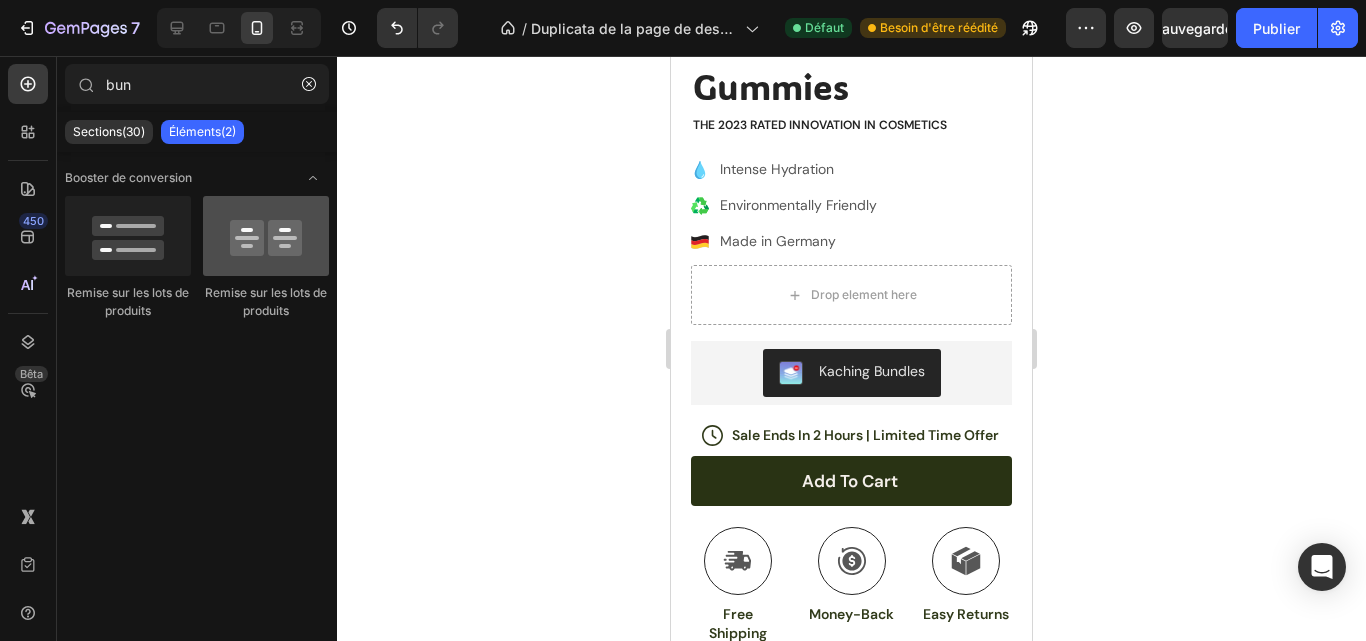 click at bounding box center (266, 236) 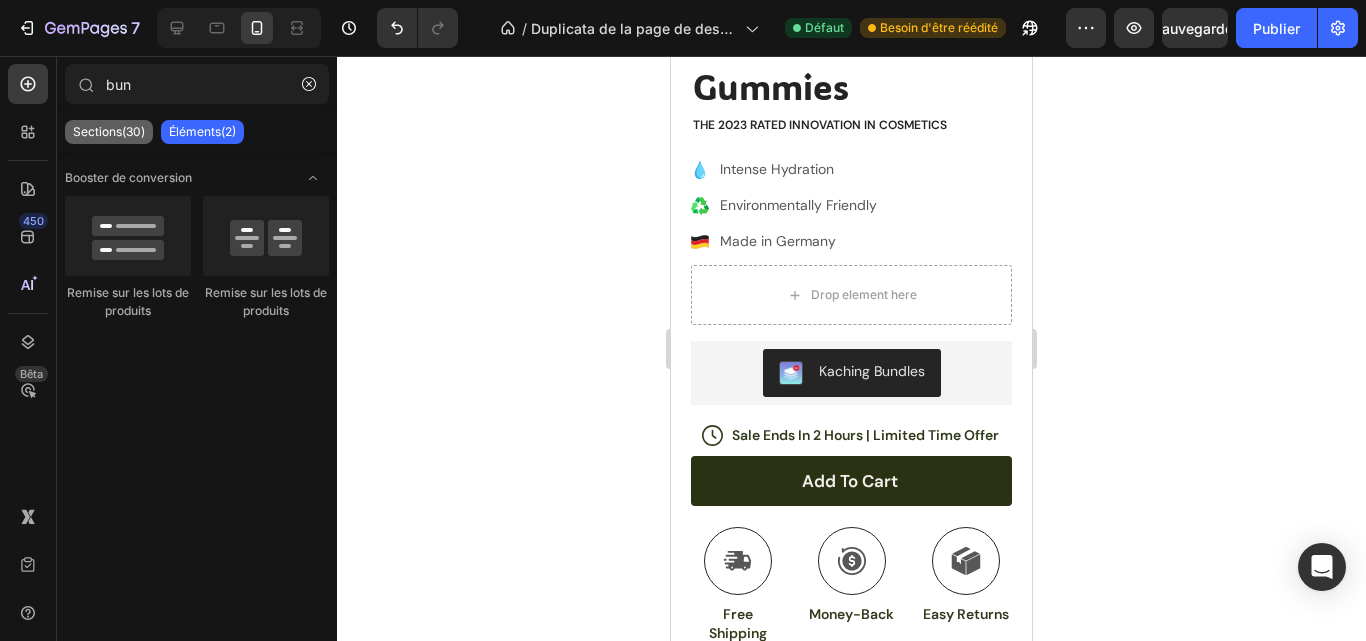 click on "Sections(30)" at bounding box center (109, 131) 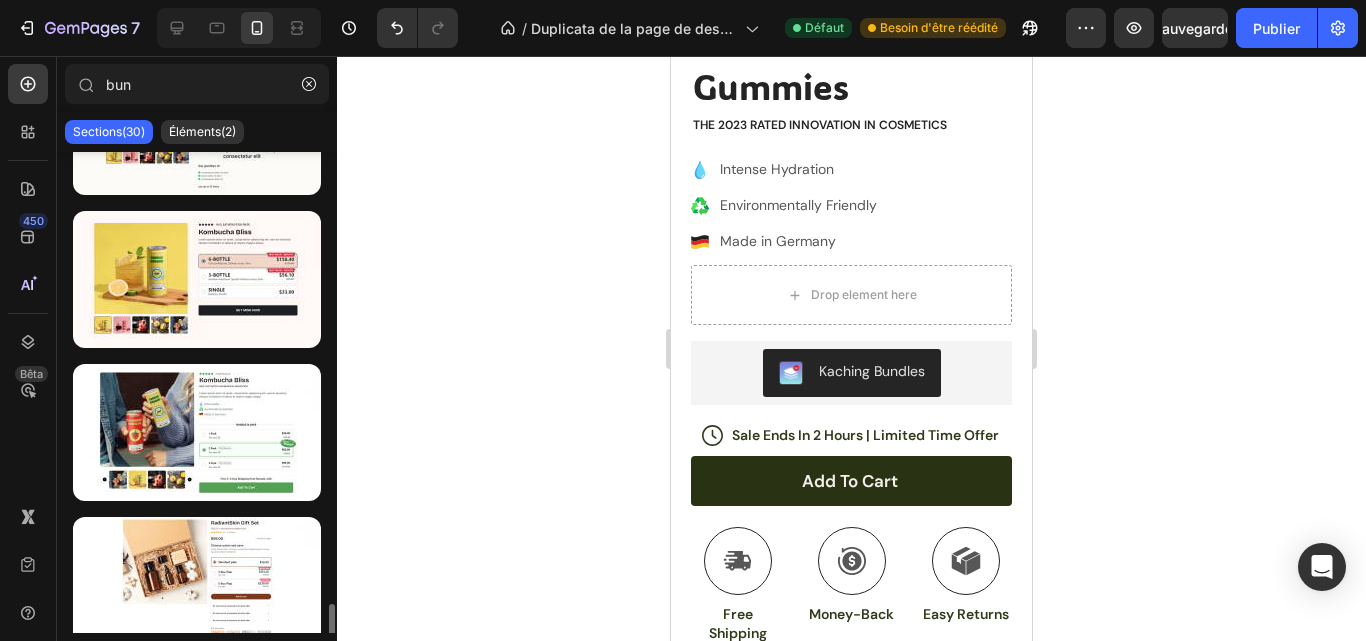 scroll, scrollTop: 4101, scrollLeft: 0, axis: vertical 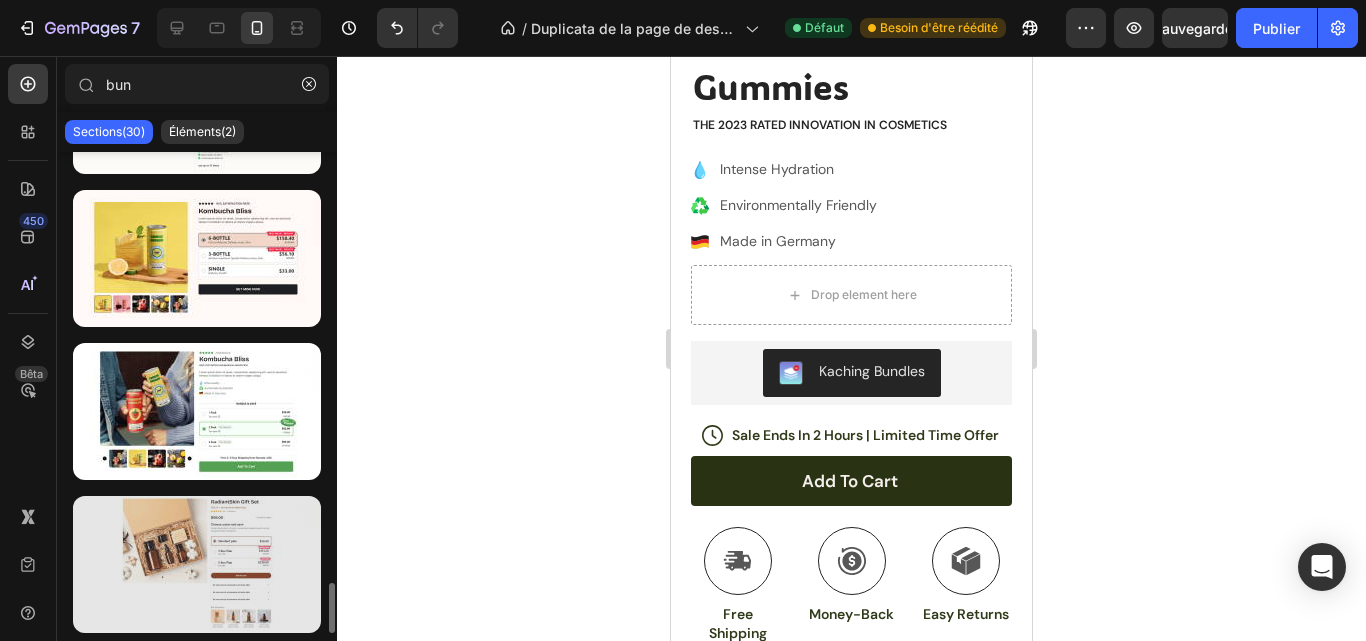 click at bounding box center (197, 564) 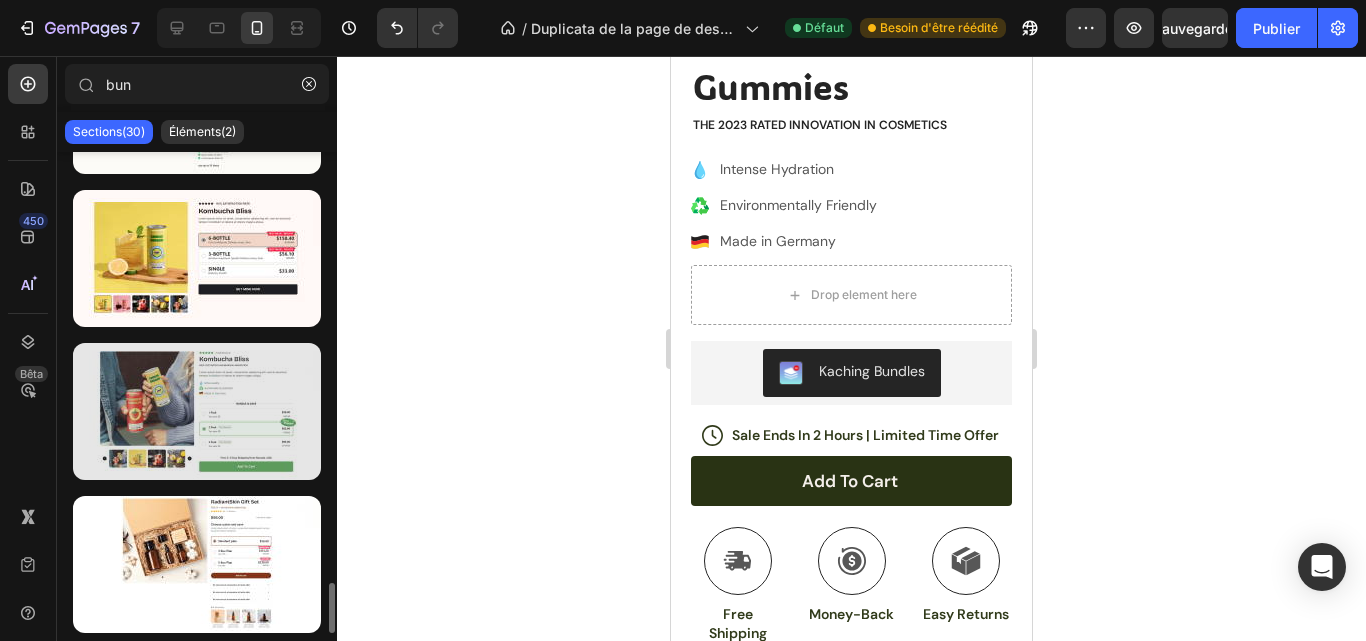 click at bounding box center [197, 411] 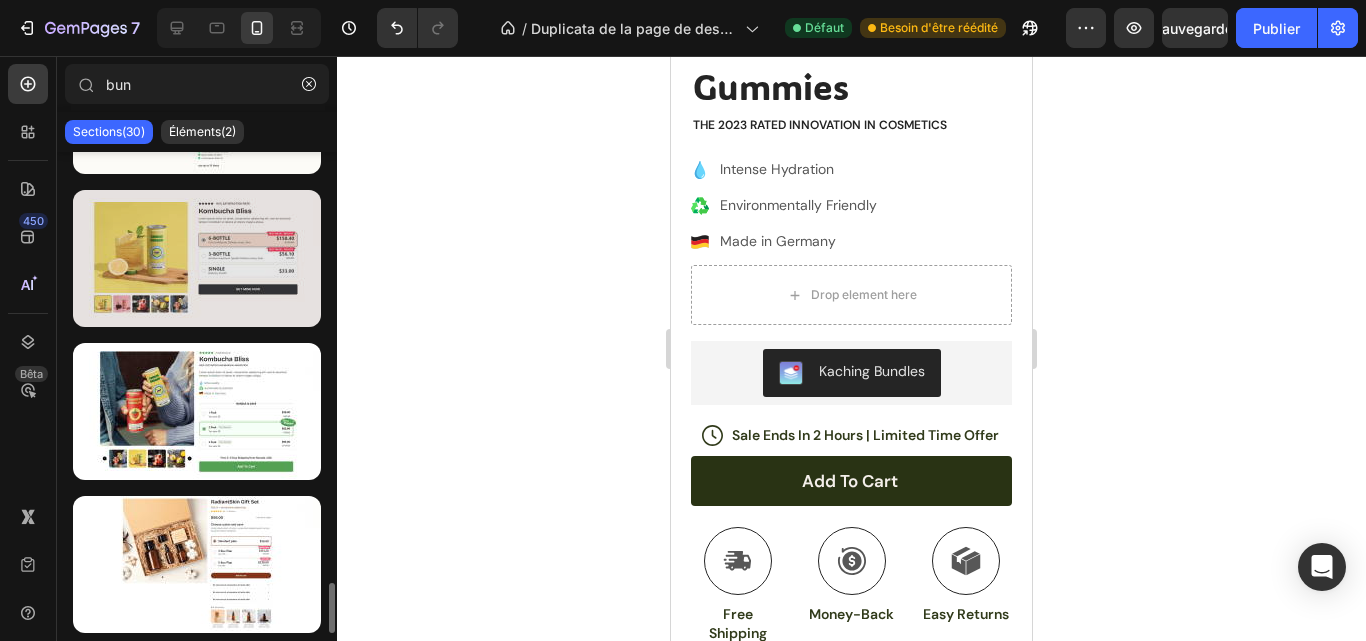 click at bounding box center (197, 258) 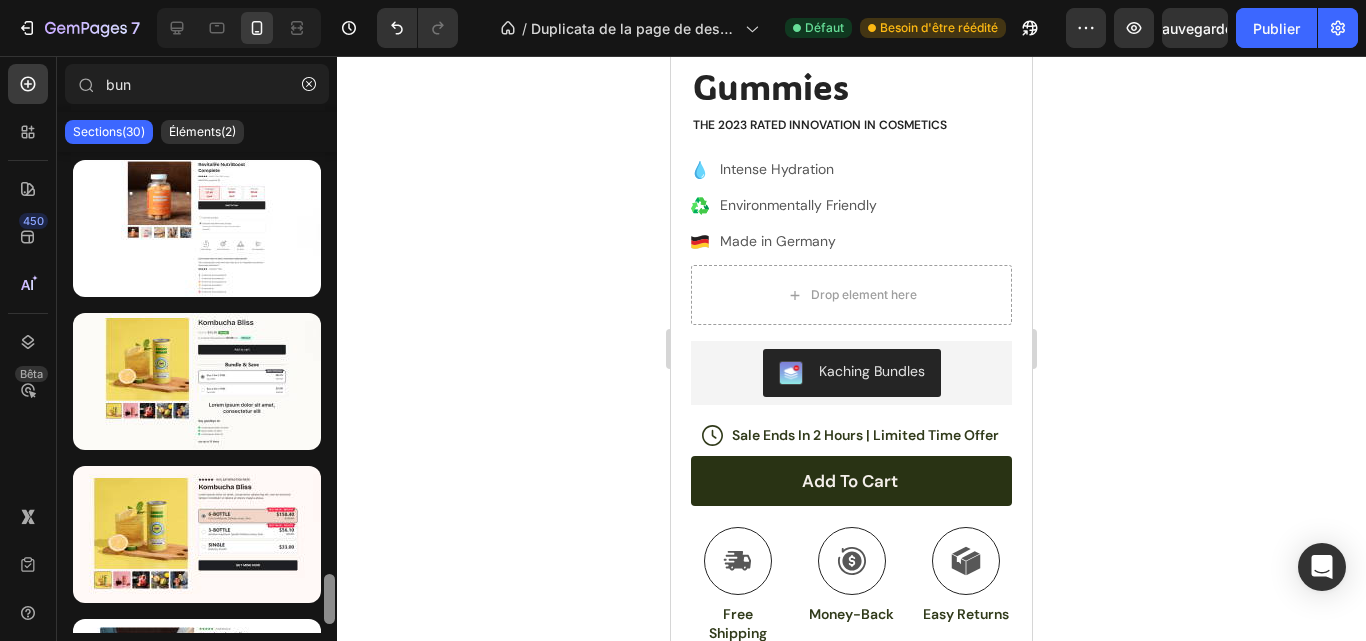 scroll, scrollTop: 3816, scrollLeft: 0, axis: vertical 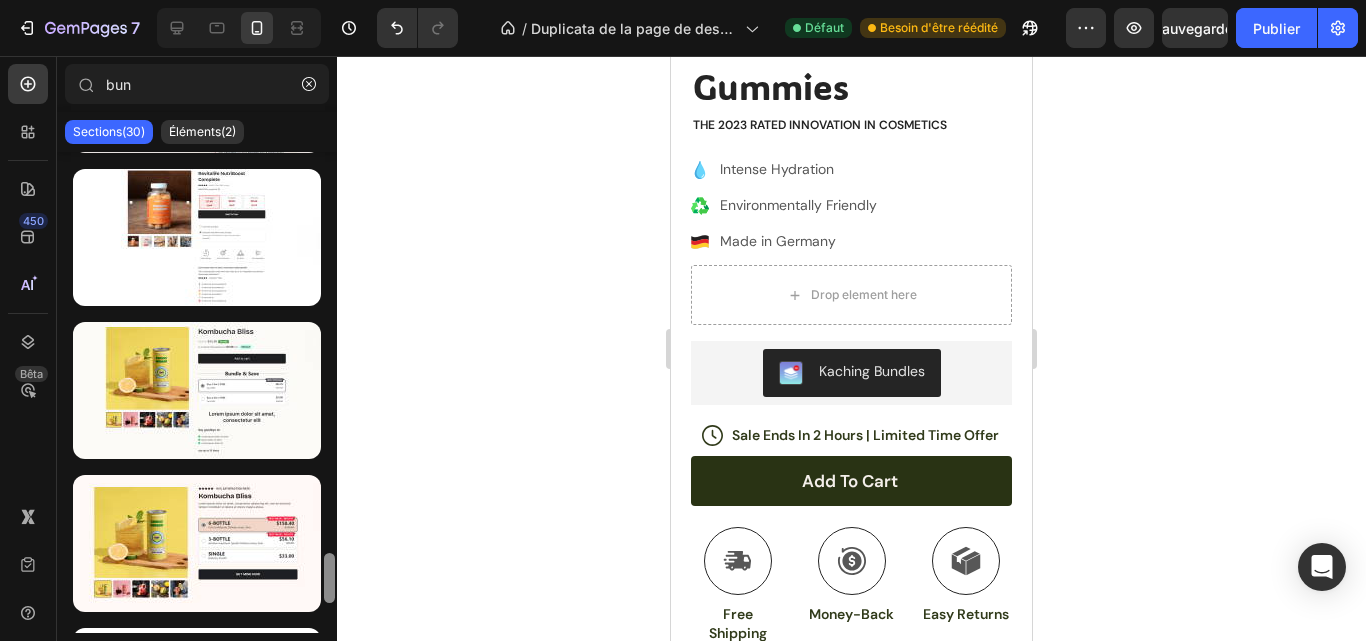 drag, startPoint x: 325, startPoint y: 598, endPoint x: 325, endPoint y: 568, distance: 30 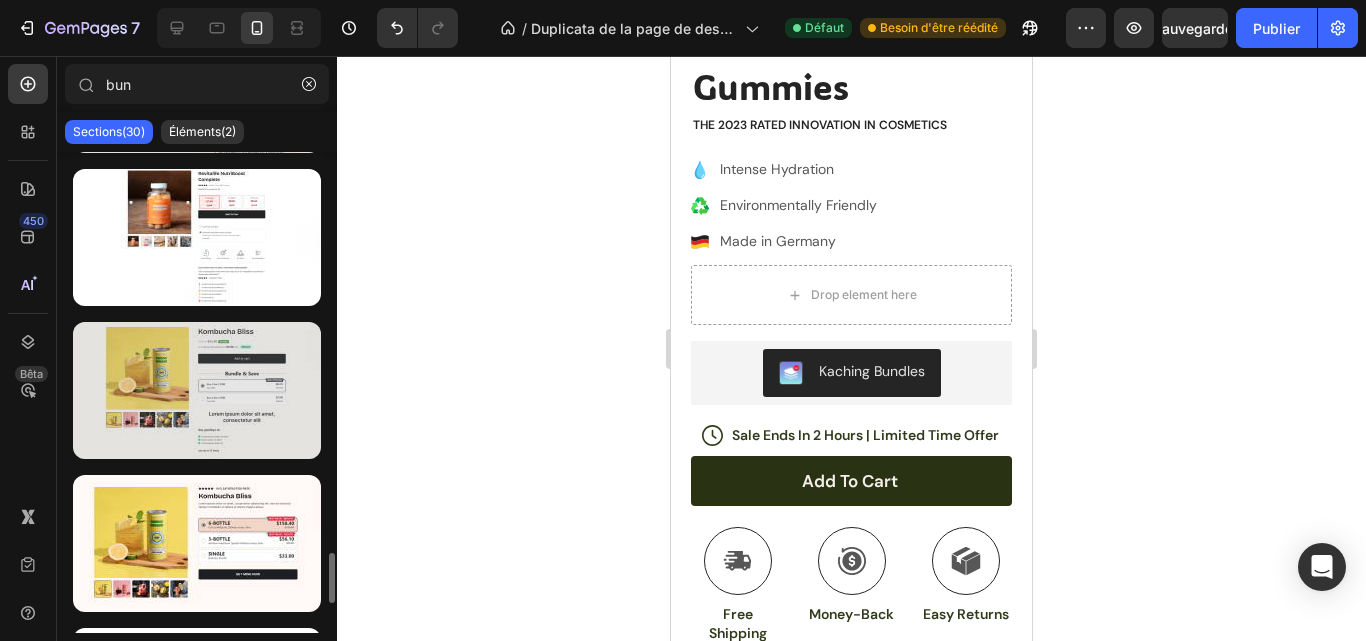 click at bounding box center [197, 390] 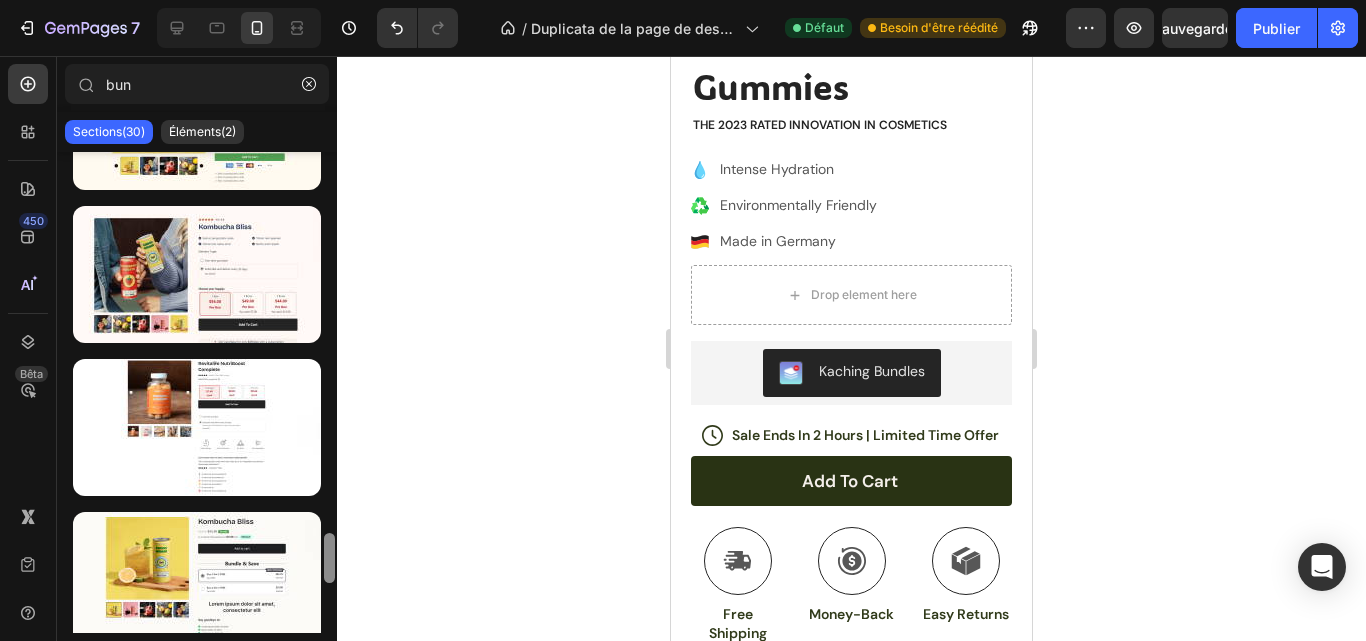 scroll, scrollTop: 3616, scrollLeft: 0, axis: vertical 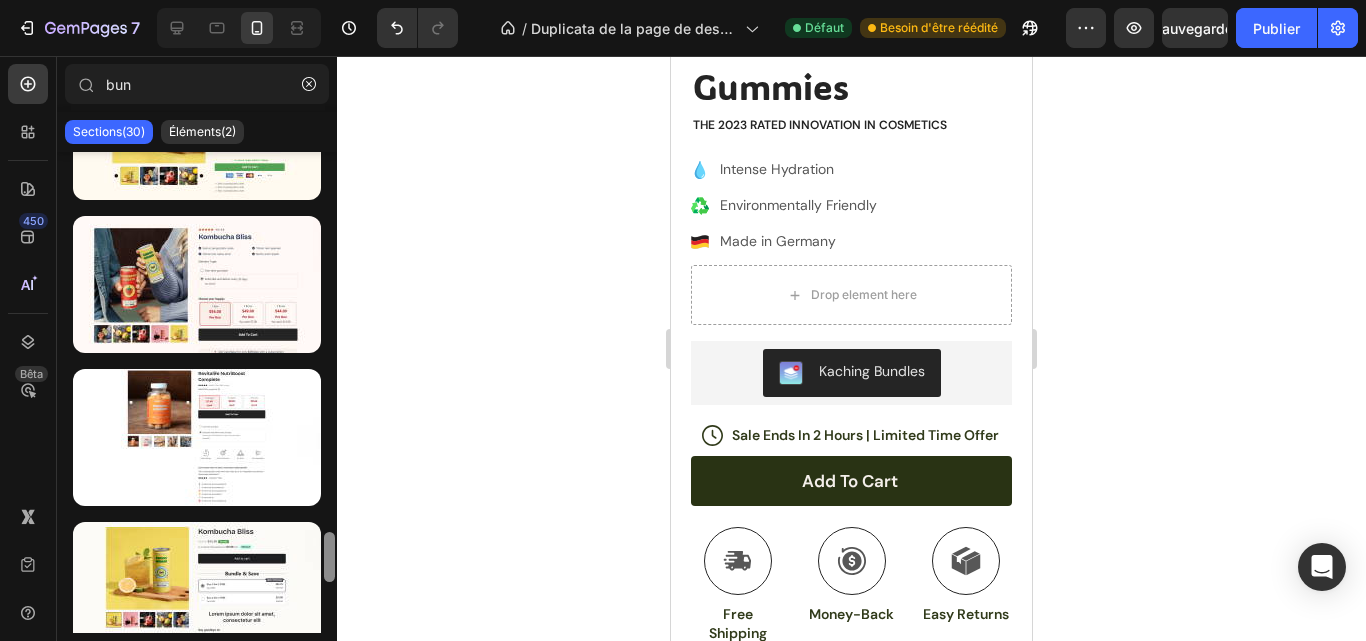 drag, startPoint x: 324, startPoint y: 563, endPoint x: 322, endPoint y: 548, distance: 15.132746 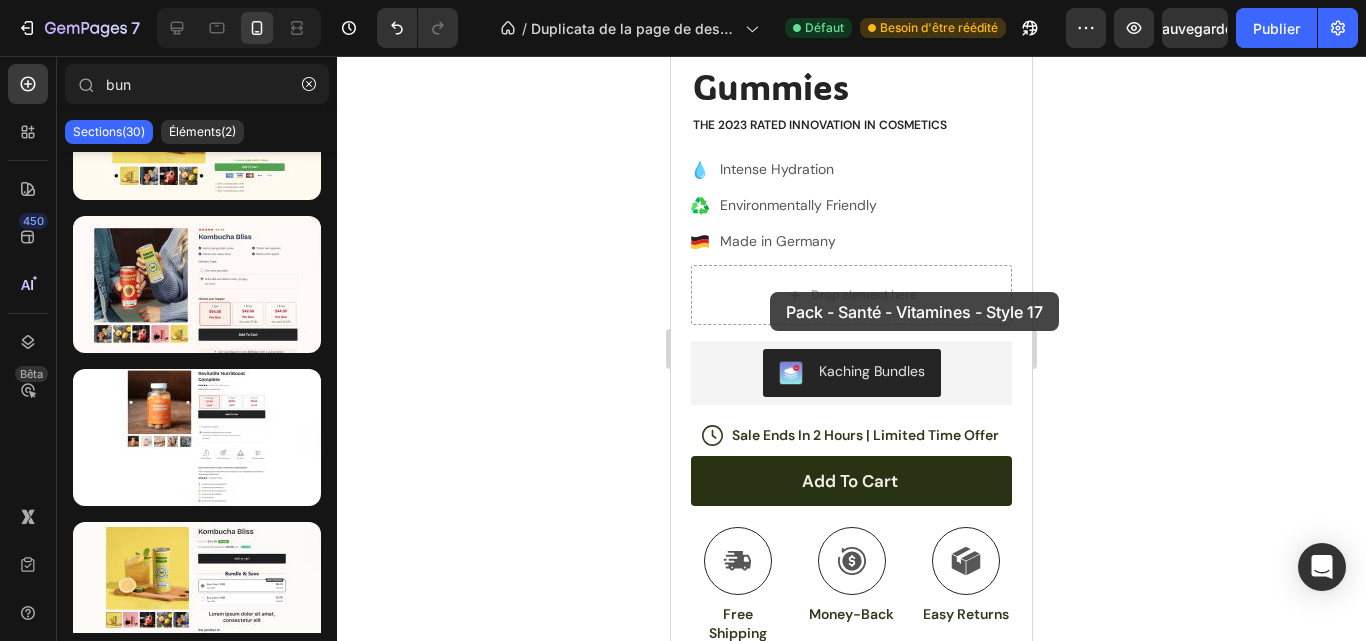 drag, startPoint x: 873, startPoint y: 509, endPoint x: 771, endPoint y: 290, distance: 241.58849 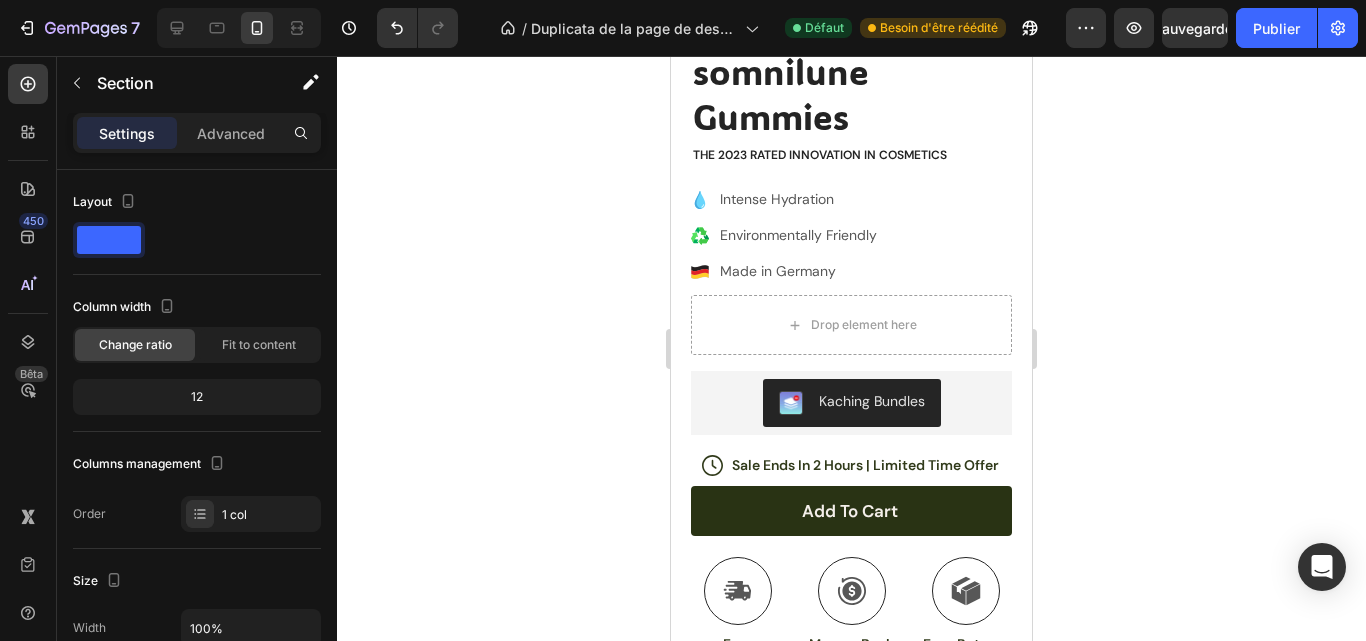 scroll, scrollTop: 0, scrollLeft: 0, axis: both 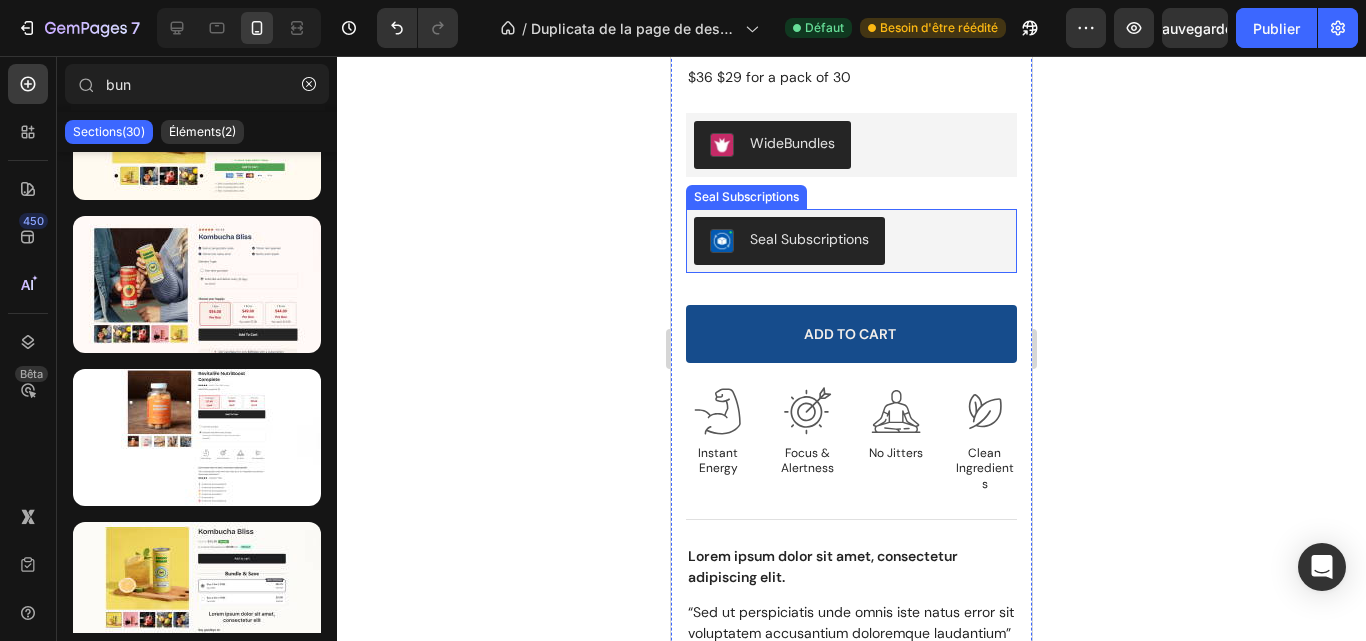 click on "Seal Subscriptions" at bounding box center (789, 241) 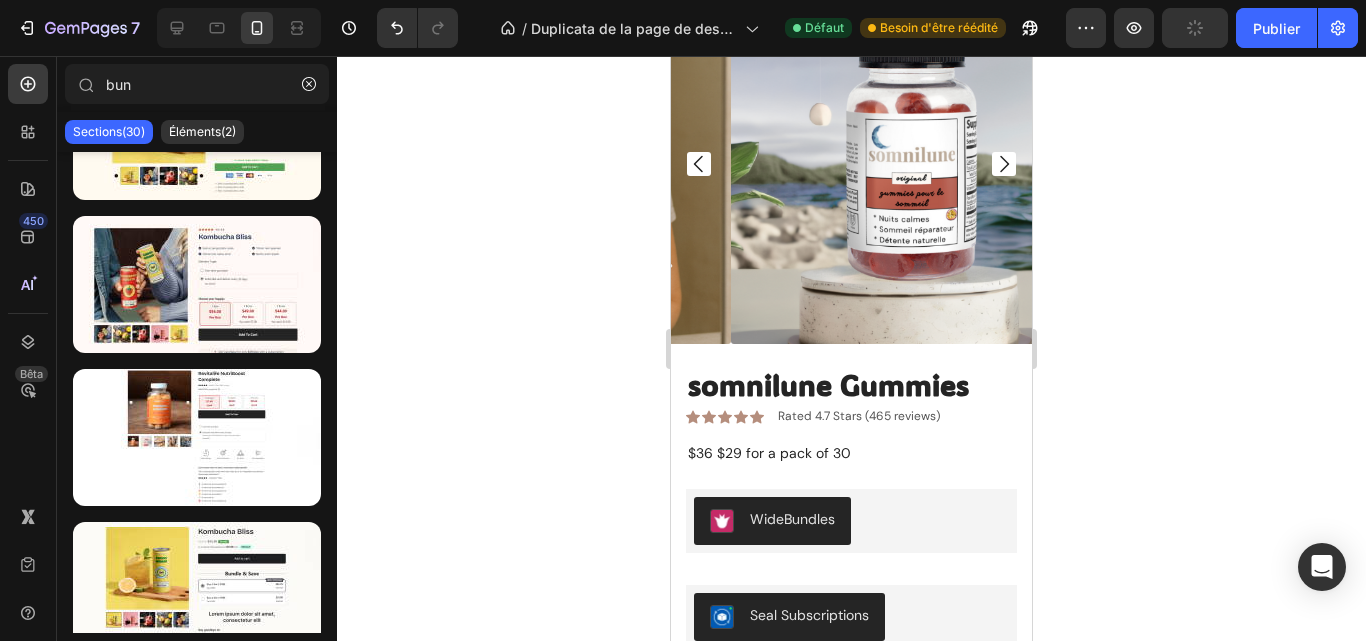 scroll, scrollTop: 16, scrollLeft: 0, axis: vertical 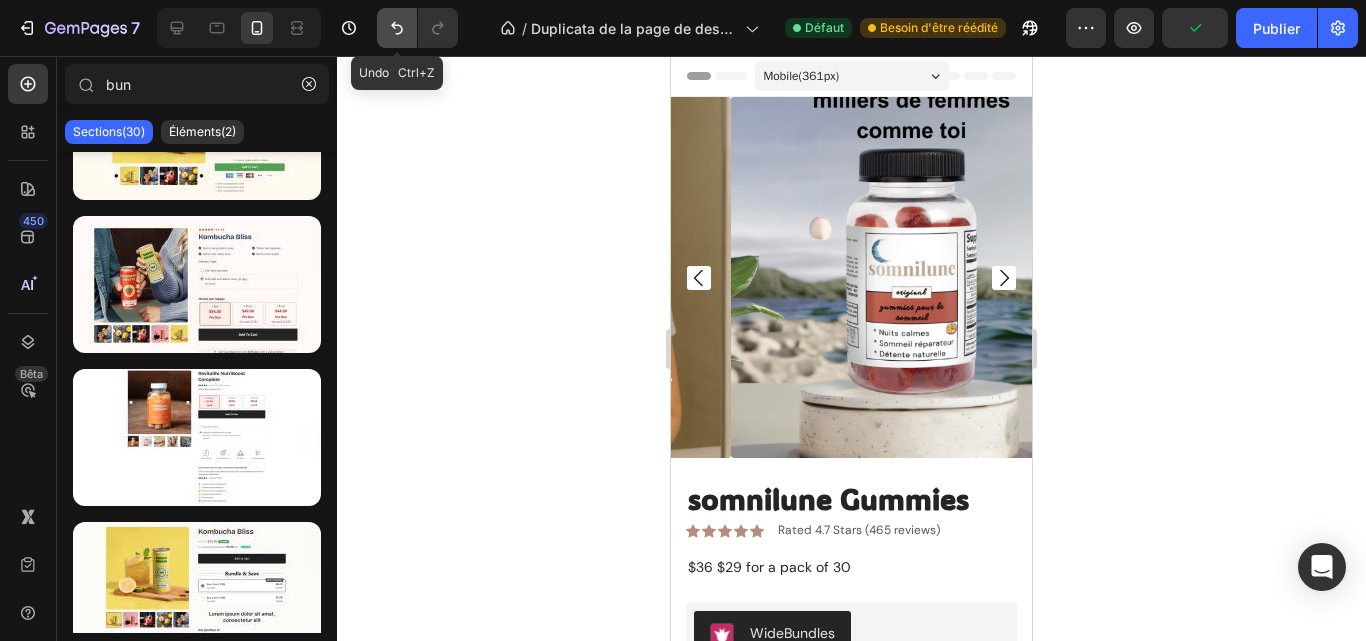 click 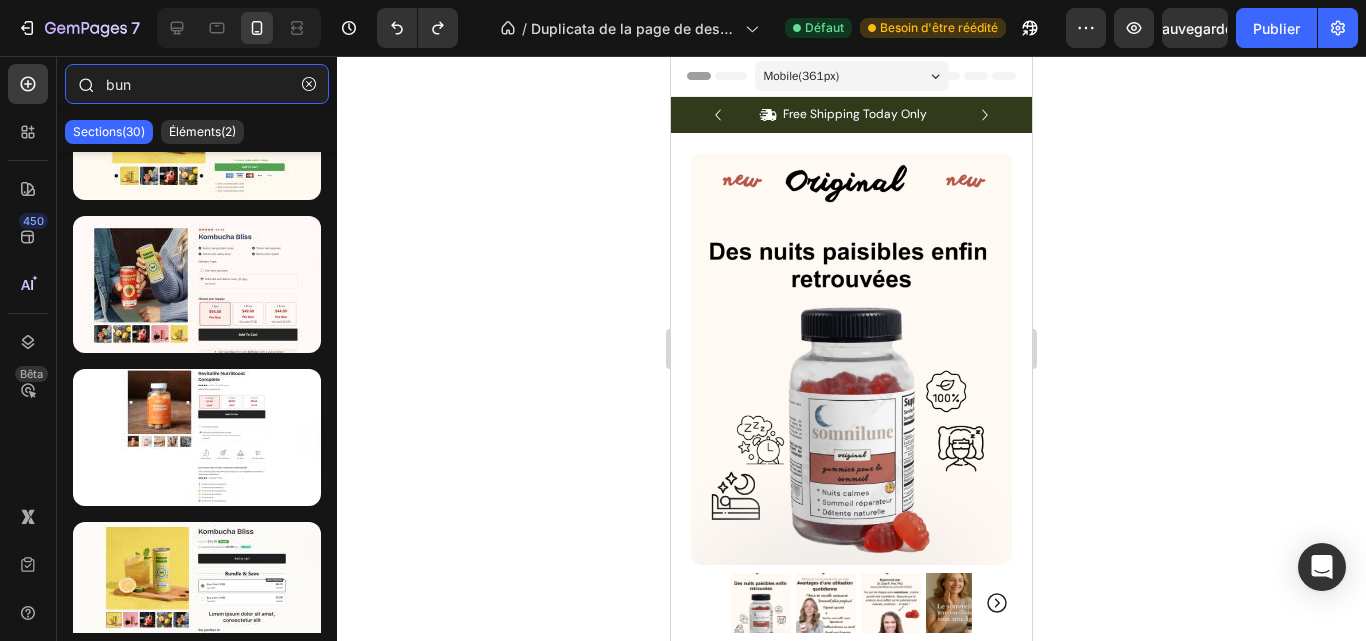 click on "bun" at bounding box center [197, 84] 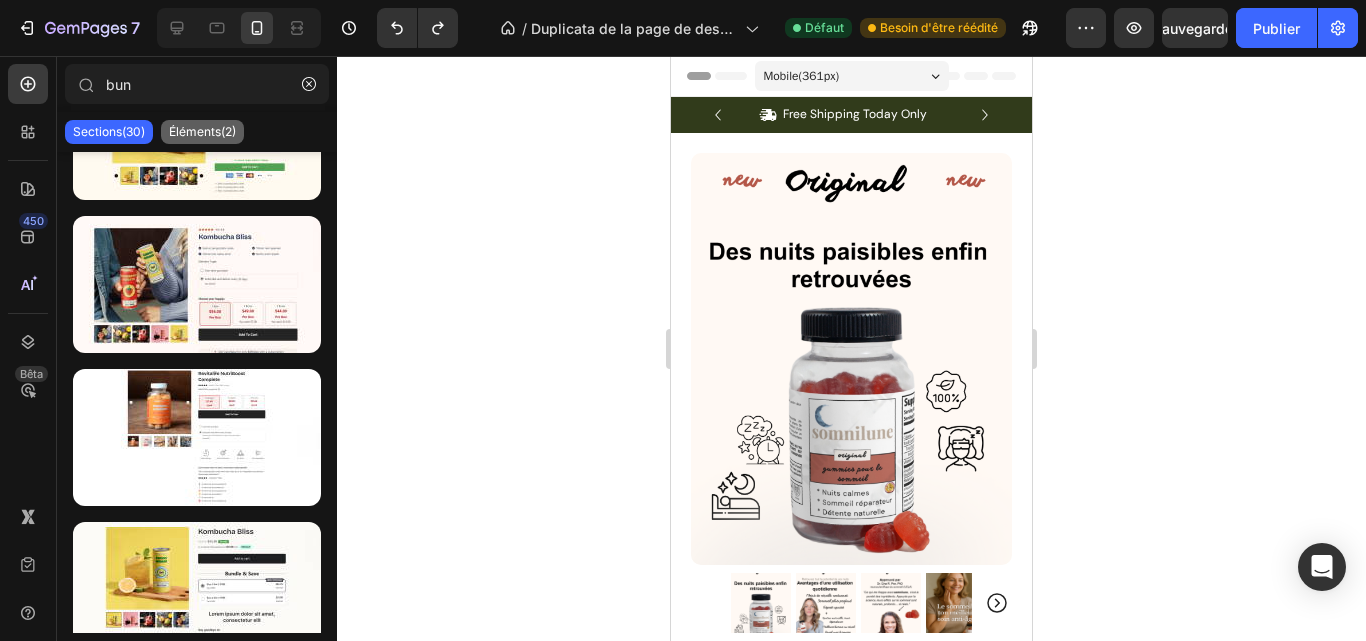 click on "Éléments(2)" 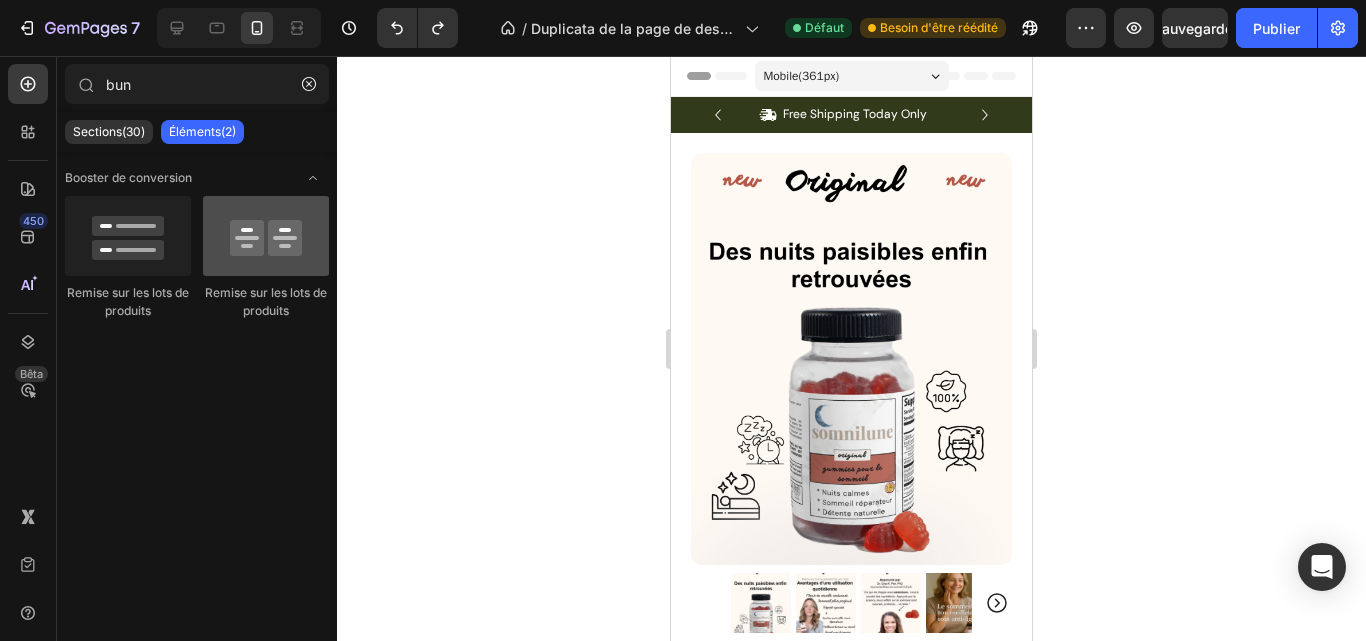 click at bounding box center (266, 236) 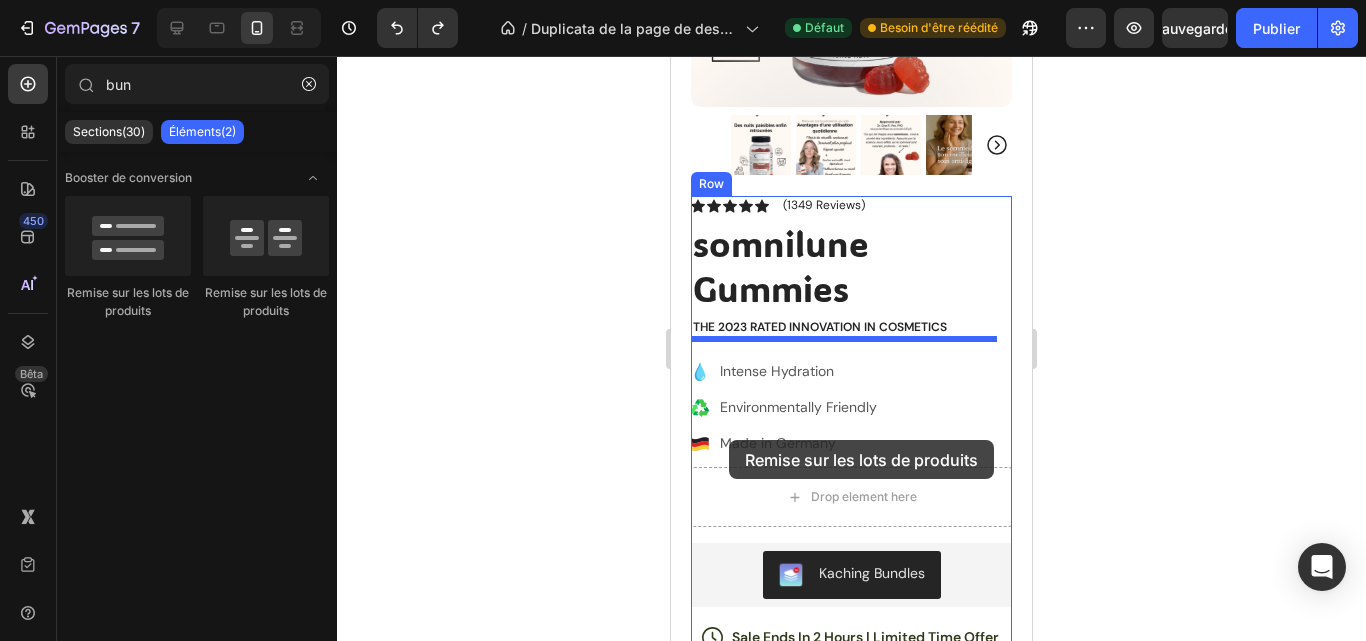scroll, scrollTop: 514, scrollLeft: 0, axis: vertical 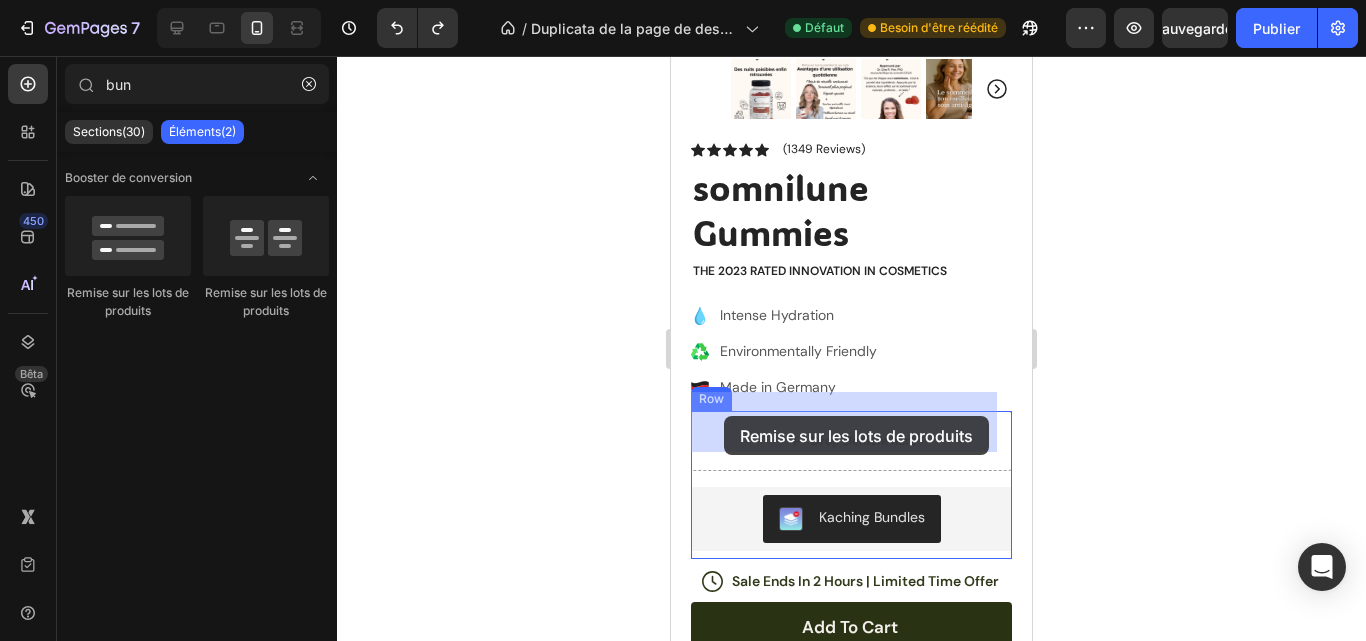 drag, startPoint x: 936, startPoint y: 278, endPoint x: 724, endPoint y: 414, distance: 251.87299 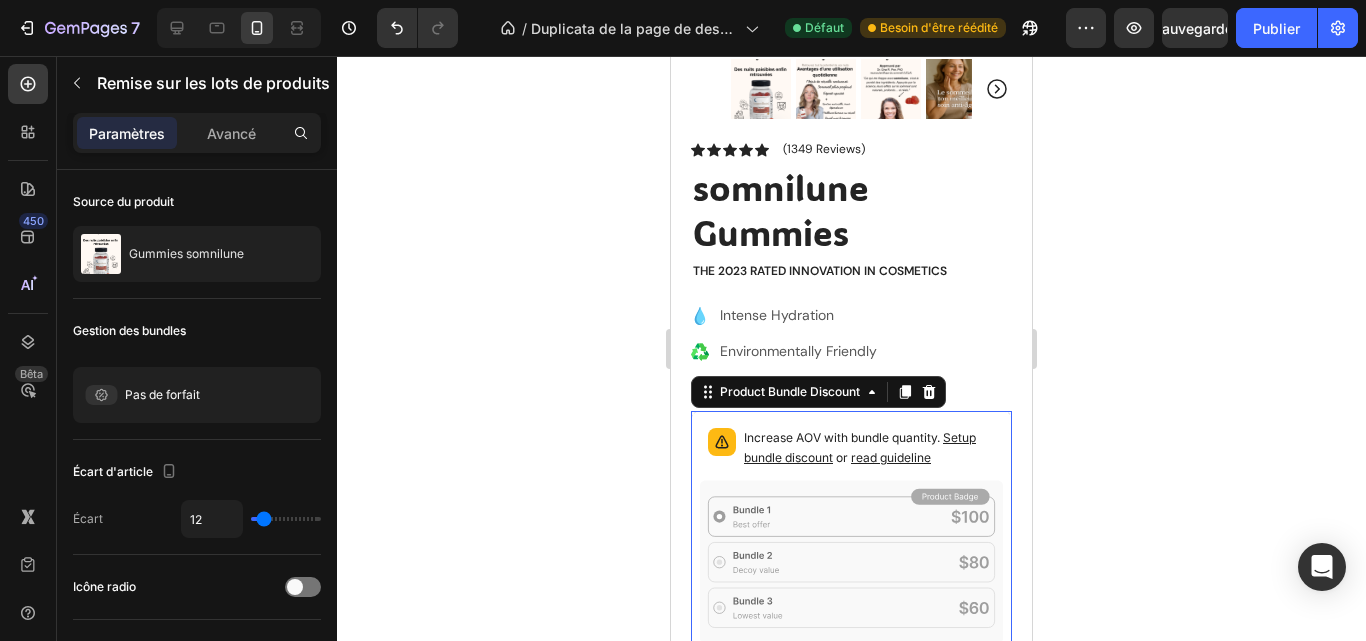 click 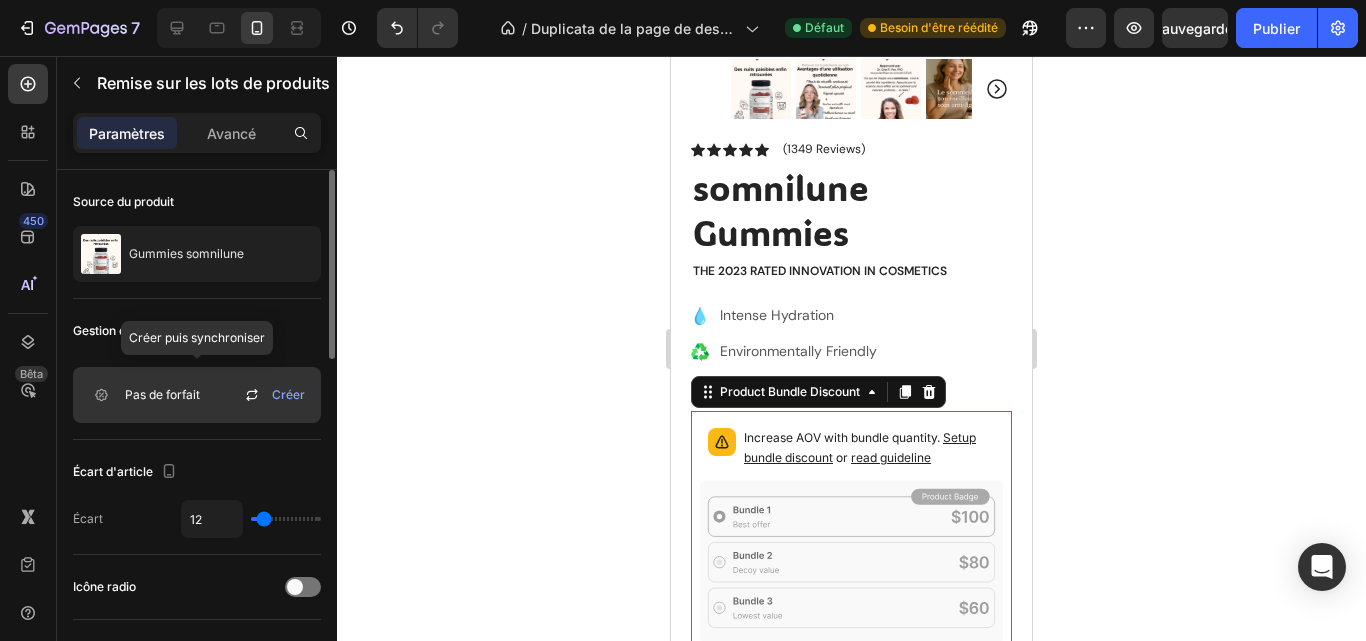 click at bounding box center [101, 395] 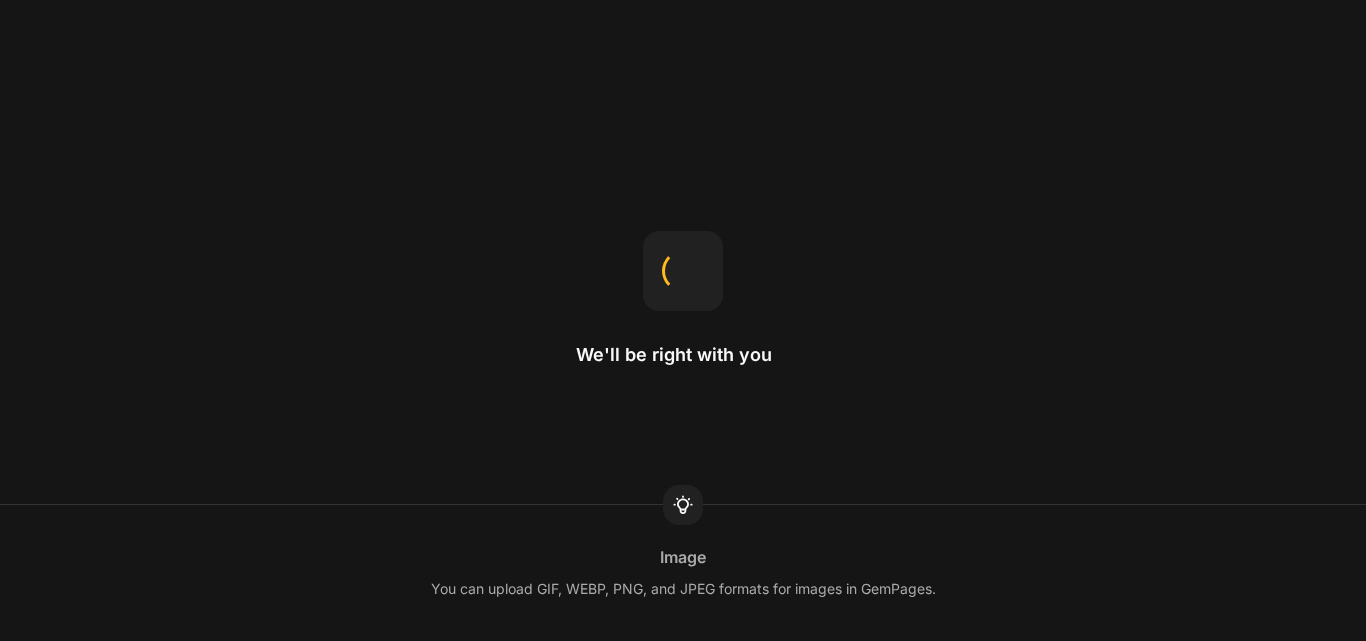 scroll, scrollTop: 0, scrollLeft: 0, axis: both 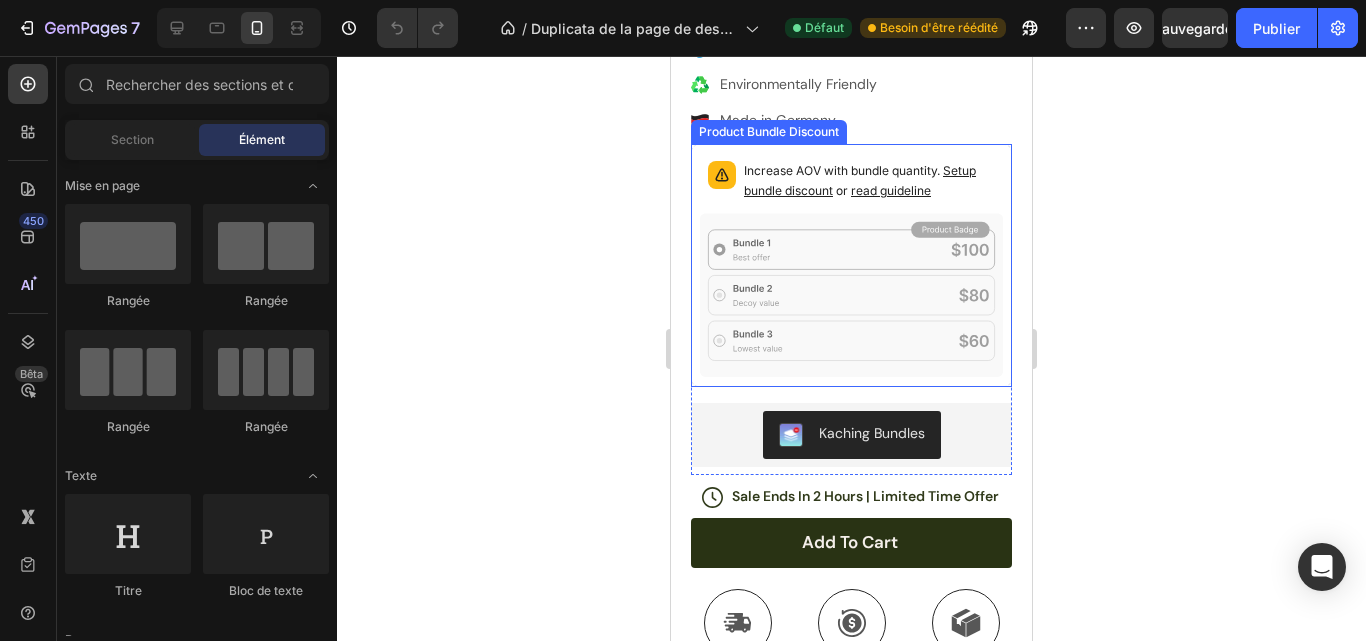 click 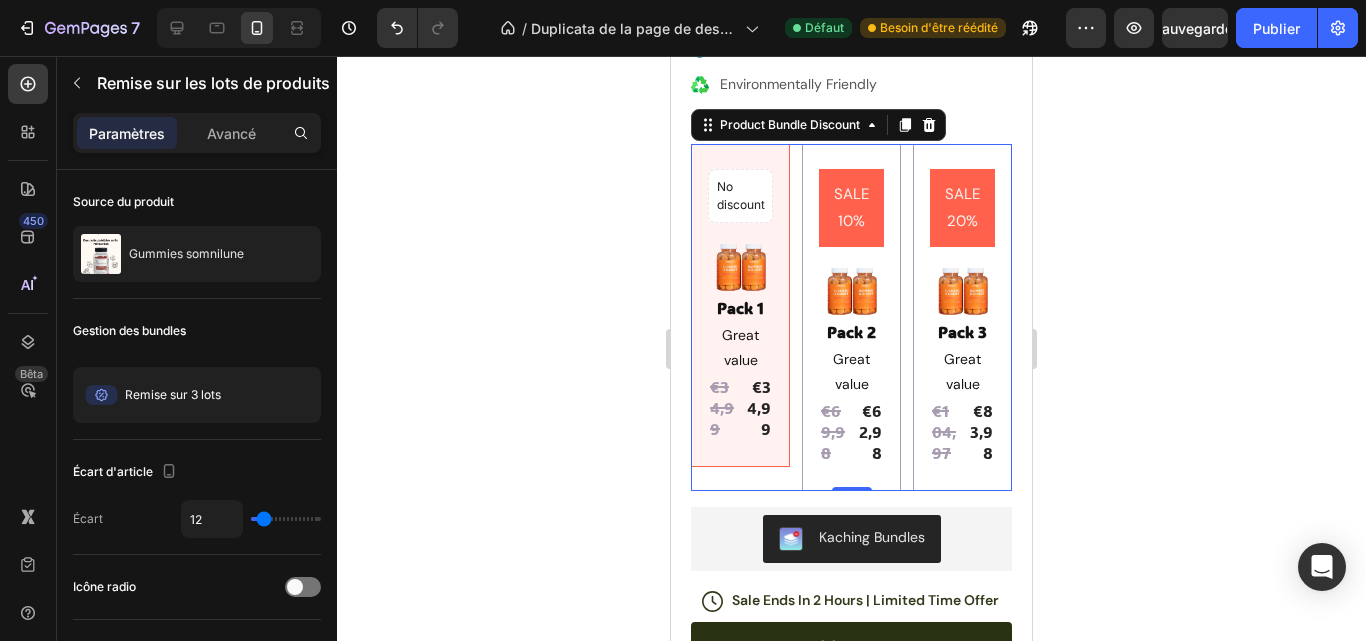 click 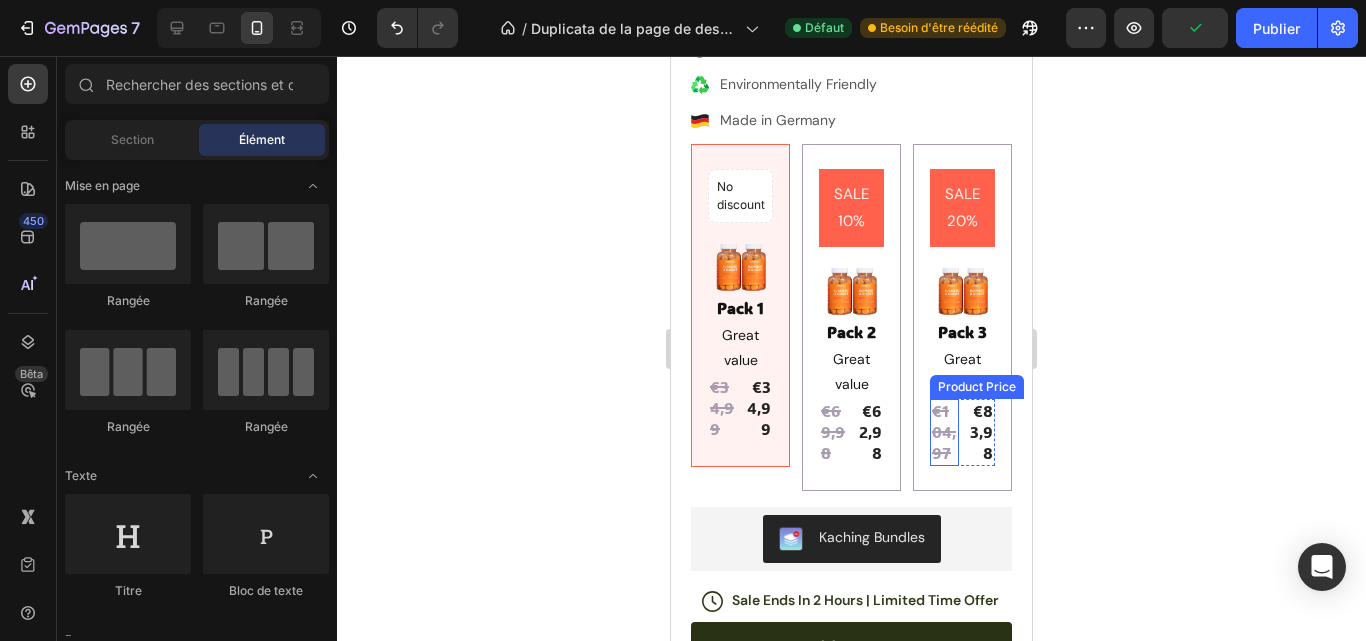 click on "€104,97" at bounding box center [944, 432] 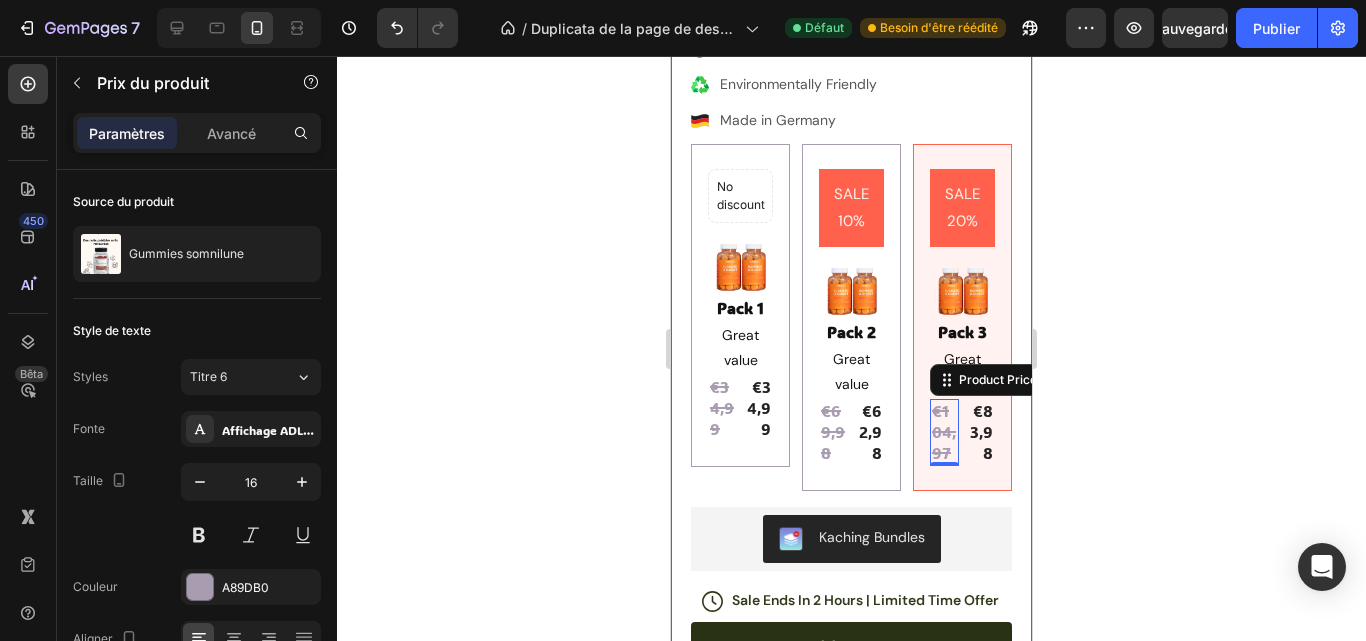 click on "Product Images Image Icon Icon Icon Icon Icon Icon List “This skin cream is a game-changer! It has transformed my dry, lackluster skin into a hydrated and radiant complexion. I love how it absorbs quickly and leaves no greasy residue. Highly recommend” Text Block
Icon [FIRST] [LAST] ([CITY], [COUNTRY]) Text Block Row Row Row Icon Icon Icon Icon Icon Icon List (1349 Reviews) Text Block Row somnilune Gummies Product Title The 2023 Rated Innovation in Cosmetics Text Block Hydrate, rejuvenate, and glow with our revolutionary cream. Unleash your skin's potential today. Text Block
Intense Hydration
Environmentally Friendly
Made in Germany Item List No discount   Not be displayed when published Product Badge Image Pack 1 Text Block Great value Text Block €34,99 Product Price Product Price €34,99 Product Price Product Price Row Row SALE 10% Product Badge Image Pack 2 Text Block Great value Text Block €69,98 Product Price €62,98" at bounding box center (851, 331) 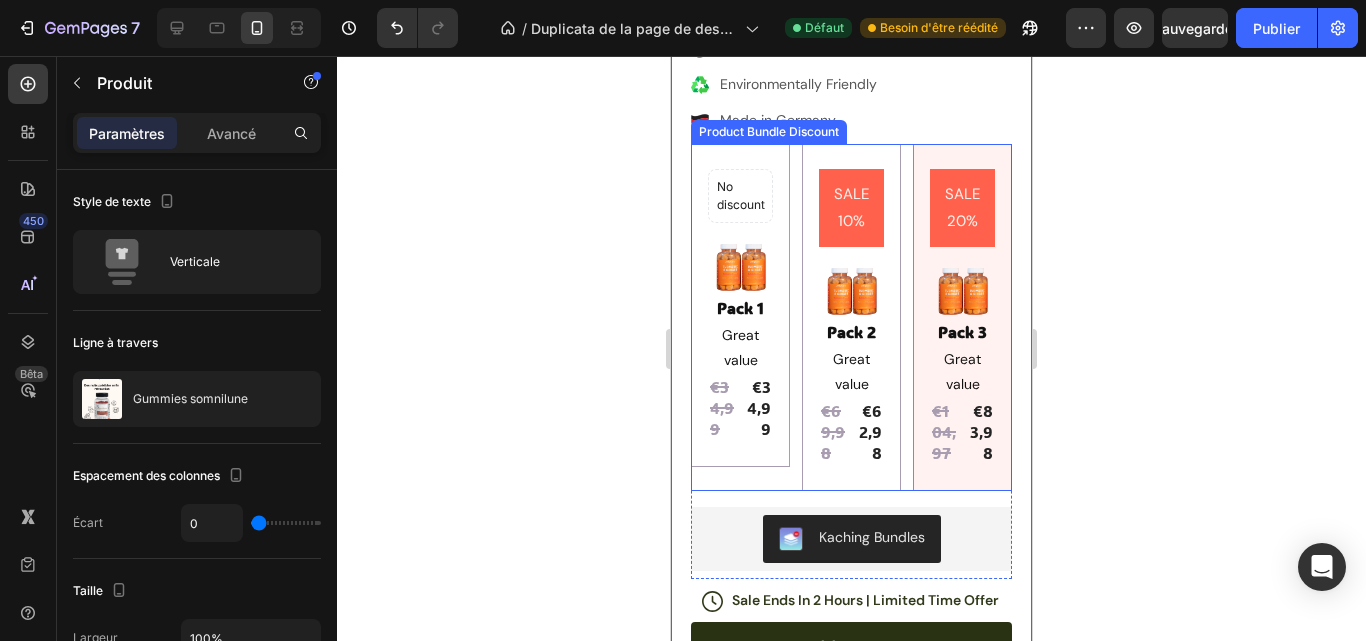 click on "No discount   Not be displayed when published Product Badge Image Pack 1 Text Block Great value Text Block €34,99 Product Price Product Price €34,99 Product Price Product Price Row Row" at bounding box center (740, 305) 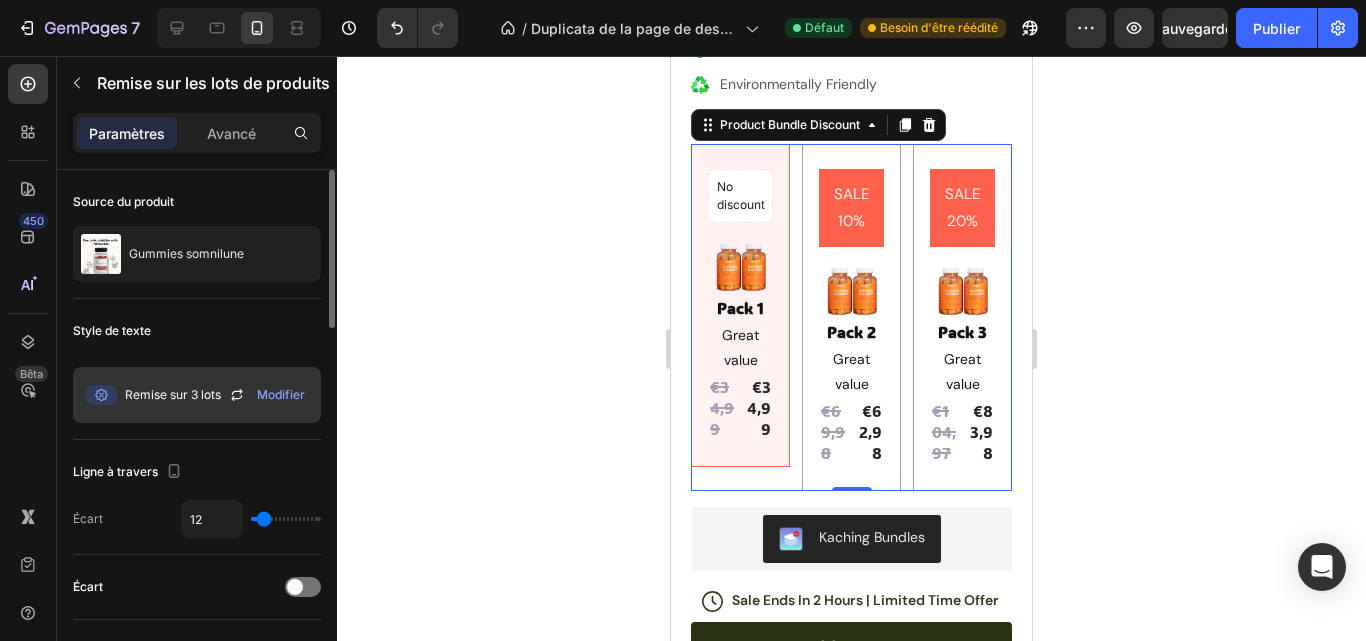 click at bounding box center (101, 395) 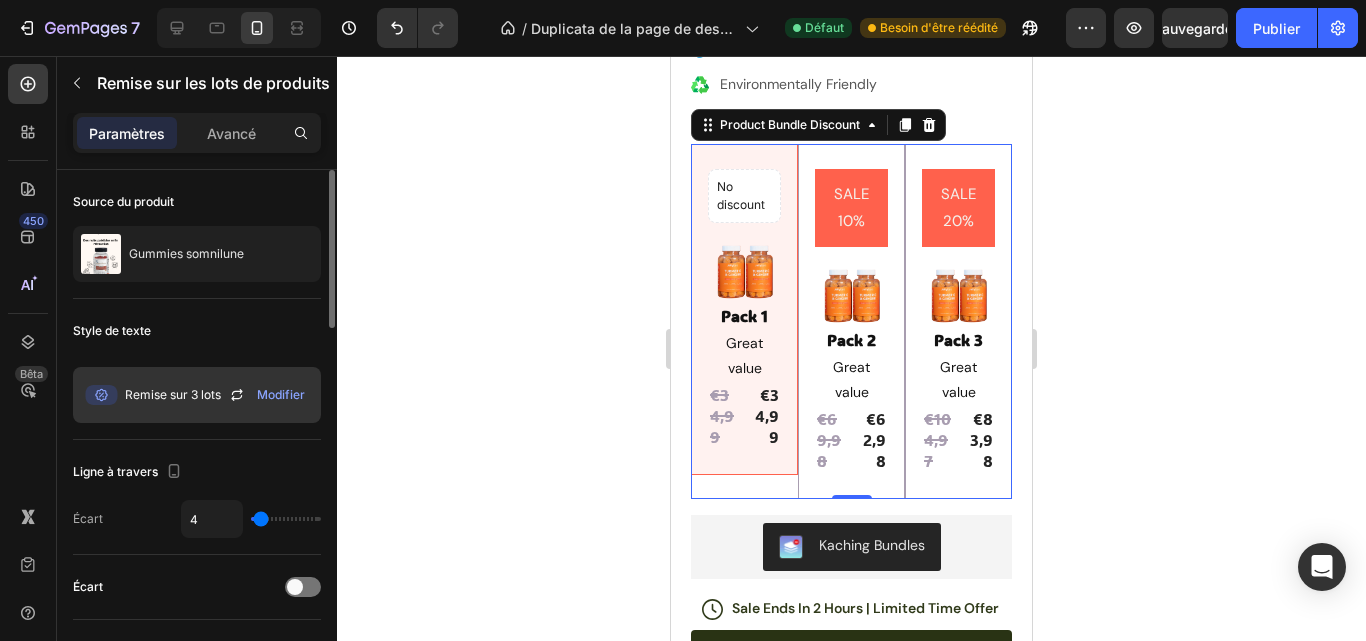 type on "0" 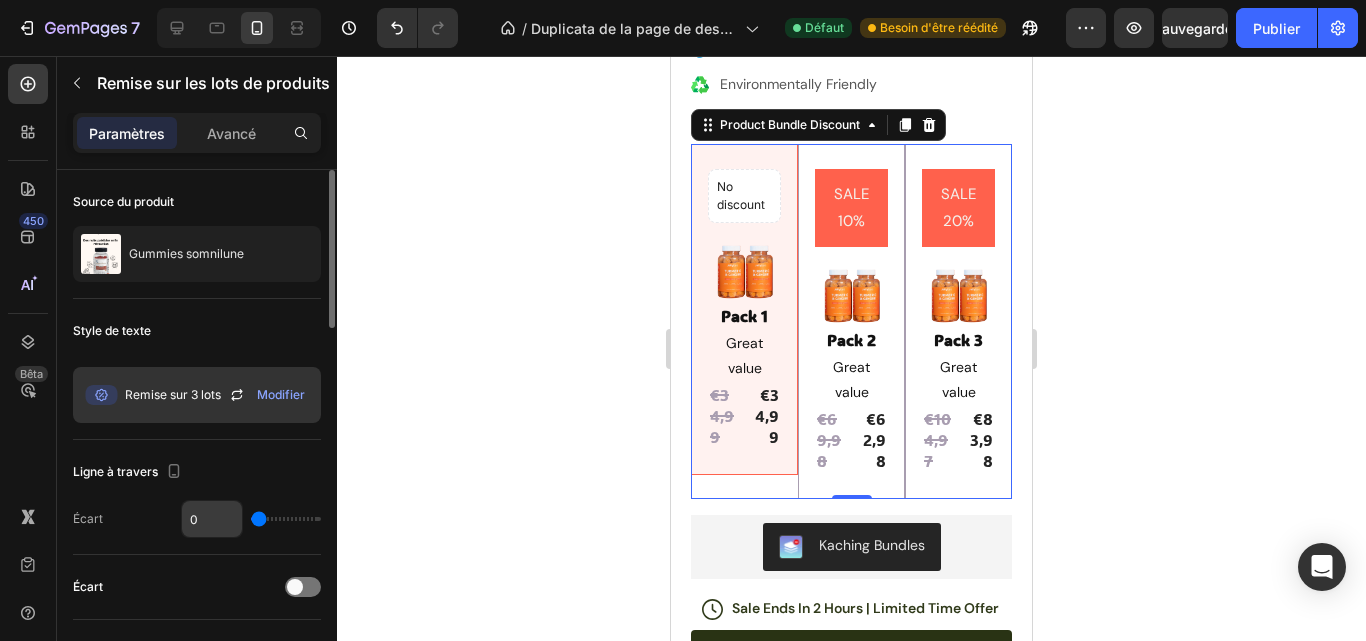 drag, startPoint x: 262, startPoint y: 520, endPoint x: 234, endPoint y: 519, distance: 28.01785 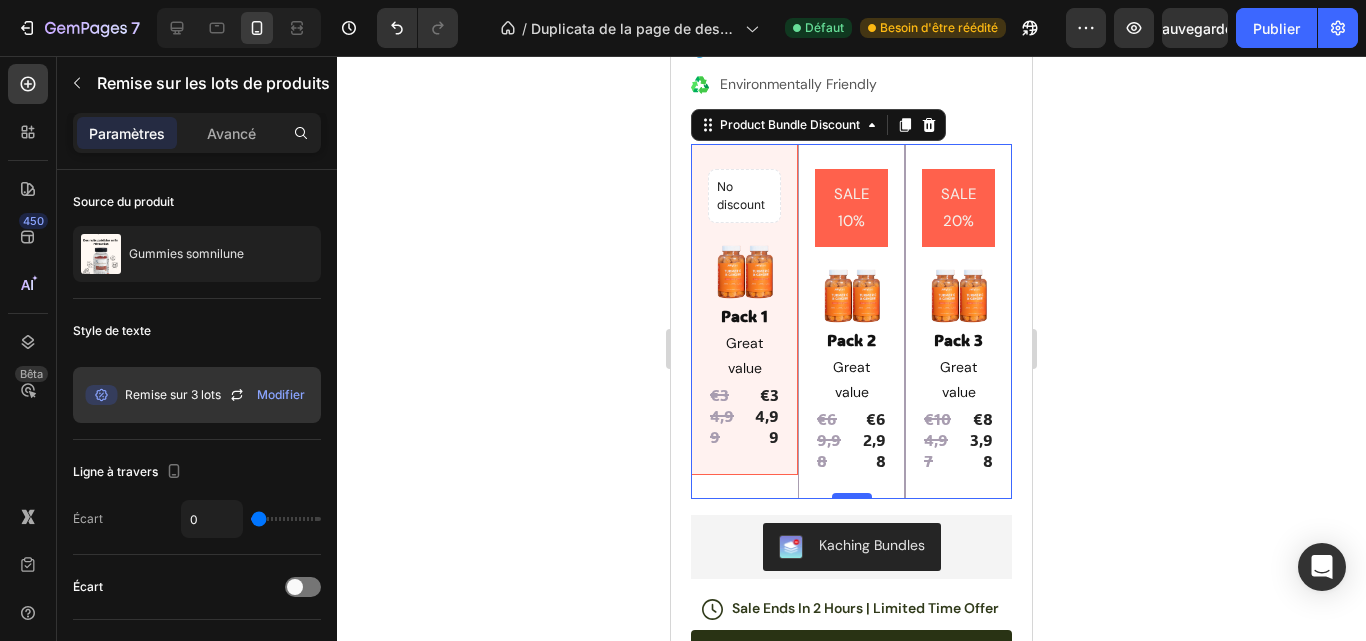 drag, startPoint x: 789, startPoint y: 456, endPoint x: 844, endPoint y: 470, distance: 56.753853 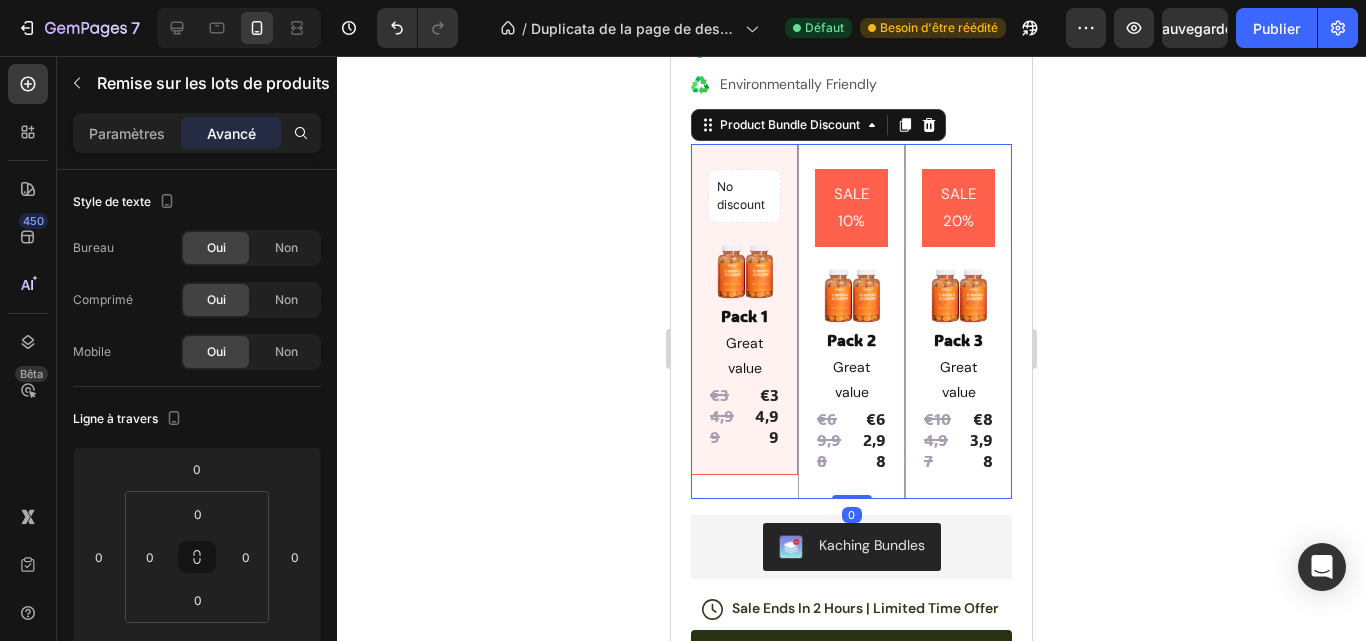 click on "Paramètres" at bounding box center (127, 133) 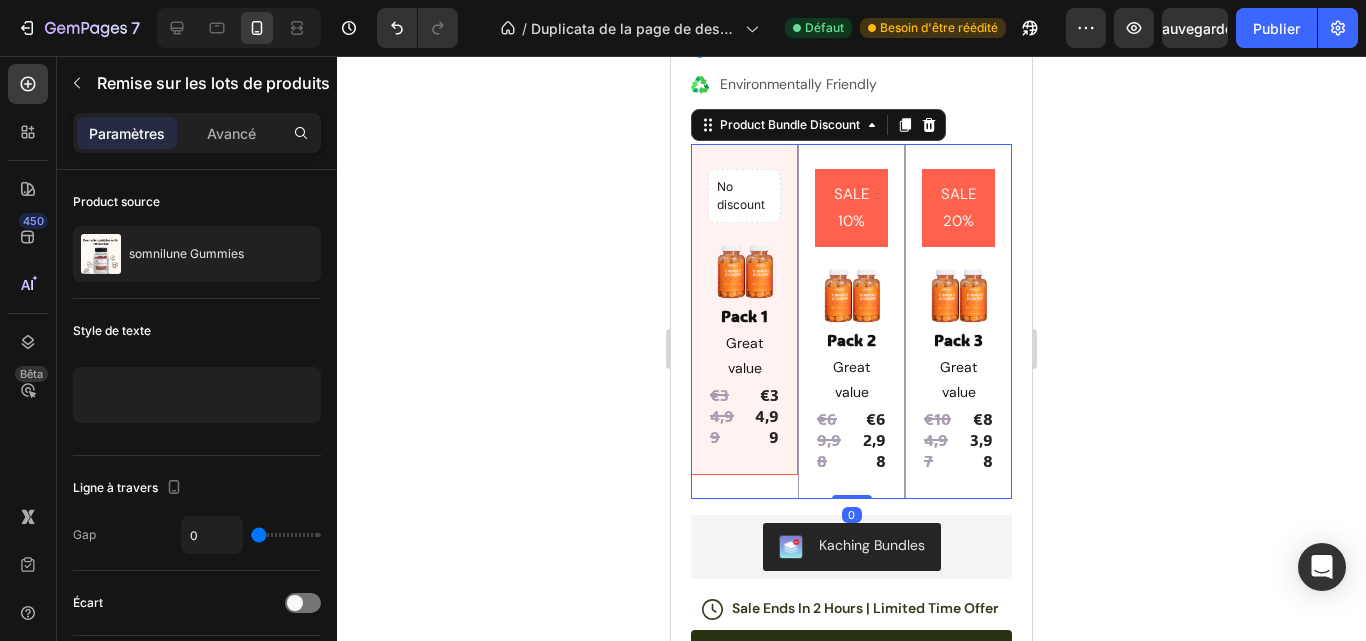 click on "Remise sur les lots de produits" 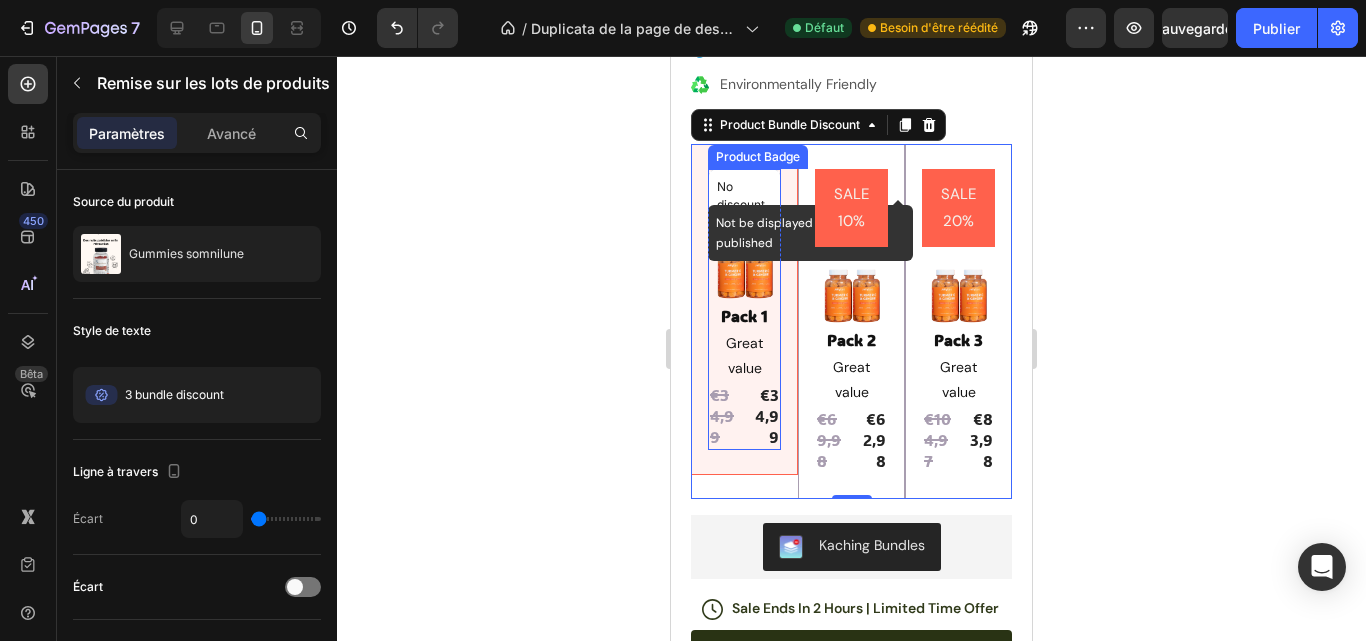 click on "No discount" at bounding box center (744, 196) 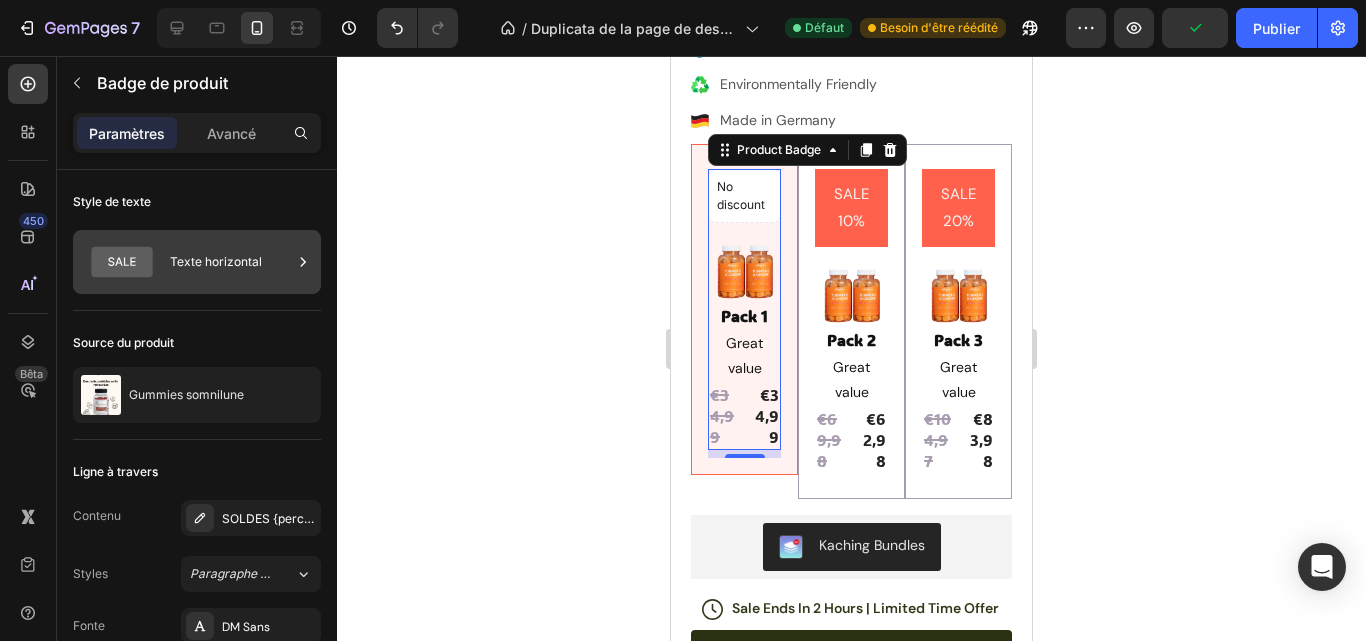 click 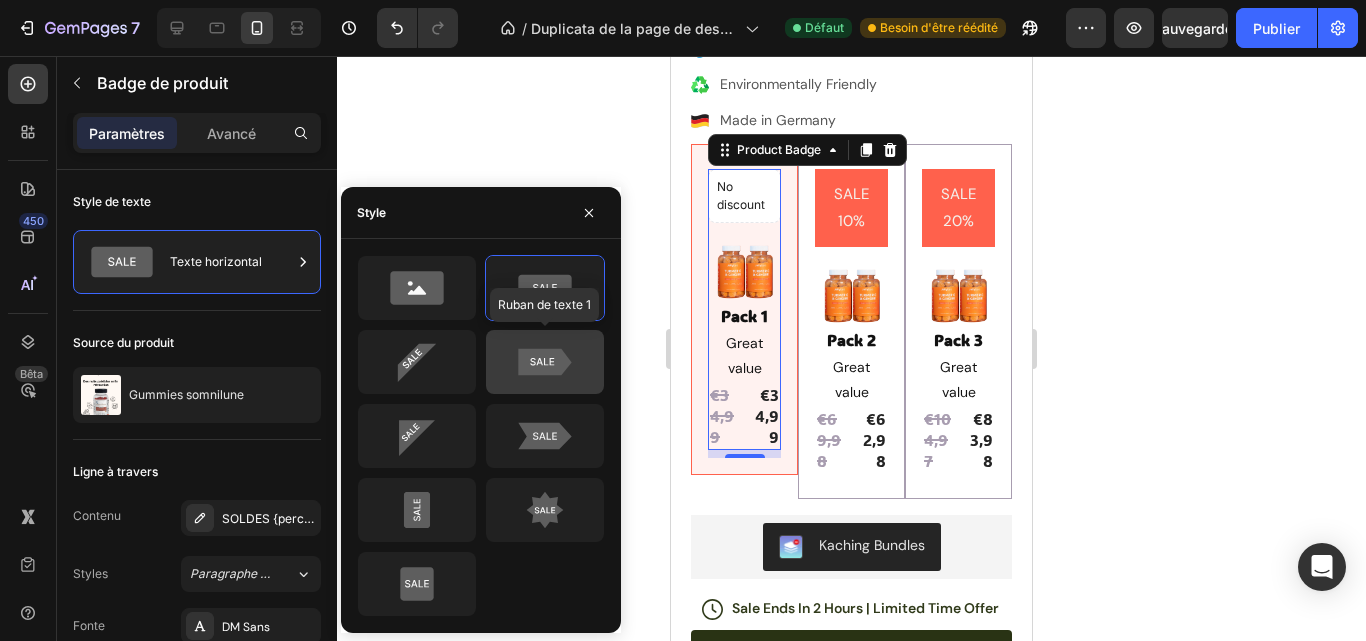 click 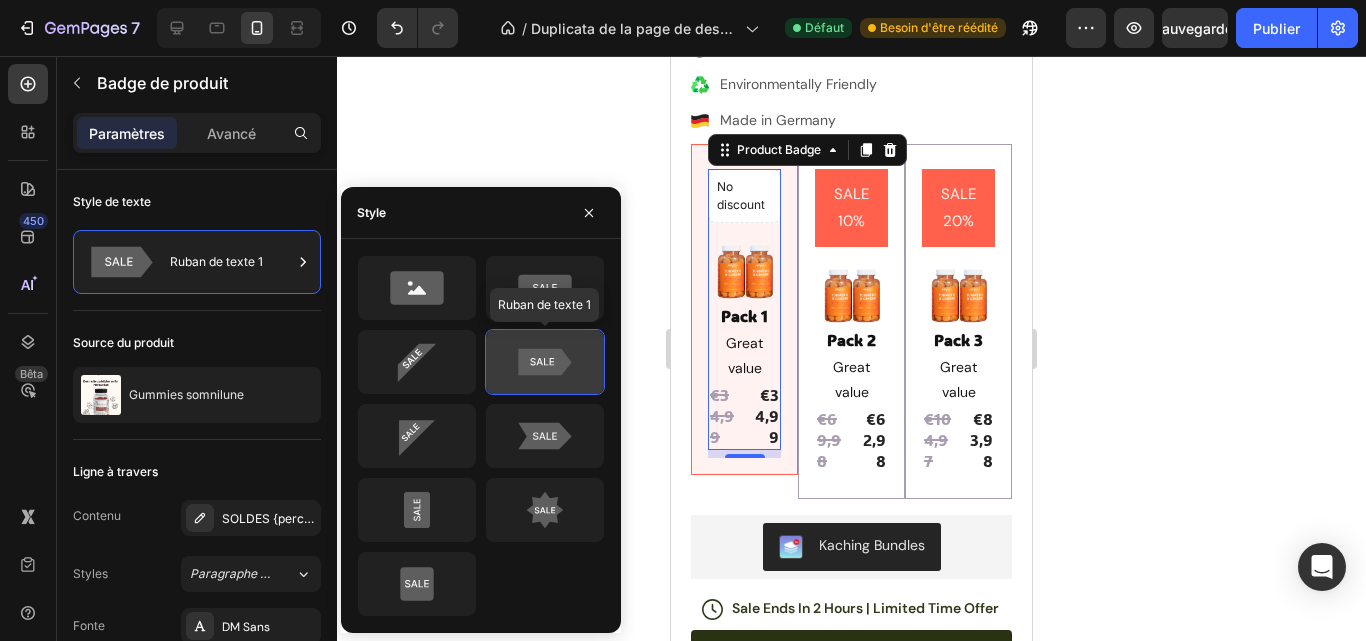 click 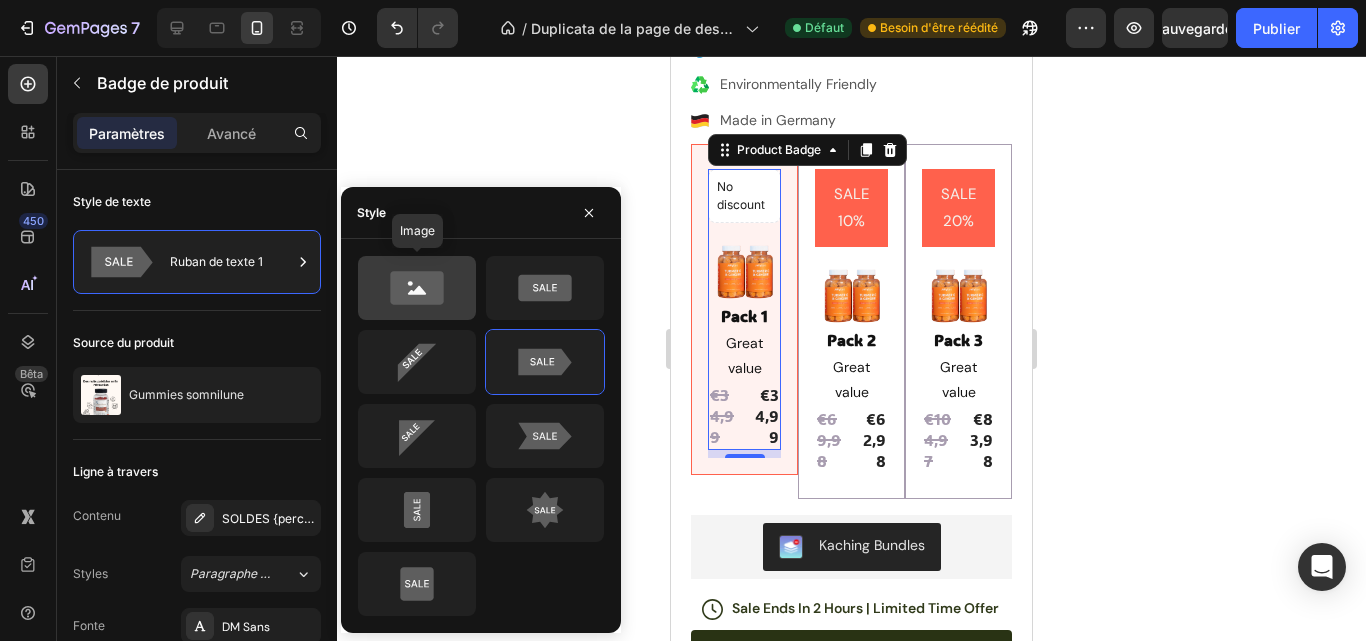 click 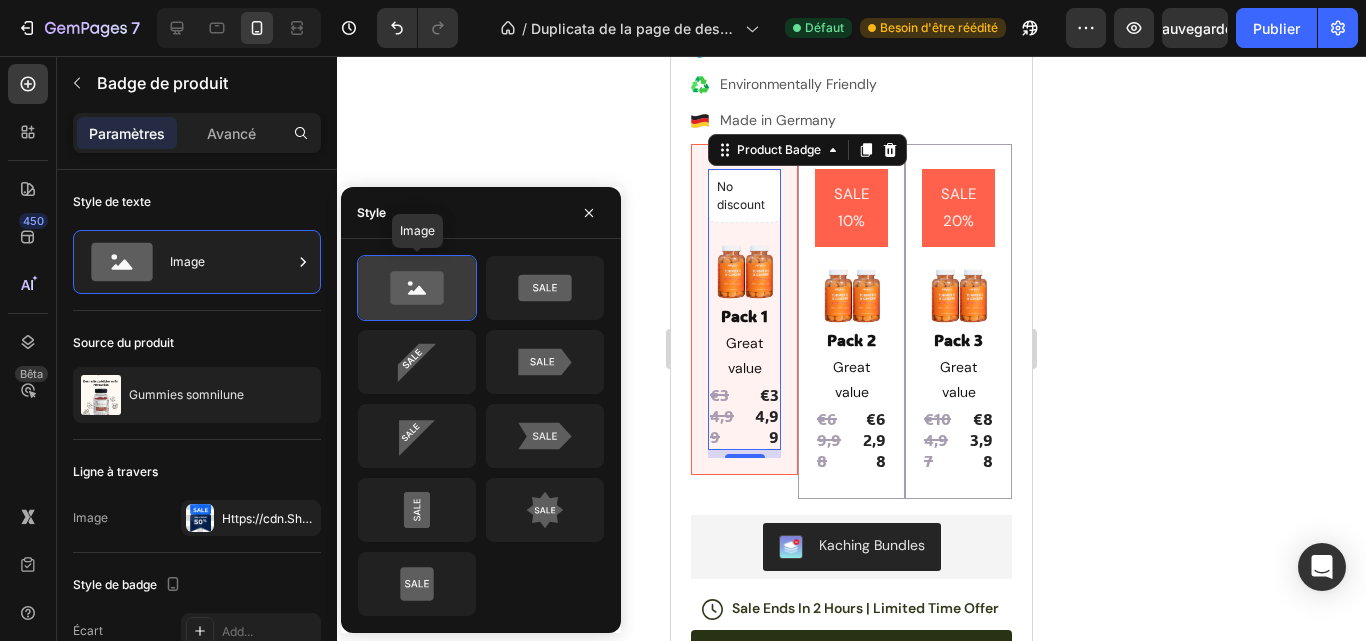 click 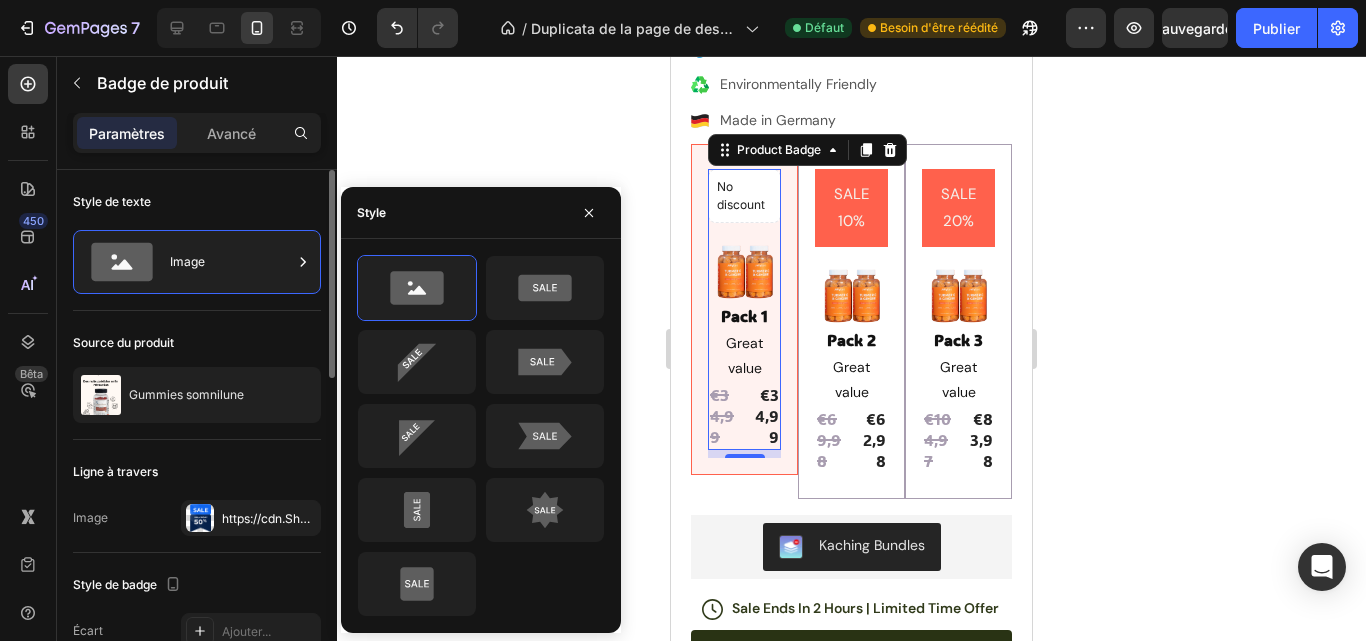click on "Style de texte Image" 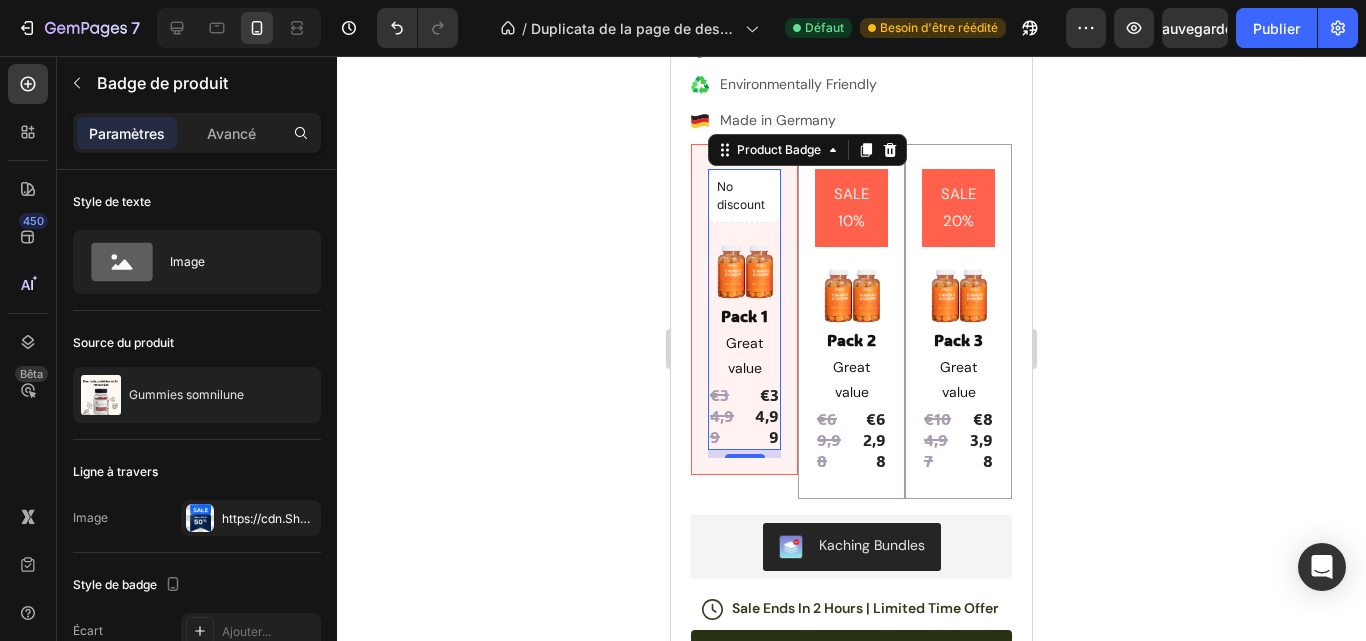 click 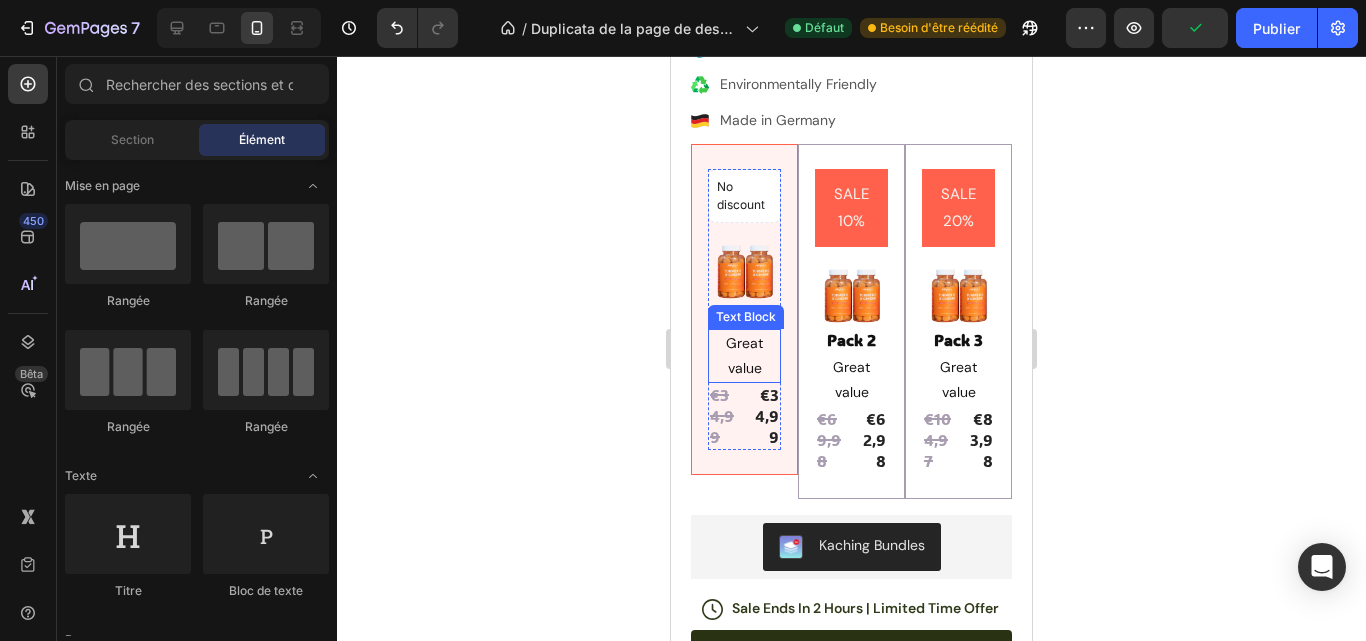 click on "Great value" at bounding box center [744, 356] 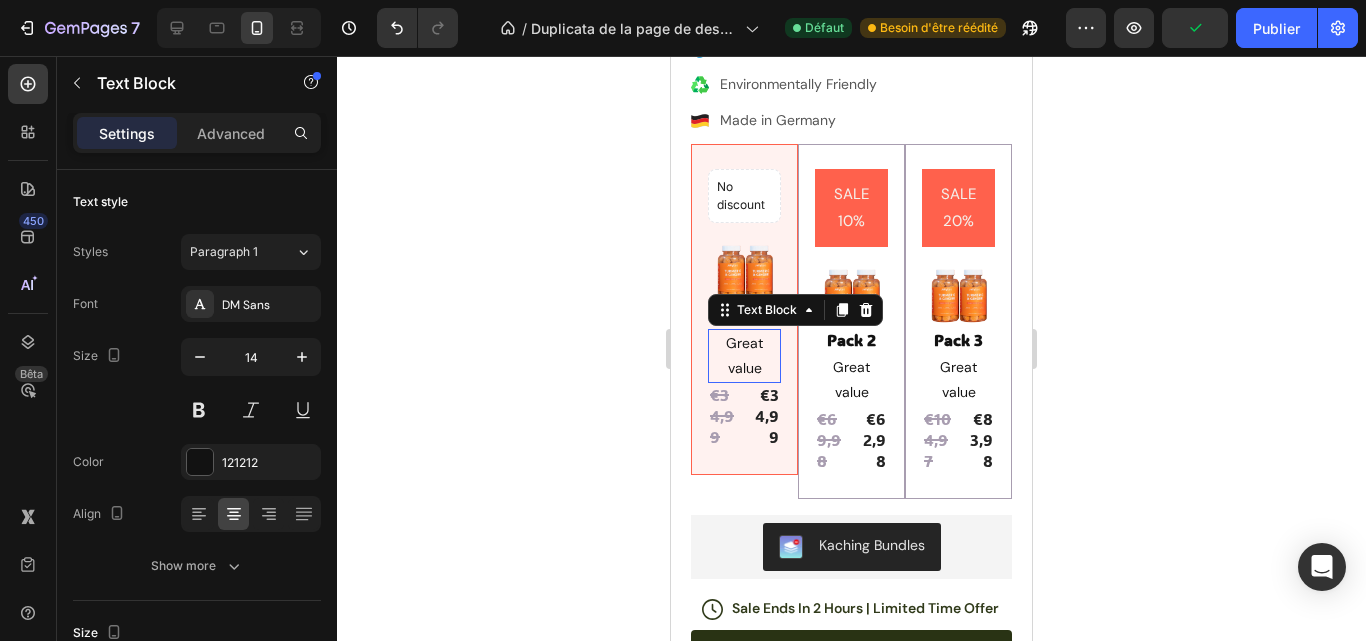 click on "Great value" at bounding box center [744, 356] 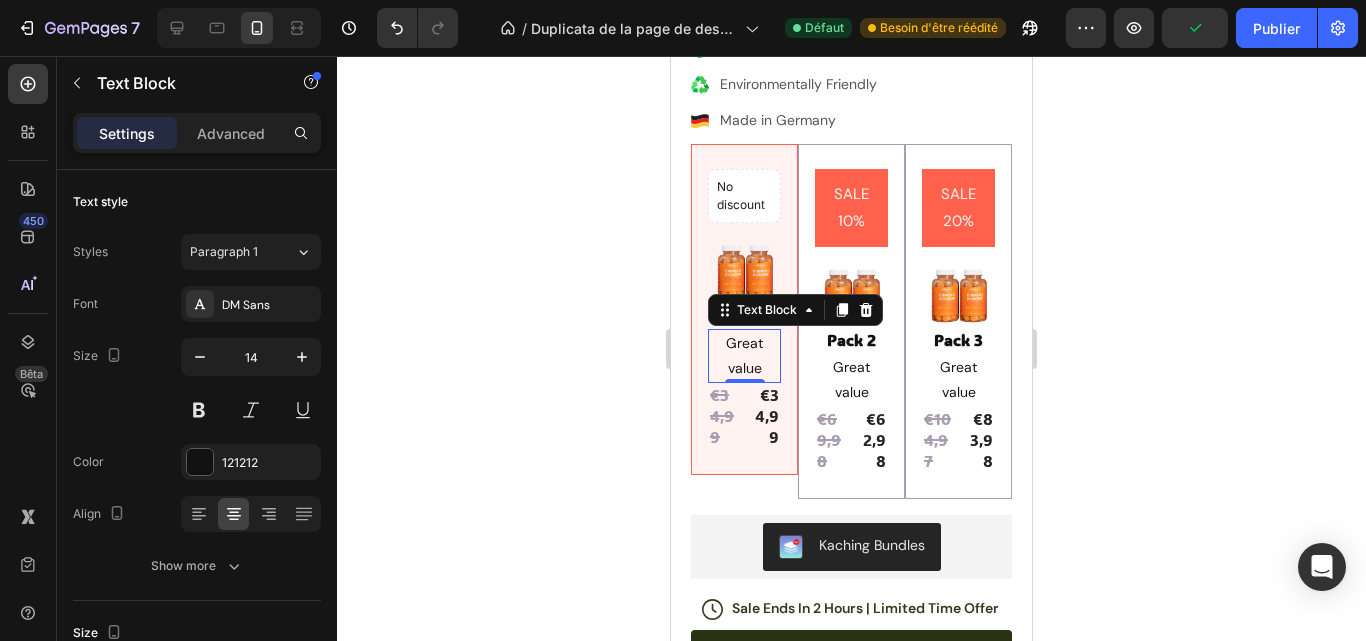 click on "Great value" at bounding box center [744, 356] 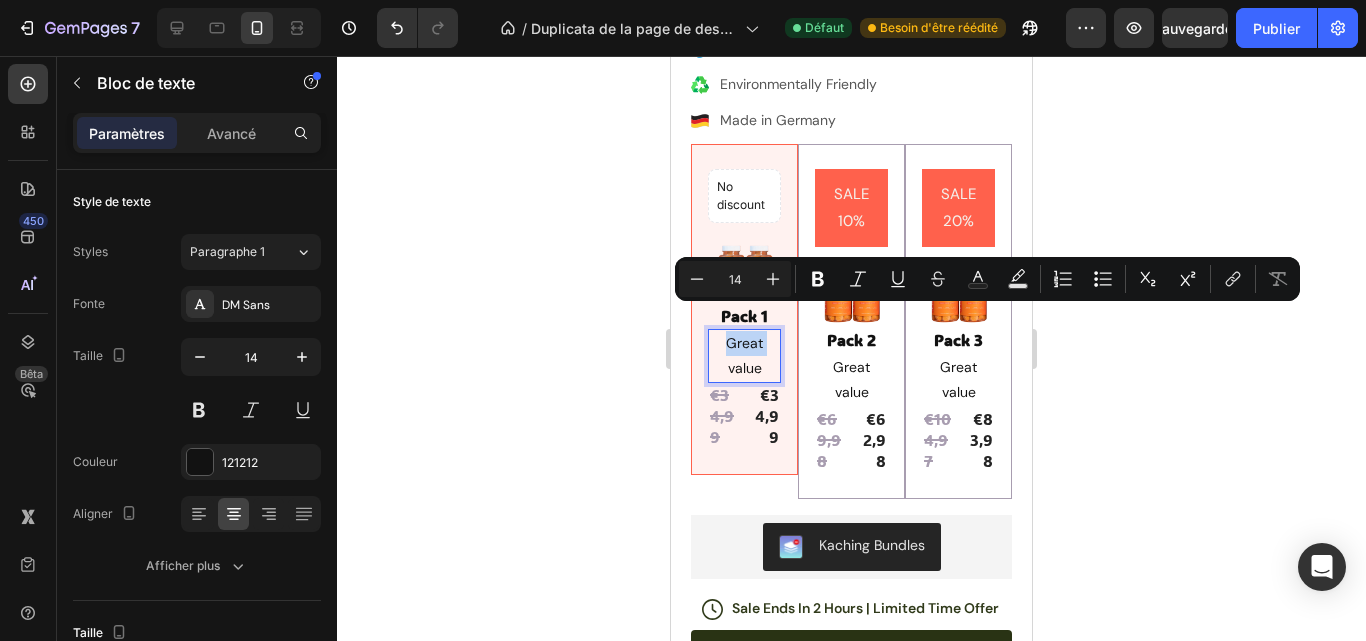 click on "Great value" at bounding box center [744, 356] 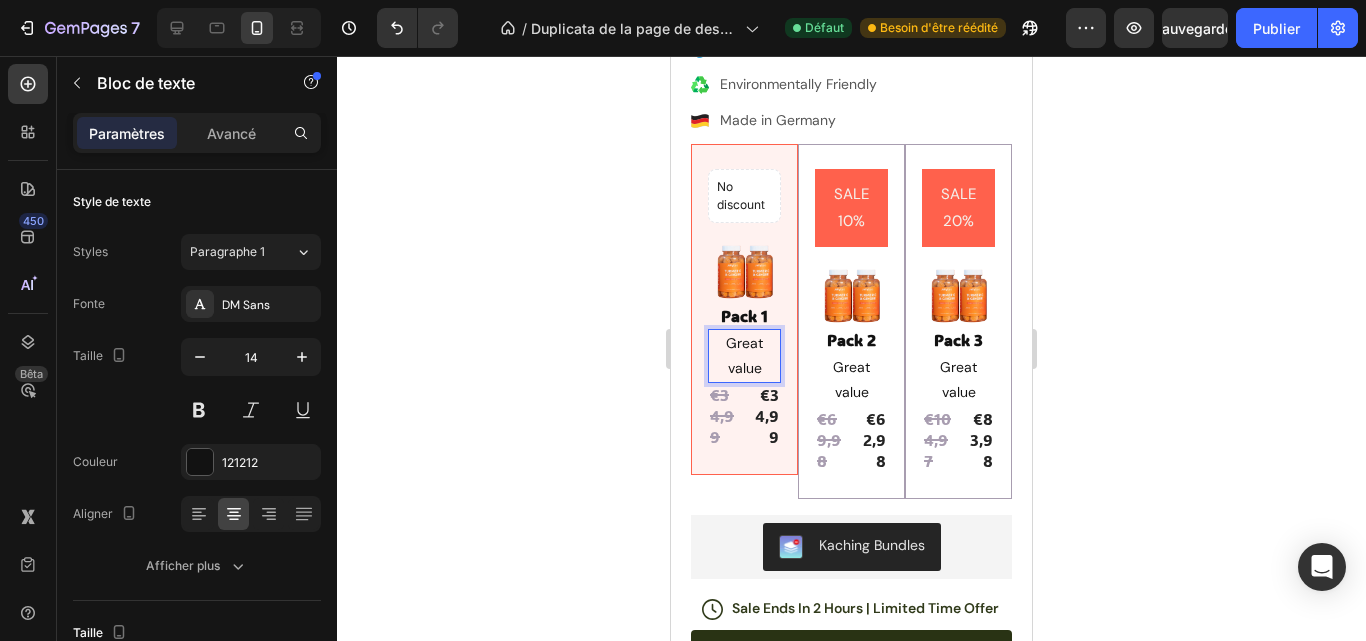 click 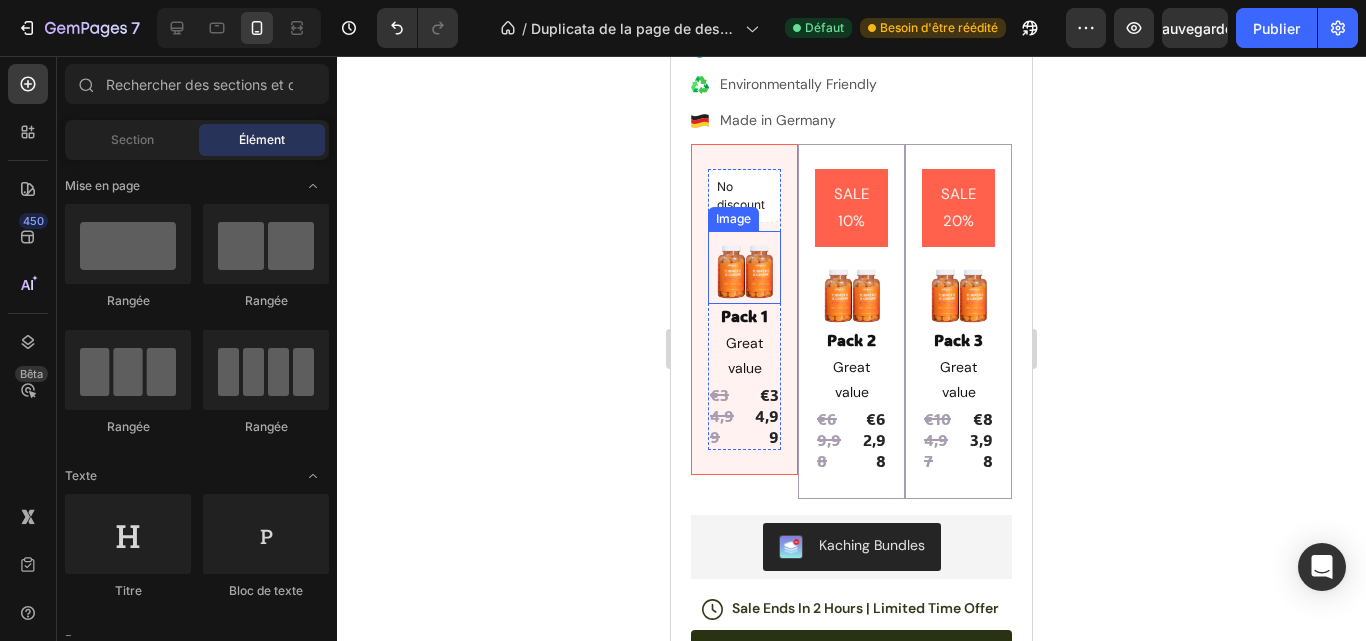 click at bounding box center (744, 267) 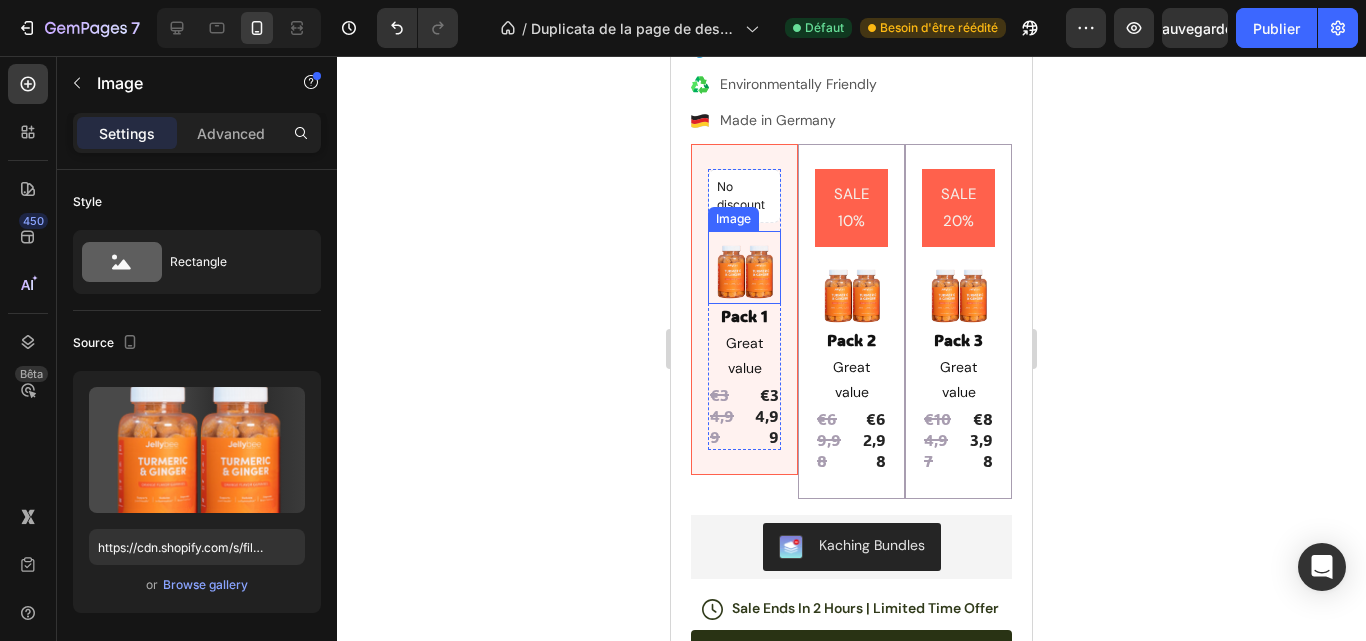 click at bounding box center [744, 267] 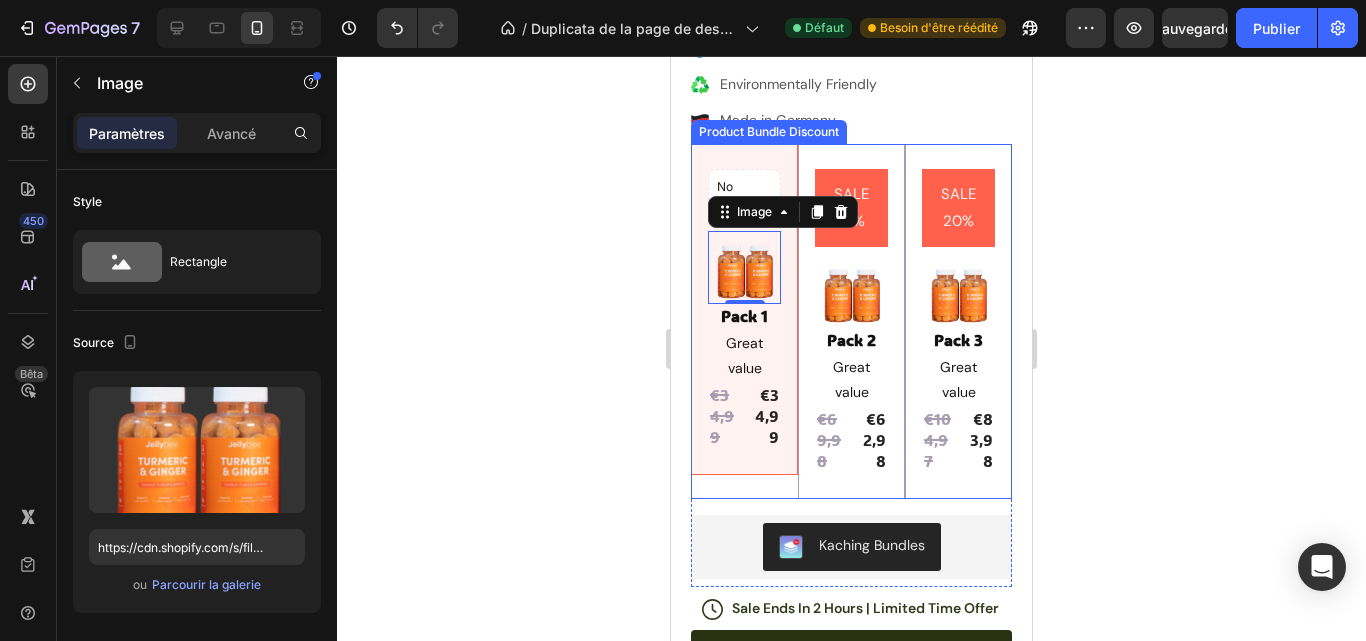 click on "SALE 20% Product Badge Image Pack 3 Text Block Great value Text Block €104,97 Product Price Product Price €83,98 Product Price Product Price Row Row" at bounding box center (958, 321) 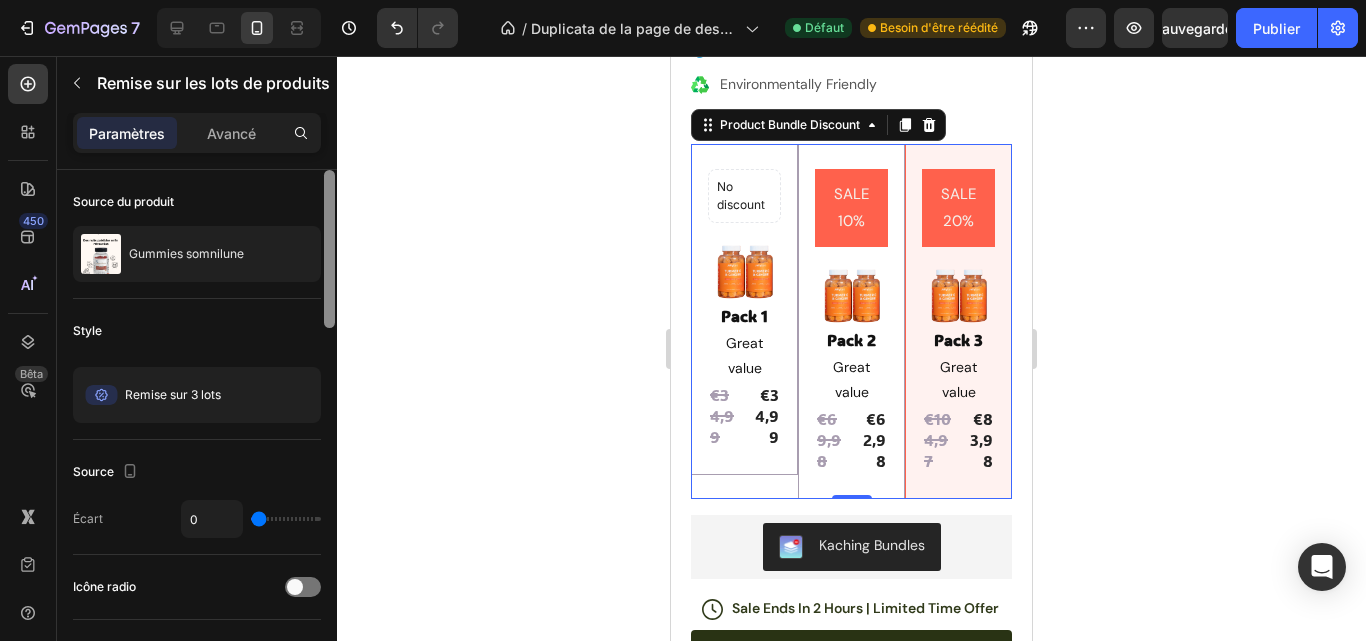 drag, startPoint x: 337, startPoint y: 277, endPoint x: 335, endPoint y: 350, distance: 73.02739 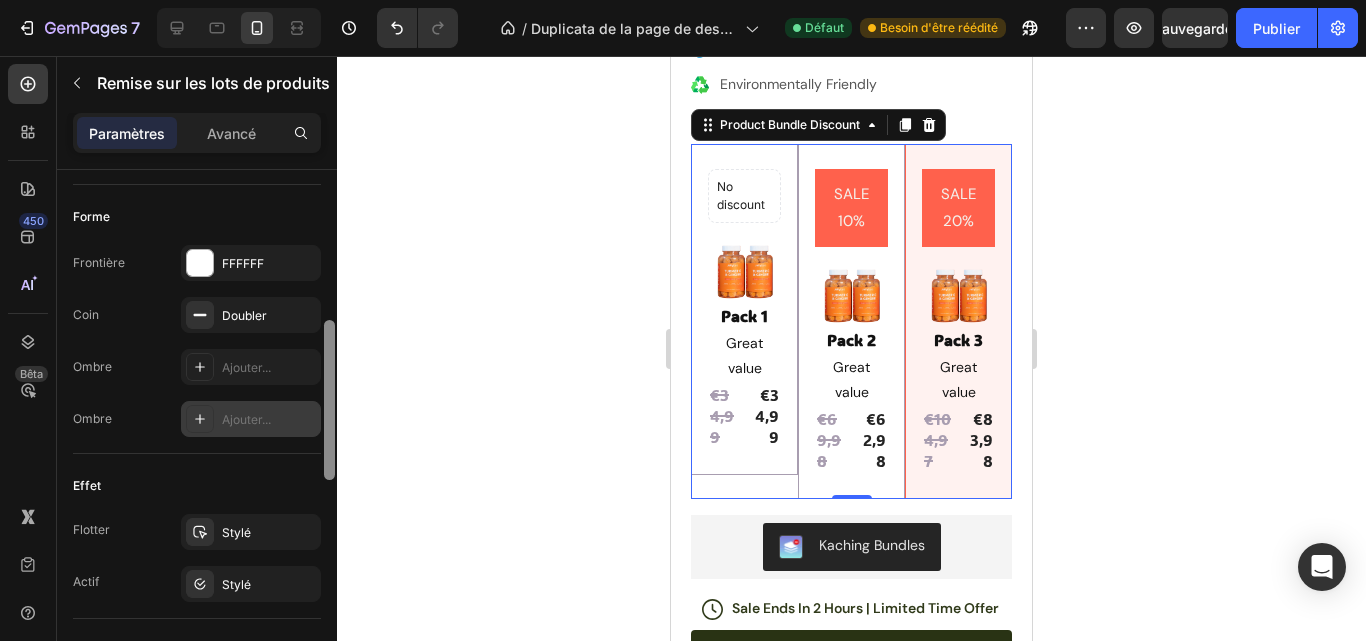 drag, startPoint x: 331, startPoint y: 294, endPoint x: 316, endPoint y: 429, distance: 135.83078 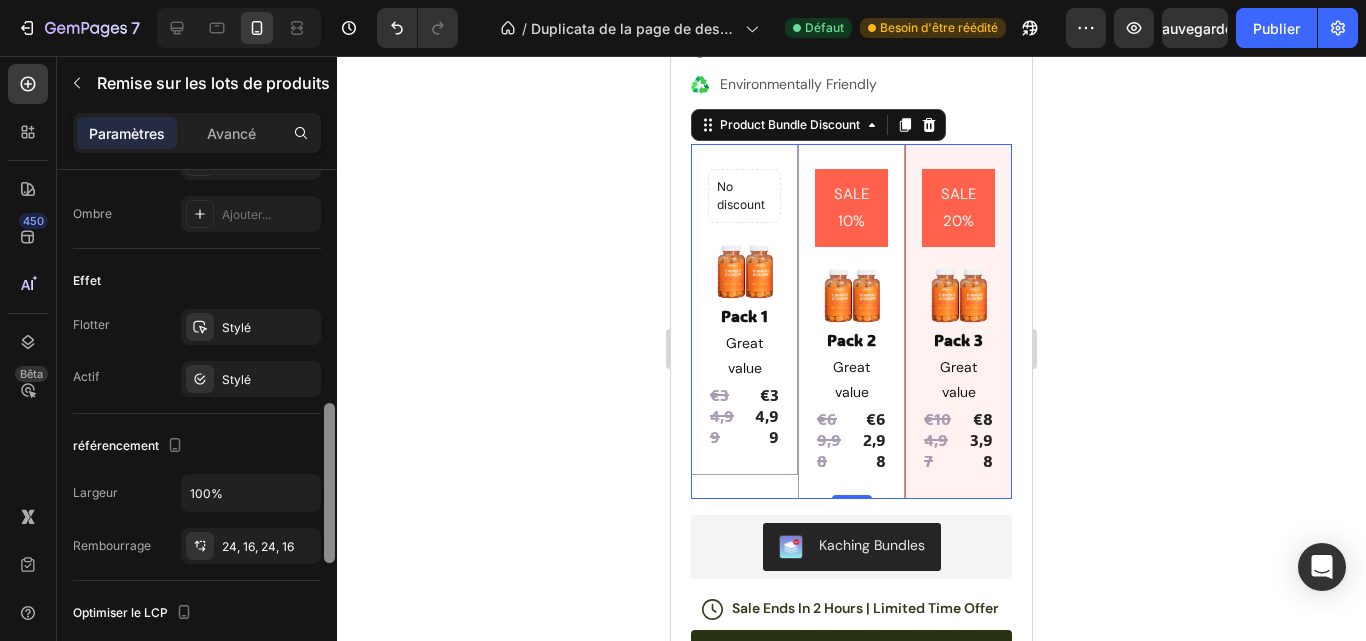 scroll, scrollTop: 670, scrollLeft: 0, axis: vertical 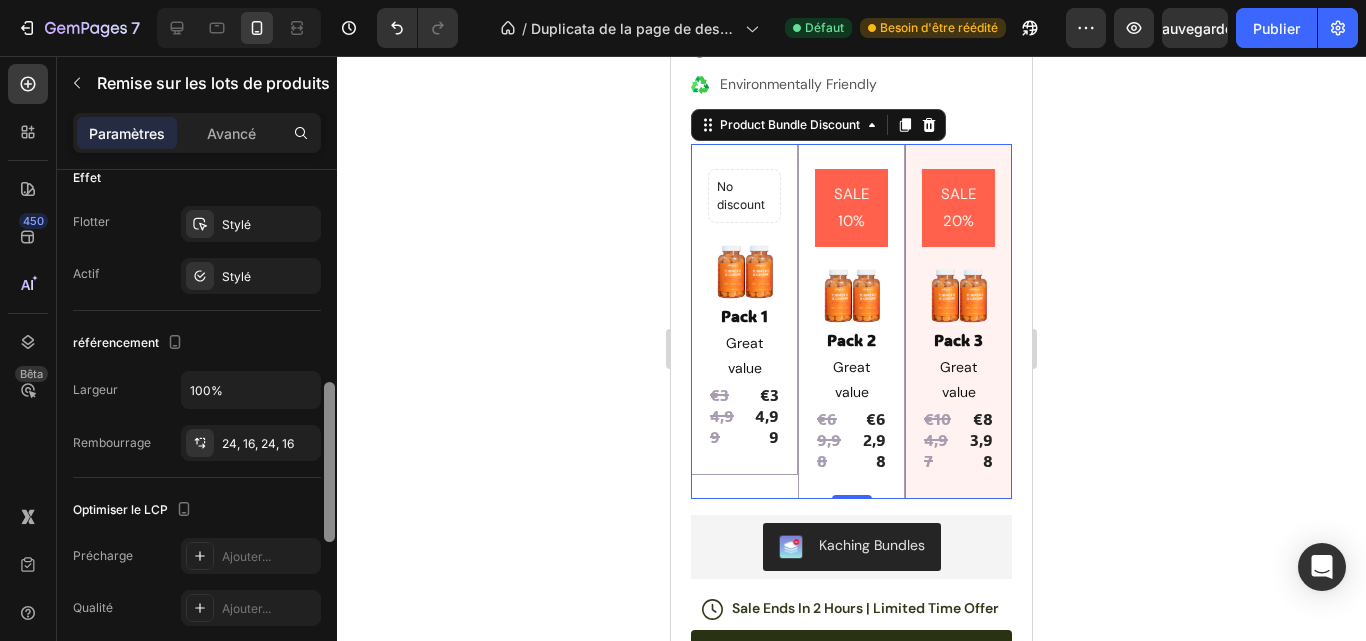 drag, startPoint x: 329, startPoint y: 469, endPoint x: 310, endPoint y: 508, distance: 43.382023 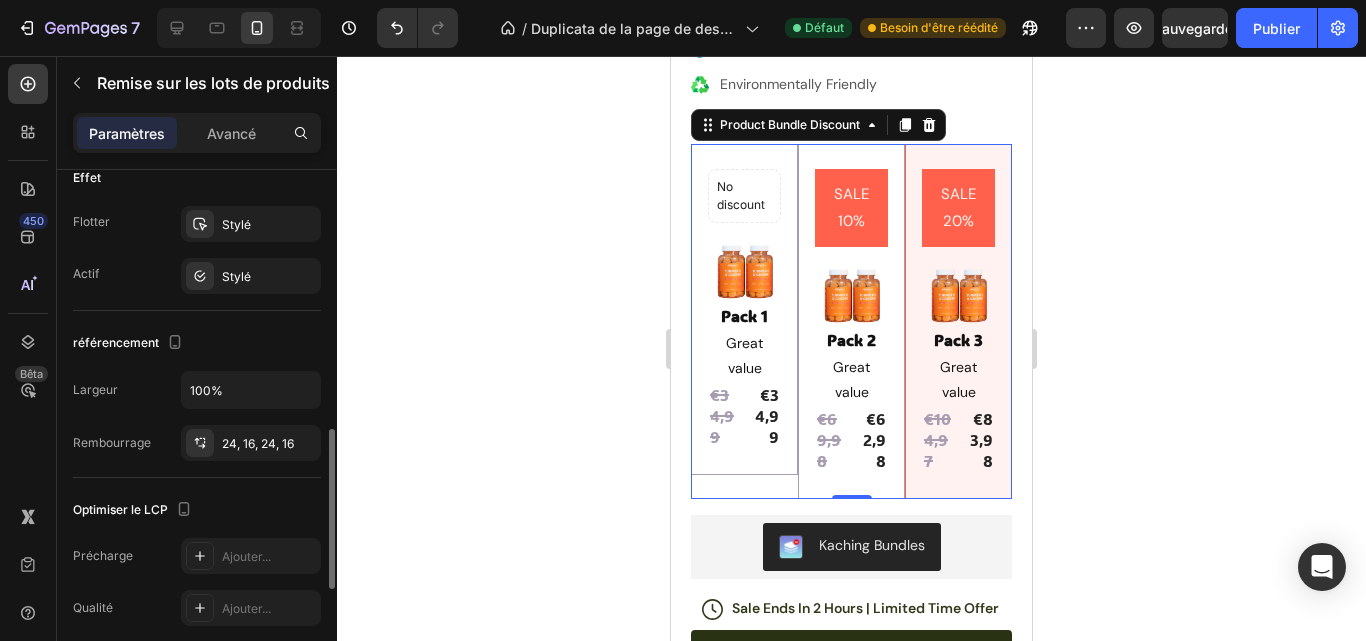 scroll, scrollTop: 769, scrollLeft: 0, axis: vertical 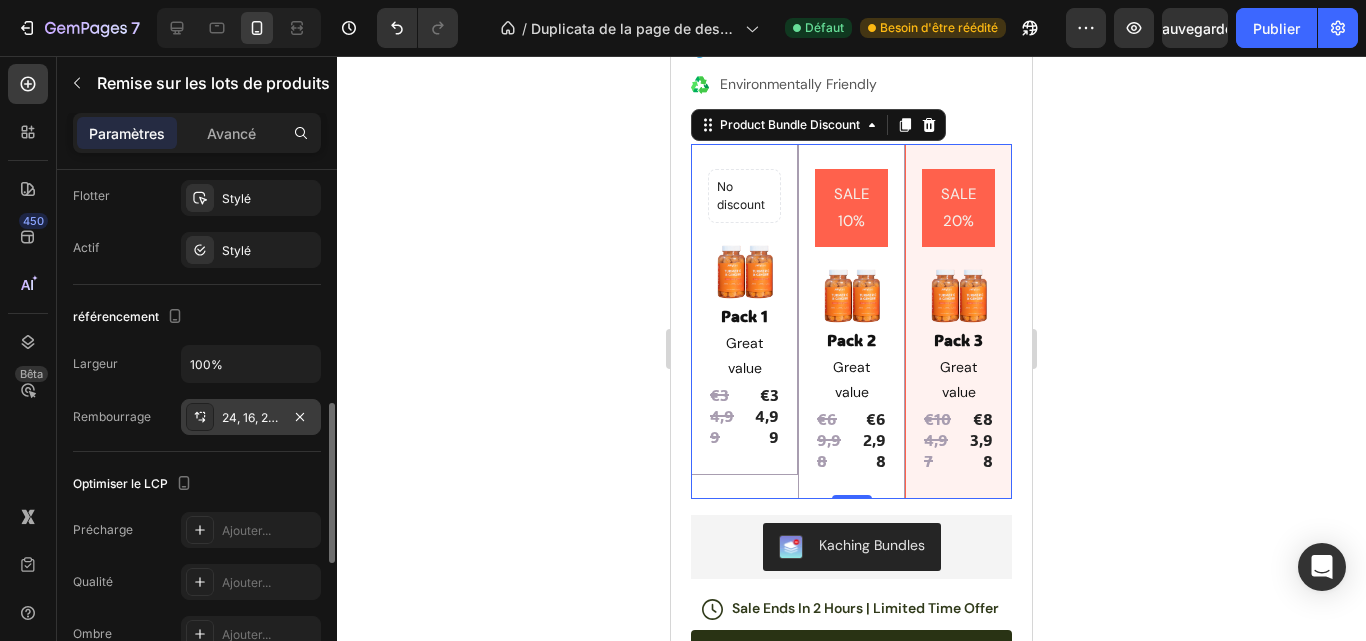 click on "24, 16, 24, 16" at bounding box center (258, 417) 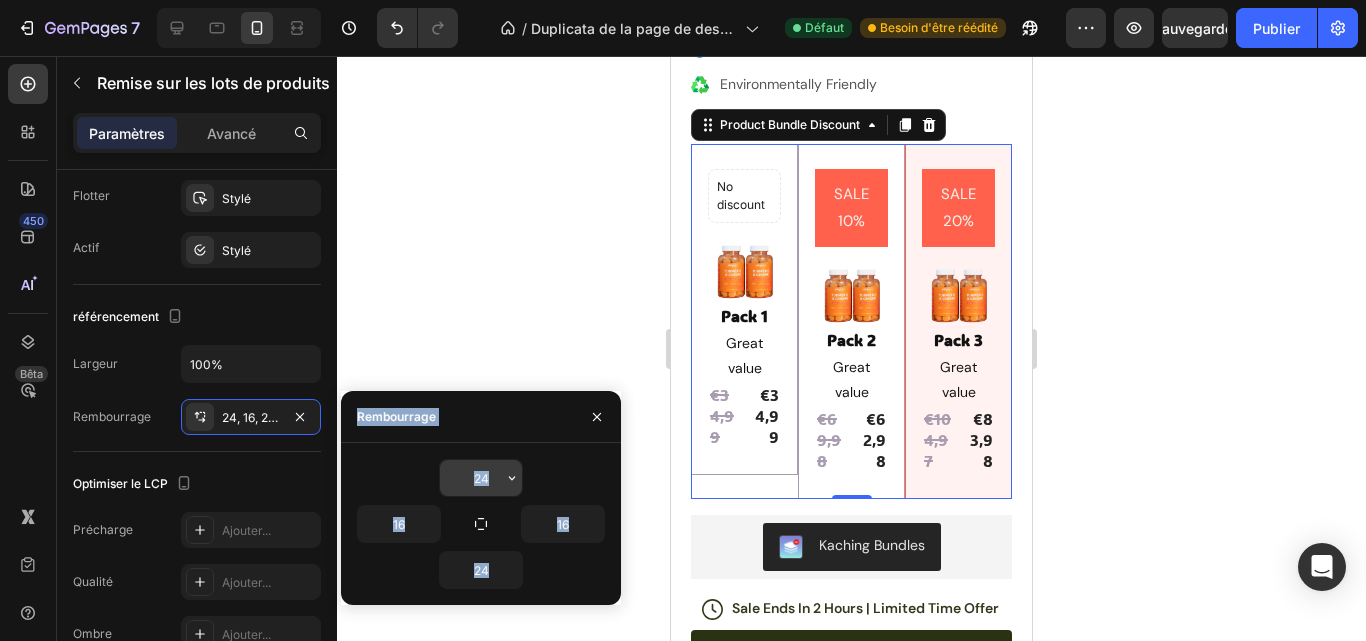 click on "24" at bounding box center (481, 478) 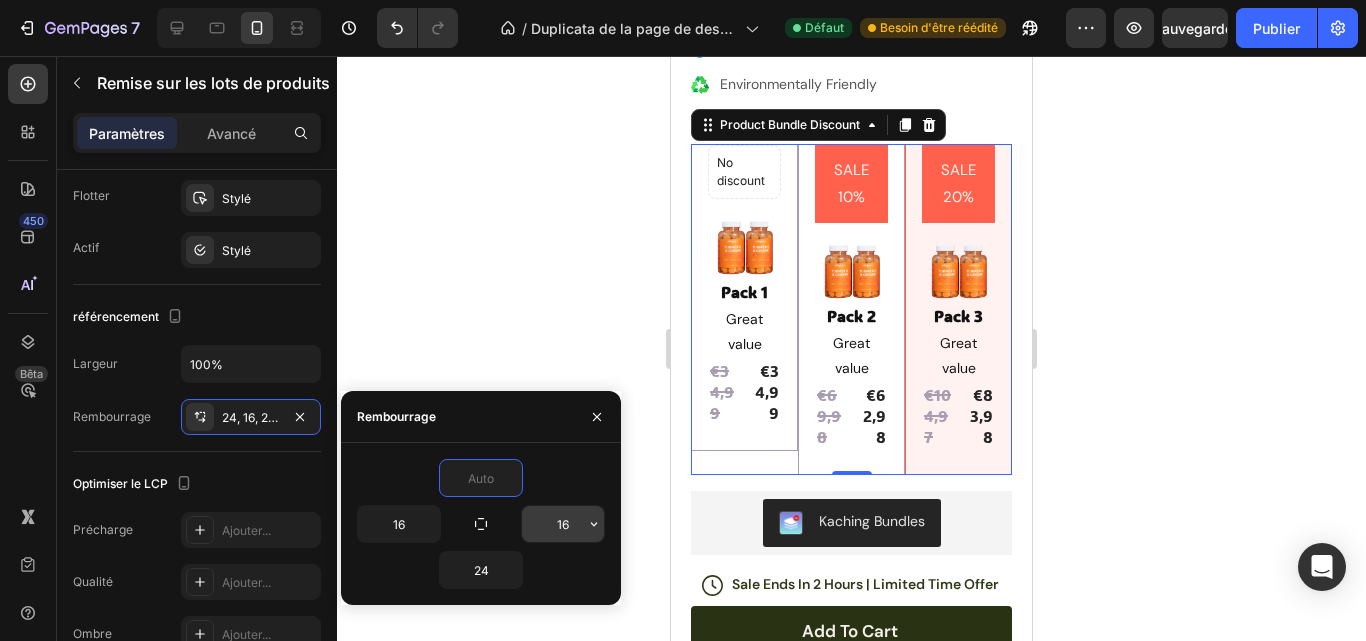 click on "16" at bounding box center (563, 524) 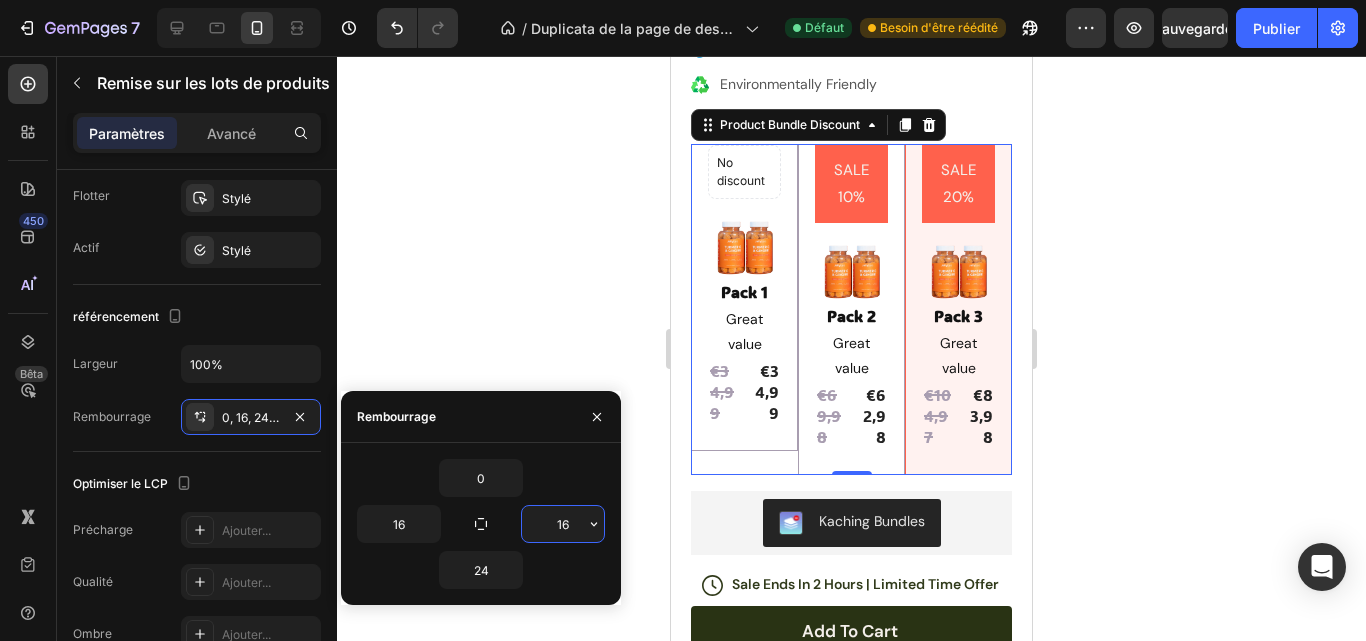 click on "16" at bounding box center [563, 524] 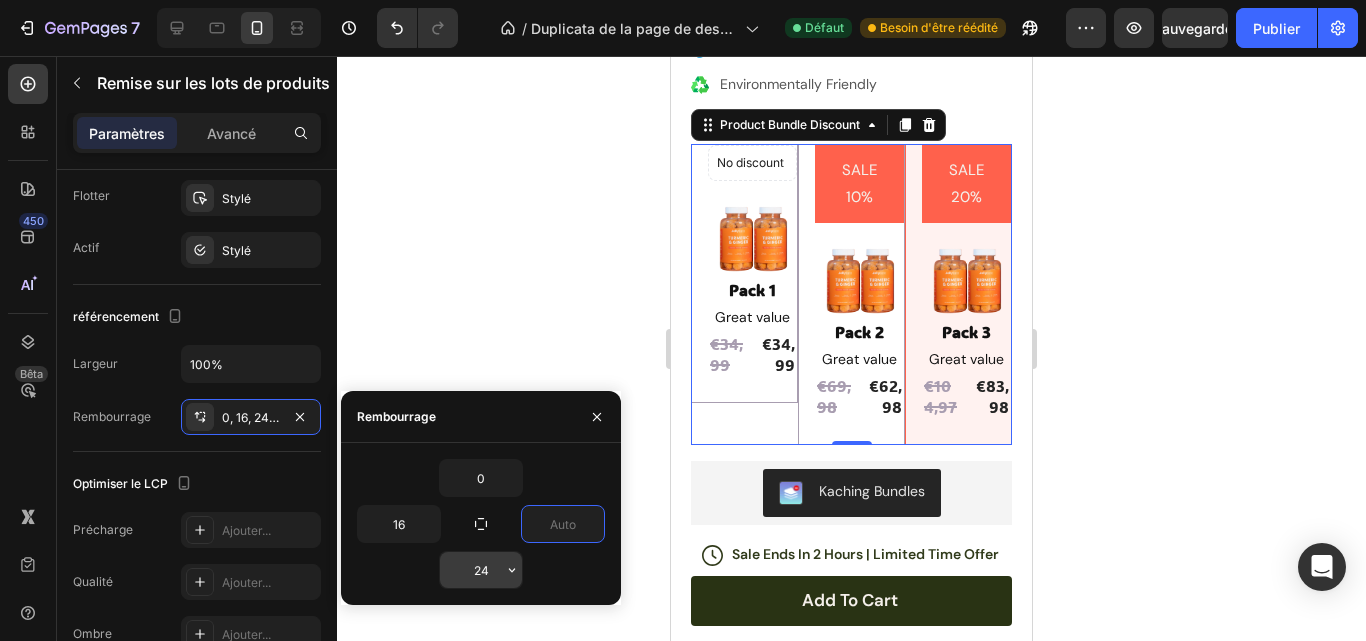 click on "24" at bounding box center (481, 570) 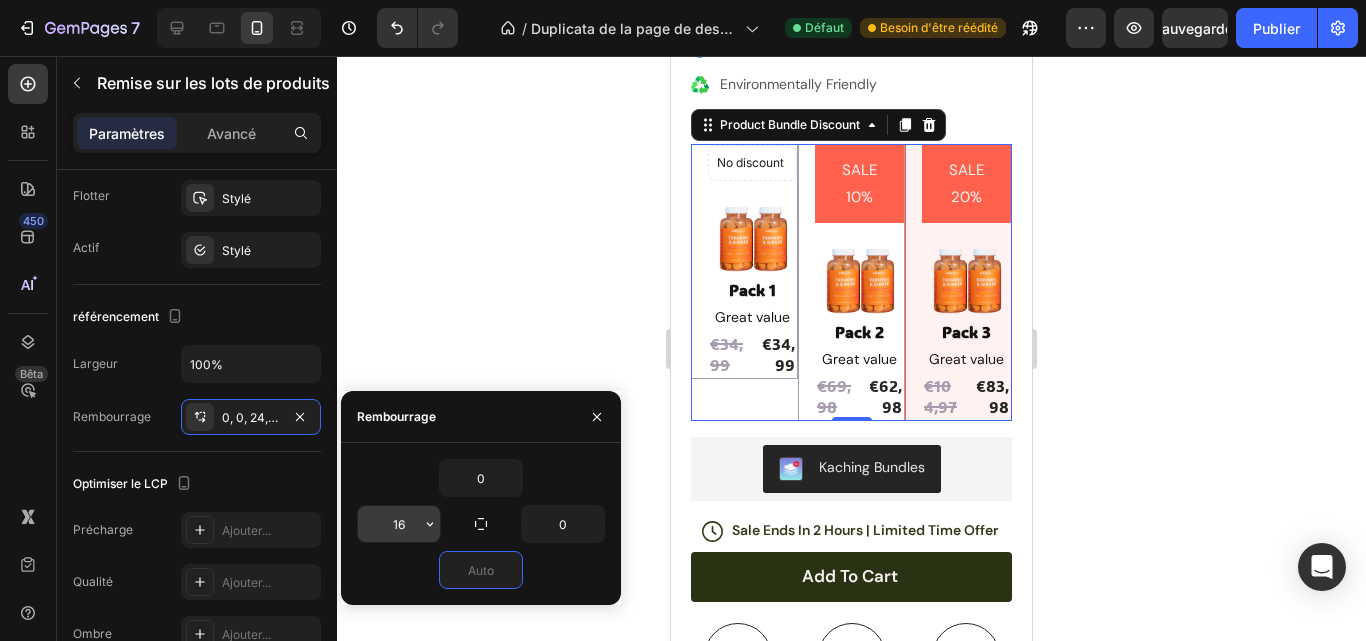 click on "16" at bounding box center (399, 524) 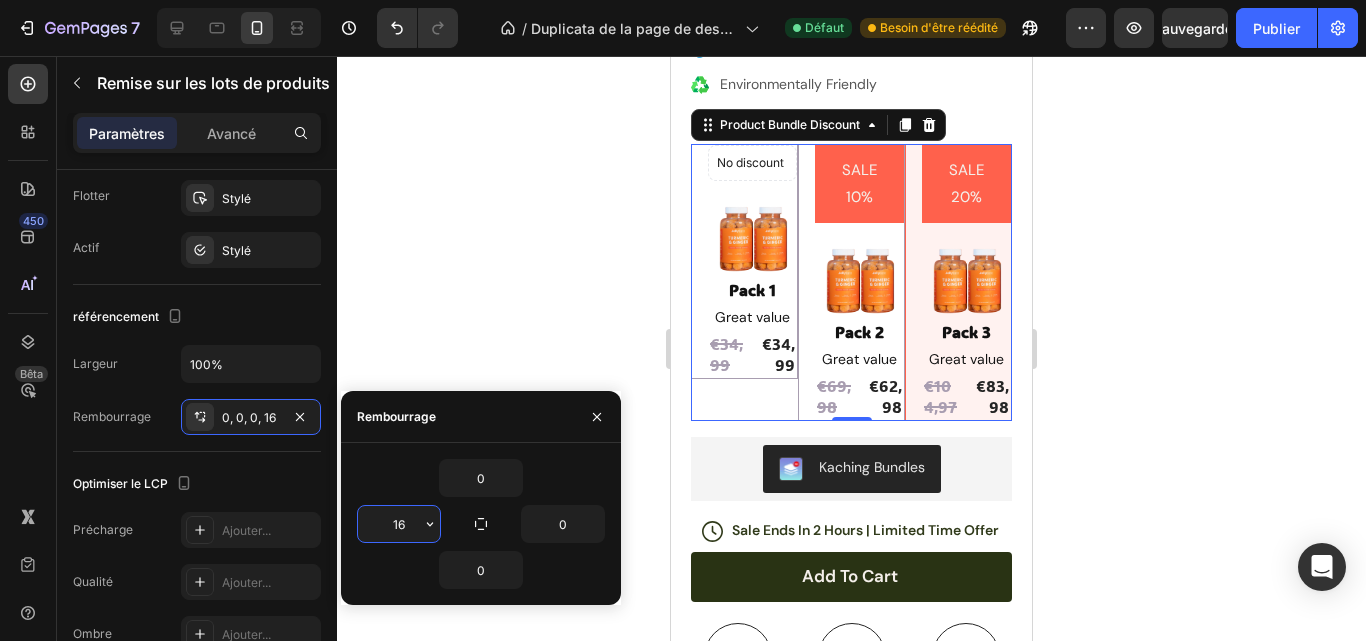 type 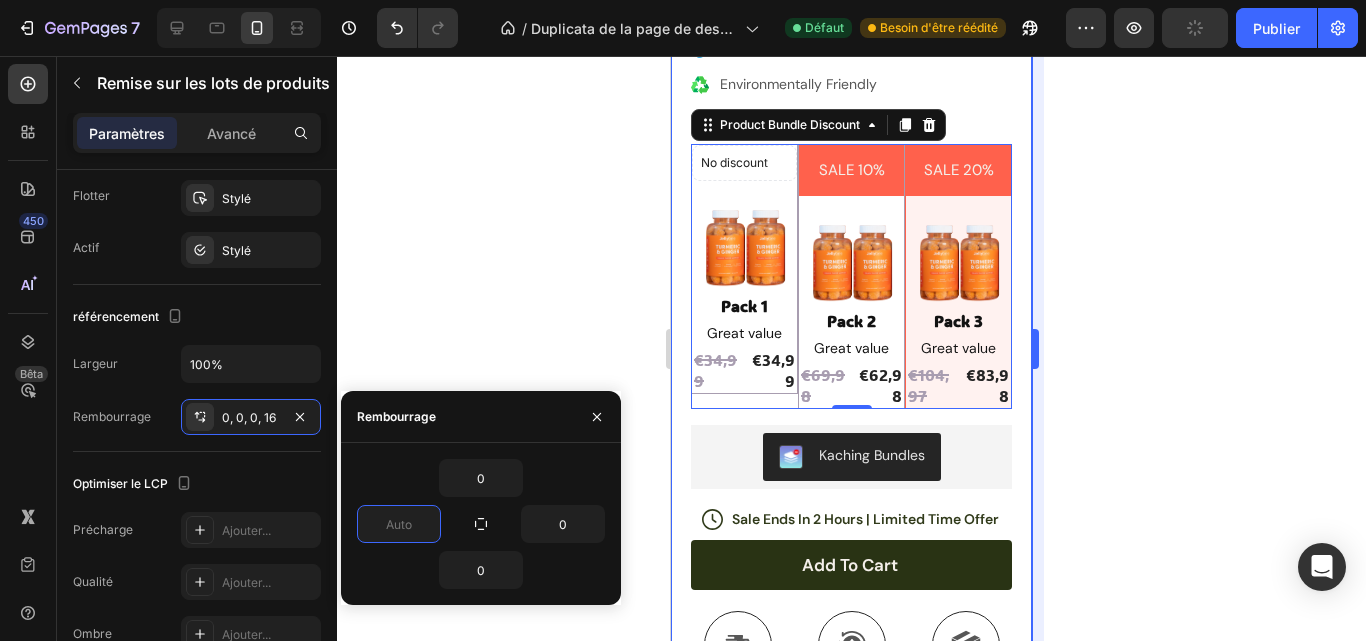 click 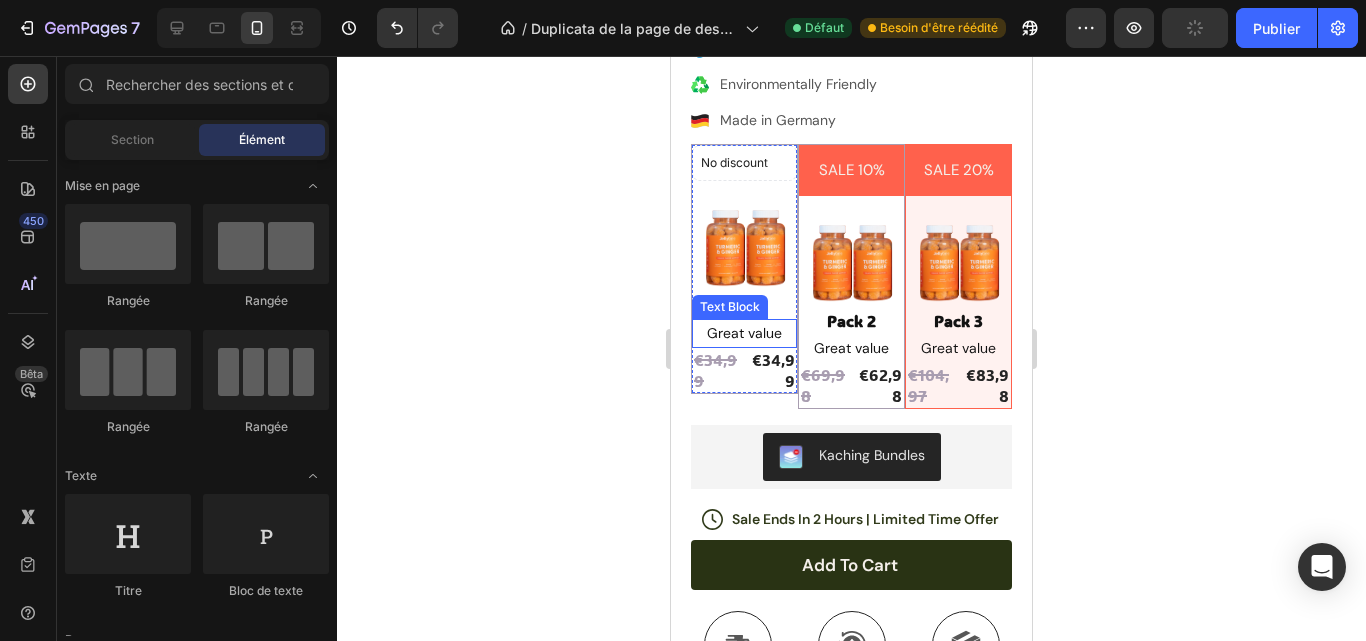 click on "€34,99" at bounding box center [773, 371] 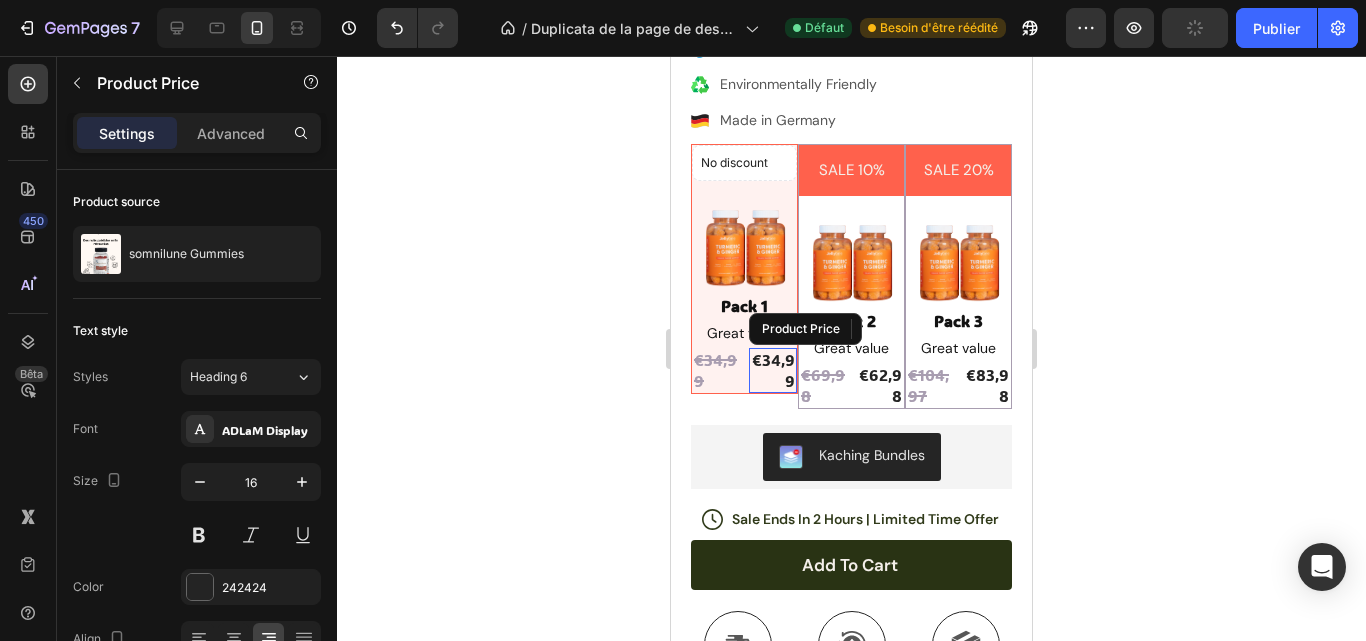 click on "€34,99" at bounding box center (773, 371) 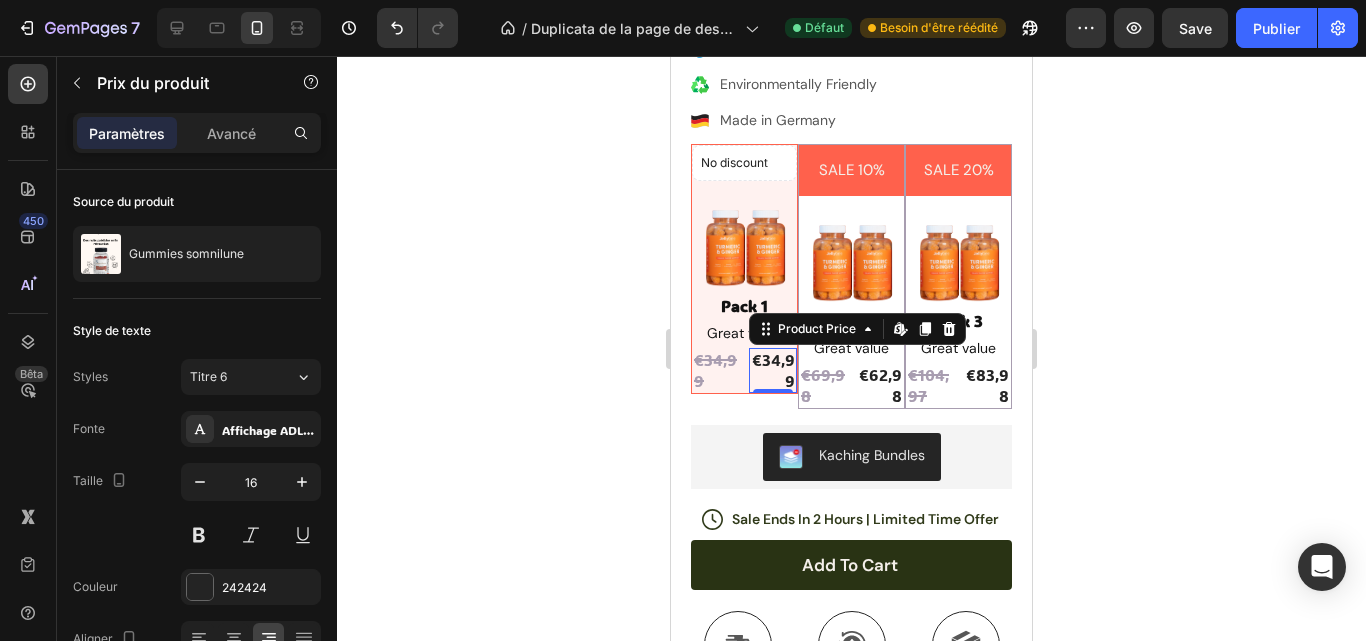 click on "€34,99" at bounding box center [773, 371] 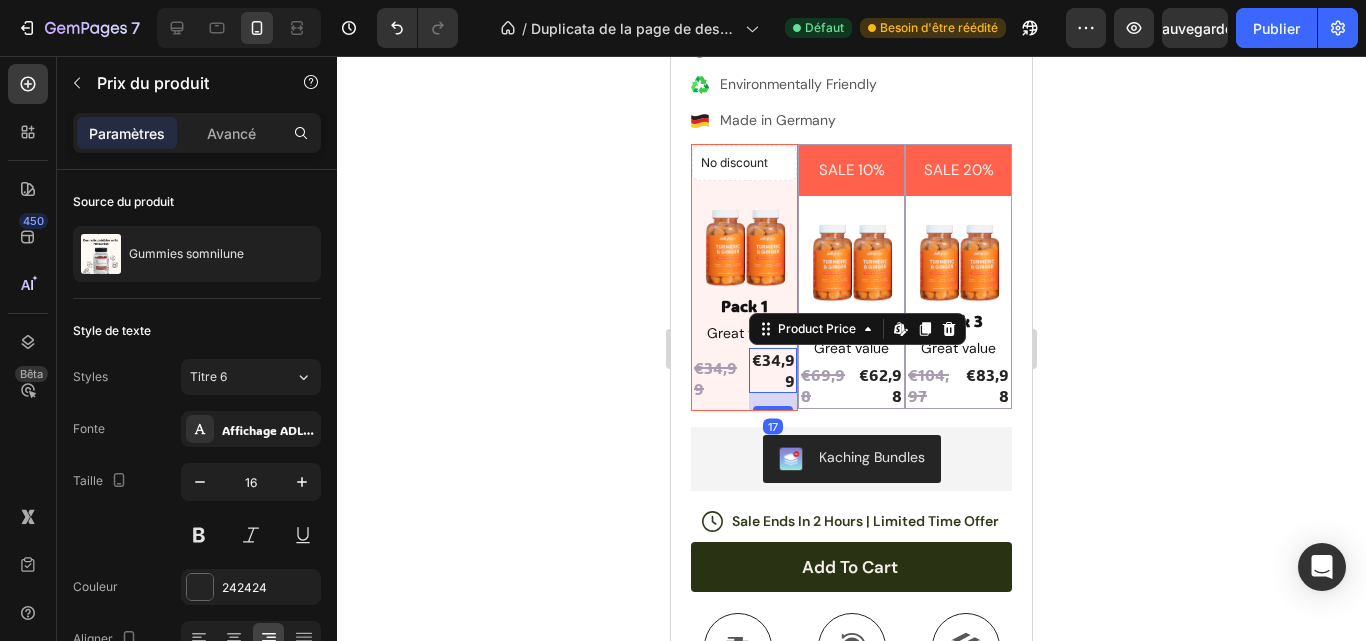 click at bounding box center (773, 408) 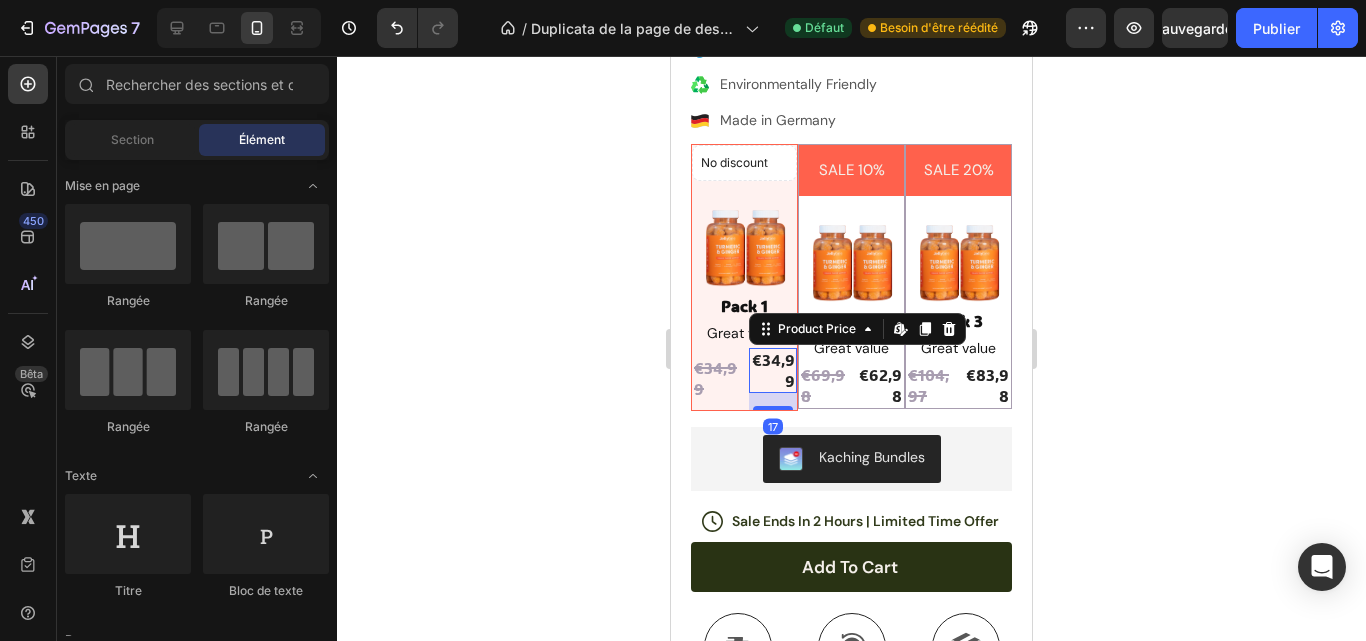 click 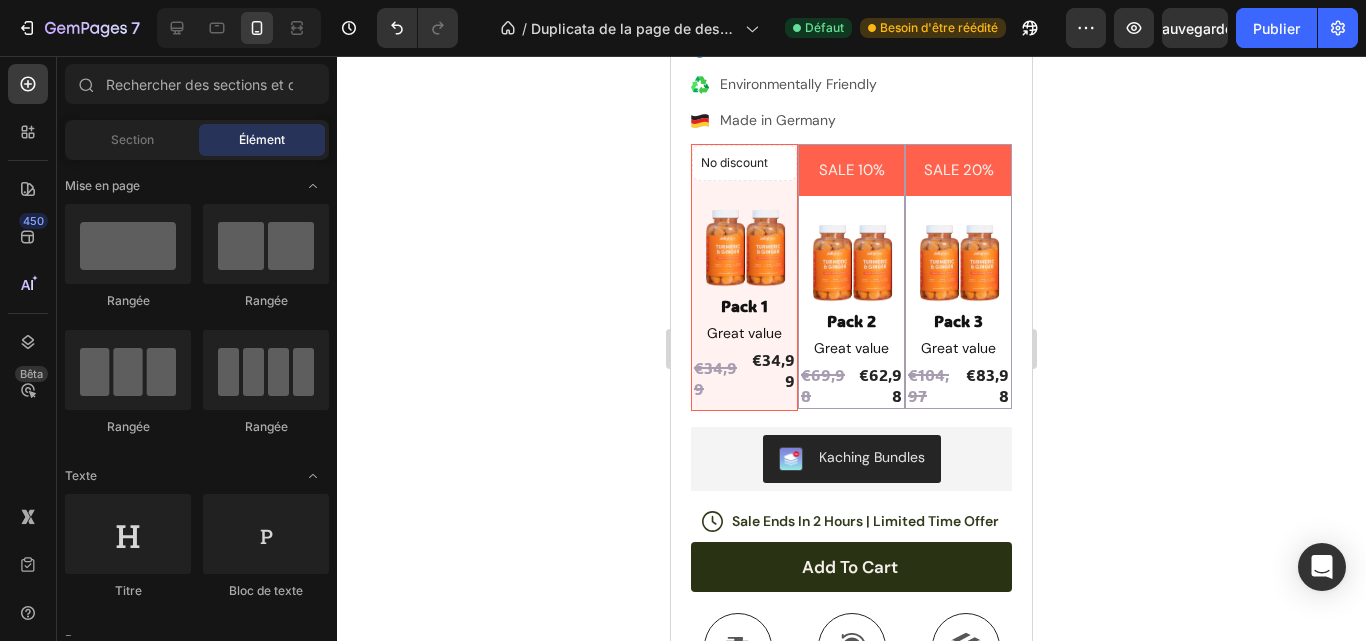 click 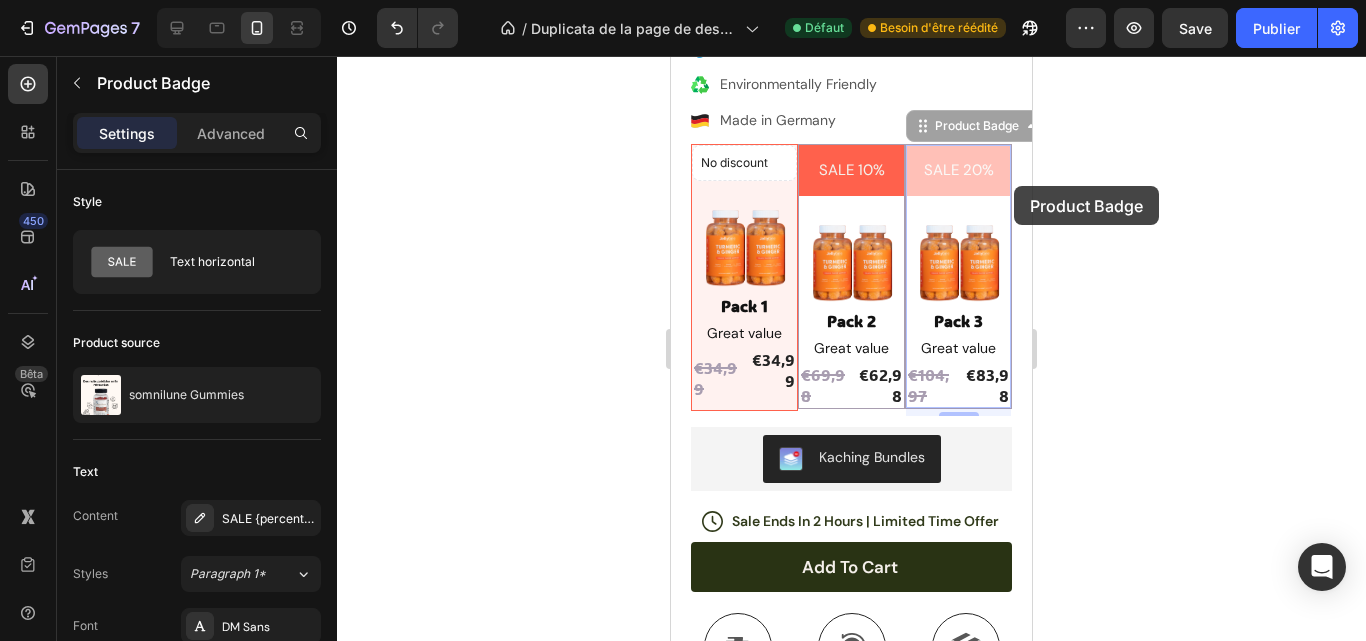 drag, startPoint x: 978, startPoint y: 172, endPoint x: 803, endPoint y: 282, distance: 206.70027 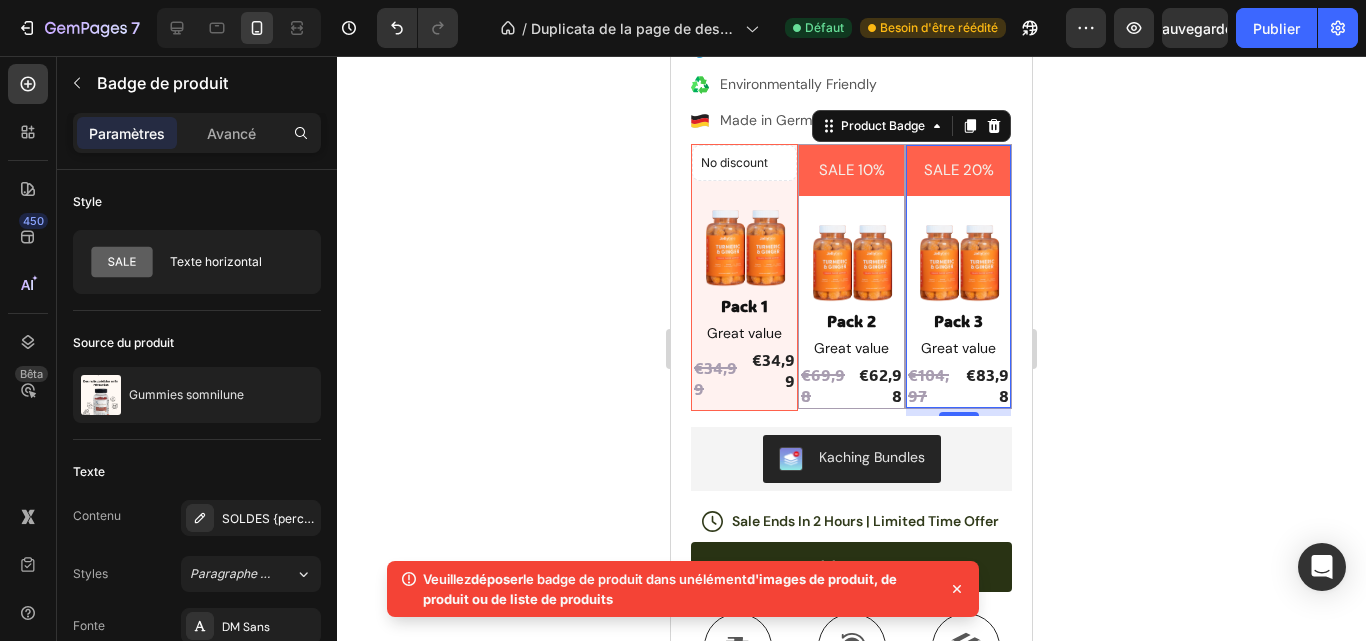 click 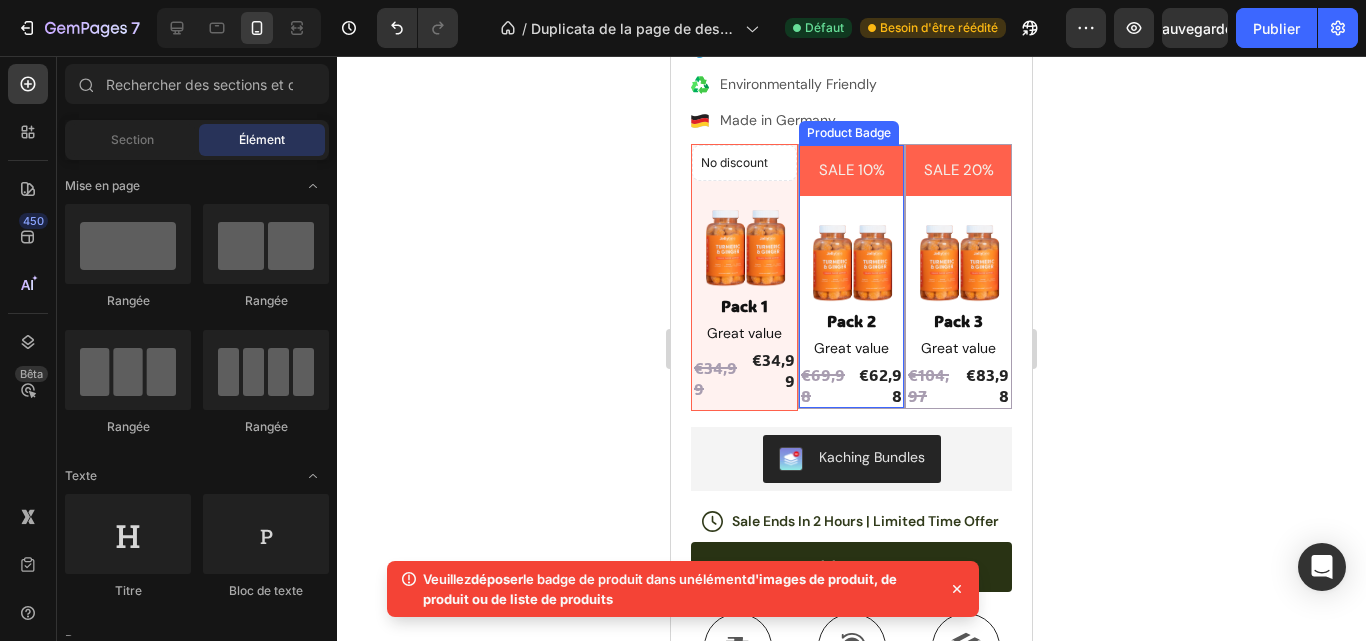 click on "SALE 10%" at bounding box center [852, 170] 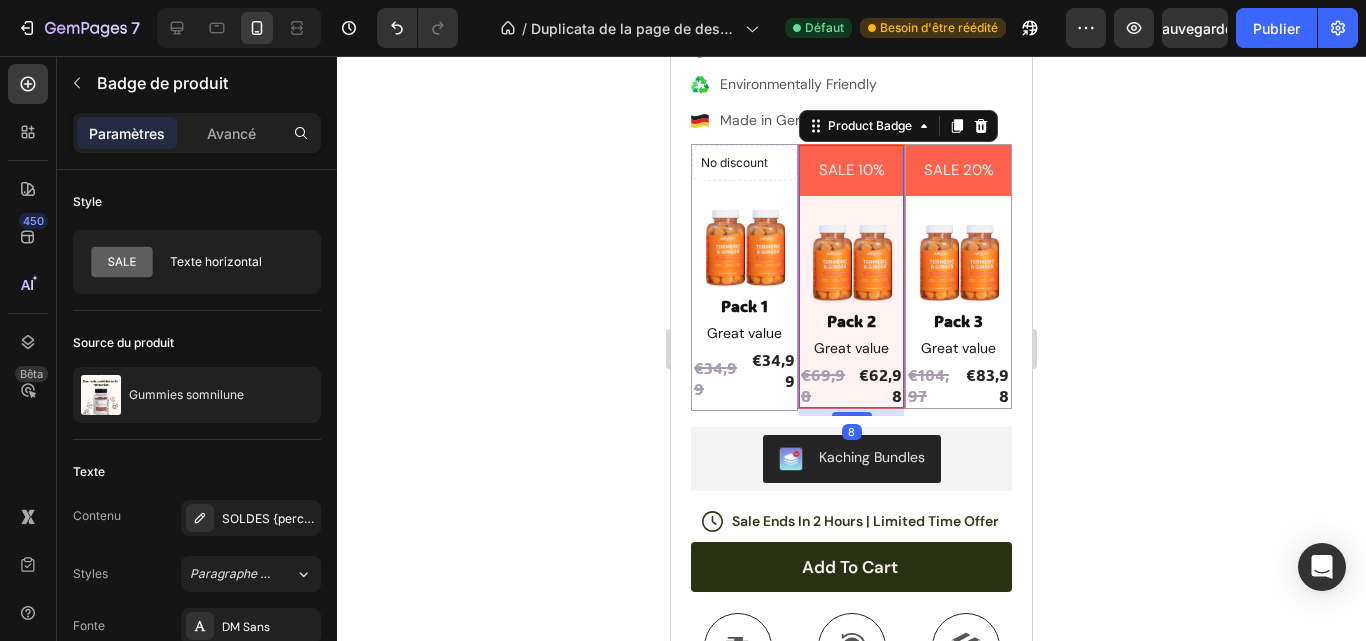 click on "SALE 10%" at bounding box center [852, 170] 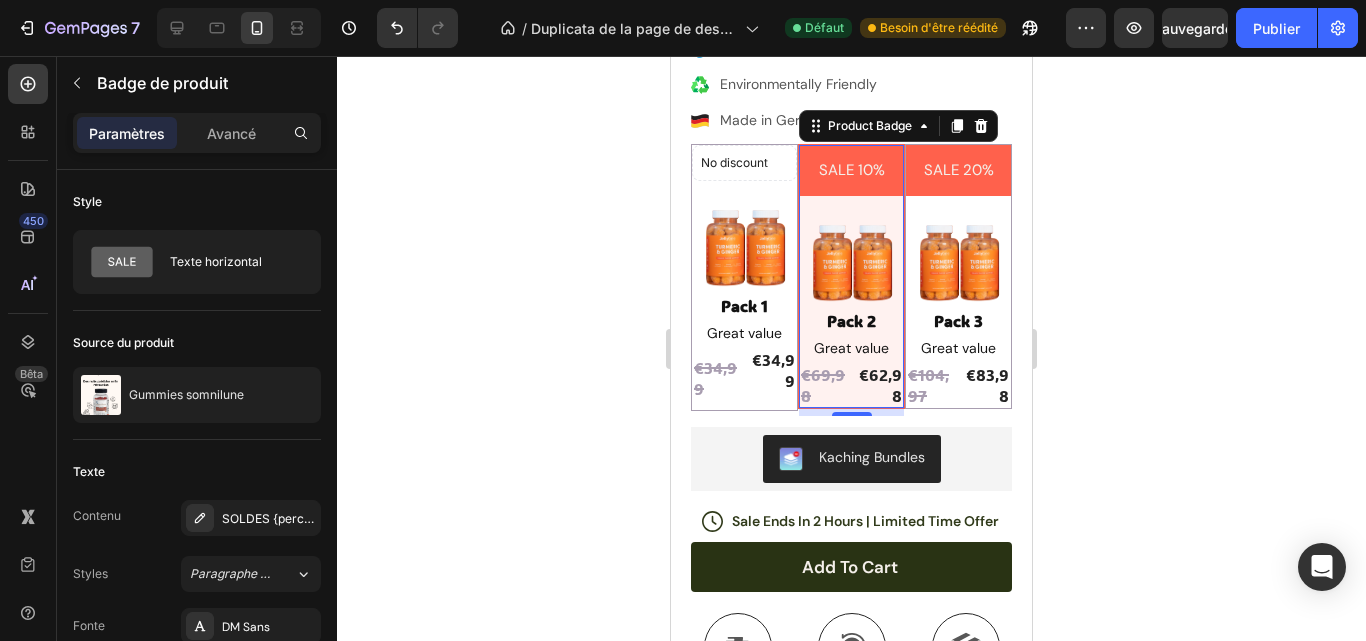 click on "SALE 10%" at bounding box center (852, 170) 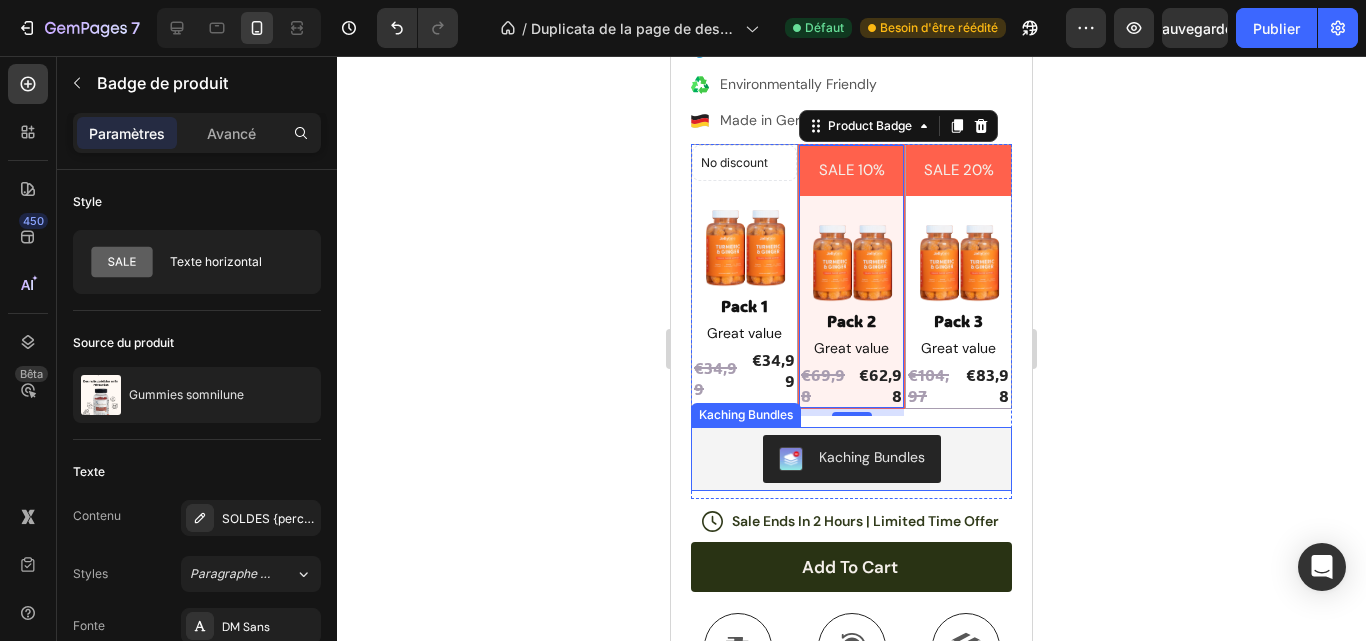 click on "Kaching Bundles" at bounding box center (851, 459) 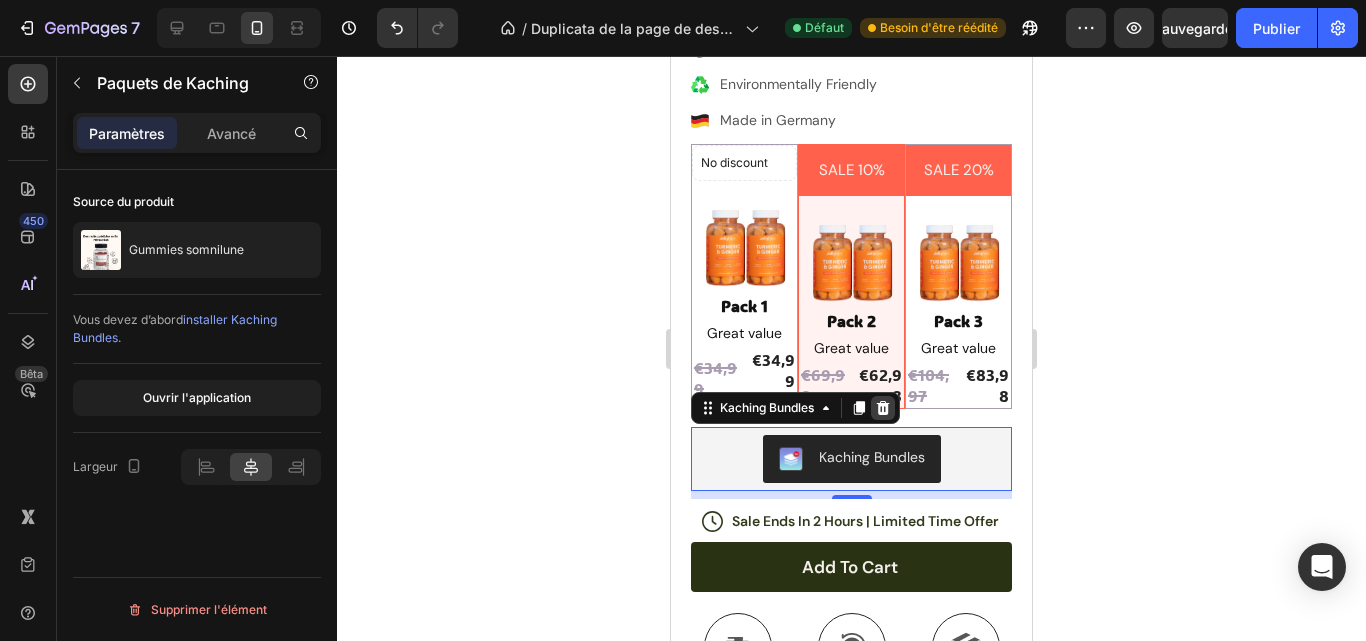 click at bounding box center [883, 408] 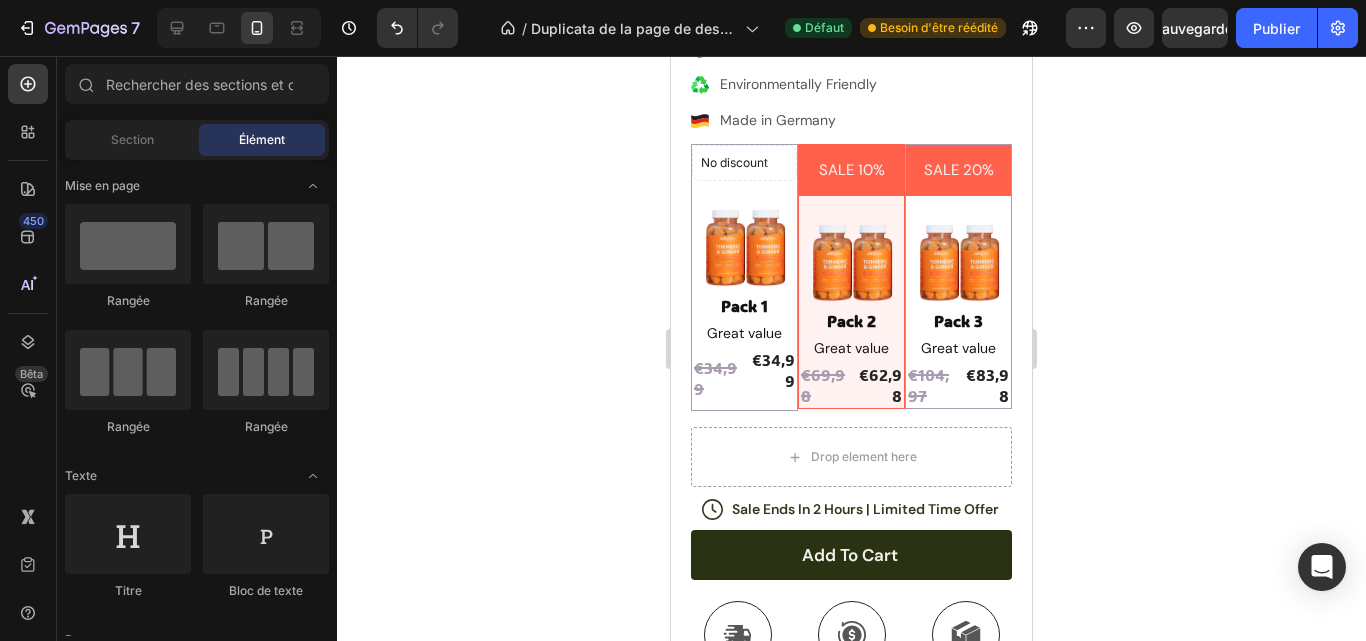 scroll, scrollTop: 809, scrollLeft: 0, axis: vertical 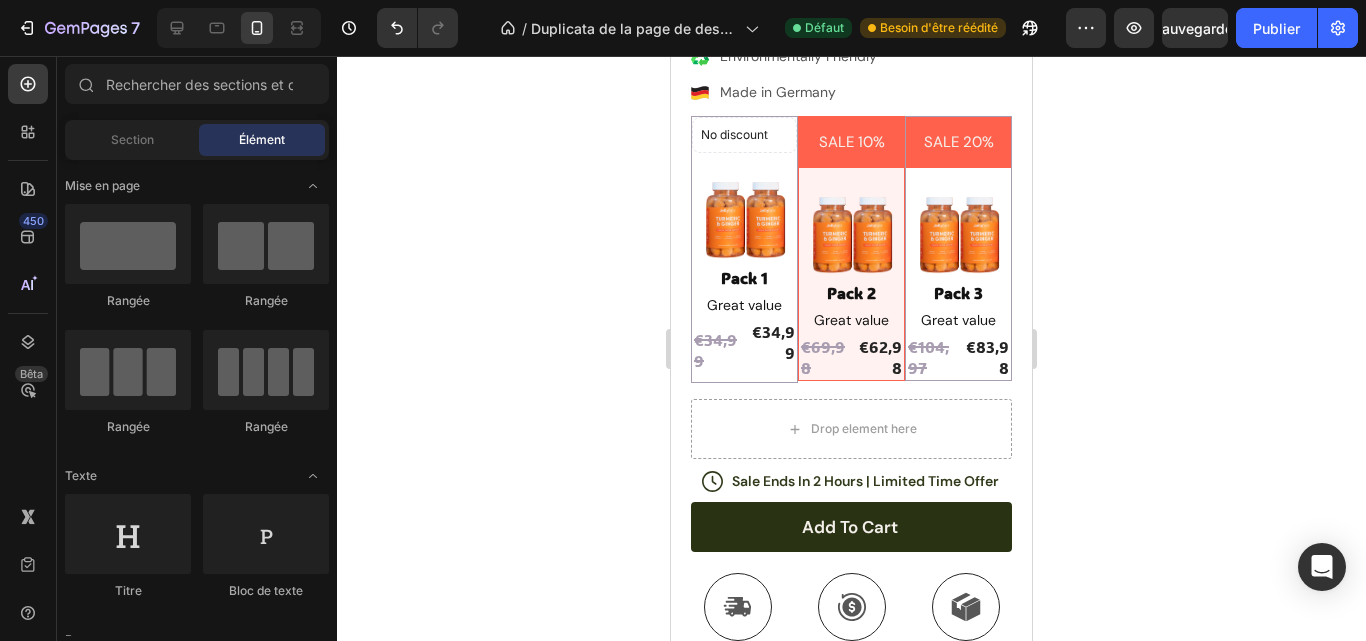 click 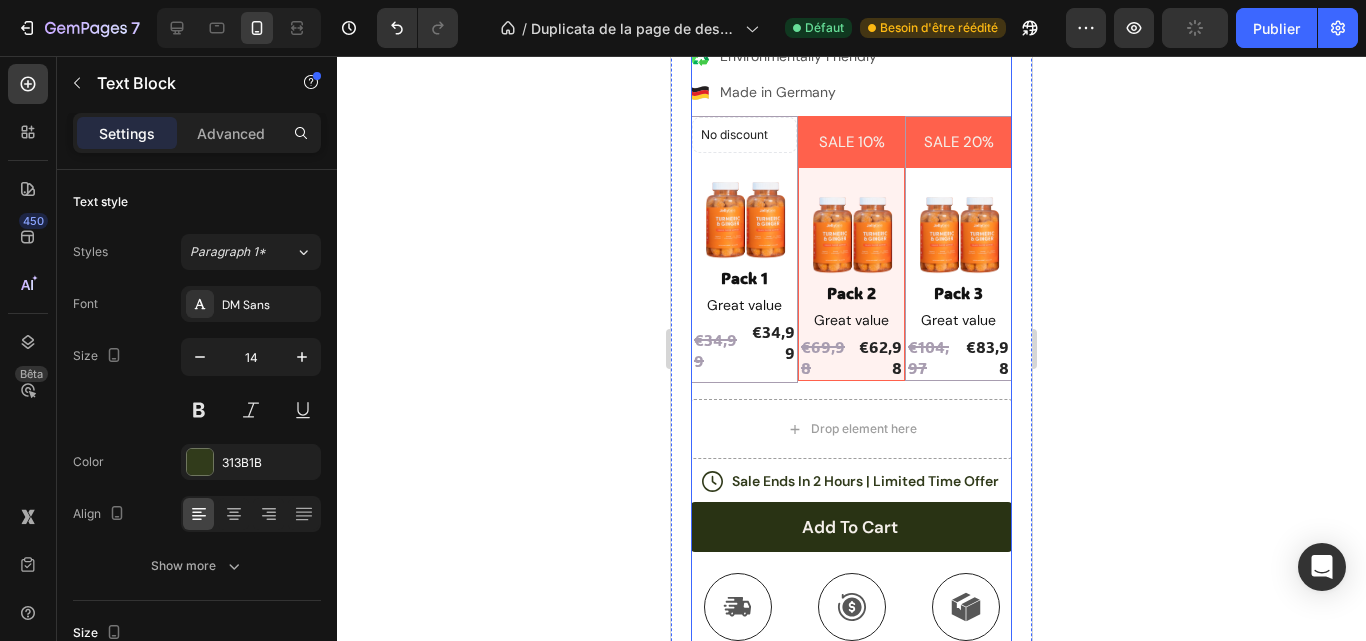 drag, startPoint x: 888, startPoint y: 454, endPoint x: 932, endPoint y: 538, distance: 94.82616 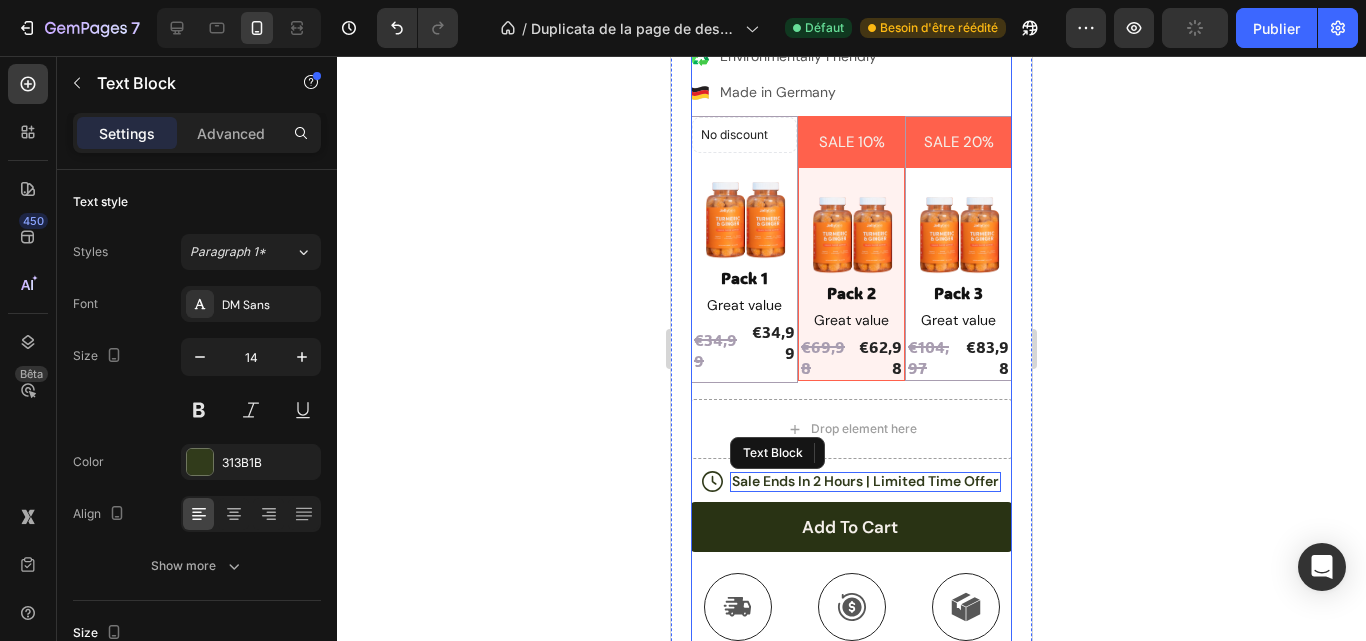 click on "Add to cart Add to Cart" at bounding box center [851, 537] 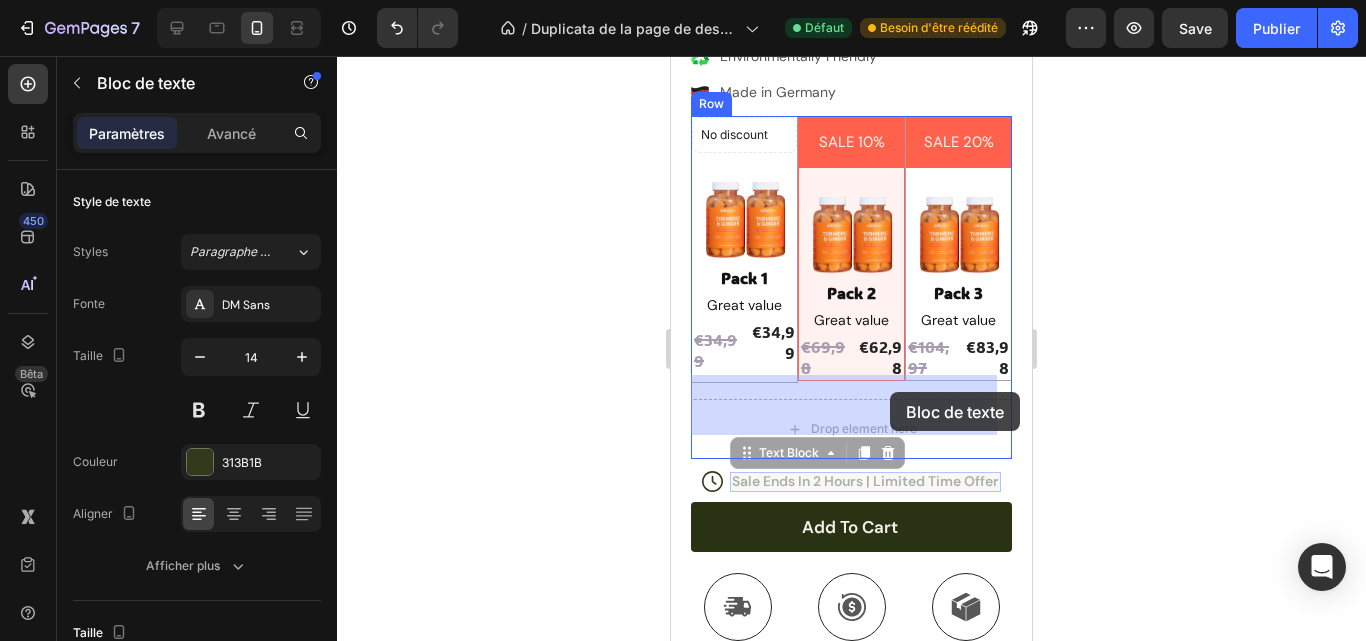 drag, startPoint x: 900, startPoint y: 458, endPoint x: 890, endPoint y: 392, distance: 66.75328 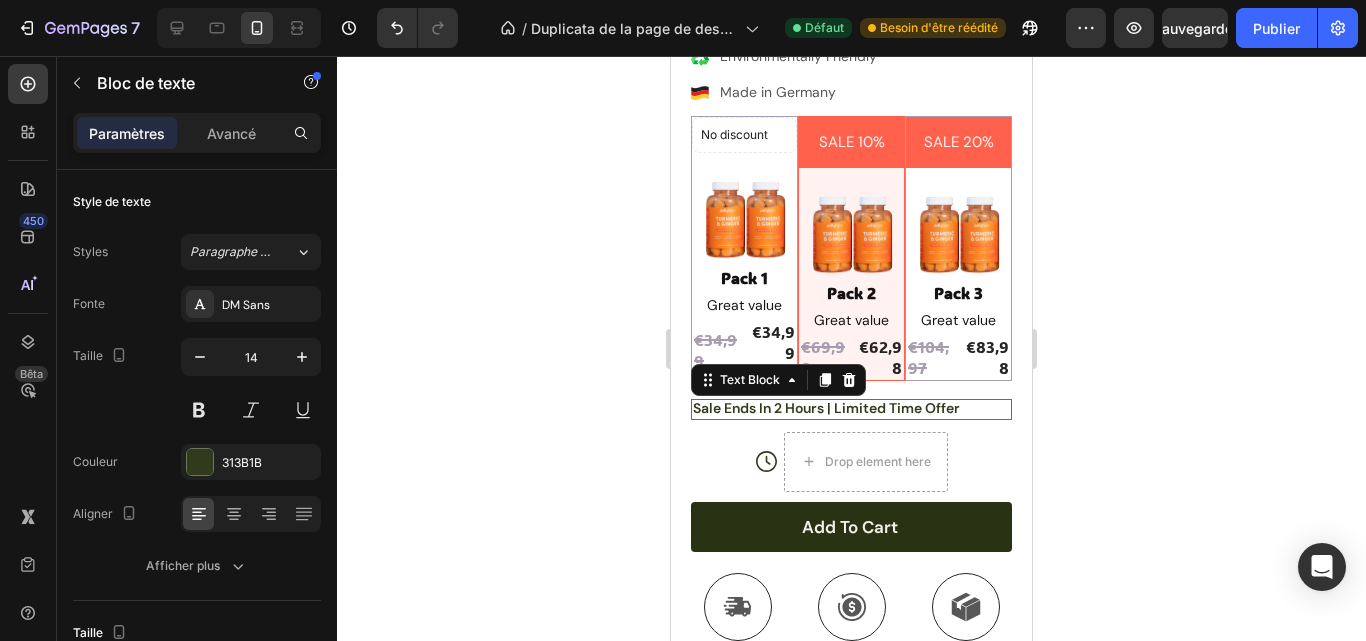 drag, startPoint x: 1077, startPoint y: 415, endPoint x: 338, endPoint y: 356, distance: 741.35144 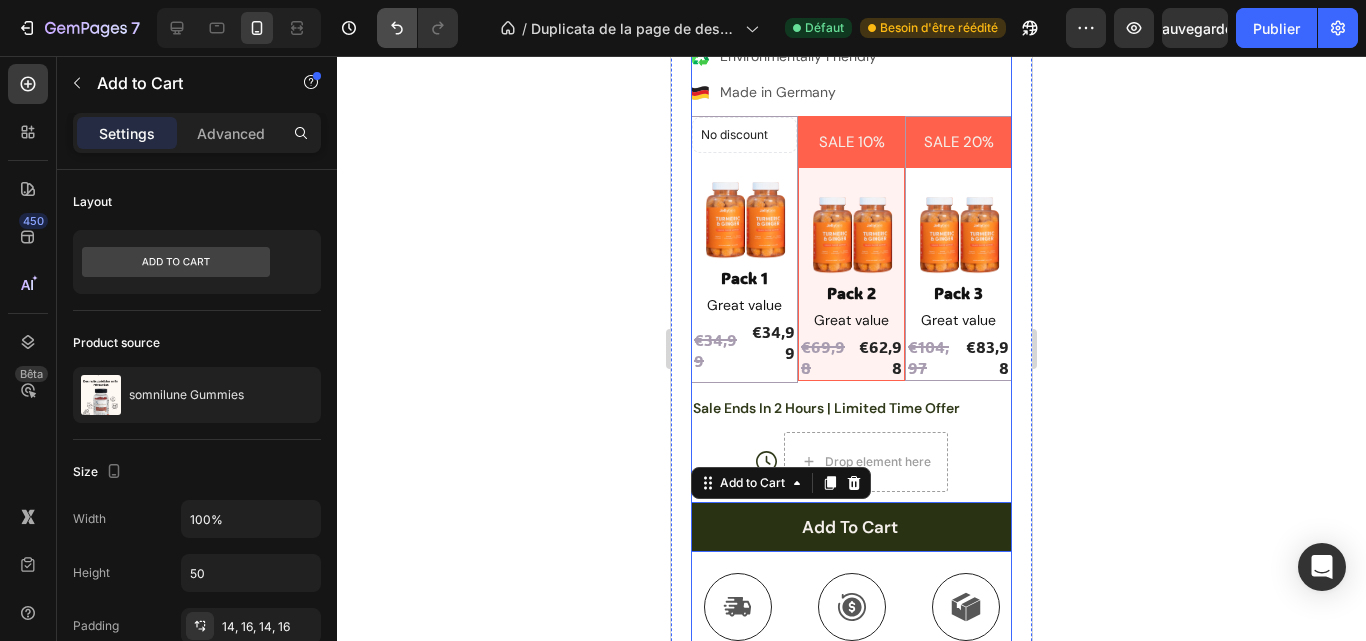click 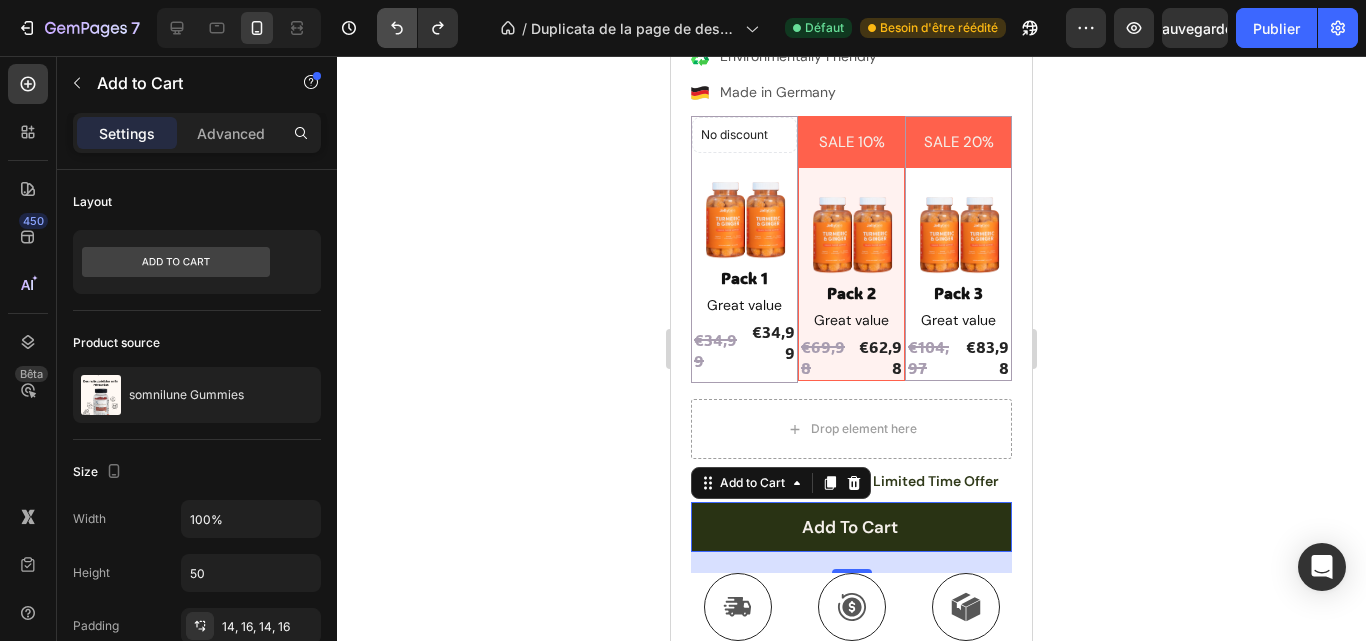click 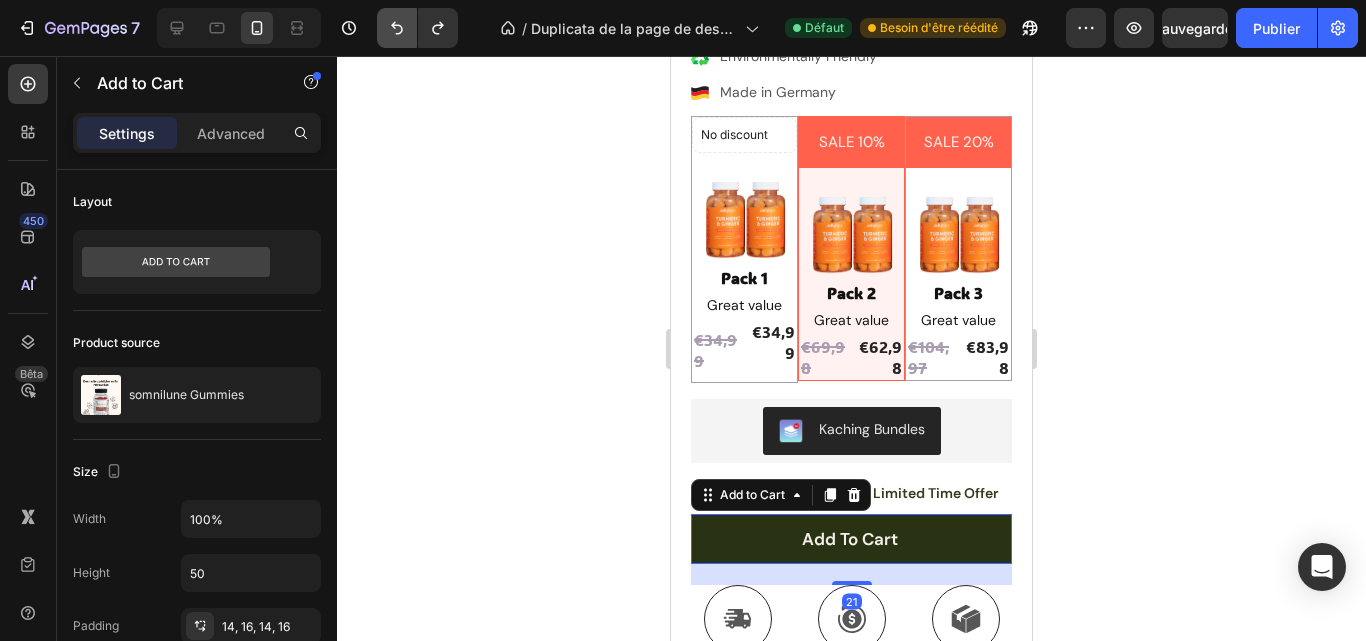 click 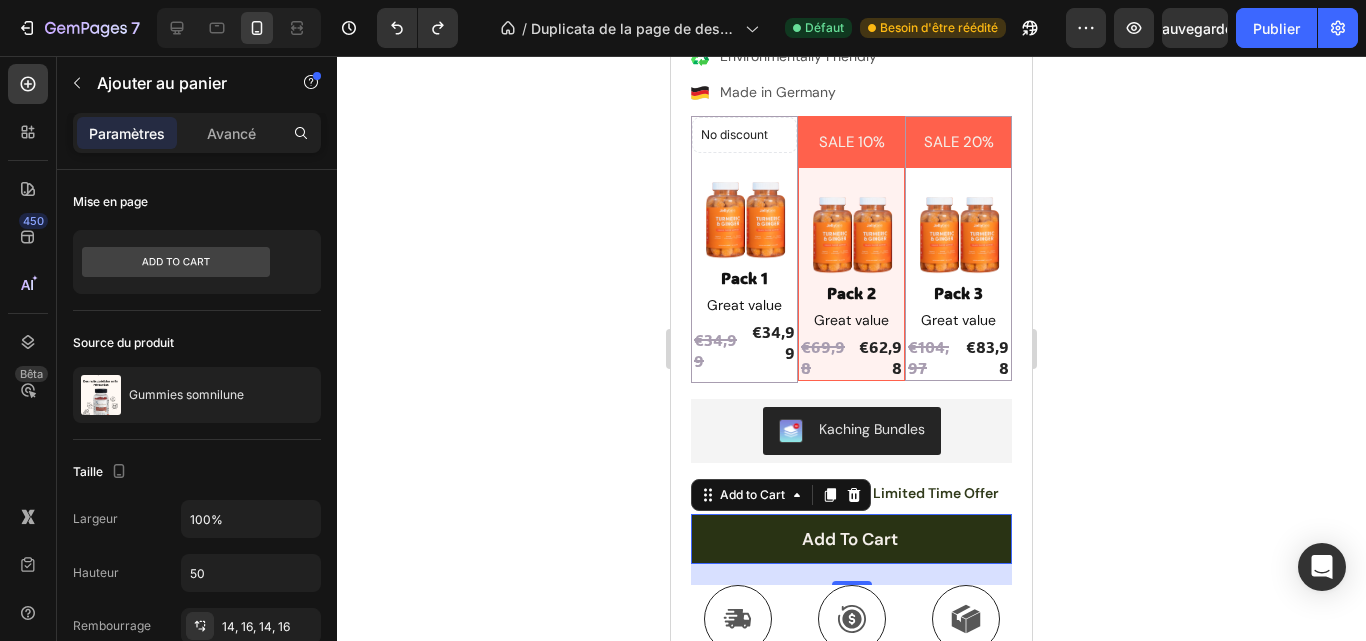 click 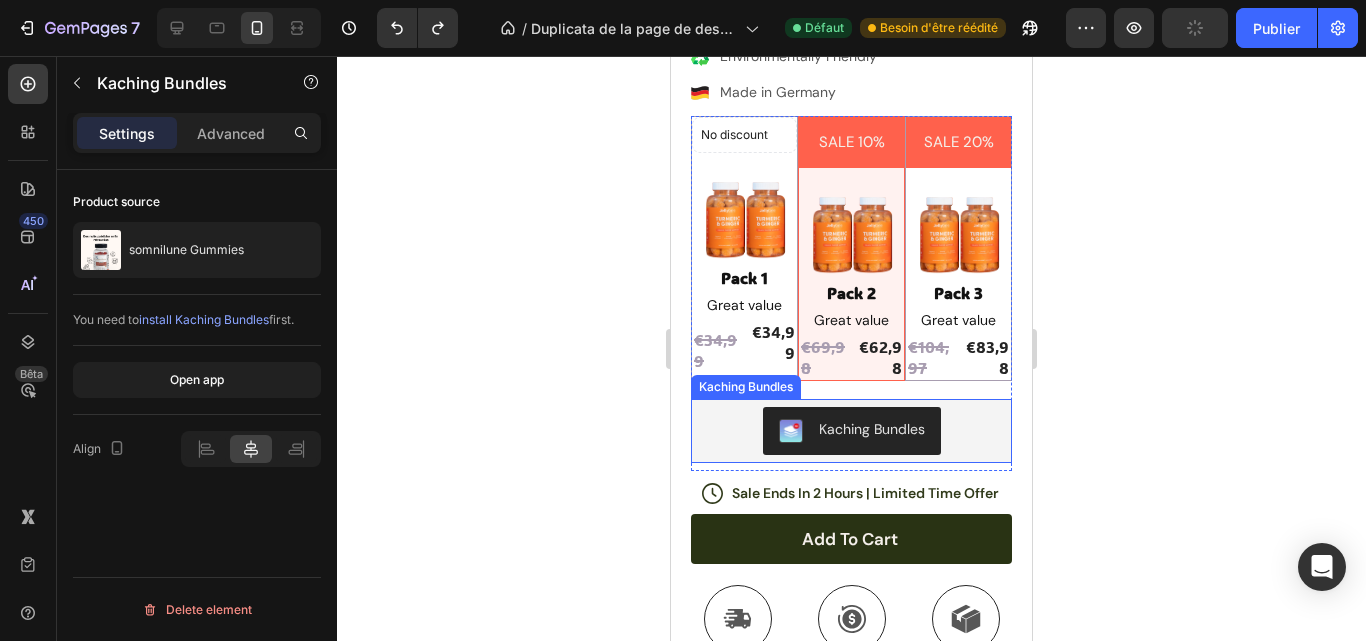 click on "Kaching Bundles" at bounding box center (872, 429) 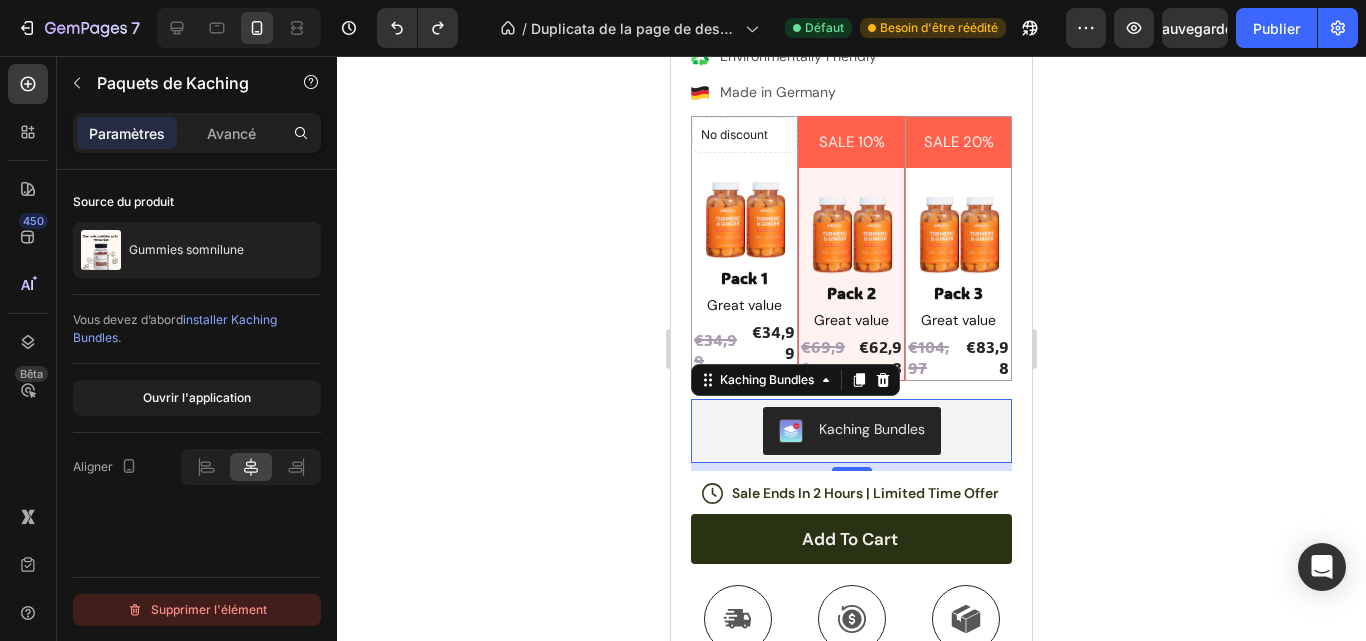 click on "Supprimer l'élément" at bounding box center [209, 609] 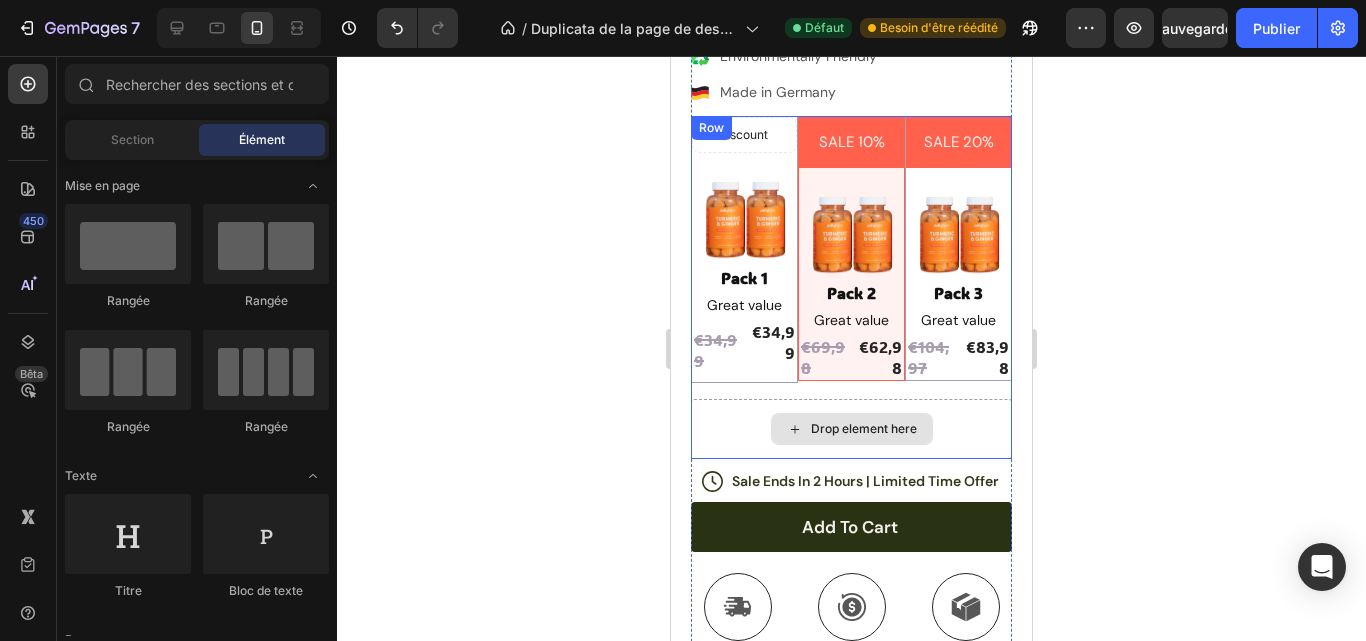 click on "Drop element here" at bounding box center [851, 429] 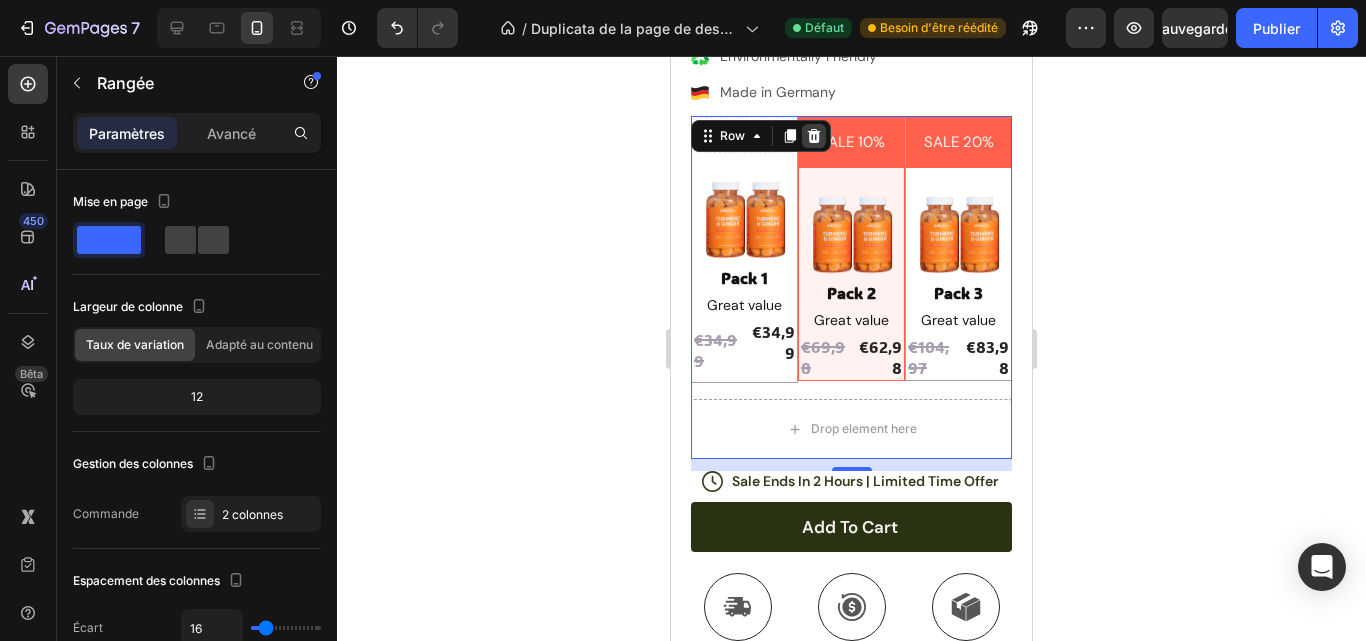 click 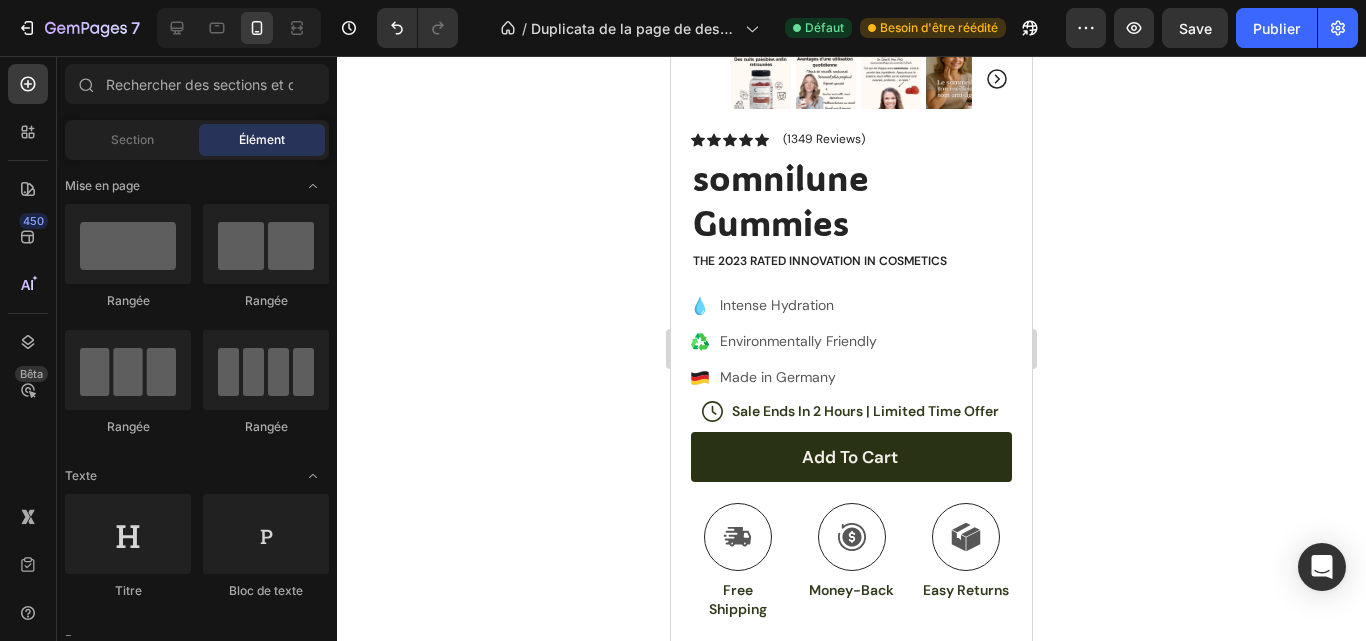 scroll, scrollTop: 0, scrollLeft: 0, axis: both 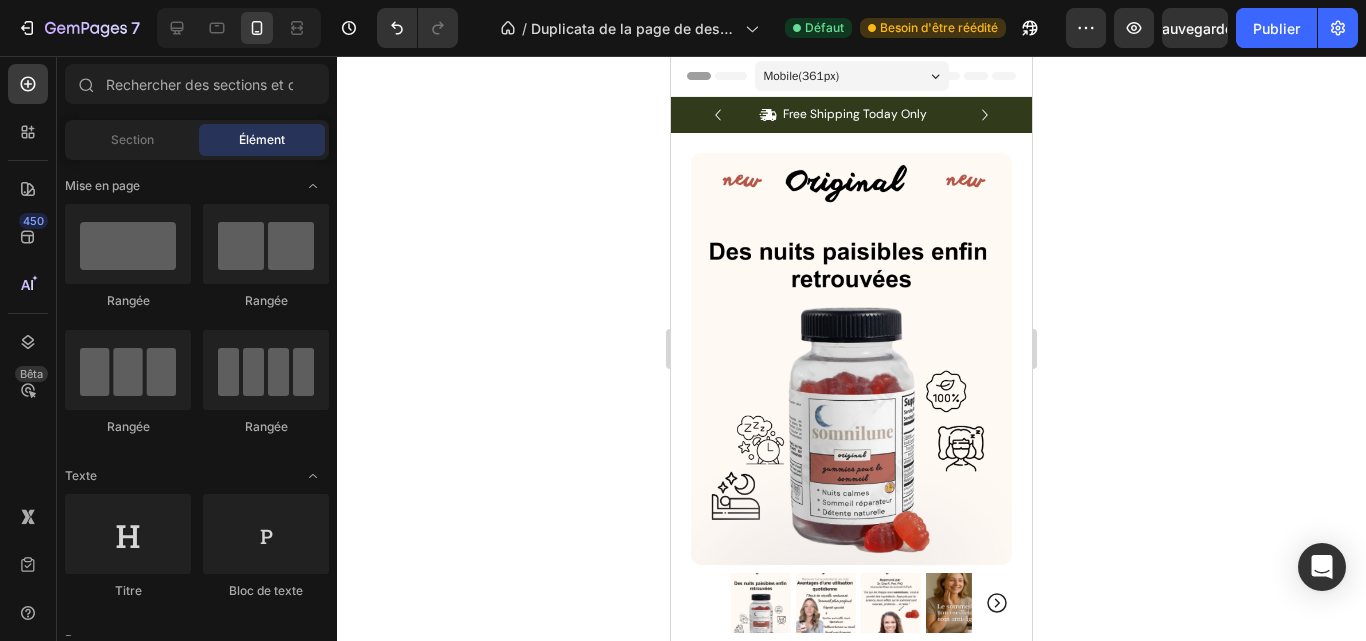 click 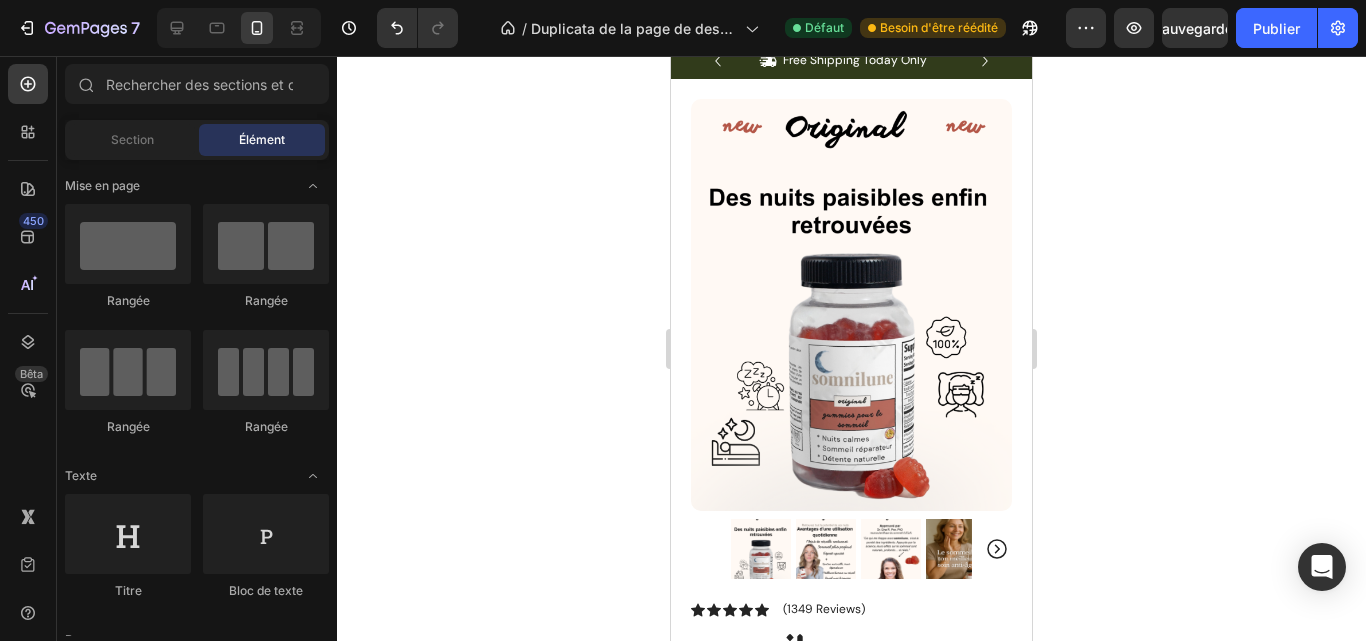 scroll, scrollTop: 14, scrollLeft: 0, axis: vertical 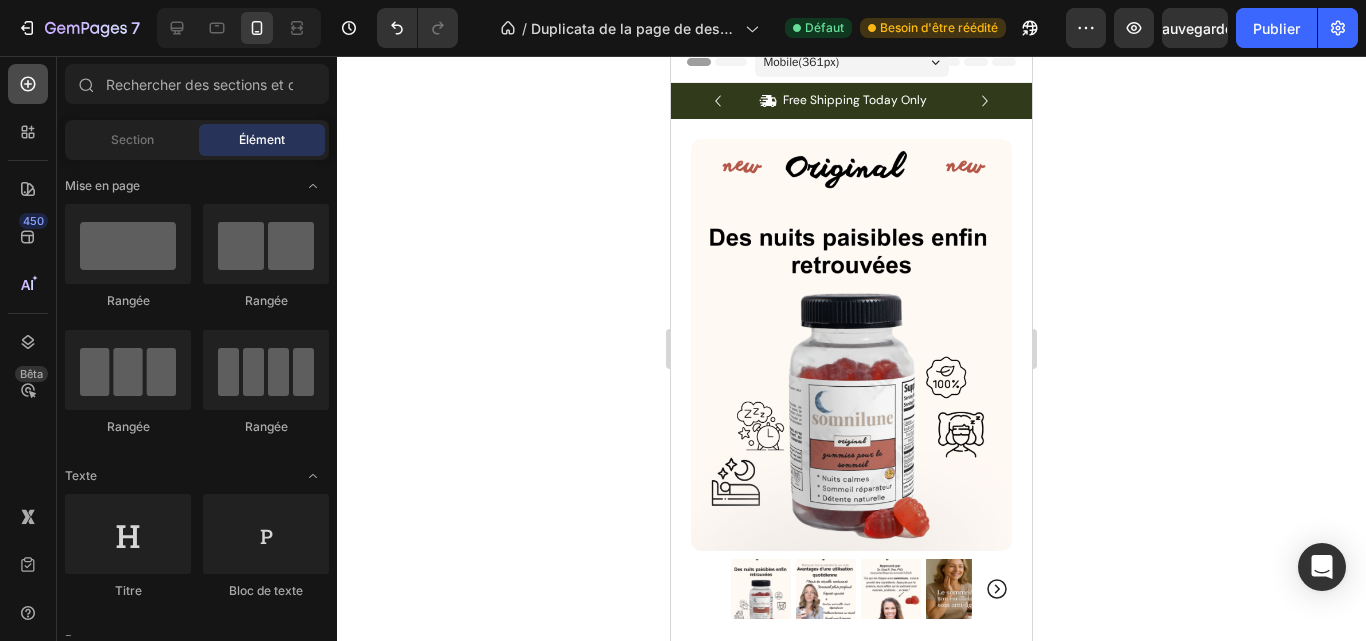 click 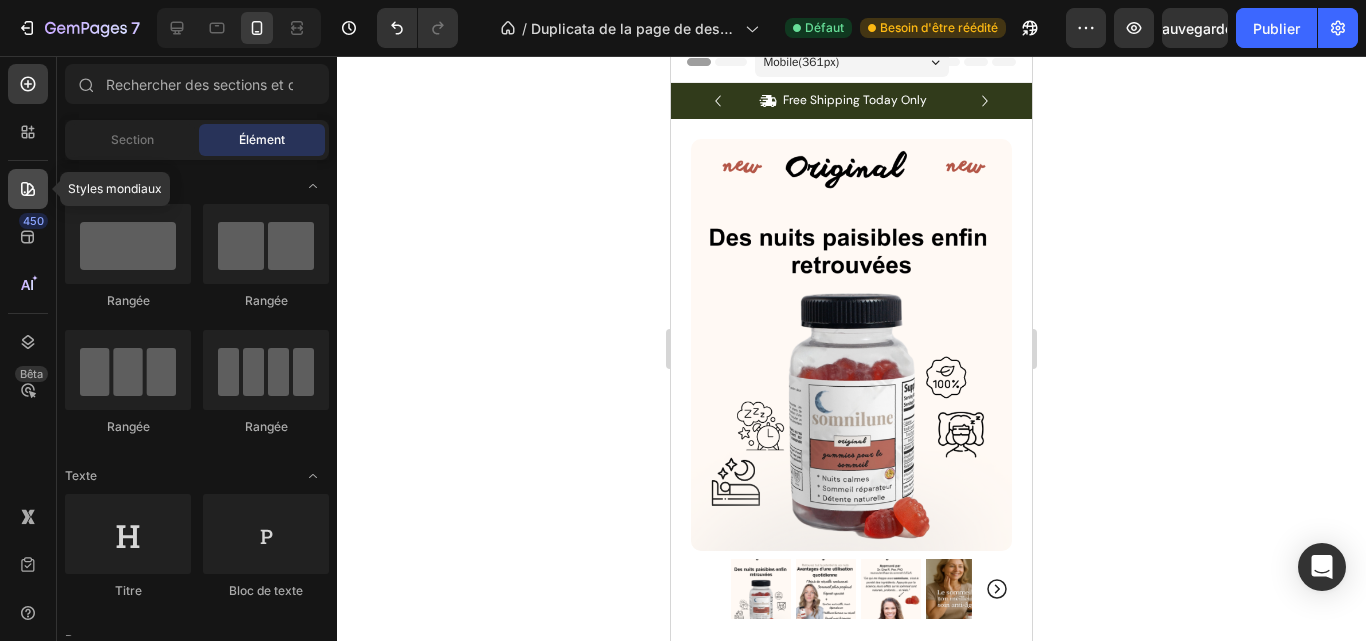click 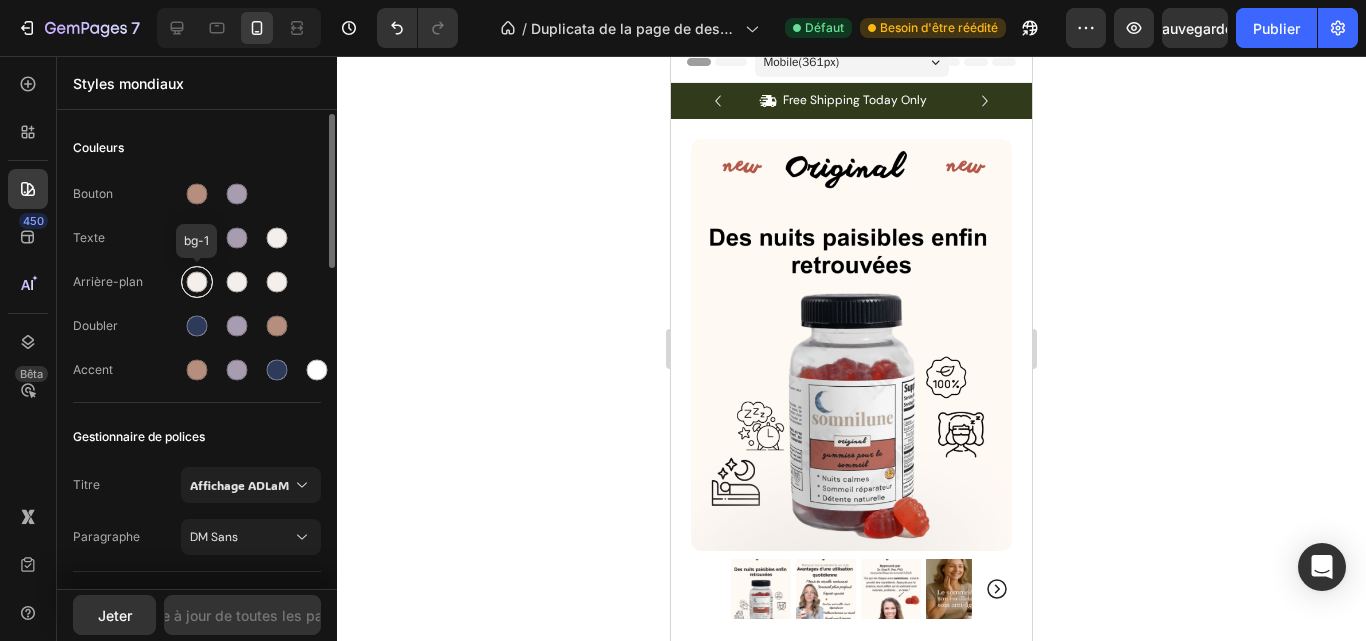 click at bounding box center [197, 282] 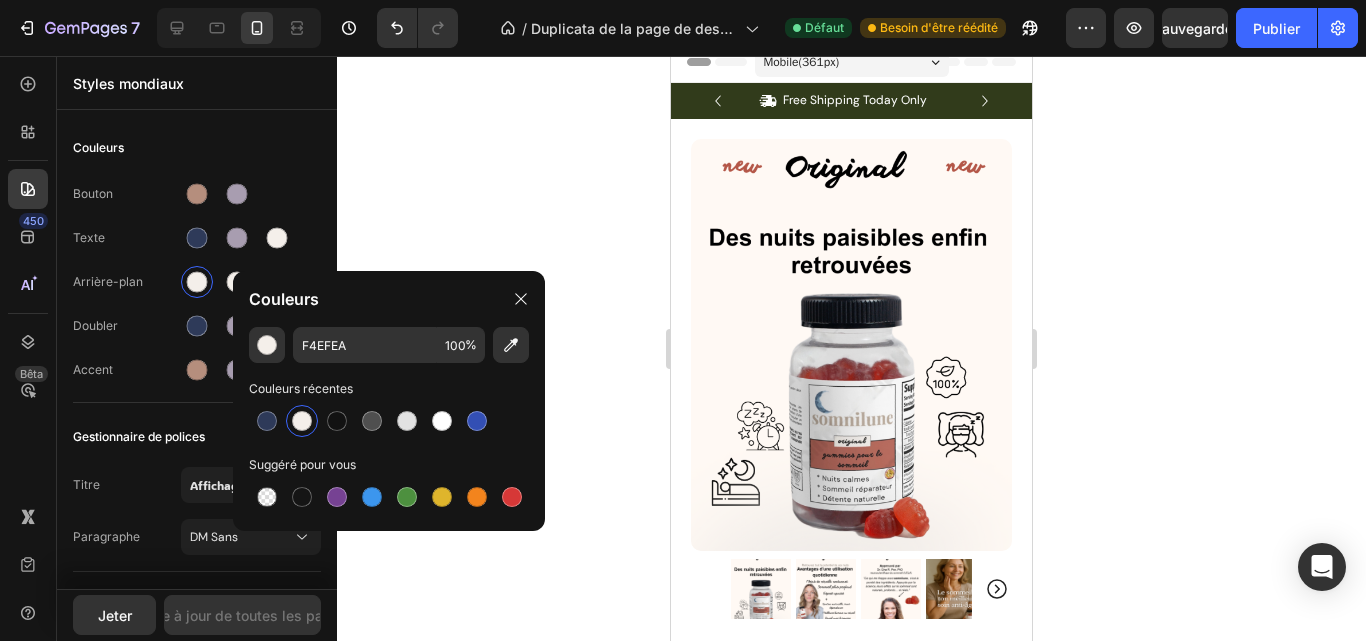 click 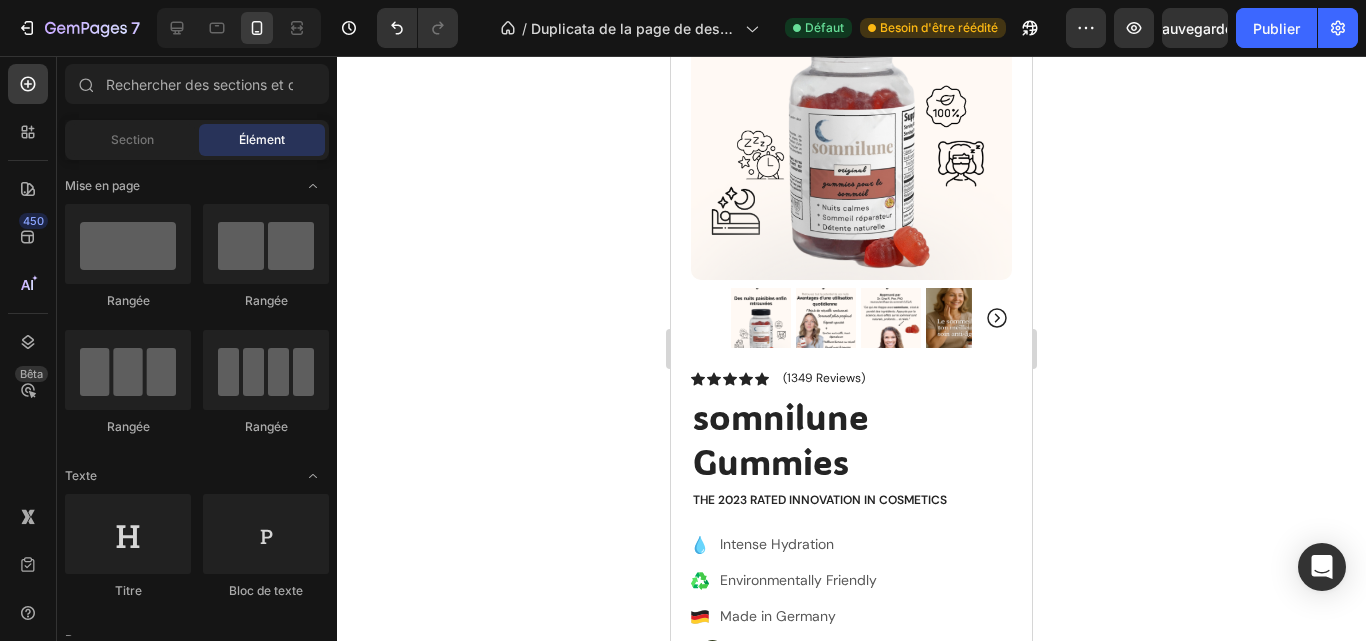 scroll, scrollTop: 462, scrollLeft: 0, axis: vertical 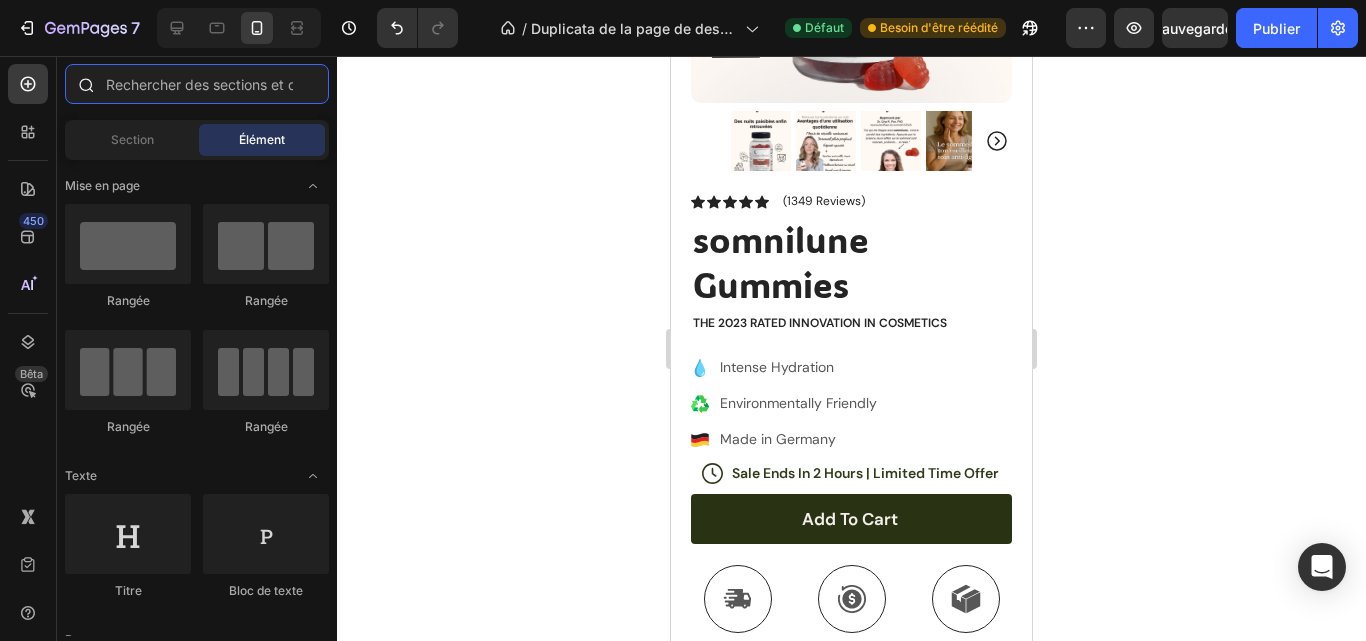 click at bounding box center (197, 84) 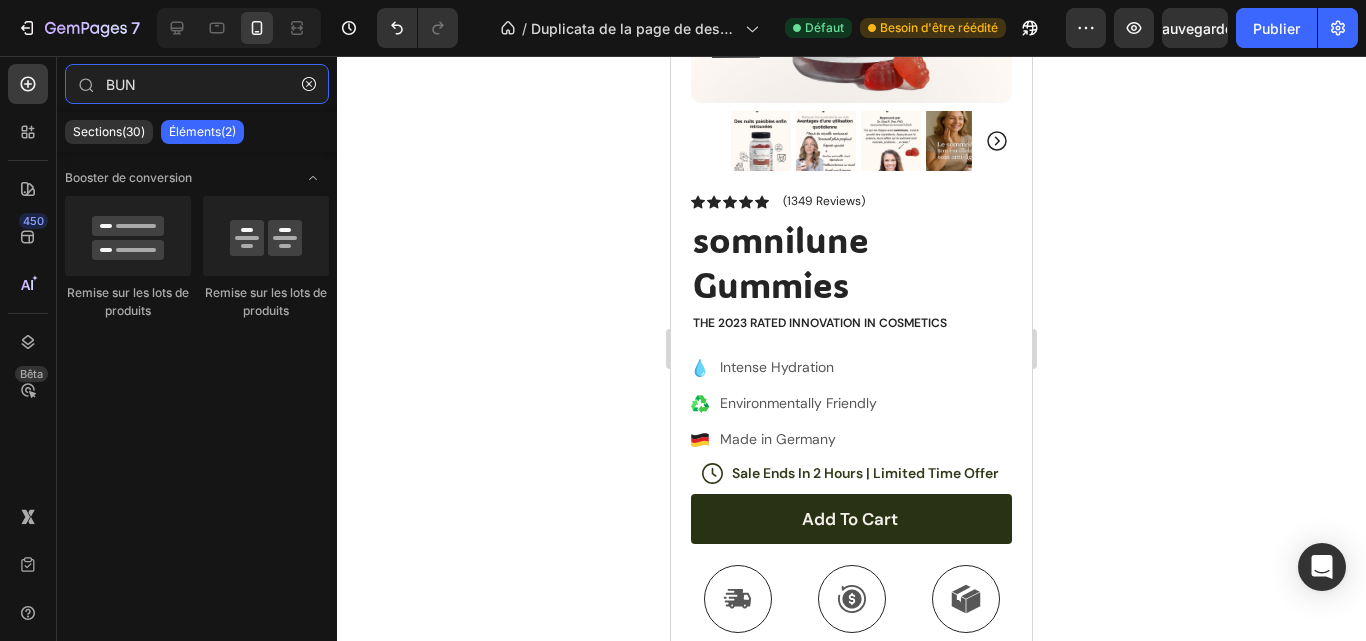 type on "BUN" 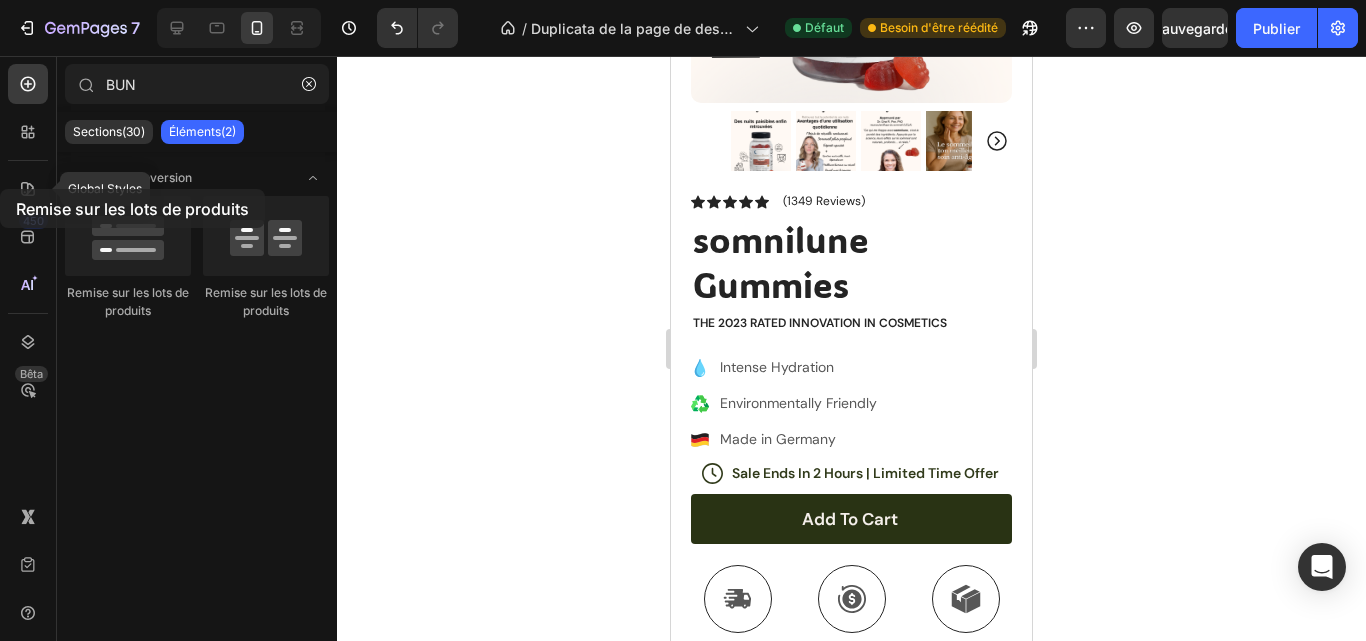 drag, startPoint x: 396, startPoint y: 335, endPoint x: 0, endPoint y: 189, distance: 422.05685 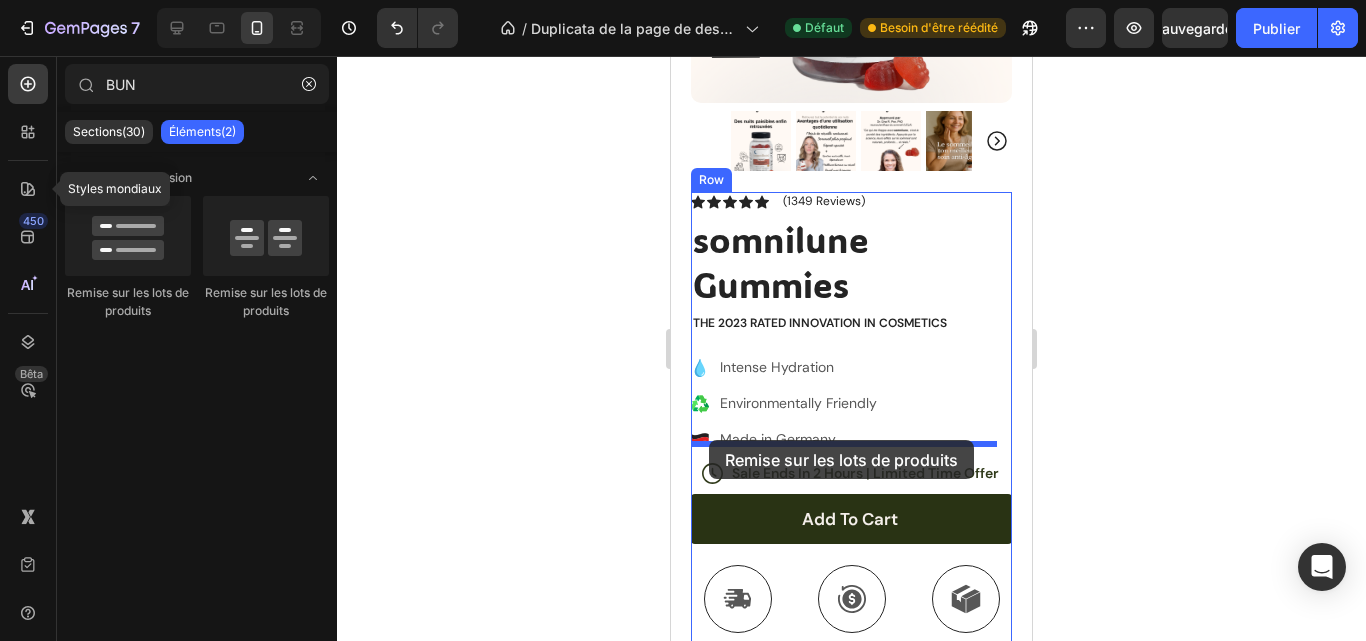 drag, startPoint x: 828, startPoint y: 298, endPoint x: 709, endPoint y: 440, distance: 185.27008 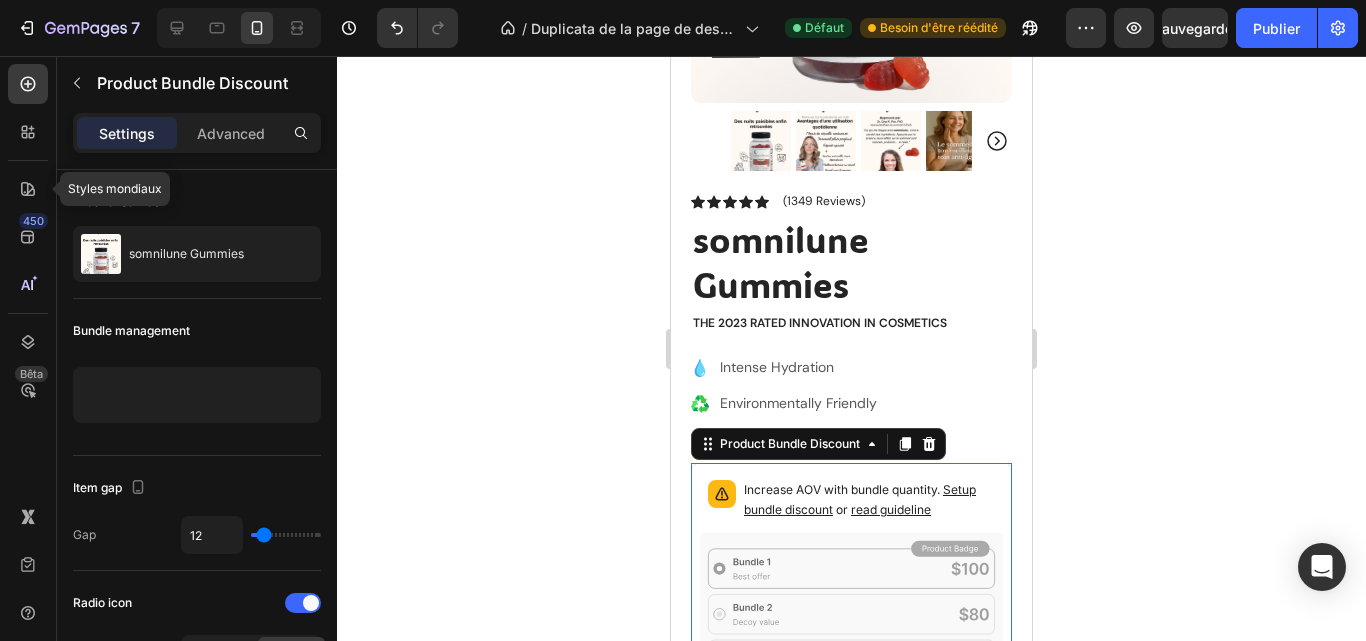 click 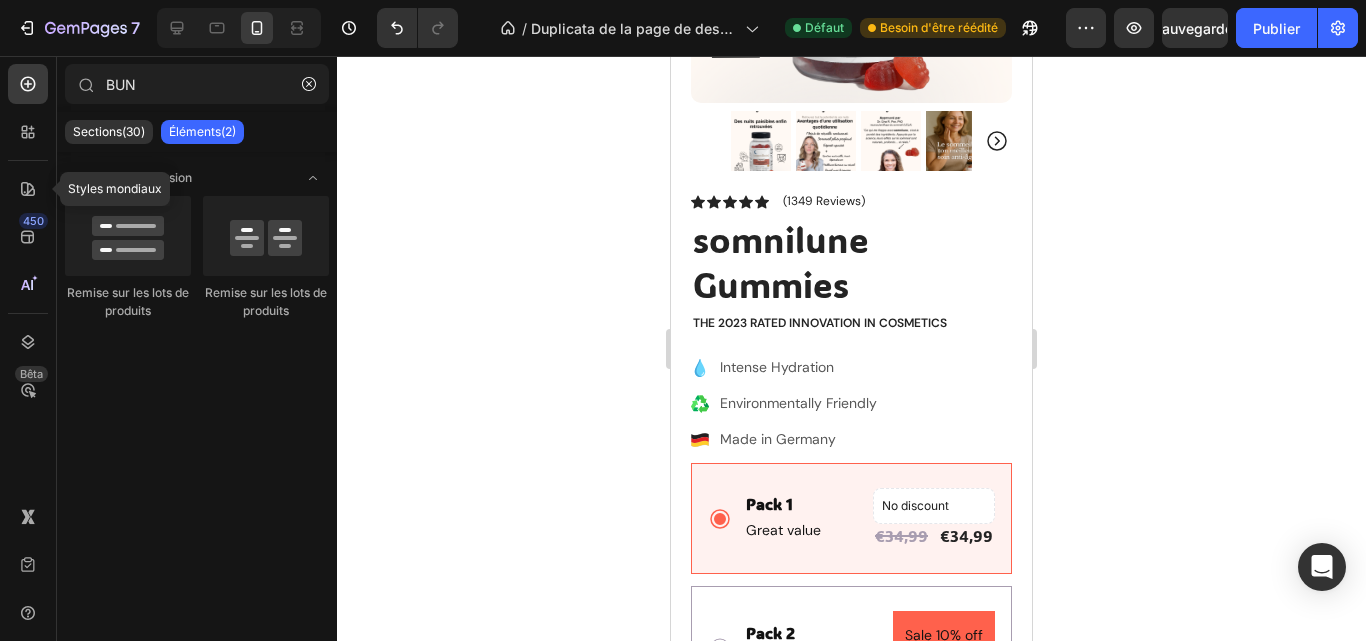 scroll, scrollTop: 616, scrollLeft: 0, axis: vertical 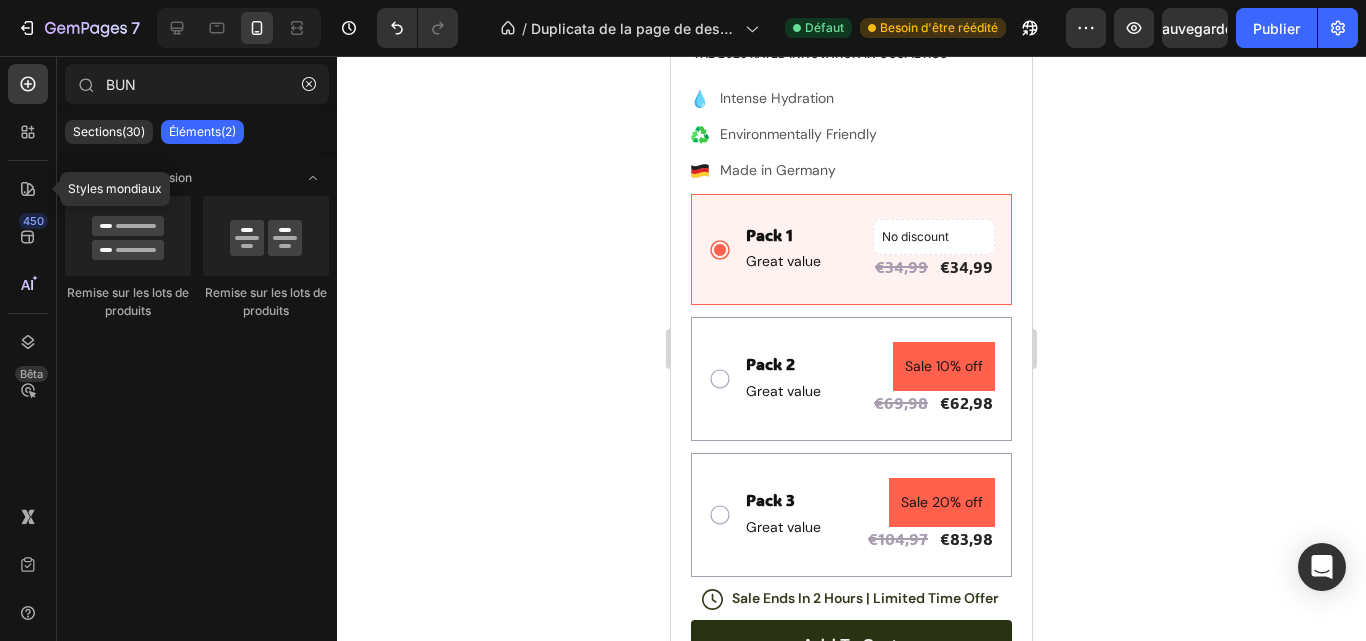 click 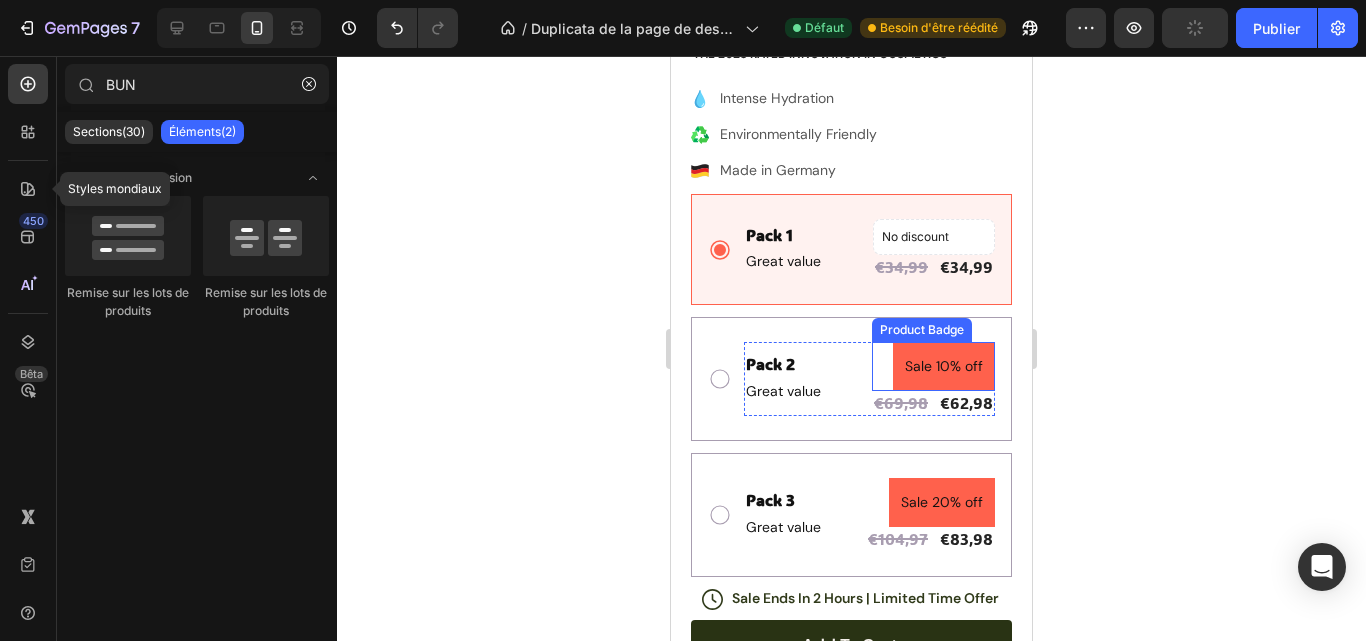click on "Sale 10% off" at bounding box center (944, 366) 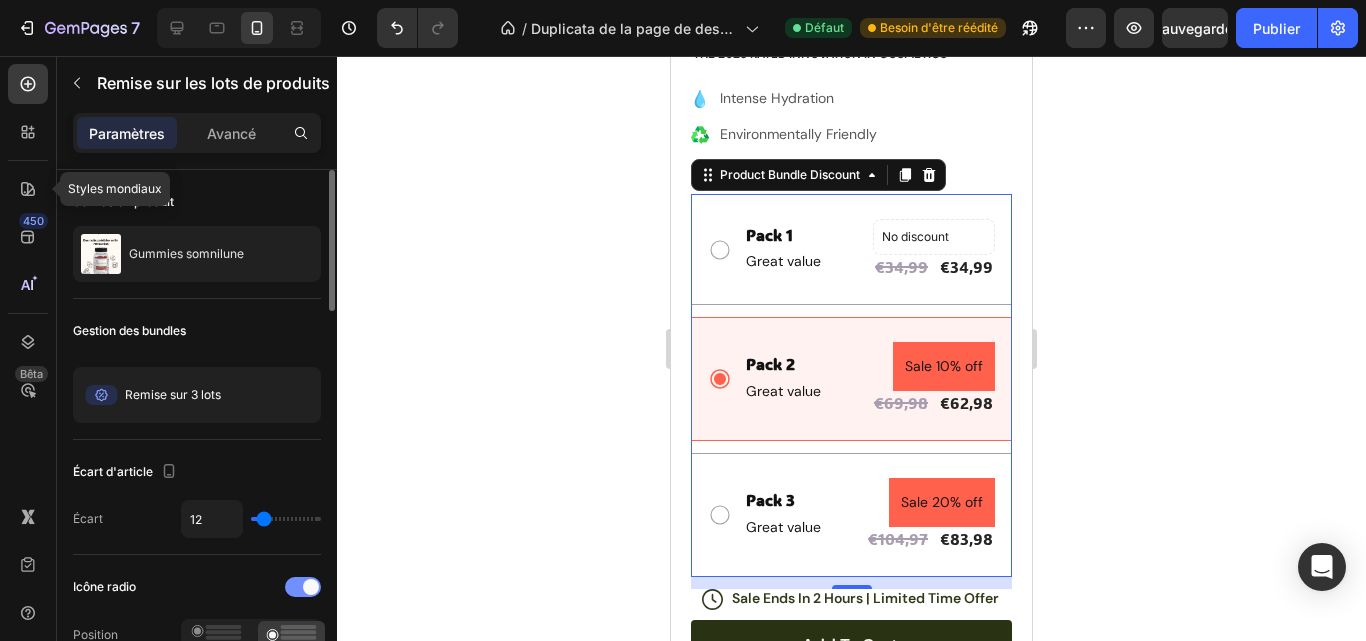click at bounding box center (311, 587) 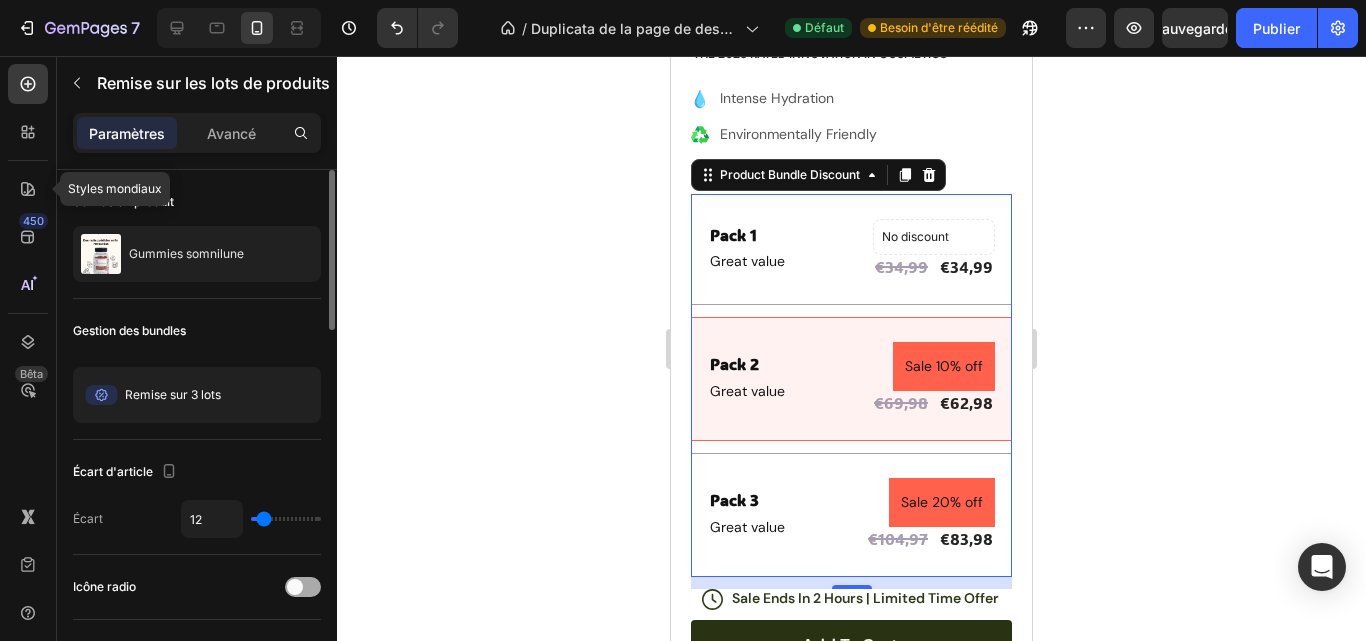 click at bounding box center [303, 587] 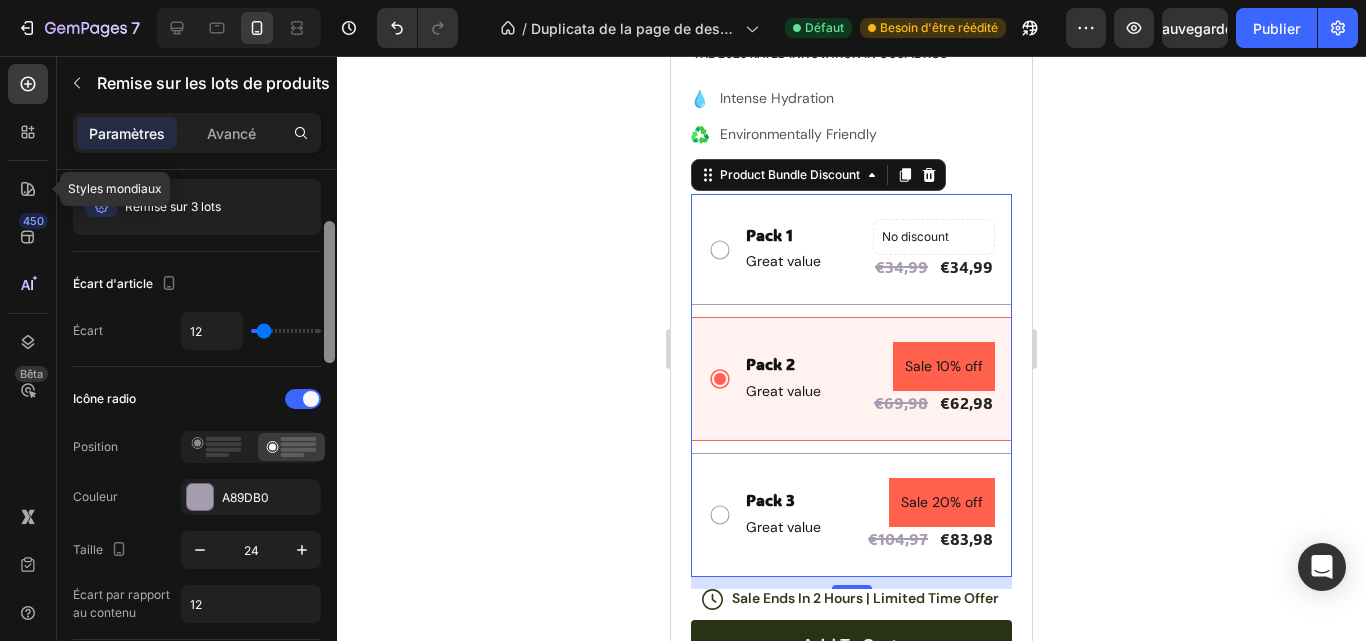 drag, startPoint x: 329, startPoint y: 296, endPoint x: 329, endPoint y: 351, distance: 55 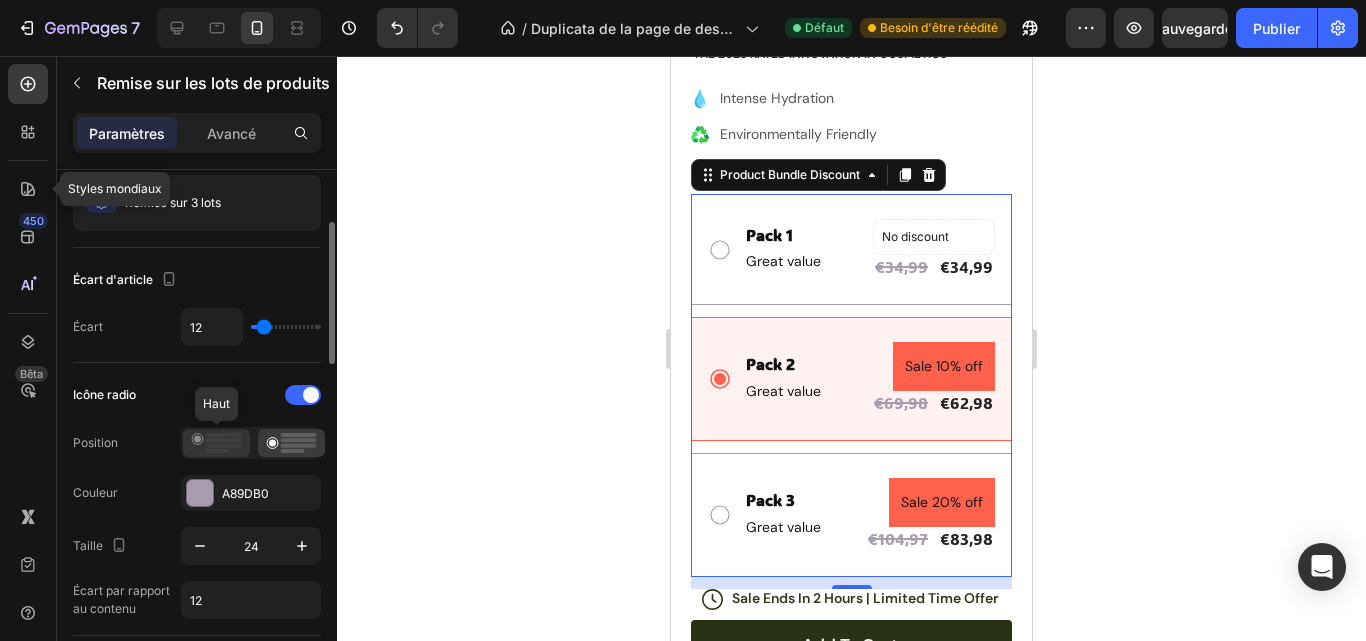 click 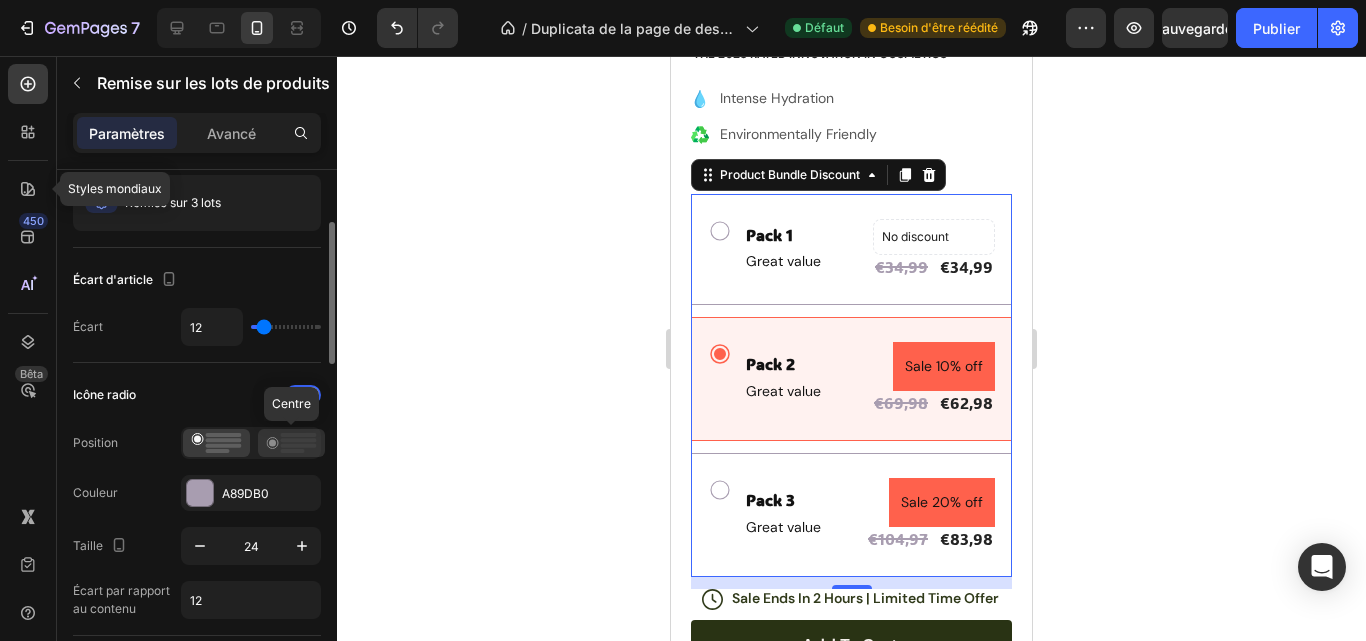 click 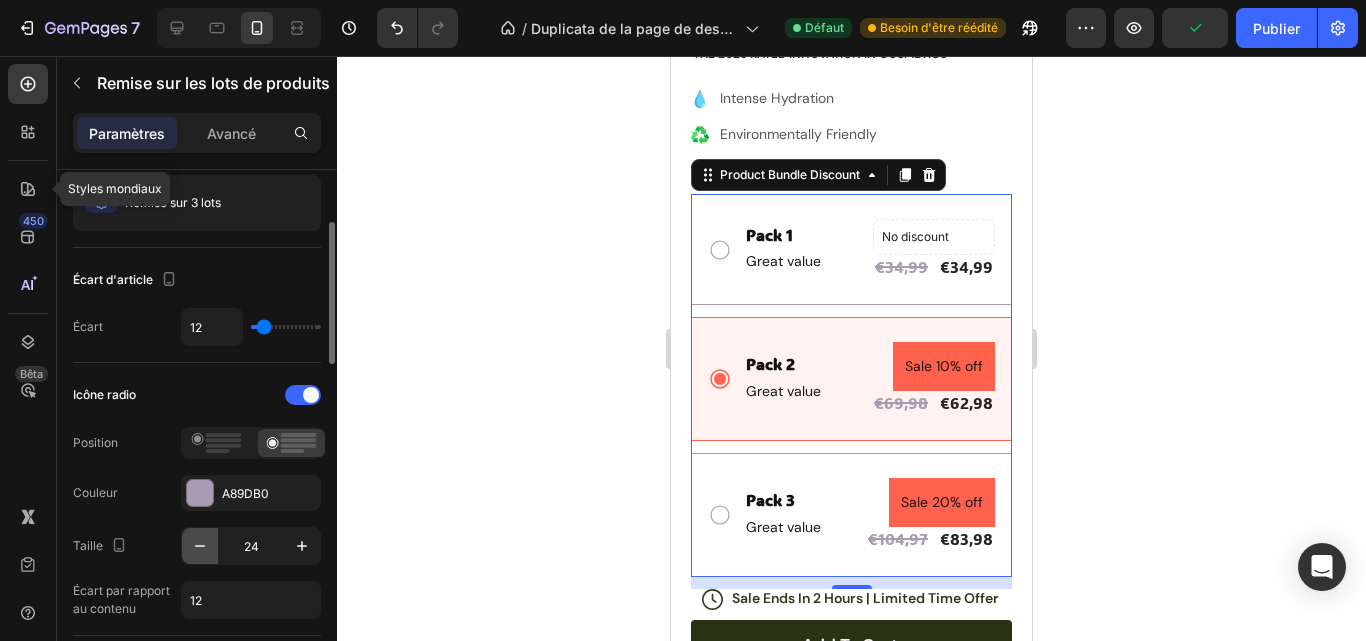 click 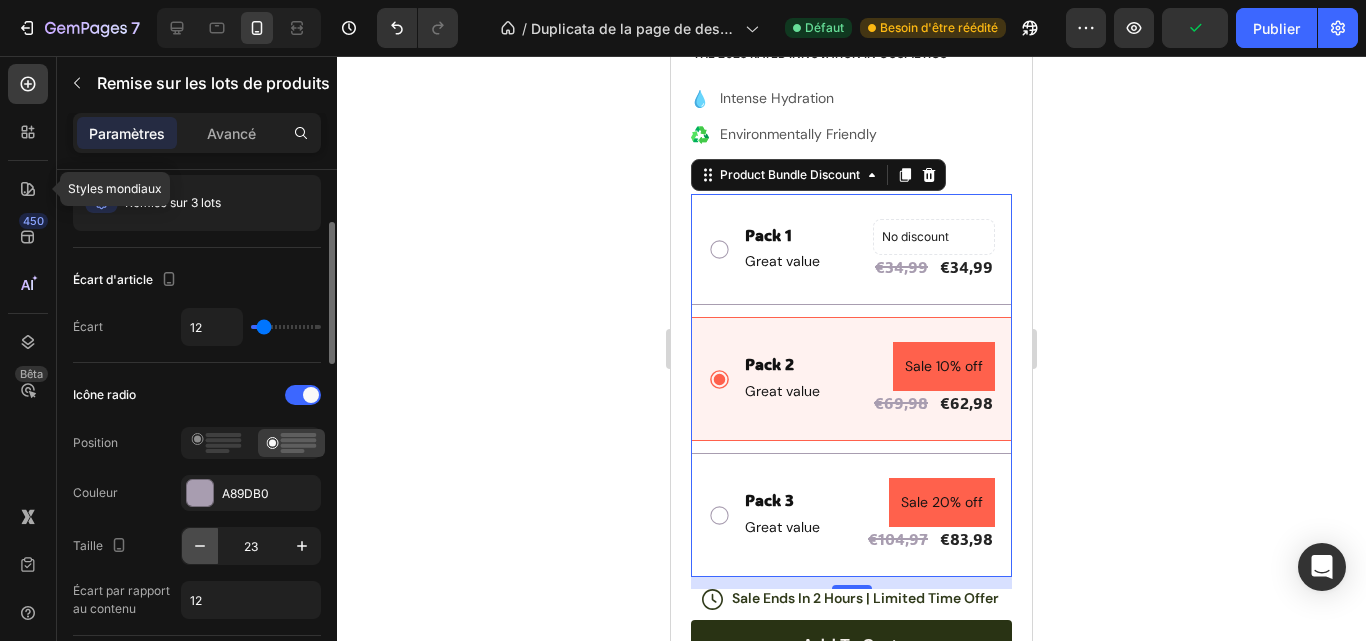 click 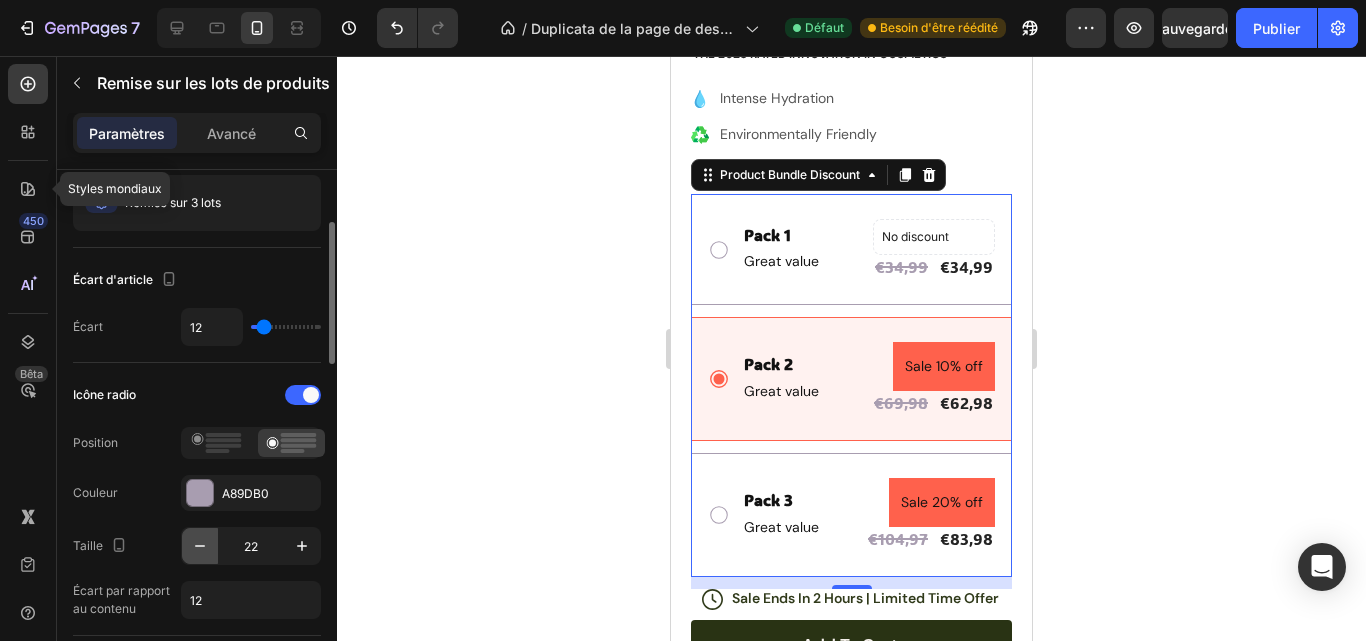 click 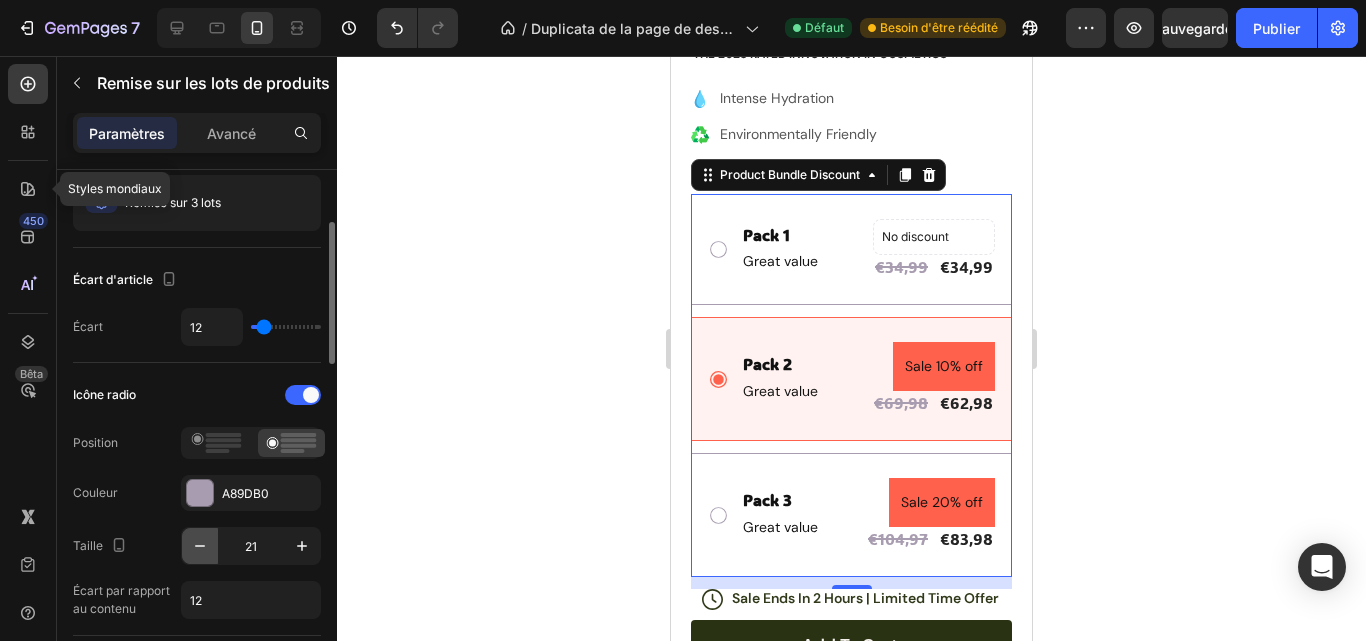 click 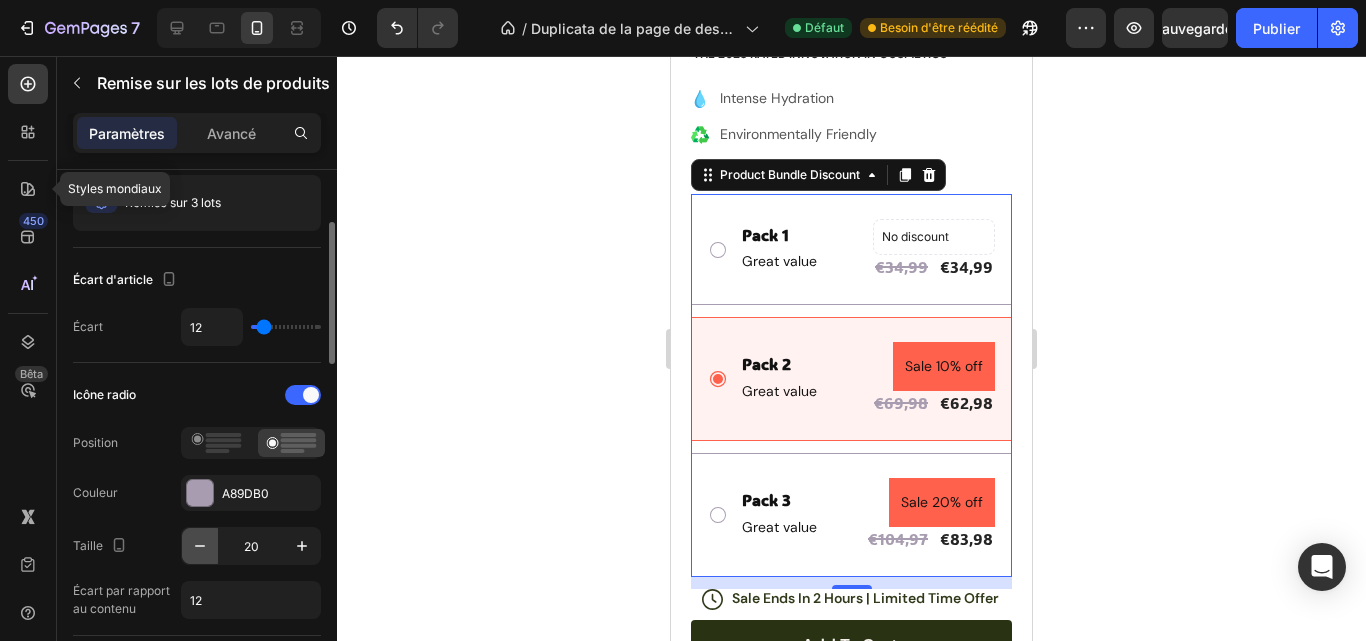 click 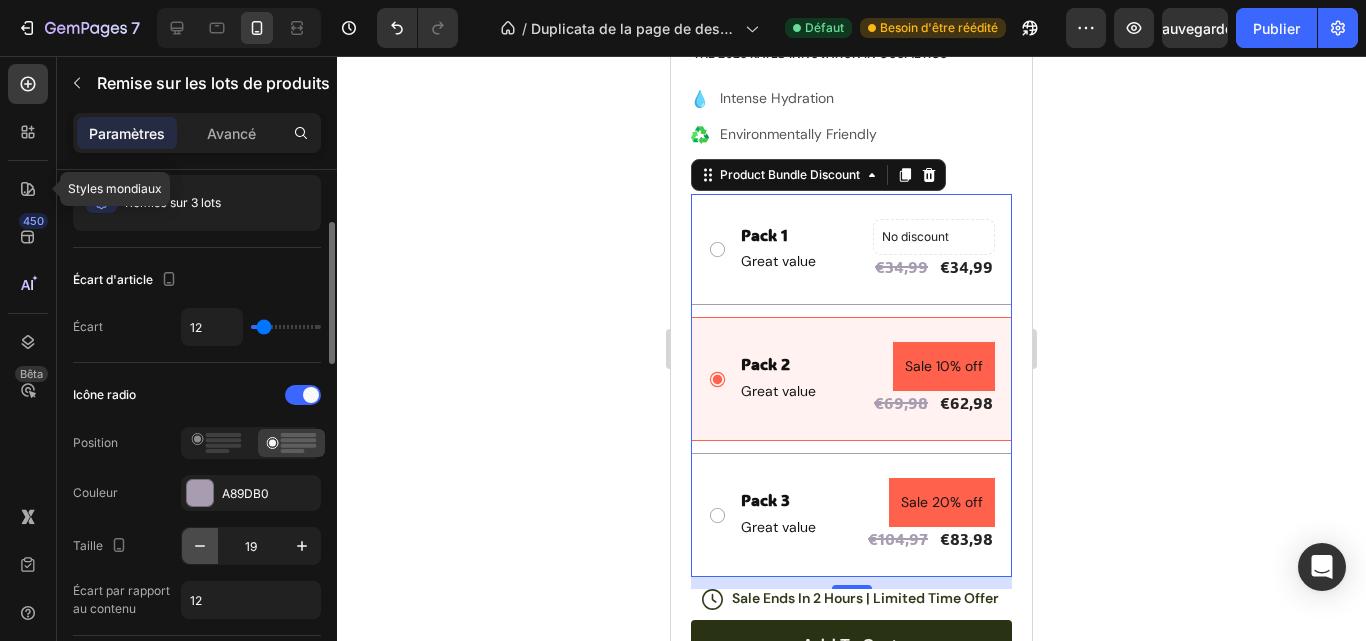 click 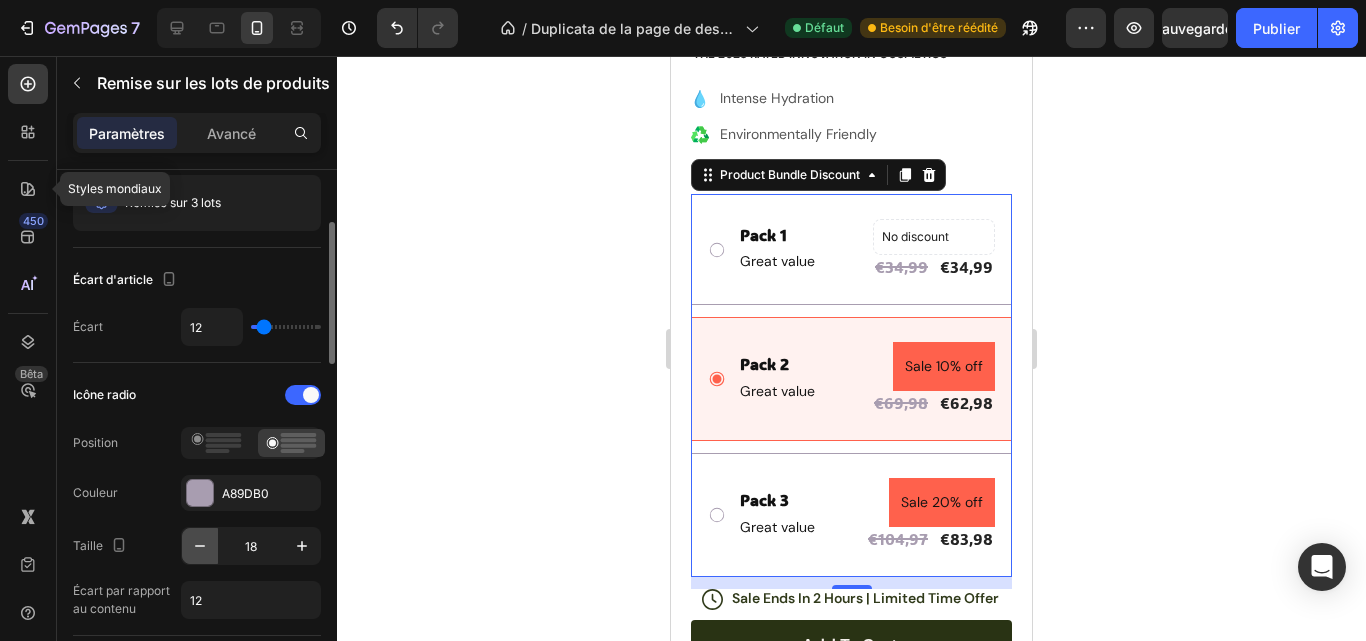 click 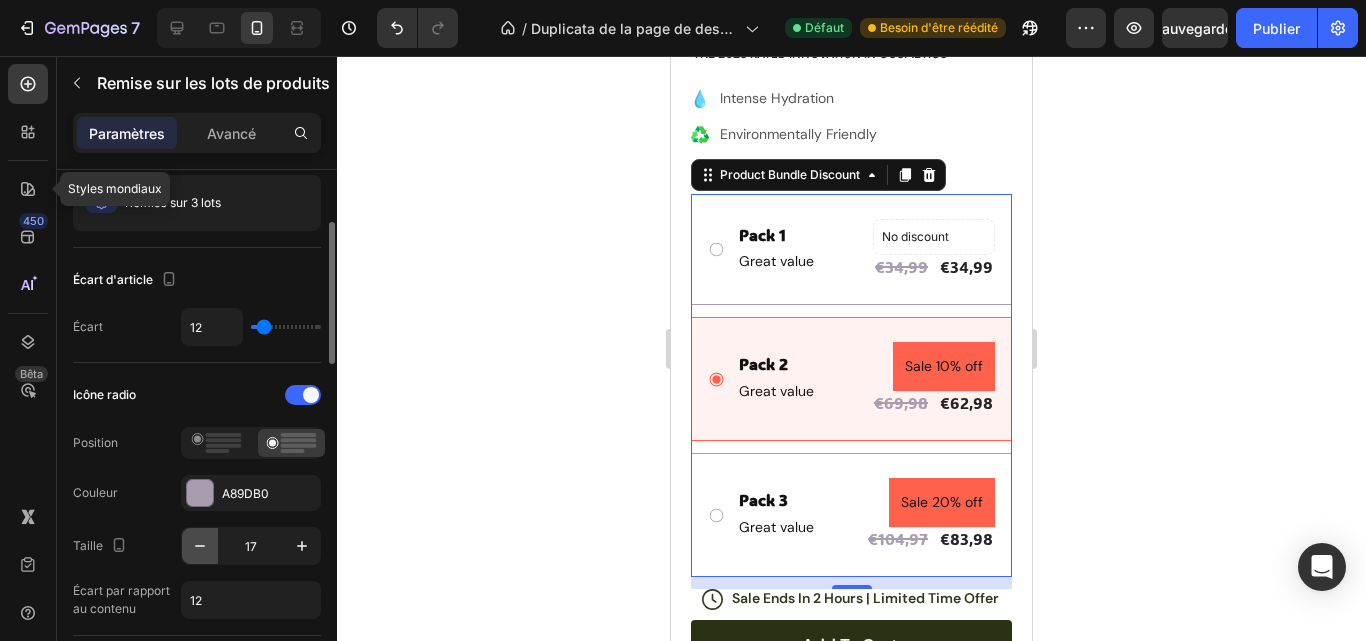 click 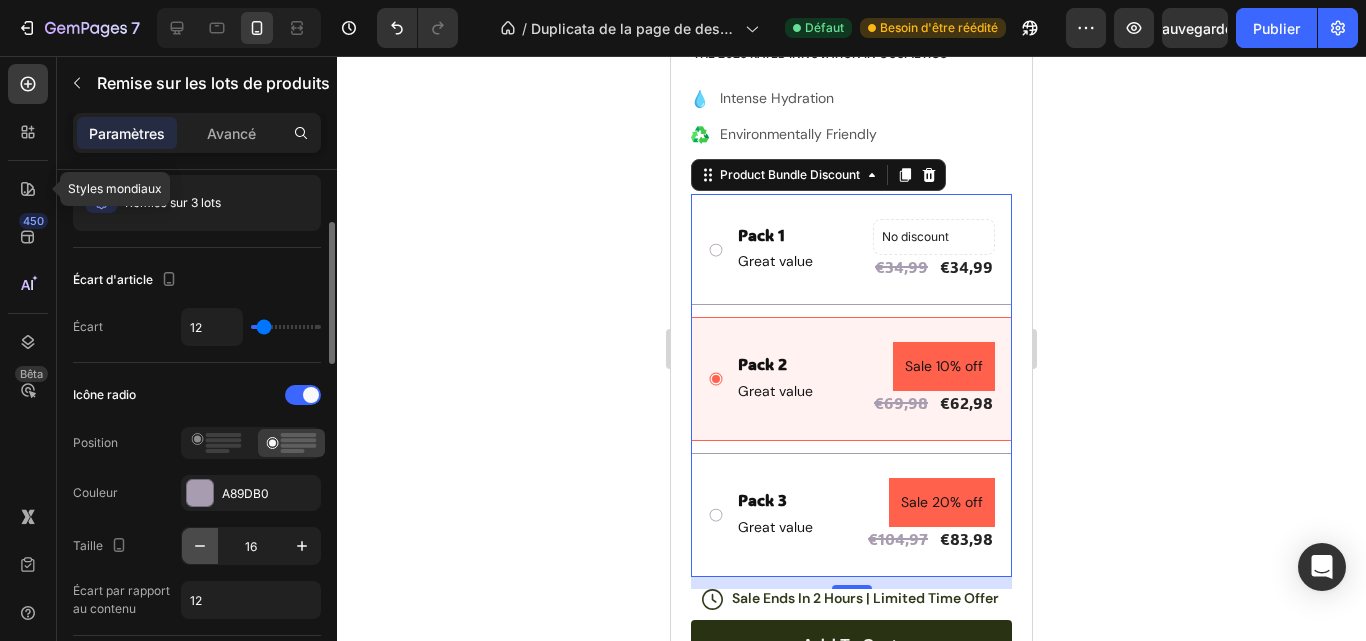click 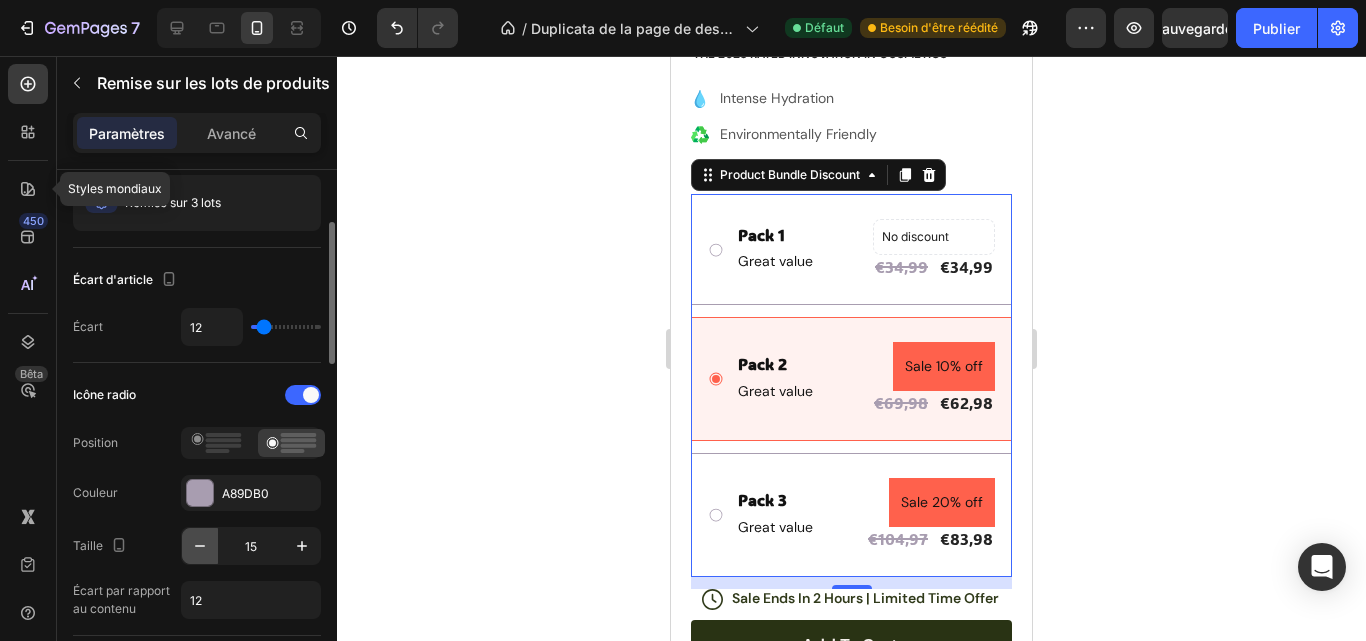 click 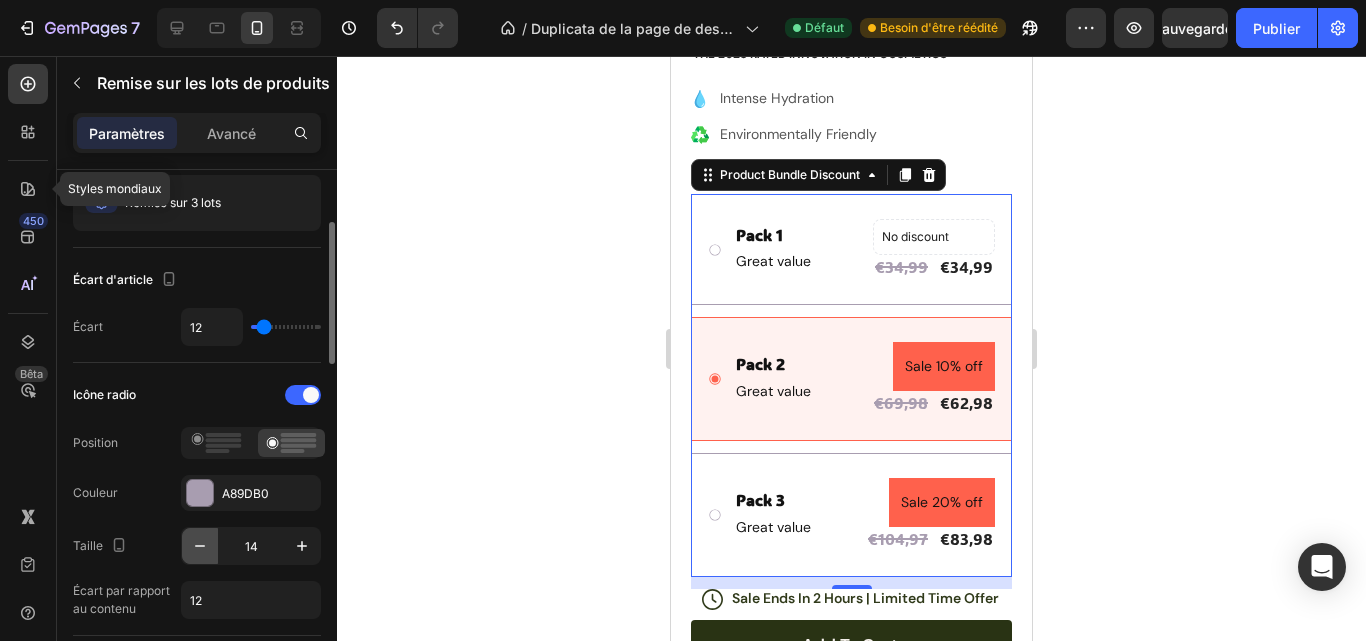 click 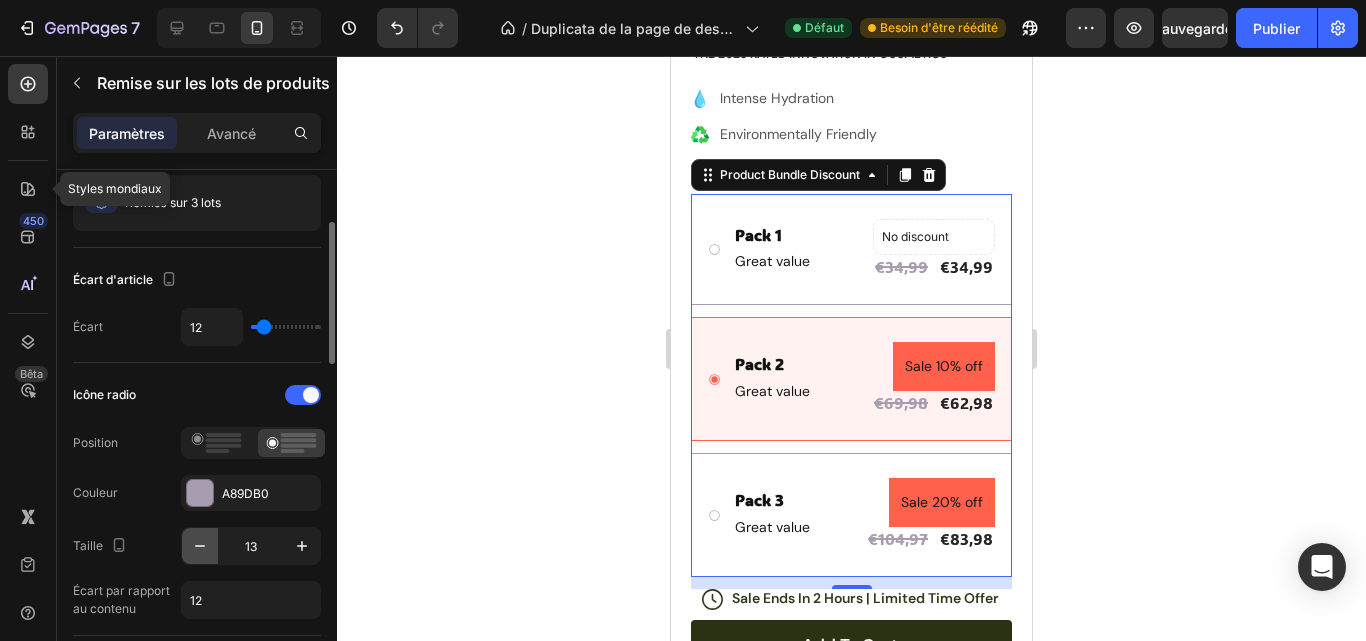 click 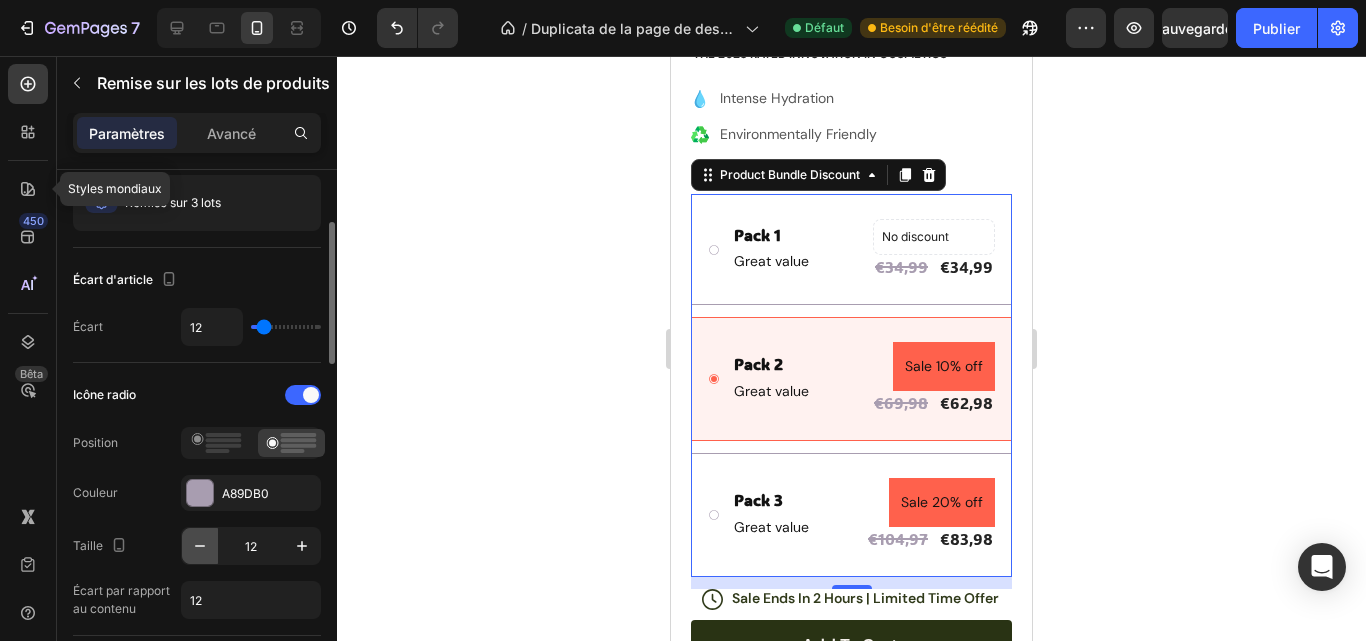 click 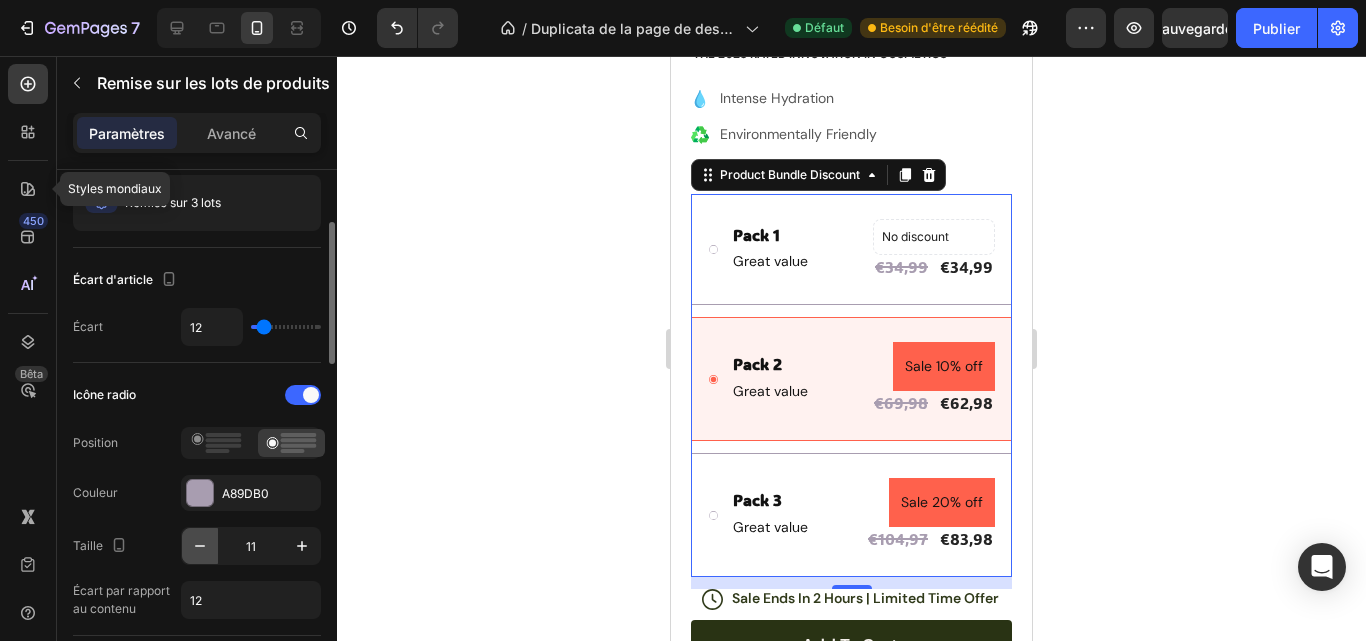 click 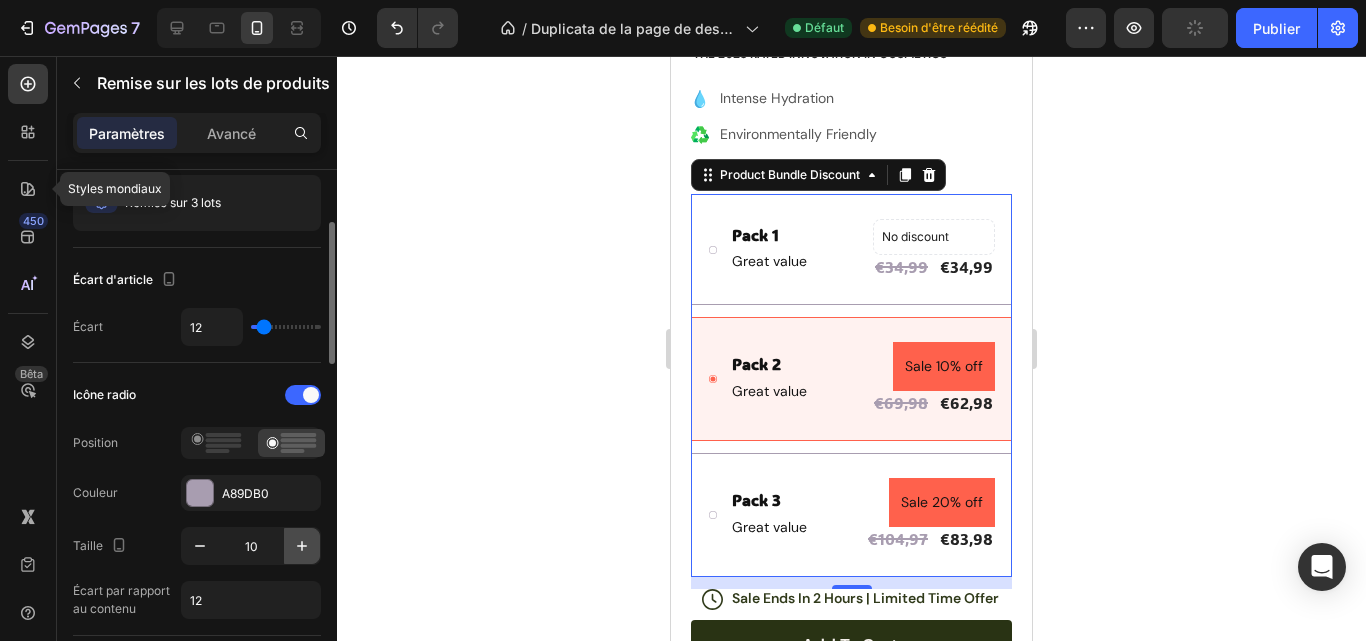 click 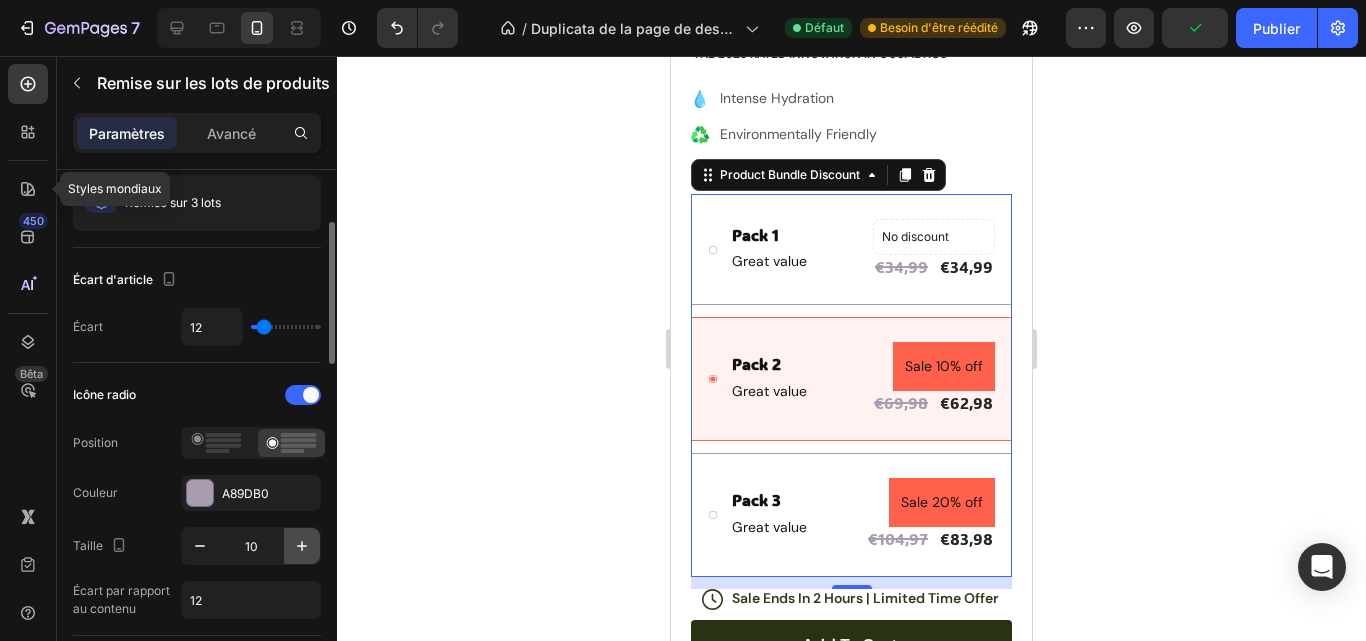 click 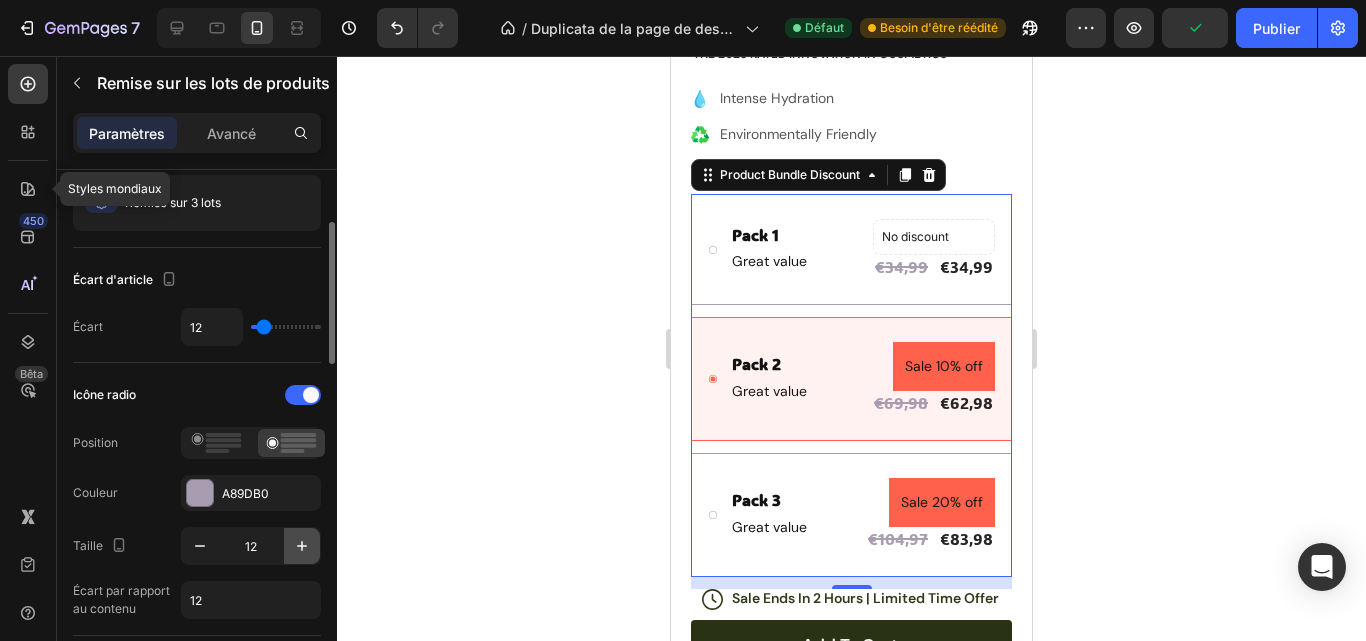 click 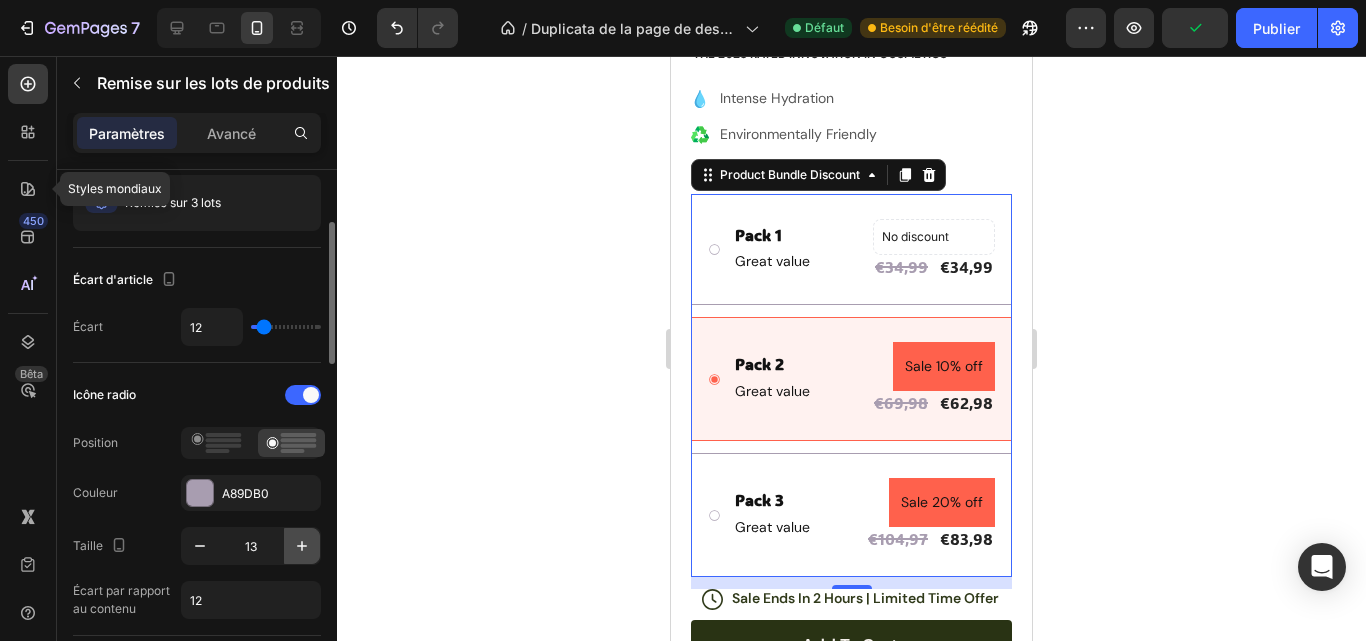 click 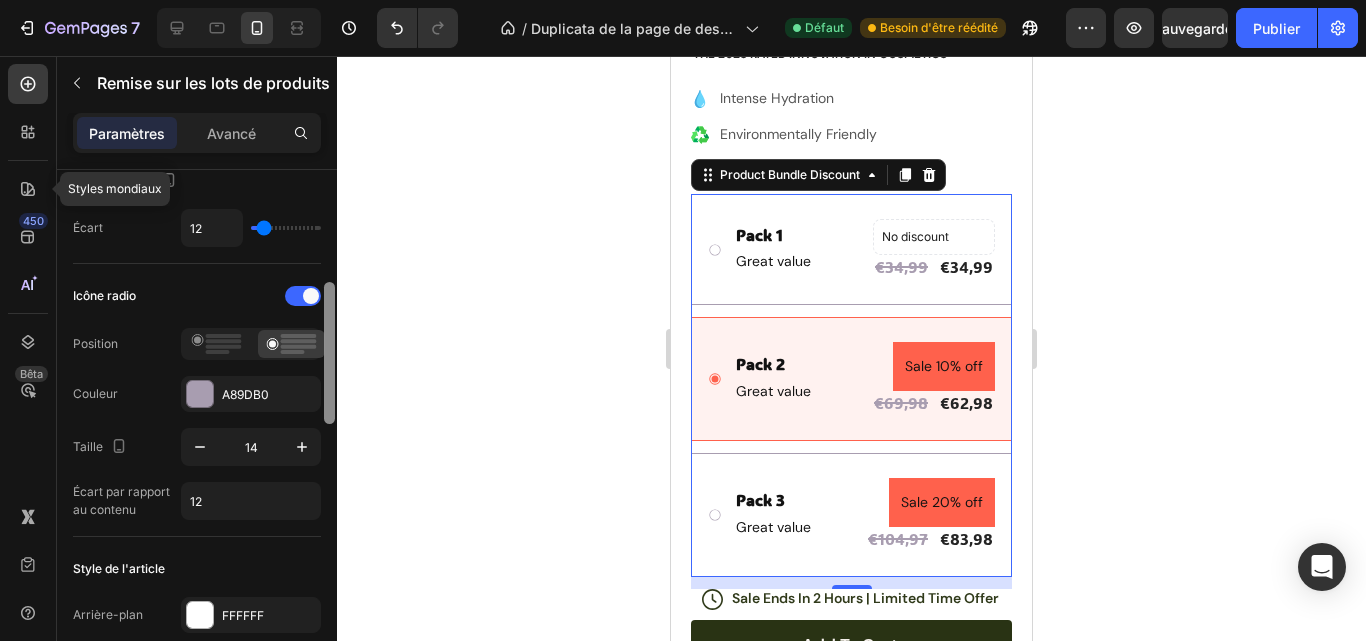 drag, startPoint x: 332, startPoint y: 347, endPoint x: 332, endPoint y: 388, distance: 41 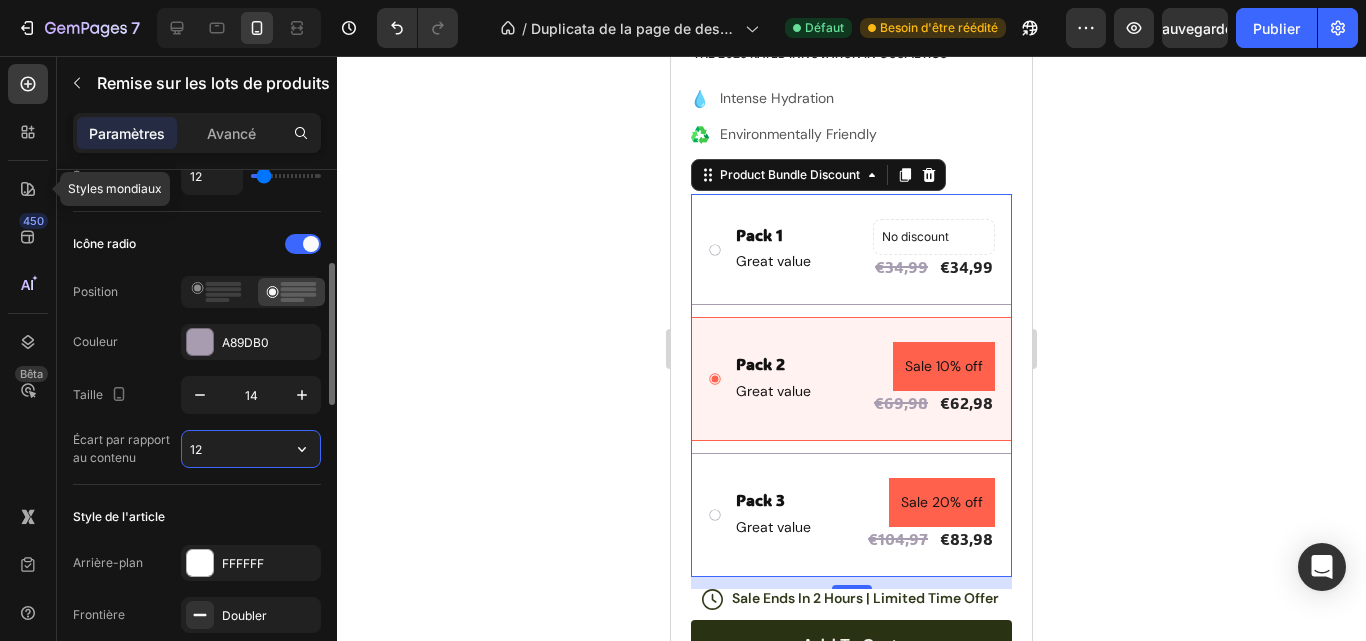 click on "12" at bounding box center [251, 449] 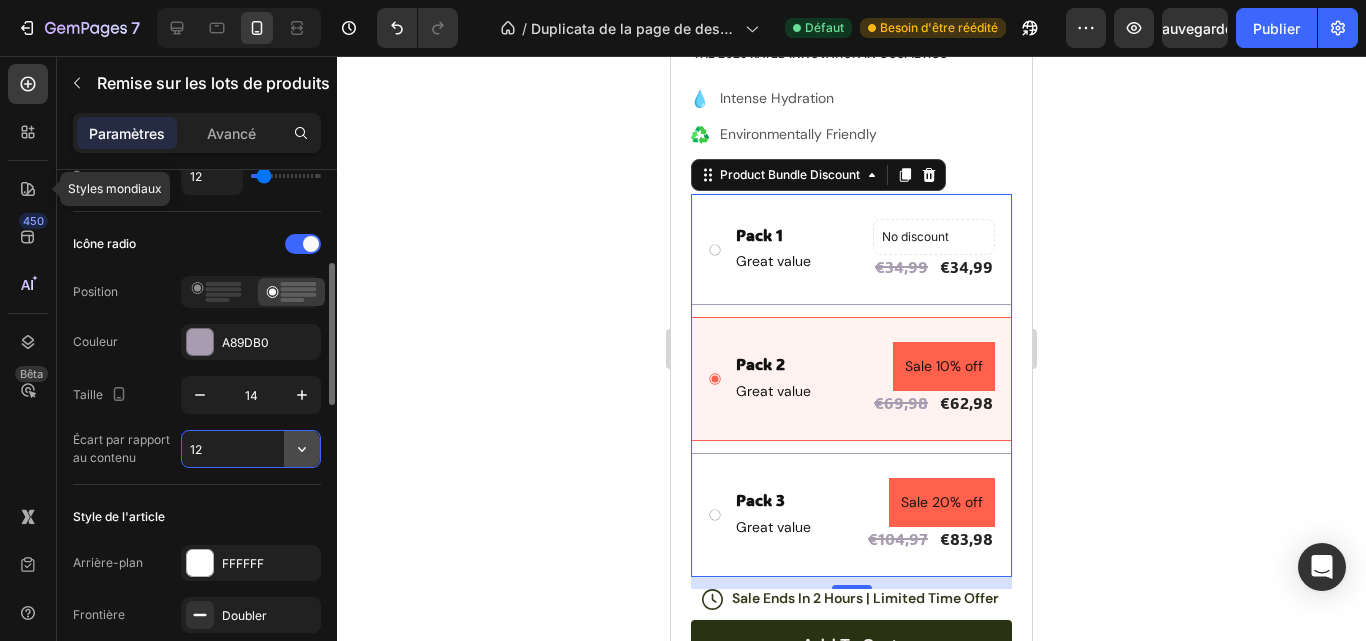 click 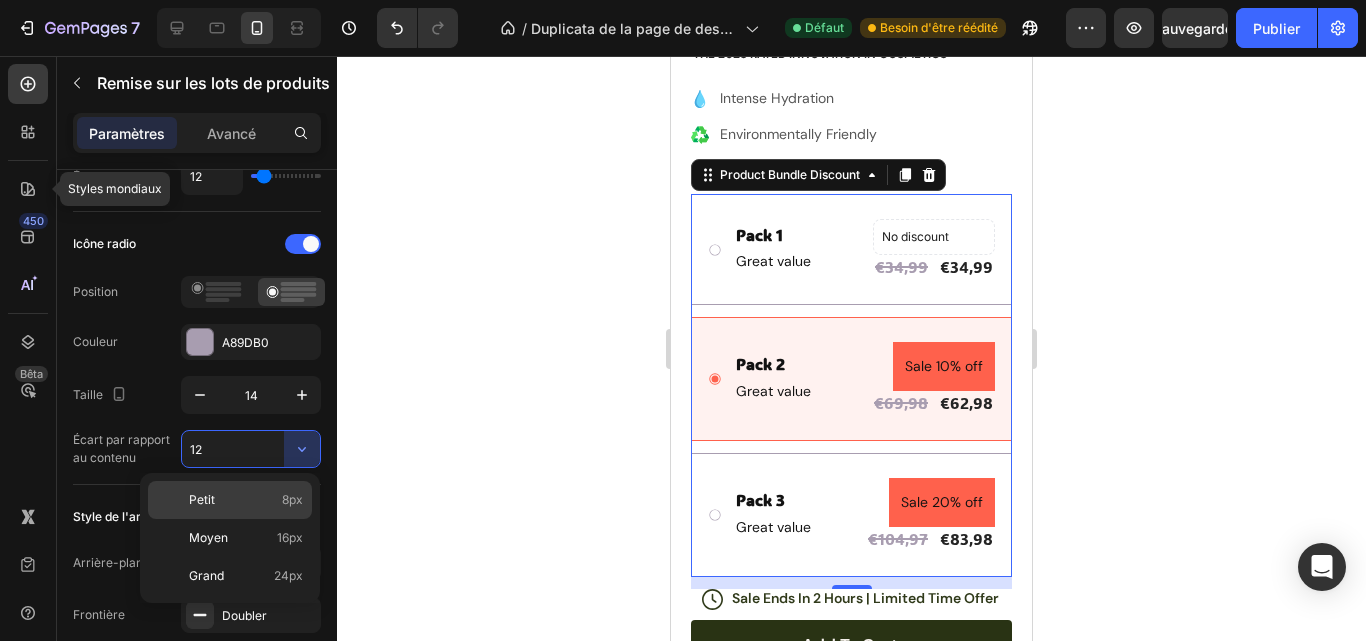 click on "Petit 8px" at bounding box center [246, 500] 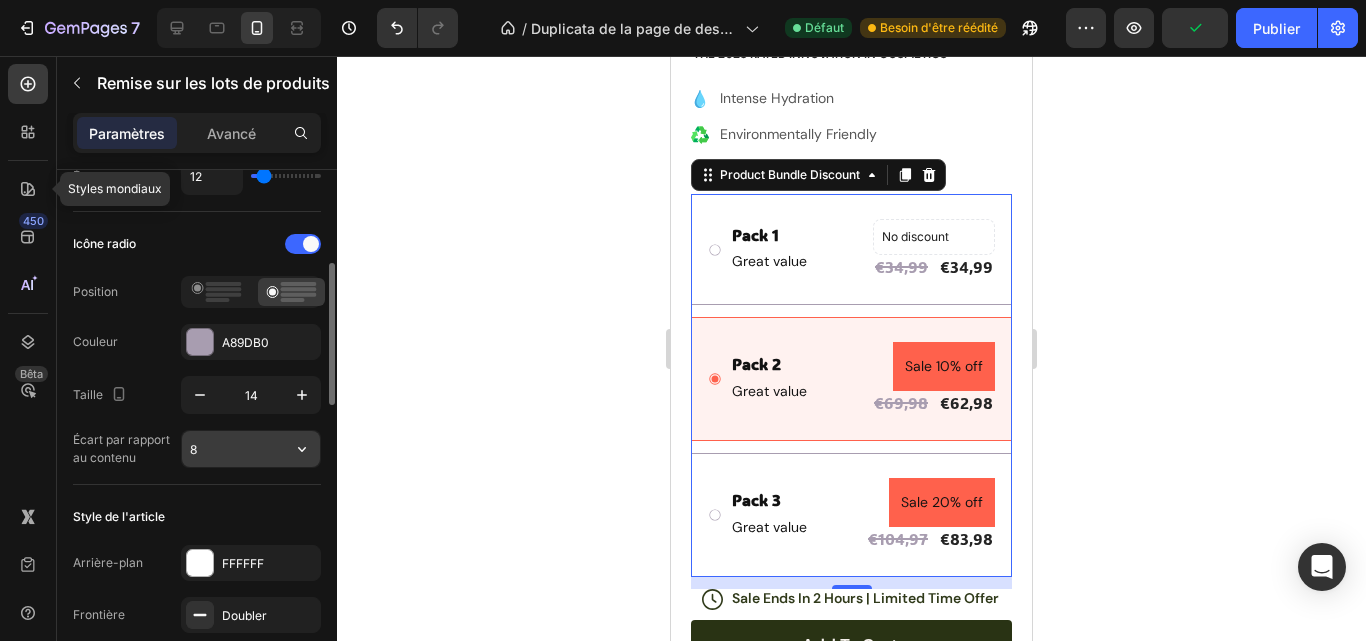 click on "8" at bounding box center [251, 449] 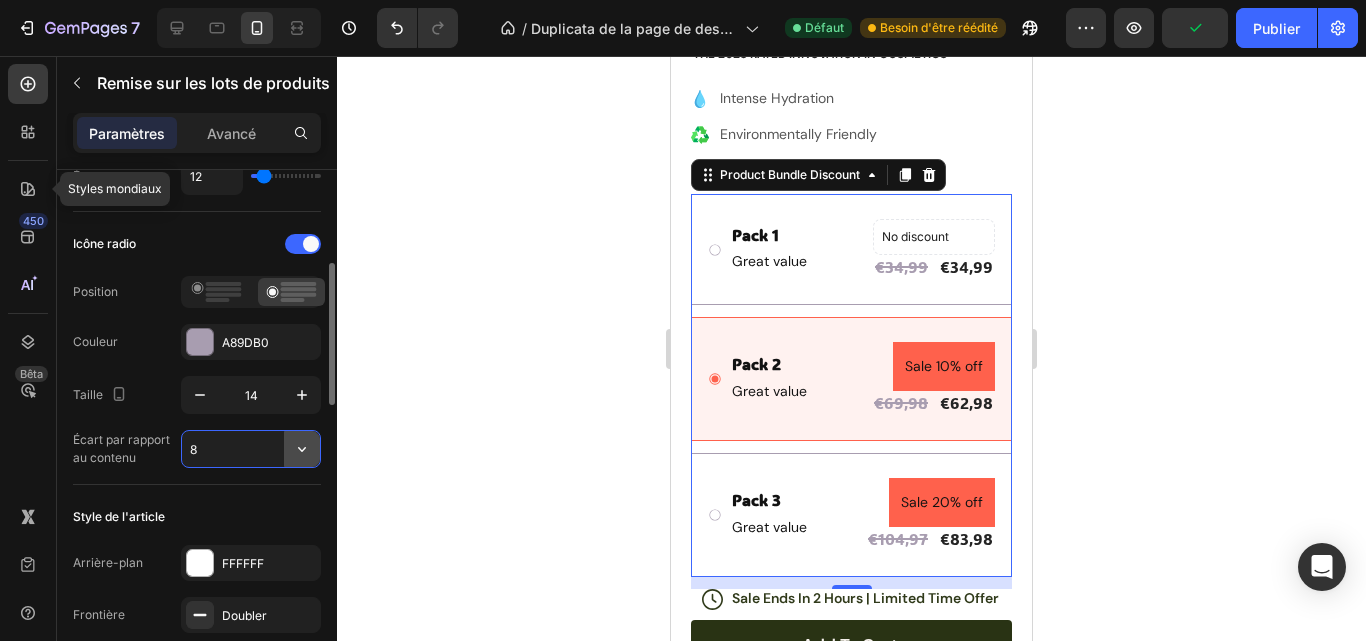 click 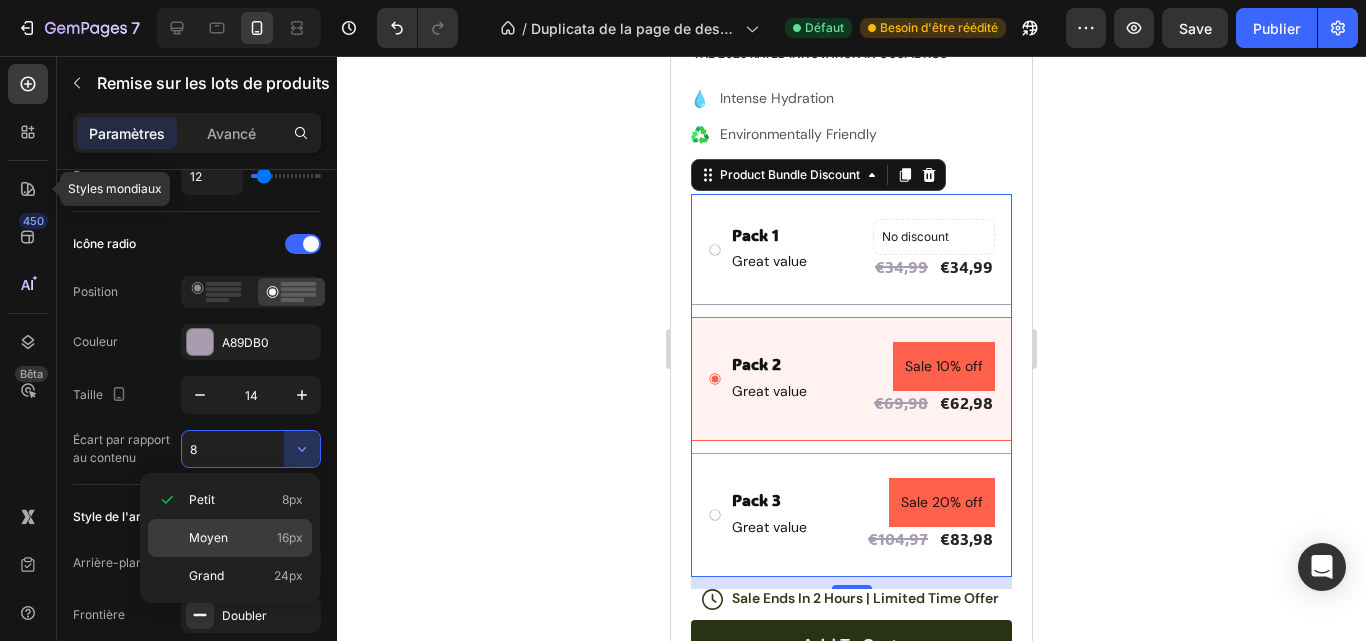 click on "Moyen 16px" 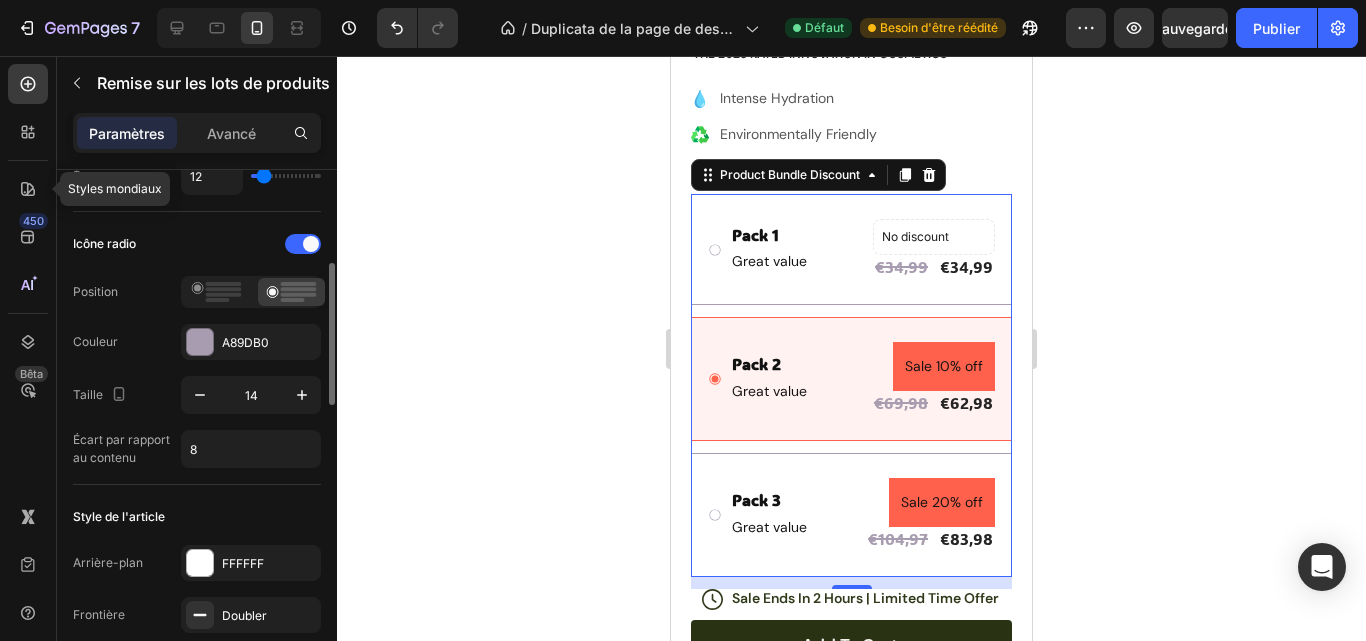 type on "16" 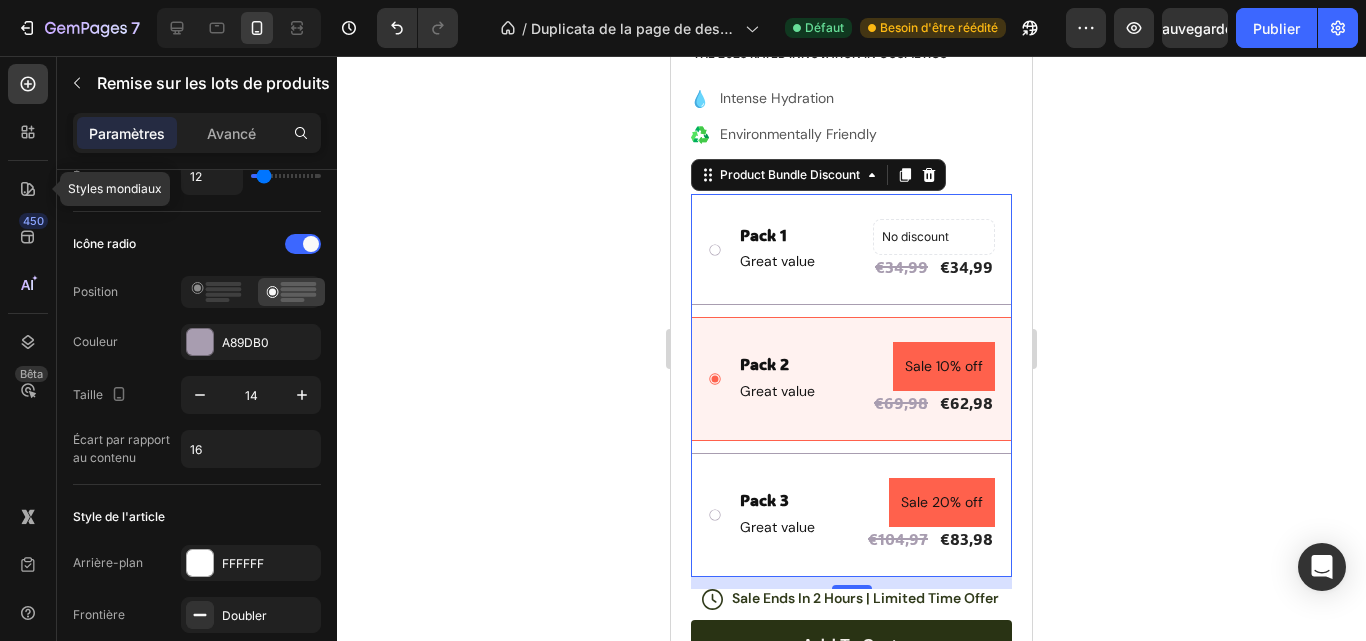 click 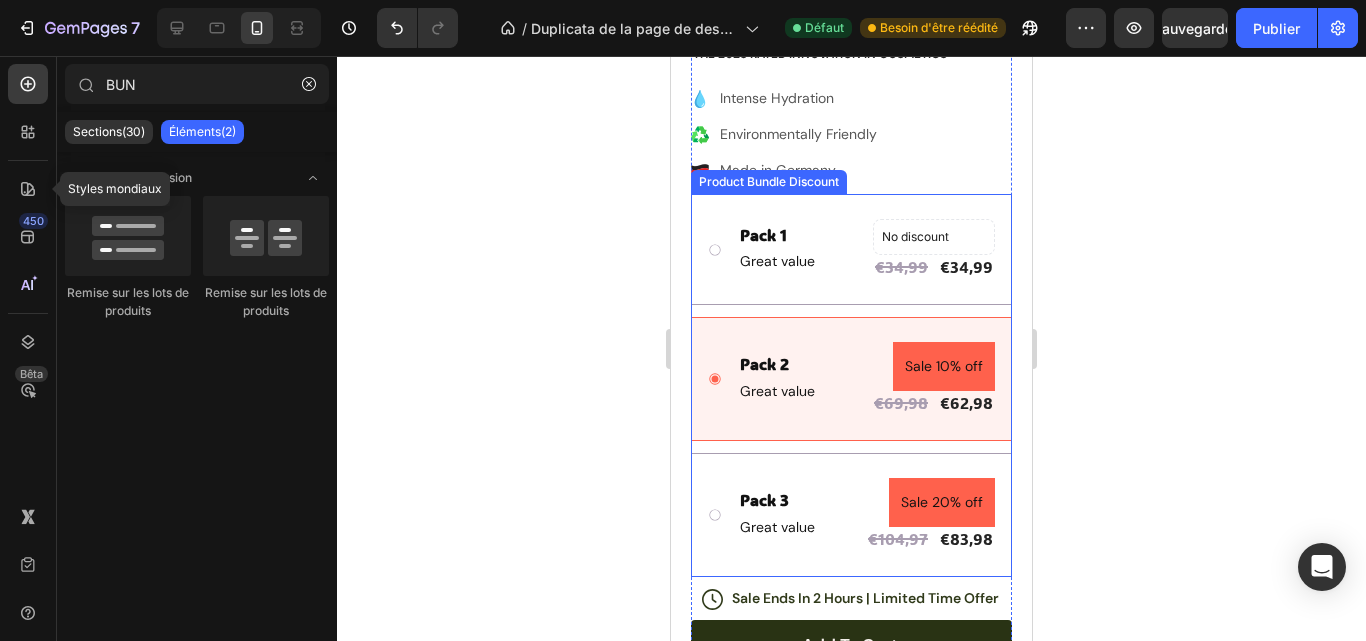 click on "Pack 1 Text Block Great value Text Block No discount   Not be displayed when published Product Badge €34,99 Product Price Product Price €34,99 Product Price Product Price Row Row" at bounding box center [851, 249] 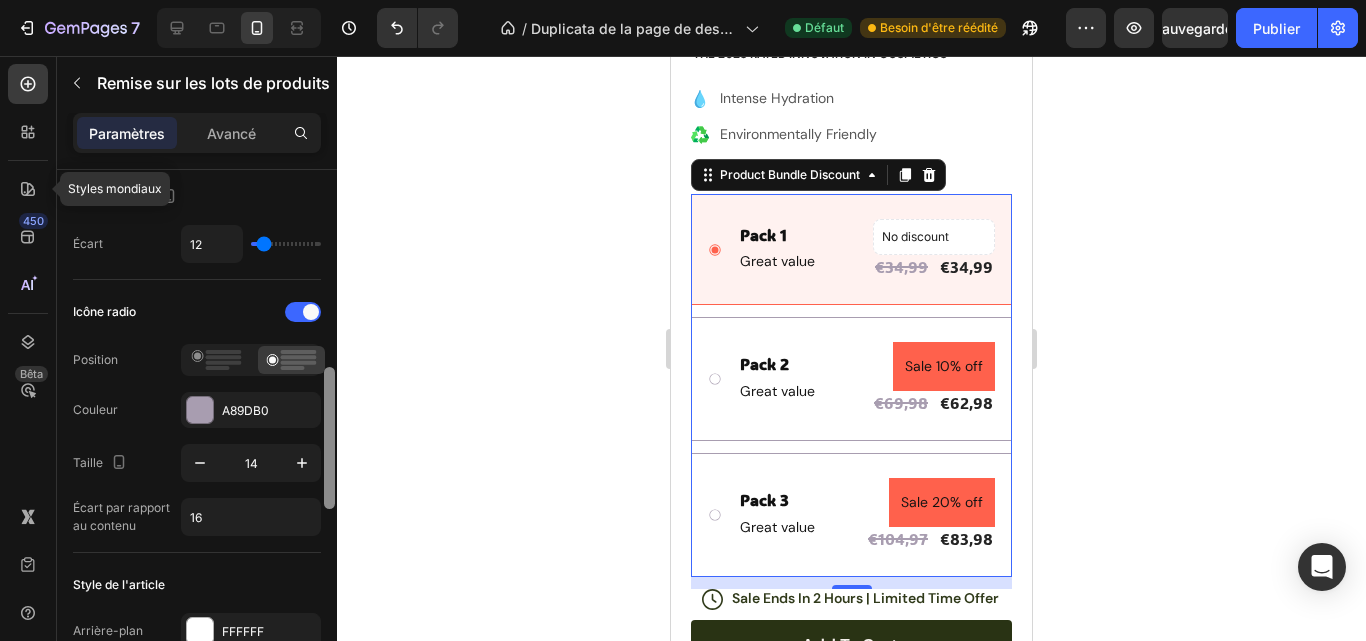 scroll, scrollTop: 379, scrollLeft: 0, axis: vertical 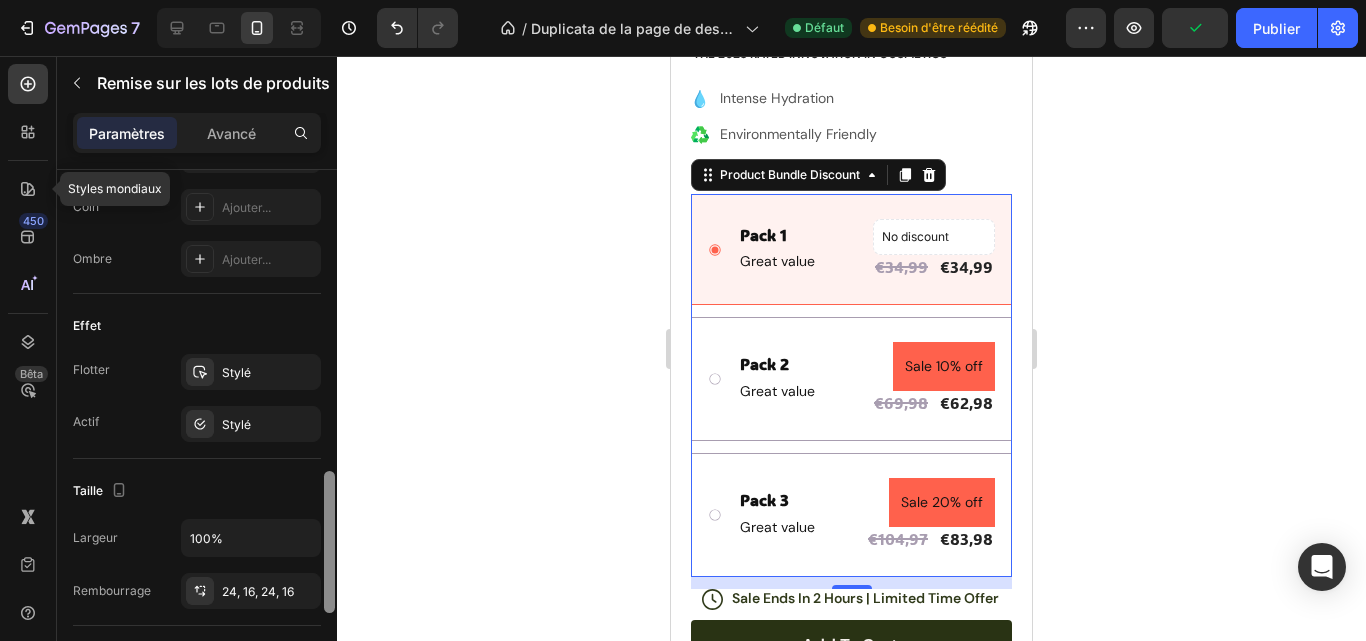 drag, startPoint x: 332, startPoint y: 299, endPoint x: 332, endPoint y: 516, distance: 217 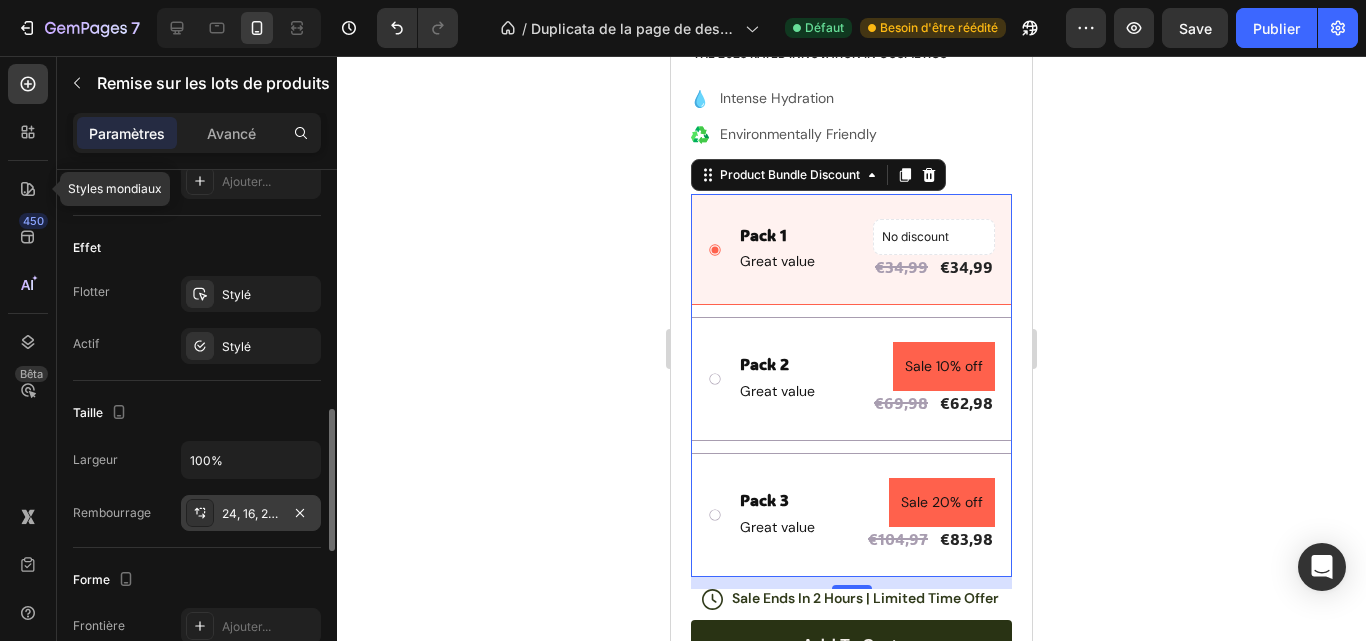 click on "24, 16, 24, 16" at bounding box center (258, 513) 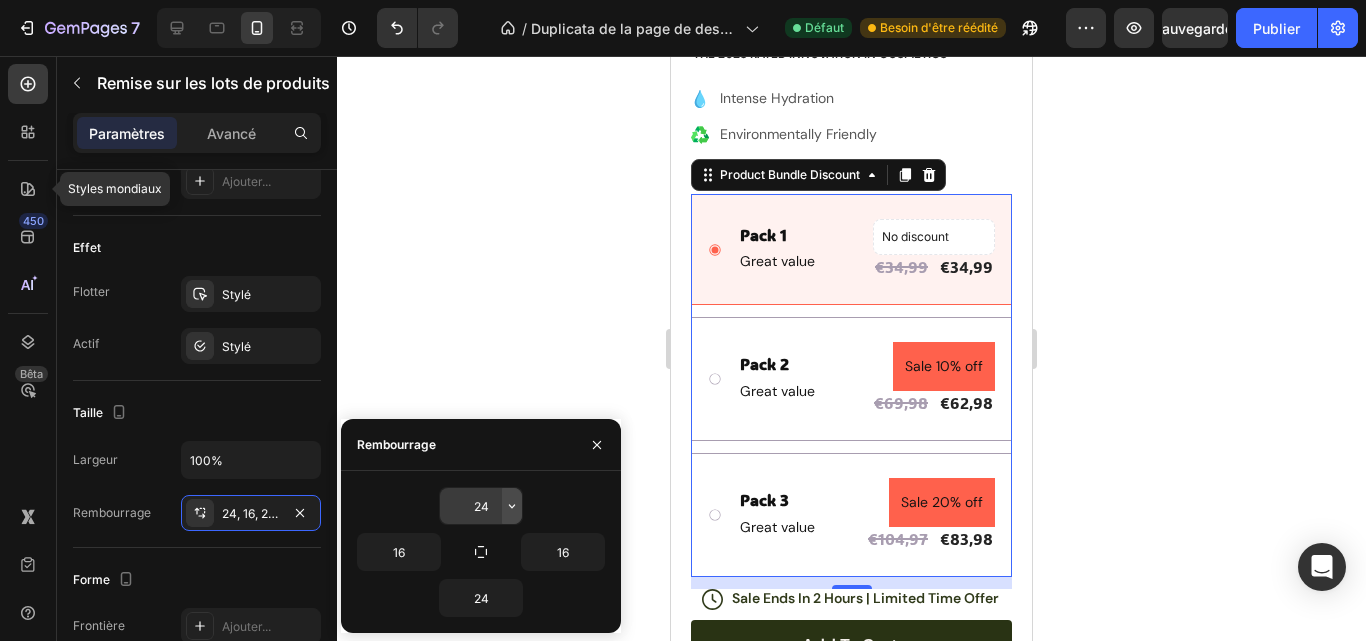 click 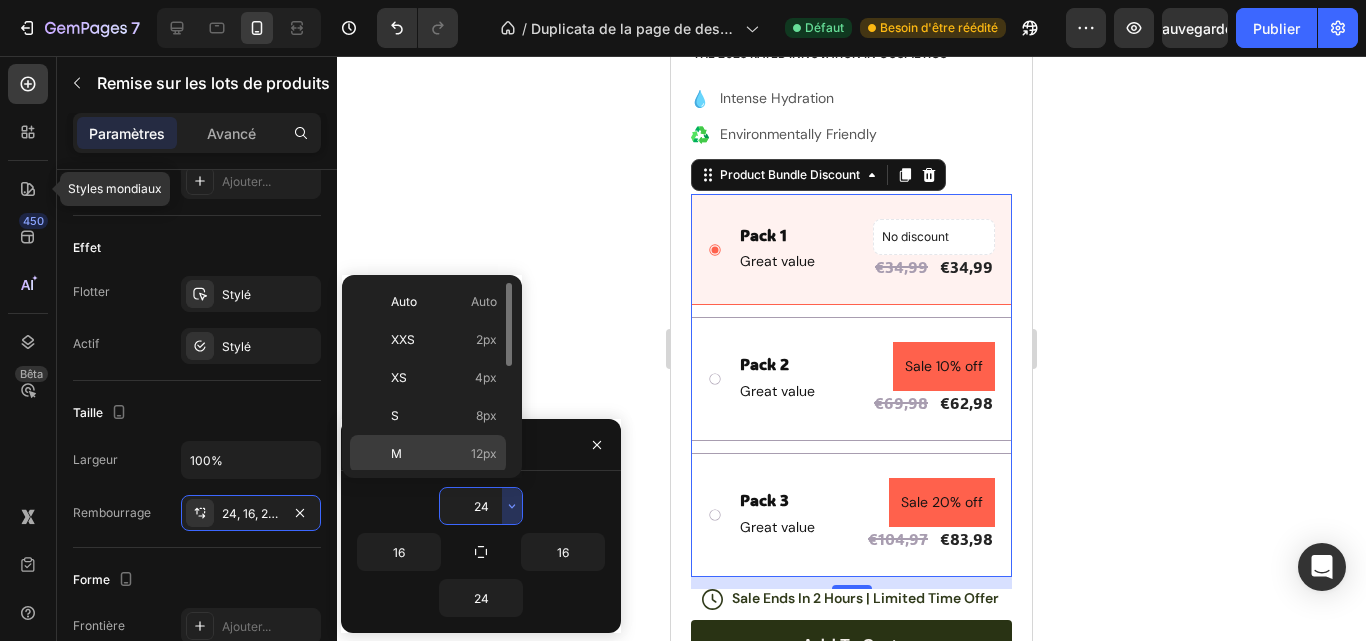 click on "M 12px" at bounding box center (444, 454) 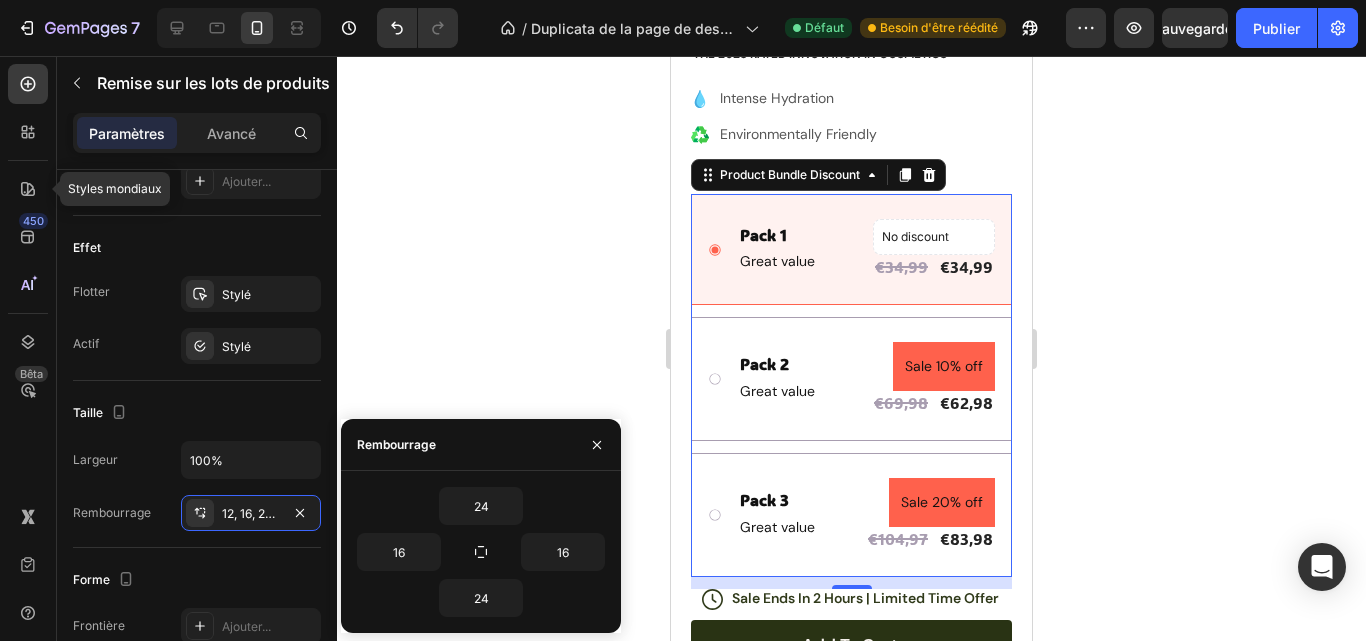 type on "12" 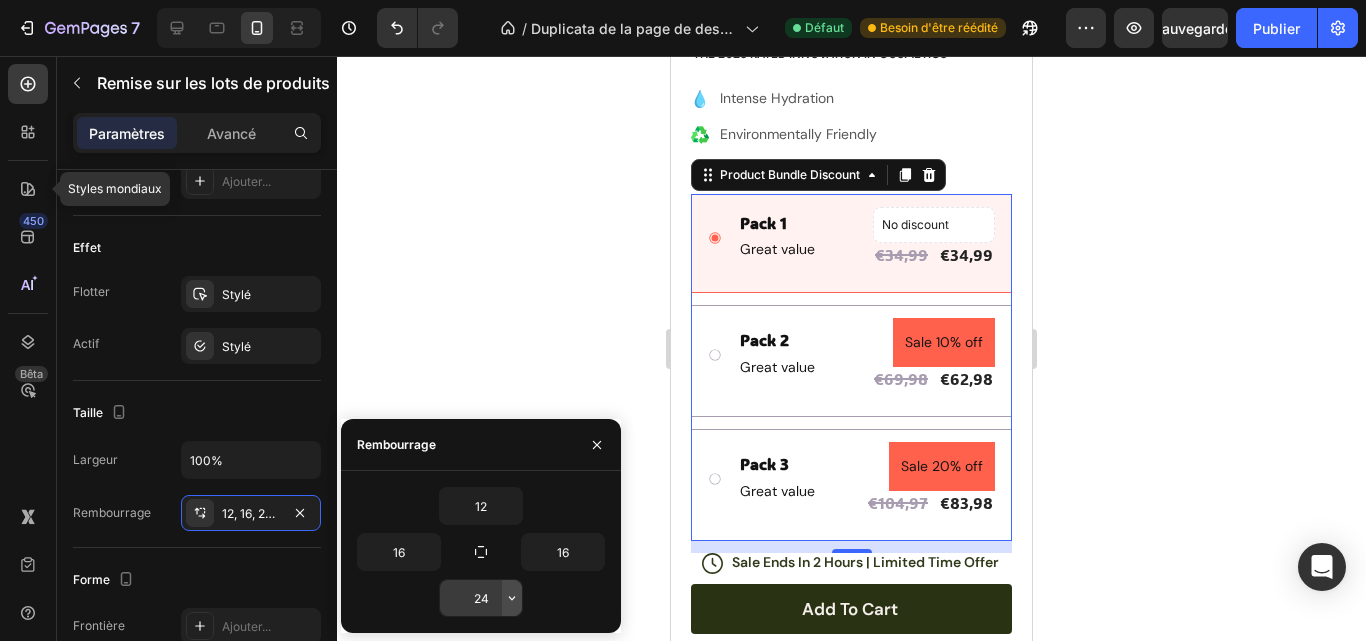 click 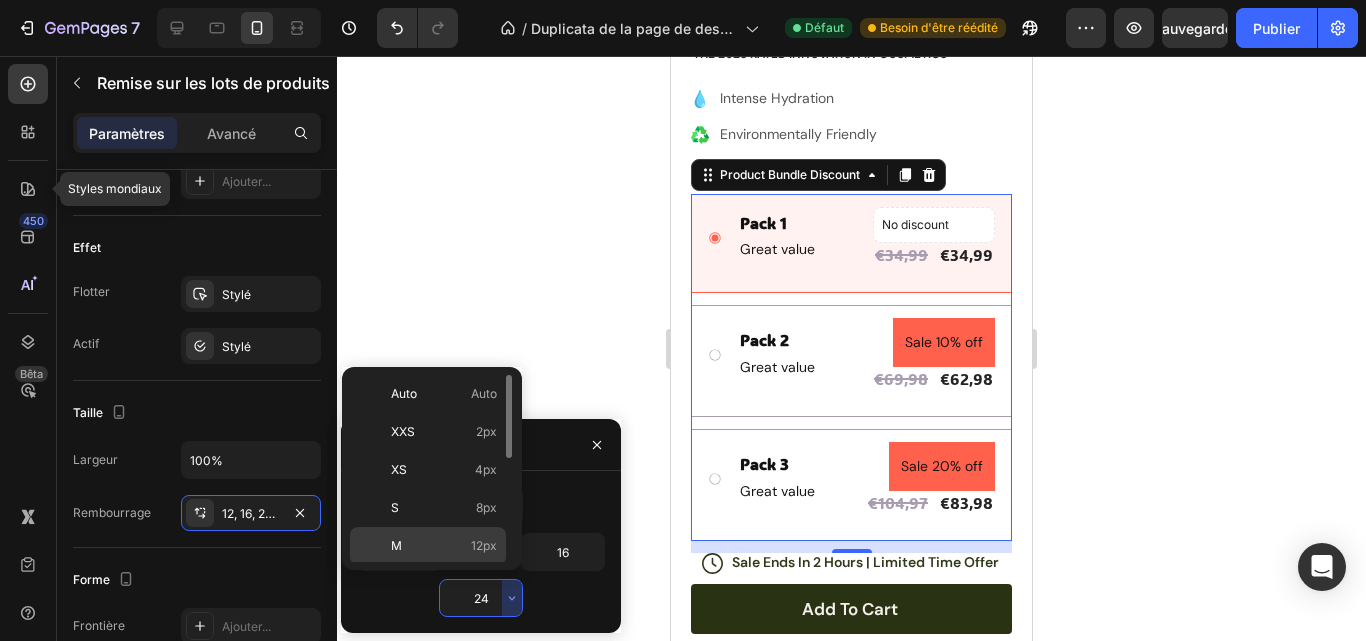 click on "M 12px" at bounding box center (444, 546) 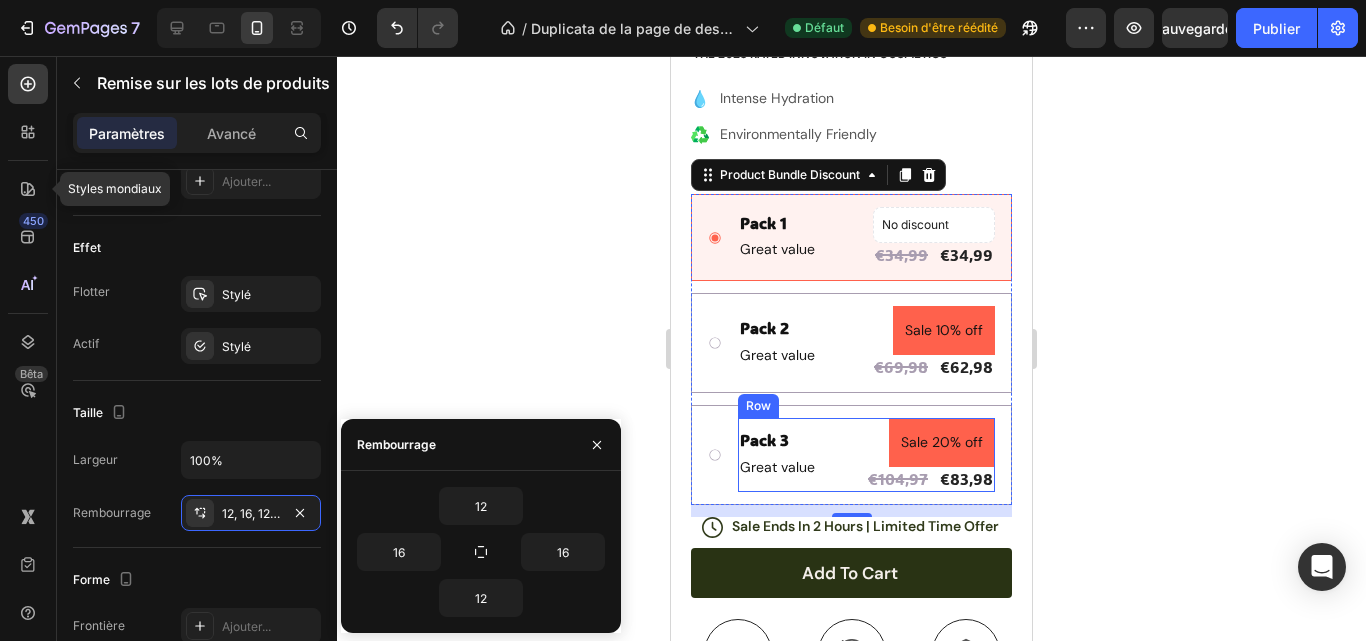 click on "Pack 3 Text Block Great value Text Block" at bounding box center [777, 455] 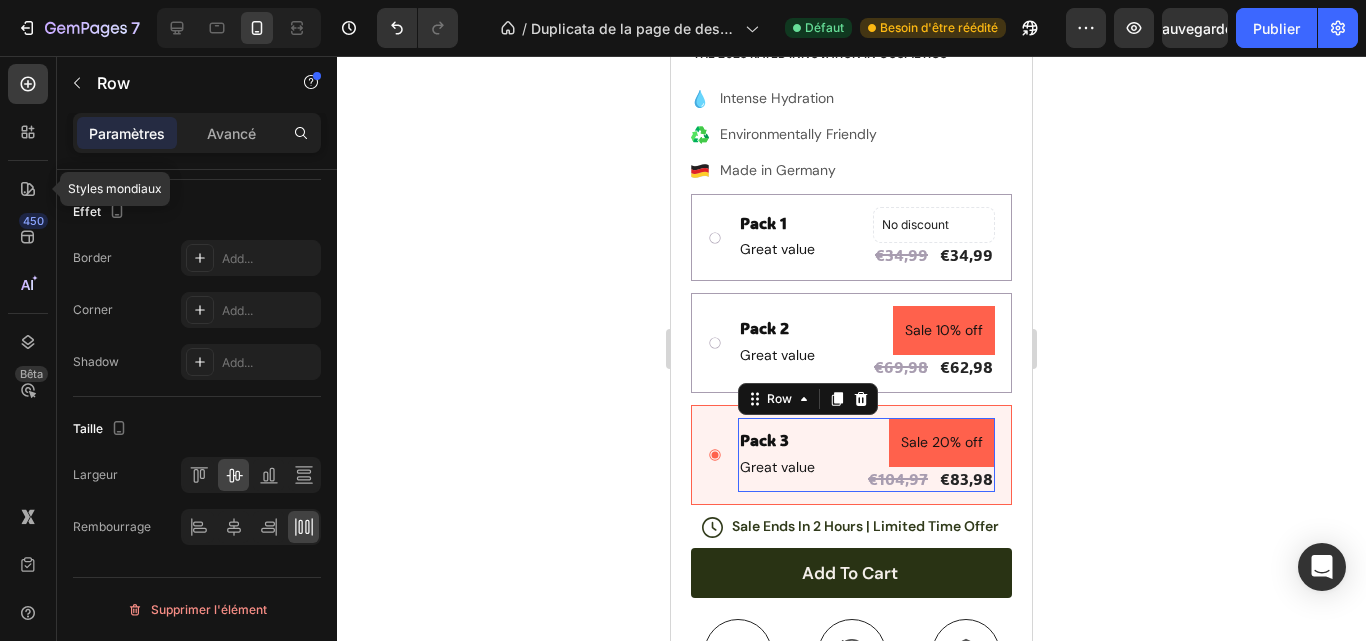 scroll, scrollTop: 0, scrollLeft: 0, axis: both 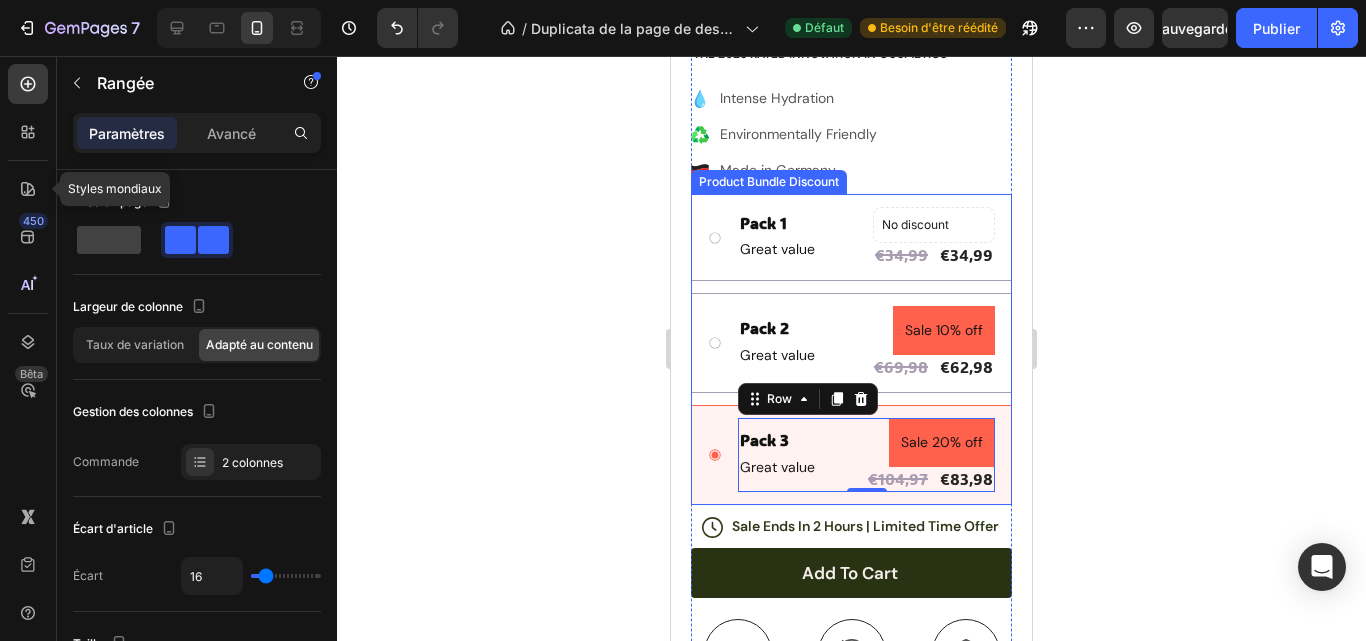 click on "Pack 3 Text Block Great value Text Block Sale 20% off Product Badge €104,97 Product Price Product Price €83,98 Product Price Product Price Row Row   0" at bounding box center [851, 455] 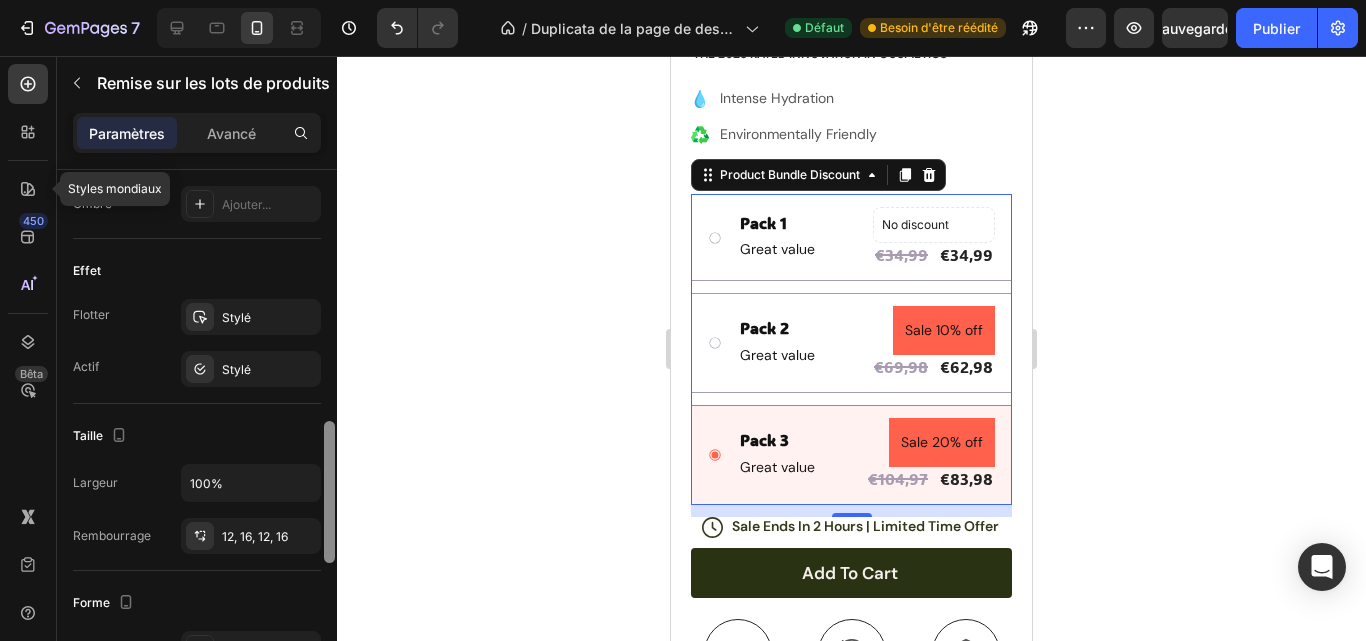 scroll, scrollTop: 895, scrollLeft: 0, axis: vertical 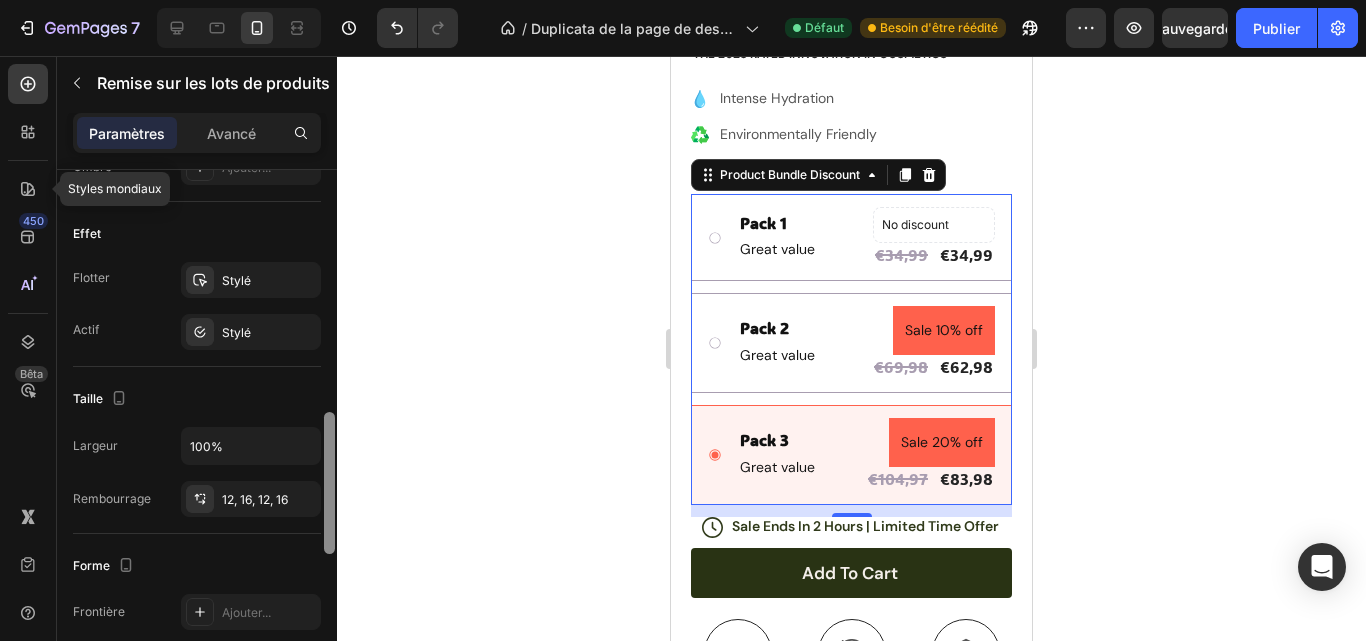 drag, startPoint x: 331, startPoint y: 298, endPoint x: 341, endPoint y: 529, distance: 231.21635 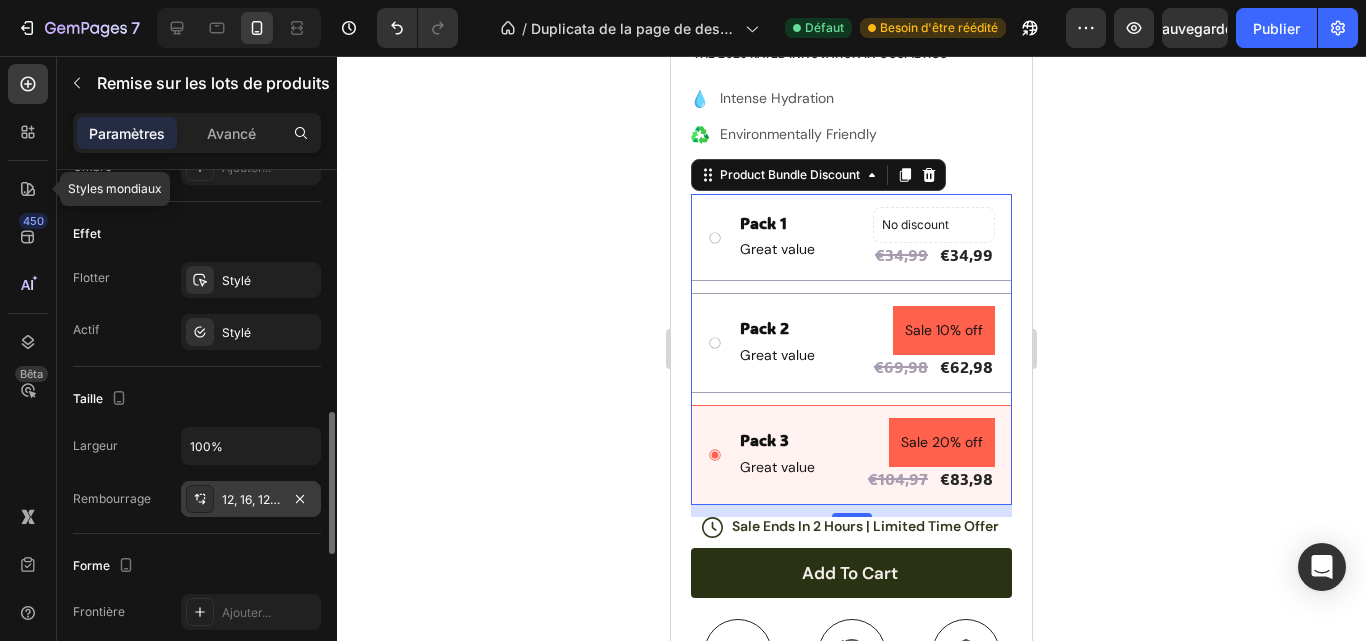 click 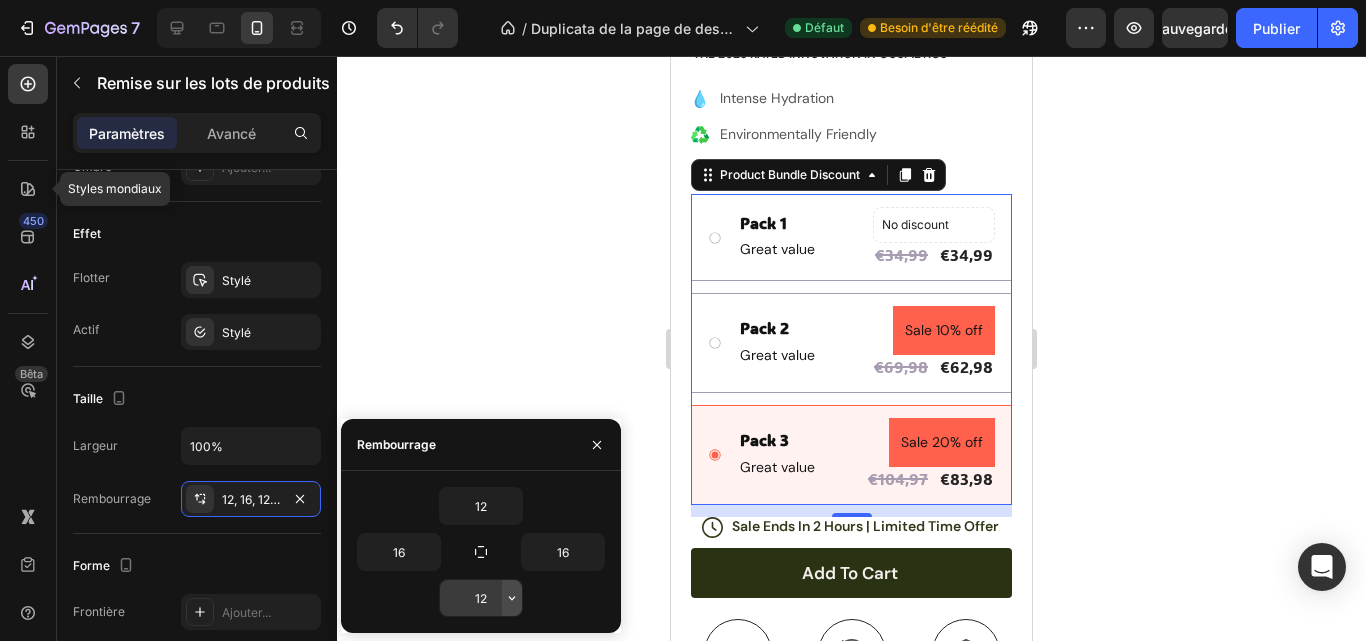 click 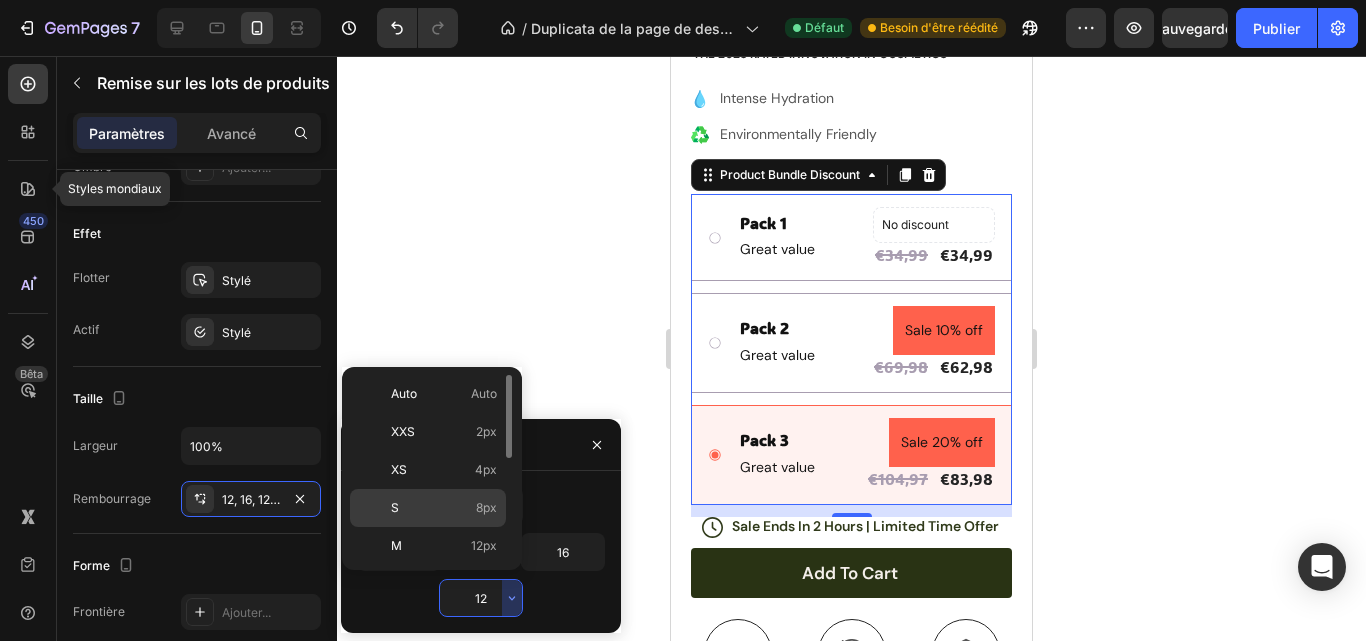 click on "S 8px" 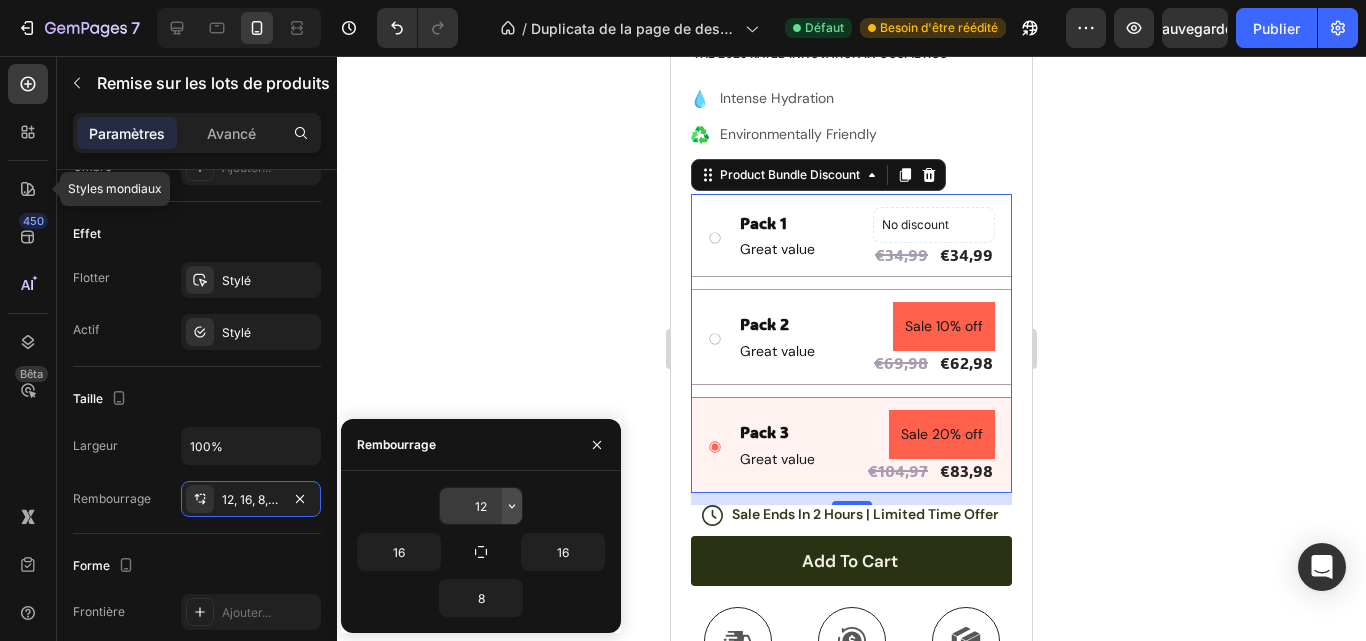 click 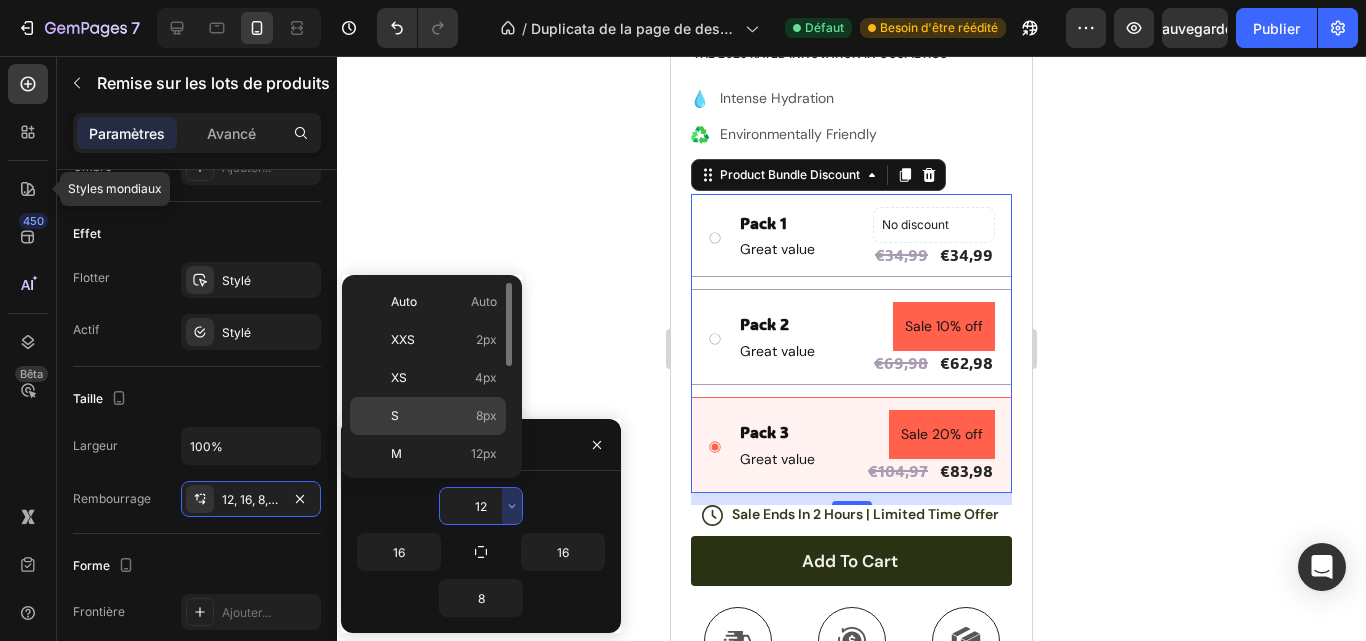 click on "8px" at bounding box center (486, 415) 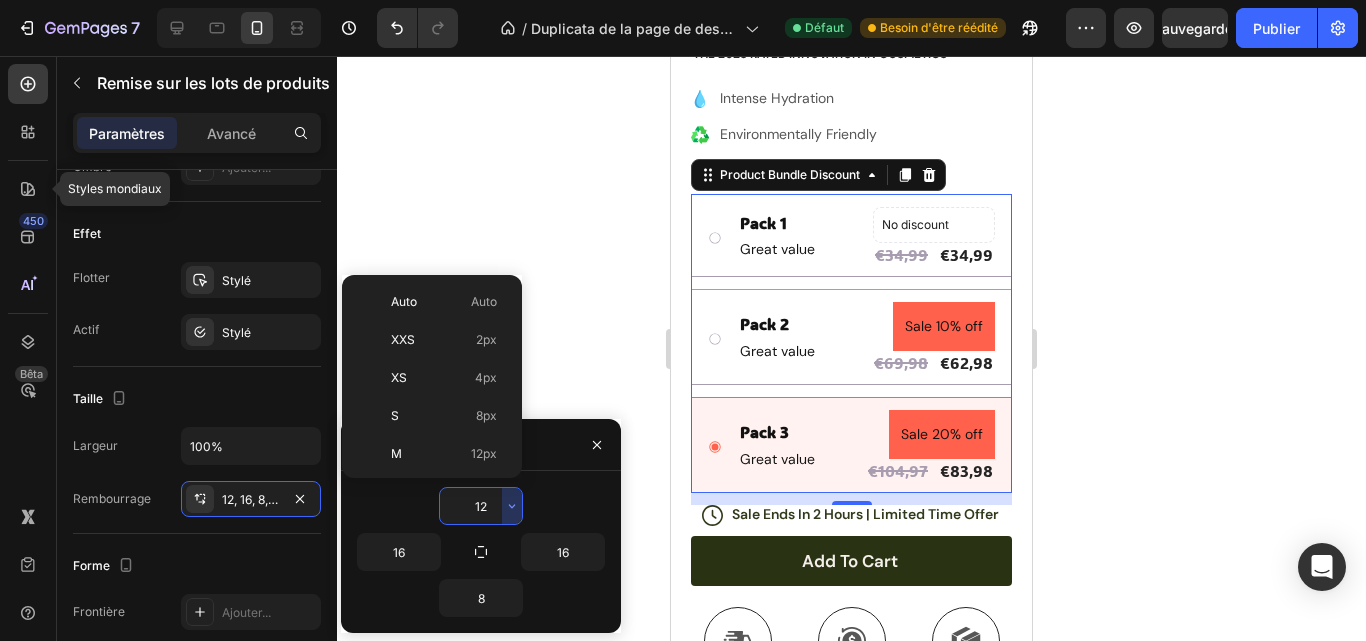 type on "8" 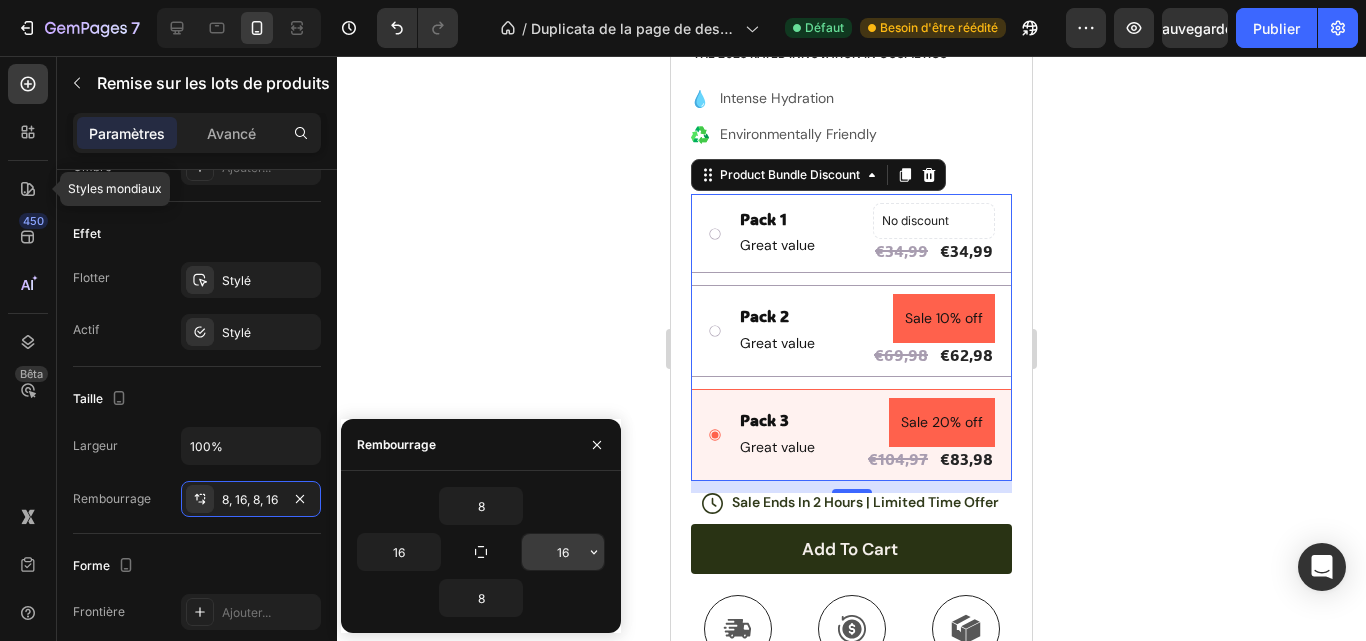 click on "16" at bounding box center (563, 552) 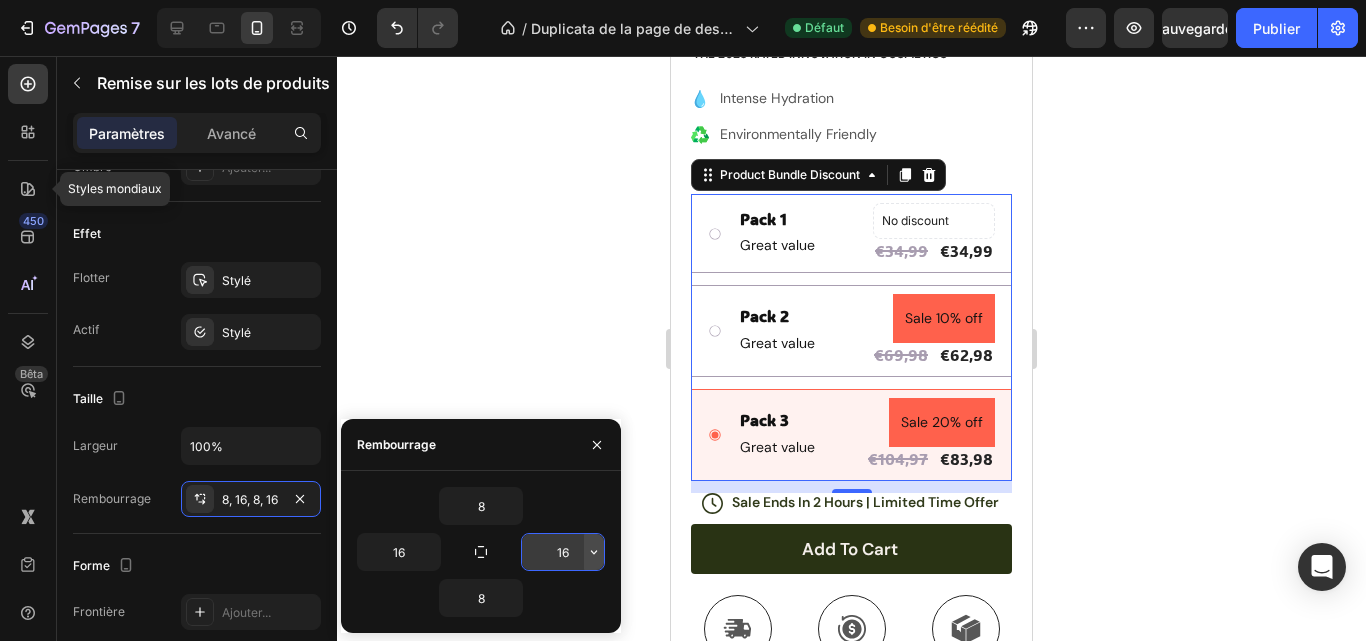 click 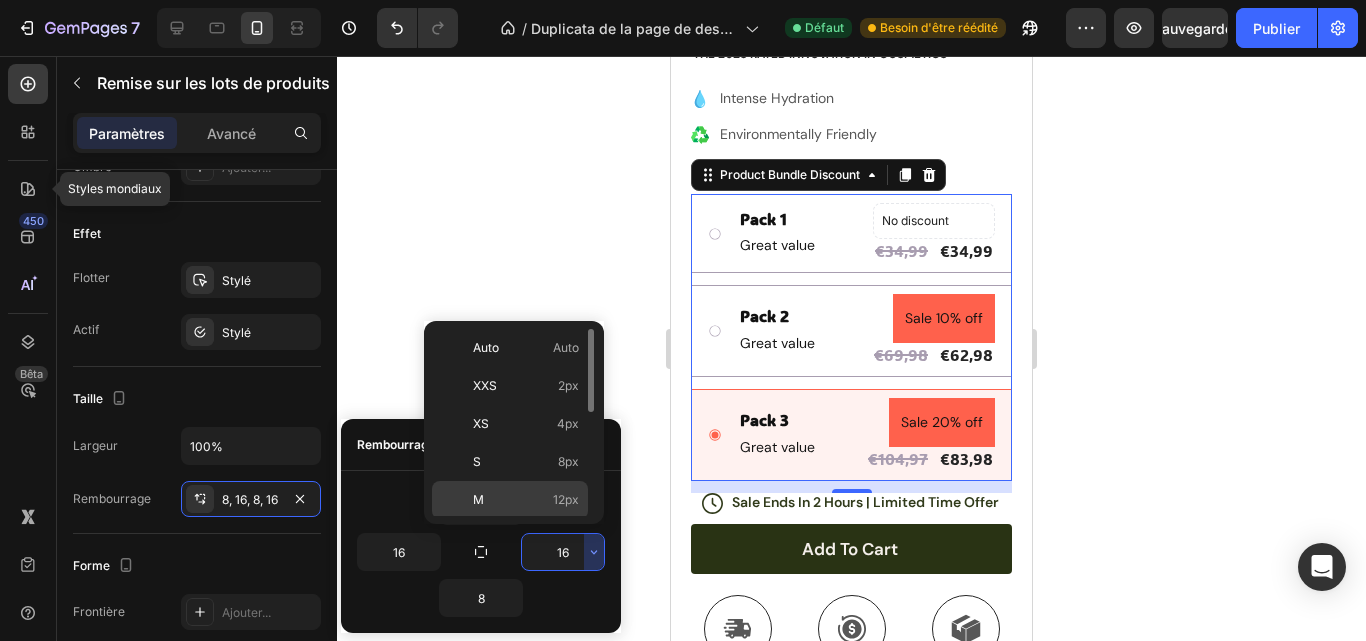 click on "12px" at bounding box center [566, 499] 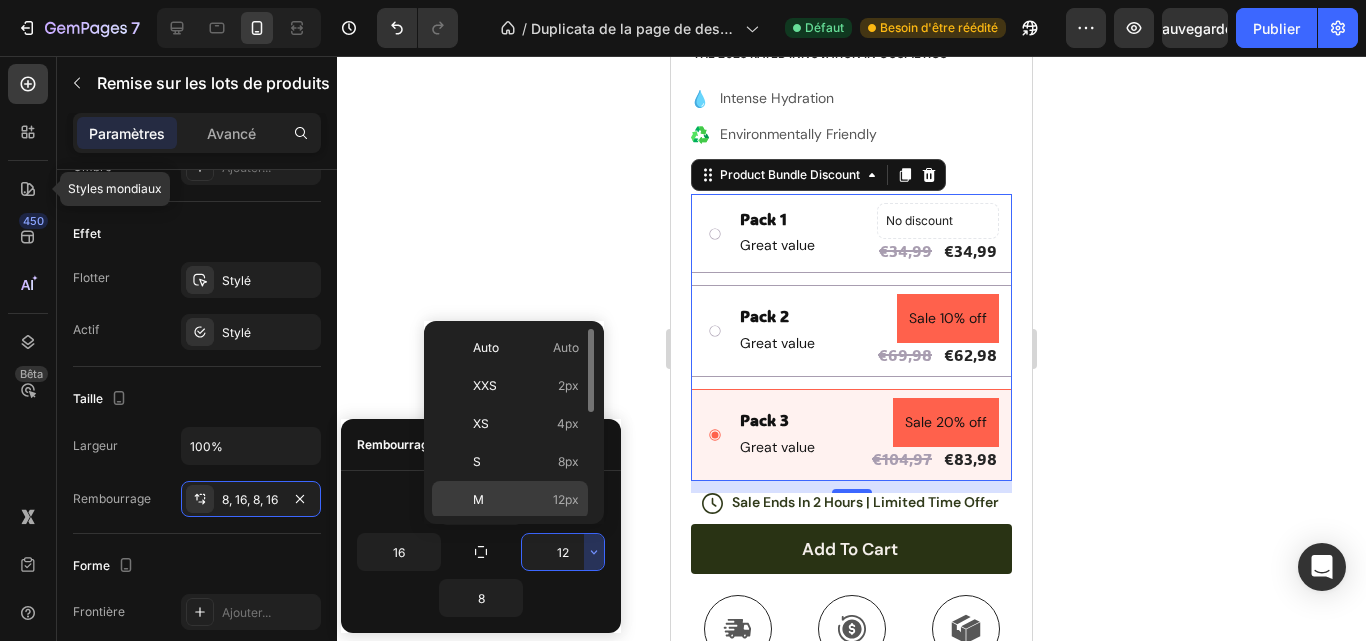 click on "8" at bounding box center (481, 506) 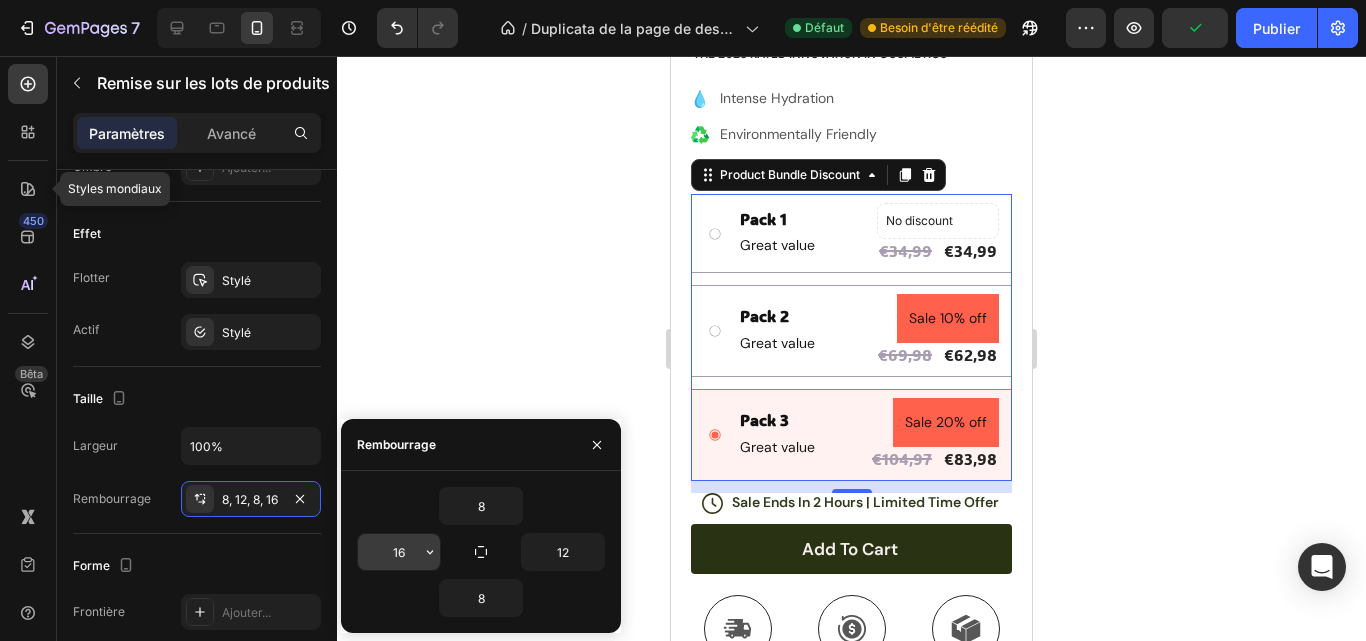 click on "16" at bounding box center (399, 552) 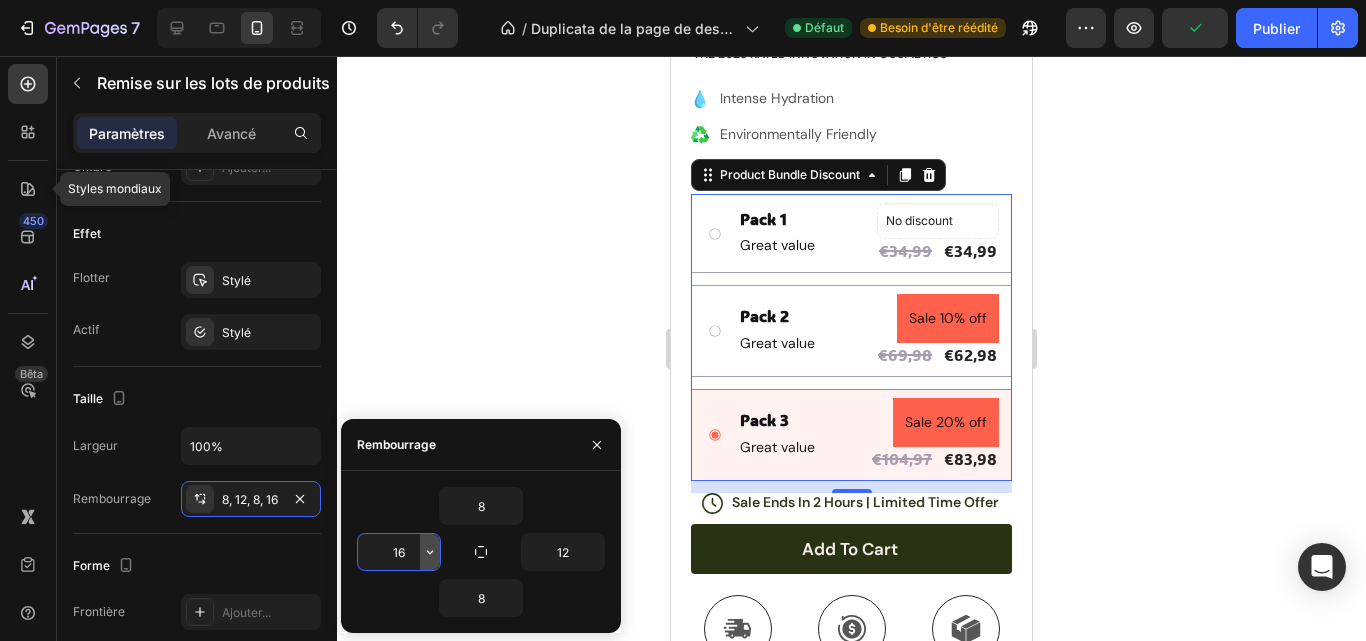 click 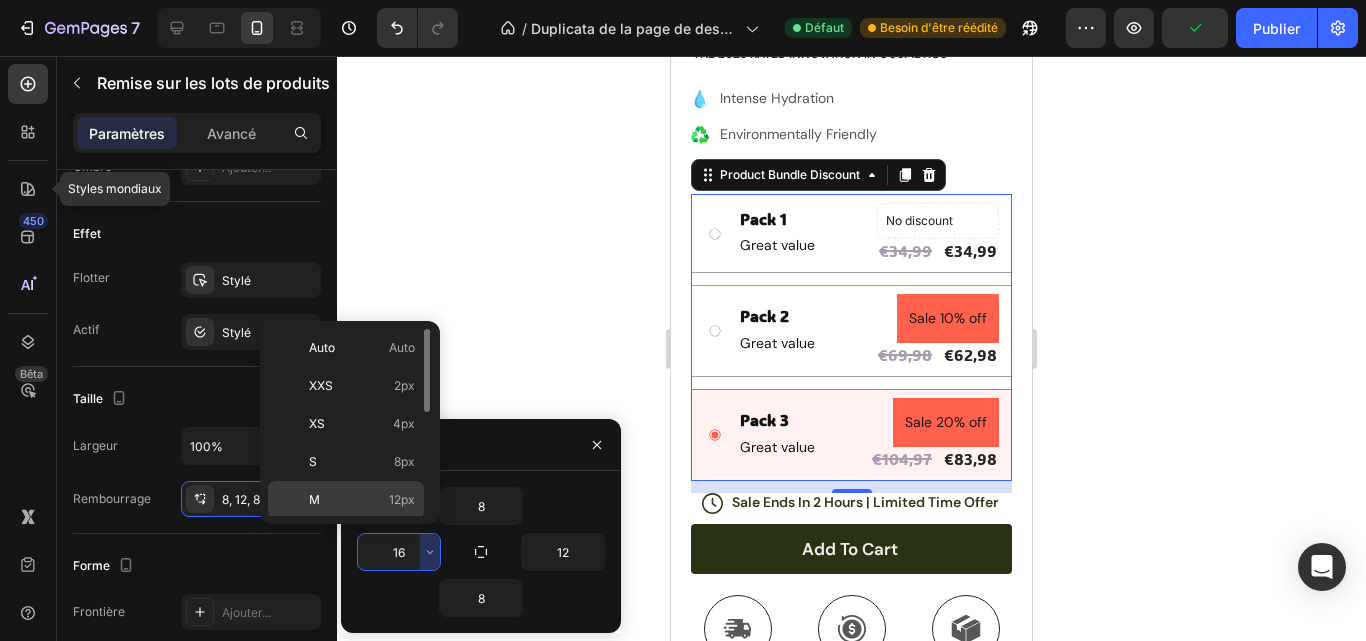 click on "M 12px" 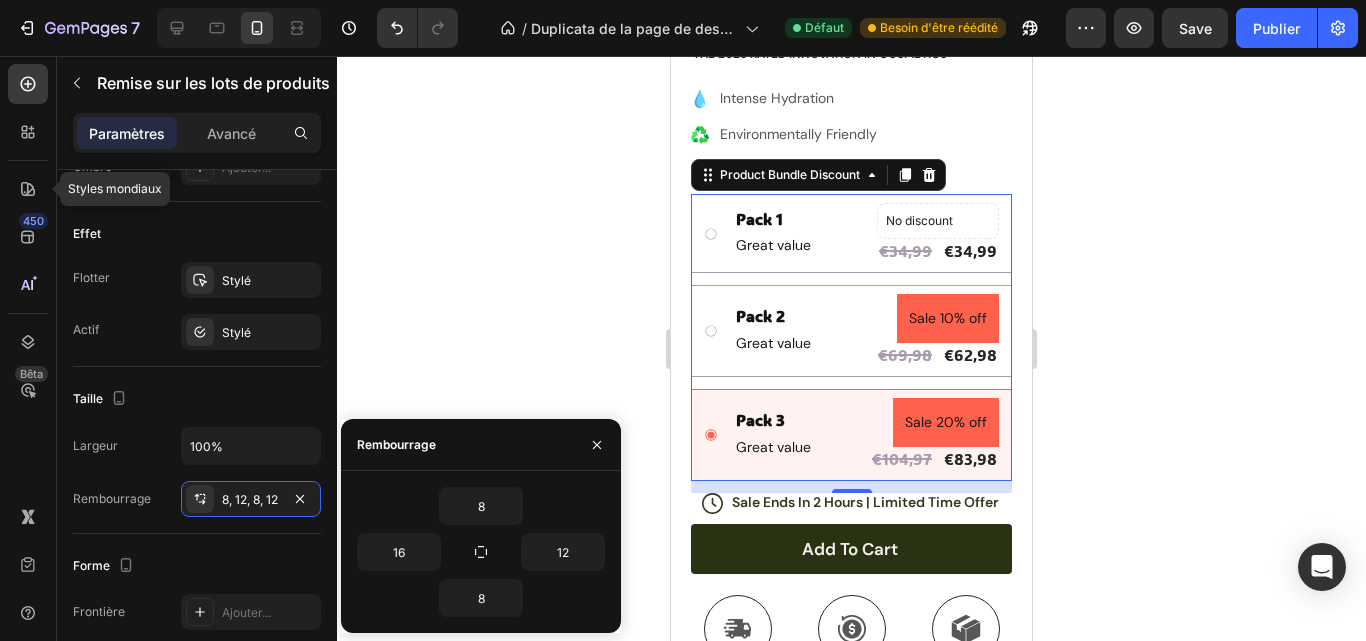 type on "12" 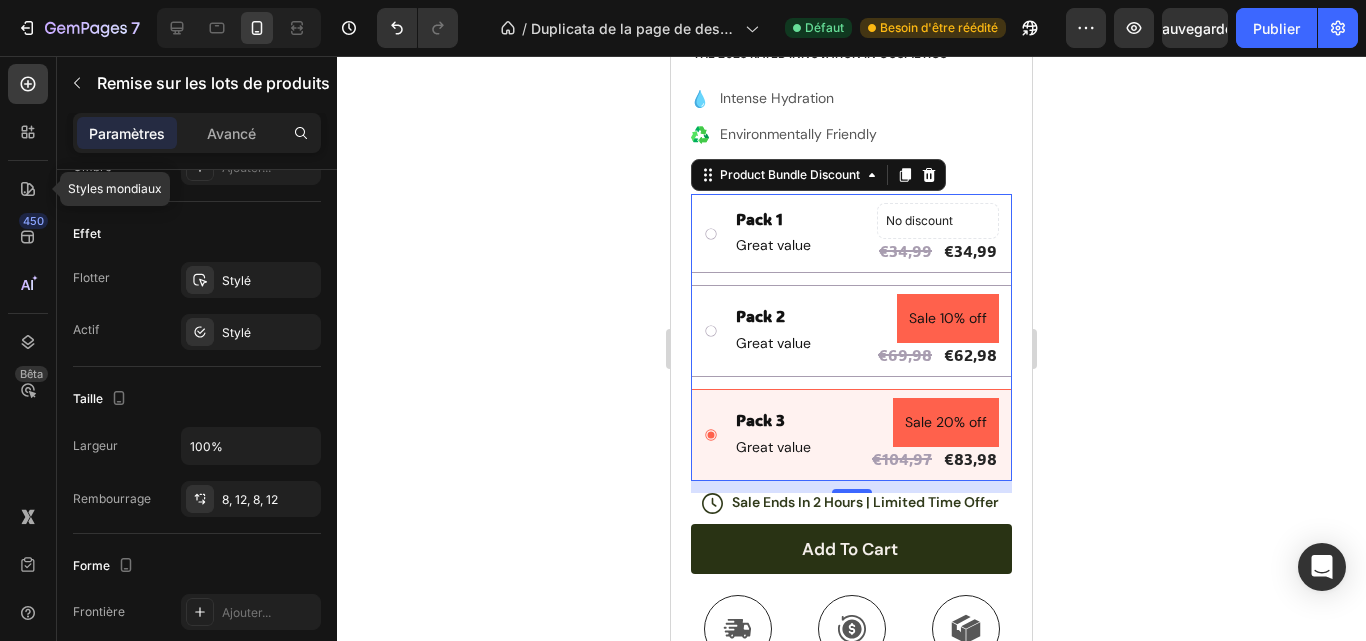 click 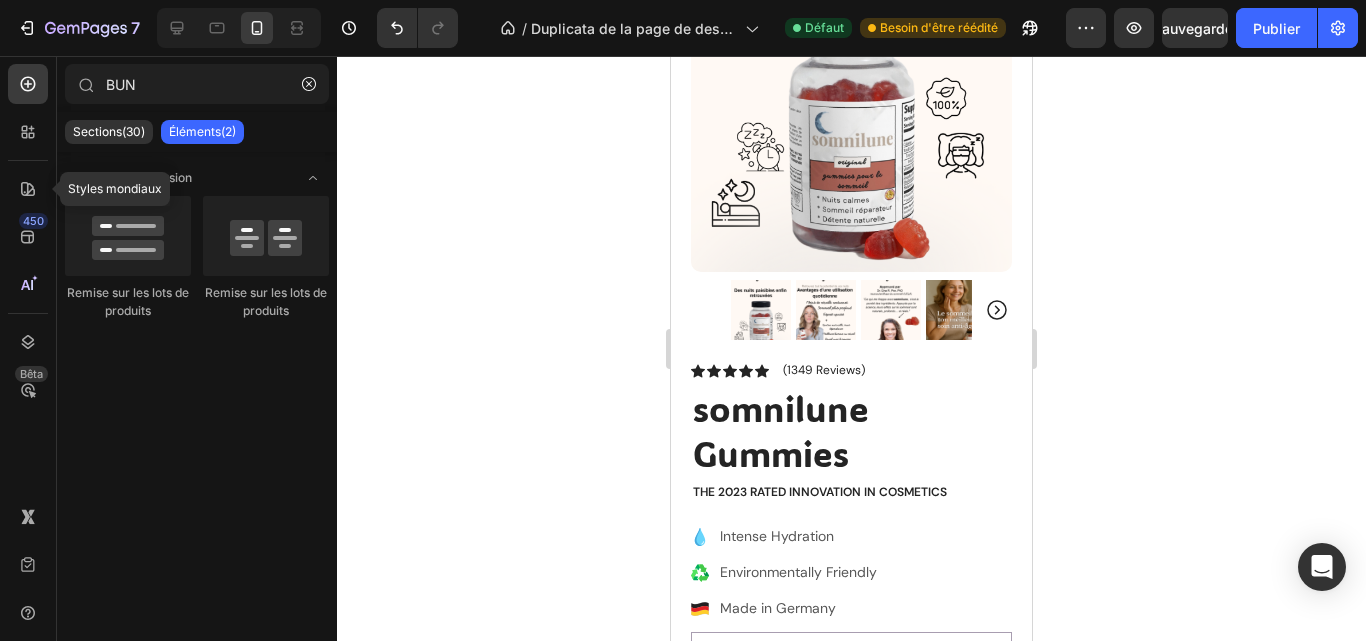 scroll, scrollTop: 208, scrollLeft: 0, axis: vertical 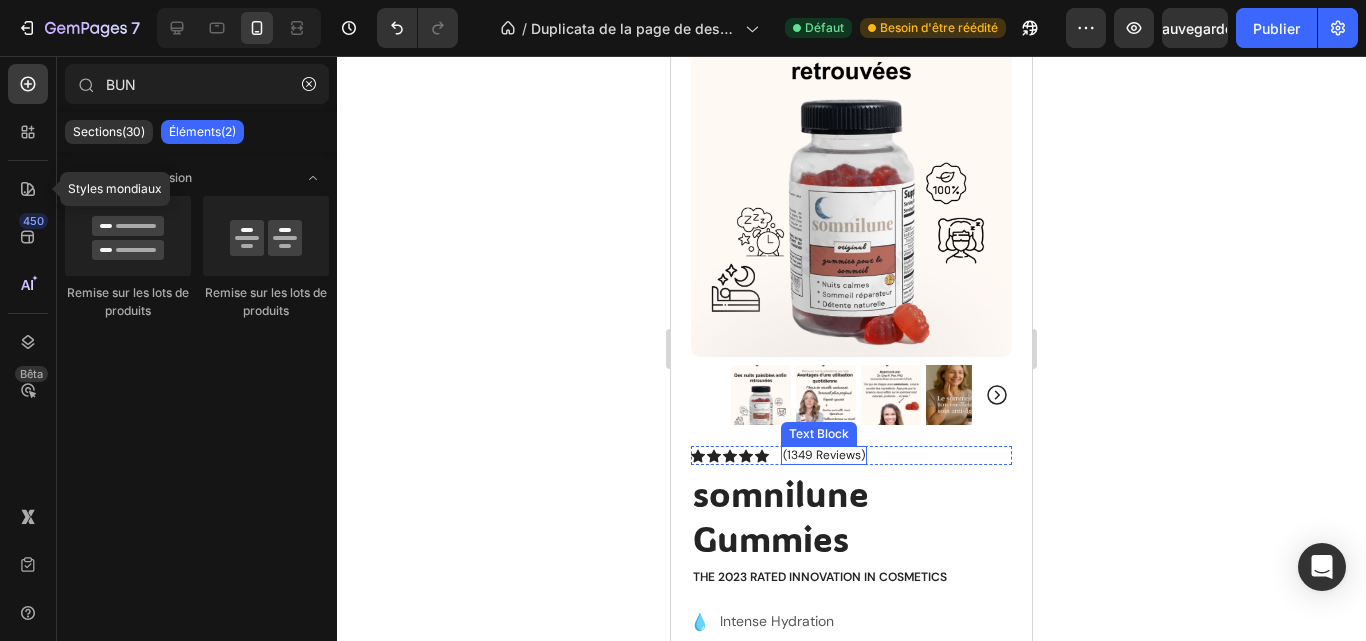 click on "(1349 Reviews)" at bounding box center (824, 456) 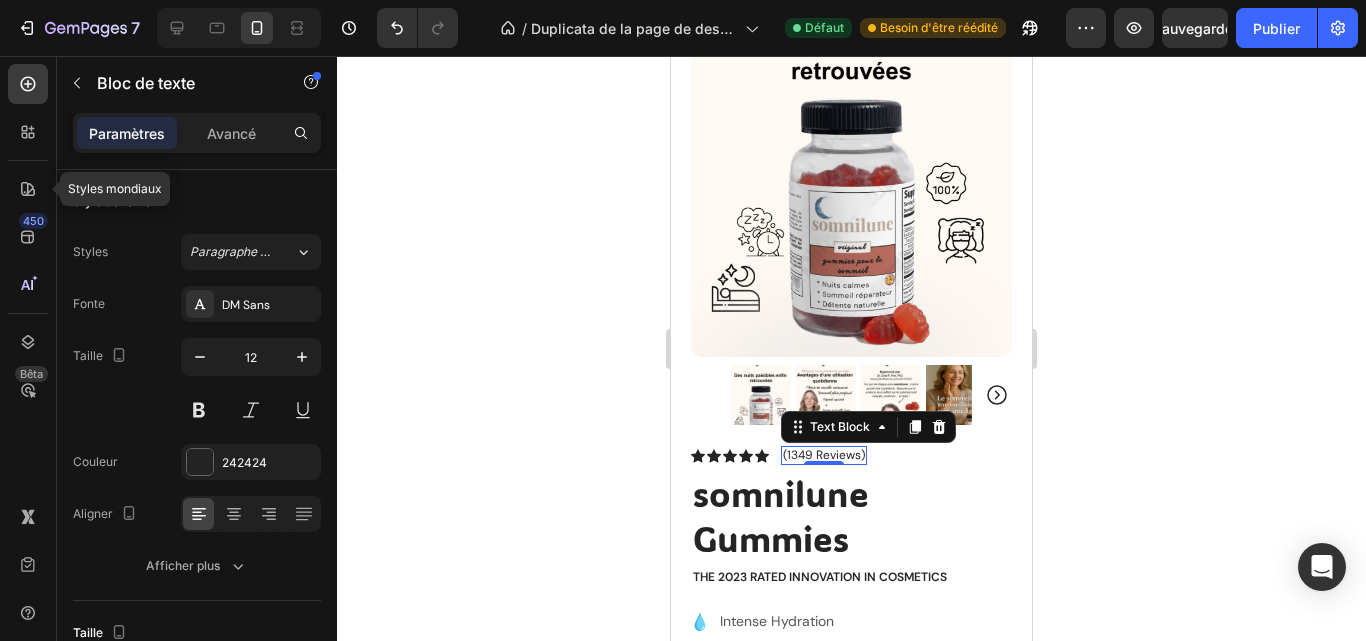 click 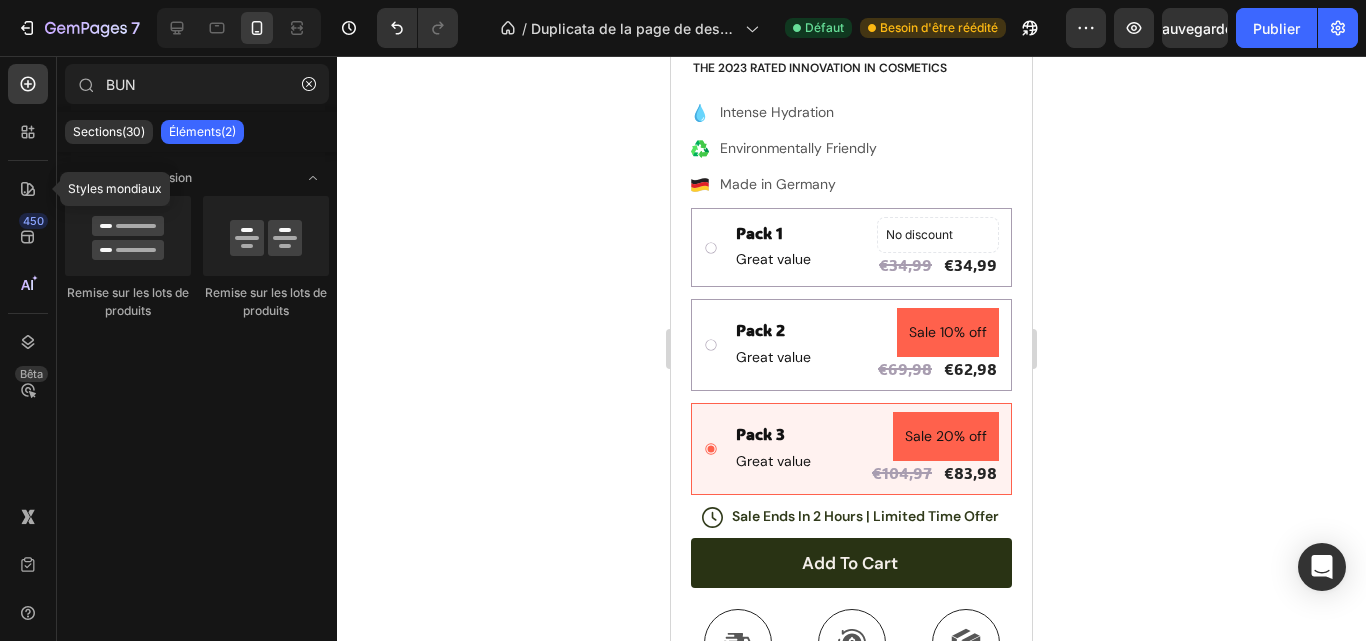 scroll, scrollTop: 703, scrollLeft: 0, axis: vertical 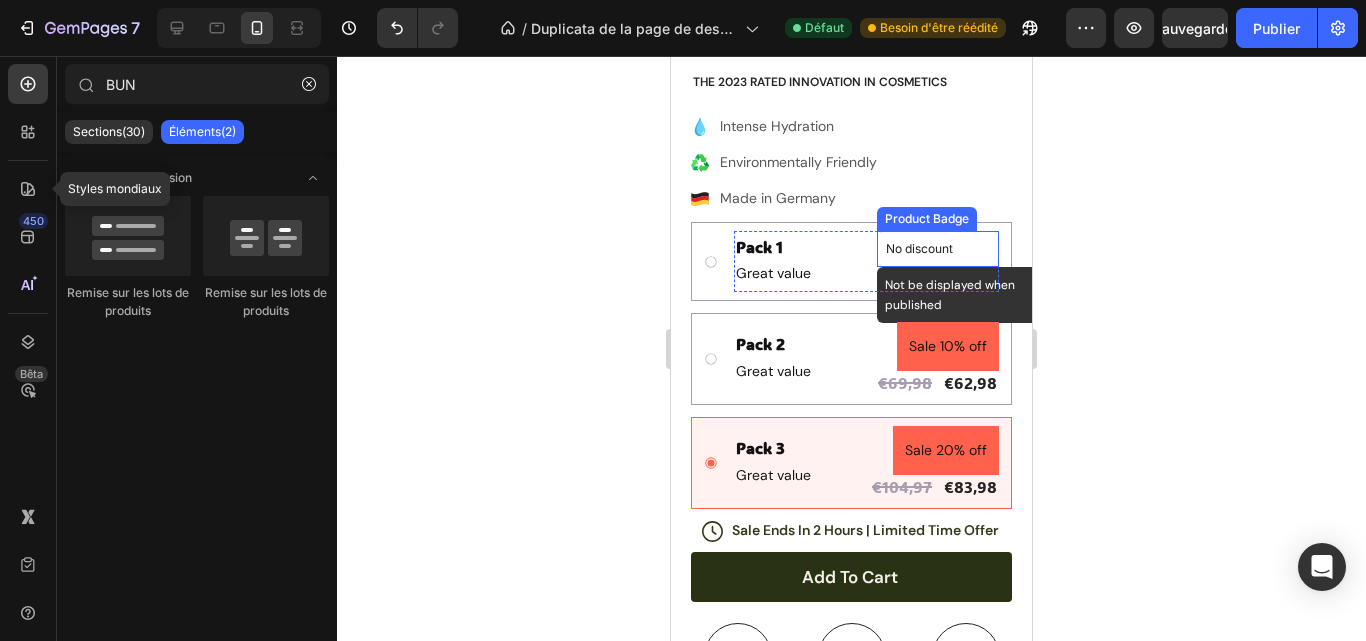 click on "No discount" at bounding box center [938, 249] 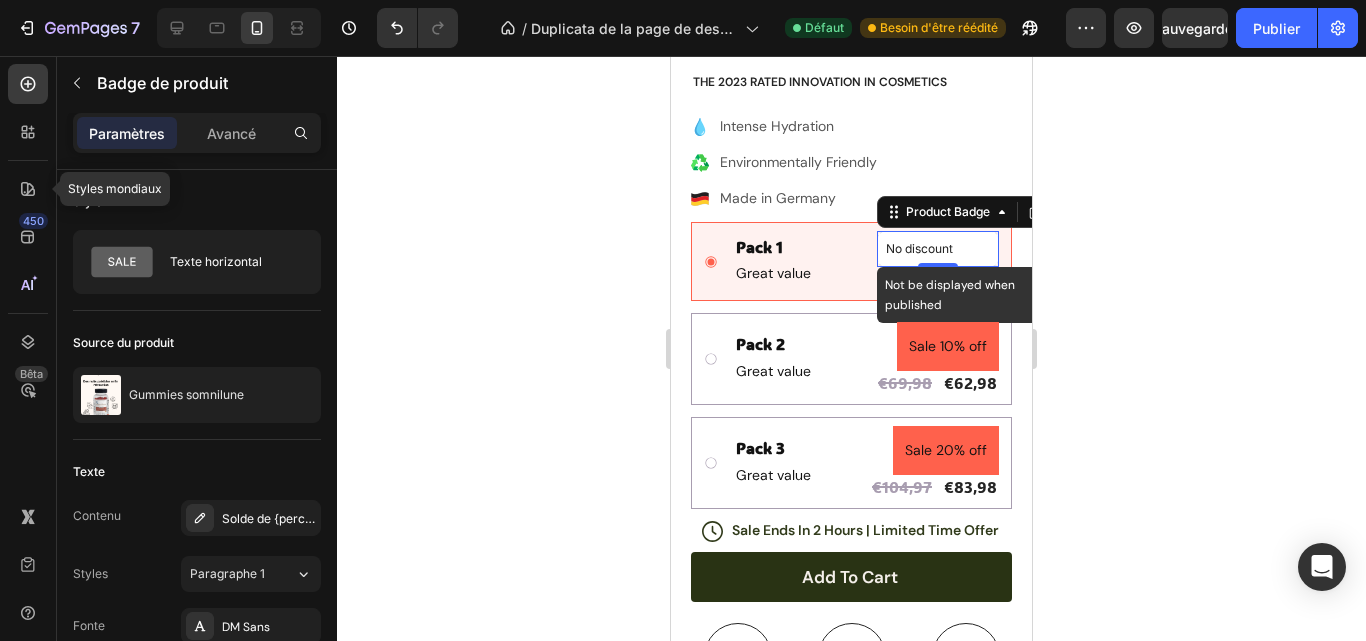 click on "No discount" at bounding box center (938, 249) 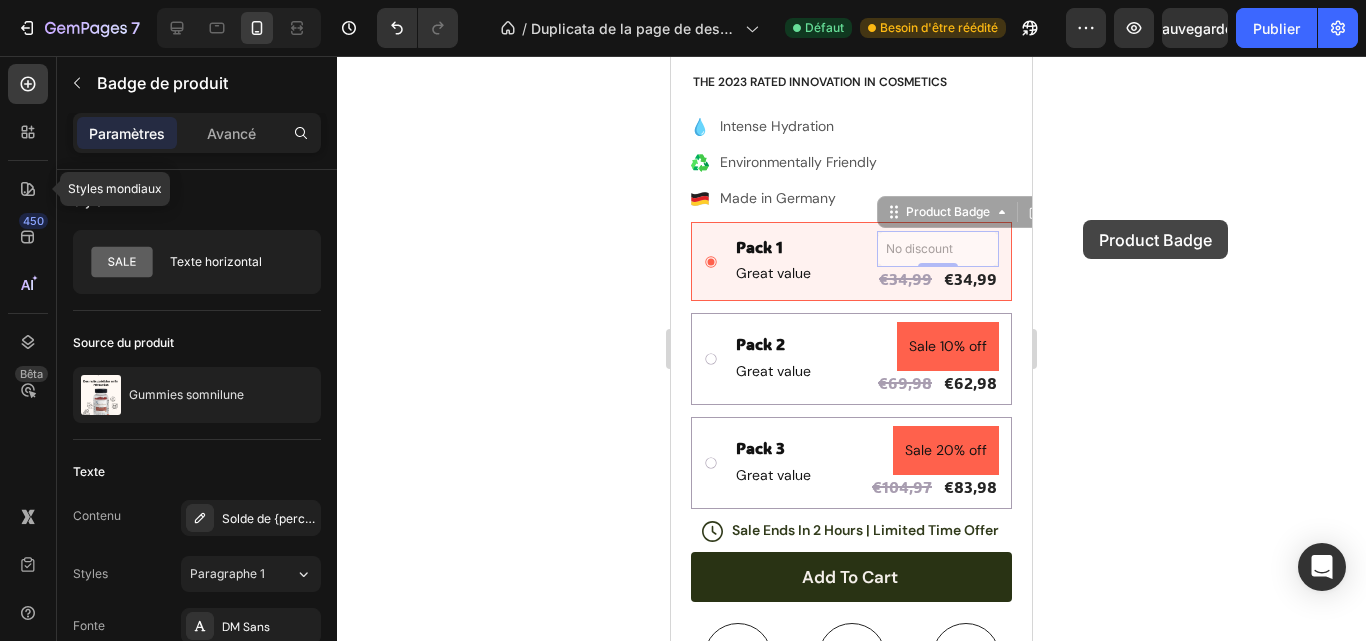 drag, startPoint x: 954, startPoint y: 226, endPoint x: 1083, endPoint y: 220, distance: 129.13947 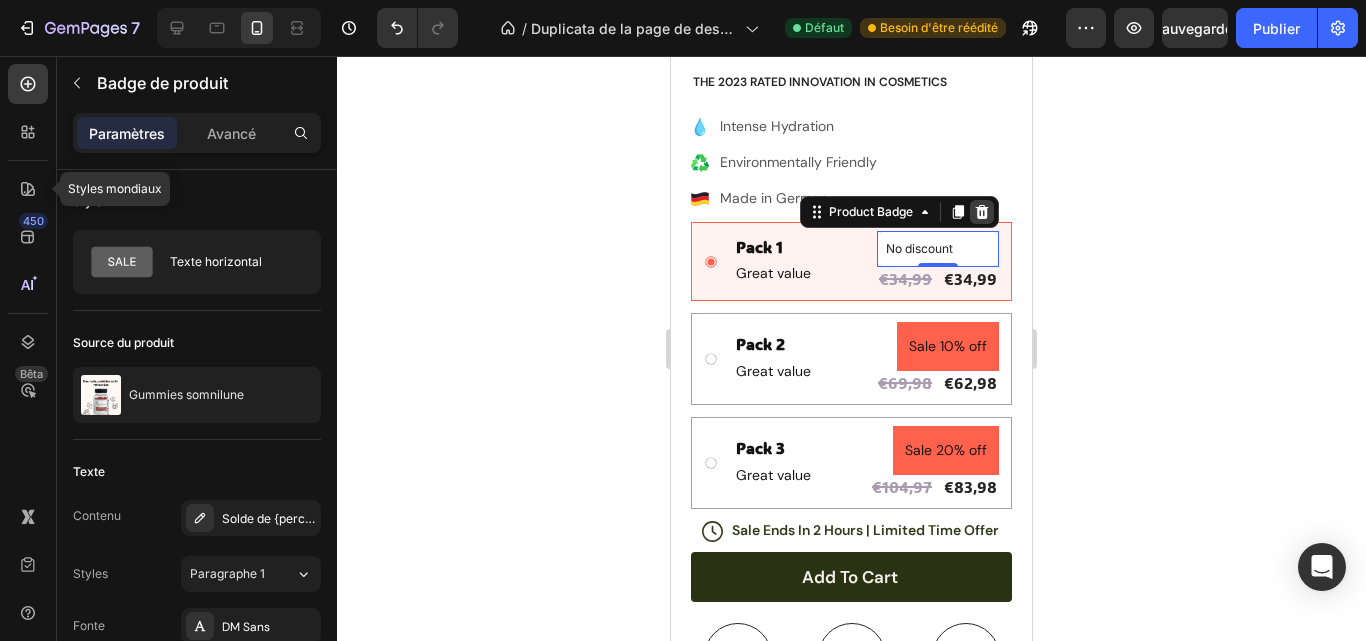 click 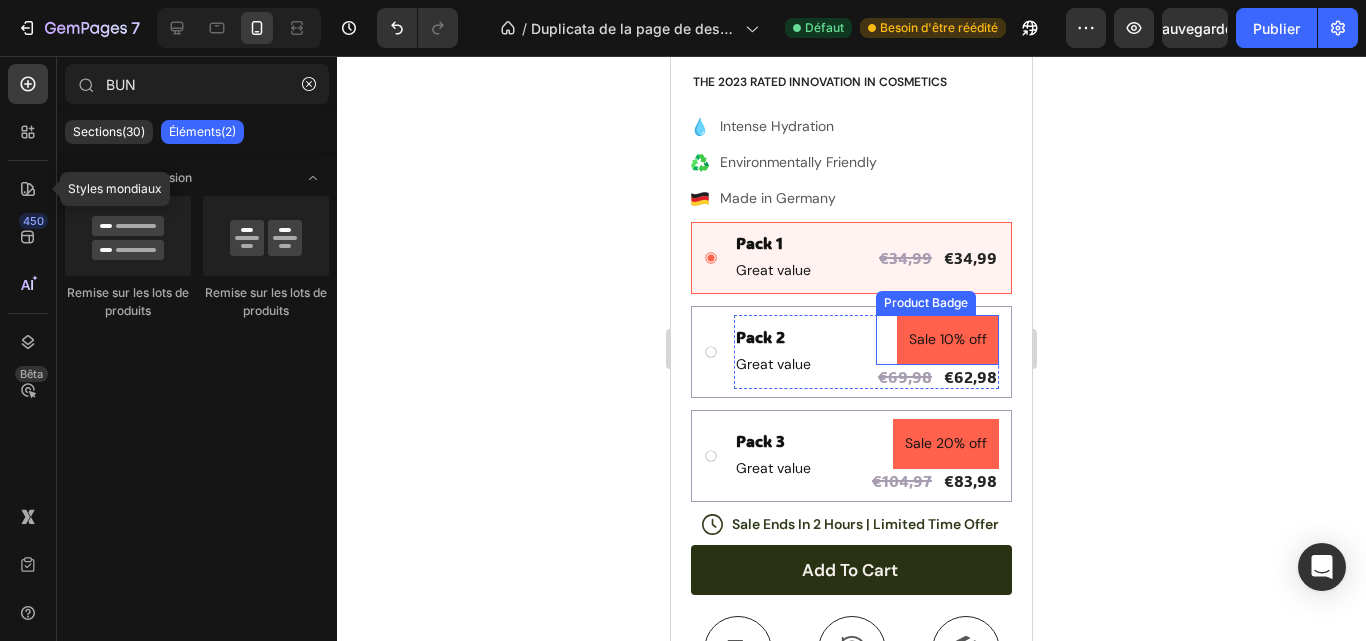 click on "Sale 10% off" at bounding box center [948, 339] 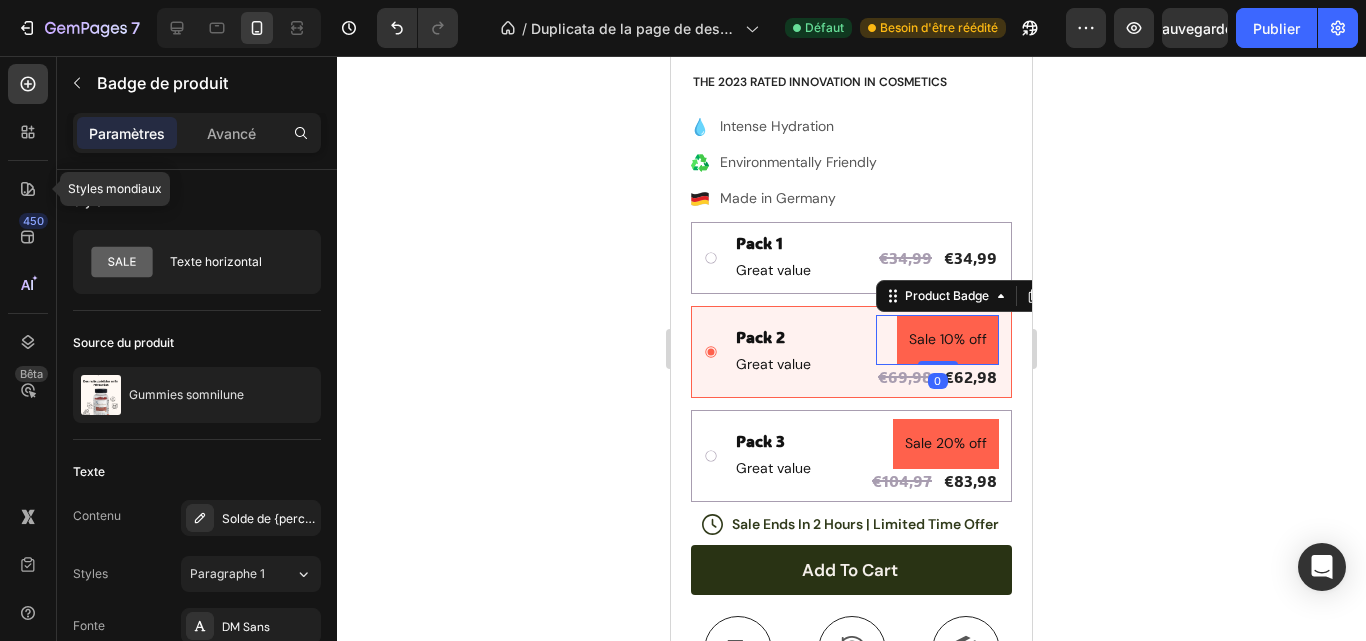 click on "Sale 10% off" at bounding box center (948, 339) 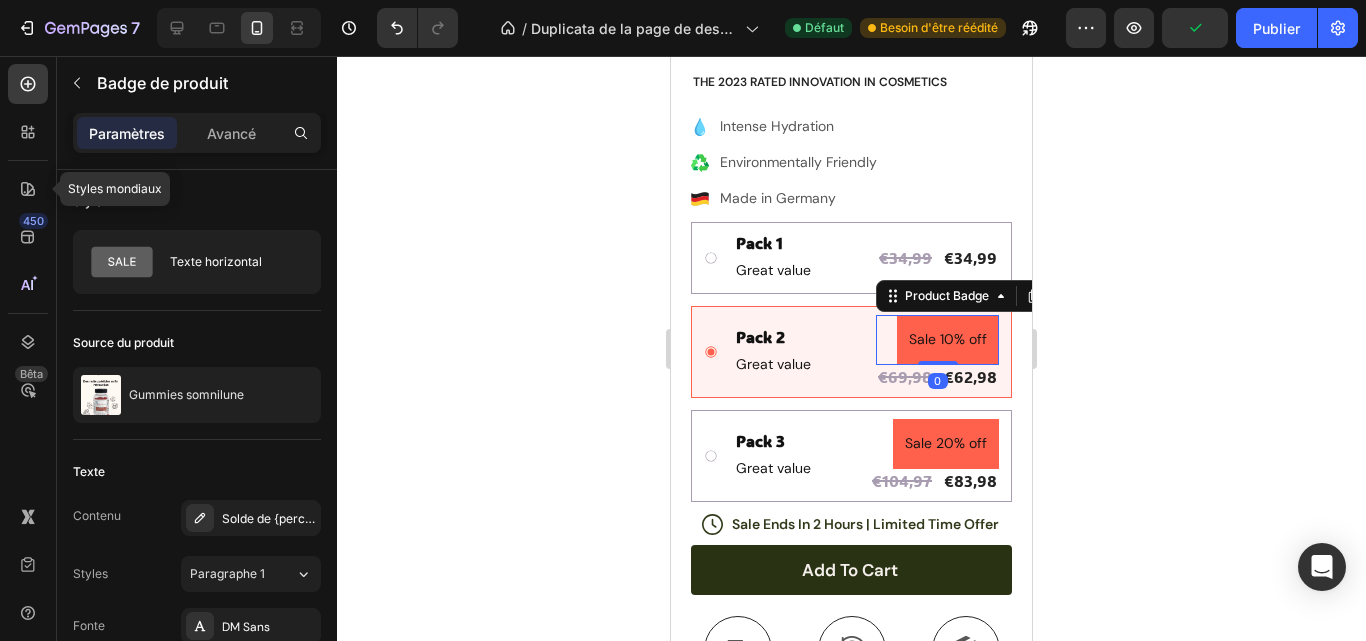 drag, startPoint x: 917, startPoint y: 344, endPoint x: 919, endPoint y: 328, distance: 16.124516 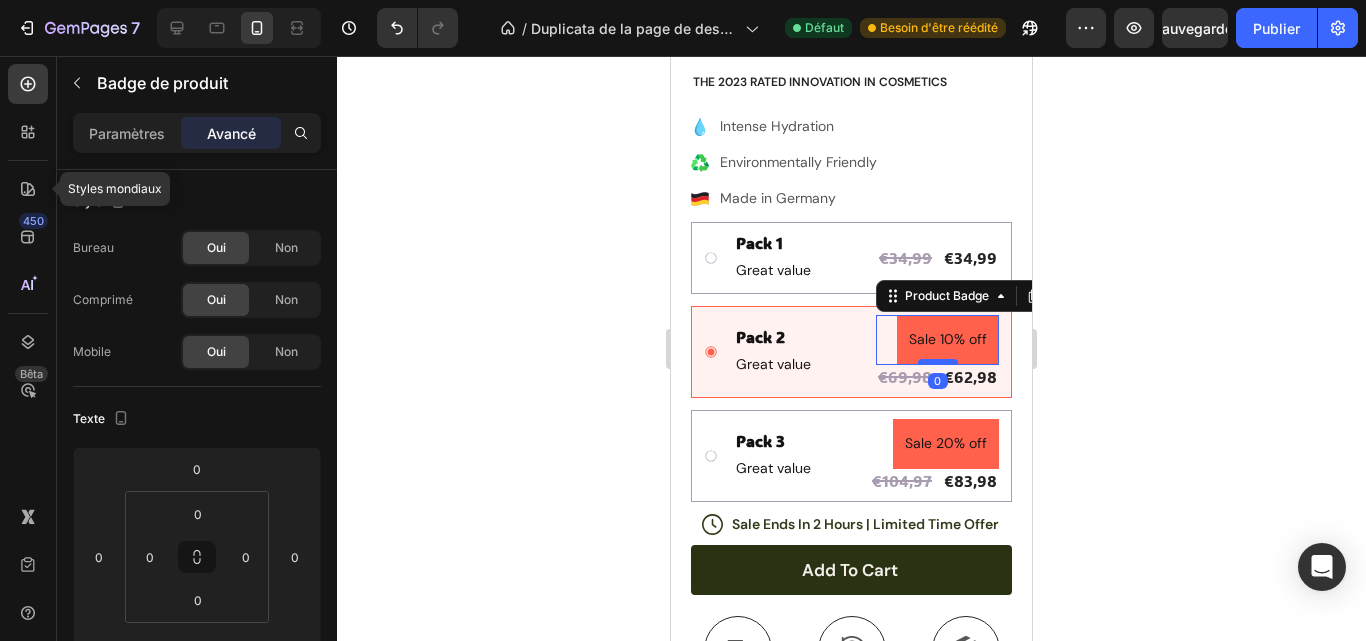 drag, startPoint x: 935, startPoint y: 343, endPoint x: 923, endPoint y: 343, distance: 12 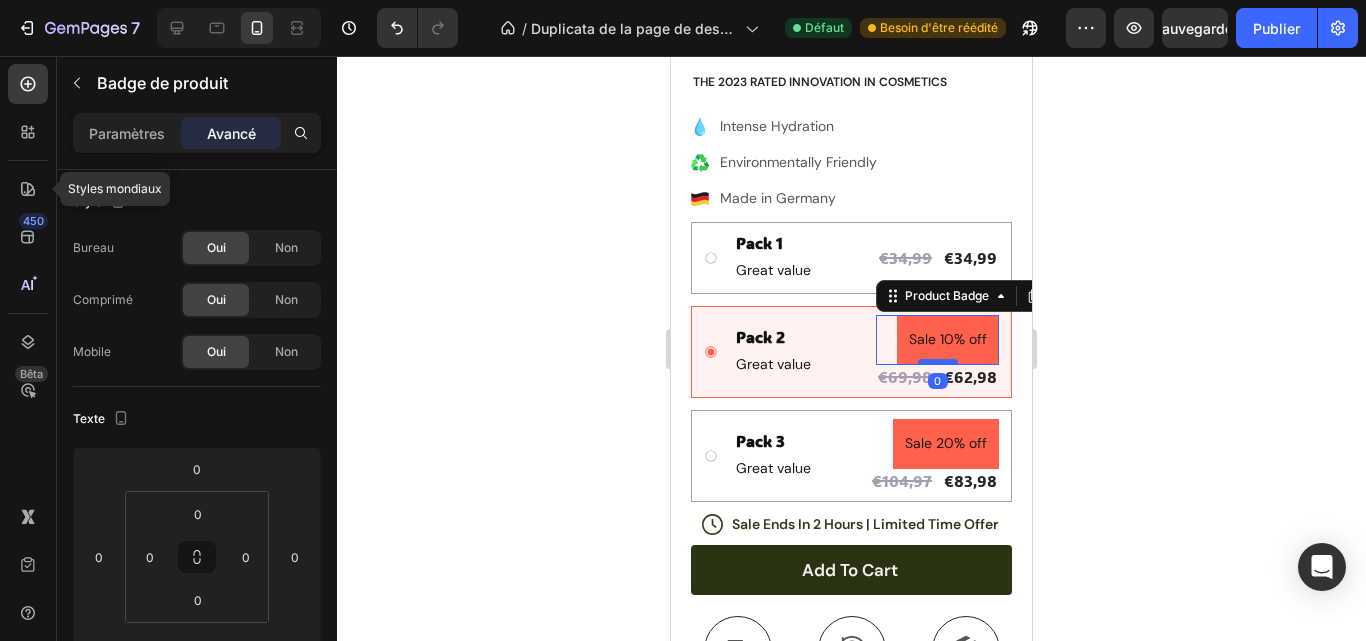 click at bounding box center [938, 362] 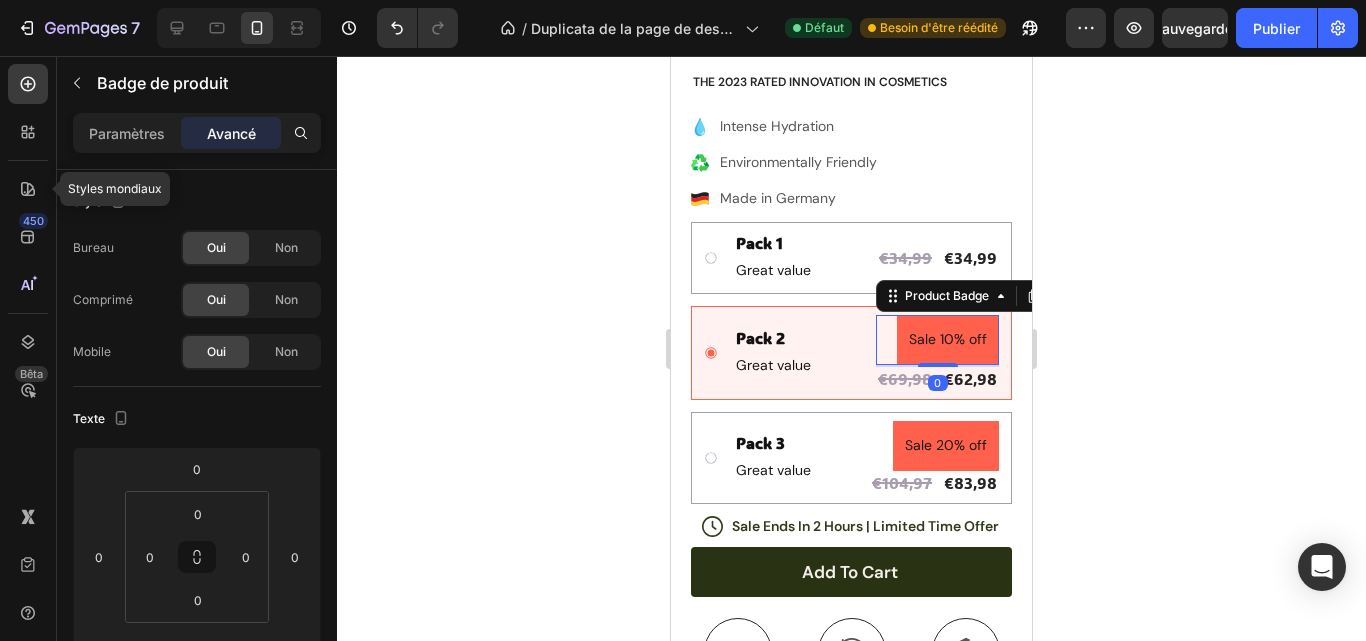 drag, startPoint x: 923, startPoint y: 343, endPoint x: 917, endPoint y: 325, distance: 18.973665 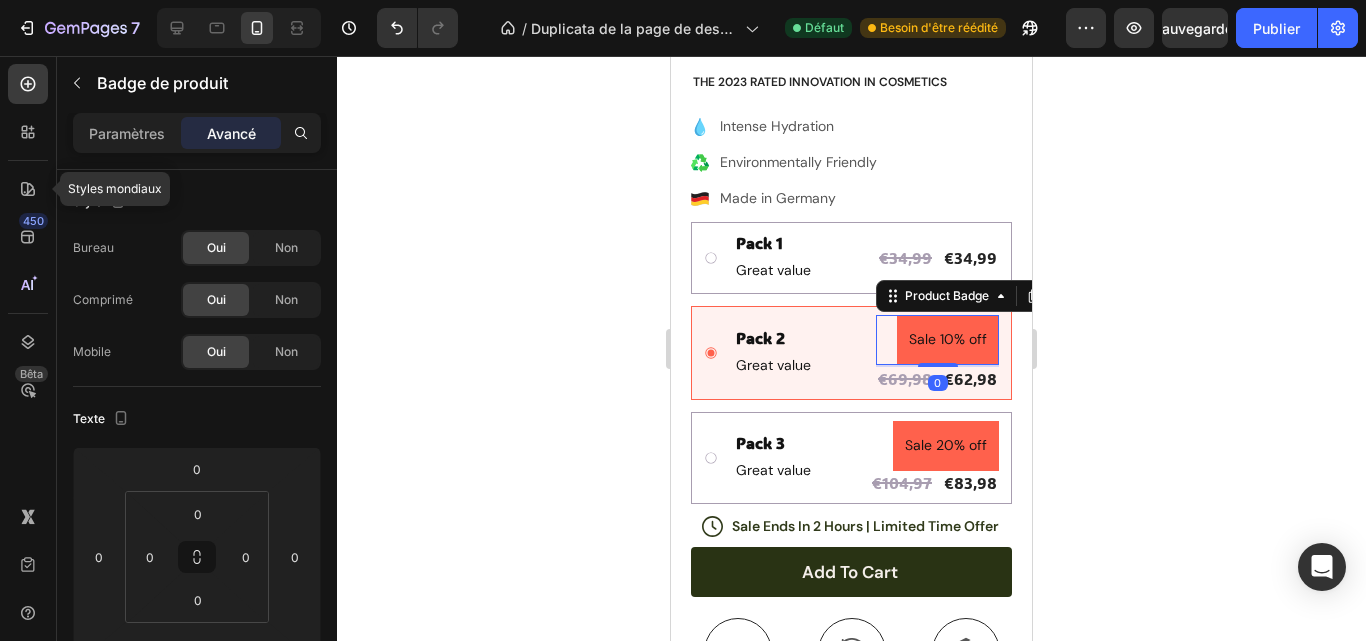 click on "Sale 10% off Product Badge   0" at bounding box center [937, 339] 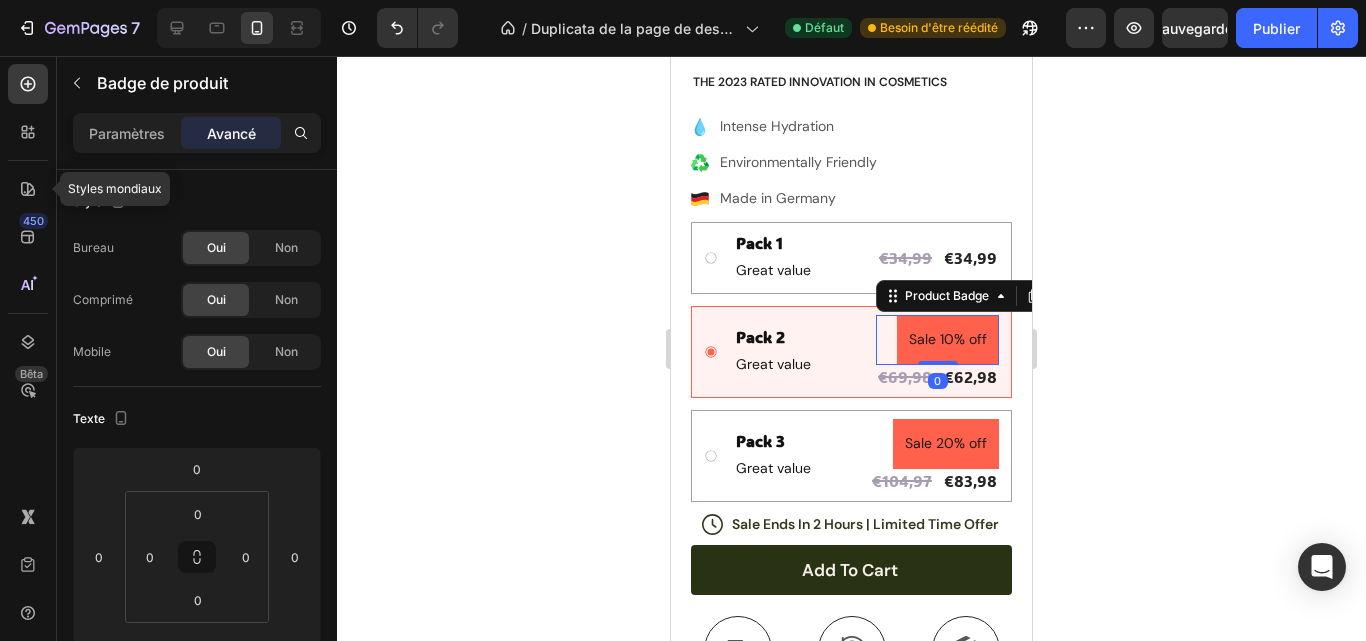 drag, startPoint x: 920, startPoint y: 349, endPoint x: 992, endPoint y: 598, distance: 259.20068 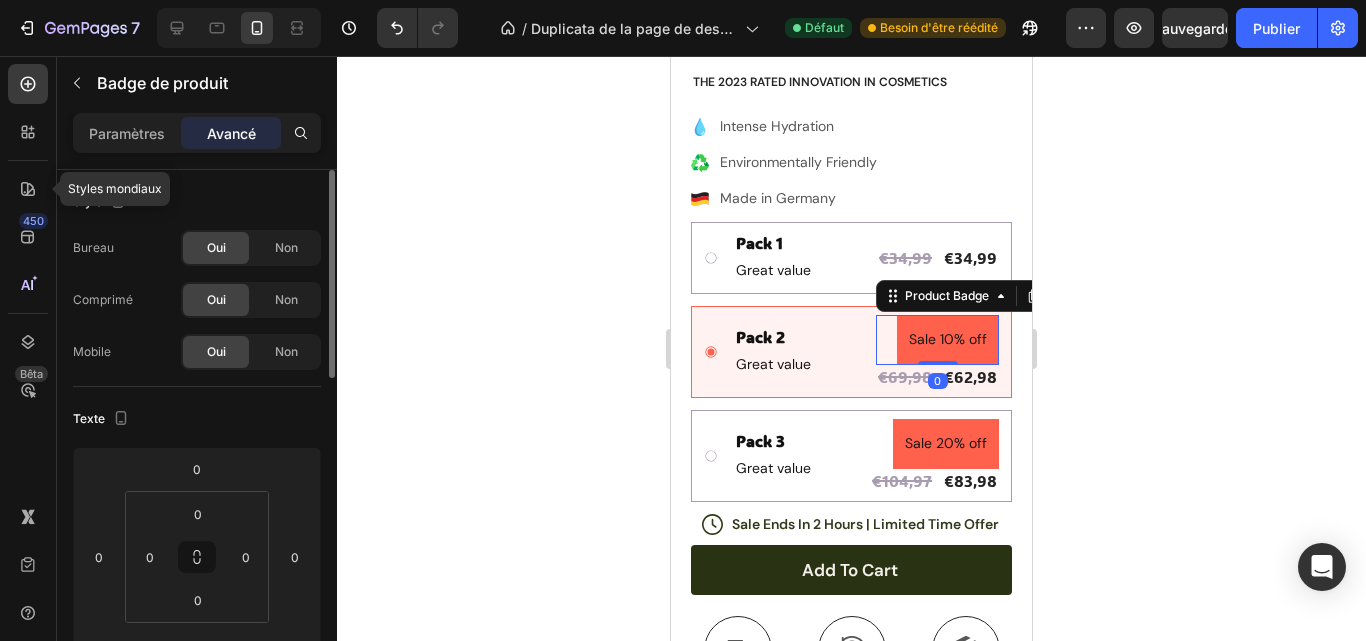 type on "0" 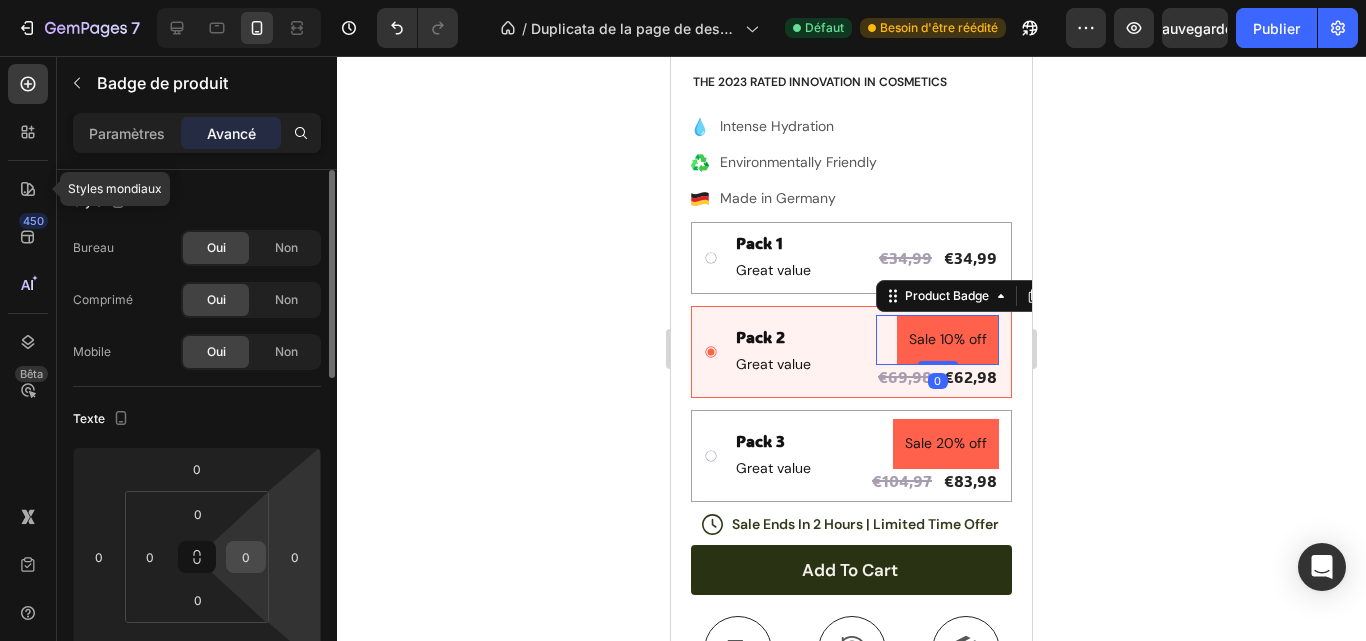 click on "0" at bounding box center (246, 557) 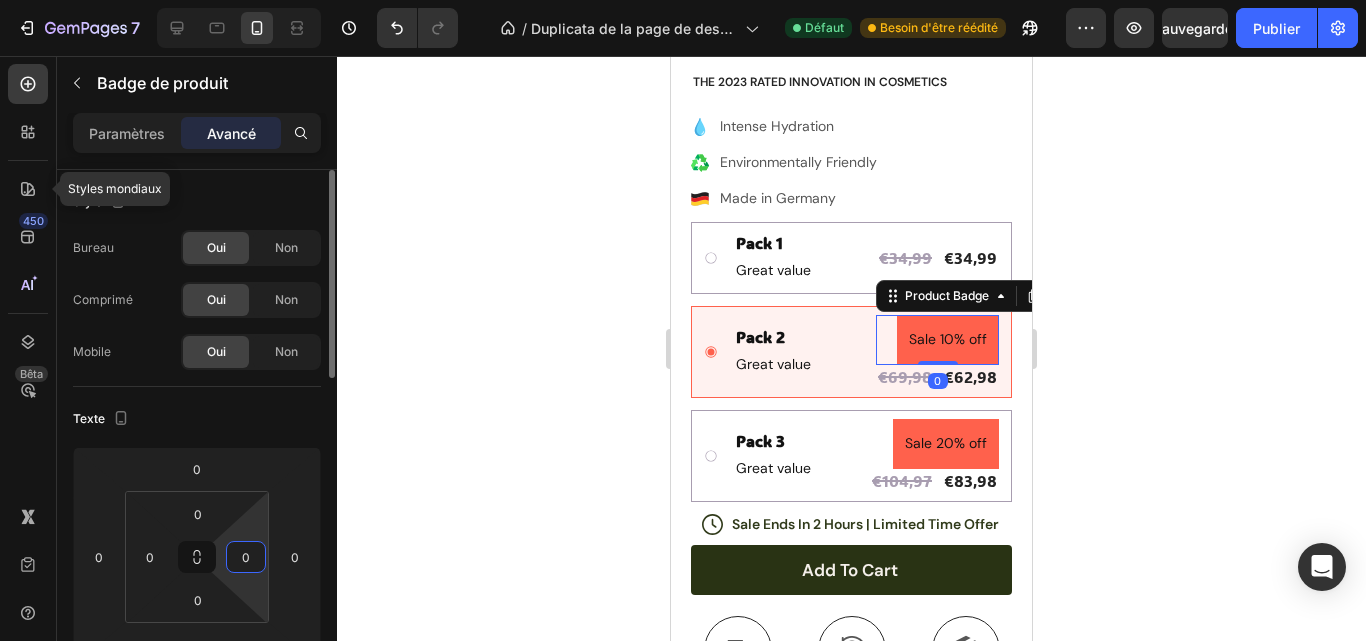 click on "0" at bounding box center [246, 557] 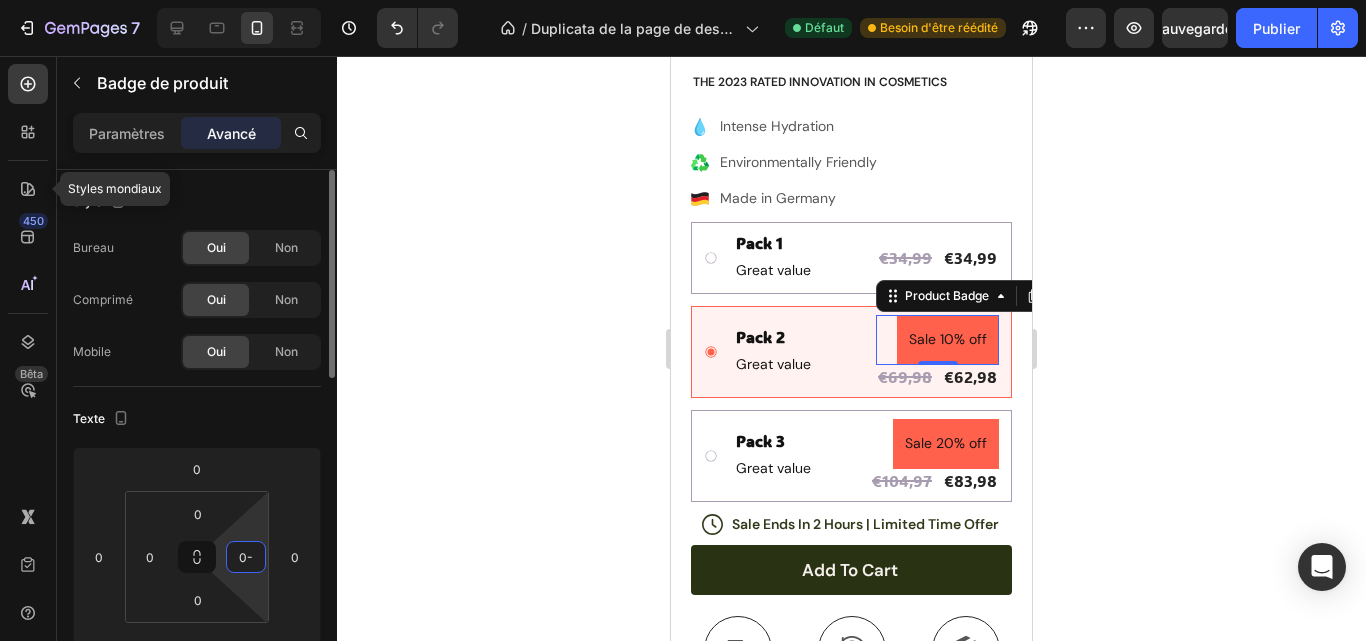 type on "0" 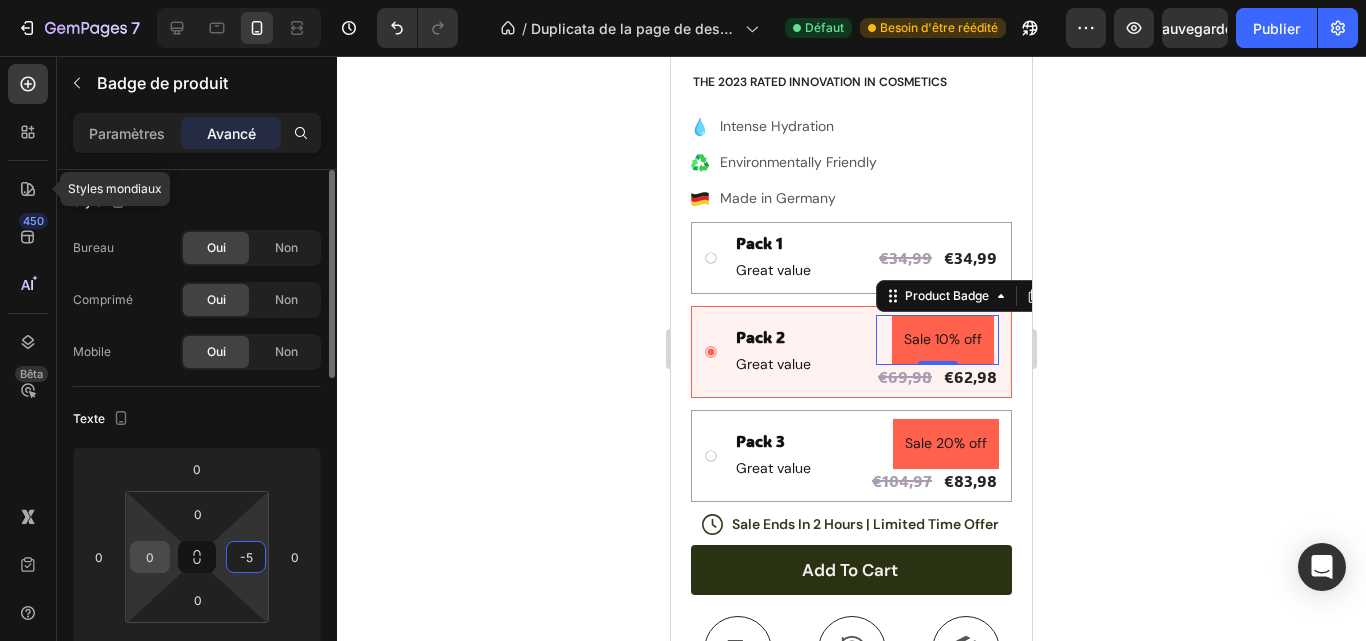 type on "5" 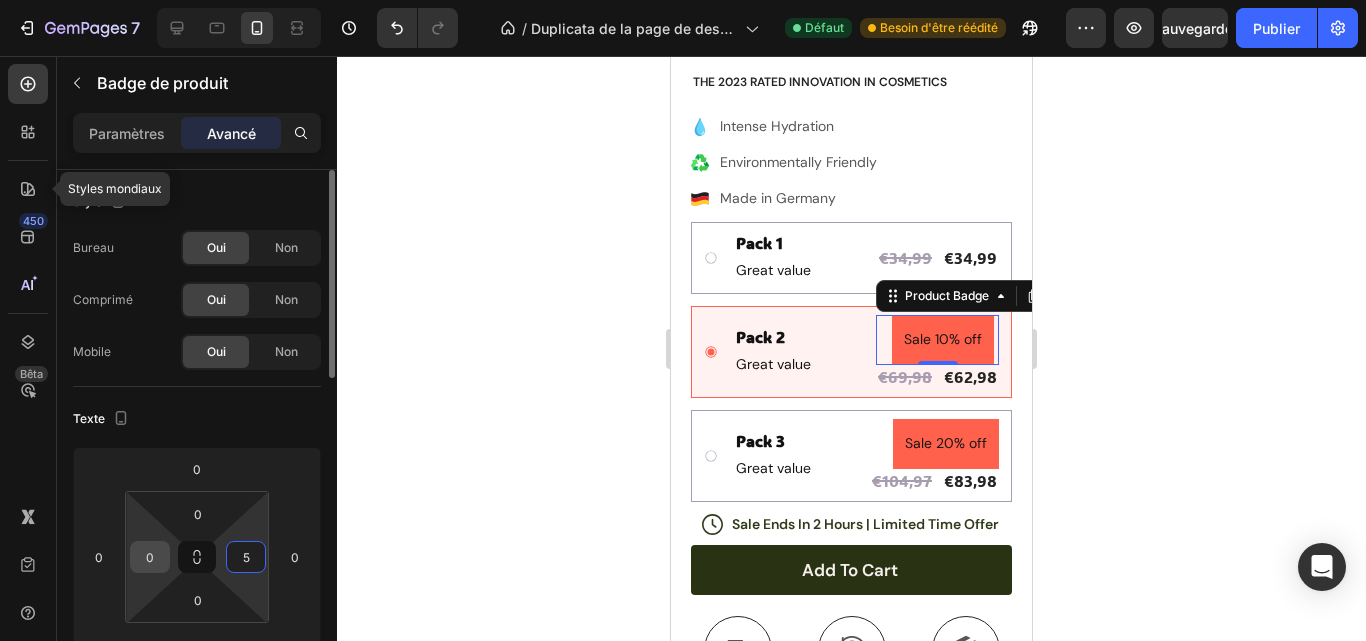 click on "0" at bounding box center [150, 557] 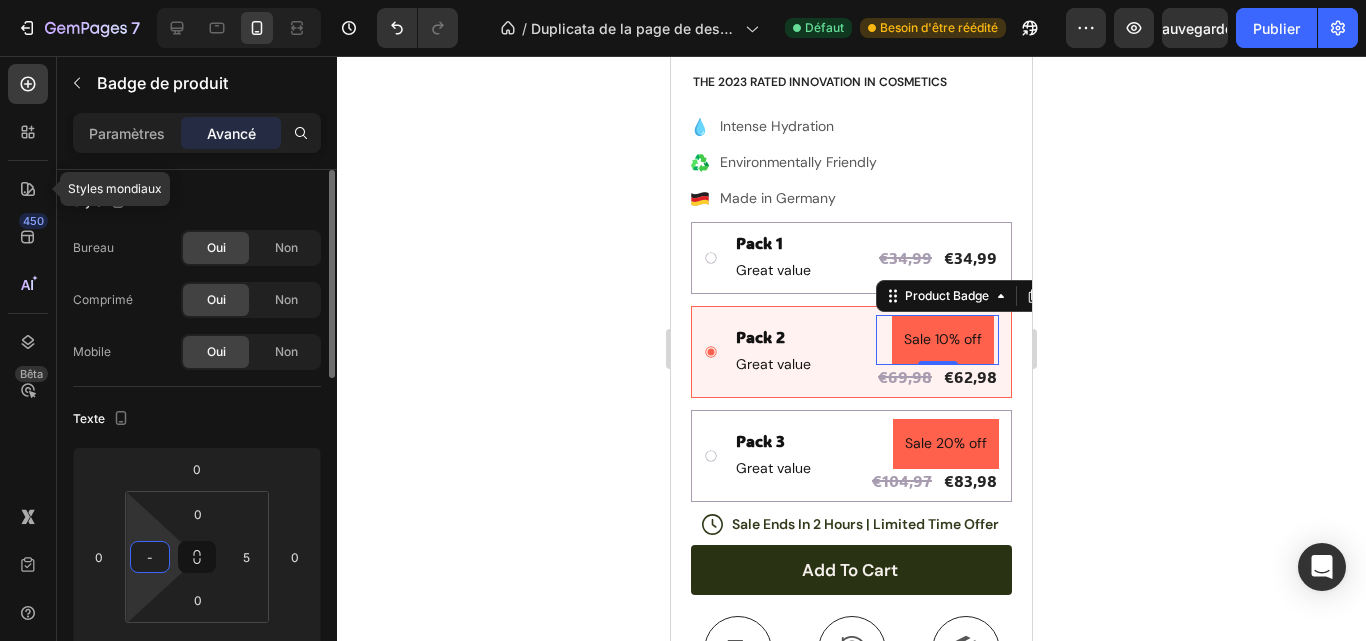 type on "-5" 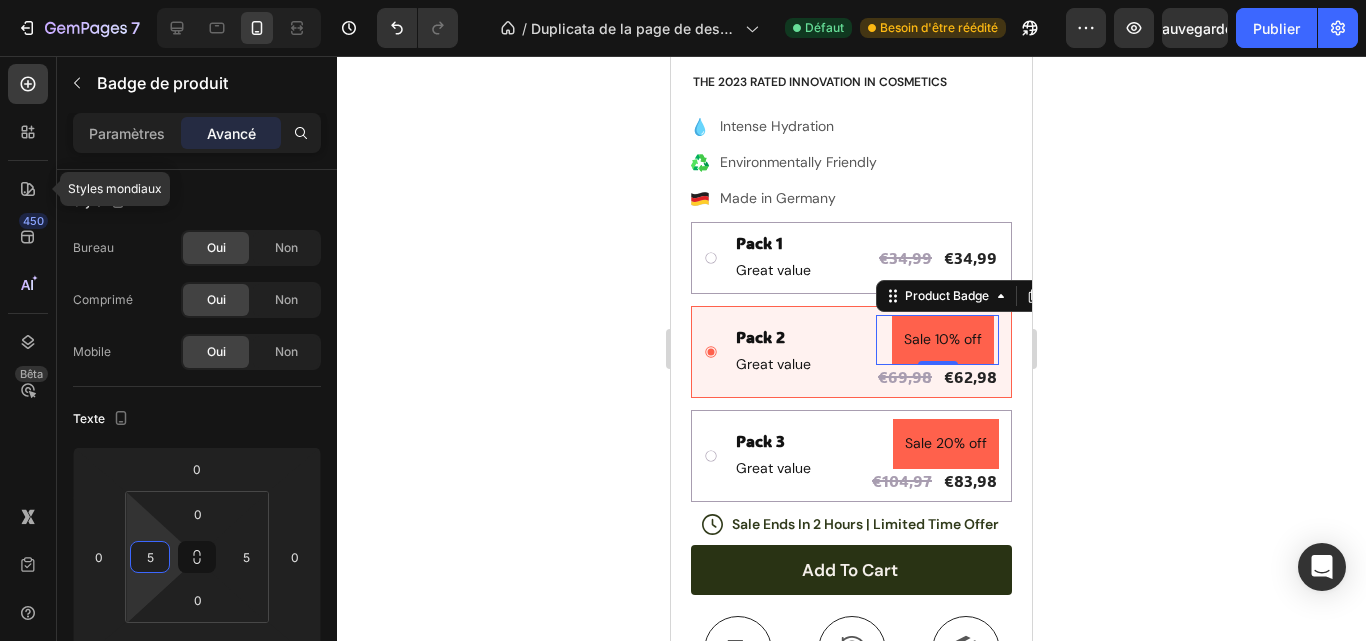 click 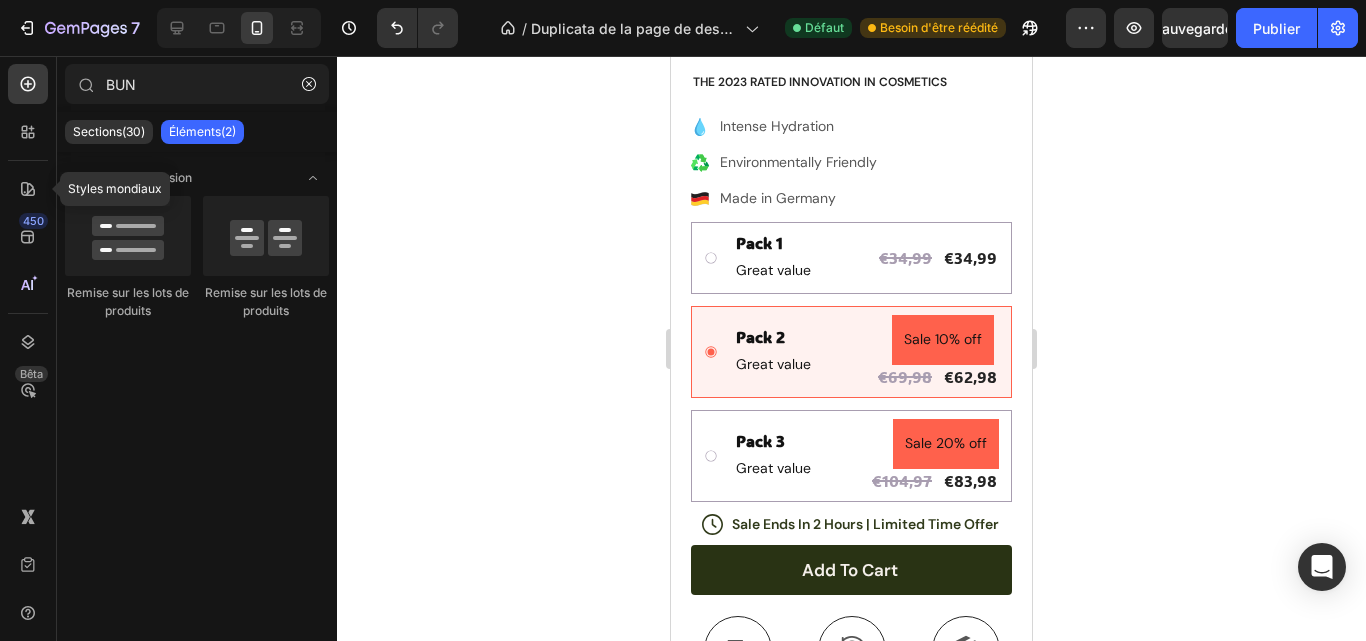 click 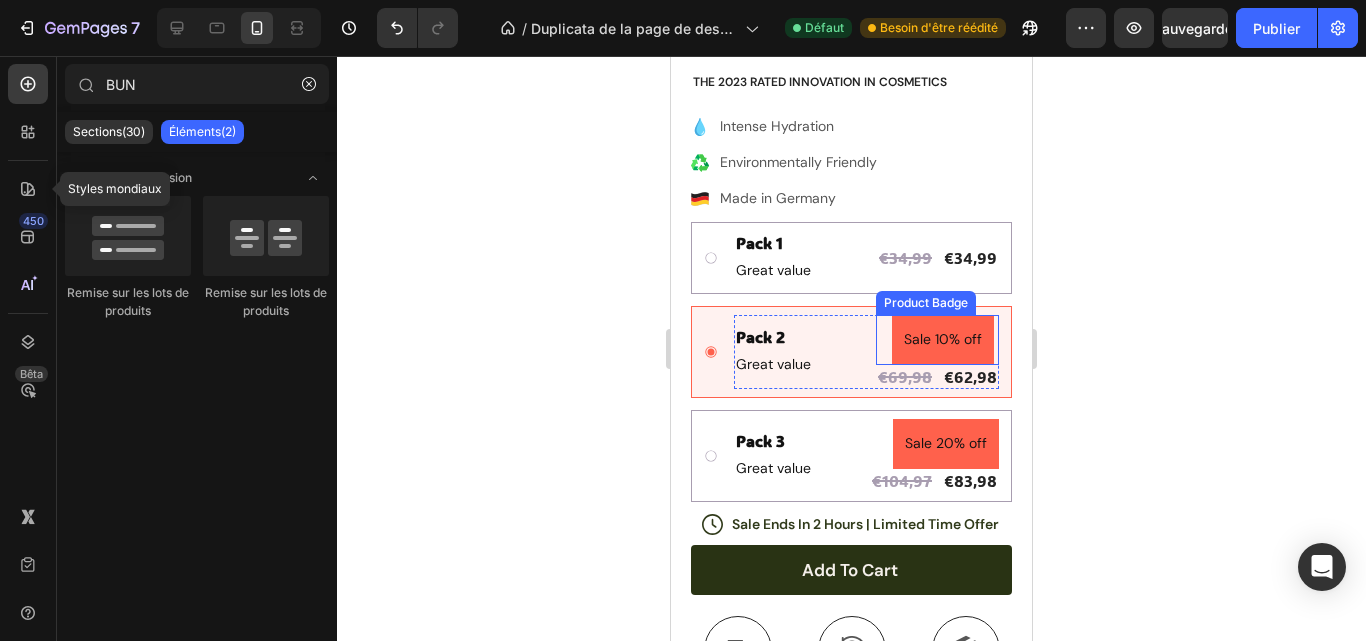 click on "Sale 10% off" at bounding box center (943, 339) 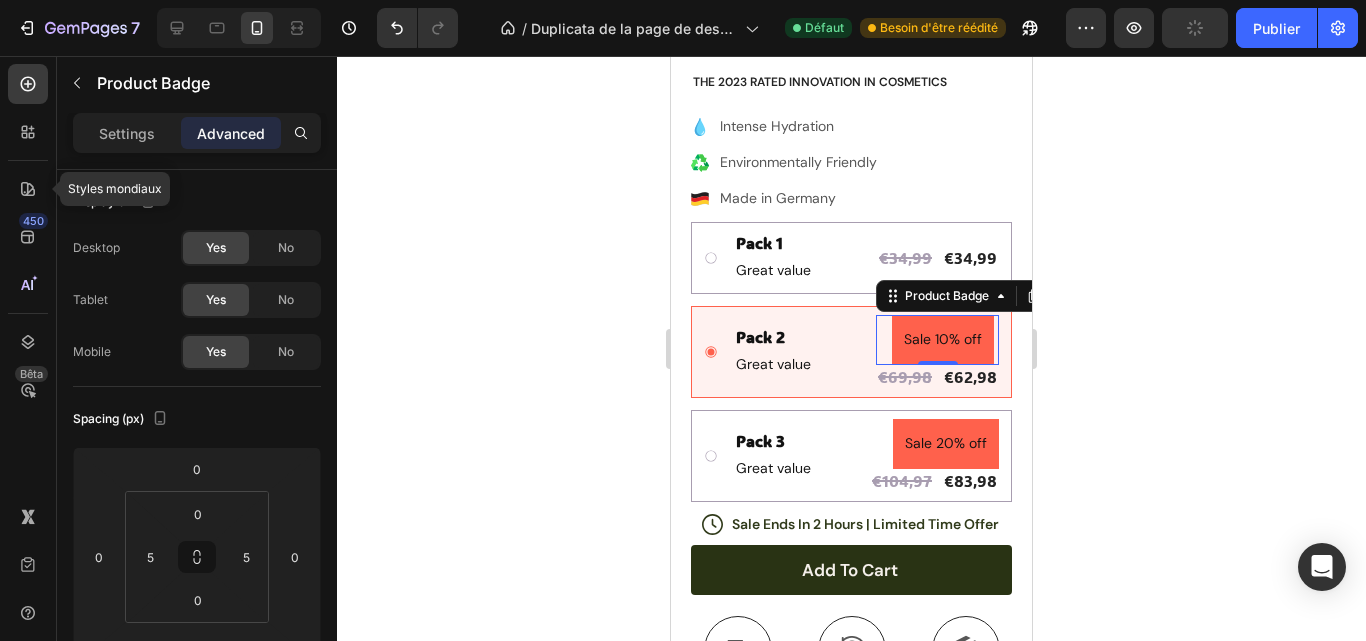 click 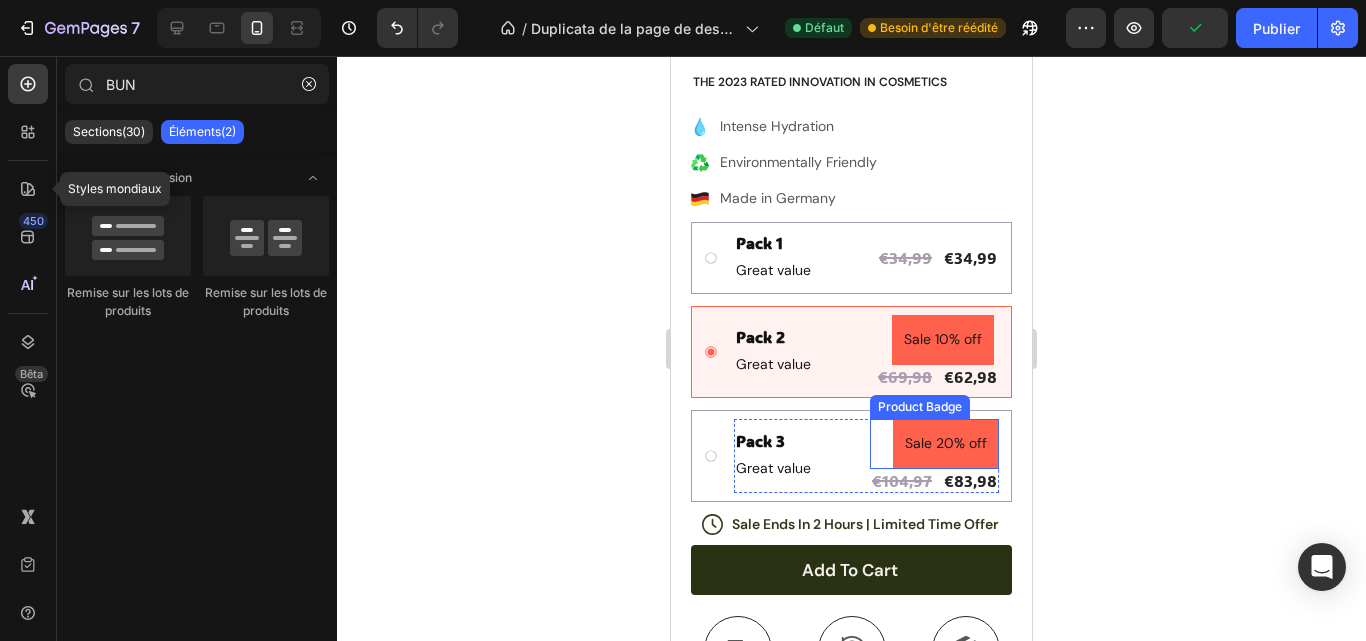 click on "Sale 20% off" at bounding box center (946, 443) 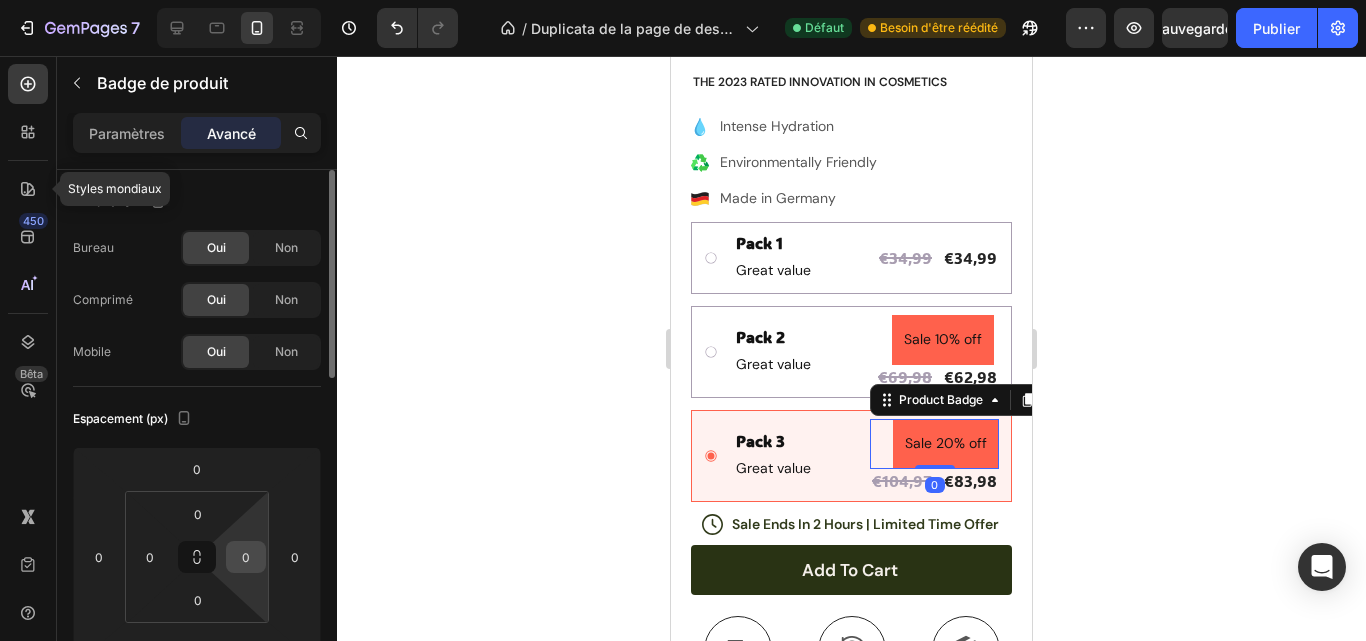 click on "0" at bounding box center (246, 557) 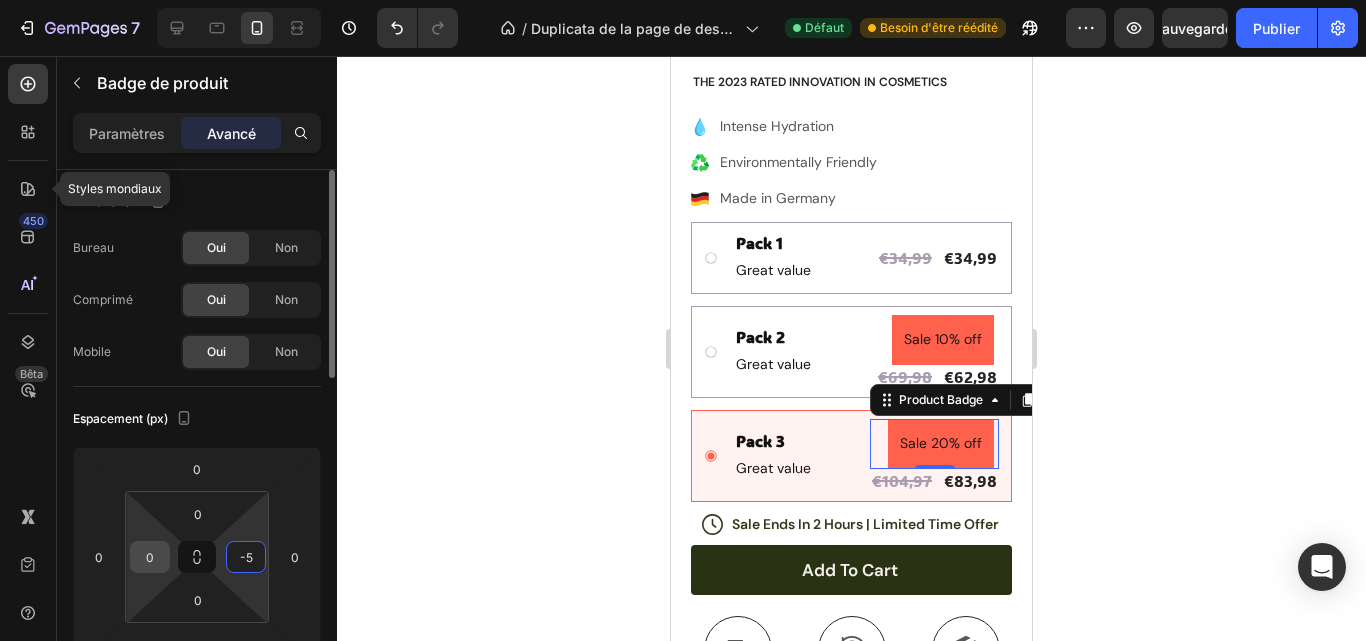 type on "5" 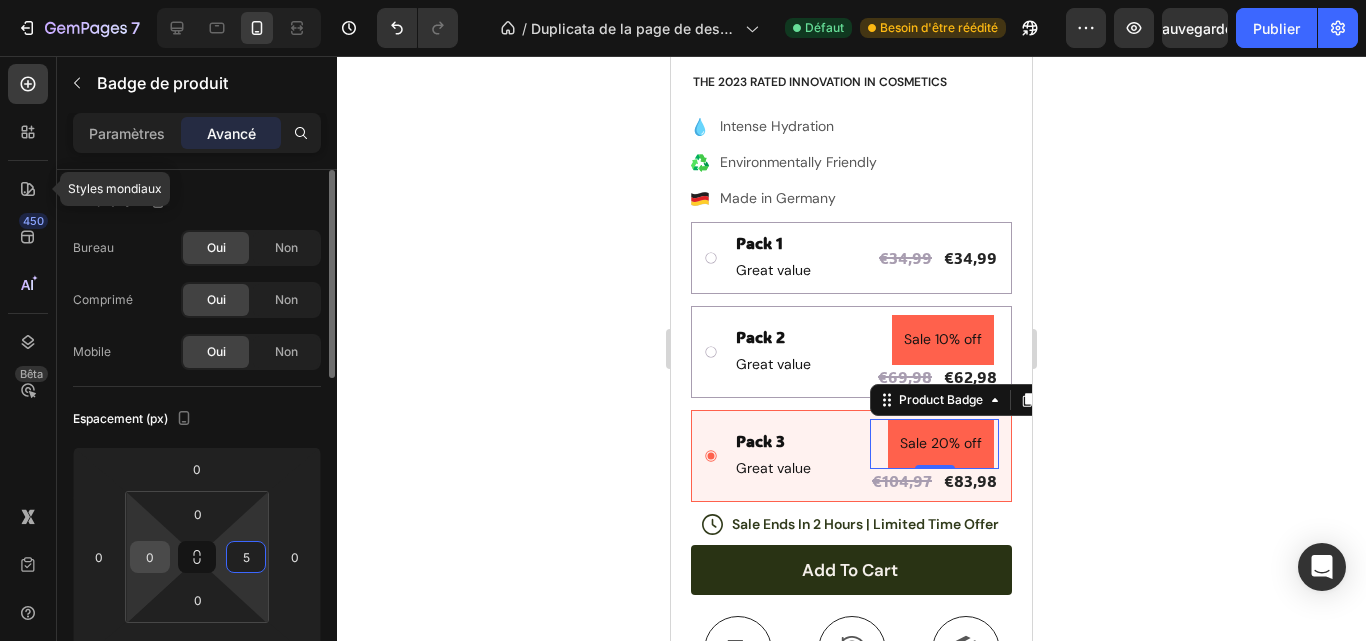 click on "0" at bounding box center (150, 557) 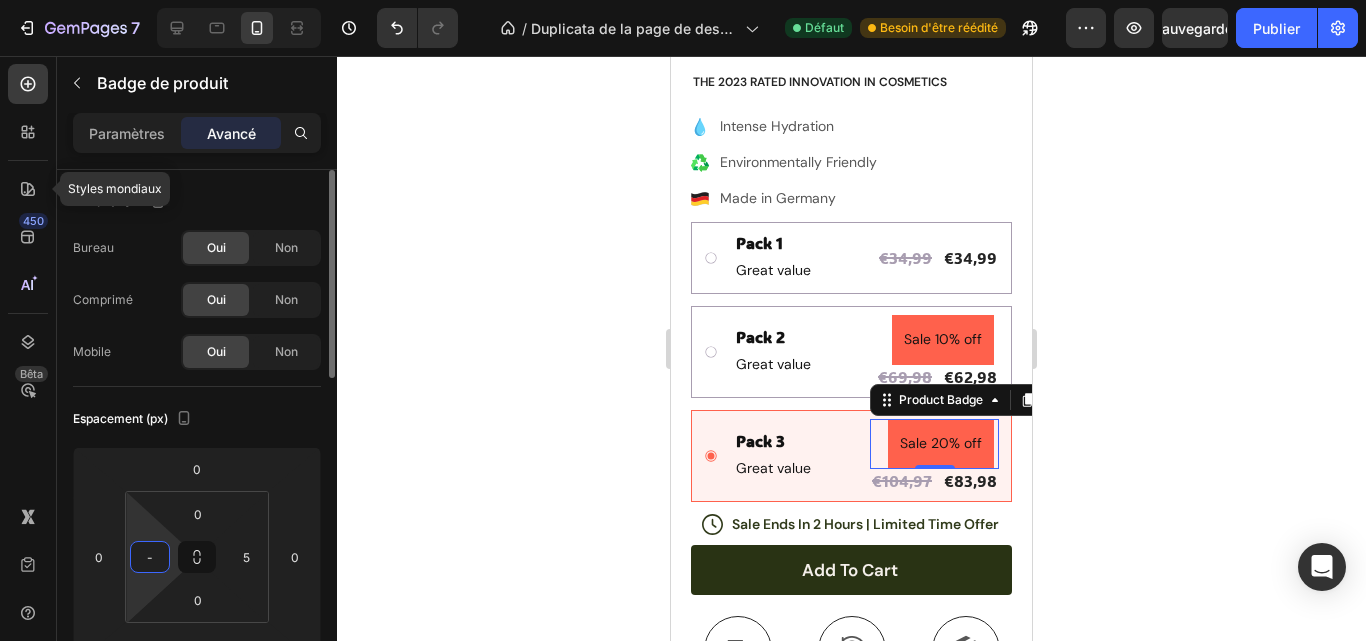 type on "-5" 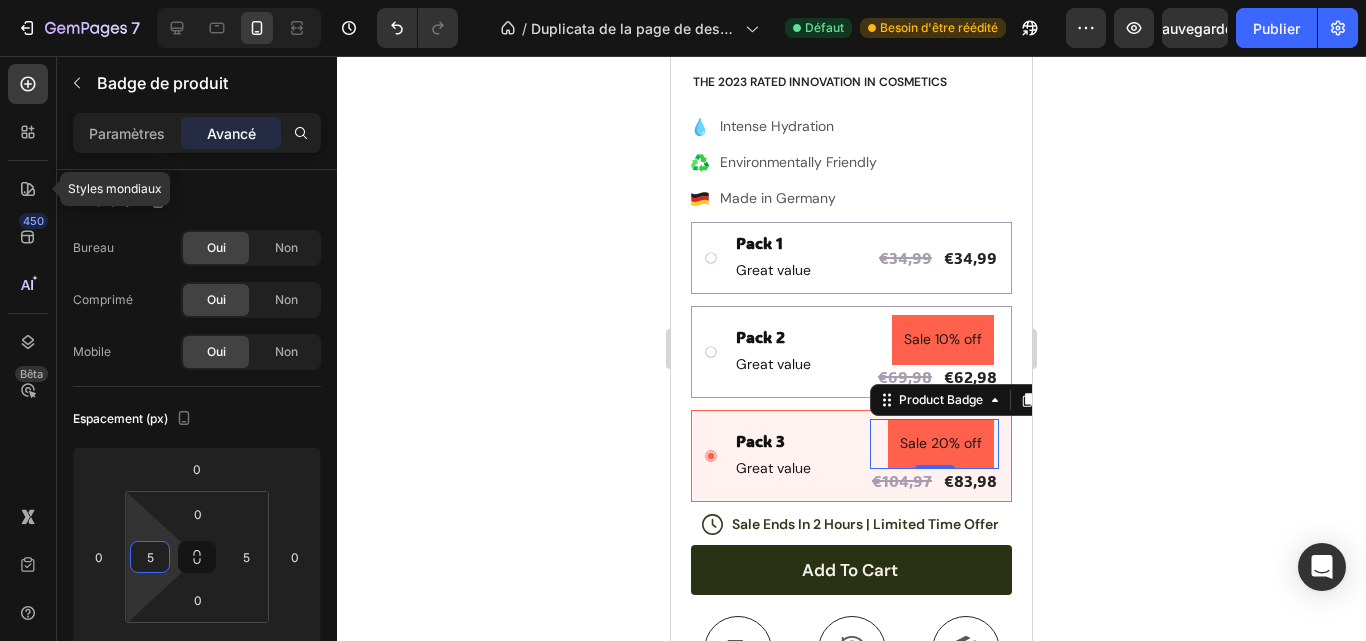 click 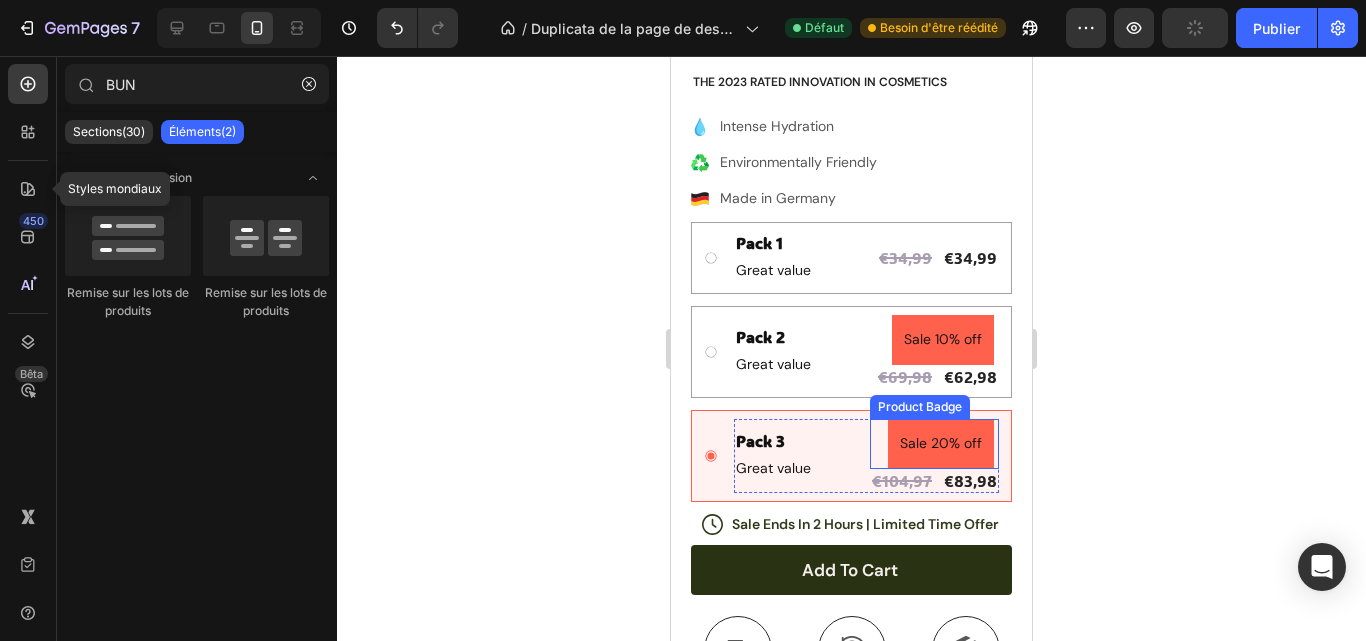 click on "Sale 20% off" at bounding box center (941, 443) 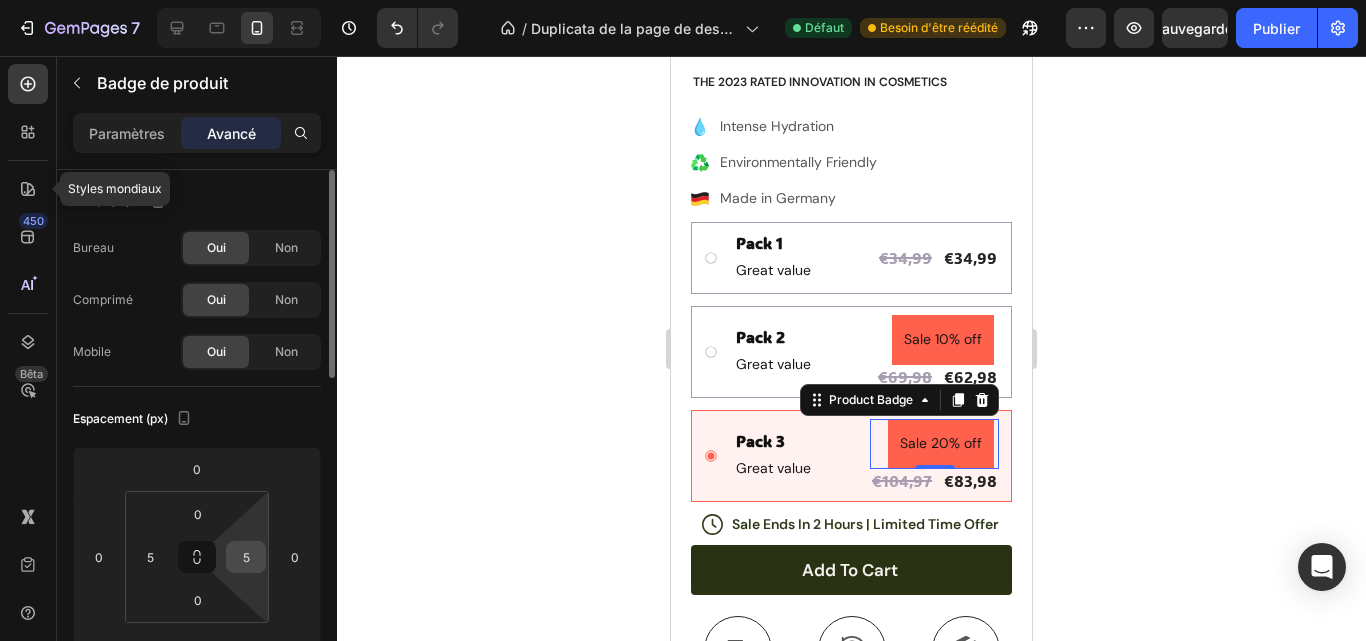 click on "5" at bounding box center [246, 557] 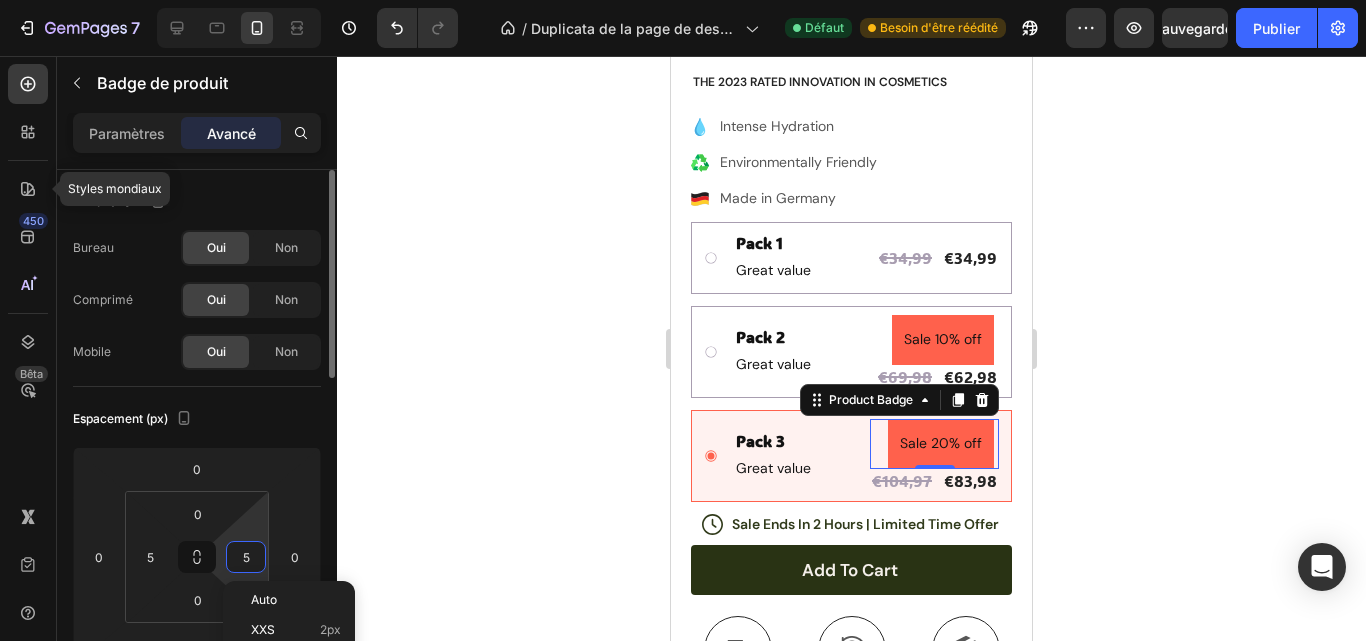 click on "5" at bounding box center (246, 557) 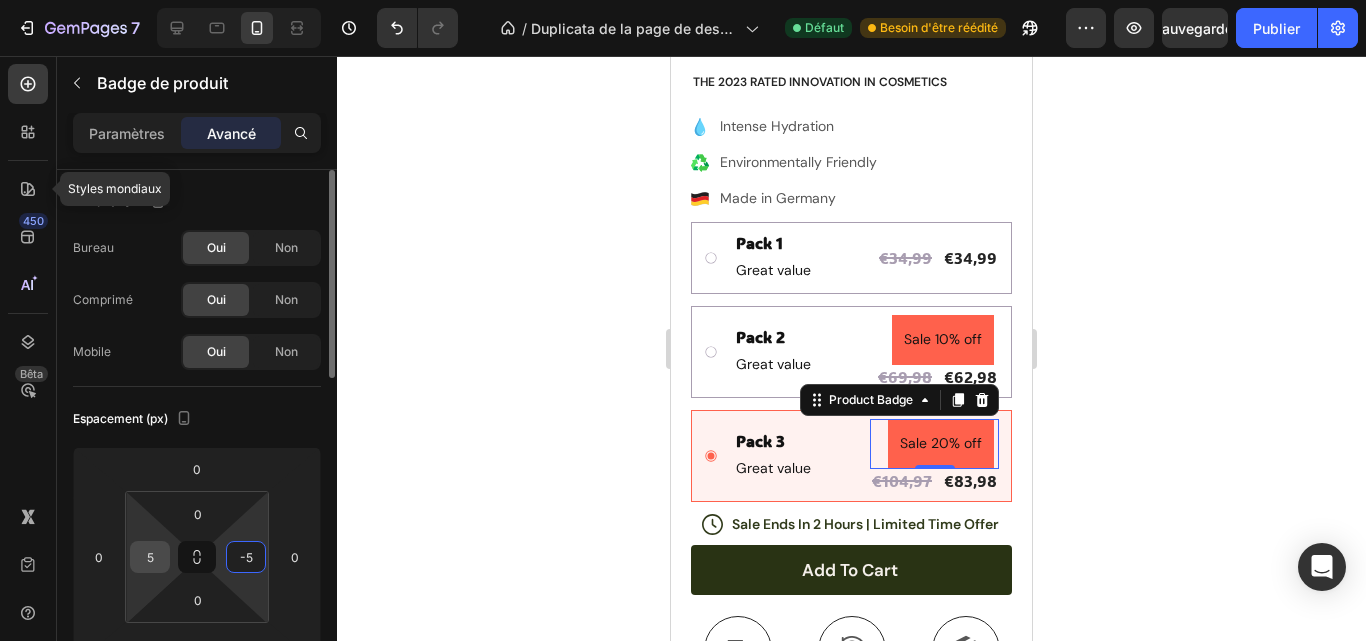 type on "-5" 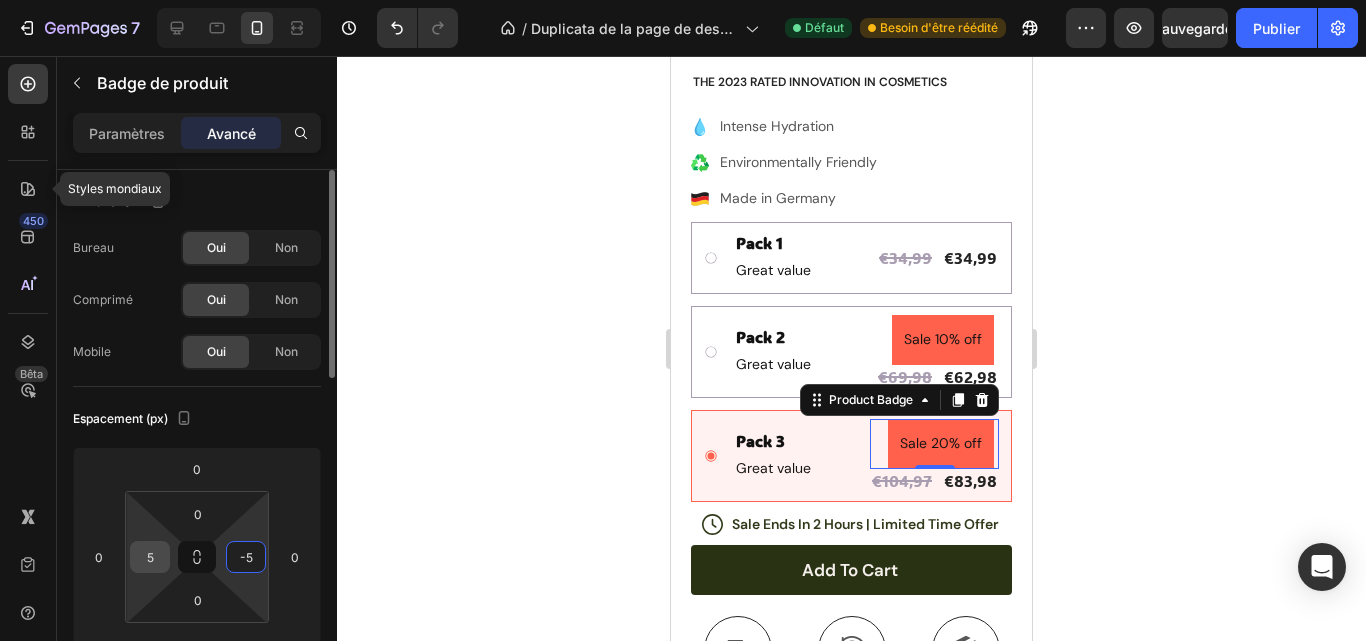 click on "5" at bounding box center [150, 557] 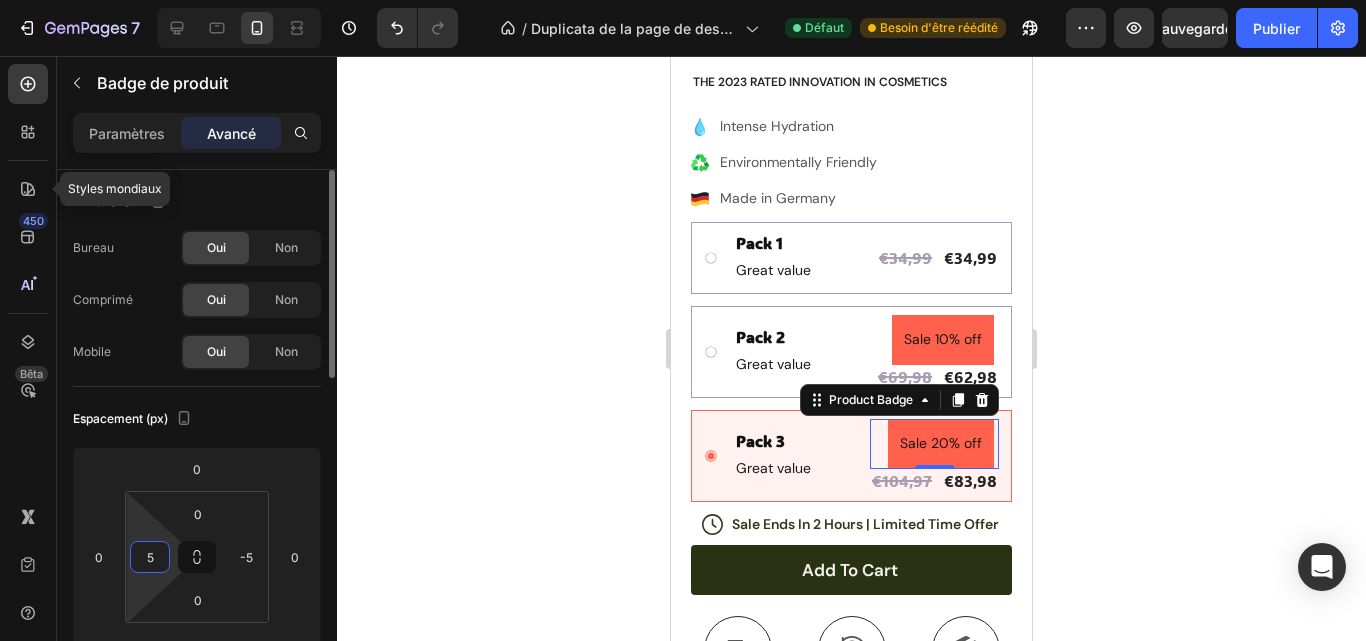 click on "5" at bounding box center (150, 557) 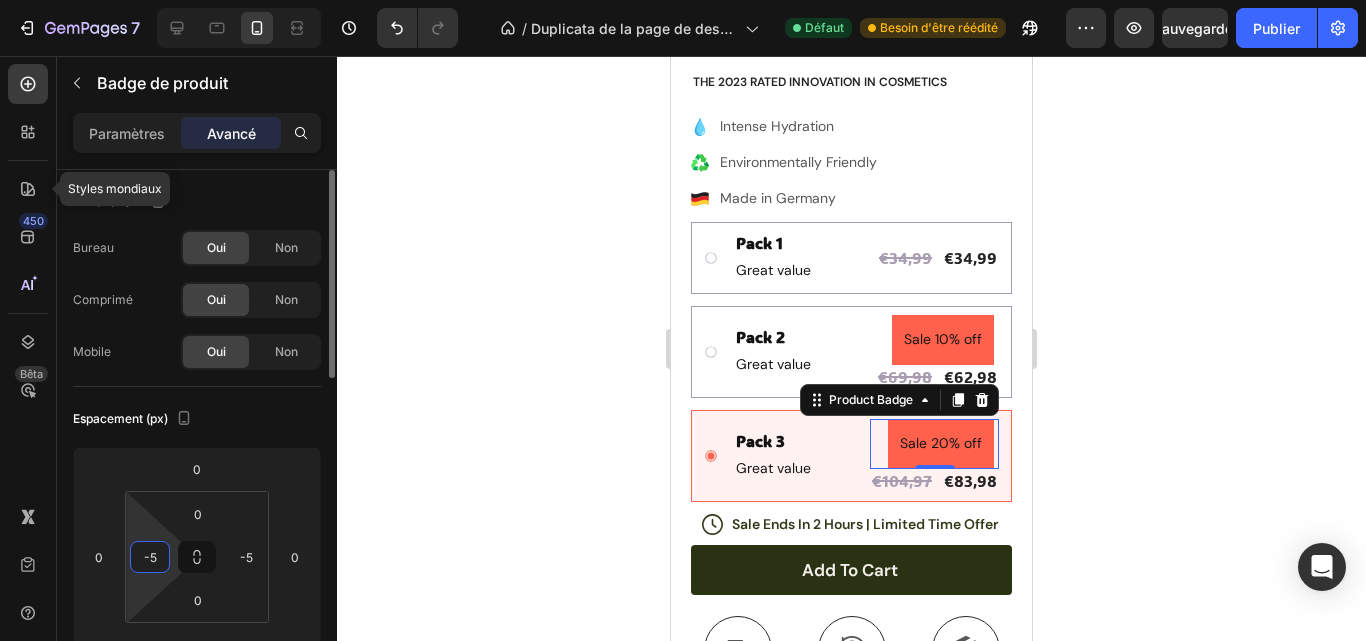 type on "-5" 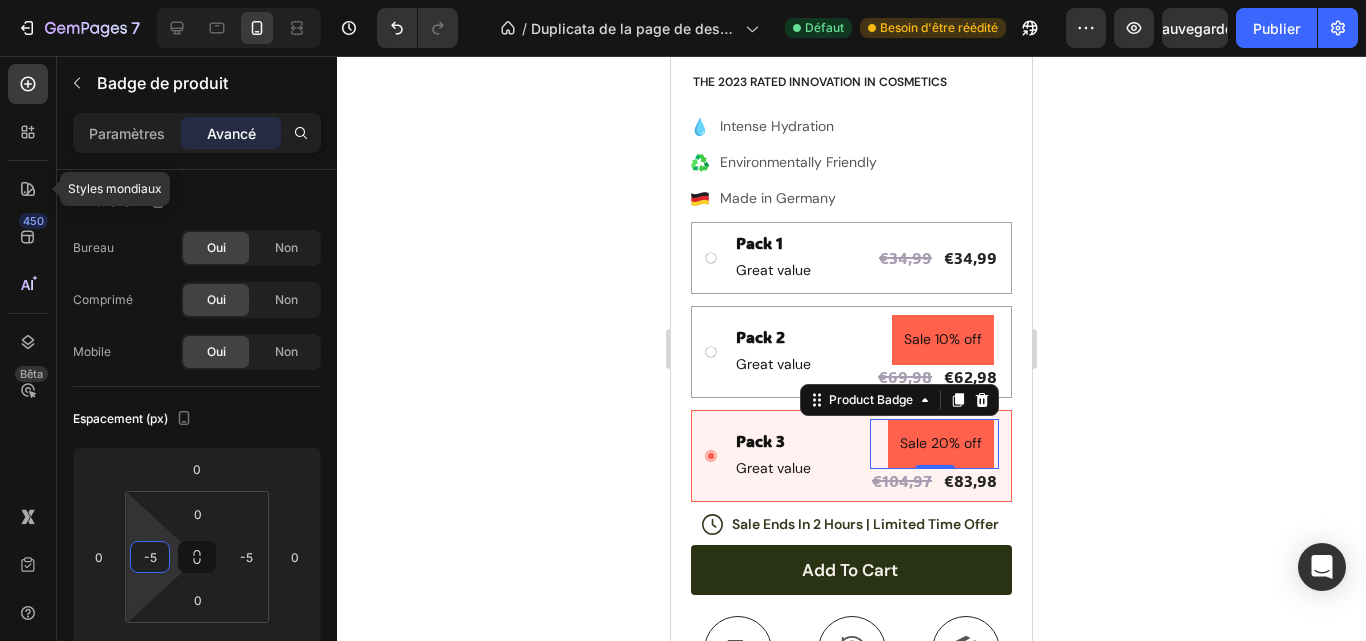 click 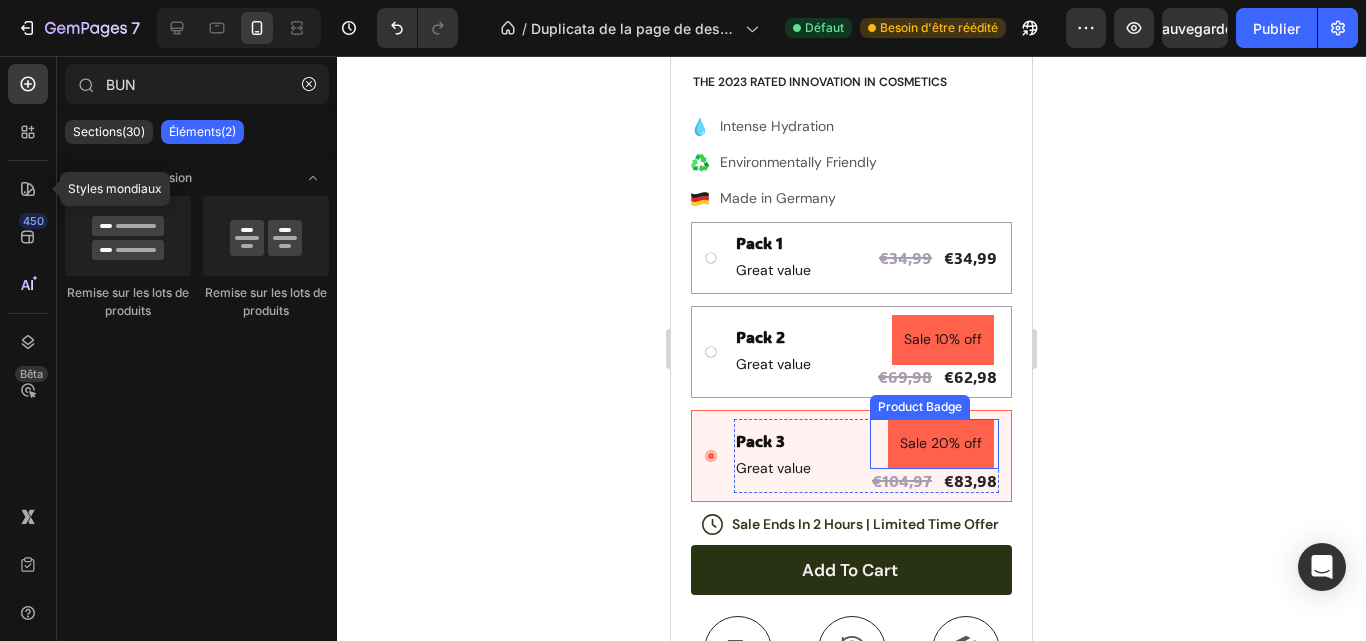 click on "Sale 20% off" at bounding box center [941, 443] 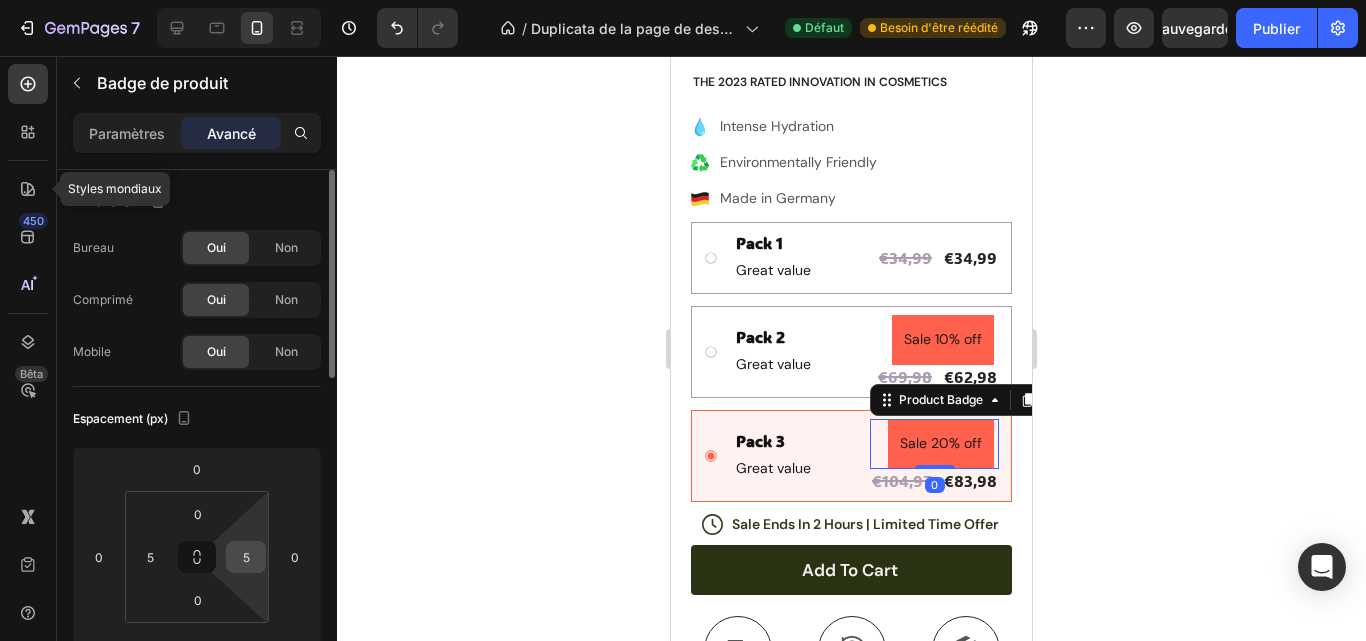 click on "5" at bounding box center (246, 557) 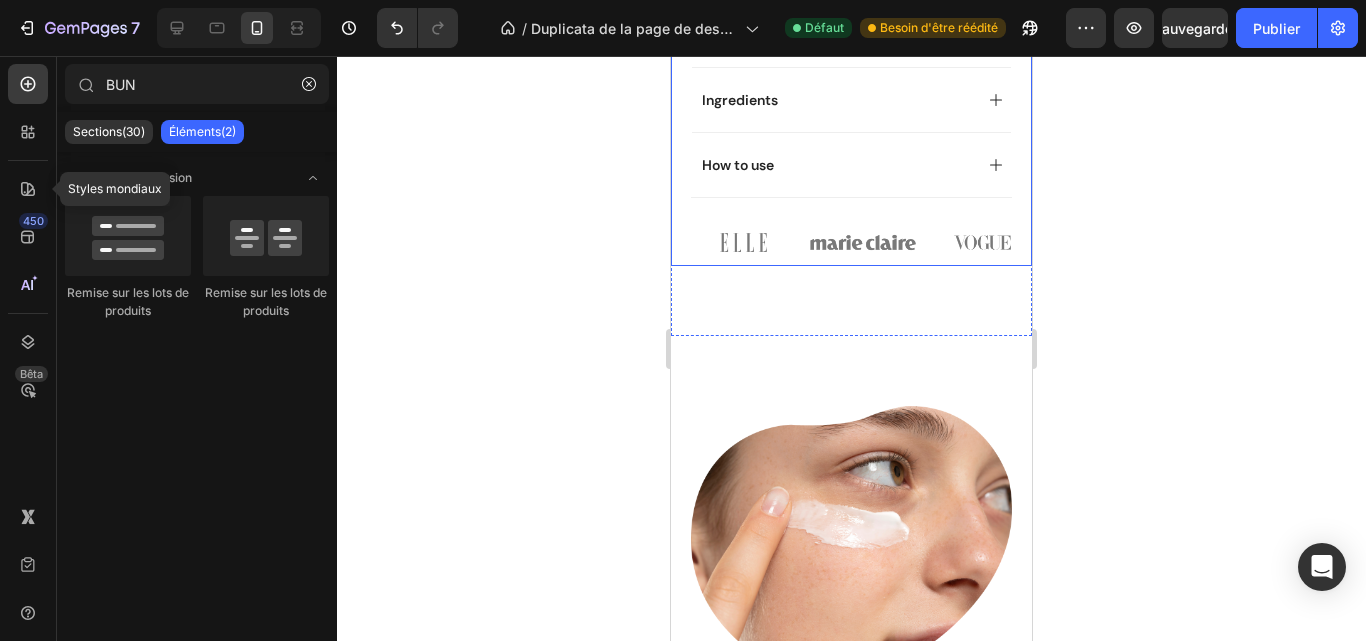 scroll, scrollTop: 1690, scrollLeft: 0, axis: vertical 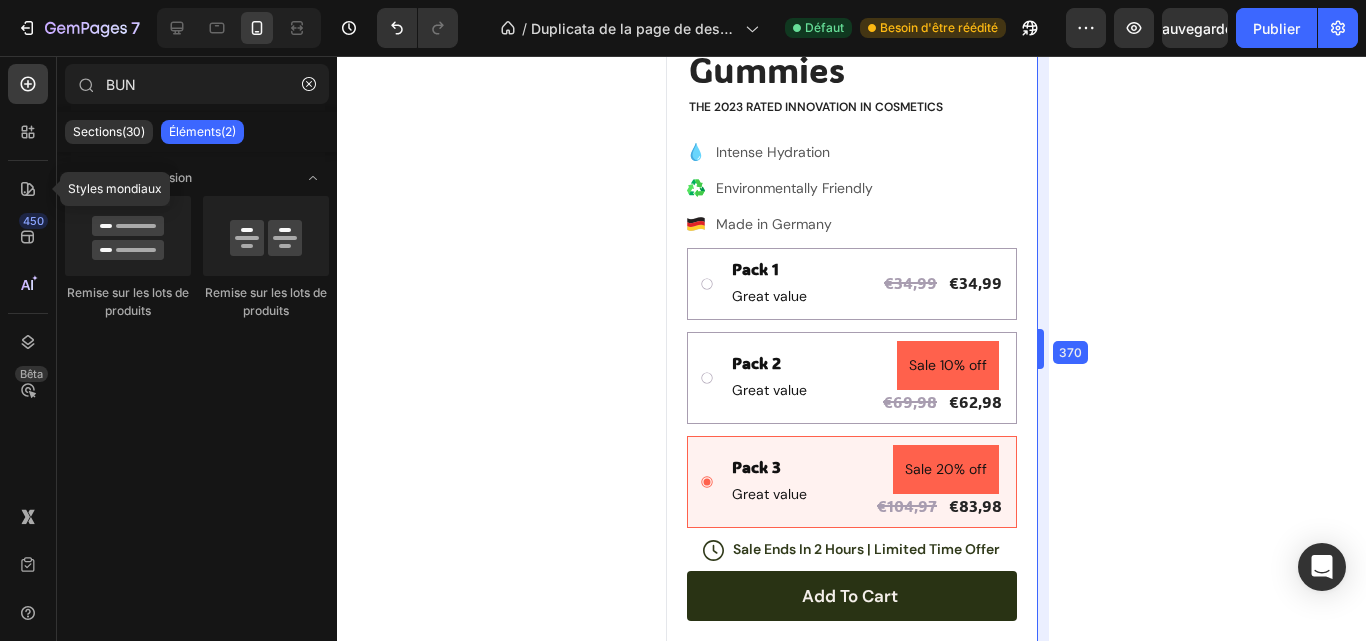 drag, startPoint x: 351, startPoint y: 164, endPoint x: 1046, endPoint y: 117, distance: 696.5874 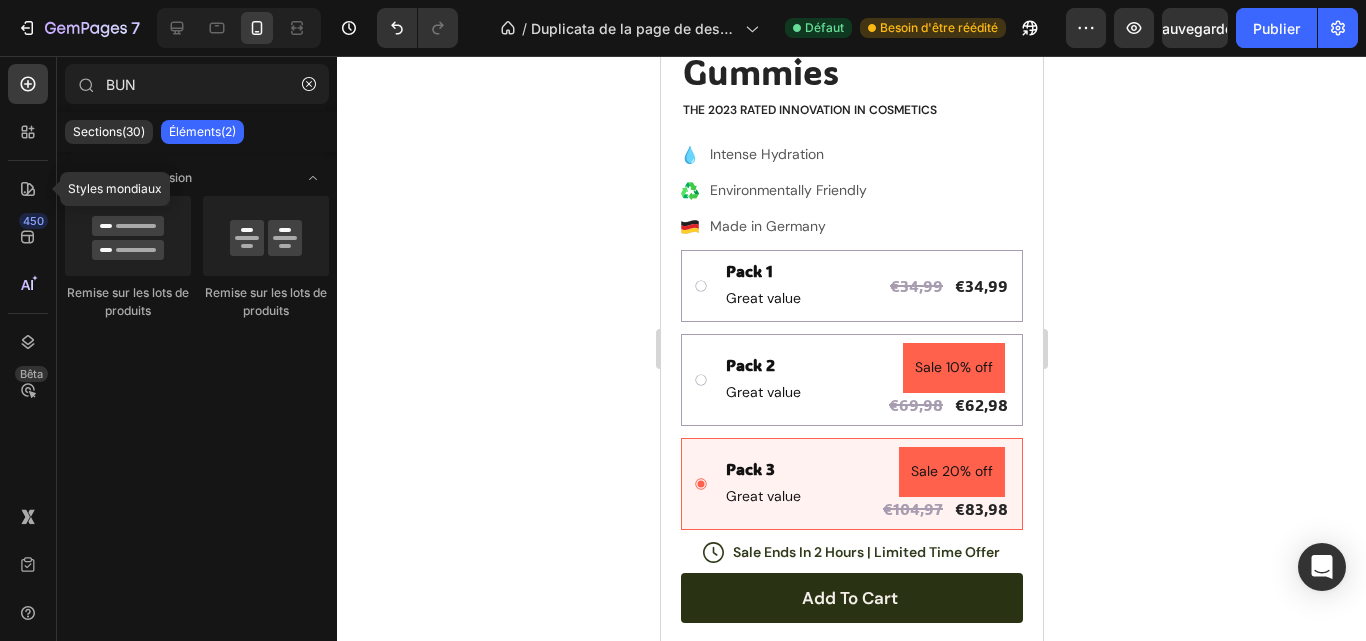 scroll, scrollTop: 716, scrollLeft: 0, axis: vertical 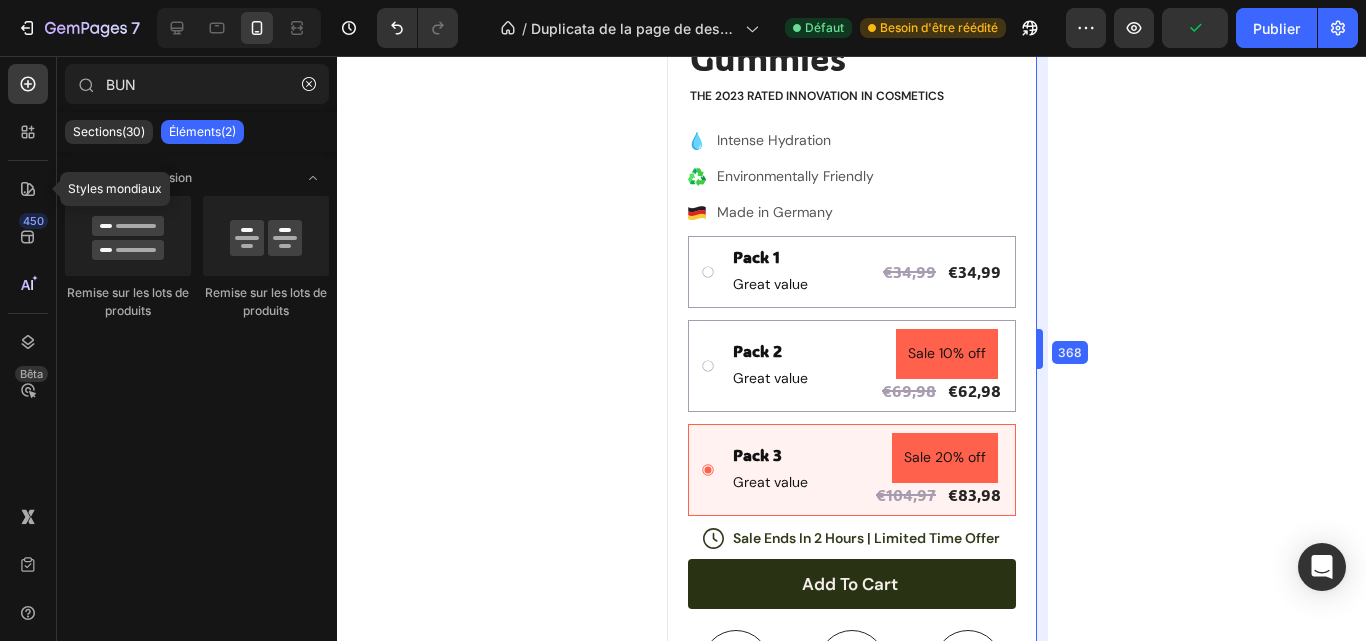 drag, startPoint x: 1043, startPoint y: 234, endPoint x: 997, endPoint y: 225, distance: 46.872166 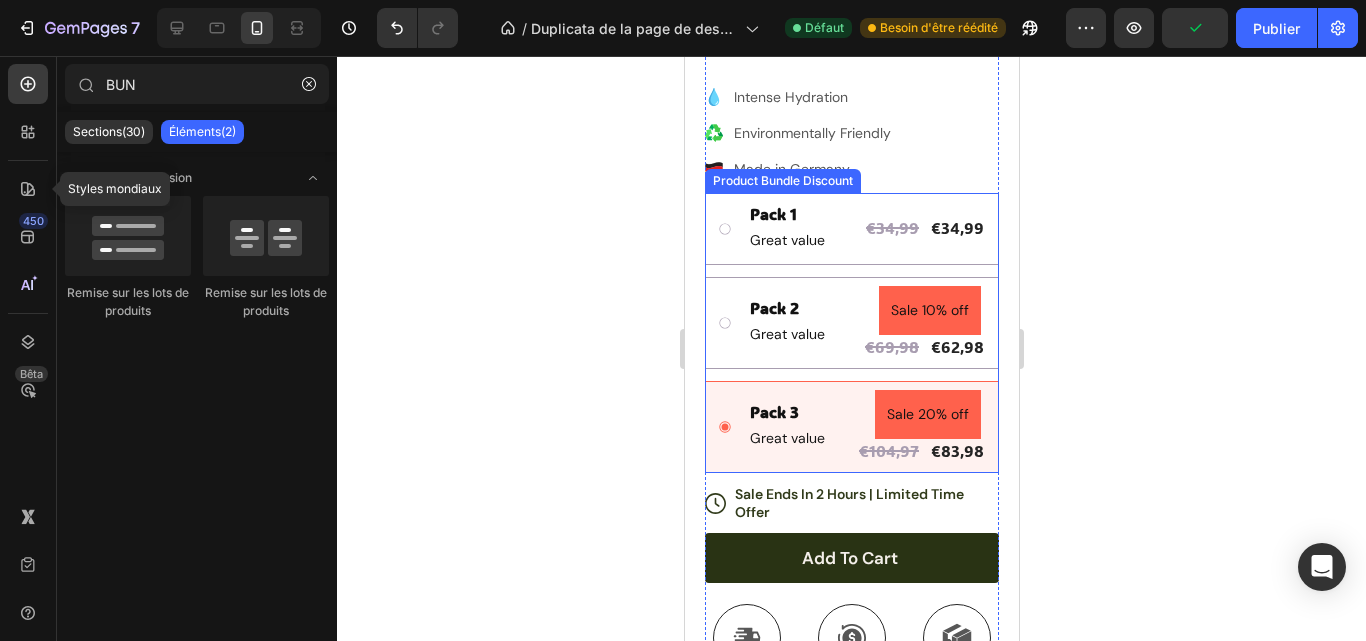 scroll, scrollTop: 655, scrollLeft: 0, axis: vertical 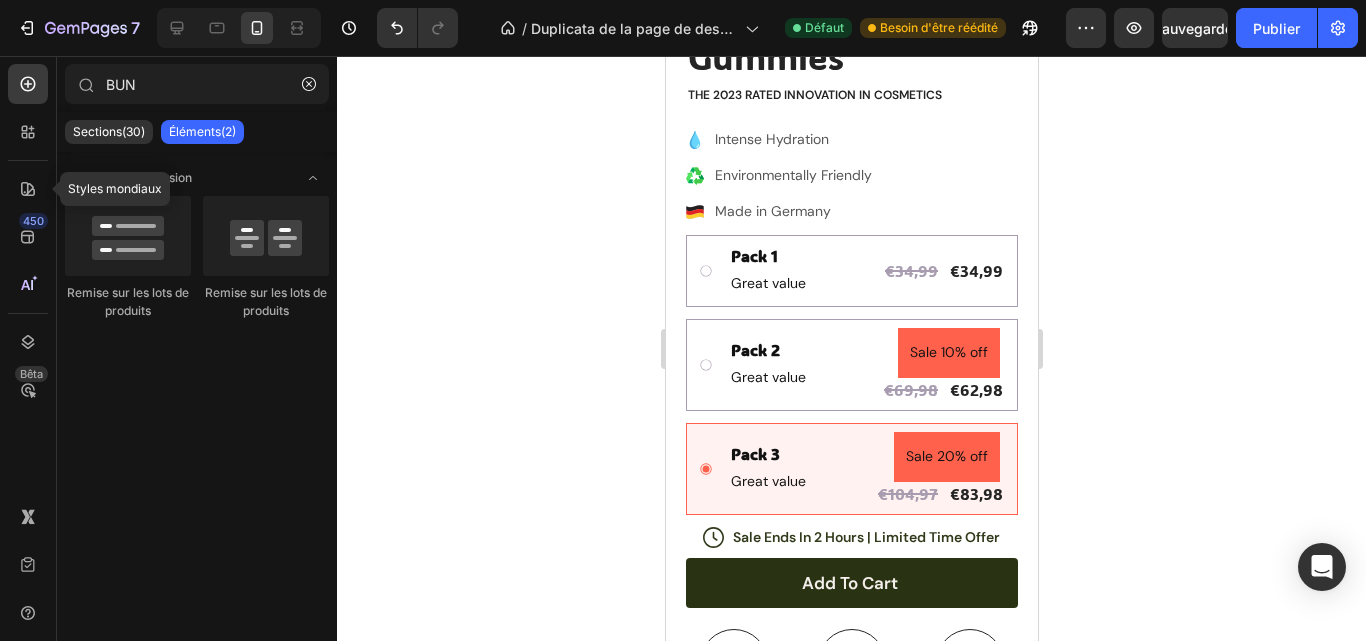 drag, startPoint x: 1106, startPoint y: 300, endPoint x: 363, endPoint y: 204, distance: 749.1762 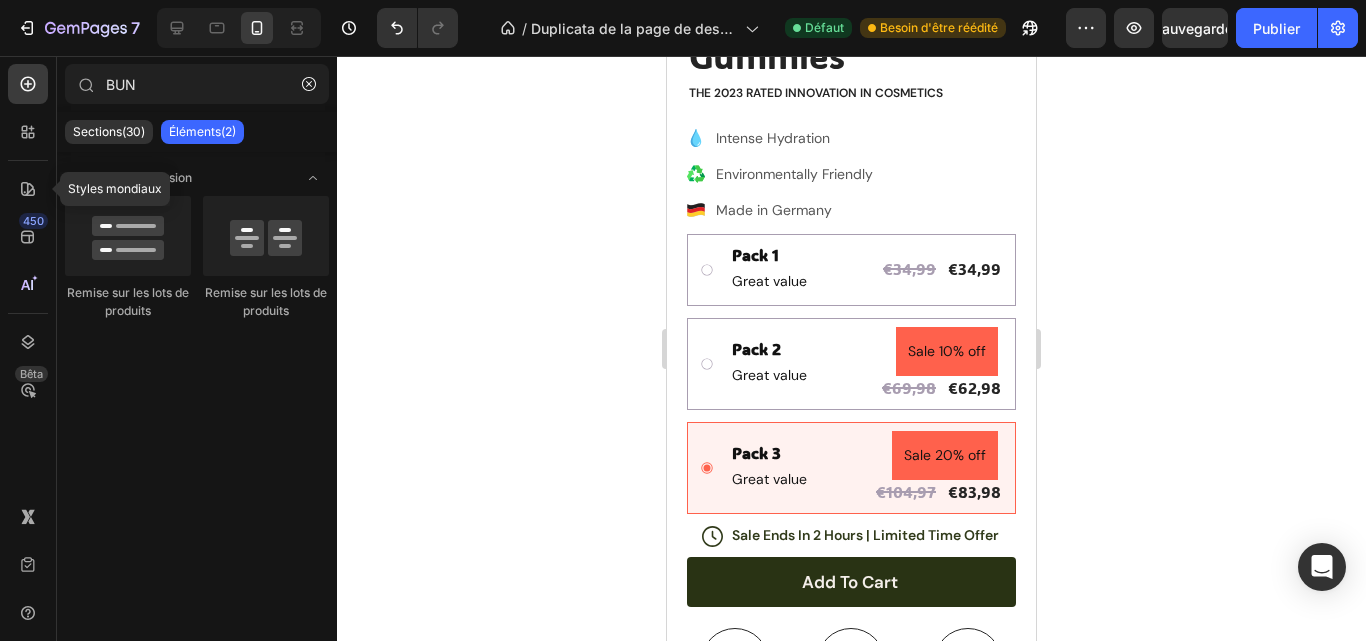 scroll, scrollTop: 700, scrollLeft: 0, axis: vertical 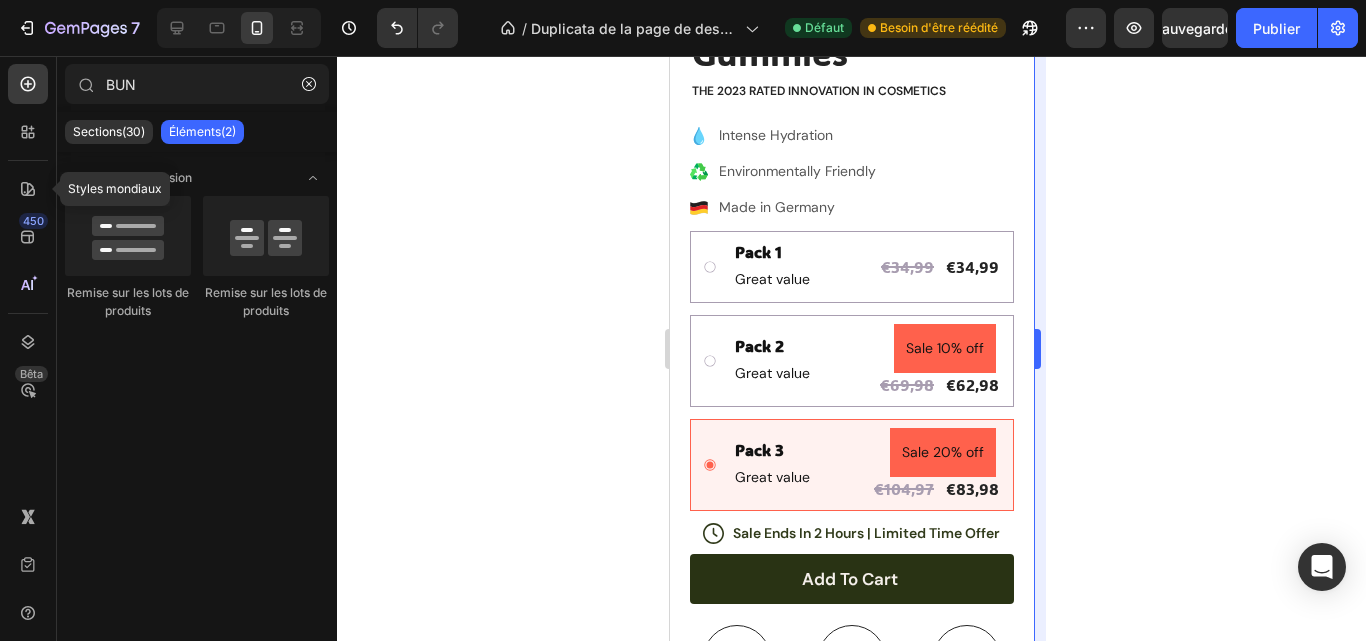 click 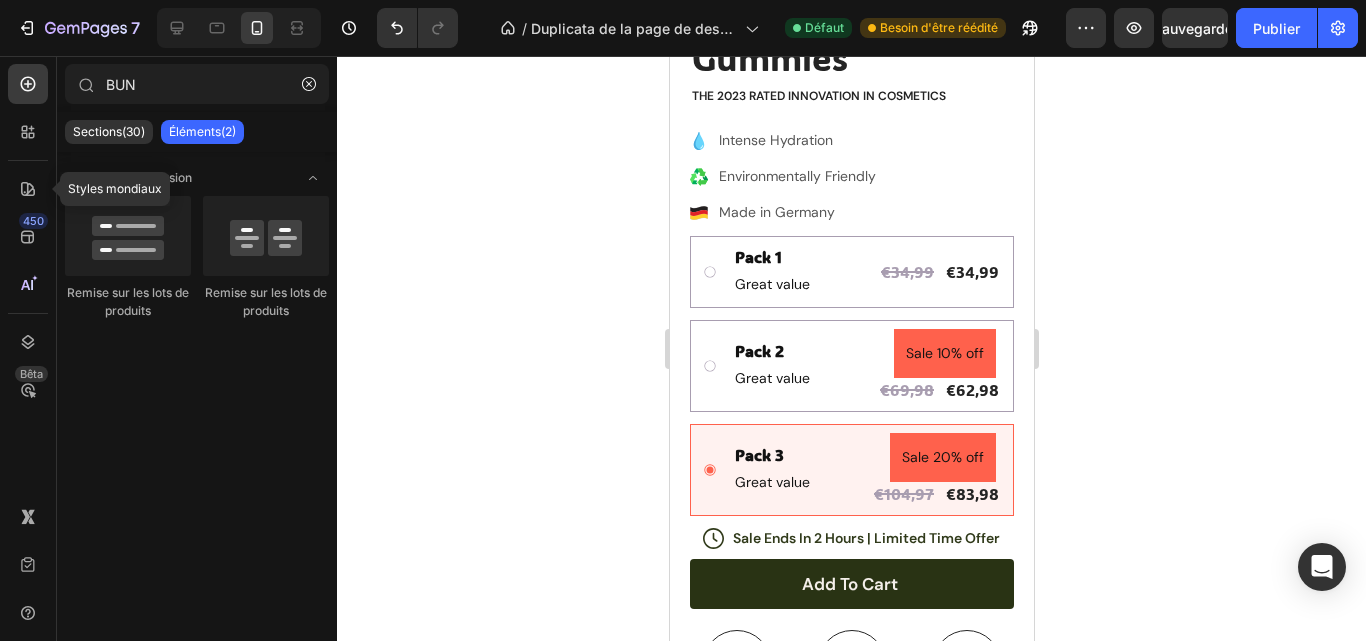 scroll, scrollTop: 1356, scrollLeft: 0, axis: vertical 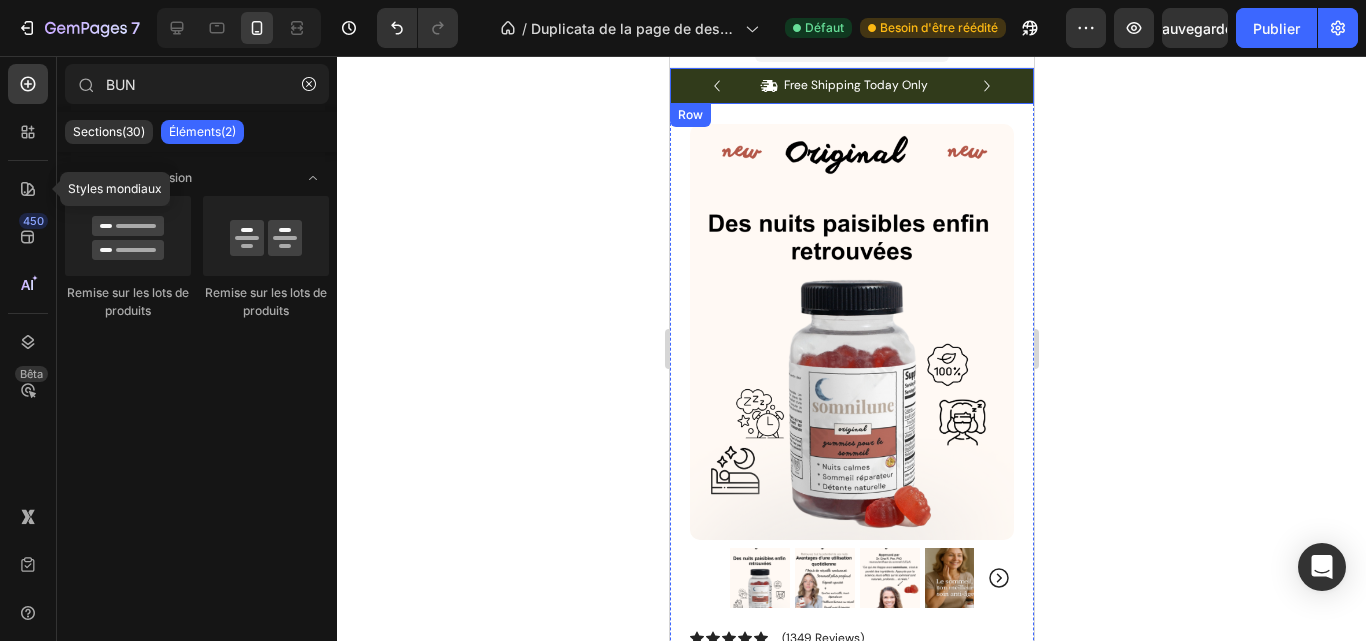 click on "Icon Free Shipping Today Only Text Block Row
Icon 84,000+ HaPpy Customer Text Block Row
Carousel Row" at bounding box center [851, 86] 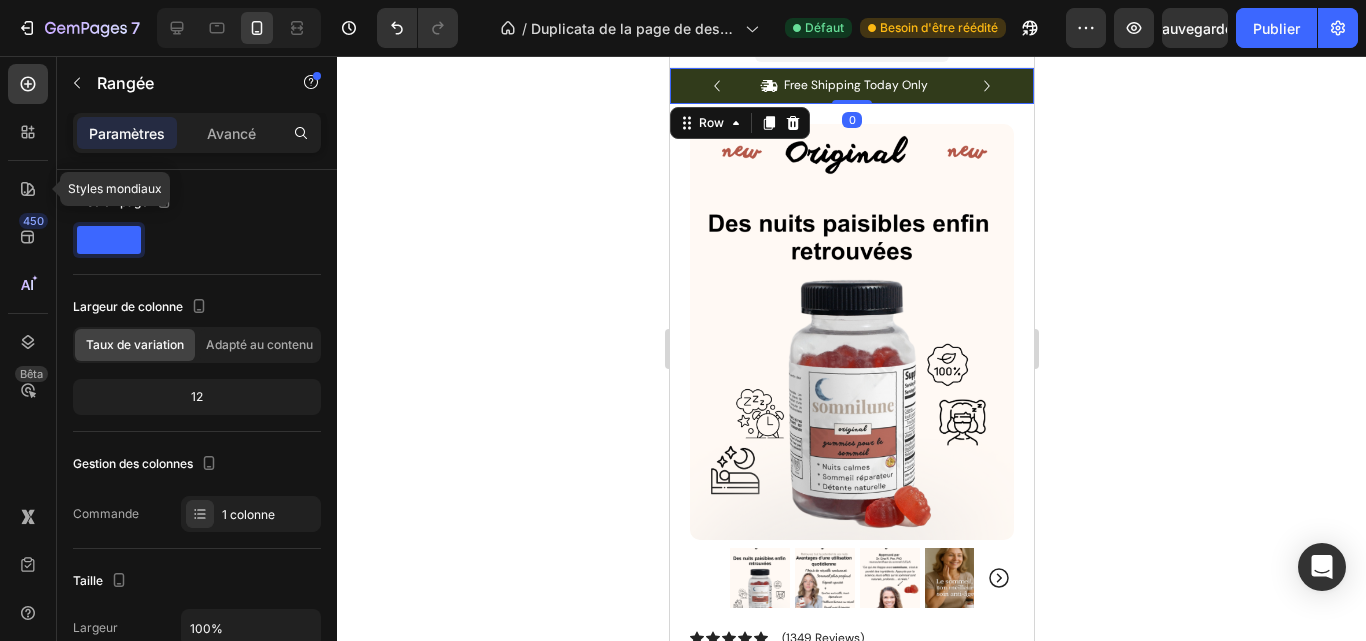 click on "Icon Free Shipping Today Only Text Block Row
Icon 84,000+ HaPpy Customer Text Block Row
Carousel Row   0" at bounding box center [851, 86] 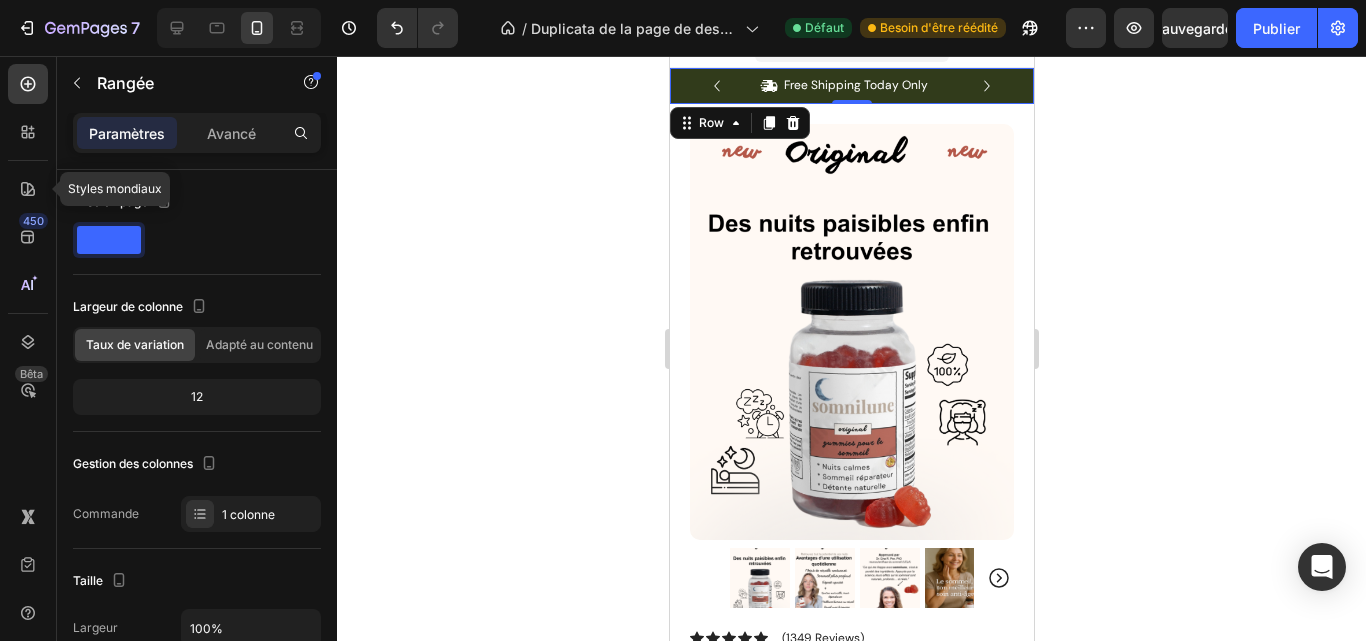 click on "Icon Free Shipping Today Only Text Block Row
Icon 84,000+ HaPpy Customer Text Block Row
Carousel Row   0" at bounding box center (851, 86) 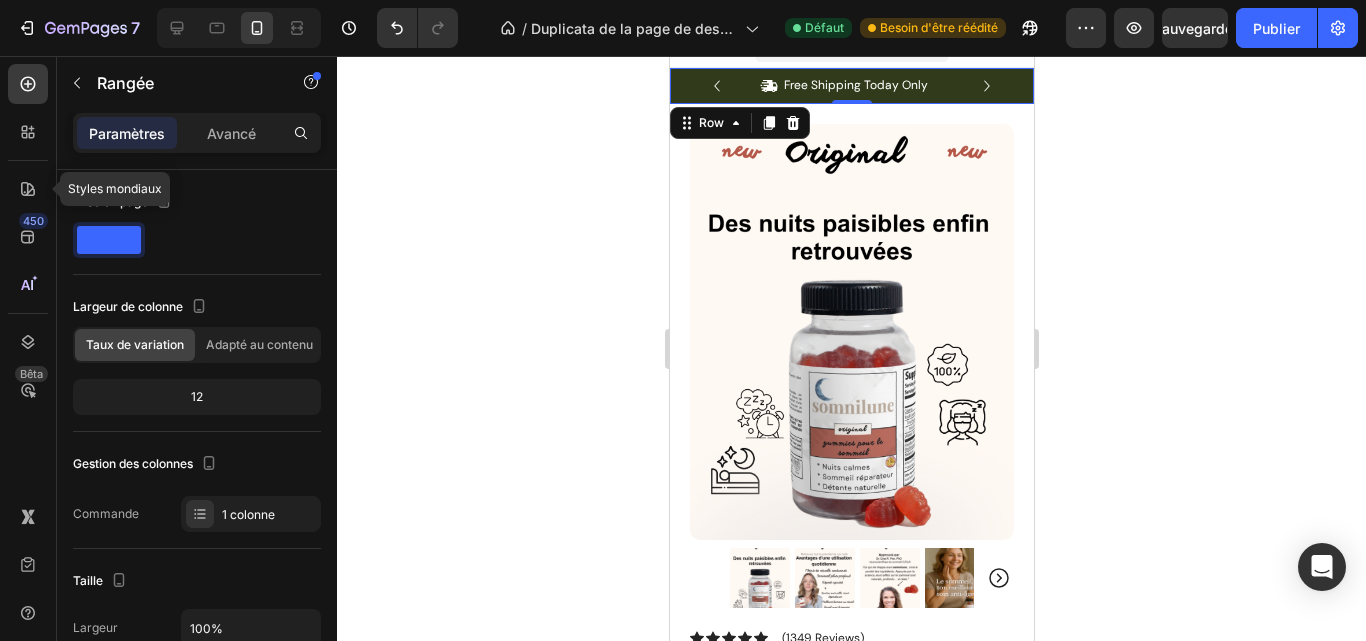 click on "Icon Free Shipping Today Only Text Block Row
Icon 84,000+ HaPpy Customer Text Block Row
Carousel Row   0" at bounding box center (851, 86) 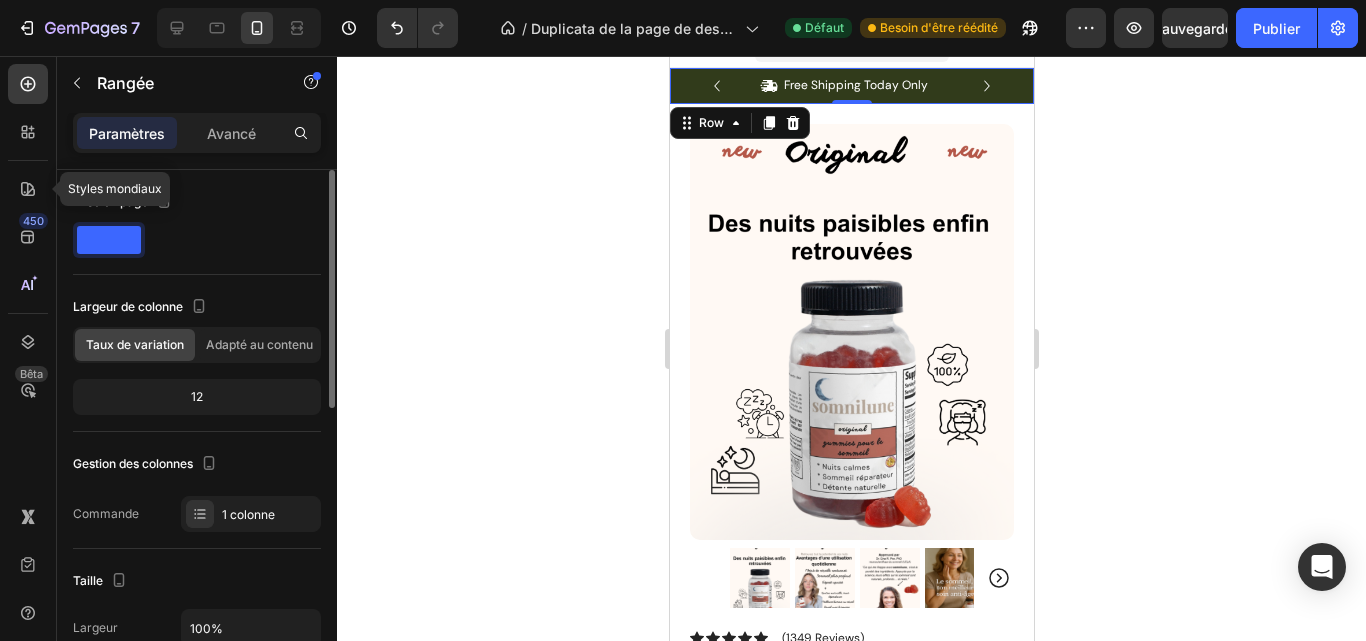 click 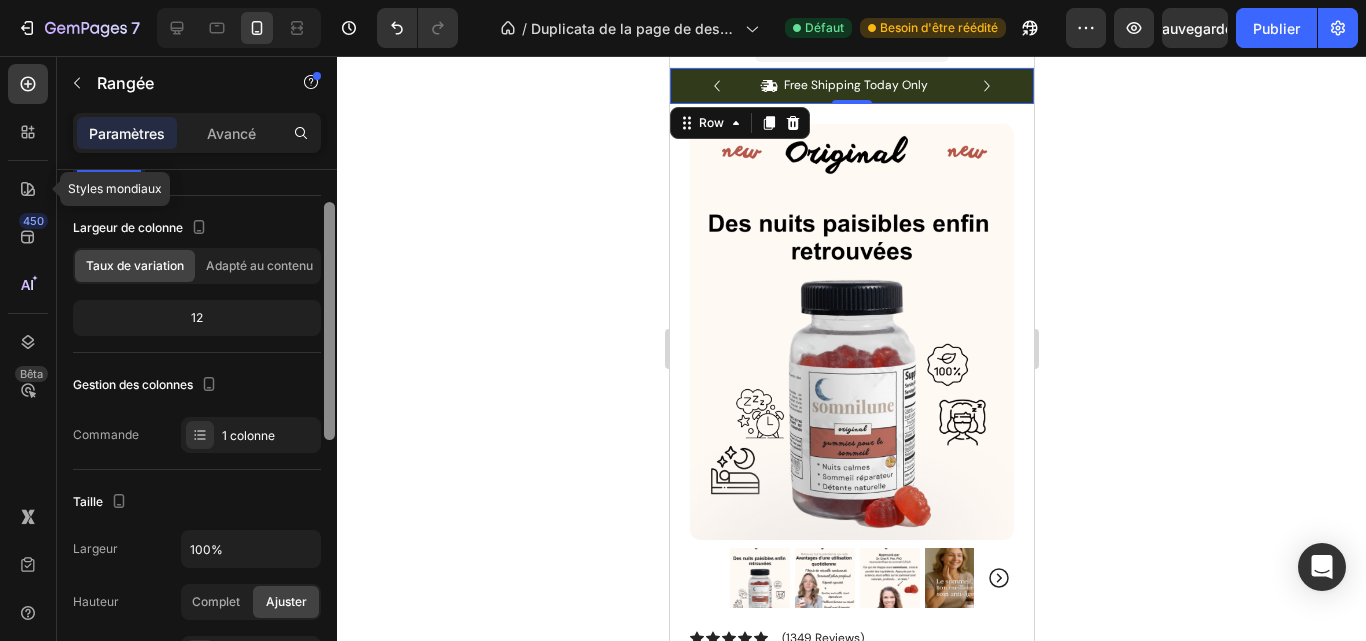 scroll, scrollTop: 0, scrollLeft: 0, axis: both 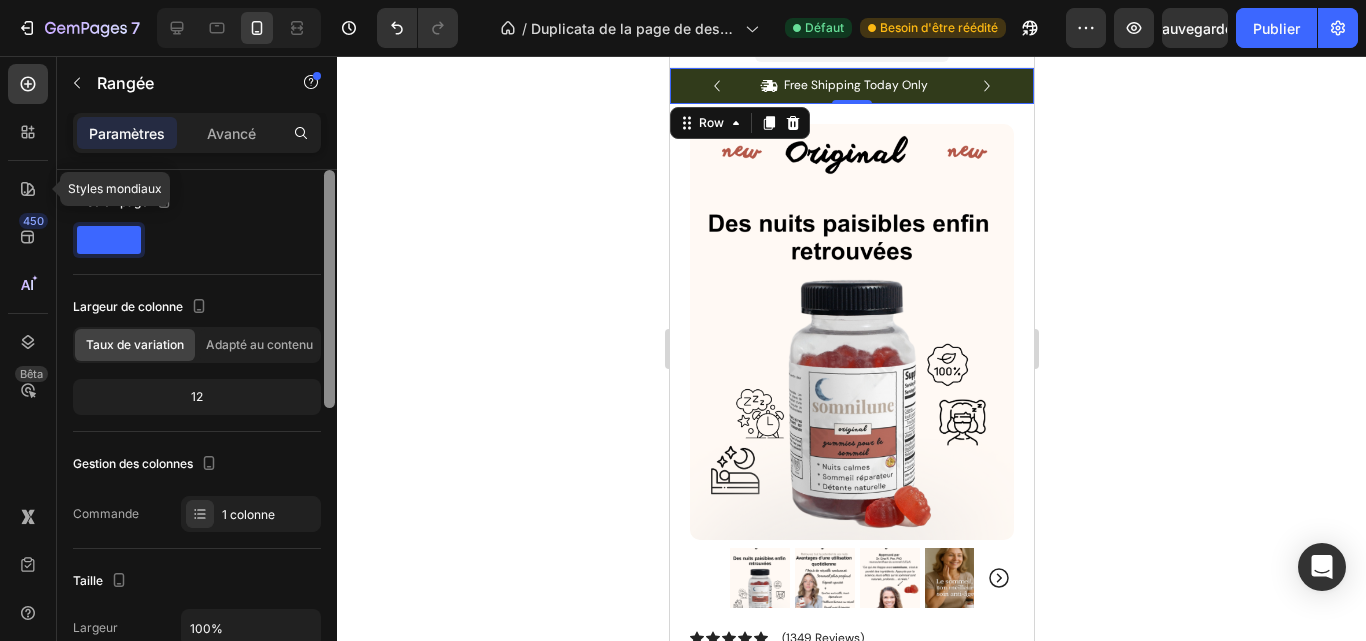 drag, startPoint x: 326, startPoint y: 252, endPoint x: 324, endPoint y: 222, distance: 30.066593 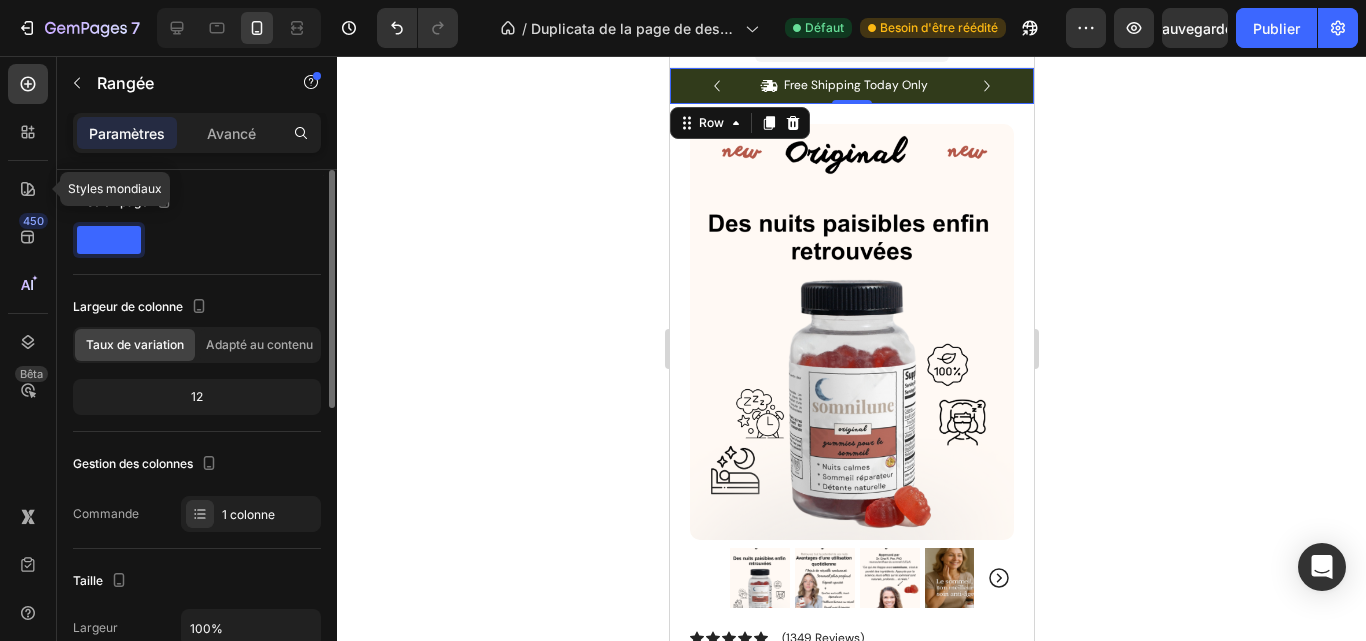 click 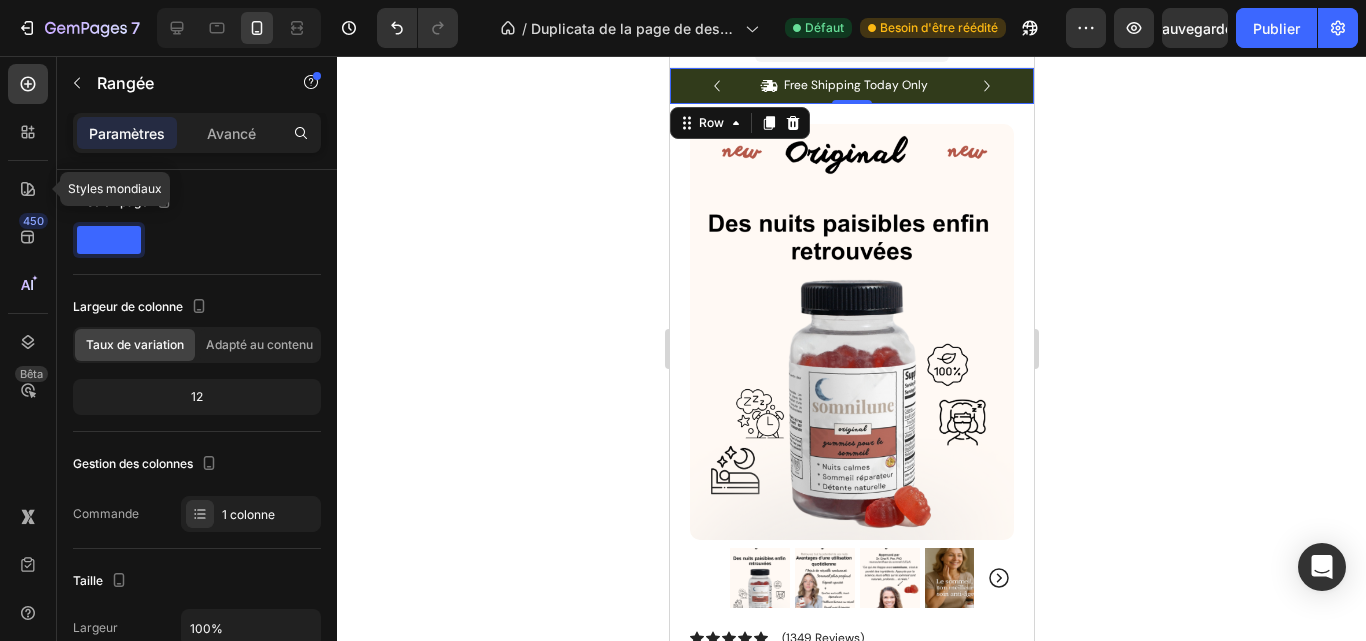 click 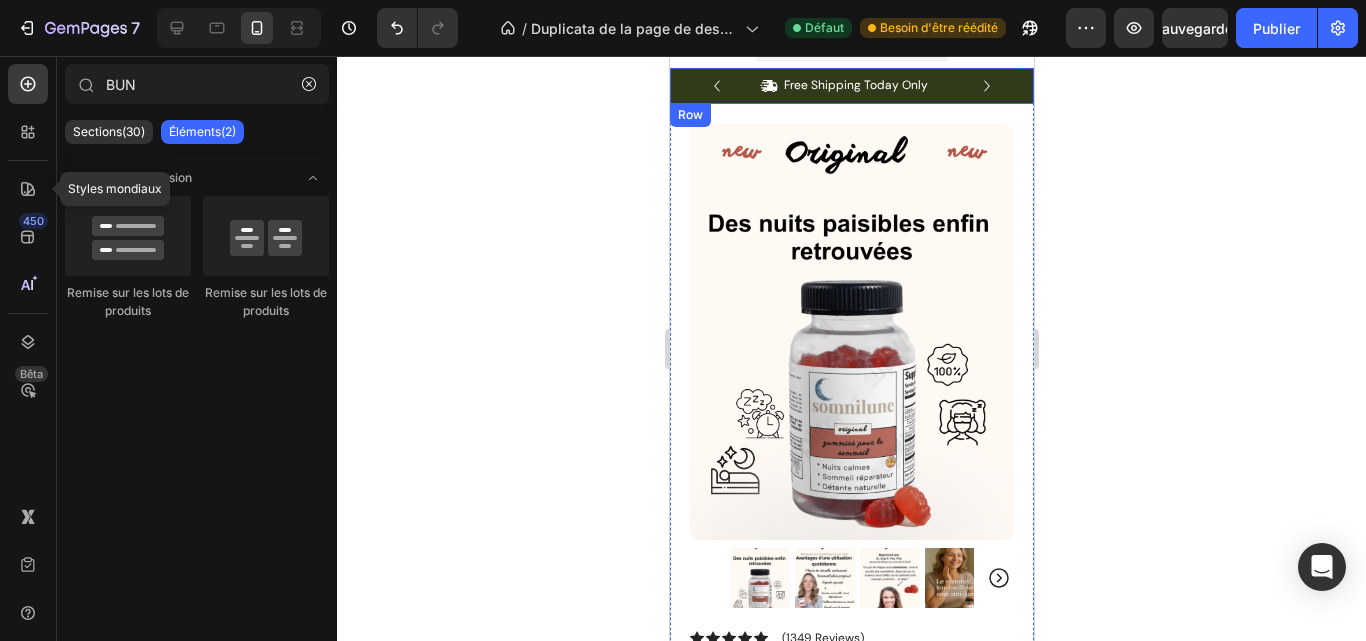 click on "Icon Free Shipping Today Only Text Block Row
Icon 84,000+ HaPpy Customer Text Block Row
Carousel Row" at bounding box center [851, 86] 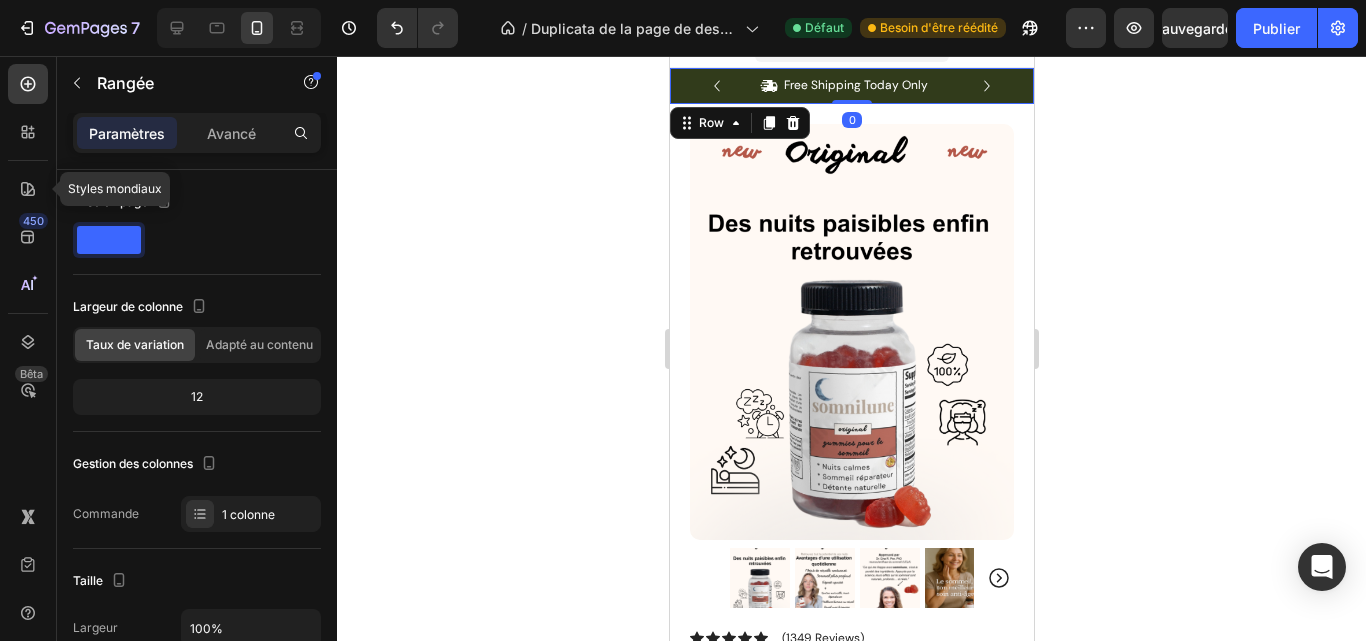 drag, startPoint x: 320, startPoint y: 338, endPoint x: 337, endPoint y: 431, distance: 94.54099 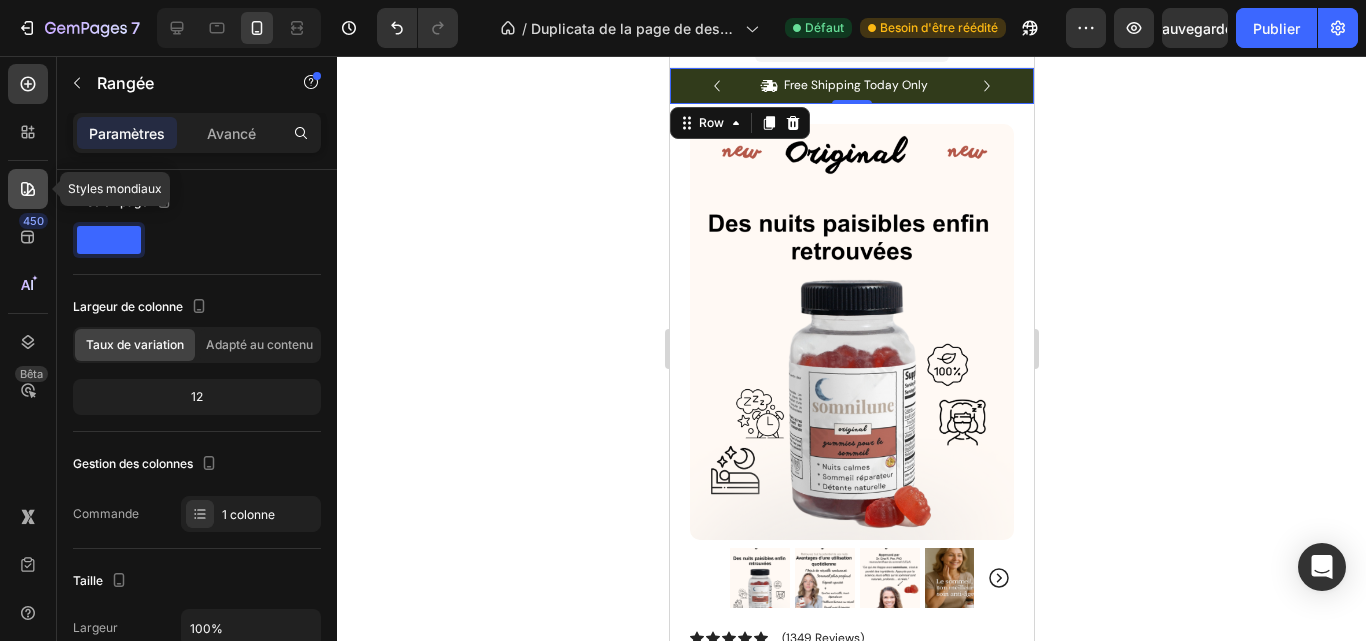 click 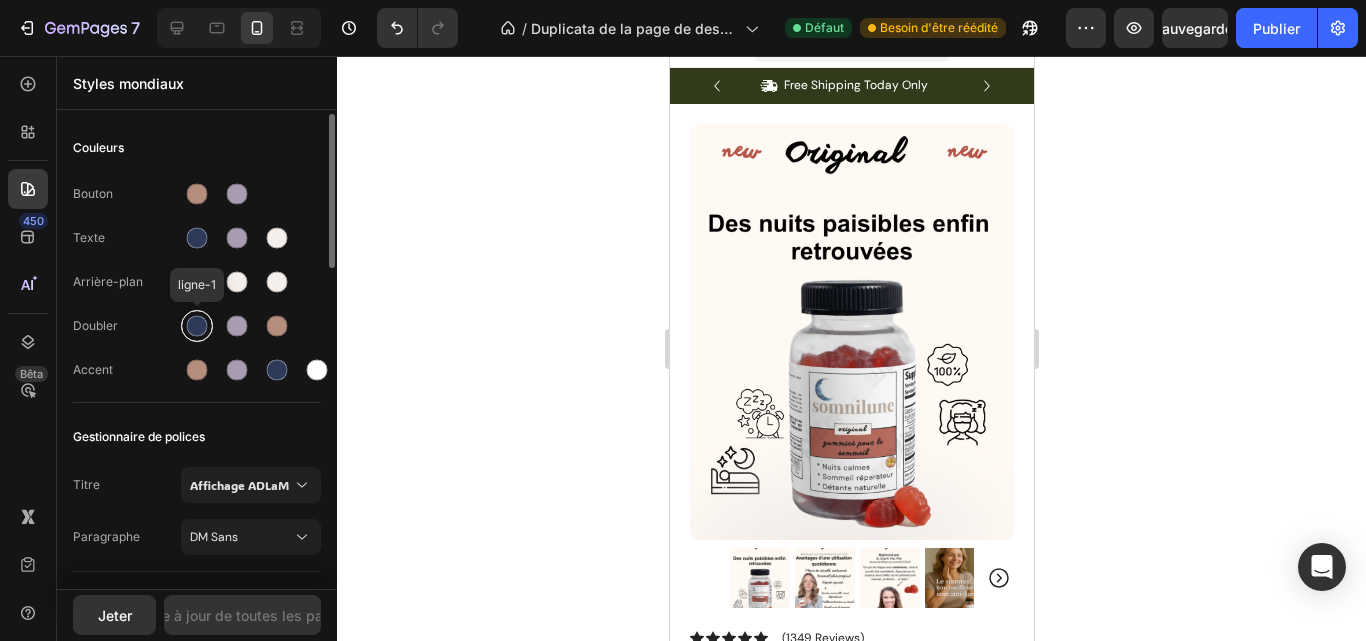 click at bounding box center [197, 326] 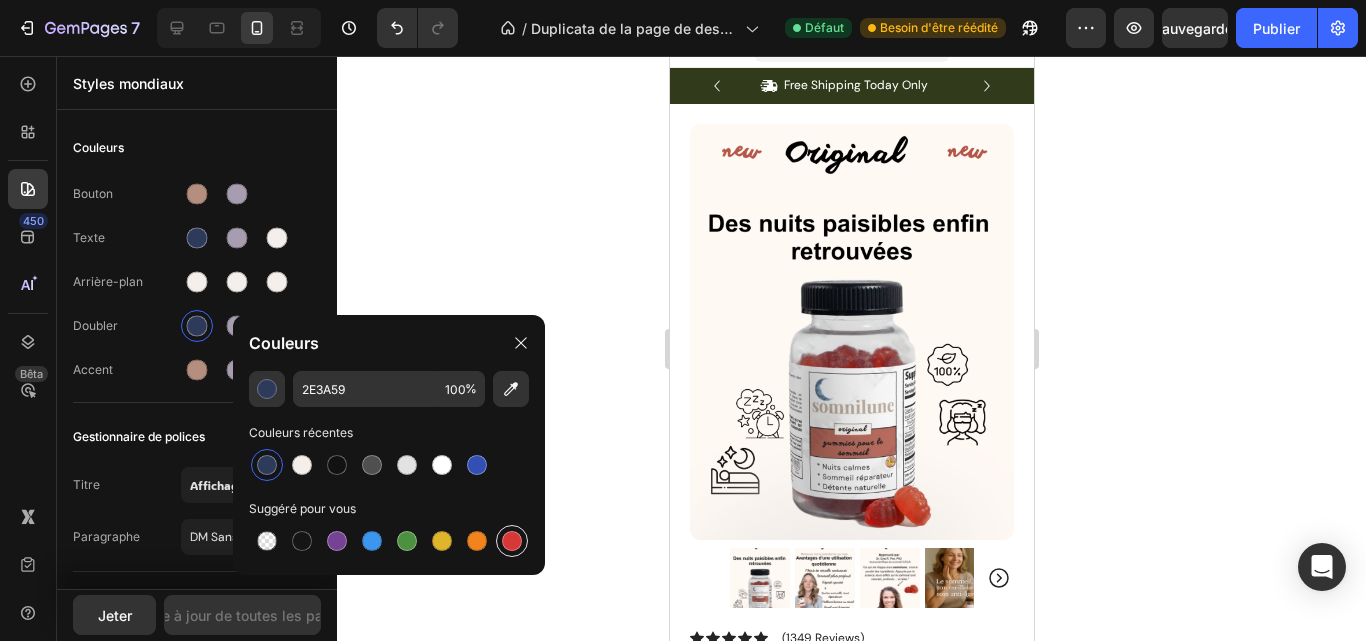 click at bounding box center (512, 541) 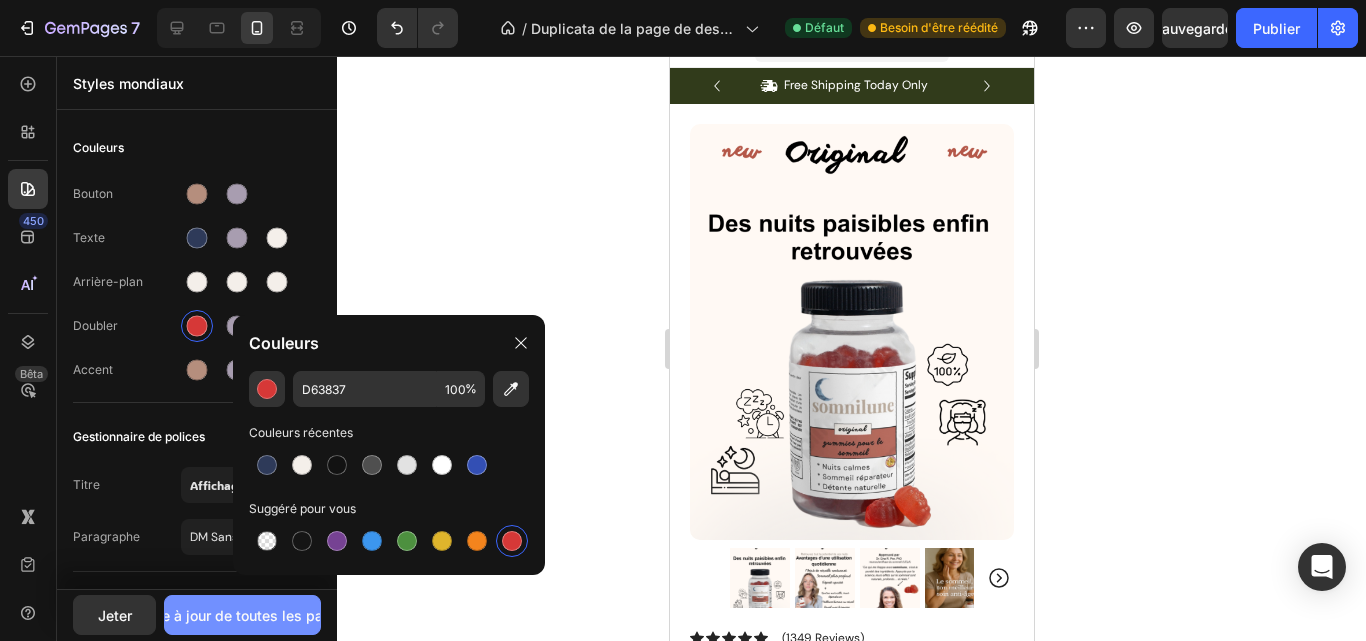 click on "Mise à jour de toutes les pages" at bounding box center (242, 615) 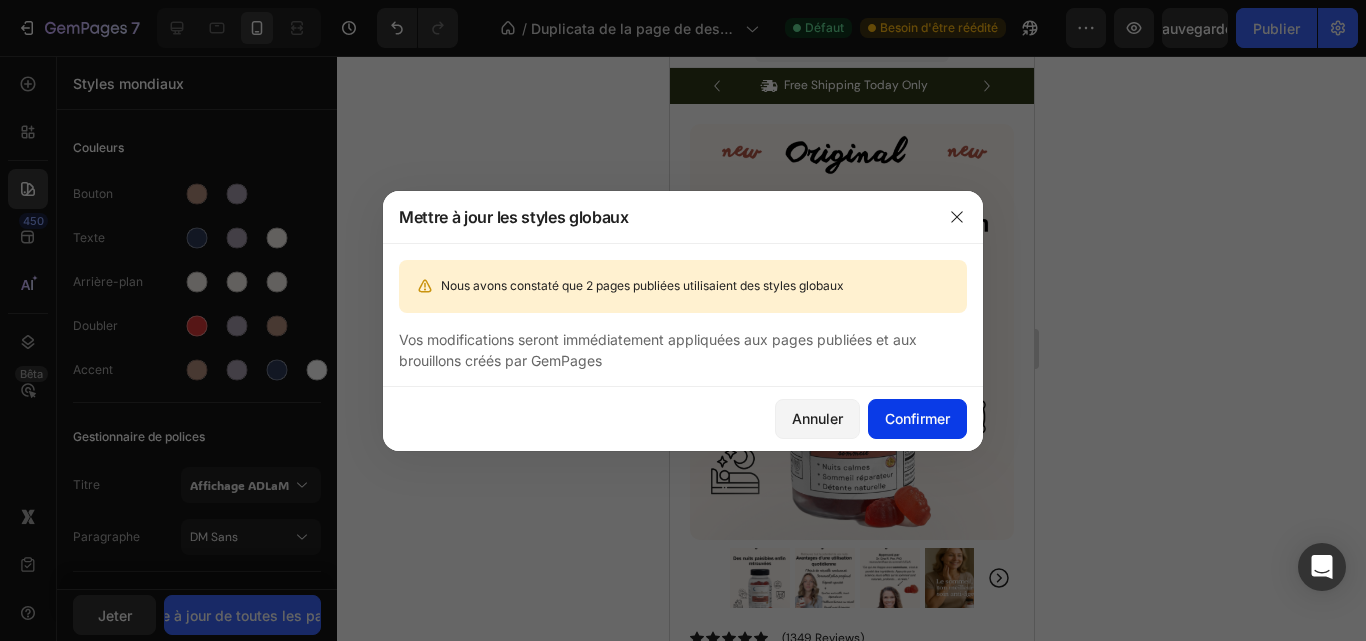 click on "Confirmer" at bounding box center (917, 418) 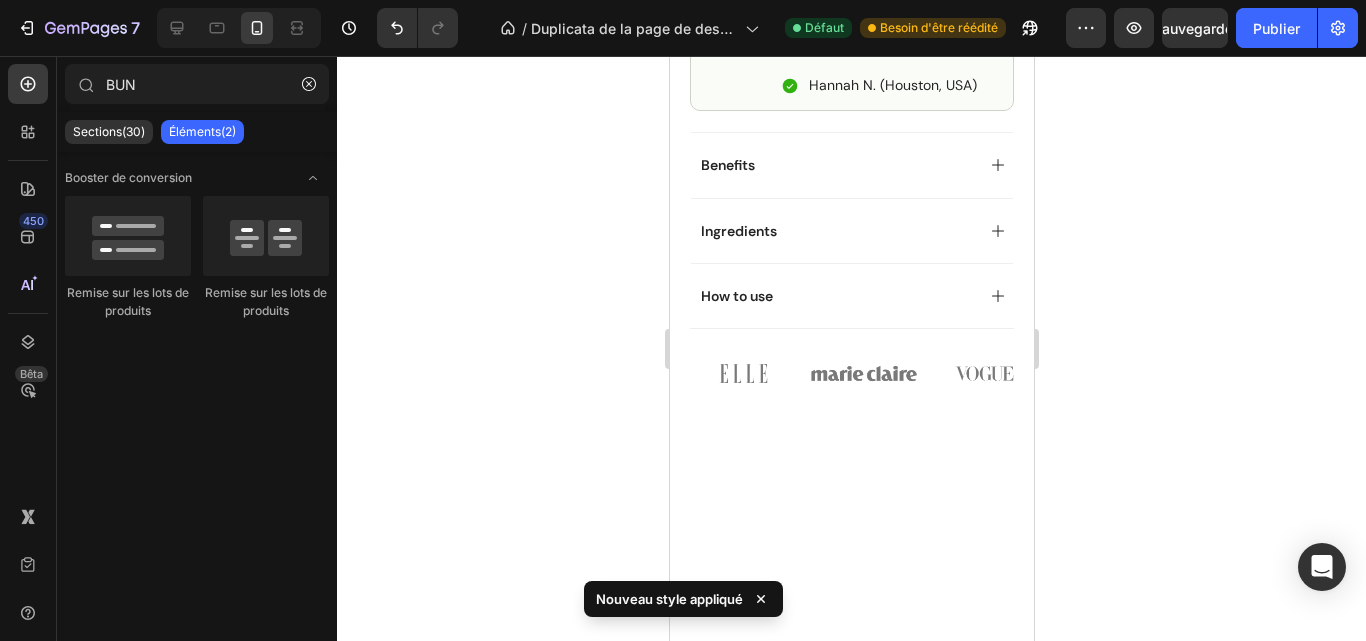 scroll, scrollTop: 0, scrollLeft: 0, axis: both 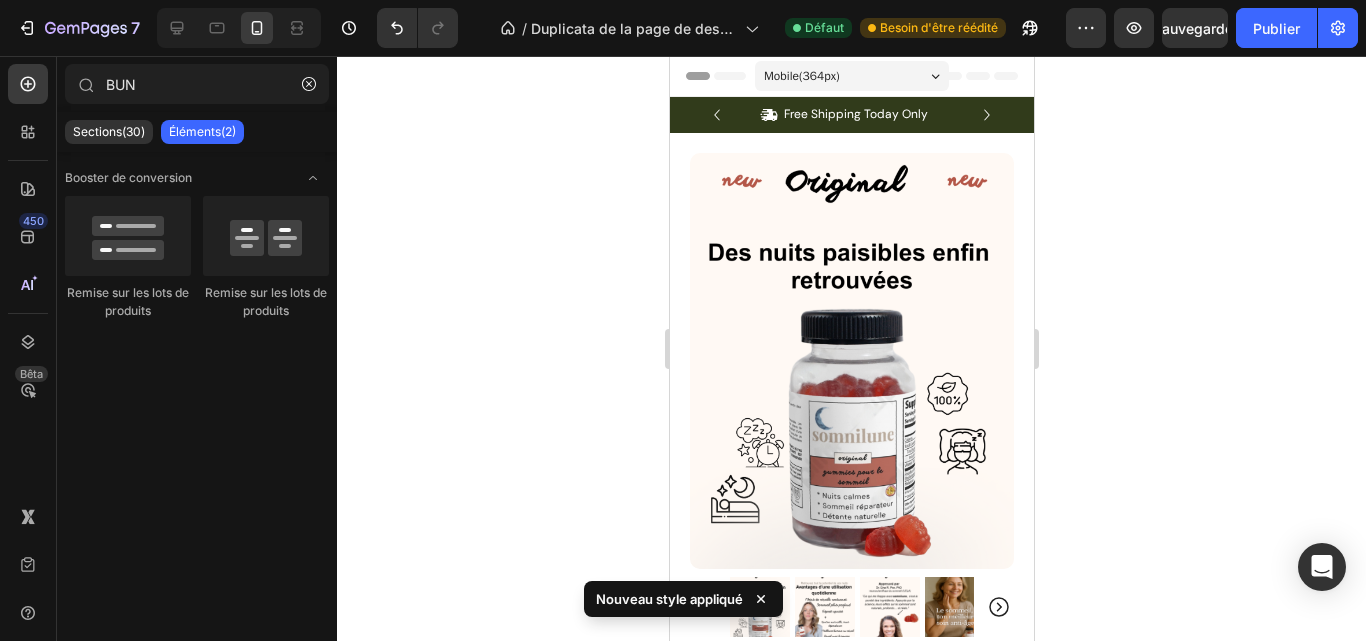 drag, startPoint x: 1023, startPoint y: 96, endPoint x: 1693, endPoint y: 92, distance: 670.01196 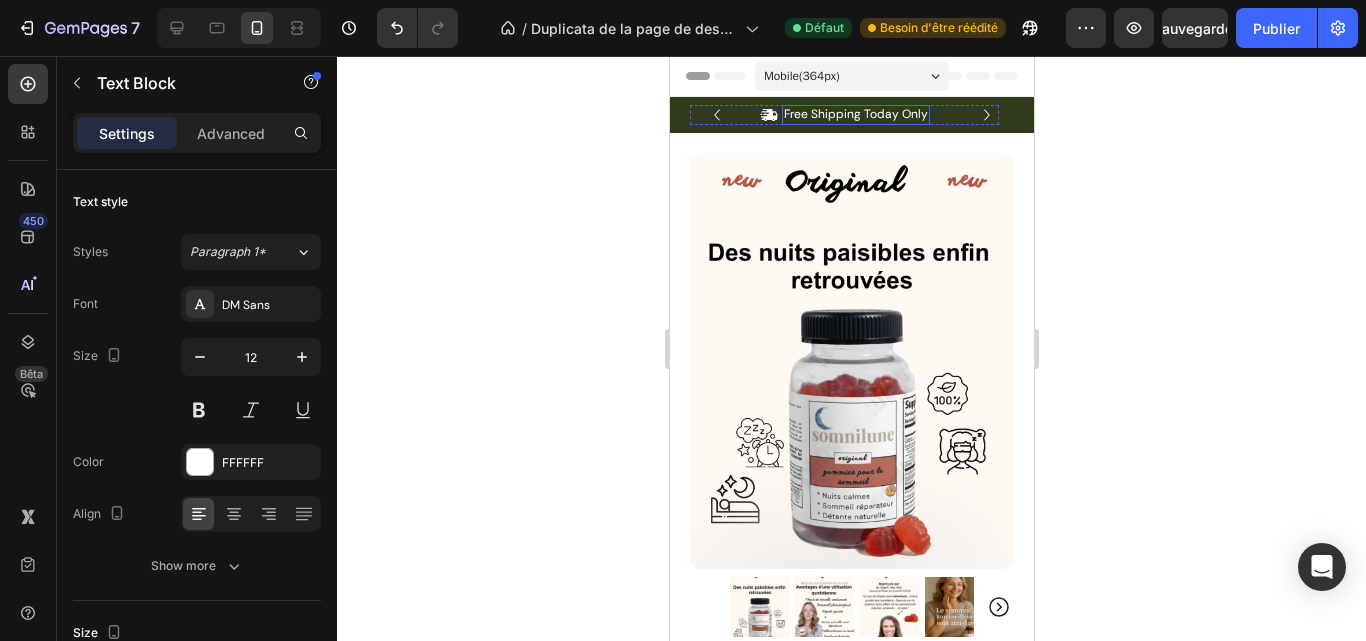 click on "Free Shipping Today Only" at bounding box center [855, 115] 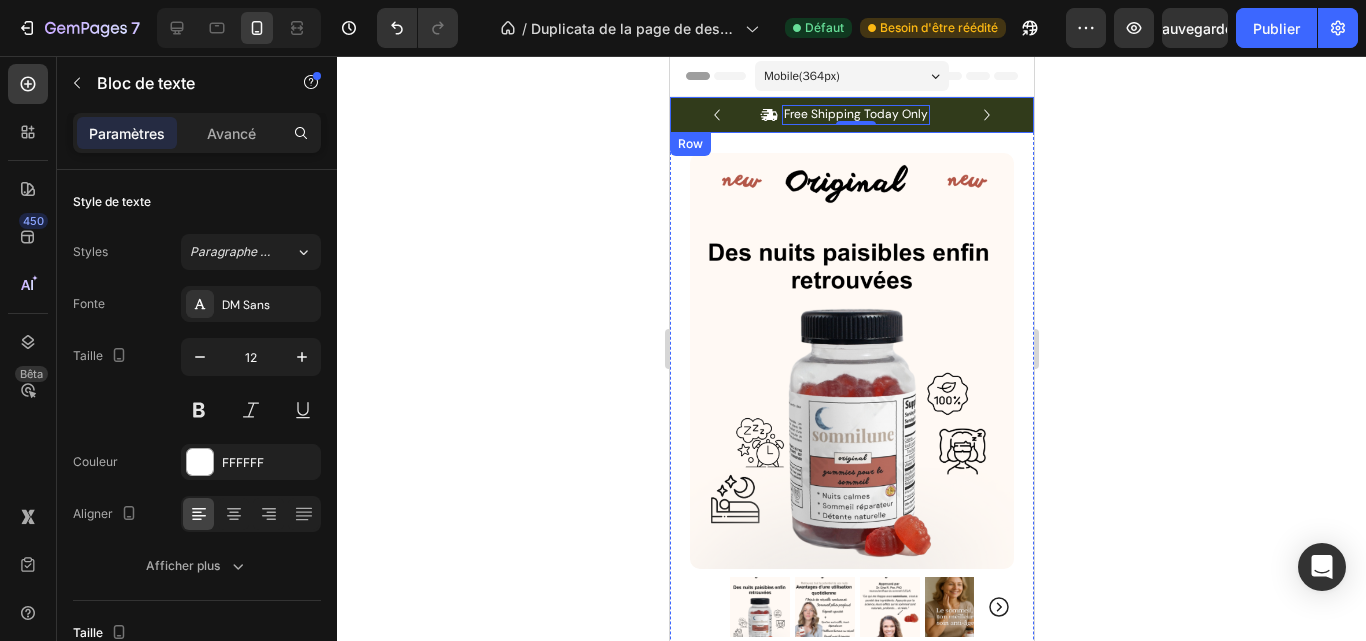click on "Icon Free Shipping Today Only Text Block   0 Row
Icon 84,000+ HaPpy Customer Text Block Row
Carousel Row" at bounding box center [851, 115] 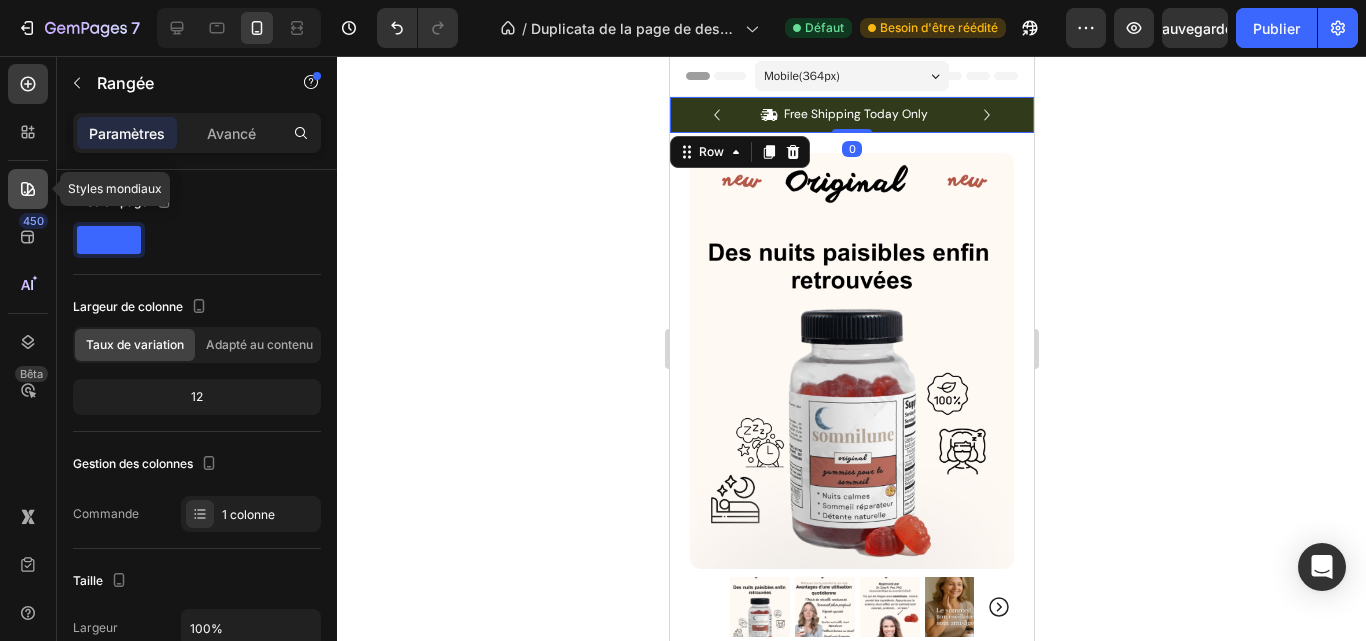 click 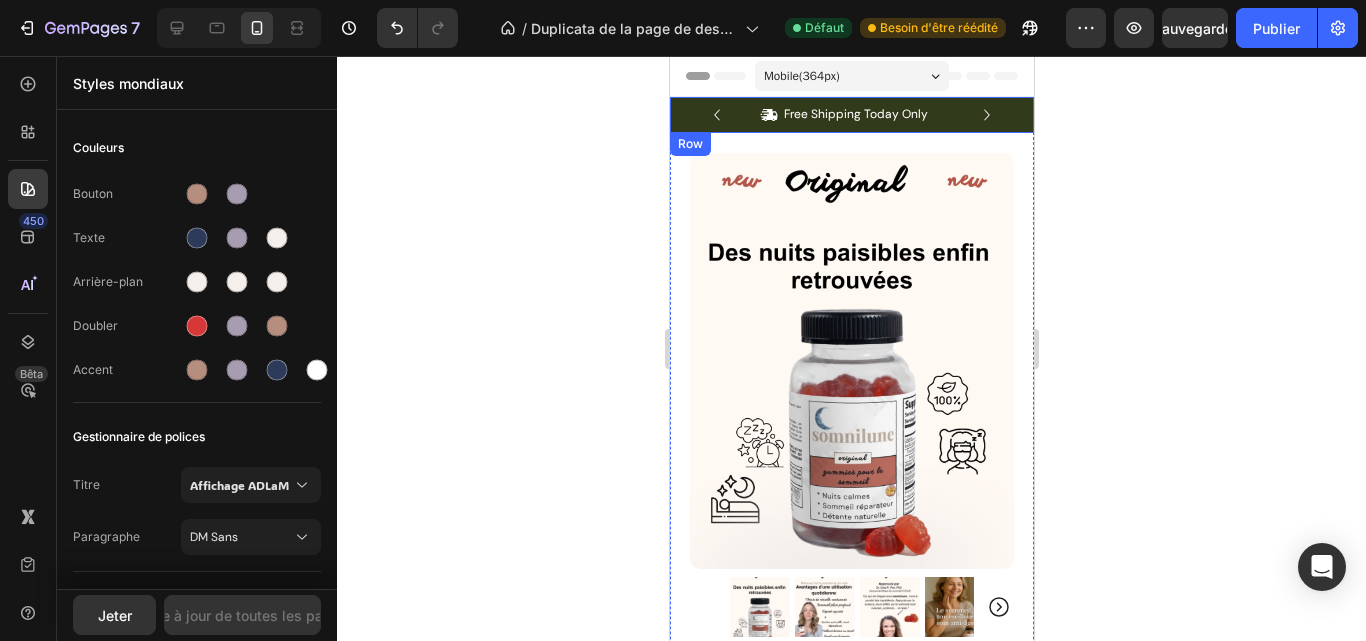 click on "Icon Free Shipping Today Only Text Block Row
Icon 84,000+ HaPpy Customer Text Block Row
Carousel Row" at bounding box center (851, 115) 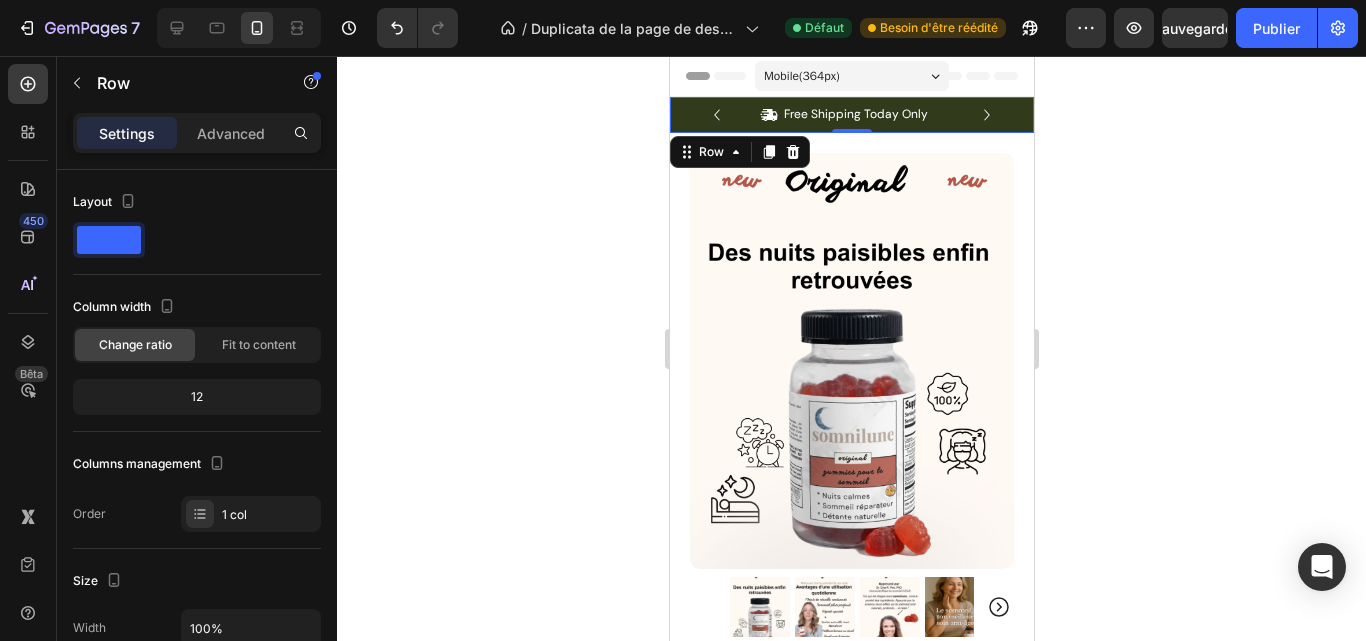 click on "Icon Free Shipping Today Only Text Block Row
Icon 84,000+ HaPpy Customer Text Block Row
Carousel Row   0" at bounding box center (851, 115) 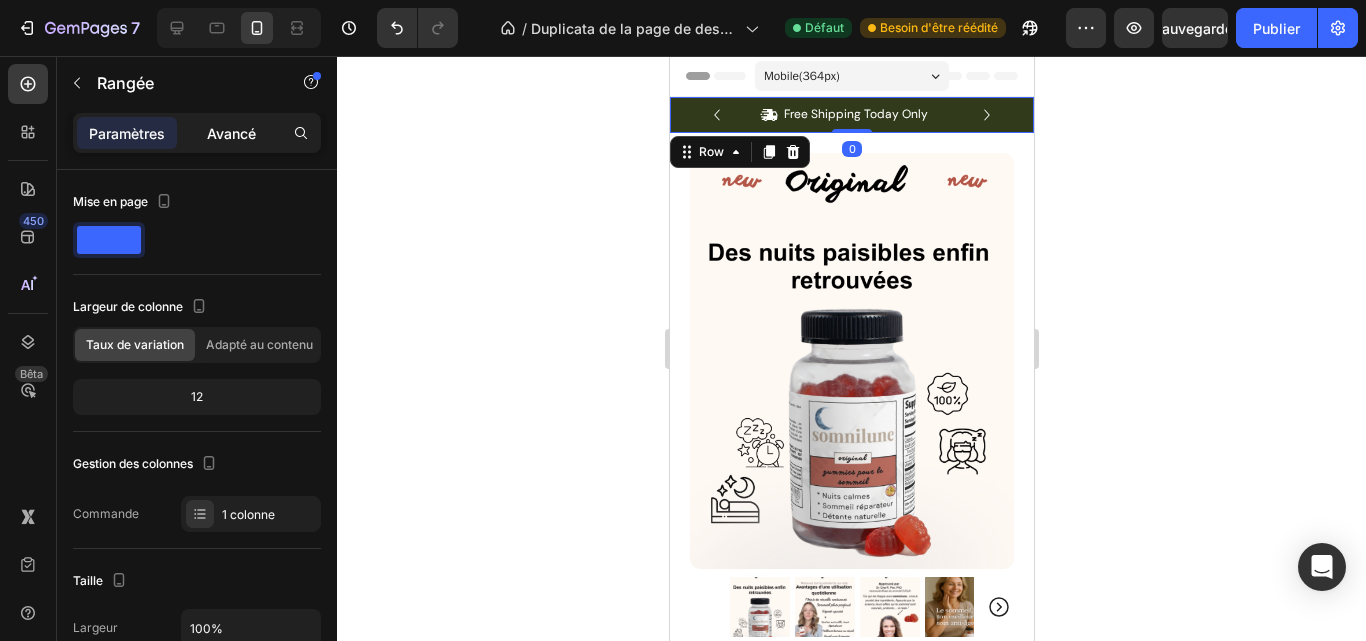 click on "Avancé" at bounding box center [231, 133] 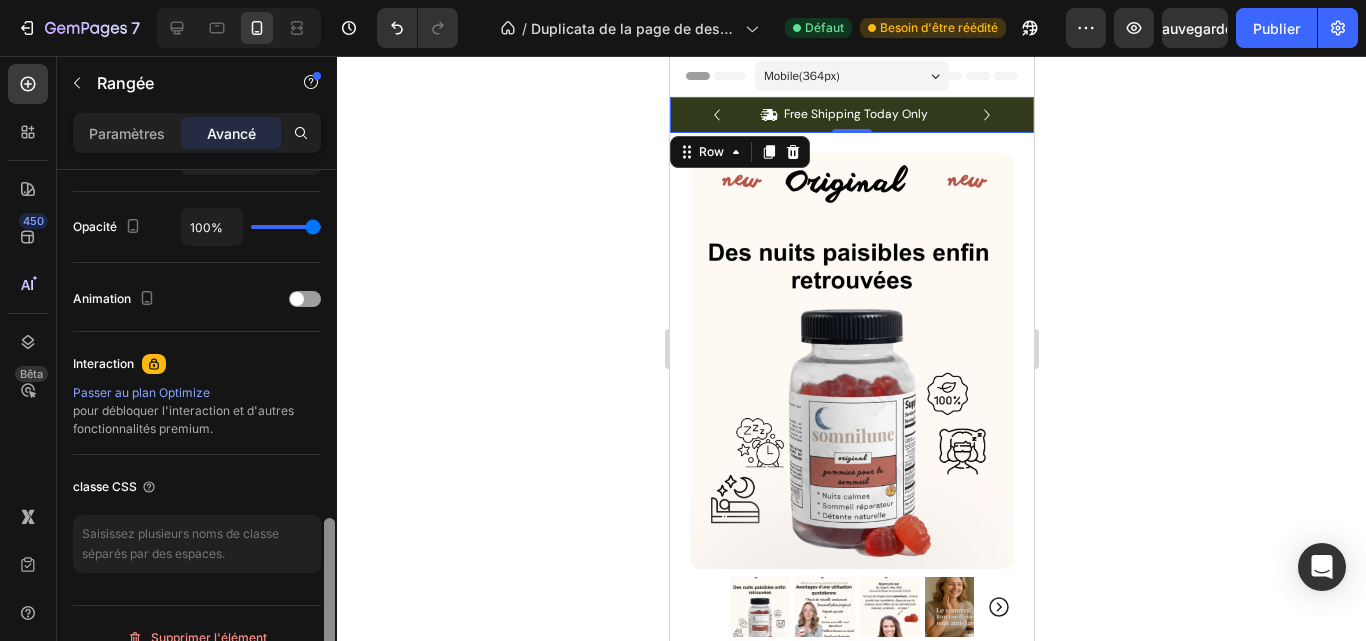 scroll, scrollTop: 806, scrollLeft: 0, axis: vertical 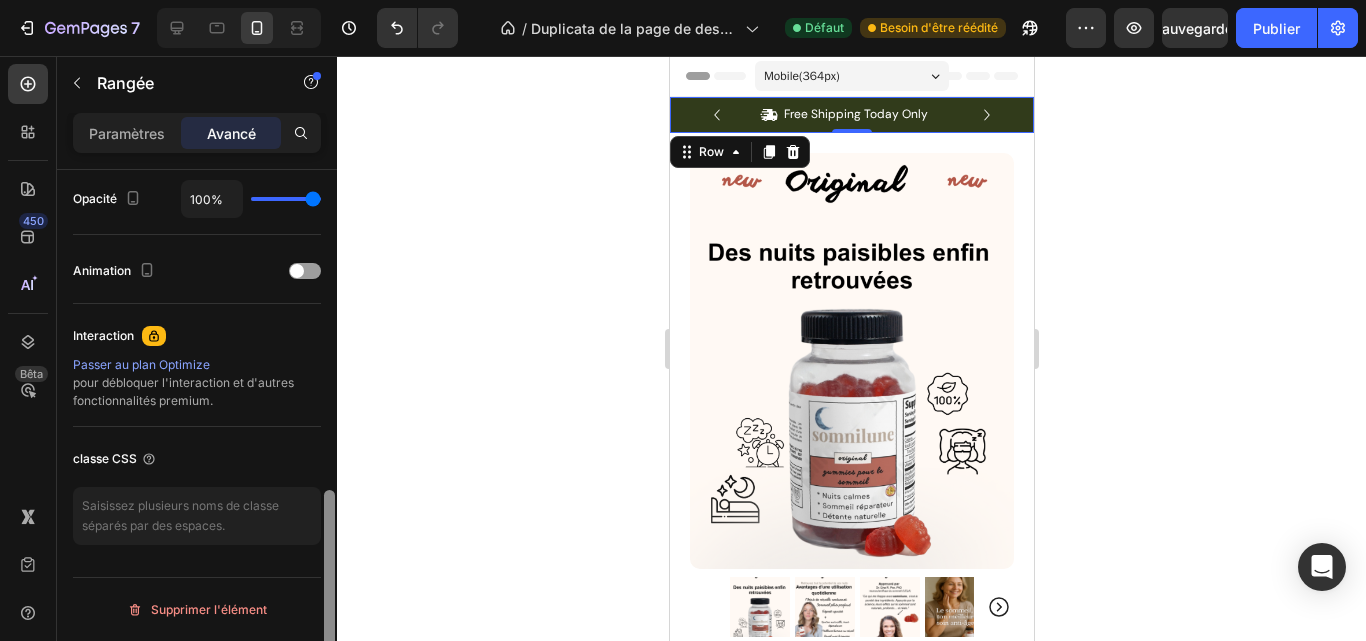 drag, startPoint x: 324, startPoint y: 268, endPoint x: 341, endPoint y: 499, distance: 231.6247 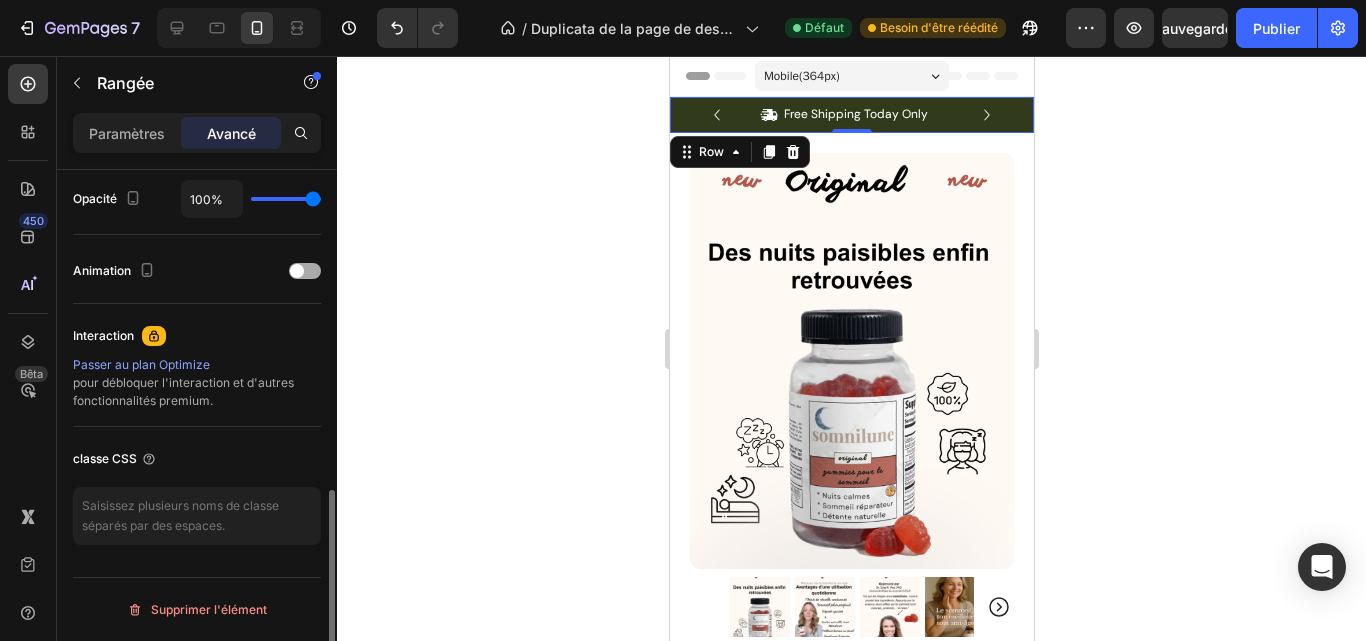 click on "Animation" at bounding box center (197, 271) 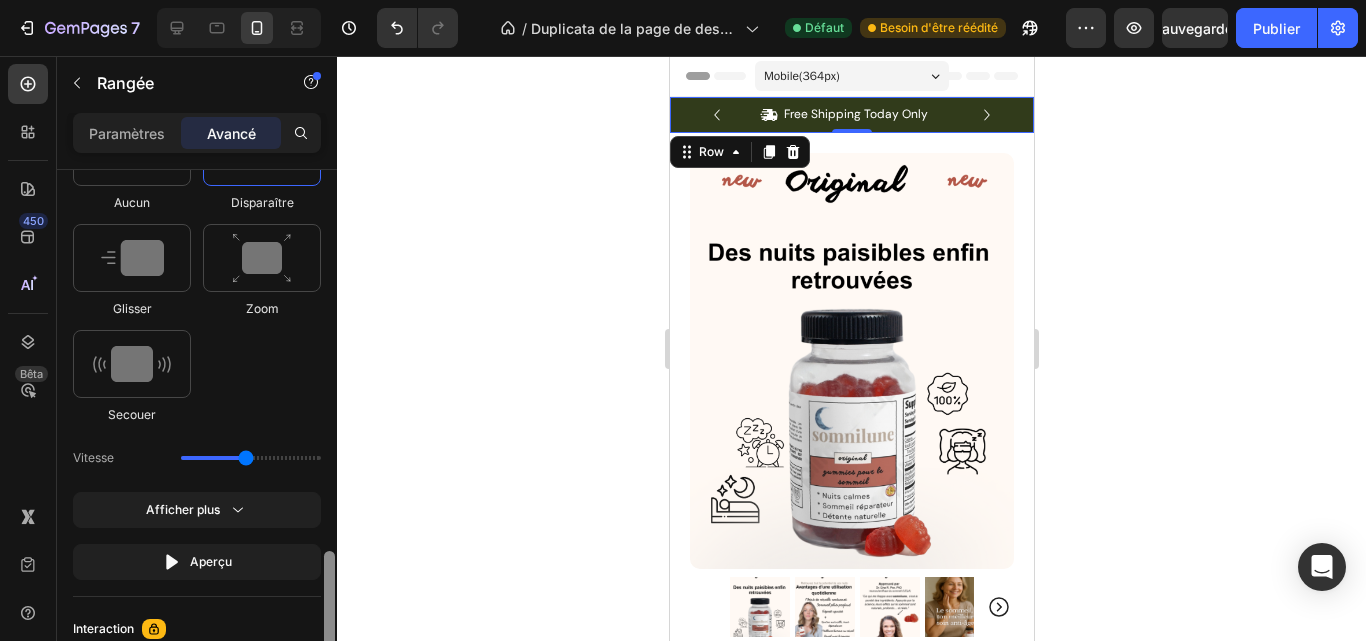 scroll, scrollTop: 1135, scrollLeft: 0, axis: vertical 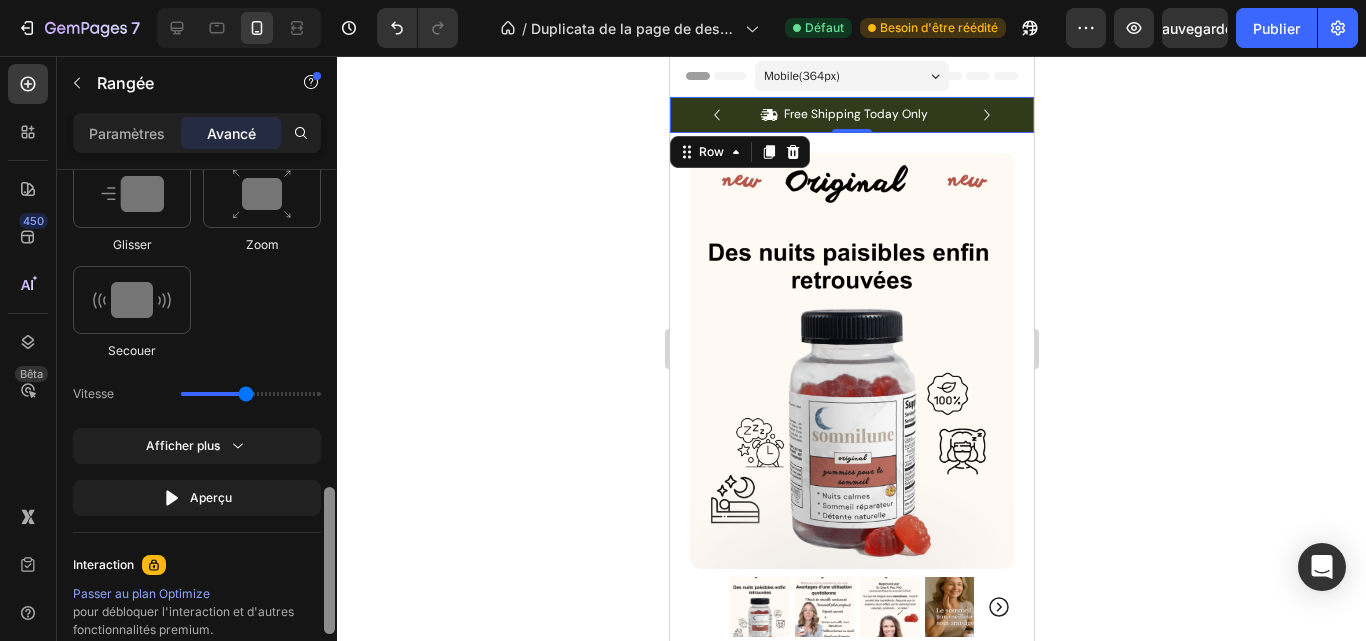 drag, startPoint x: 332, startPoint y: 465, endPoint x: 354, endPoint y: 524, distance: 62.968246 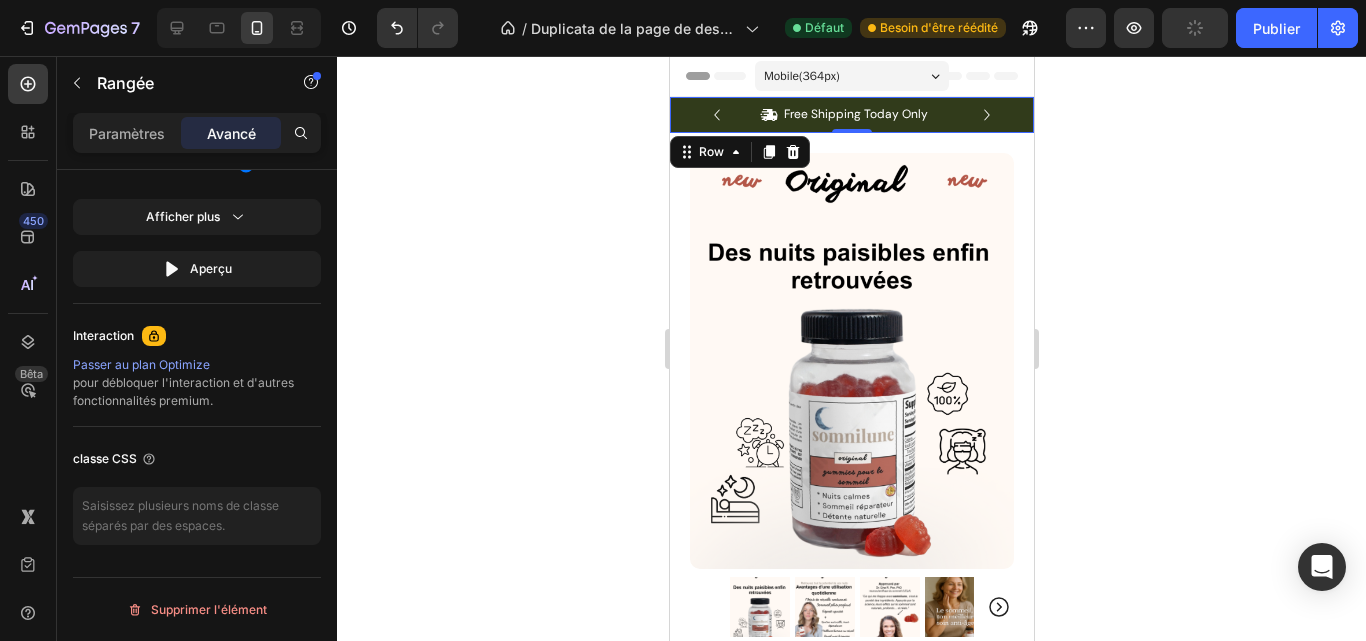 scroll, scrollTop: 0, scrollLeft: 0, axis: both 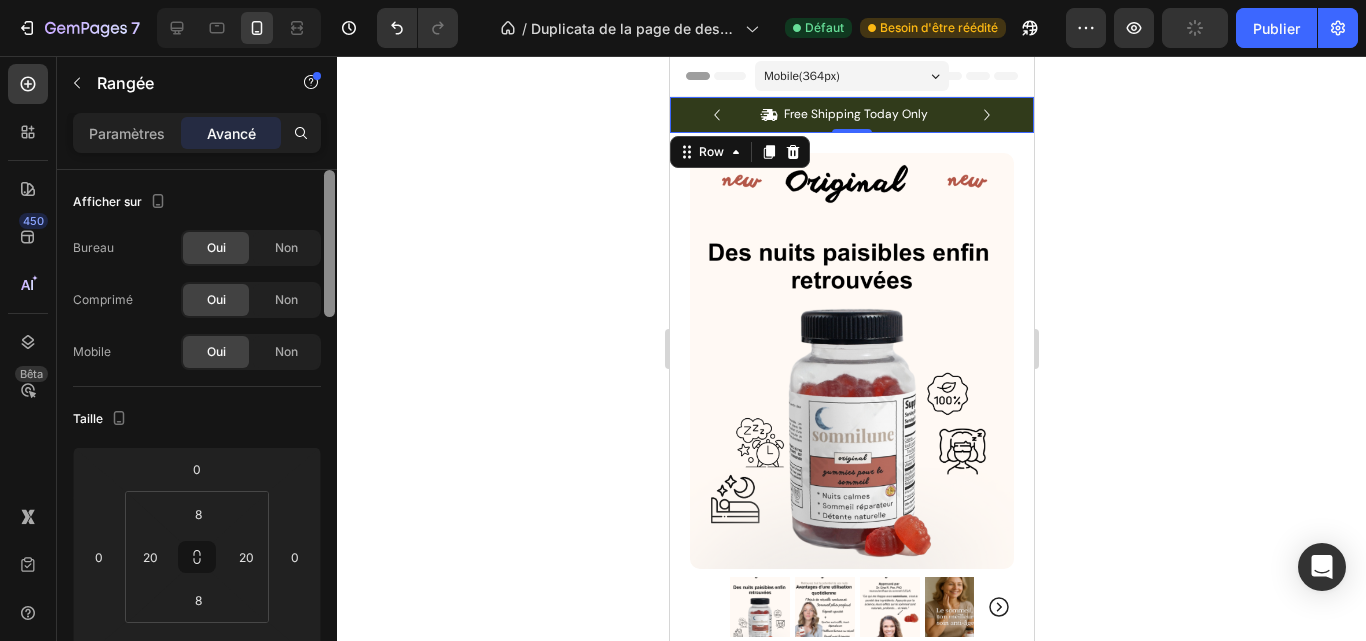 drag, startPoint x: 344, startPoint y: 587, endPoint x: 348, endPoint y: 148, distance: 439.01822 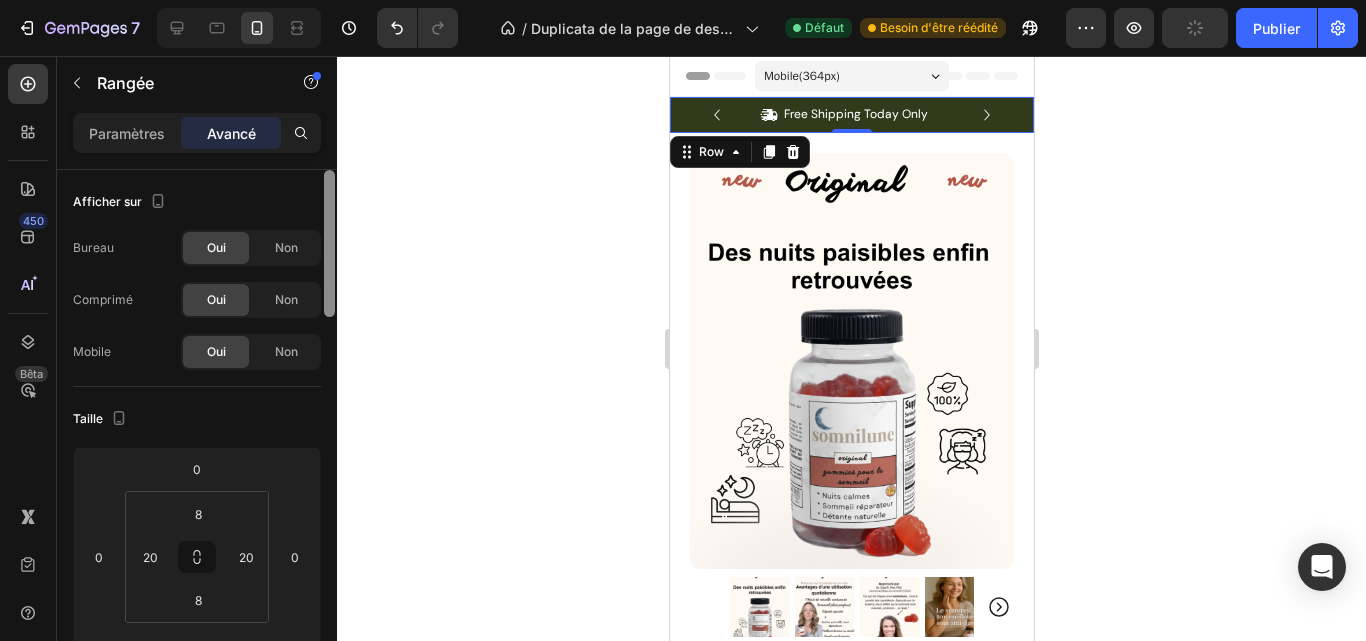 click on "7 Version history / Duplicata de la page de destination cliquable - 29 juil. 19:06:40 Défaut Besoin d'être réédité Aperçu Publier 450 Bêta BUN Sections(30) Éléments(2) Booster de conversion
Remise sur les lots de produits
Remise sur les lots de produits Rangée Paramètres Avancé Afficher sur Bureau Oui Non Comprimé Oui Non Mobile Oui Non Taille 0 0 0 0 8 20 8 20 Arrière-plan Frontière Ajouter... Coin Ajouter... Ombre Ajouter... Frontière Statique Opacité 100% Animation Sélectionner Quand apparaissent Lorsque vous survolez Aucun Disparaître Glisser Zoom Secouer Vitesse Afficher plus Aperçu Interaction Passer au plan Optimize pour débloquer l'interaction et d'autres fonctionnalités premium. classe CSS Supprimer l'élément 333333 100 % 333333 100 % We recommend editing on a screen 1024px+ for efficient experience. You can zoom out the browser for more working space." 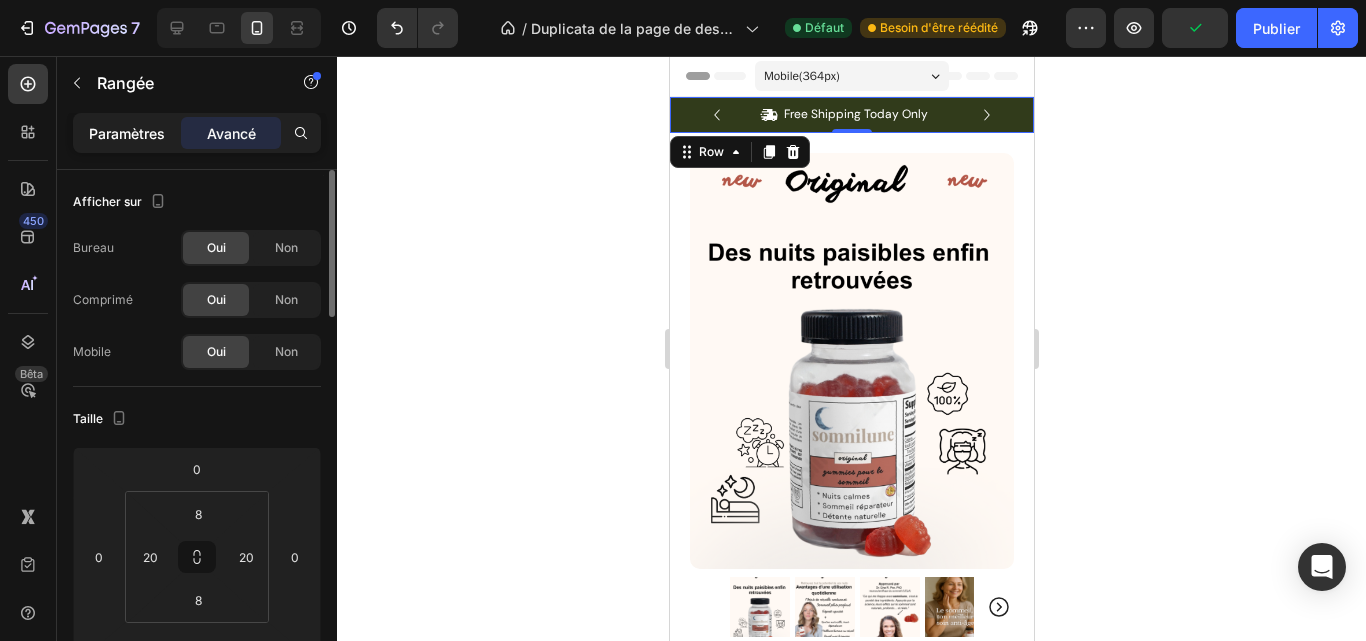 click on "Paramètres" at bounding box center [127, 133] 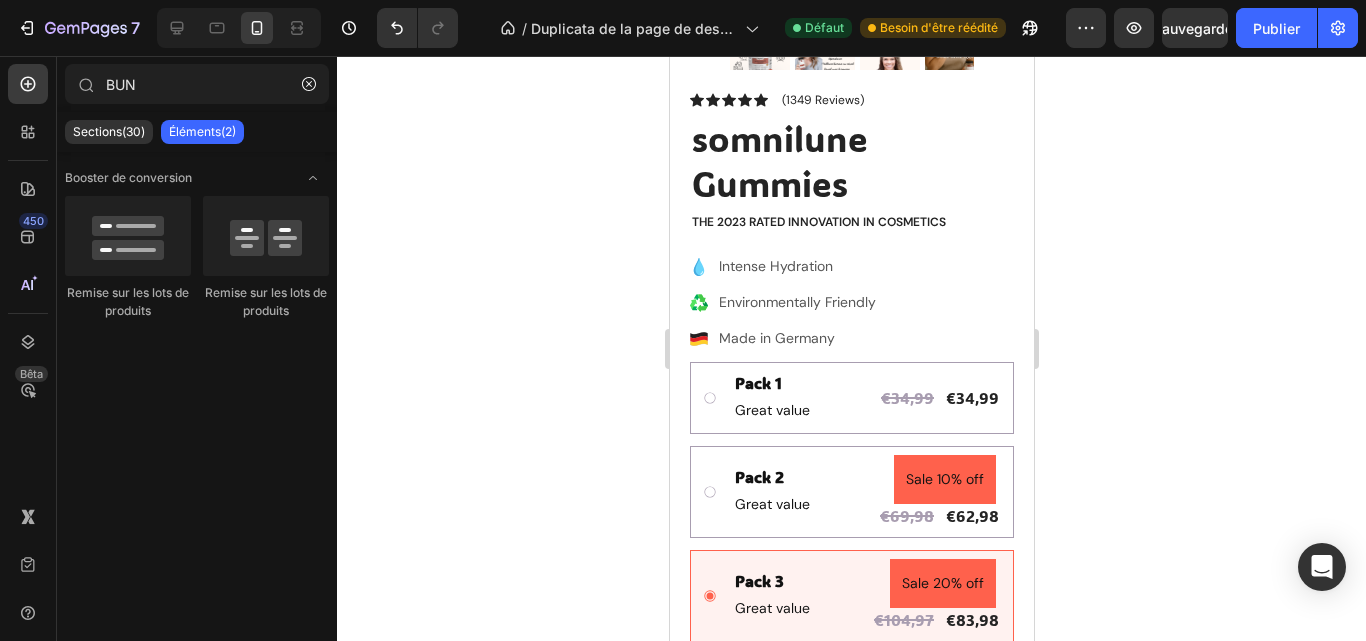scroll, scrollTop: 581, scrollLeft: 0, axis: vertical 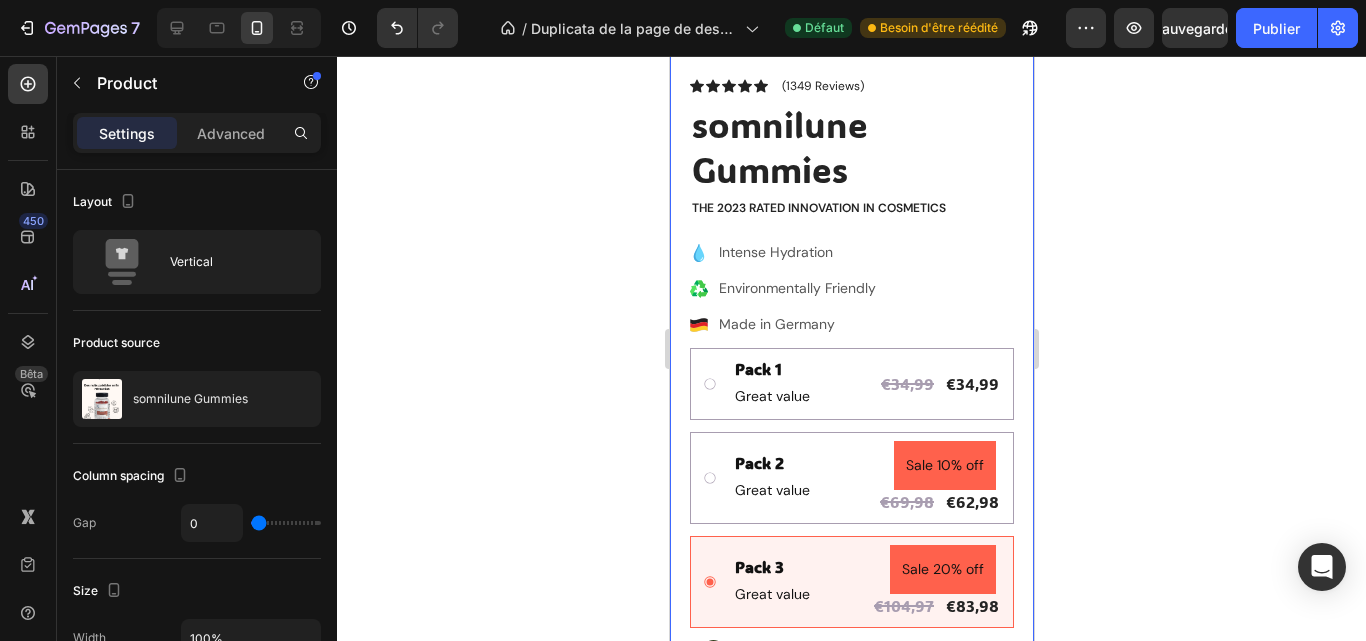 click on "Product Images Image Icon Icon Icon Icon Icon Icon List “This skin cream is a game-changer! It has transformed my dry, lackluster skin into a hydrated and radiant complexion. I love how it absorbs quickly and leaves no greasy residue. Highly recommend” Text Block
Icon Hannah N. (Houston, USA) Text Block Row Row Row Icon Icon Icon Icon Icon Icon List (1349 Reviews) Text Block Row somnilune Gummies Product Title The 2023 Rated Innovation in Cosmetics Text Block Hydrate, rejuvenate, and glow with our revolutionary cream. Unleash your skin's potential today. Text Block
Intense Hydration
Environmentally Friendly
Made in Germany Item List Pack 1 Text Block Great value Text Block €34,99 Product Price Product Price €34,99 Product Price Product Price Row Row Pack 2 Text Block Great value Text Block Sale 10% off Product Badge €69,98 Product Price Product Price €62,98 Product Price Product Price Row Row Pack 3 Text Block" at bounding box center [851, 479] 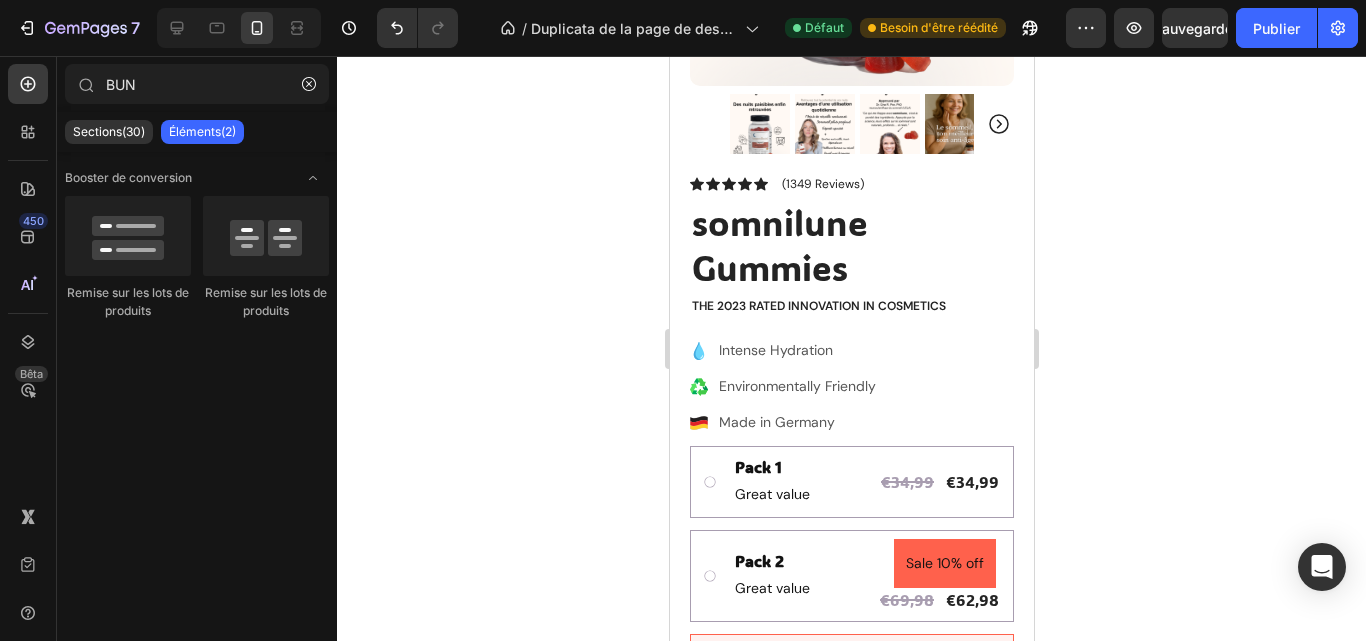 scroll, scrollTop: 469, scrollLeft: 0, axis: vertical 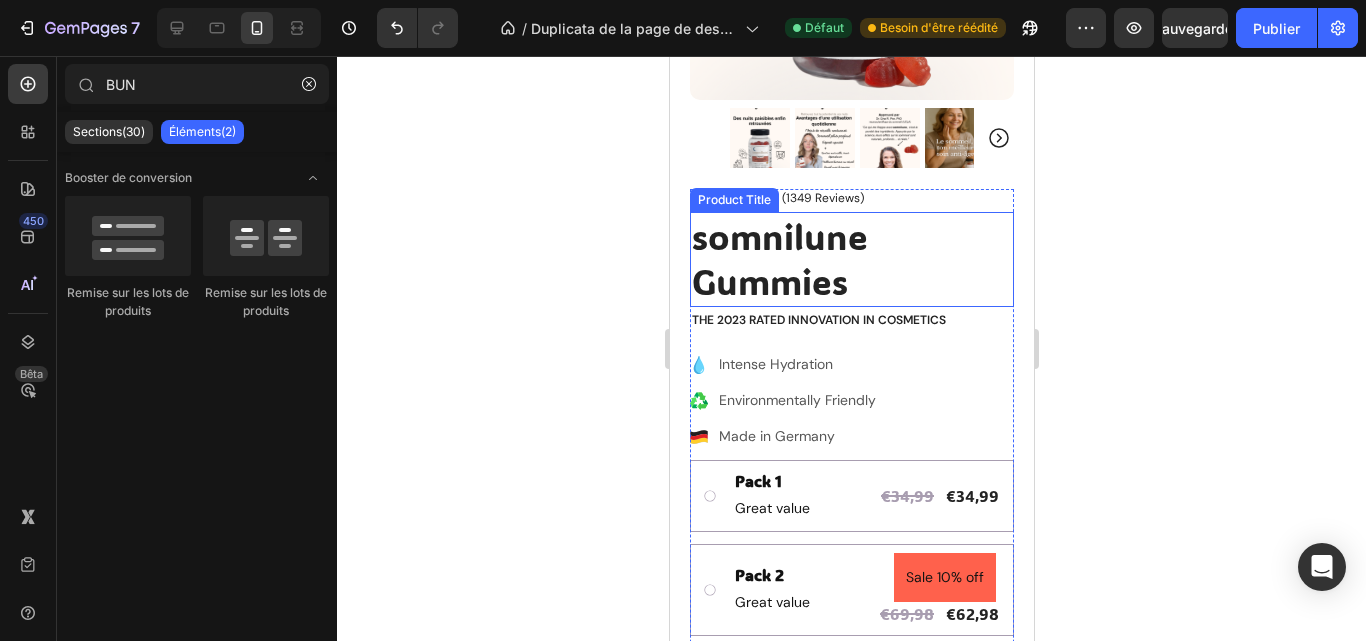 click on "somnilune Gummies" at bounding box center (851, 259) 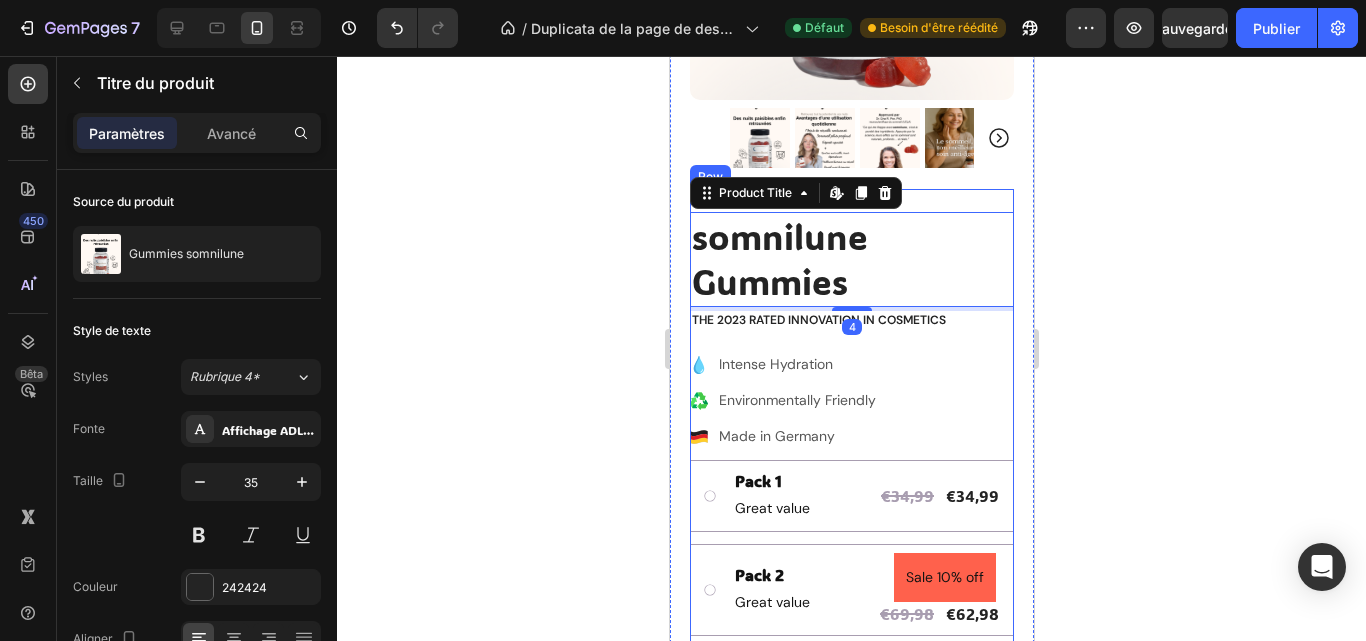 click on "Icon Icon Icon Icon Icon Icon List (1349 Reviews) Text Block Row somnilune Gummies Product Title   Edit content in Shopify 4 The 2023 Rated Innovation in Cosmetics Text Block Hydrate, rejuvenate, and glow with our revolutionary cream. Unleash your skin's potential today. Text Block
Intense Hydration
Environmentally Friendly
Made in Germany Item List Pack 1 Text Block Great value Text Block €34,99 Product Price Product Price €34,99 Product Price Product Price Row Row Pack 2 Text Block Great value Text Block Sale 10% off Product Badge €69,98 Product Price Product Price €62,98 Product Price Product Price Row Row Pack 3 Text Block Great value Text Block Sale 20% off Product Badge €104,97 Product Price Product Price €83,98 Product Price Product Price Row Row Product Bundle Discount
Icon Sale Ends In 2 Hours | Limited Time Offer Text Block Row Add to cart Add to Cart
Icon Free Shipping Text Block
Icon" at bounding box center (851, 854) 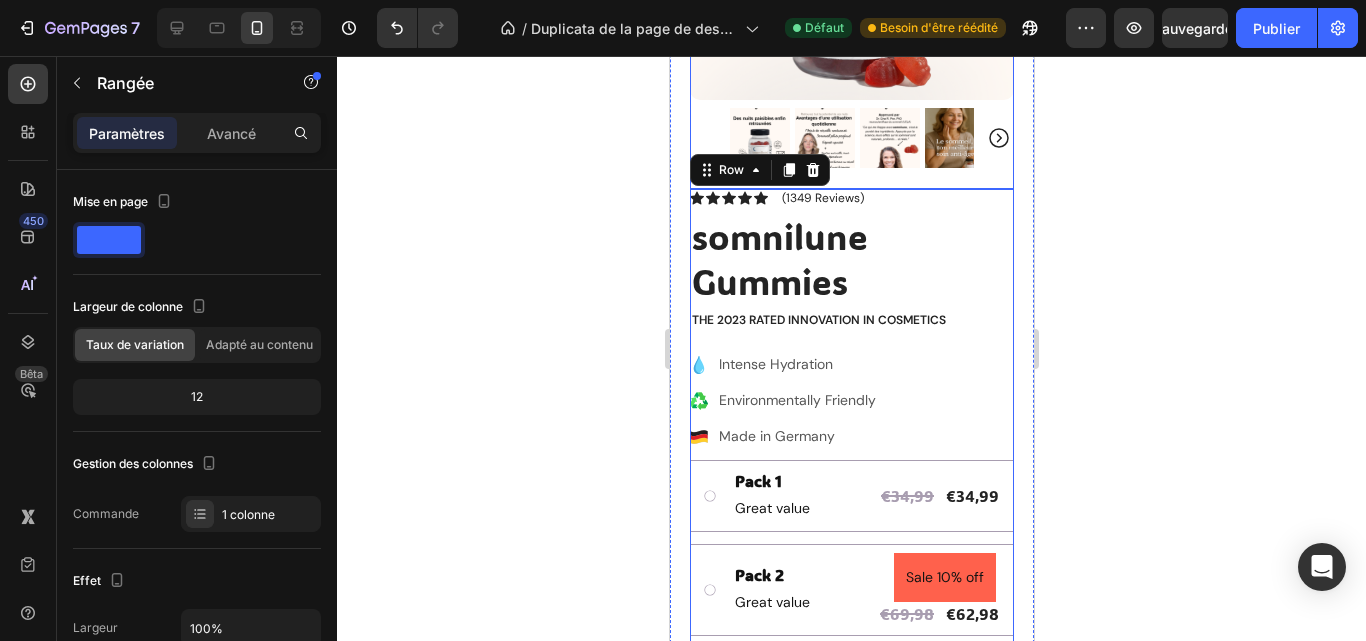 click on "Icon Icon Icon Icon Icon Icon List (1349 Reviews) Text Block Row" at bounding box center [851, 198] 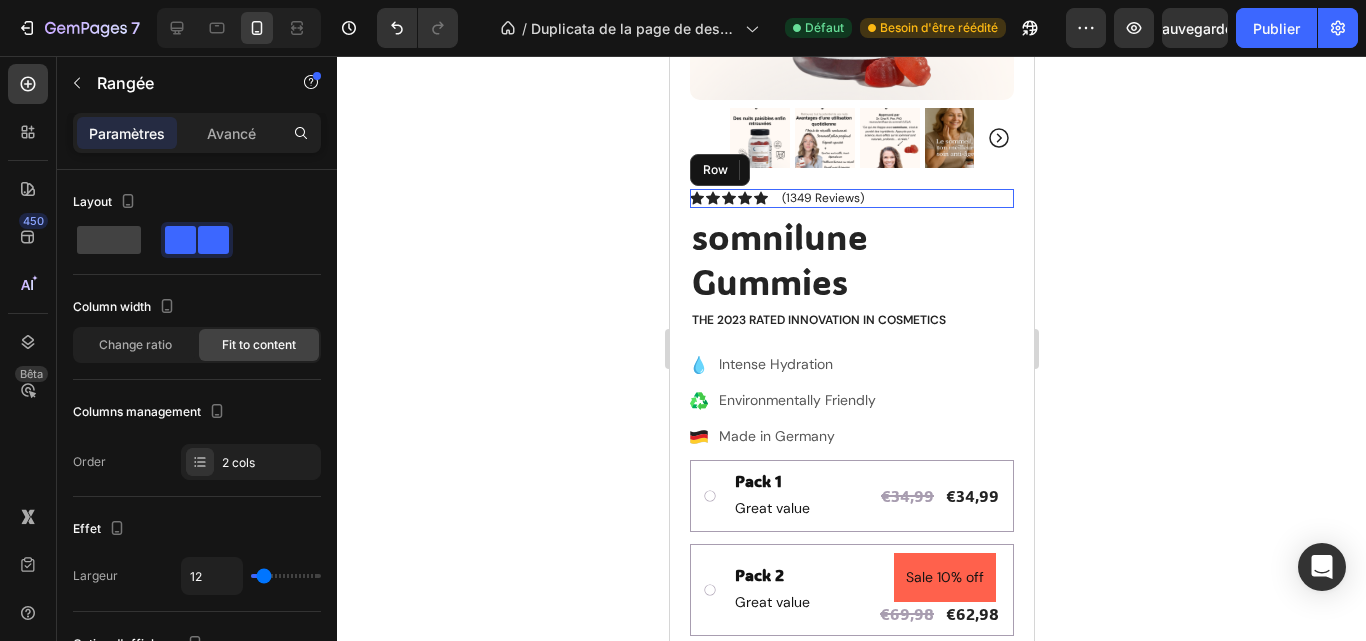 click on "Icon Icon Icon Icon Icon Icon List (1349 Reviews) Text Block Row" at bounding box center [851, 198] 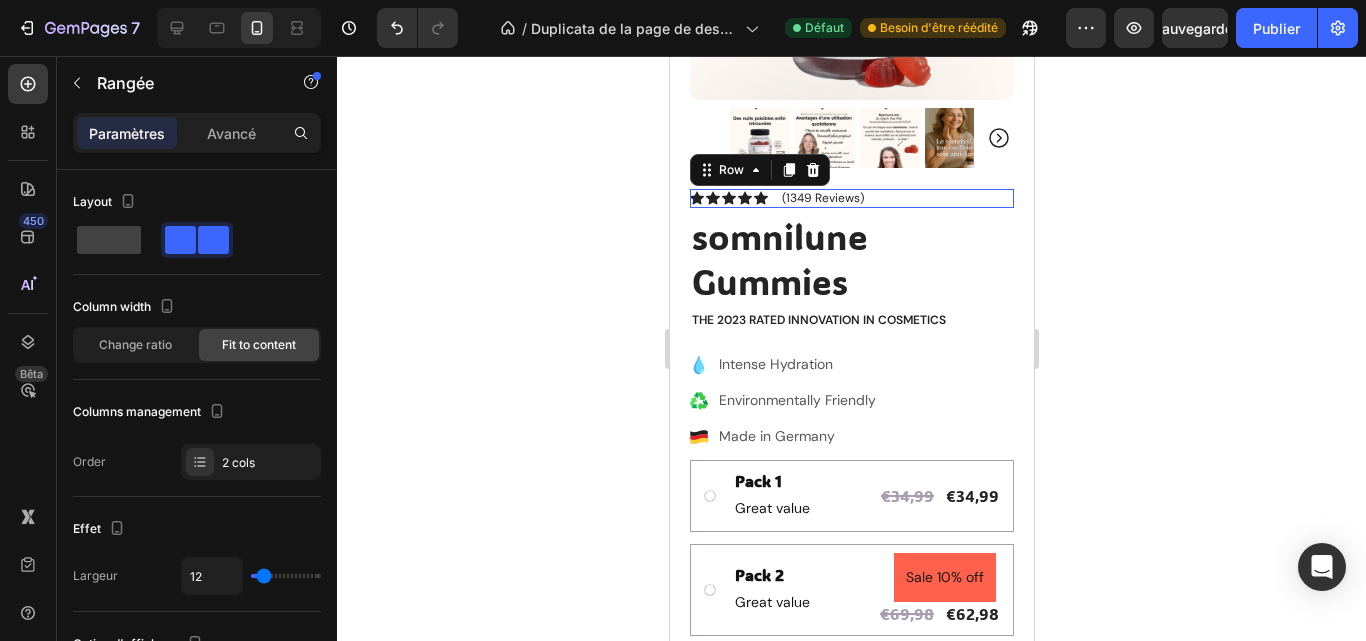 click on "Icon Icon Icon Icon Icon Icon List (1349 Reviews) Text Block Row   0" at bounding box center [851, 198] 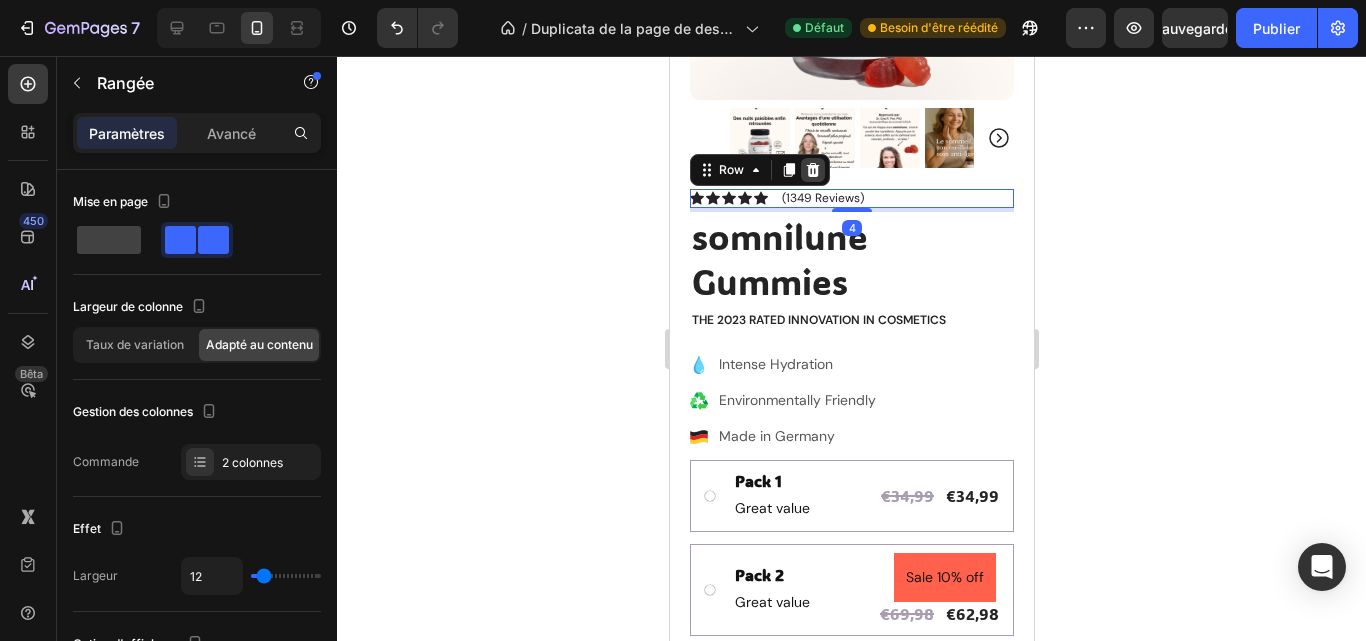 click 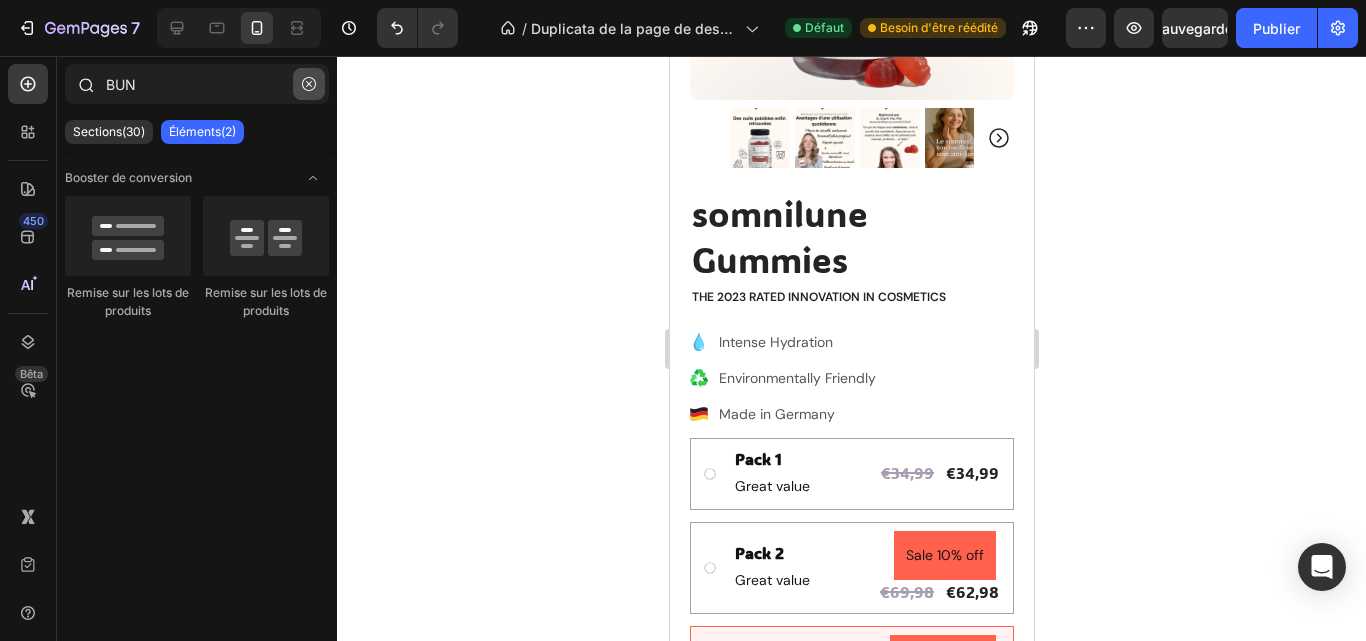 click 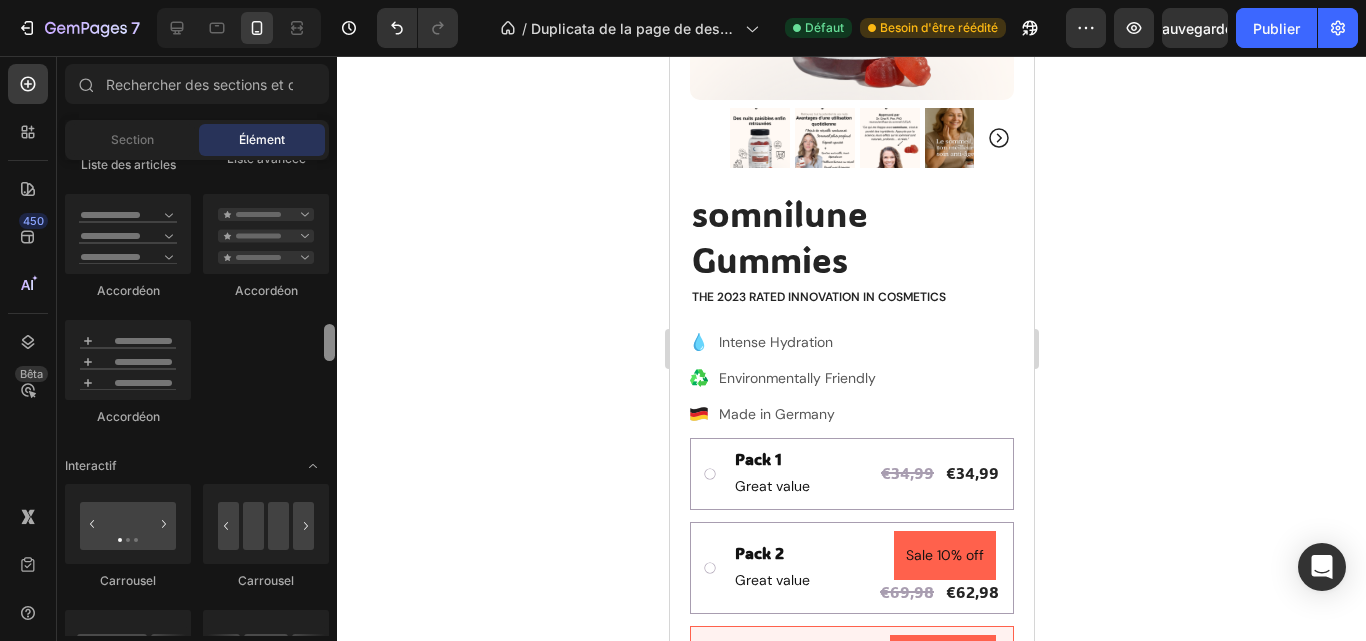 scroll, scrollTop: 1779, scrollLeft: 0, axis: vertical 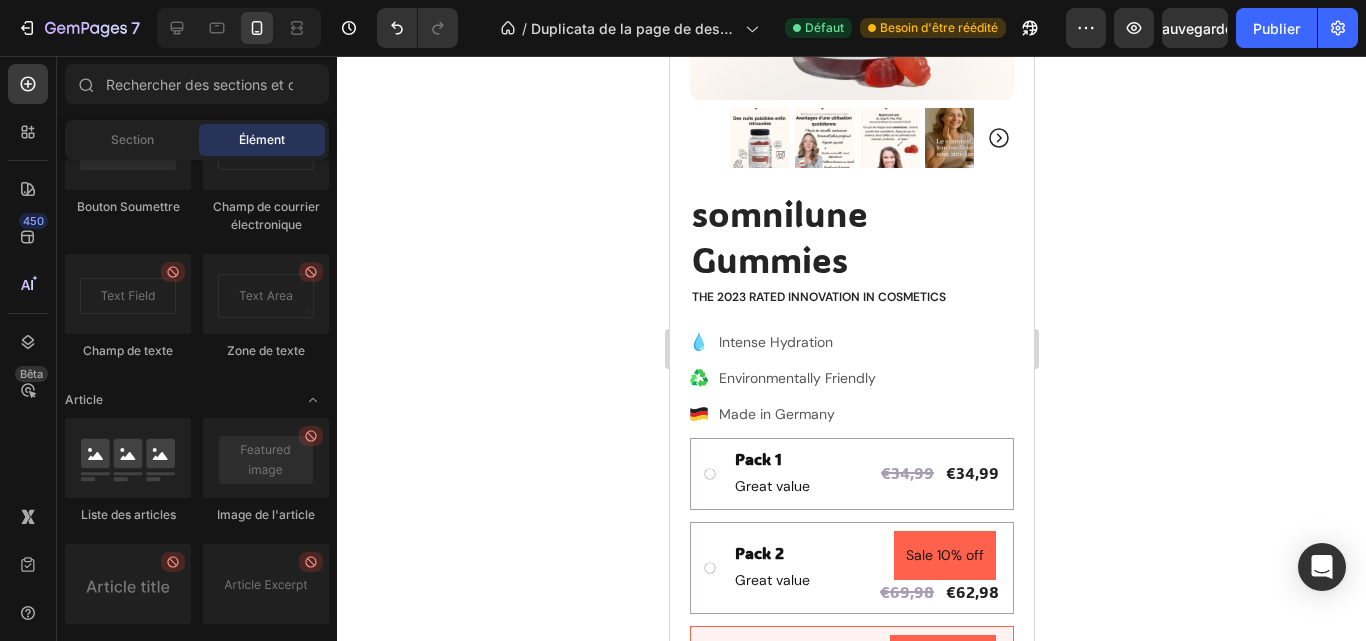 drag, startPoint x: 326, startPoint y: 181, endPoint x: 284, endPoint y: 250, distance: 80.77747 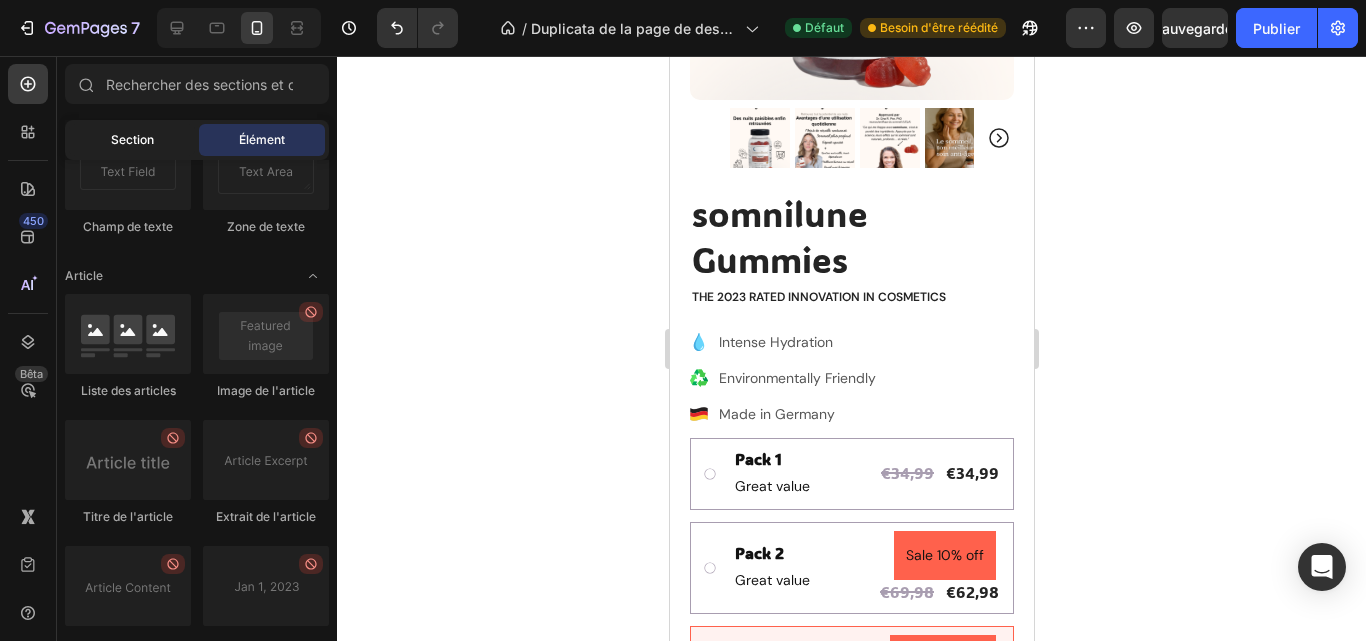 click on "Section" at bounding box center [132, 140] 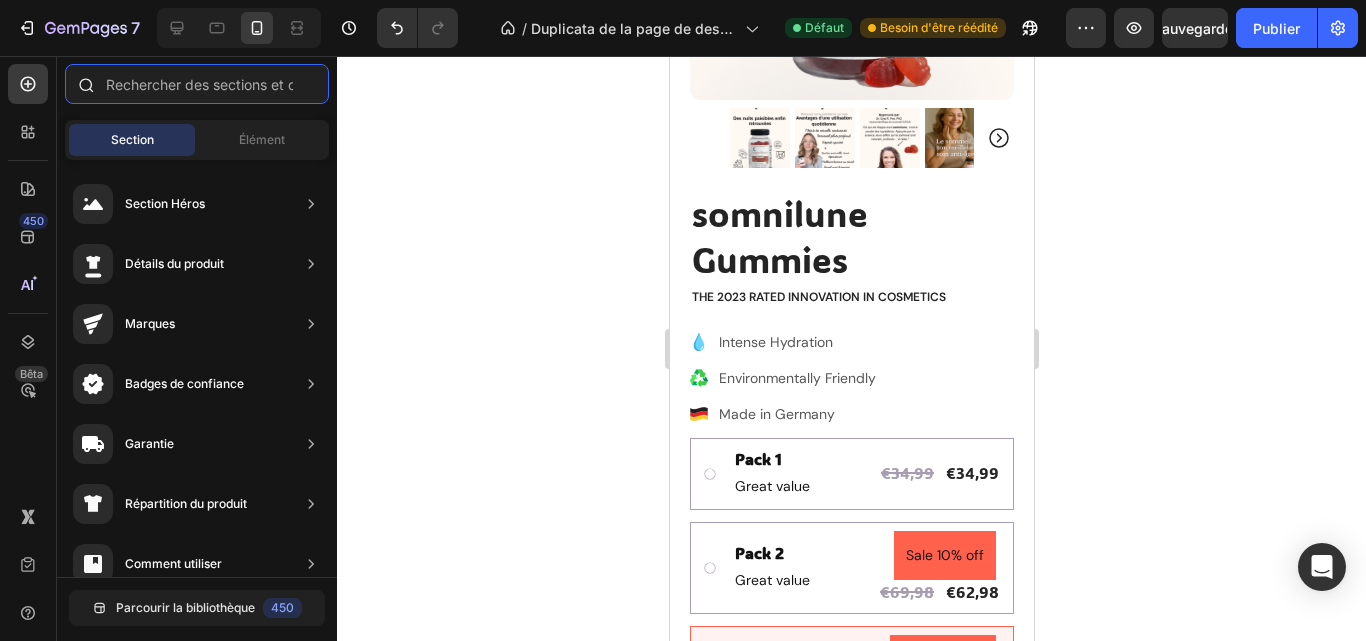 click at bounding box center (197, 84) 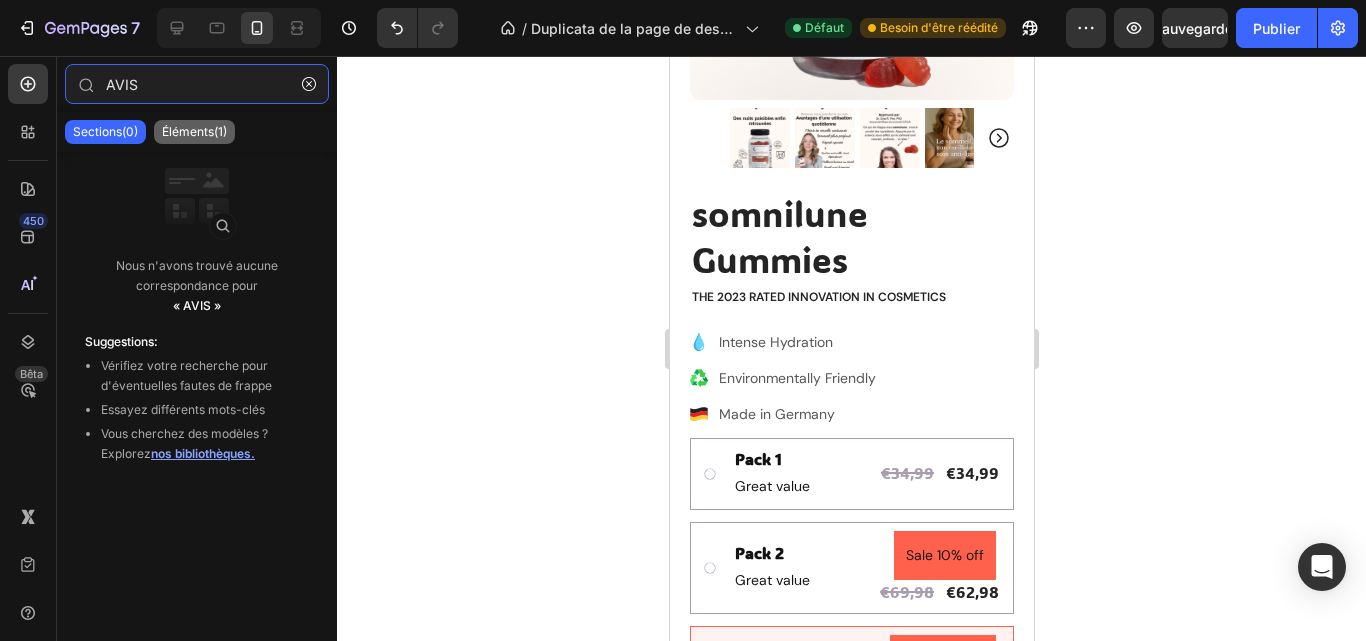 type on "AVIS" 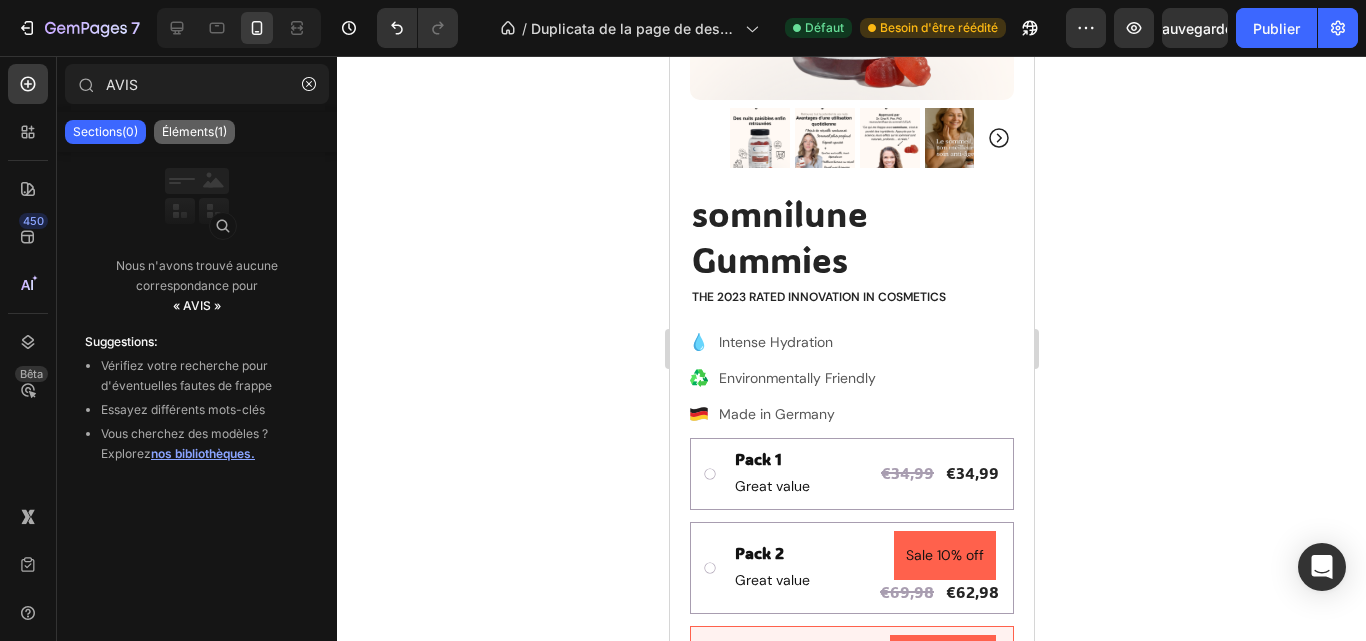 click on "Éléments(1)" at bounding box center [194, 131] 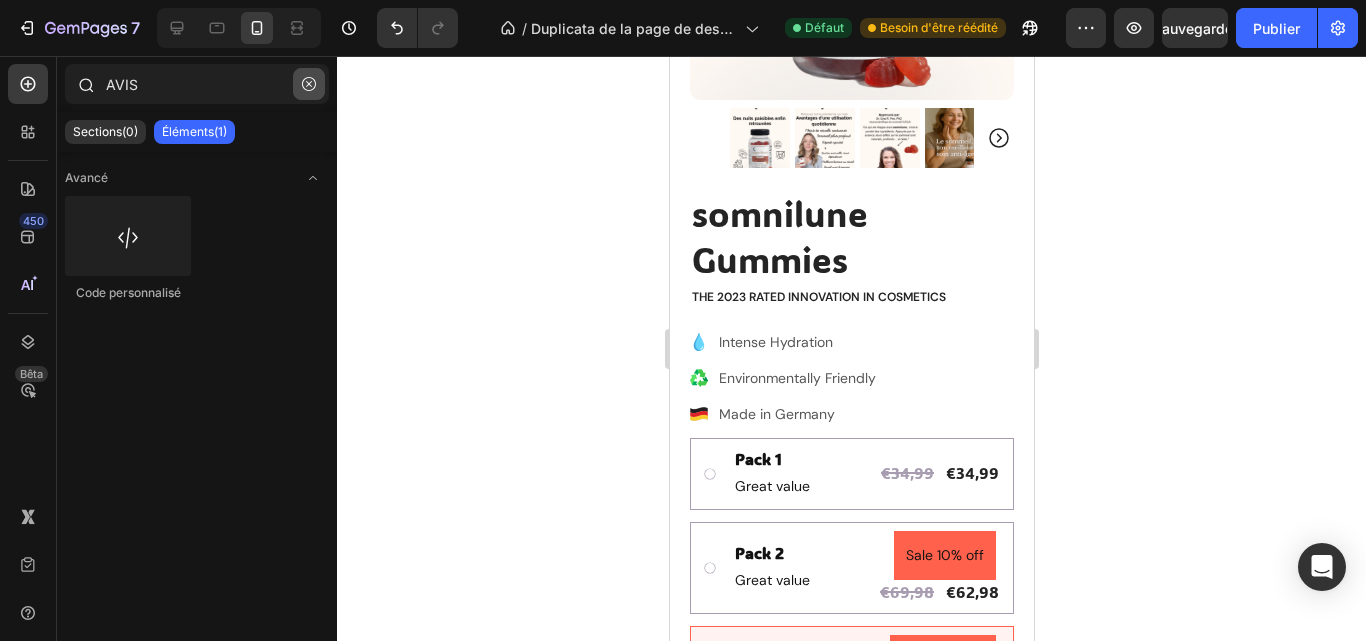 click 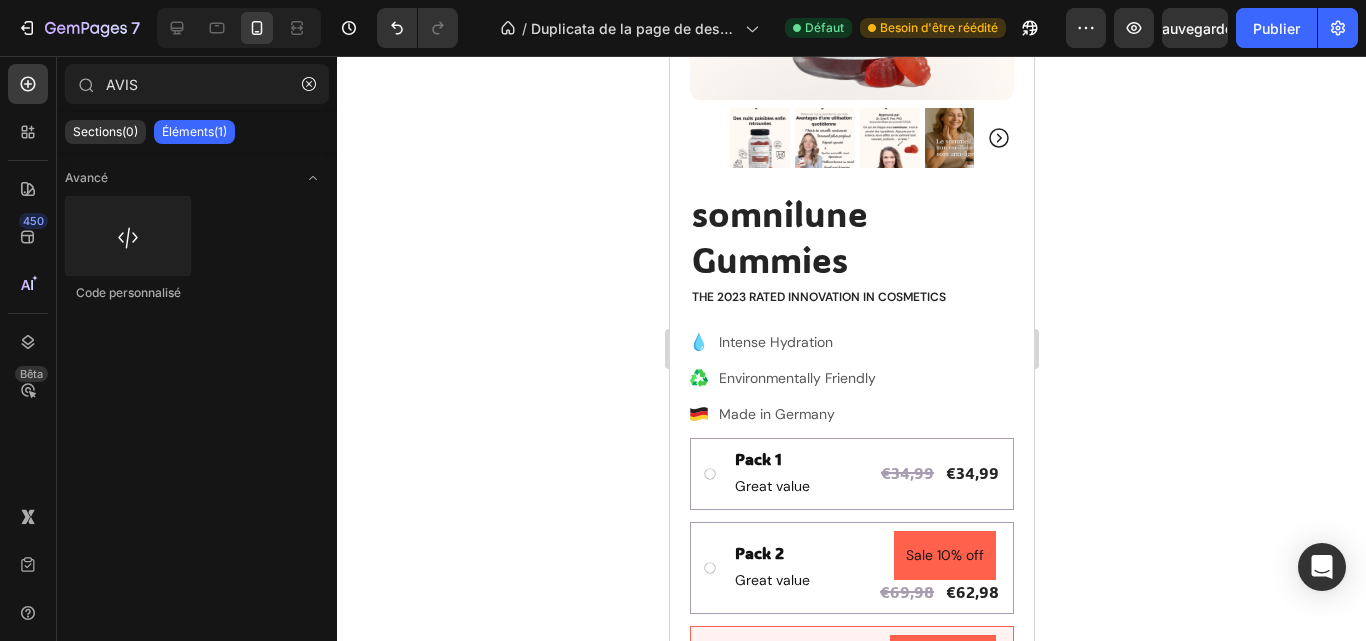 type 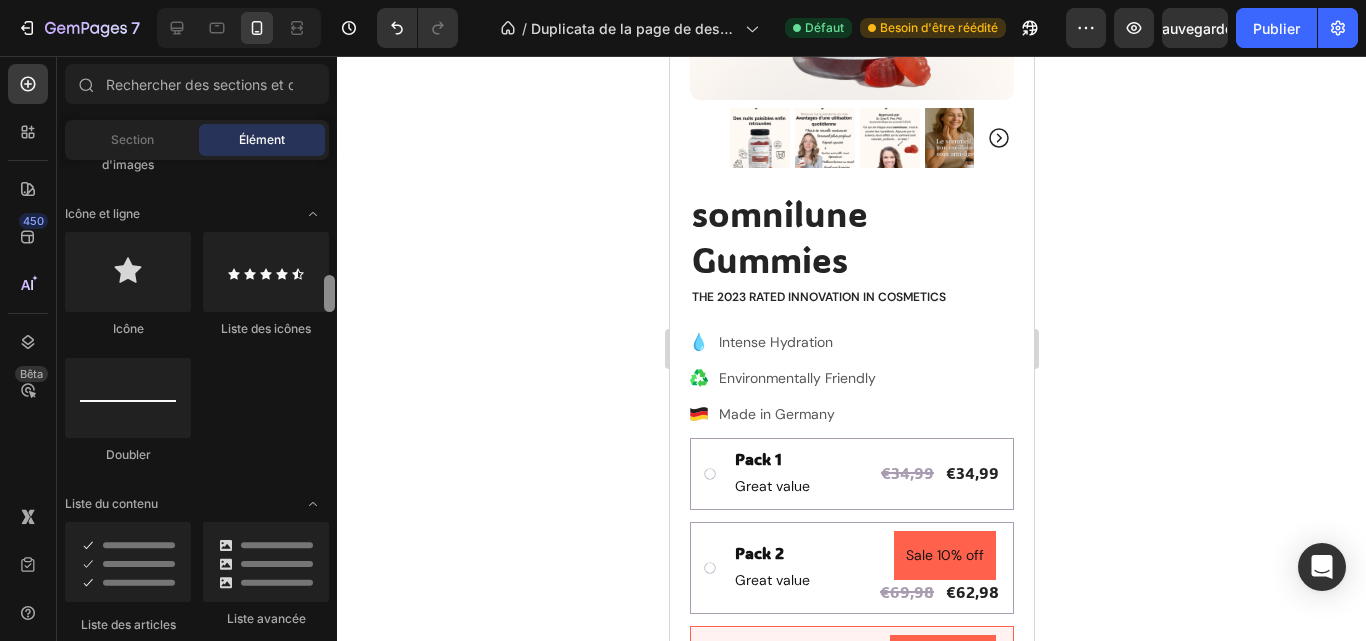 scroll, scrollTop: 1356, scrollLeft: 0, axis: vertical 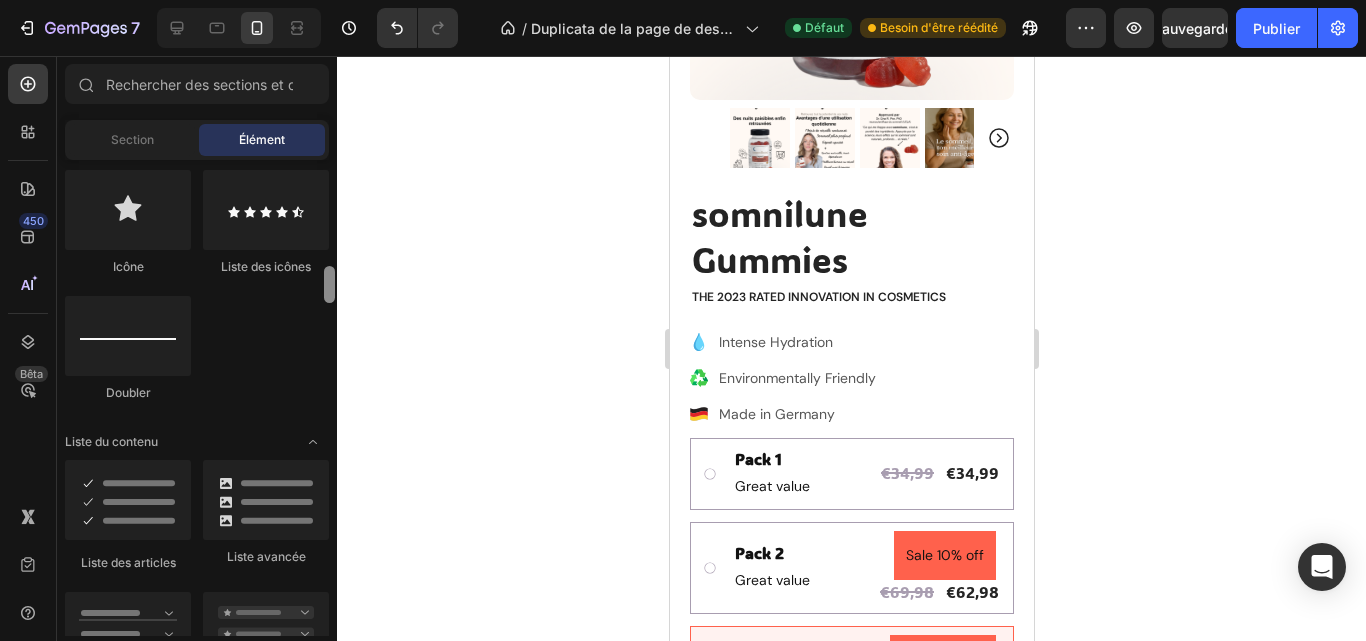 drag, startPoint x: 326, startPoint y: 185, endPoint x: 335, endPoint y: 294, distance: 109.370926 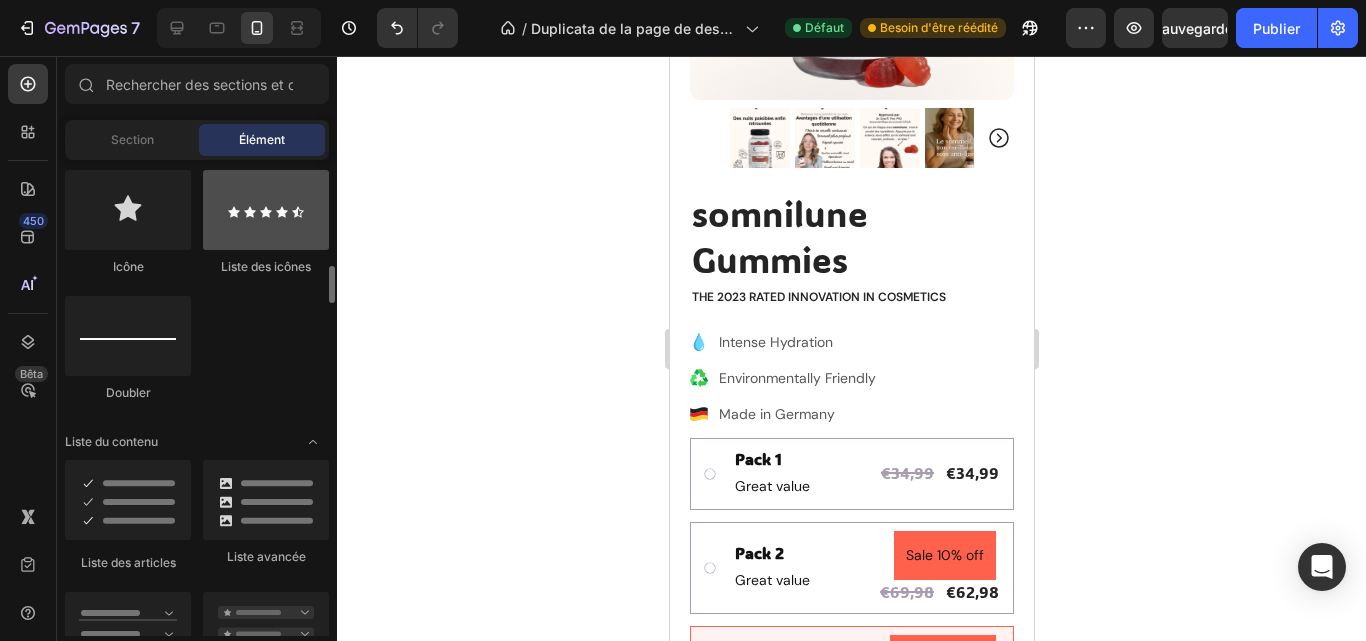 click at bounding box center [266, 210] 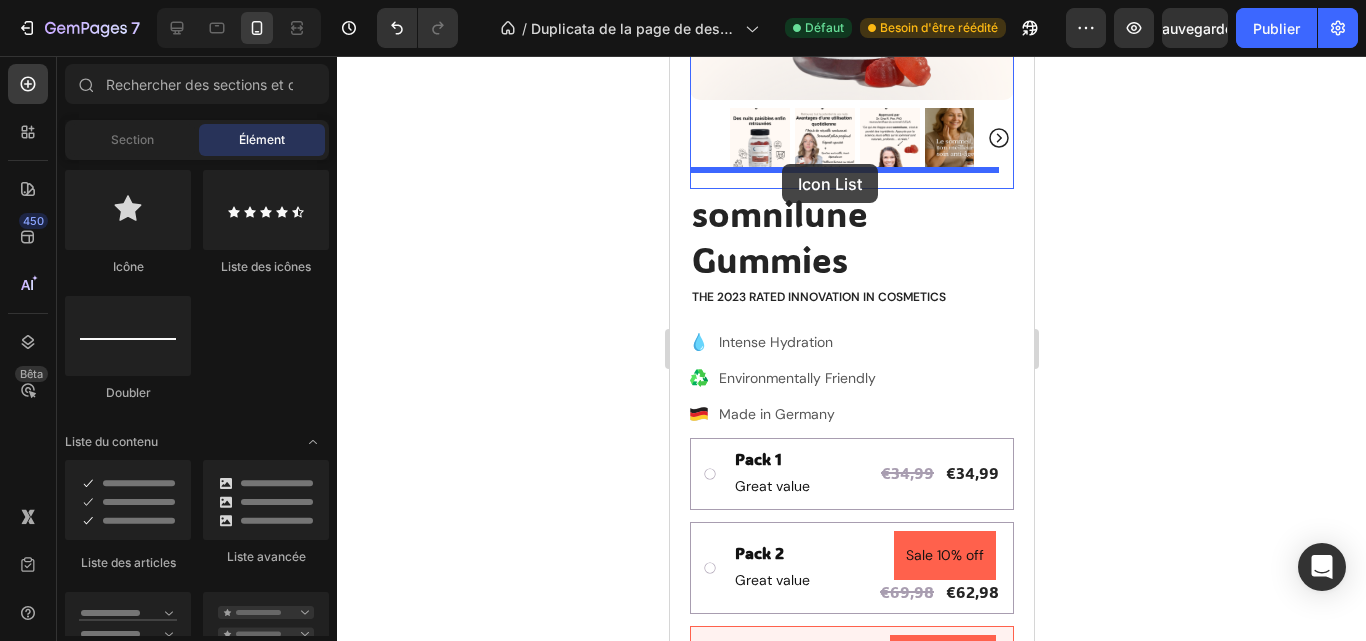 drag, startPoint x: 928, startPoint y: 292, endPoint x: 781, endPoint y: 164, distance: 194.91794 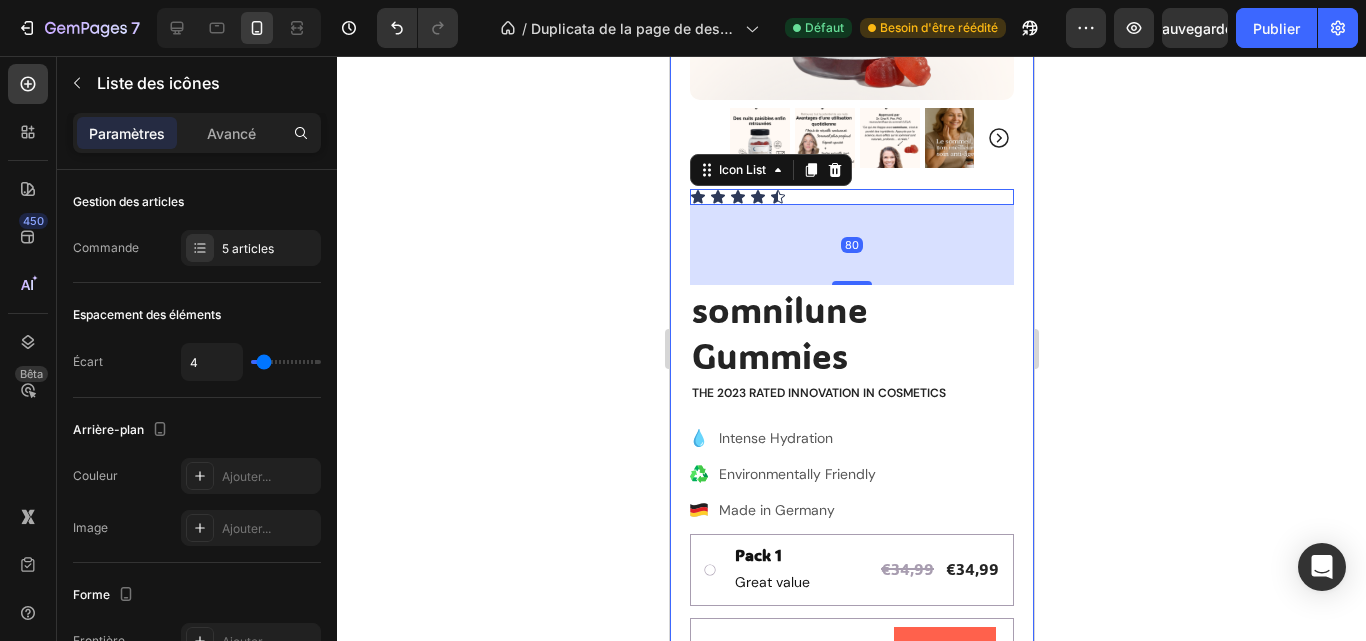 click 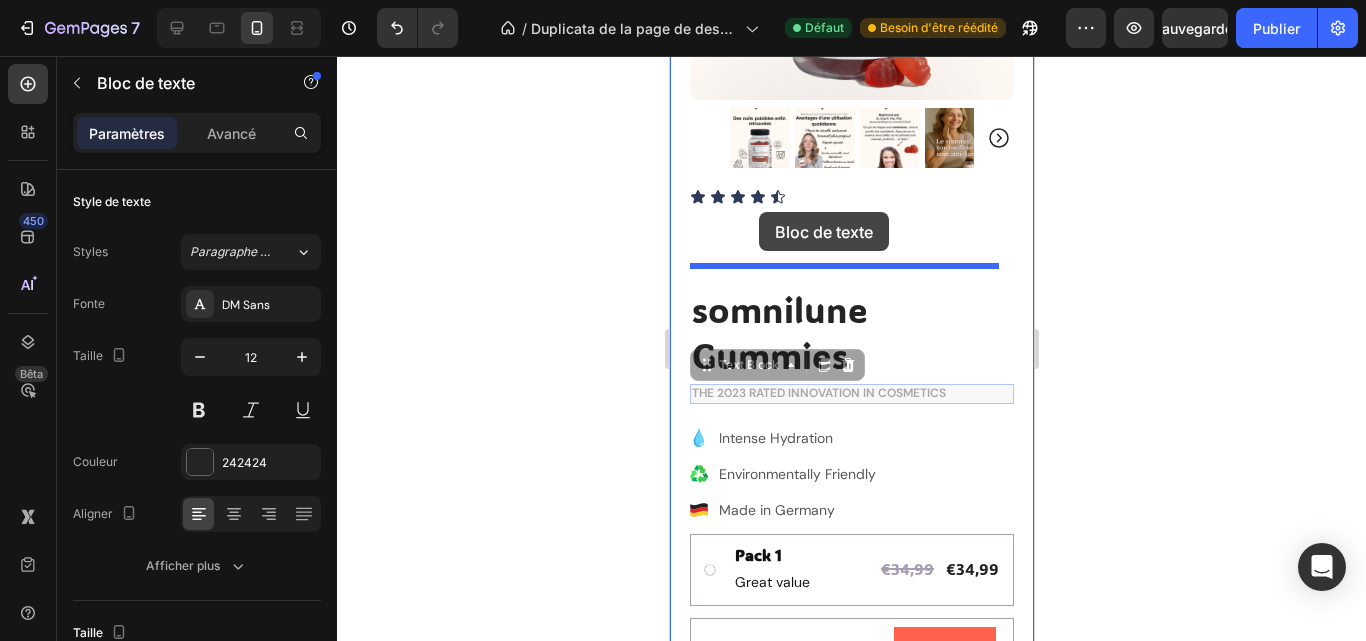 drag, startPoint x: 769, startPoint y: 289, endPoint x: 756, endPoint y: 212, distance: 78.08969 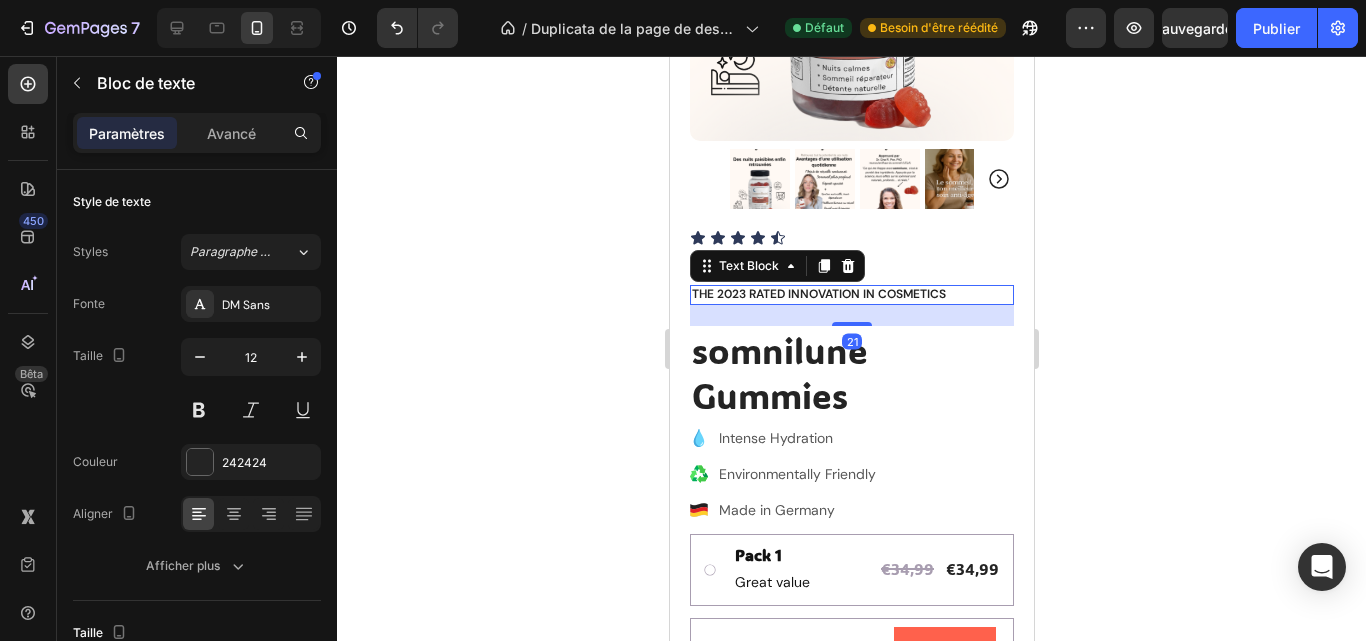click 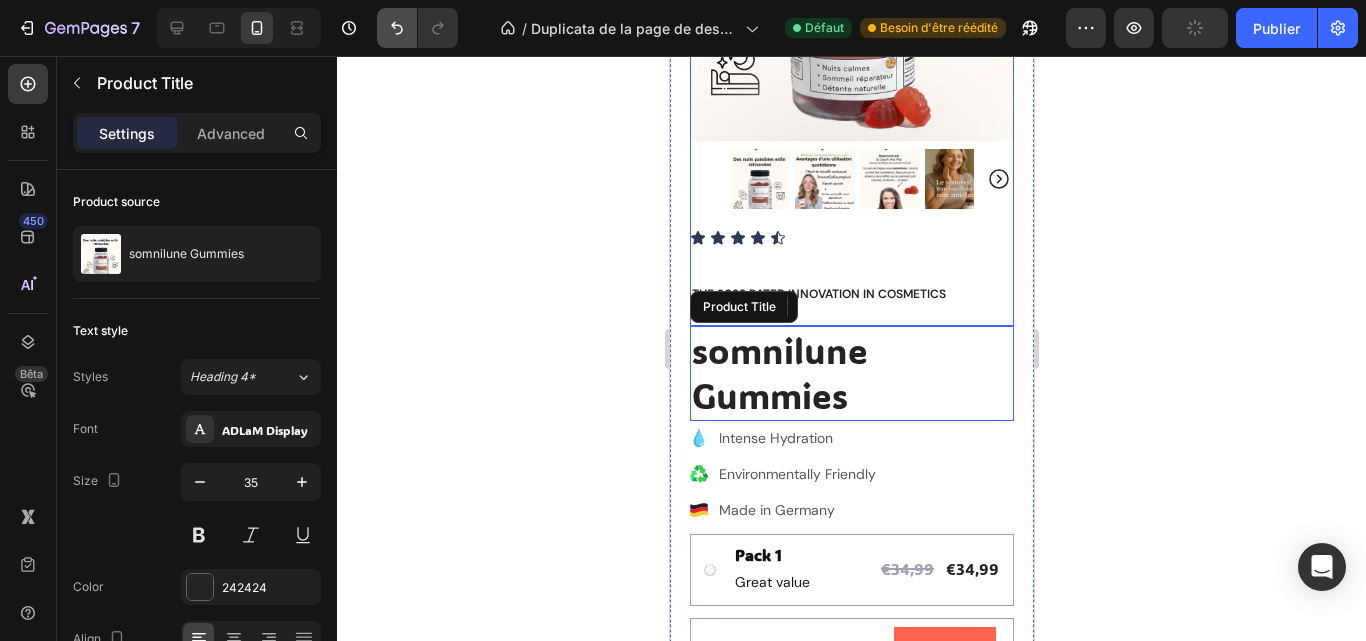 click 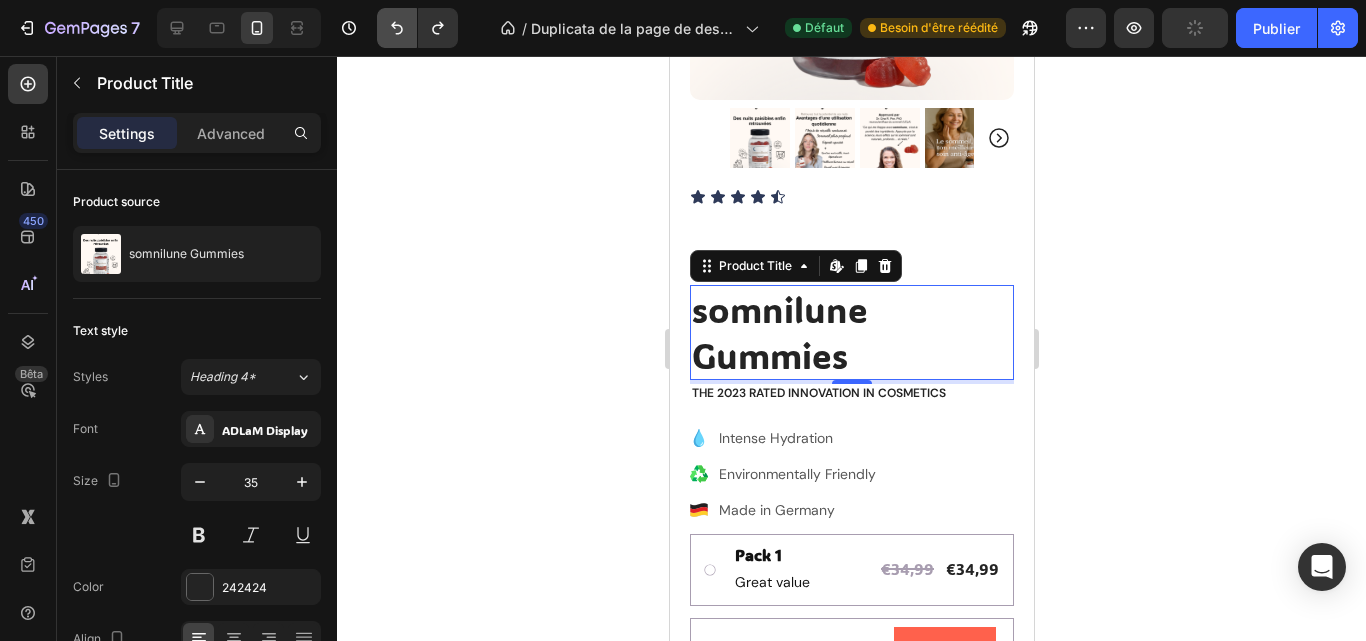 click 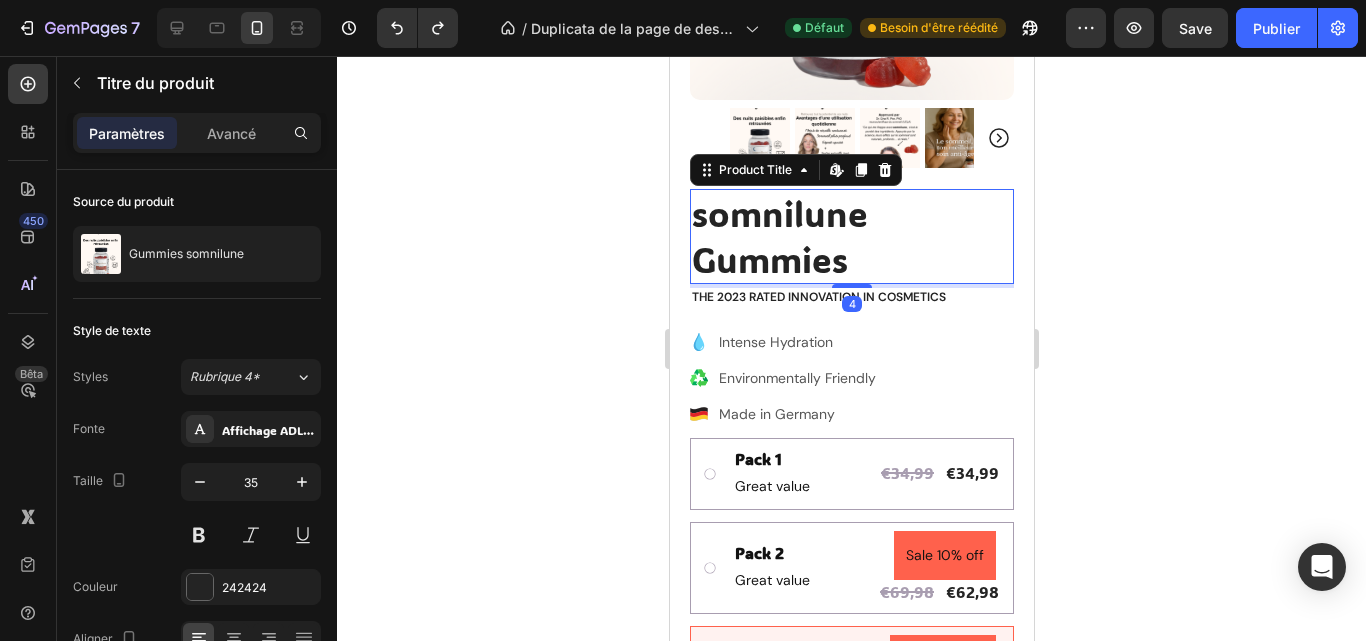 click 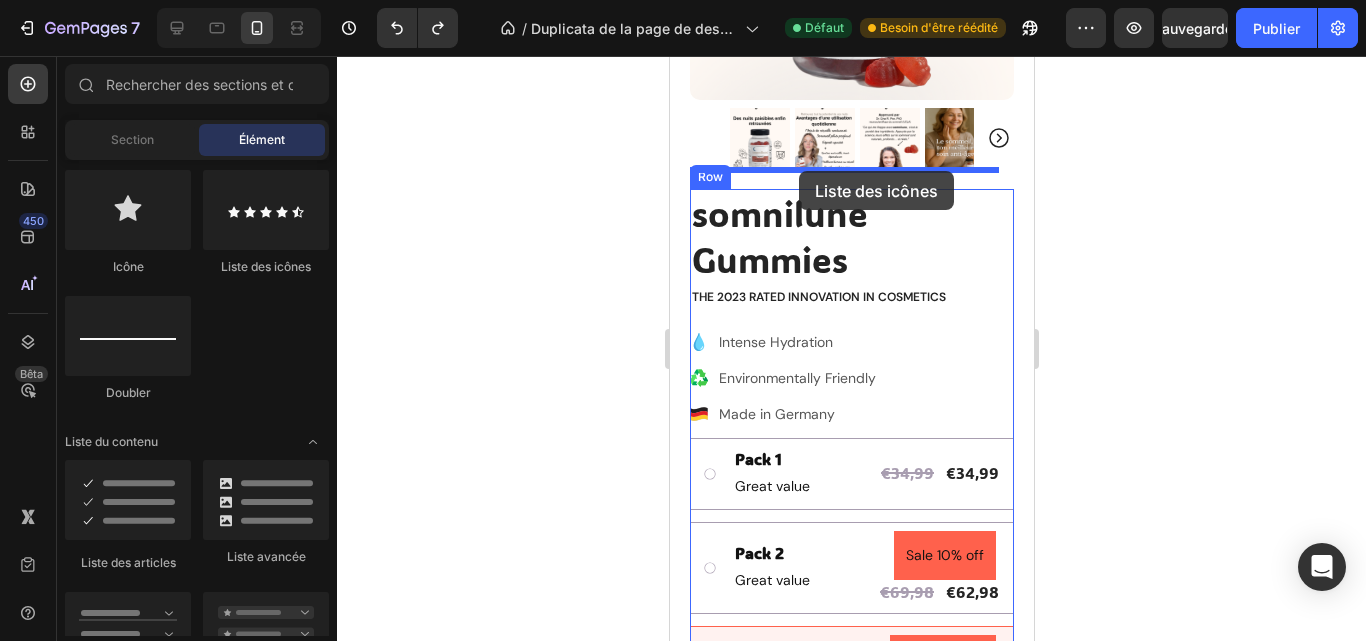drag, startPoint x: 922, startPoint y: 287, endPoint x: 798, endPoint y: 171, distance: 169.79988 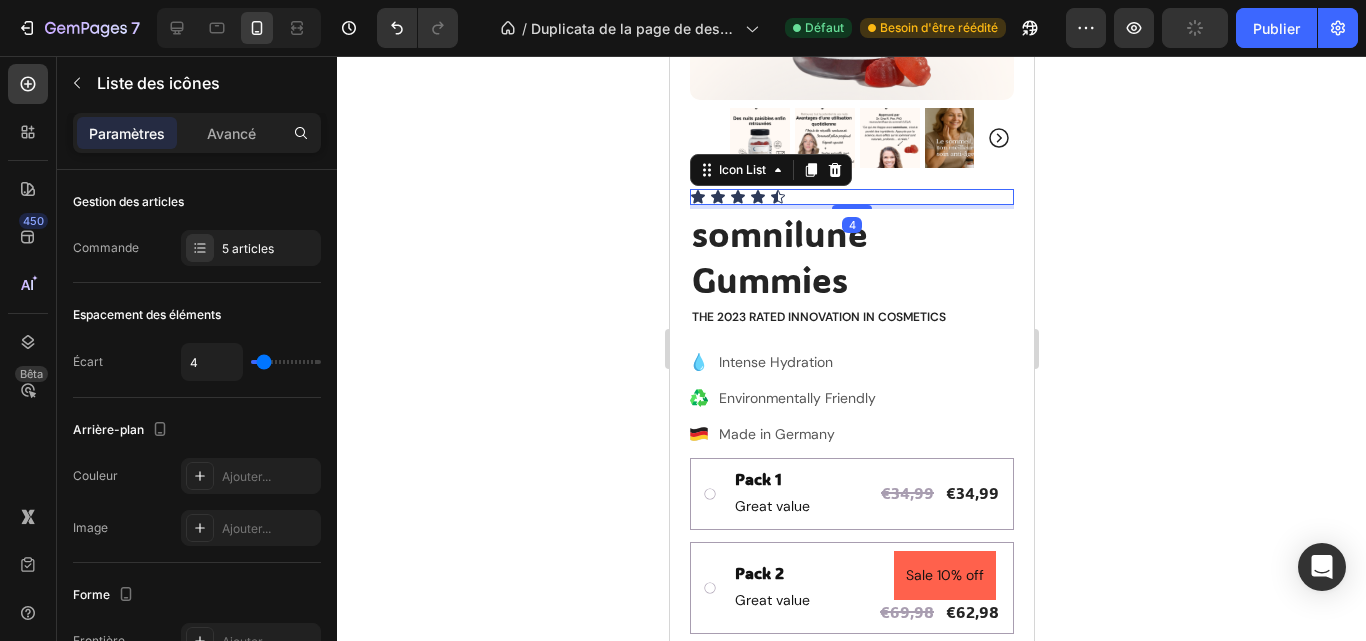 click 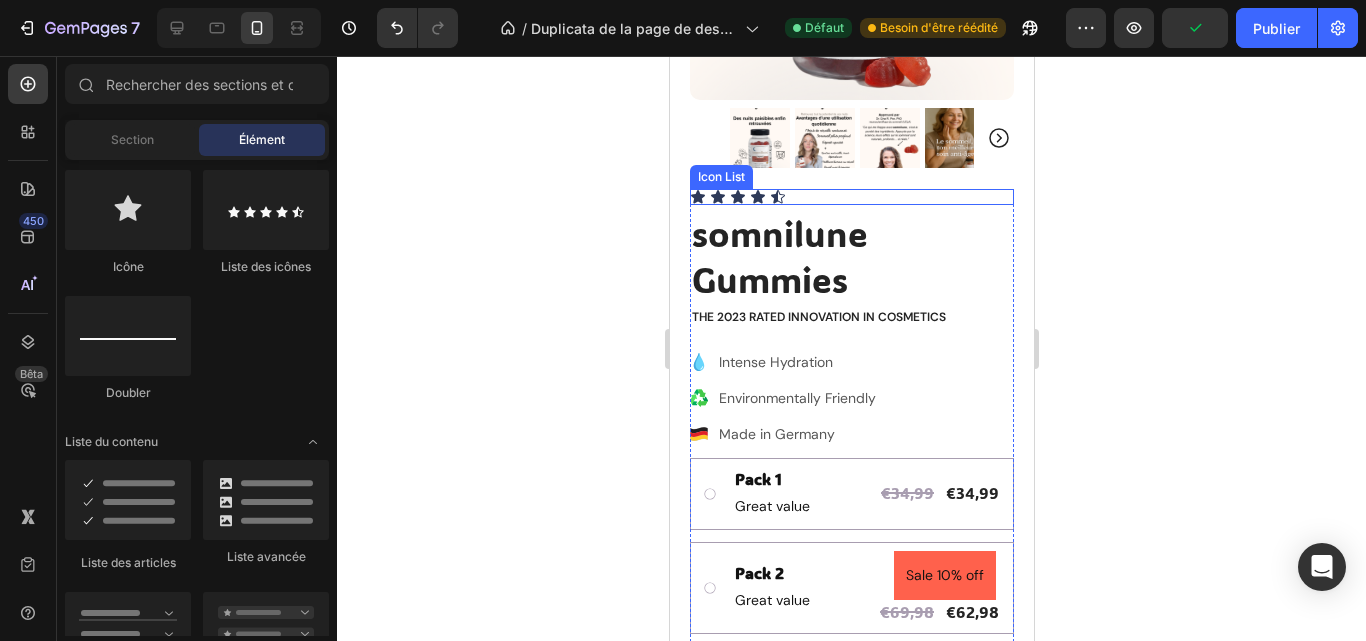 click on "Icon Icon Icon Icon Icon" at bounding box center (851, 197) 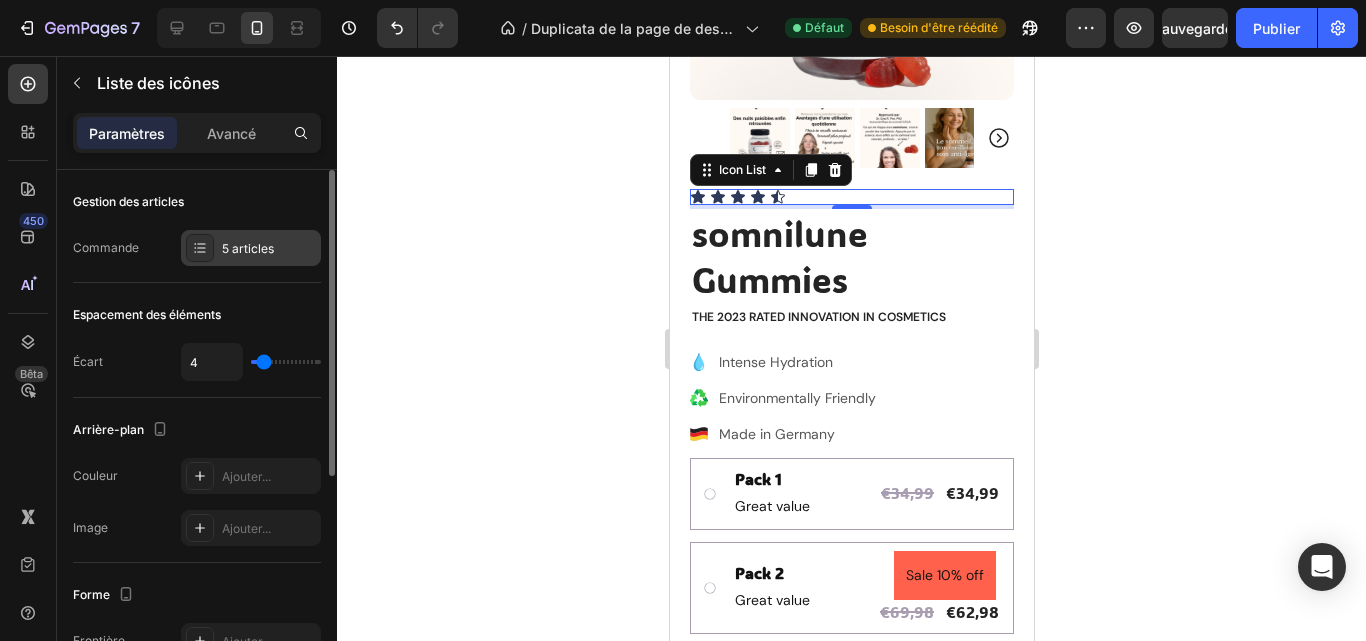 click 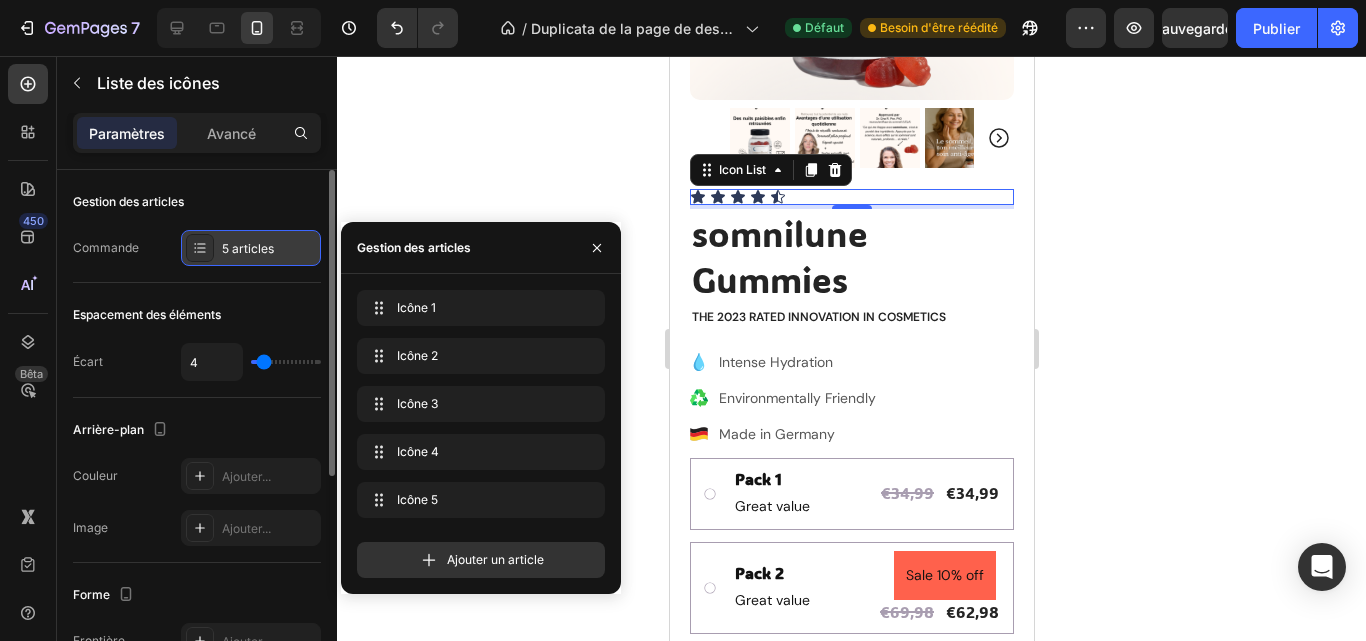 click on "5 articles" at bounding box center [269, 249] 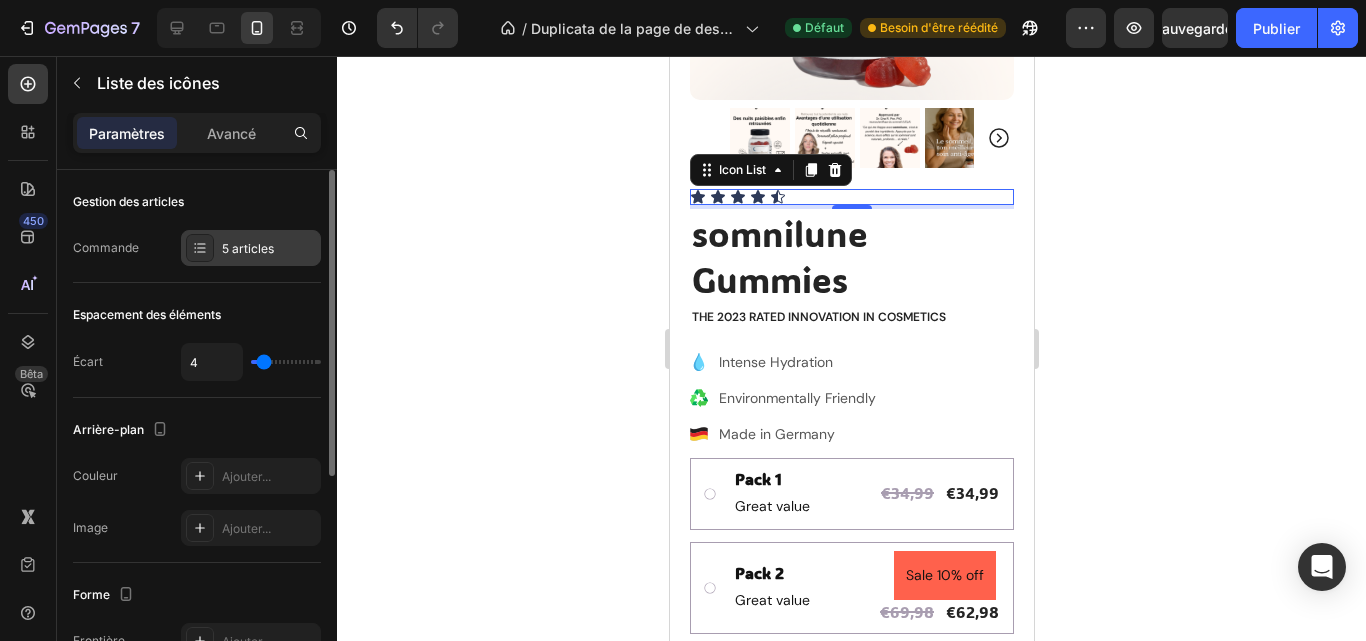 click on "5 articles" at bounding box center [269, 249] 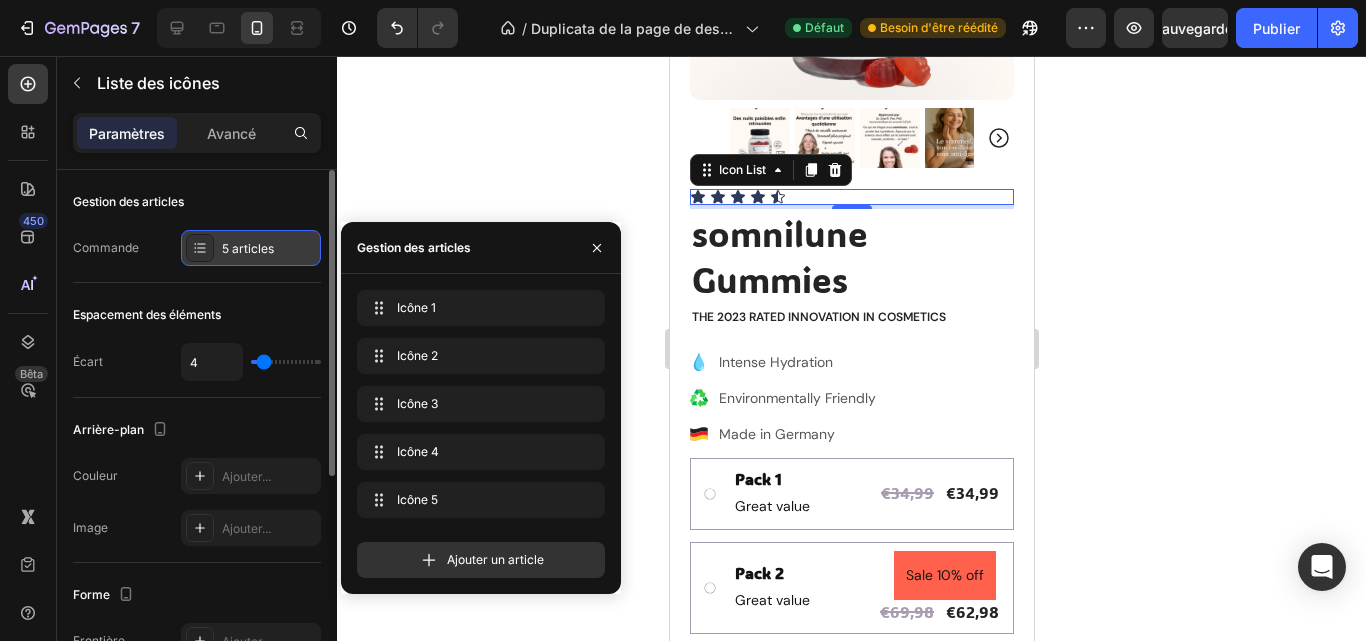 click on "5 articles" at bounding box center [269, 249] 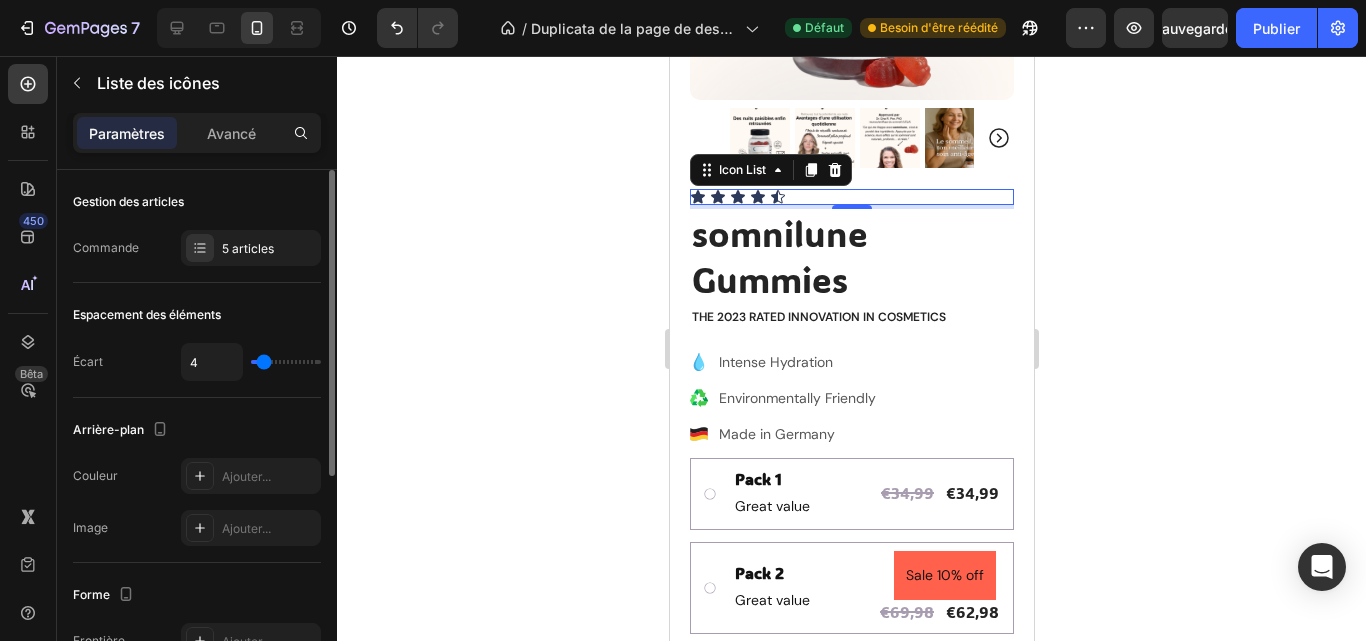 type on "1" 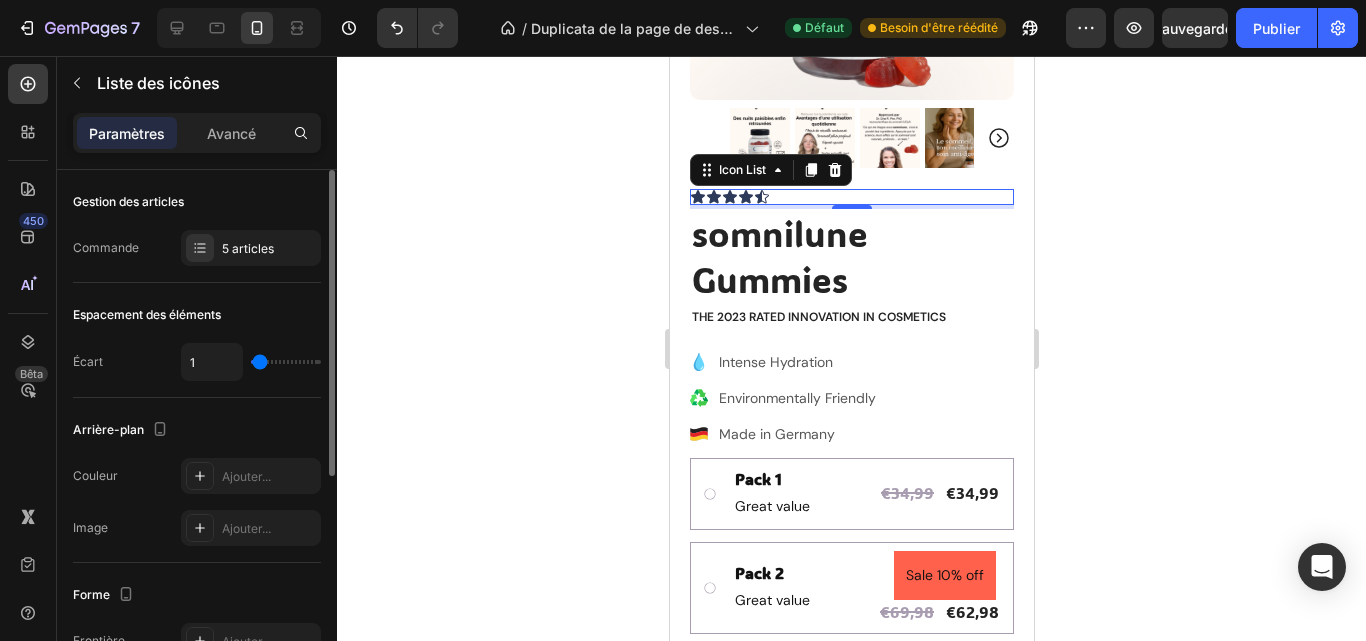 type on "0" 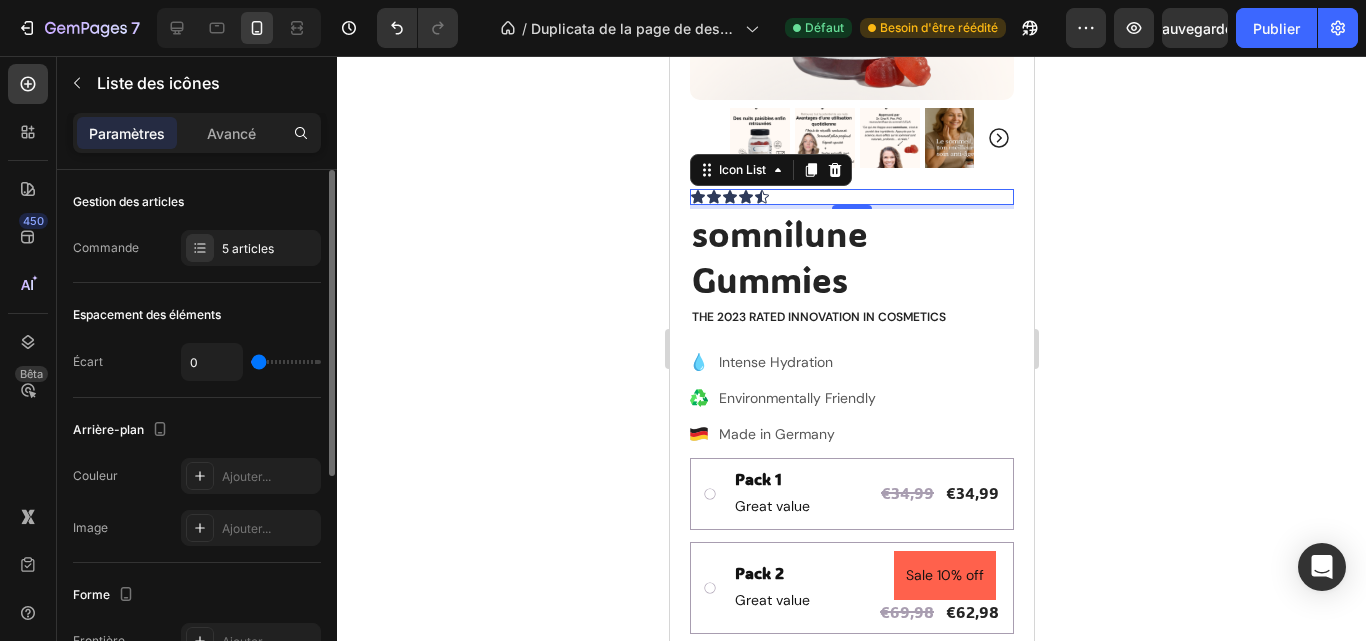 type on "0" 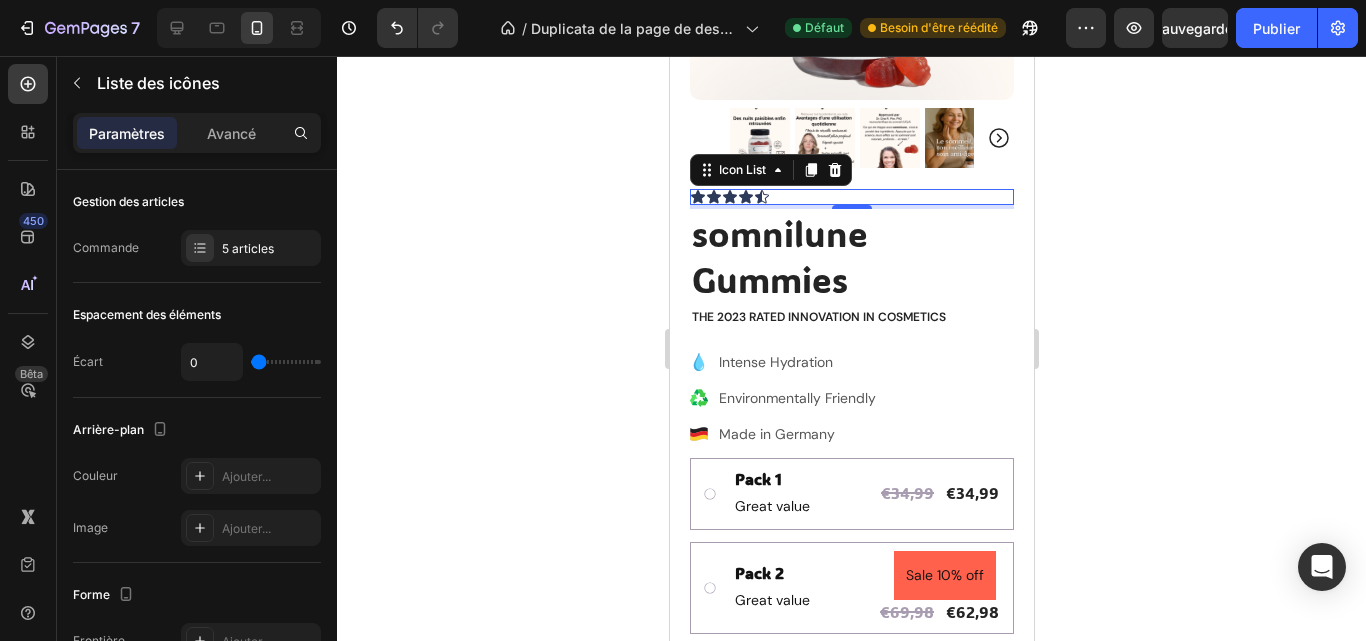 scroll, scrollTop: 383, scrollLeft: 0, axis: vertical 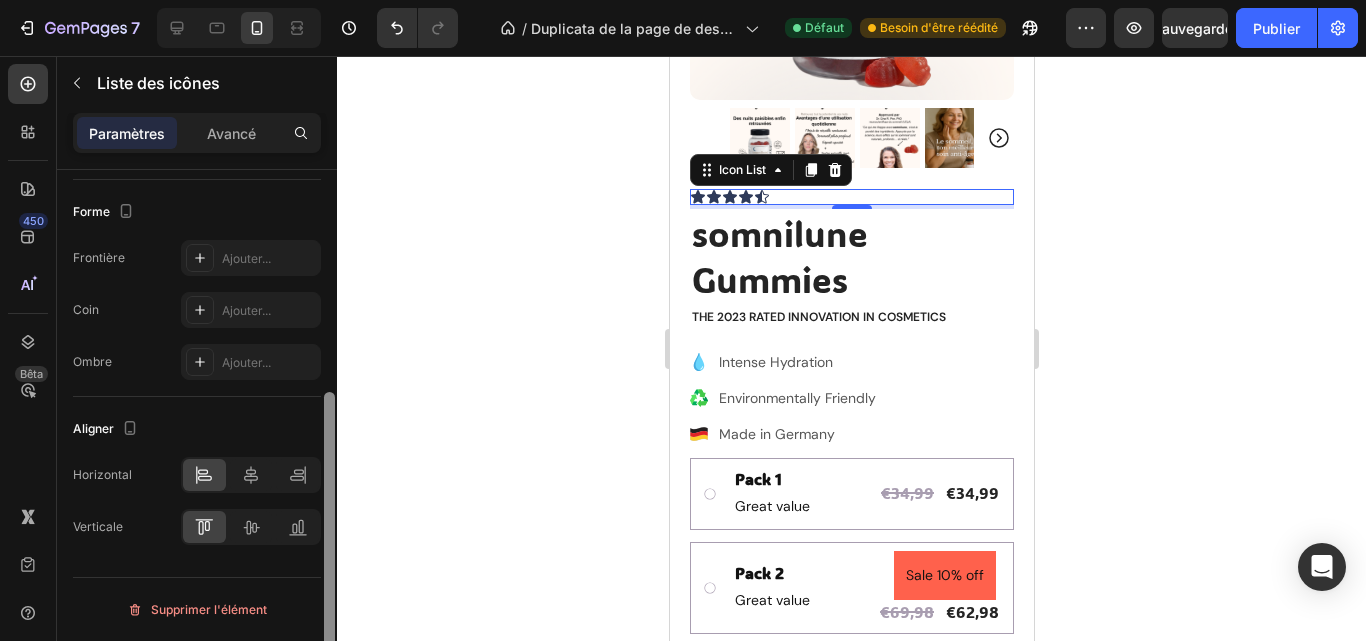 drag, startPoint x: 335, startPoint y: 425, endPoint x: 333, endPoint y: 371, distance: 54.037025 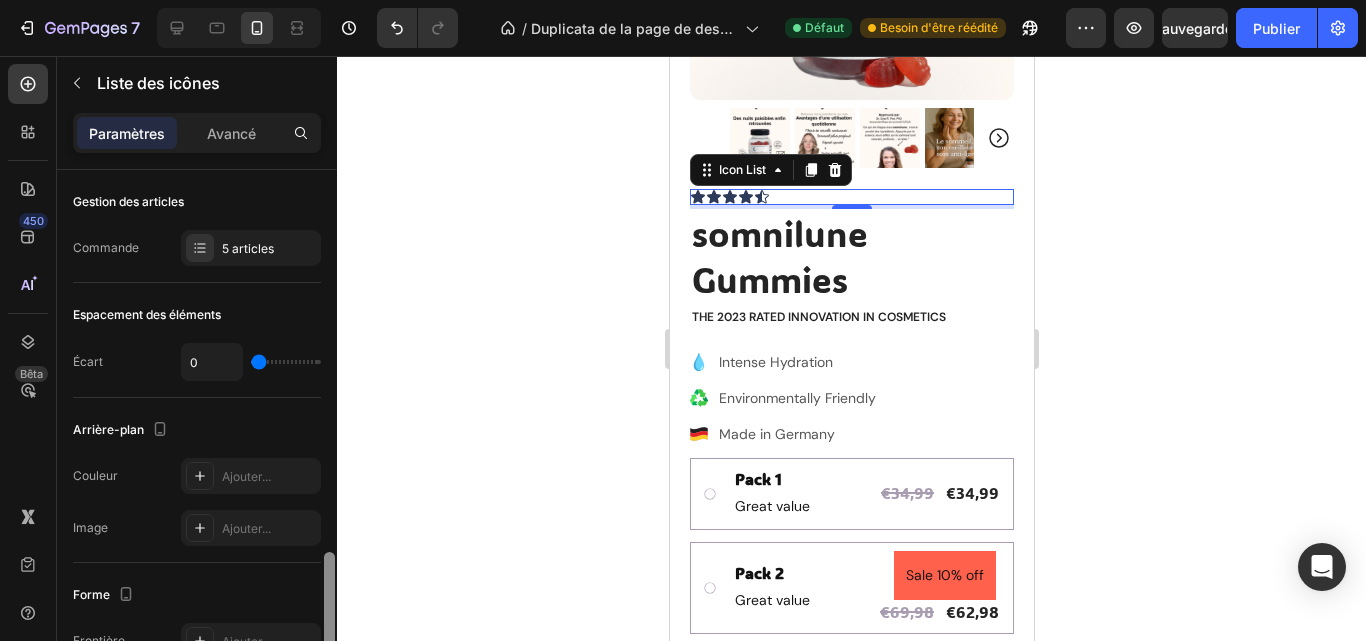 scroll, scrollTop: 383, scrollLeft: 0, axis: vertical 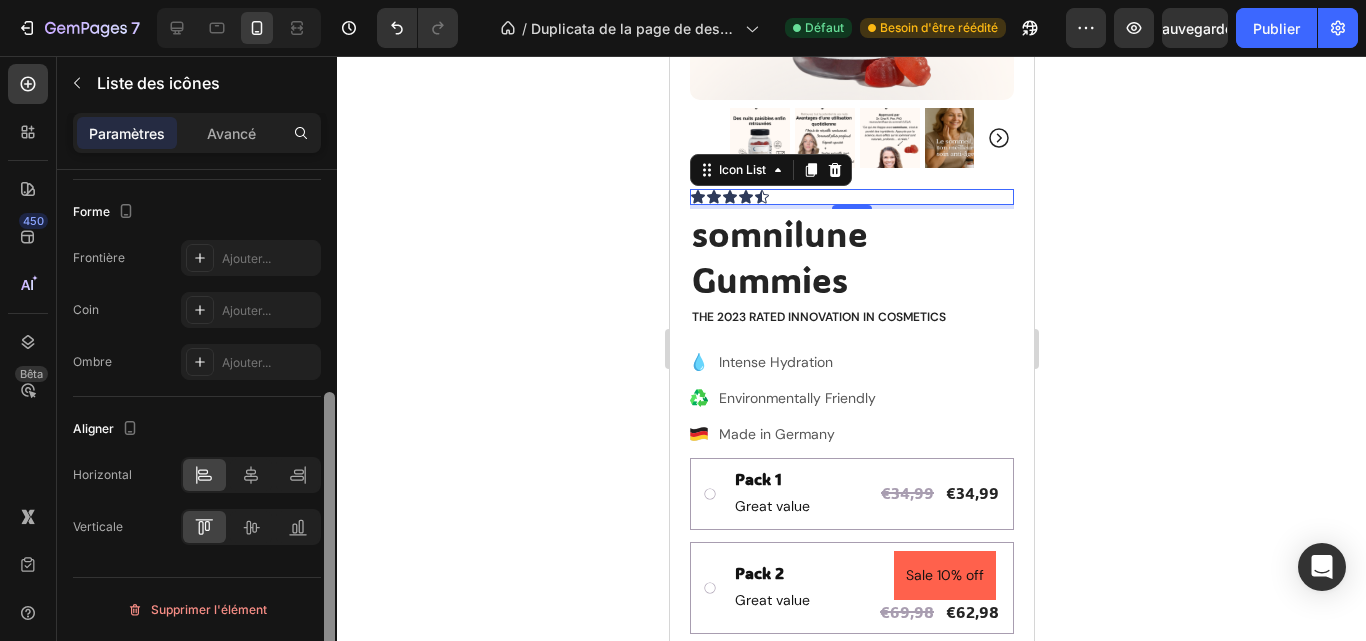 drag, startPoint x: 326, startPoint y: 416, endPoint x: 354, endPoint y: 434, distance: 33.286633 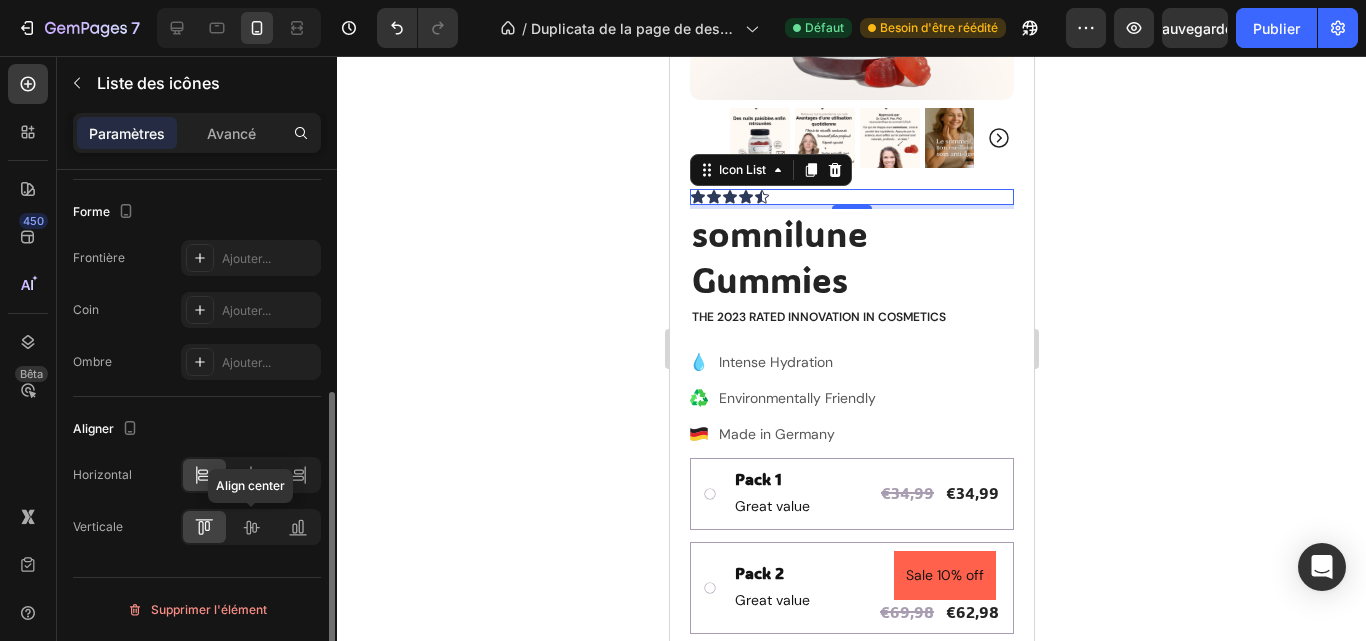 click on "Align center" at bounding box center (251, 527) 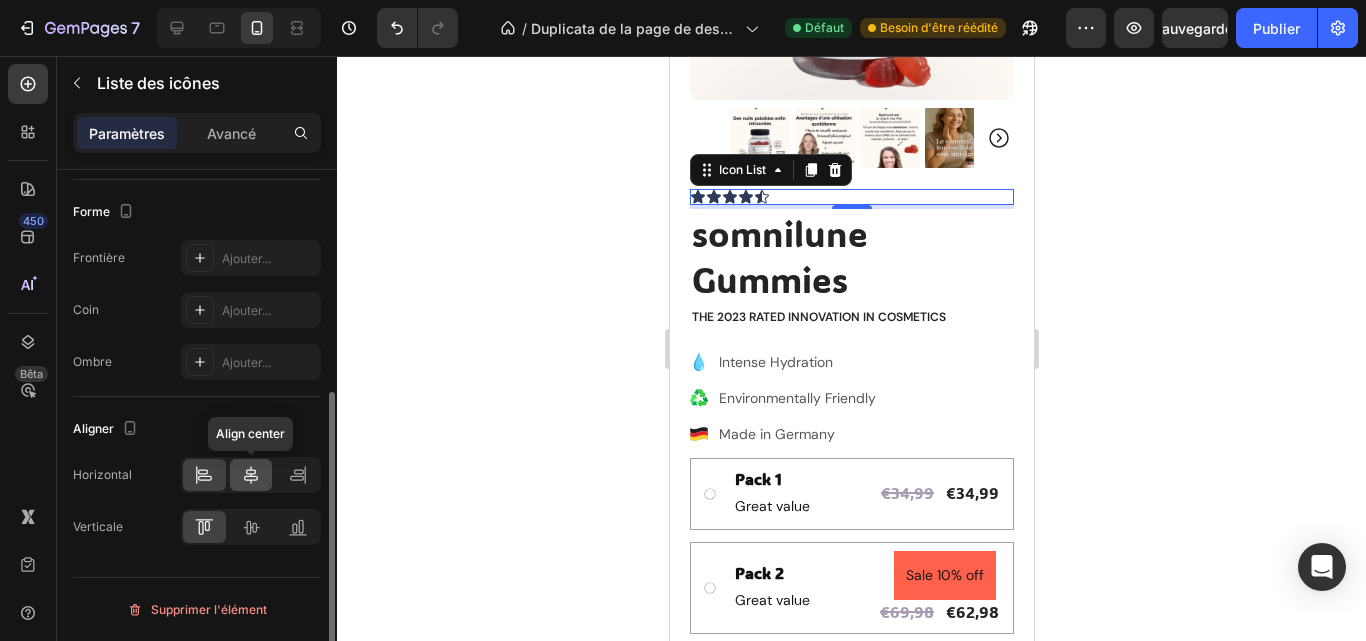 click 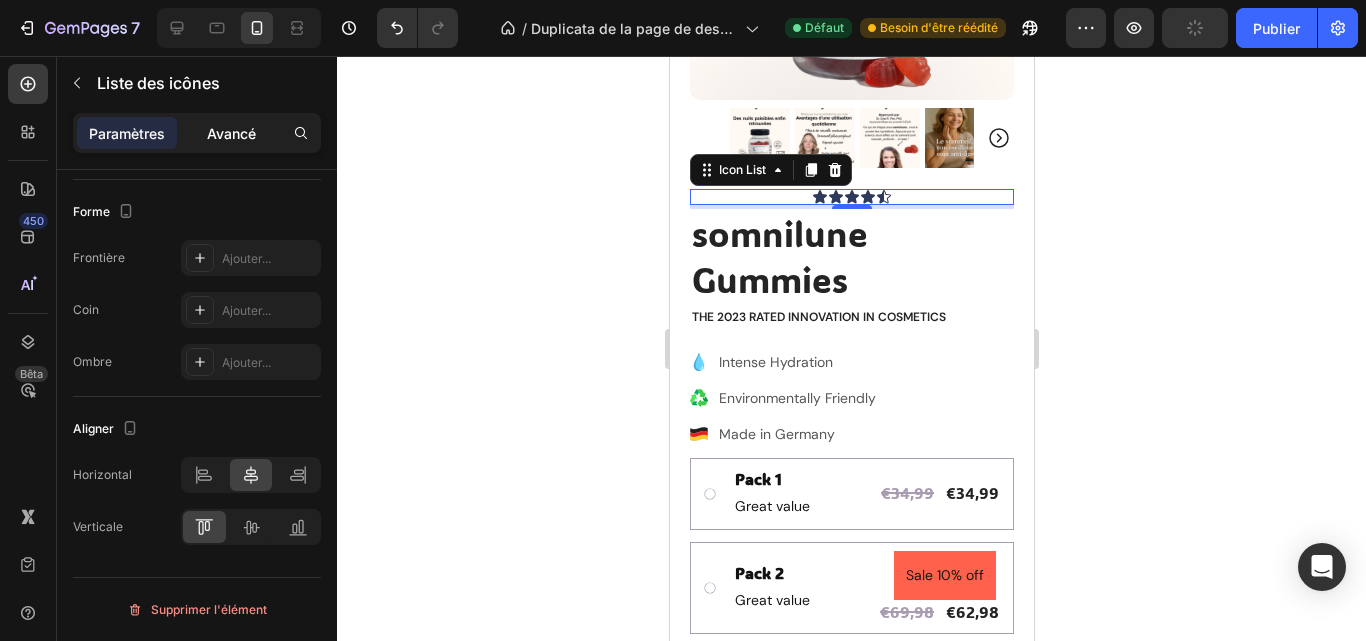 click on "Avancé" at bounding box center (231, 133) 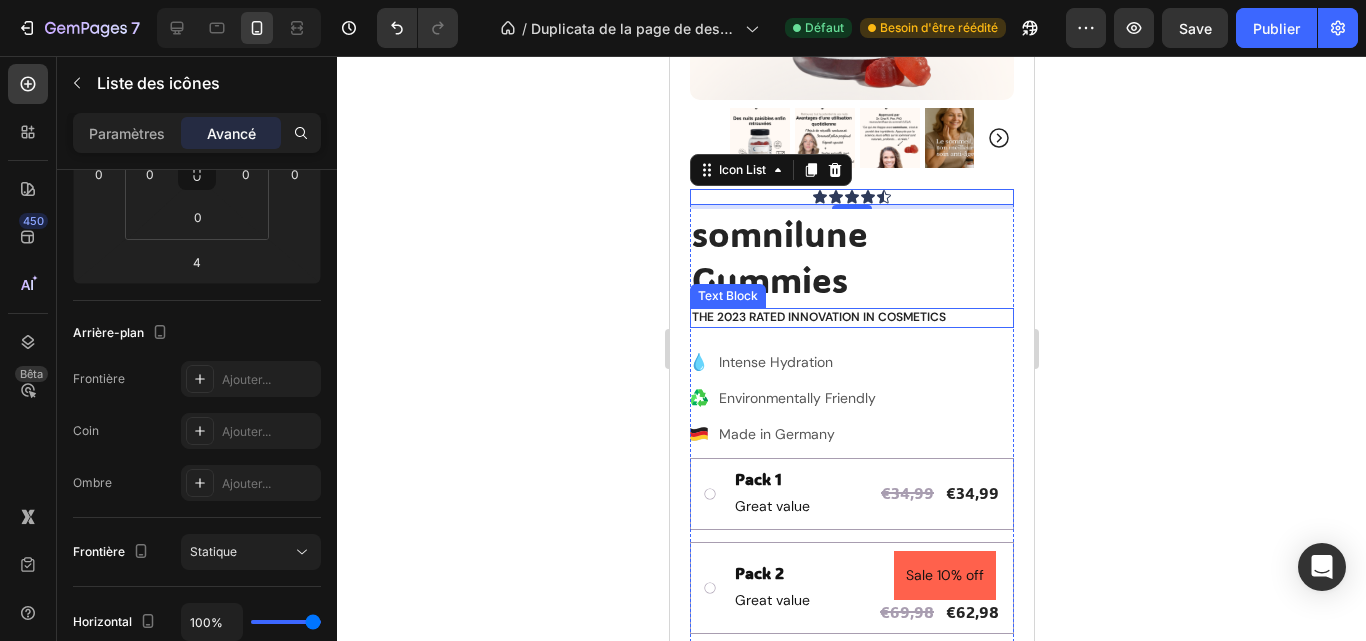 click 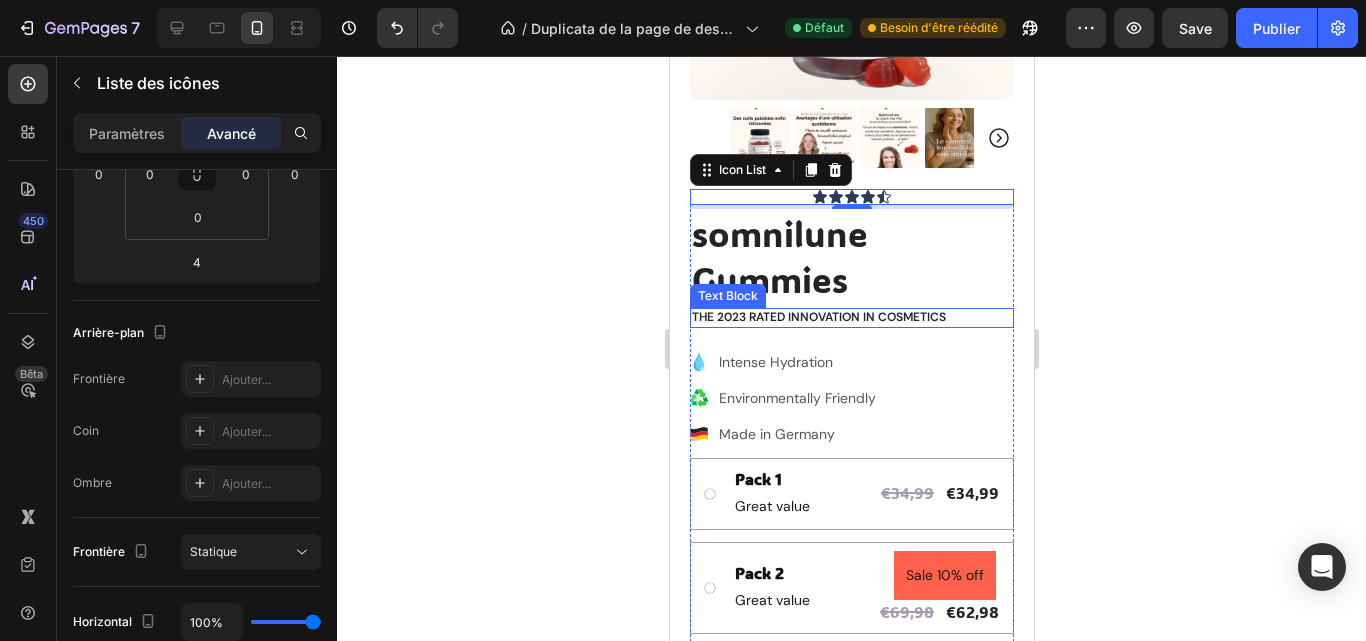 click on "Icon Icon Icon Icon Icon" at bounding box center [851, 197] 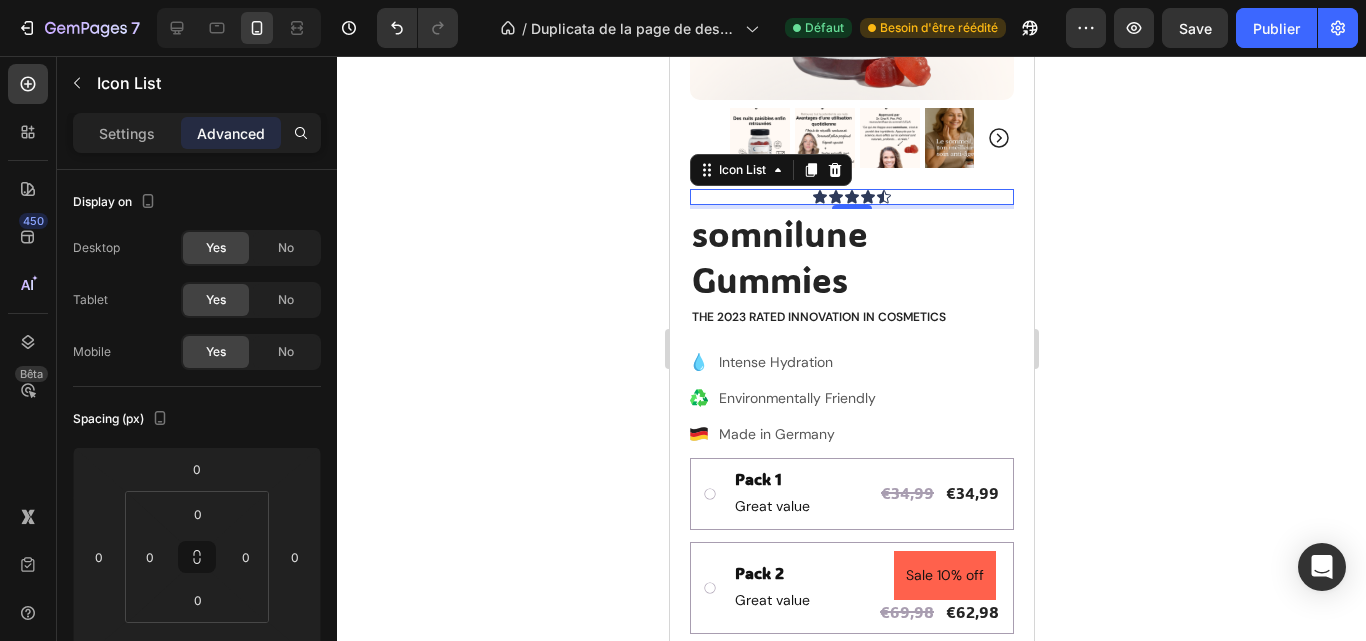 click on "Icon Icon Icon Icon Icon" at bounding box center [851, 197] 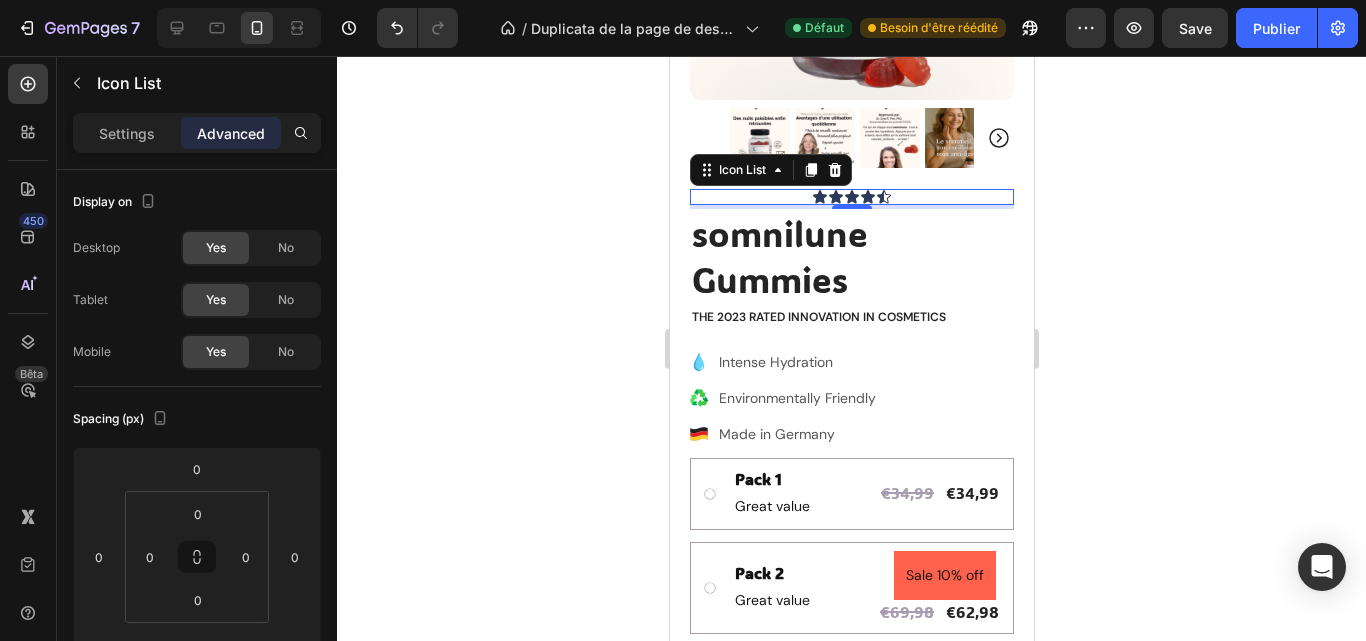 click 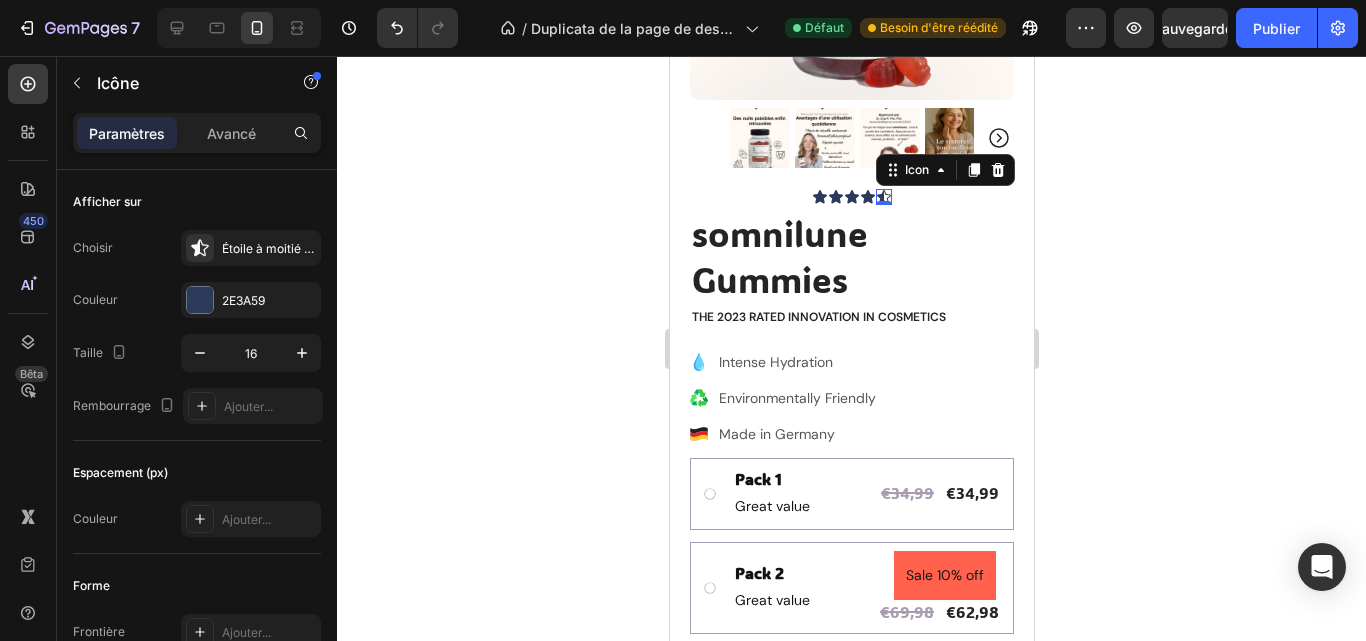 click on "0" at bounding box center [883, 205] 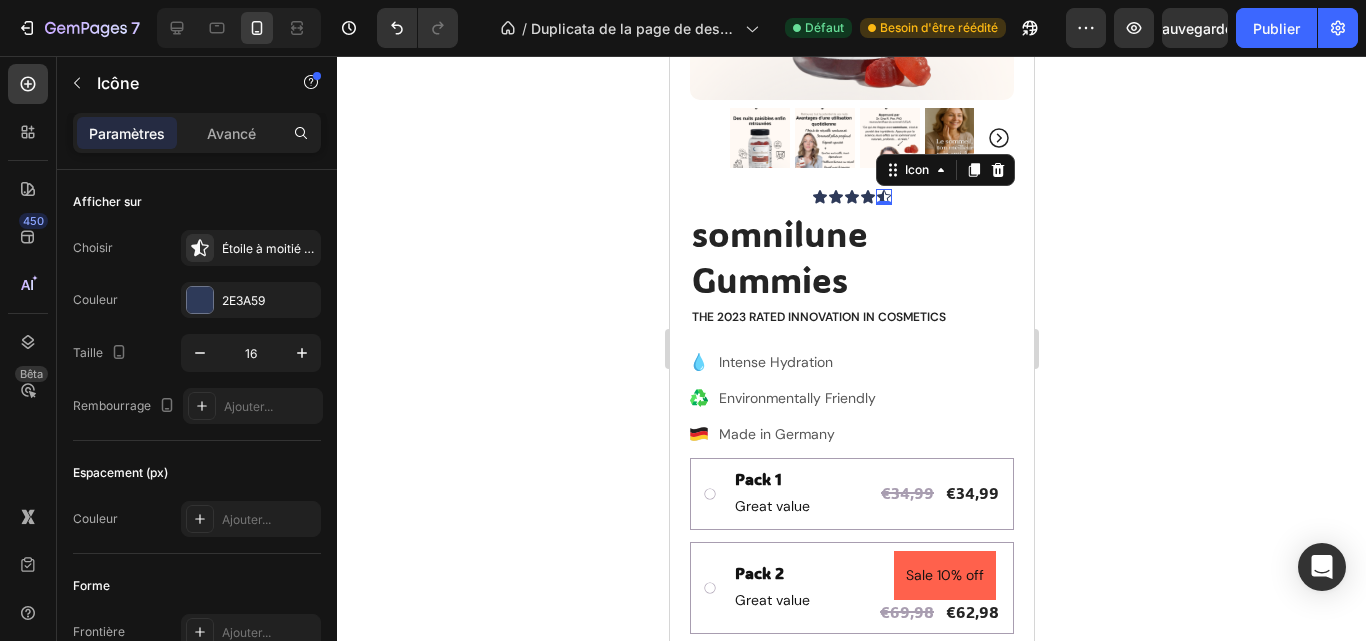 click on "0" at bounding box center (883, 205) 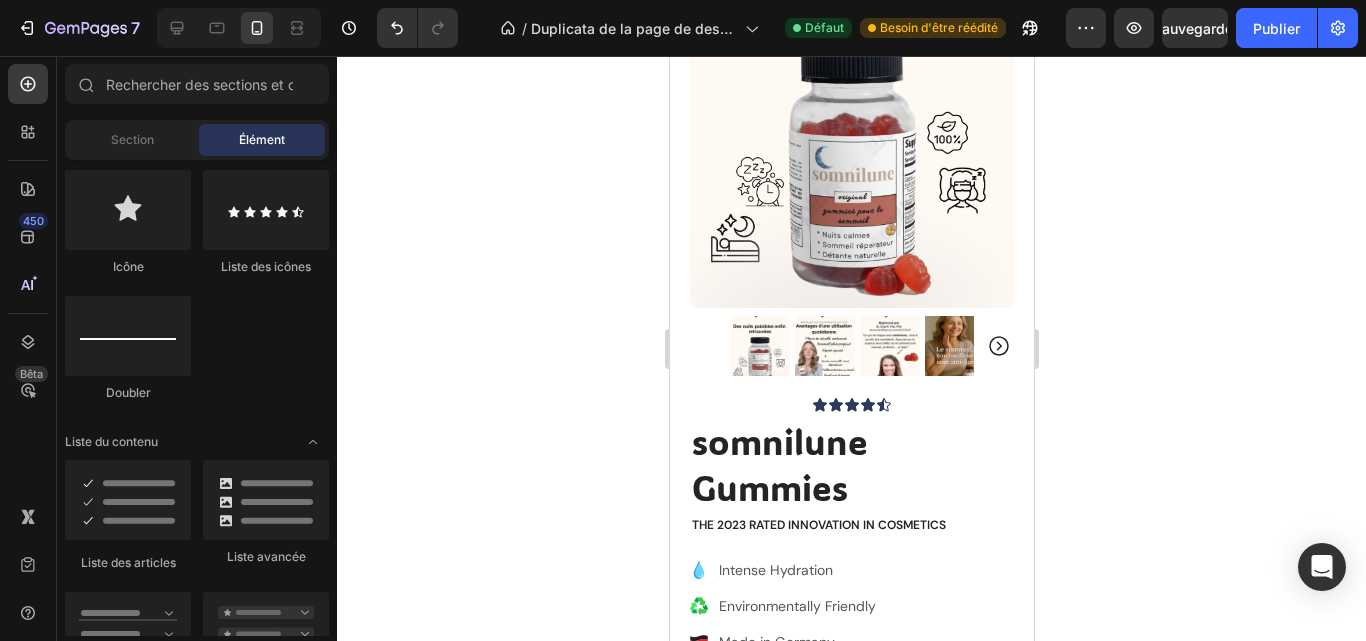 scroll, scrollTop: 275, scrollLeft: 0, axis: vertical 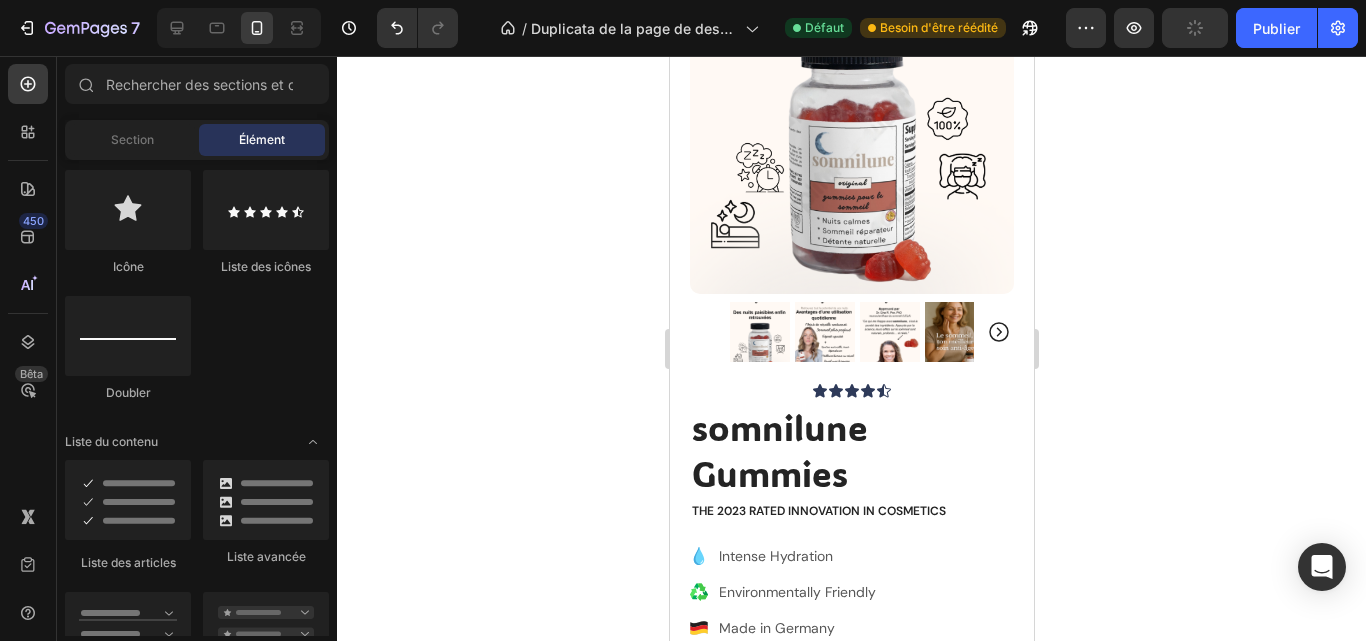 click 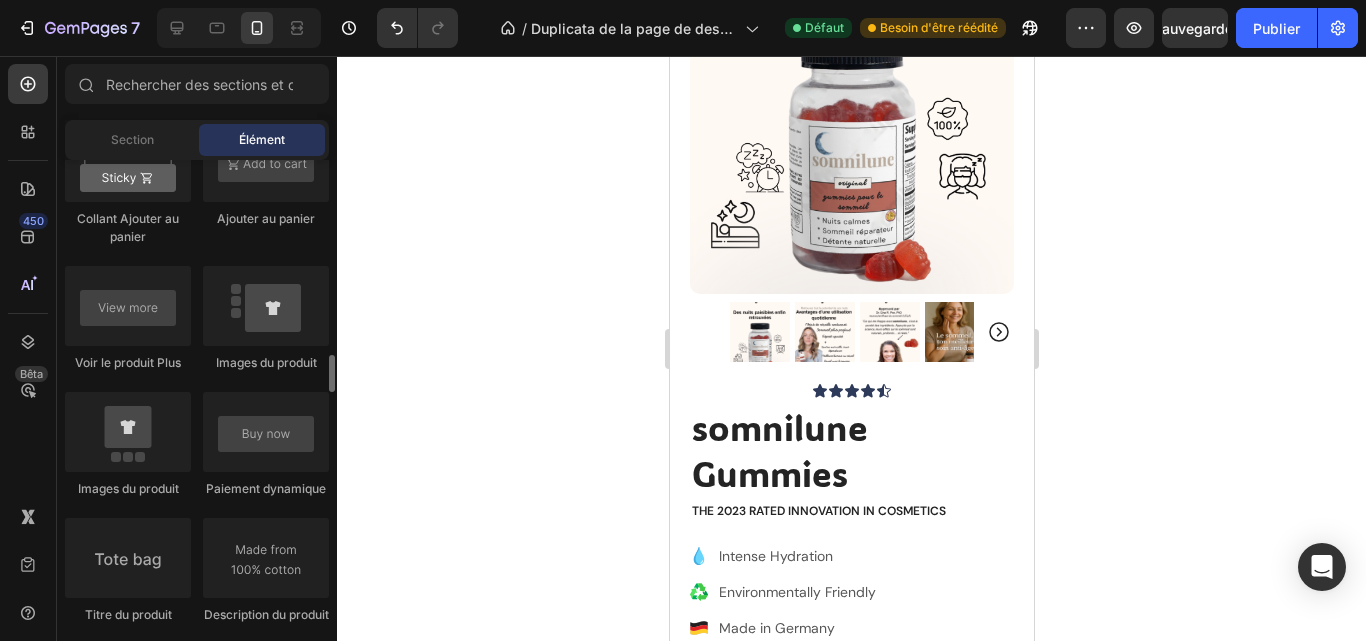 scroll, scrollTop: 2886, scrollLeft: 0, axis: vertical 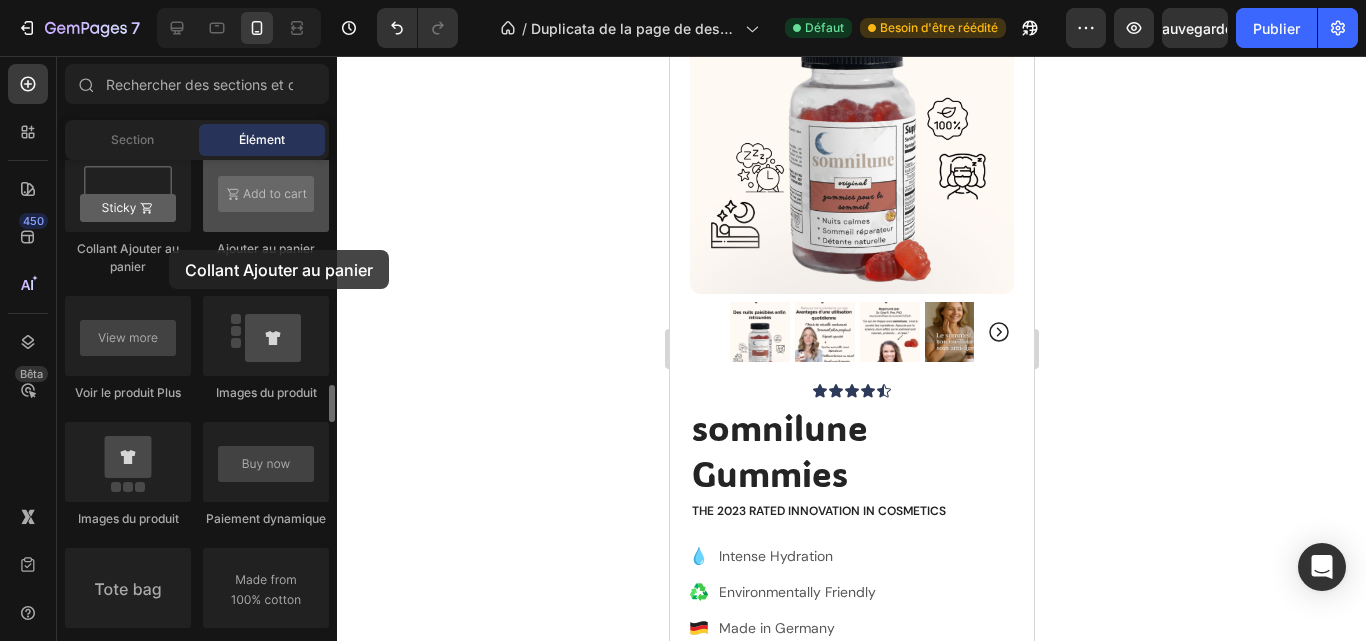 drag, startPoint x: 137, startPoint y: 216, endPoint x: 268, endPoint y: 225, distance: 131.30879 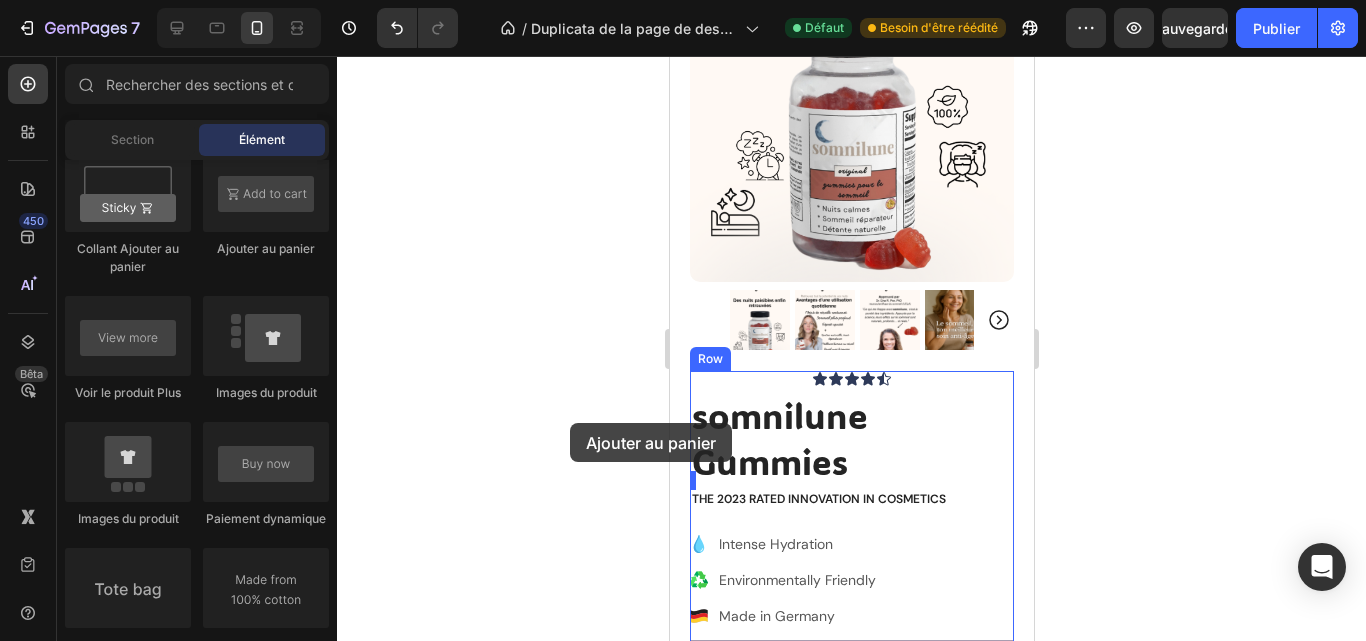 scroll, scrollTop: 293, scrollLeft: 0, axis: vertical 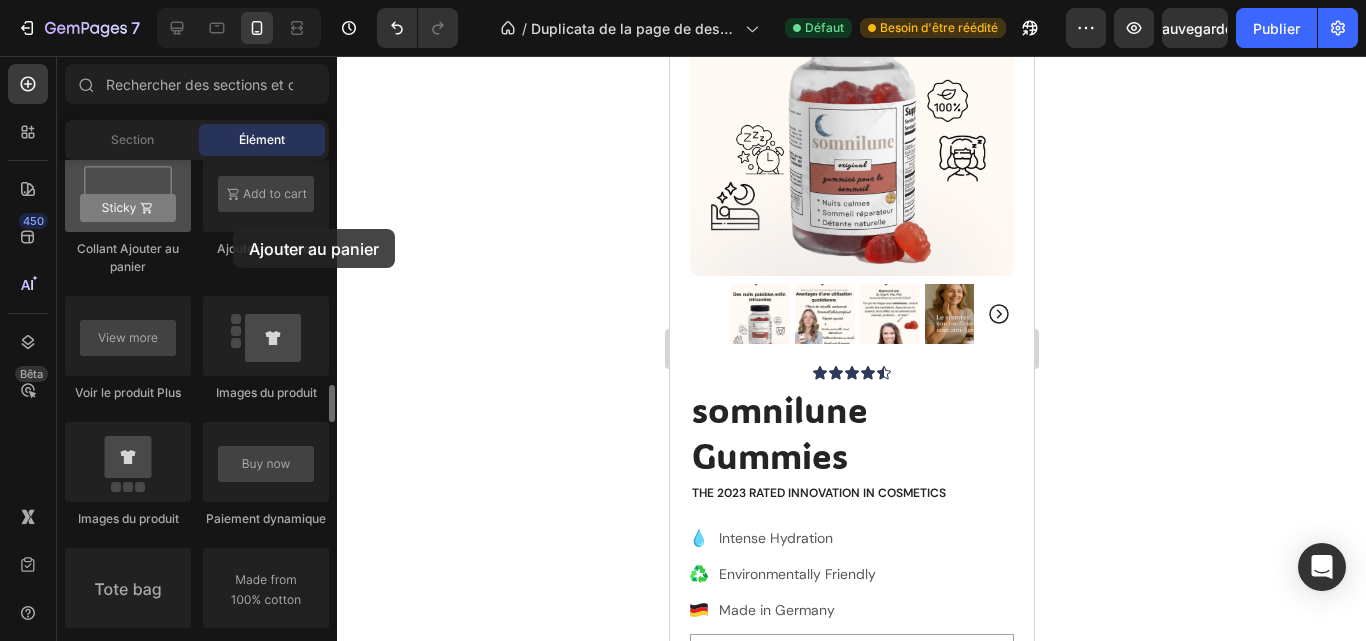 drag, startPoint x: 268, startPoint y: 225, endPoint x: 135, endPoint y: 215, distance: 133.37541 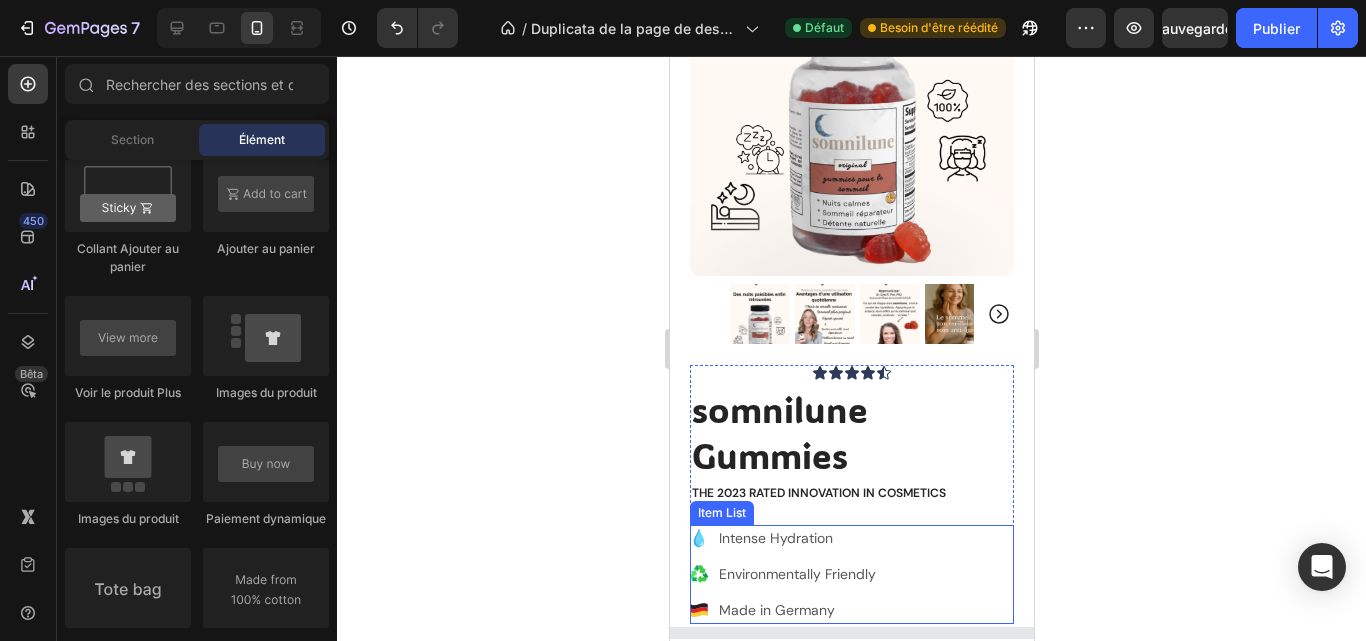 scroll, scrollTop: 303, scrollLeft: 0, axis: vertical 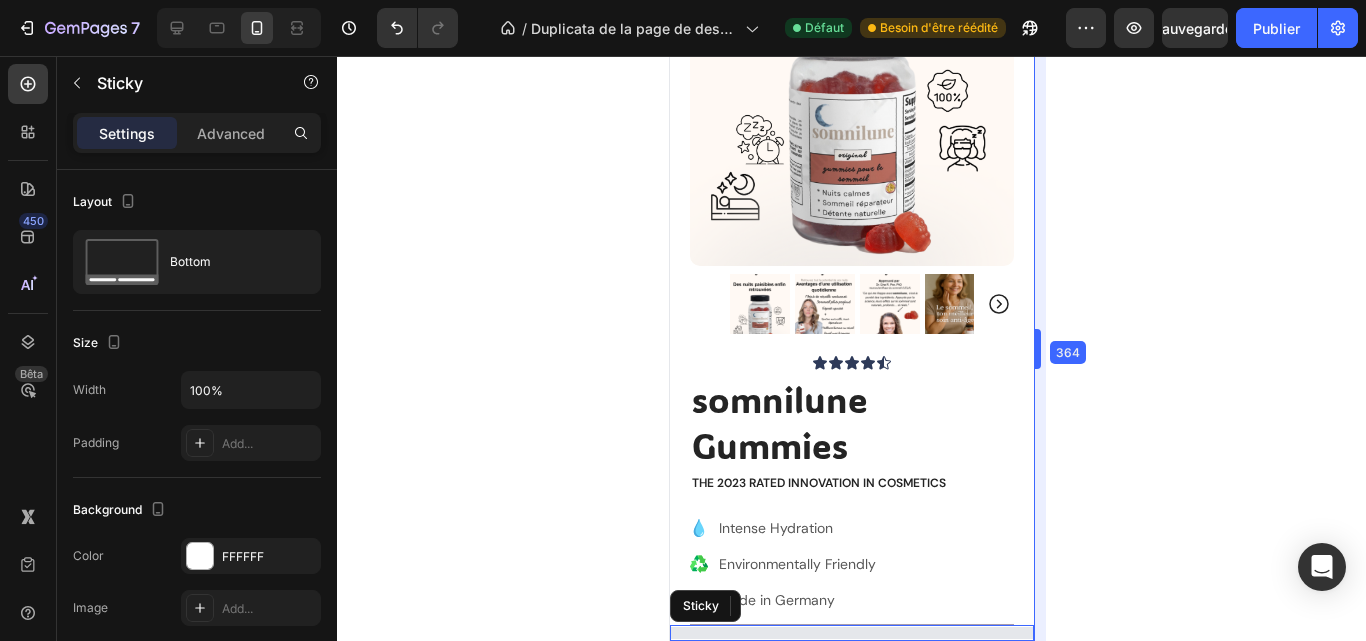 drag, startPoint x: 353, startPoint y: 188, endPoint x: 1033, endPoint y: 373, distance: 704.71625 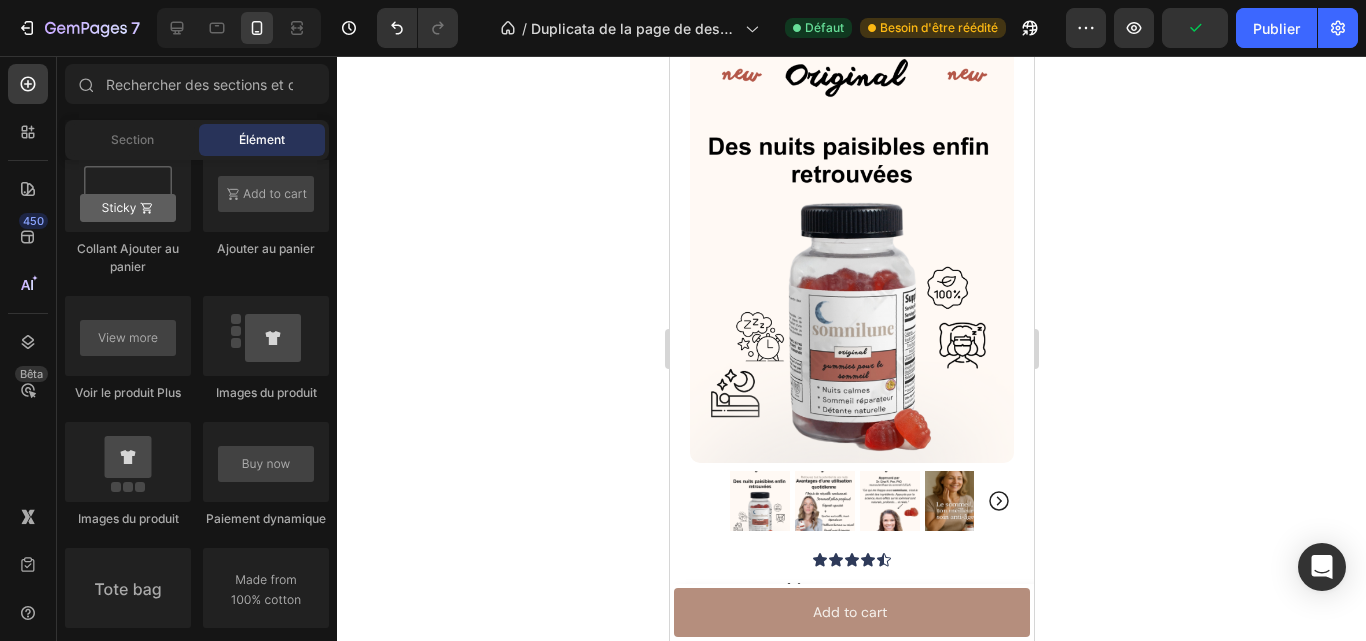 scroll, scrollTop: 0, scrollLeft: 0, axis: both 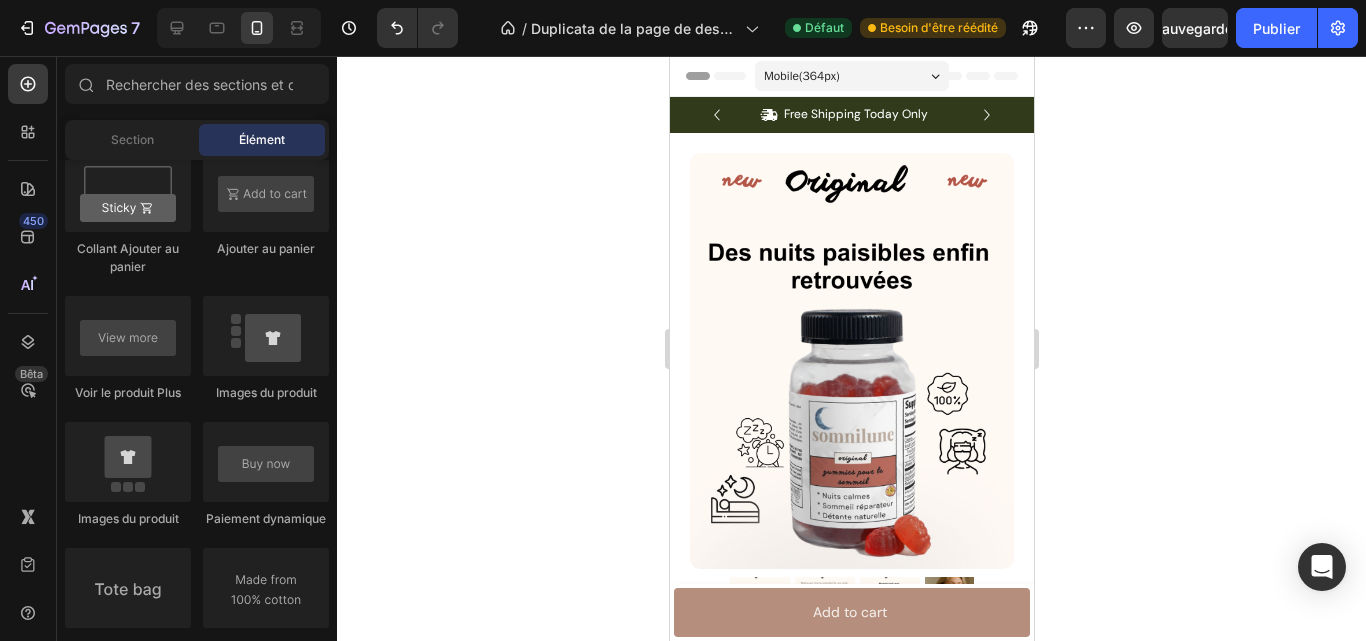 click 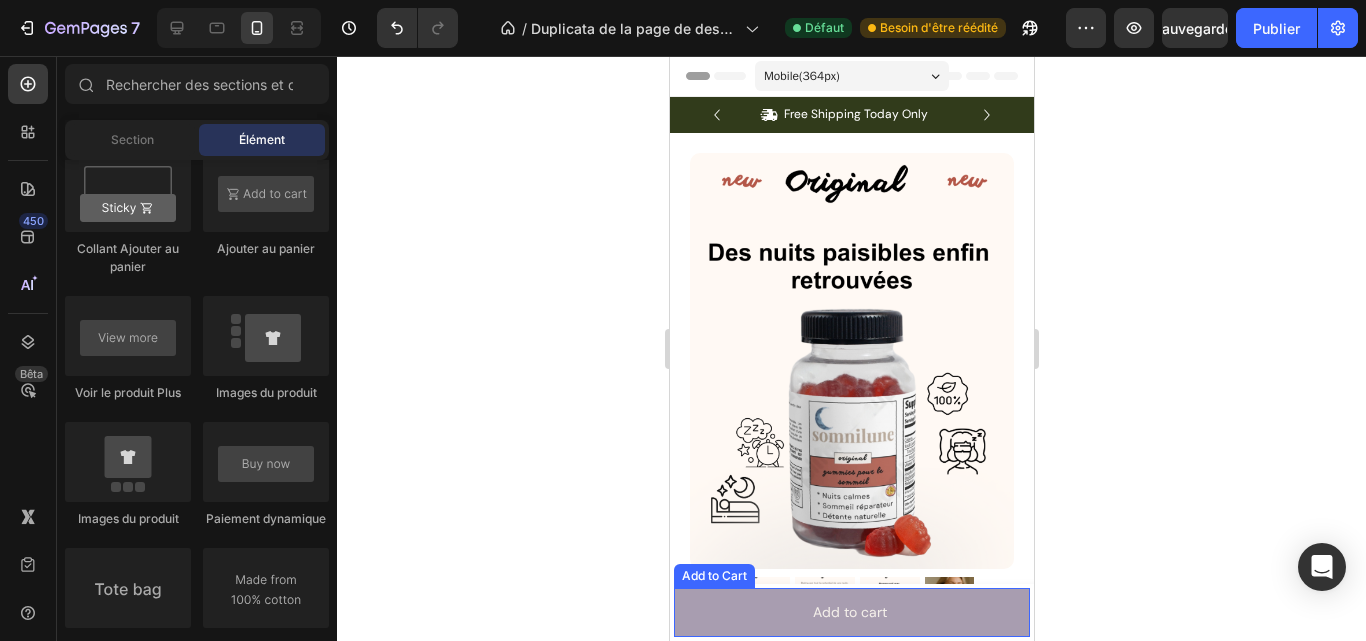 click on "Add to cart" at bounding box center (851, 612) 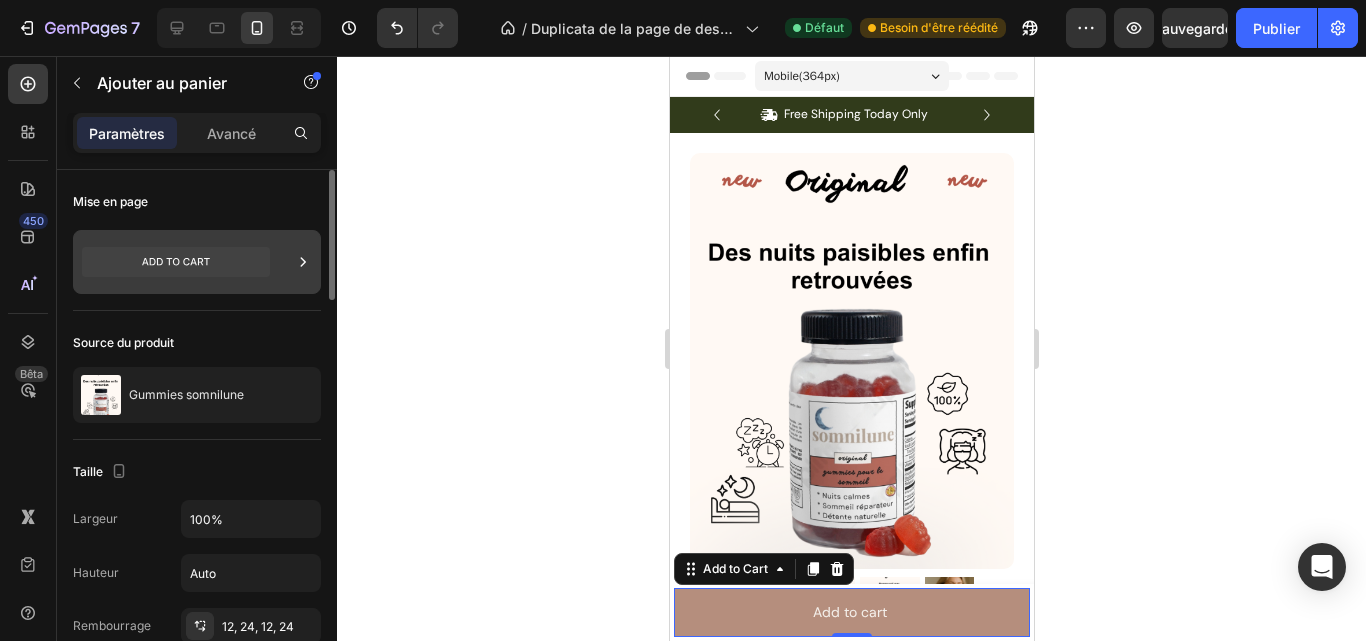 click 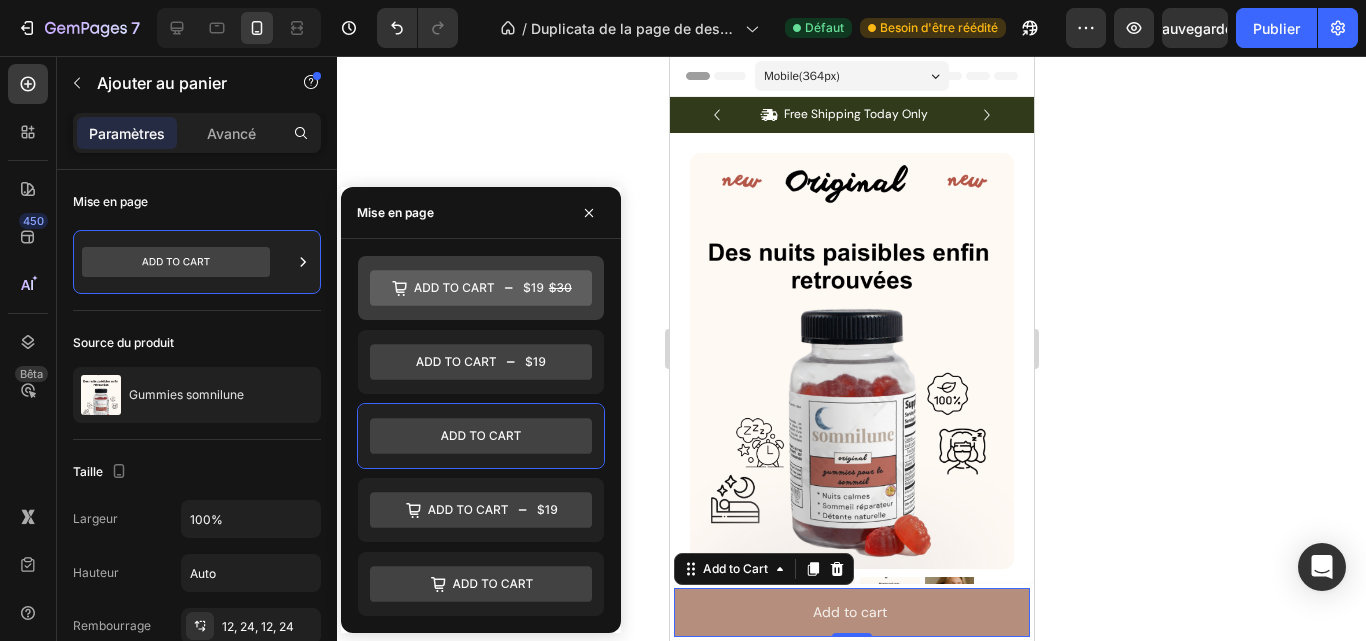 click 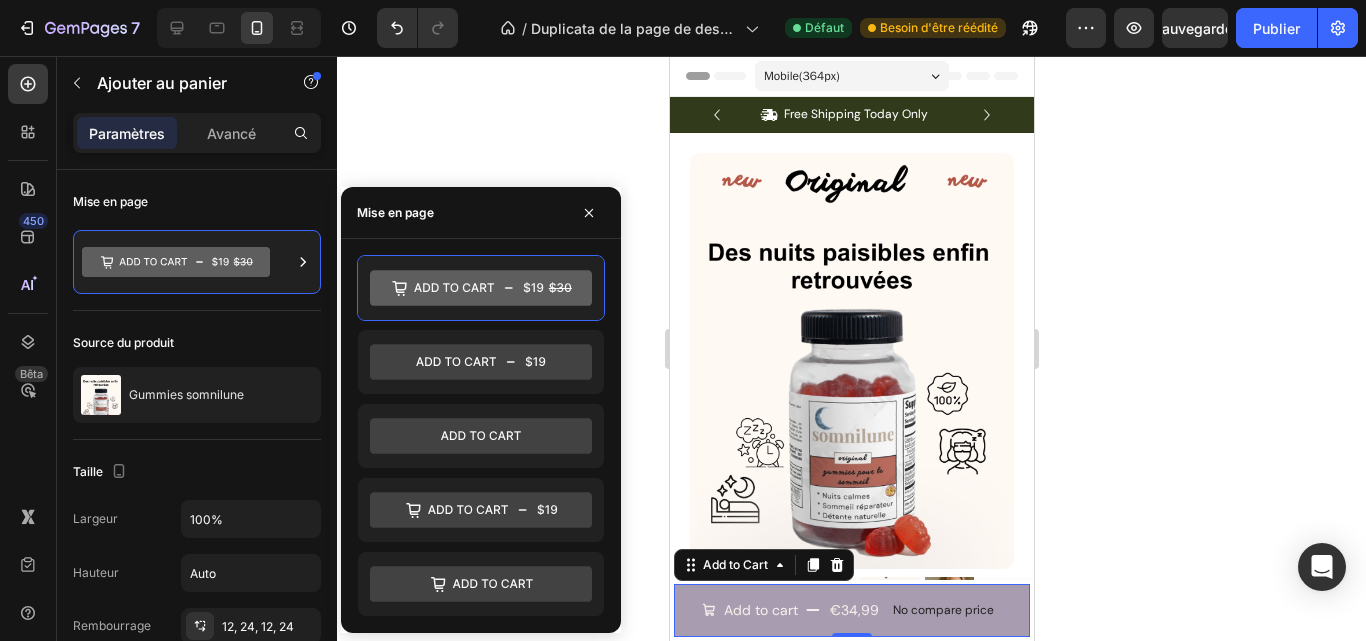 click on "No compare price" at bounding box center [942, 610] 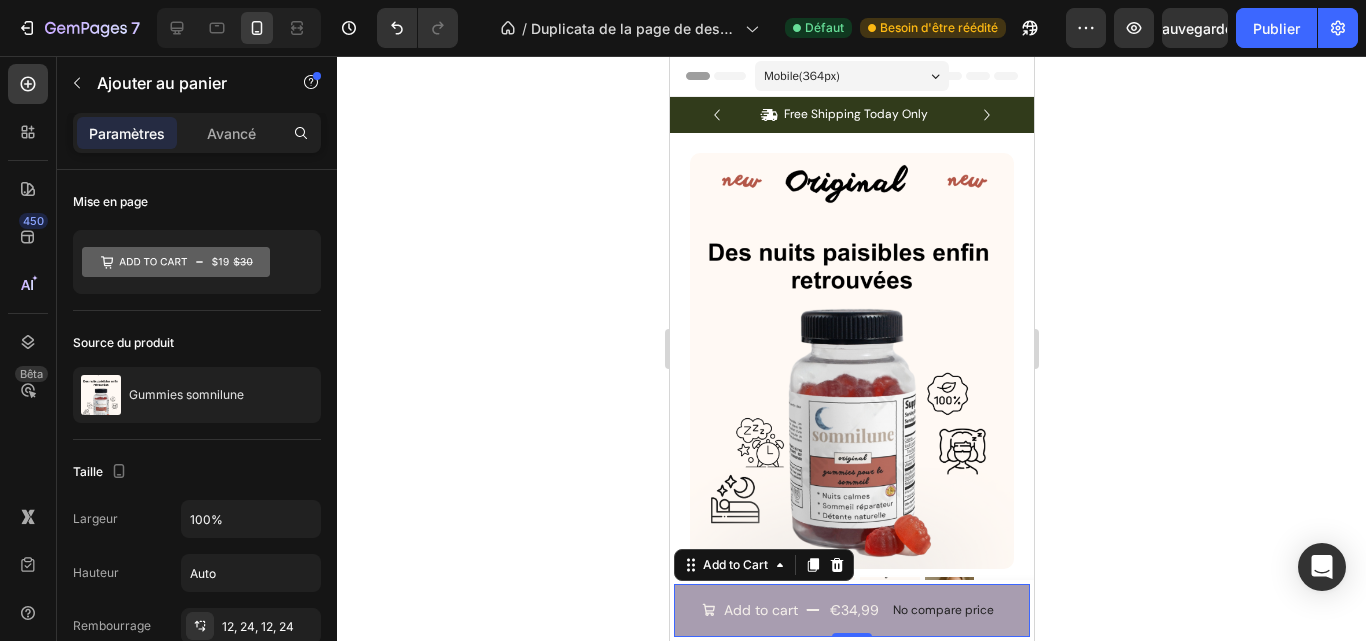 click on "No compare price" at bounding box center [942, 610] 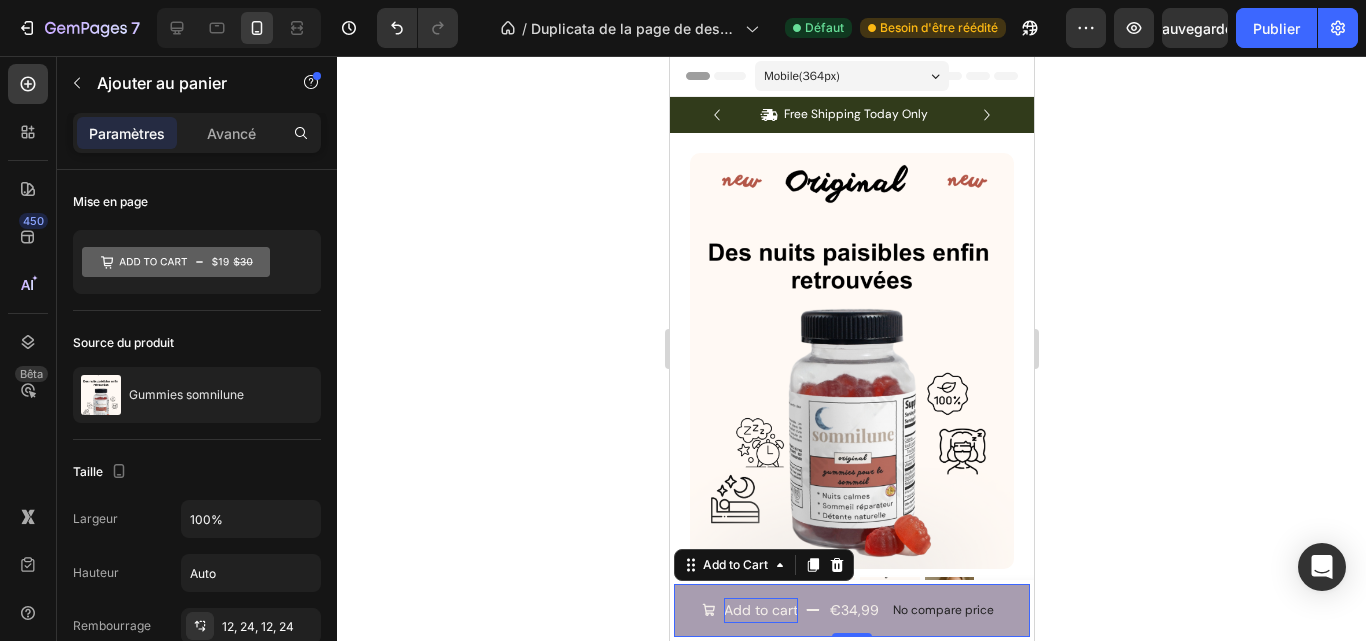click on "Add to cart" at bounding box center (760, 610) 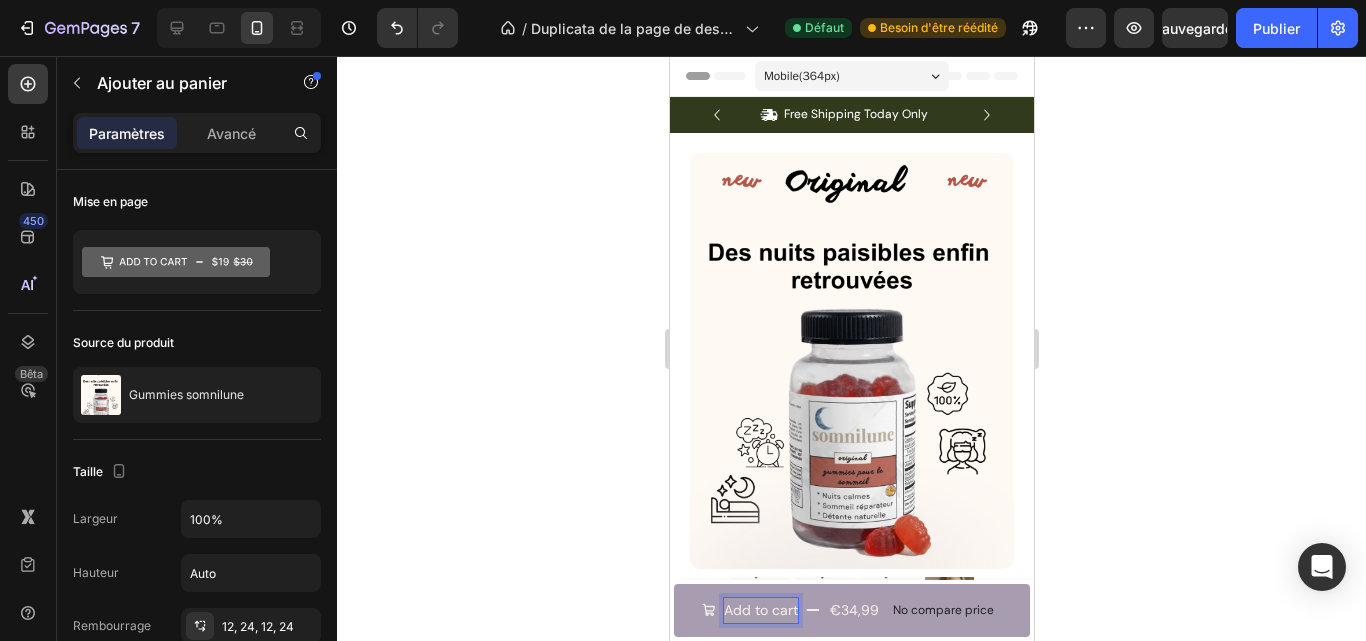 click on "No compare price" at bounding box center [942, 610] 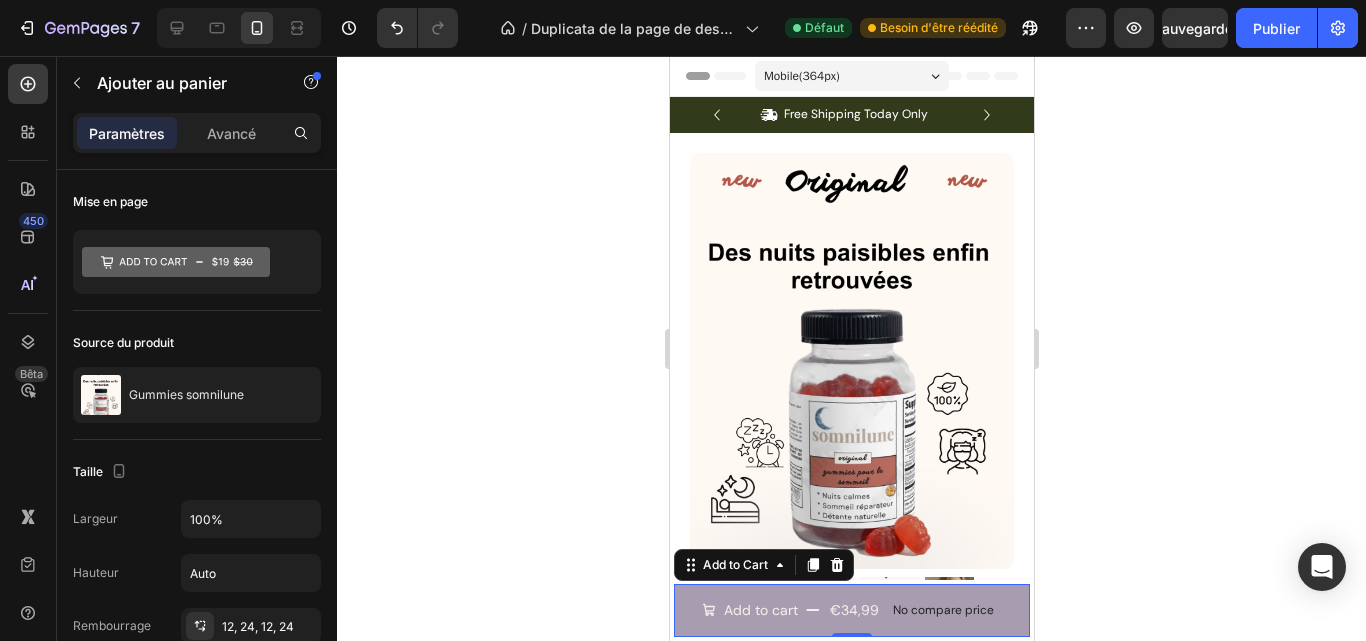 click on "No compare price" at bounding box center [942, 610] 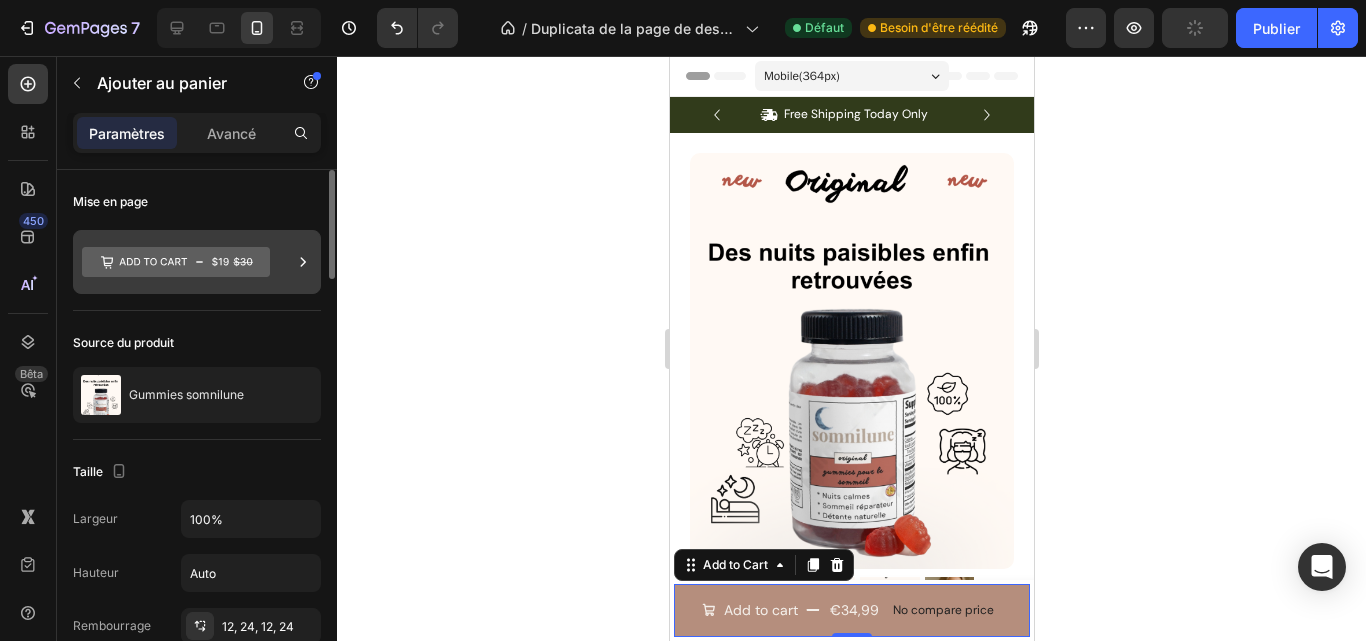 click 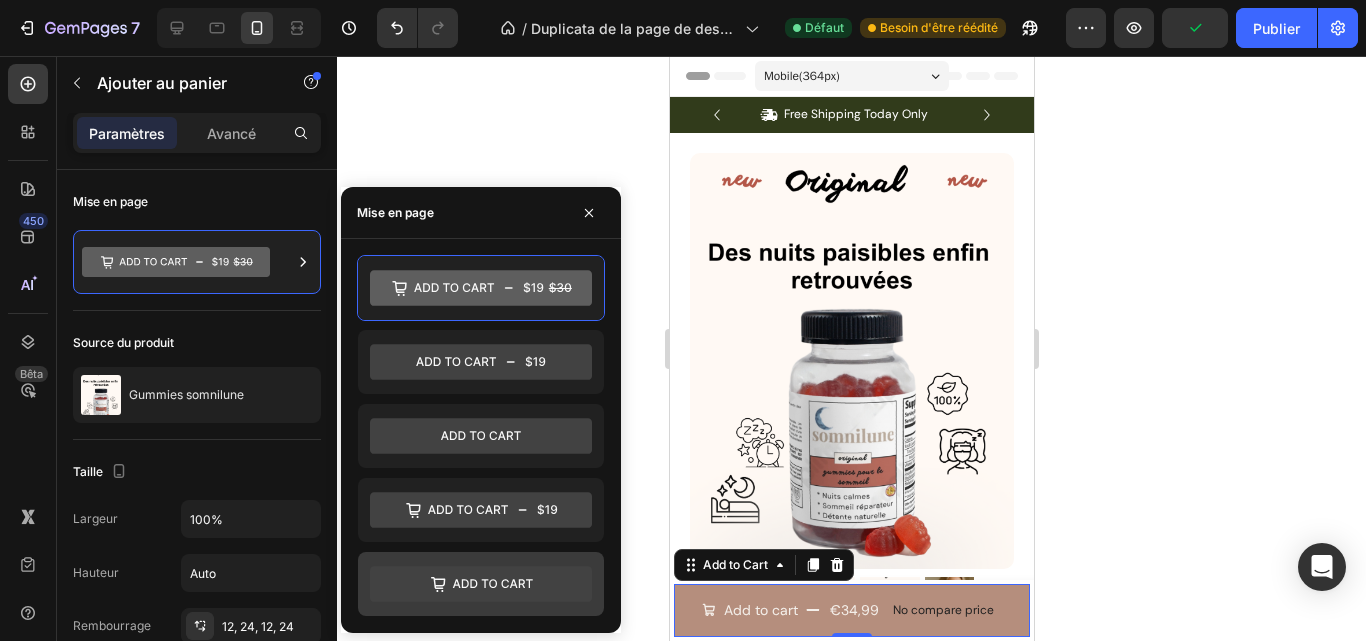 click 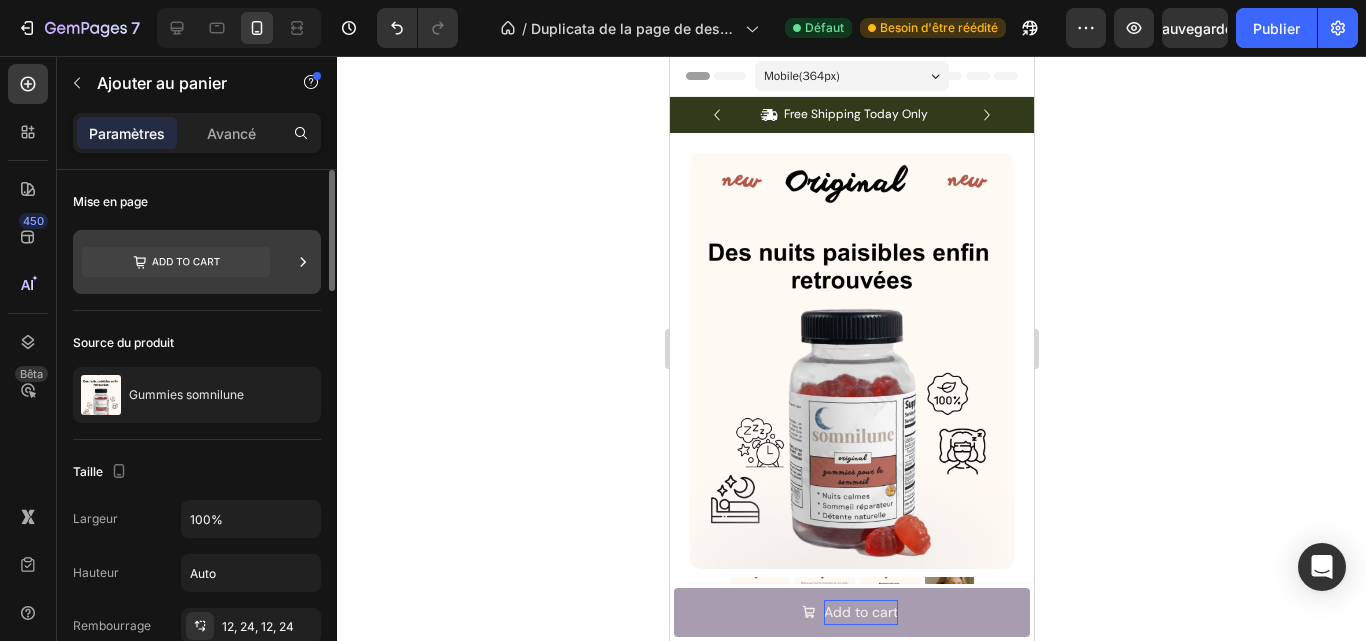 click at bounding box center [197, 262] 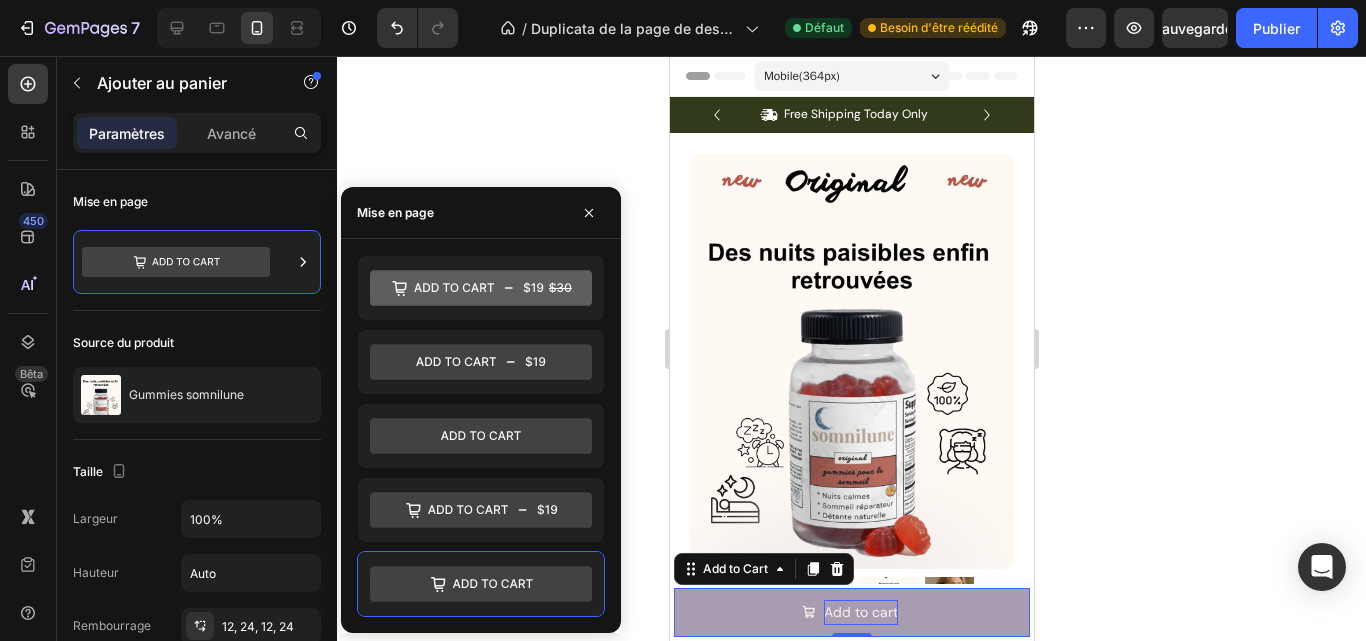 click on "Add to cart" at bounding box center [851, 612] 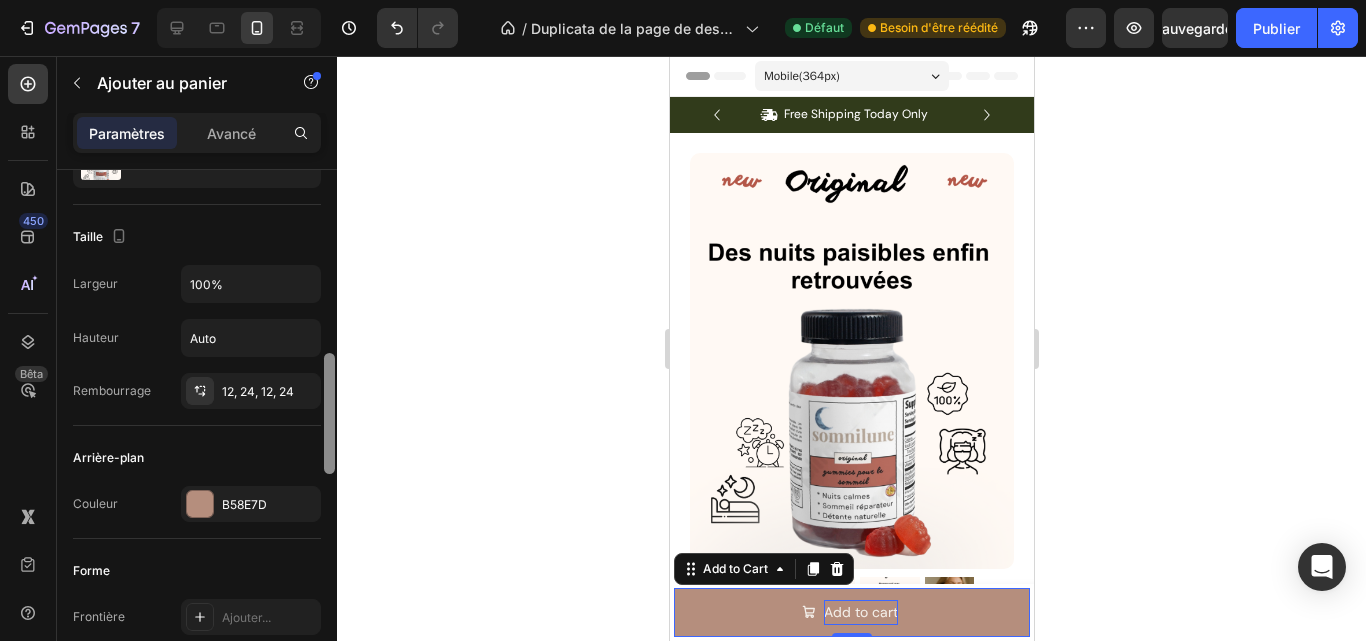 drag, startPoint x: 331, startPoint y: 221, endPoint x: 333, endPoint y: 299, distance: 78.025635 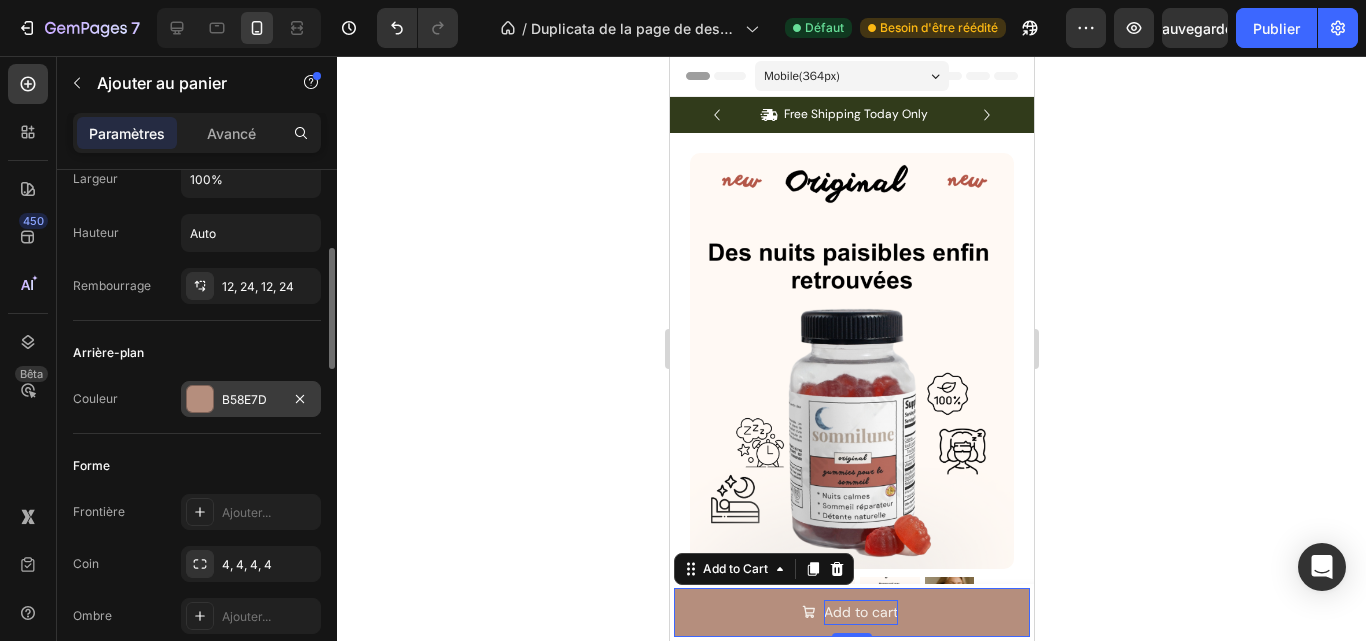 click on "B58E7D" at bounding box center (244, 399) 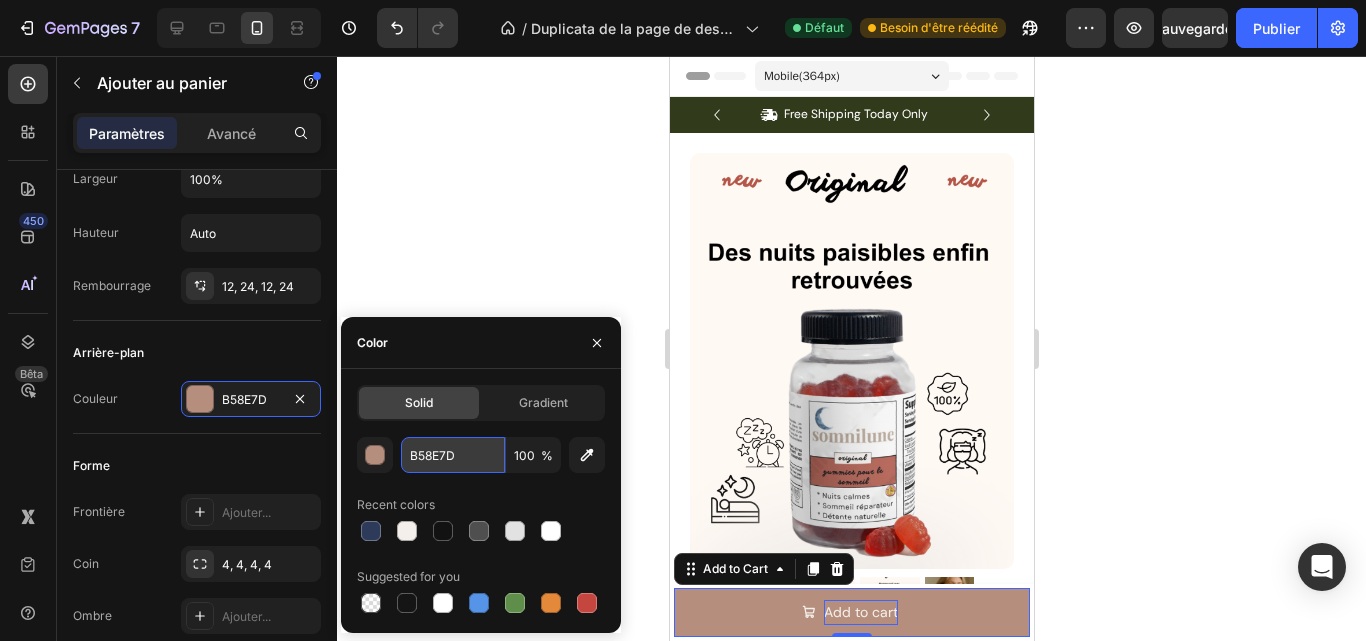 click on "B58E7D" at bounding box center (453, 455) 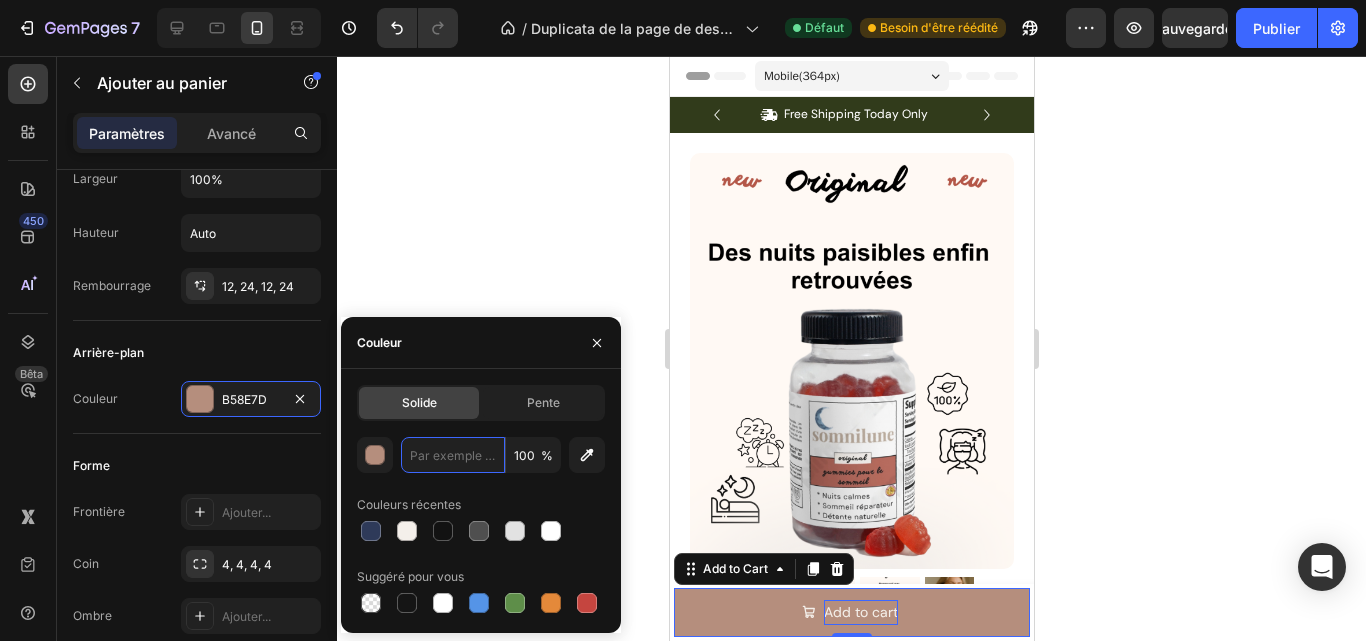 paste on "#b45748" 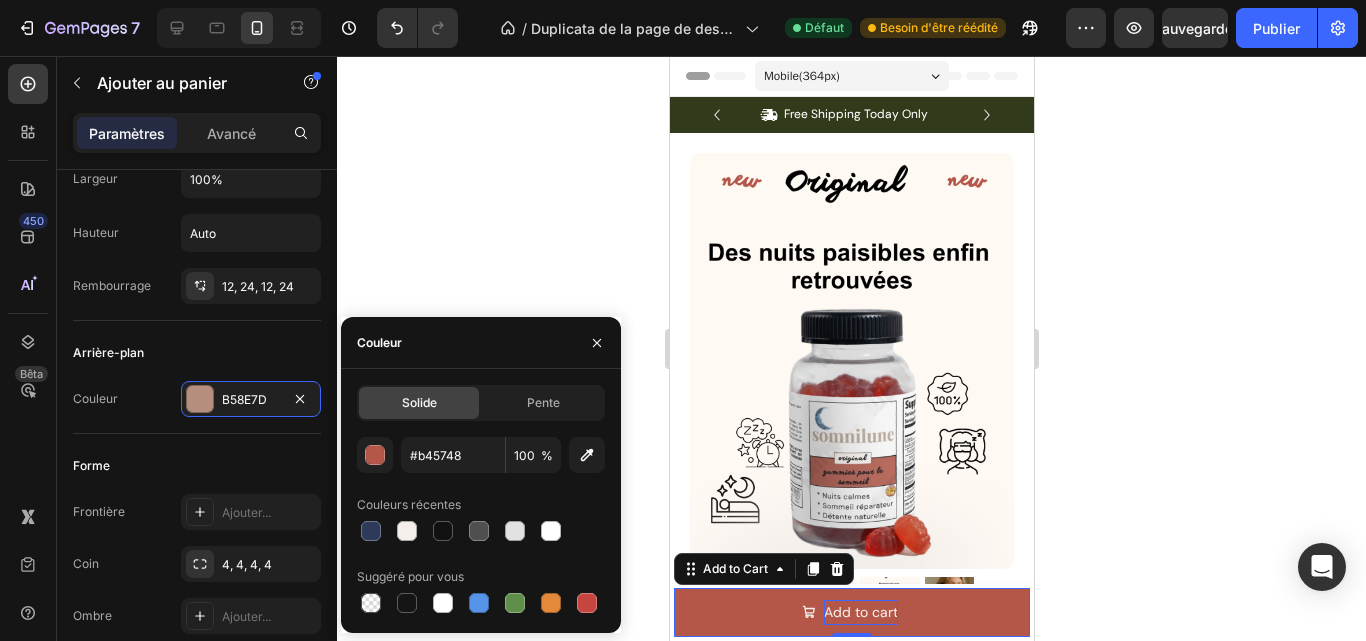 click 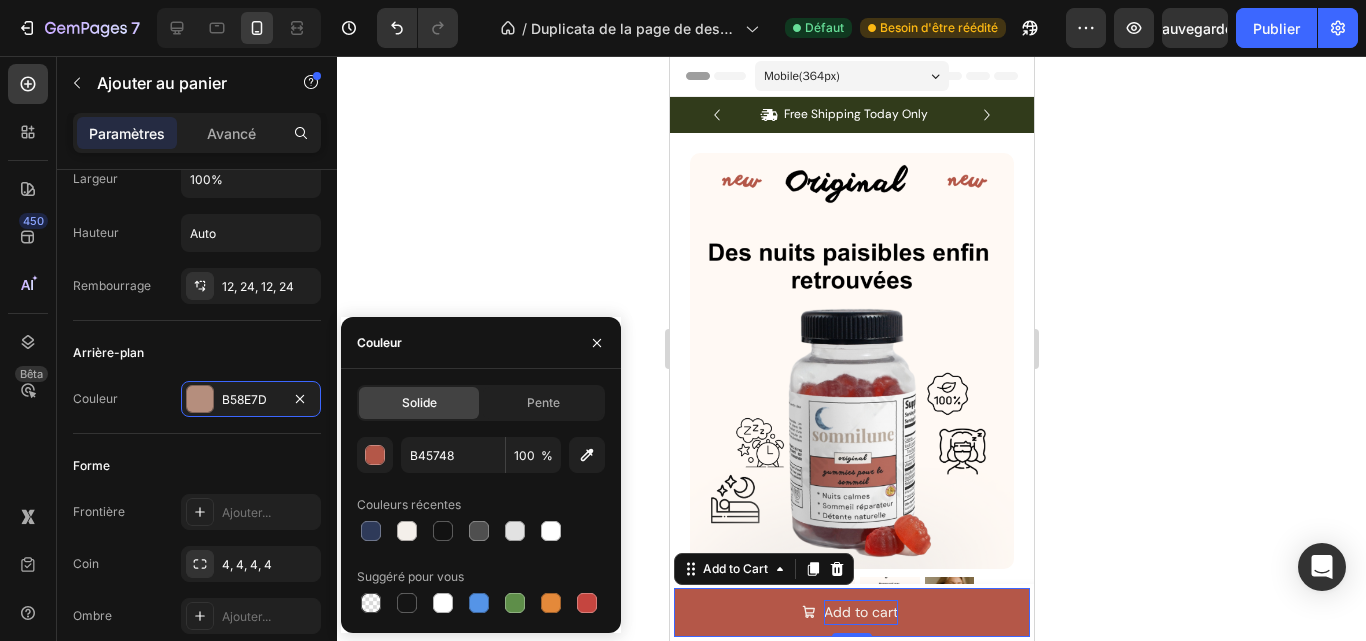 click 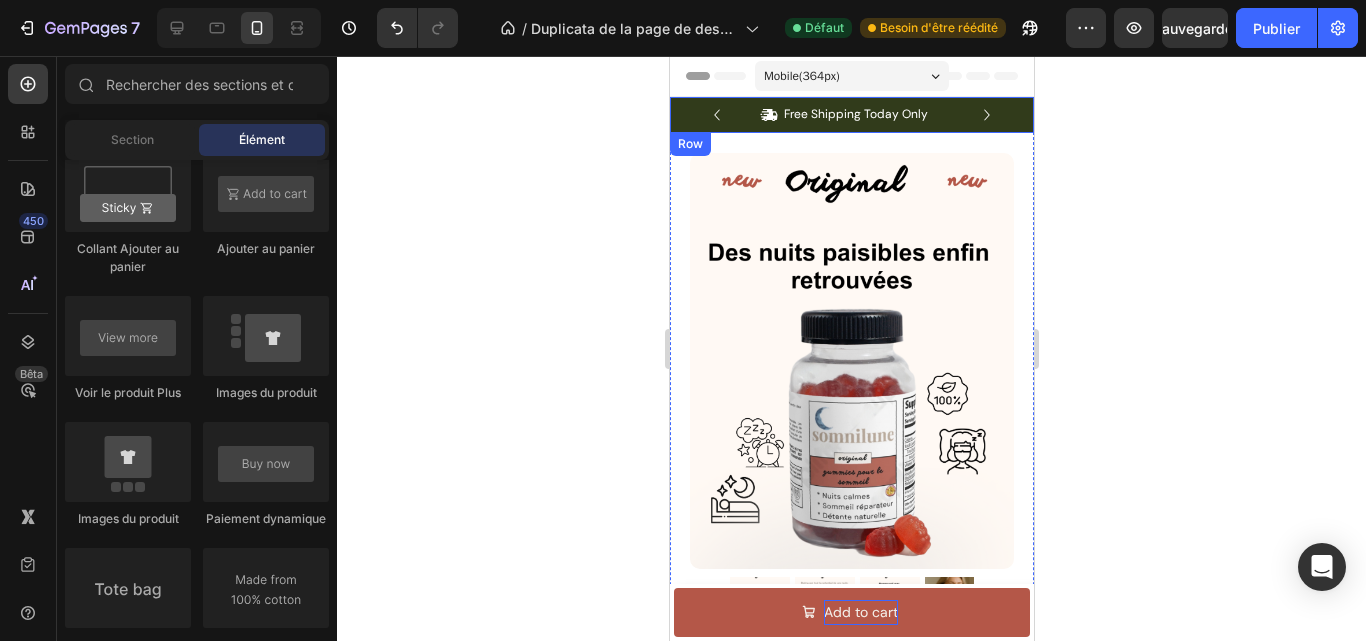 click on "Icon Free Shipping Today Only Text Block Row
Icon 84,000+ HaPpy Customer Text Block Row
Carousel Row" at bounding box center [851, 115] 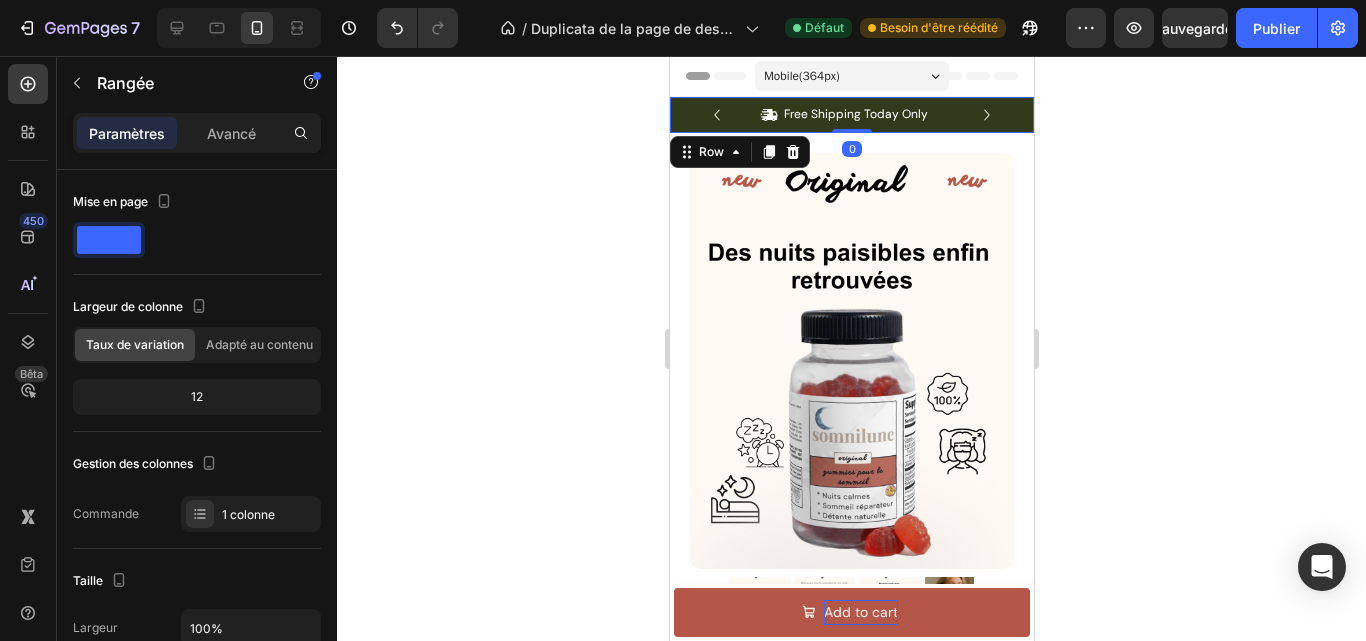 click on "Icon Free Shipping Today Only Text Block Row
Icon 84,000+ HaPpy Customer Text Block Row
Carousel Row   0" at bounding box center [851, 115] 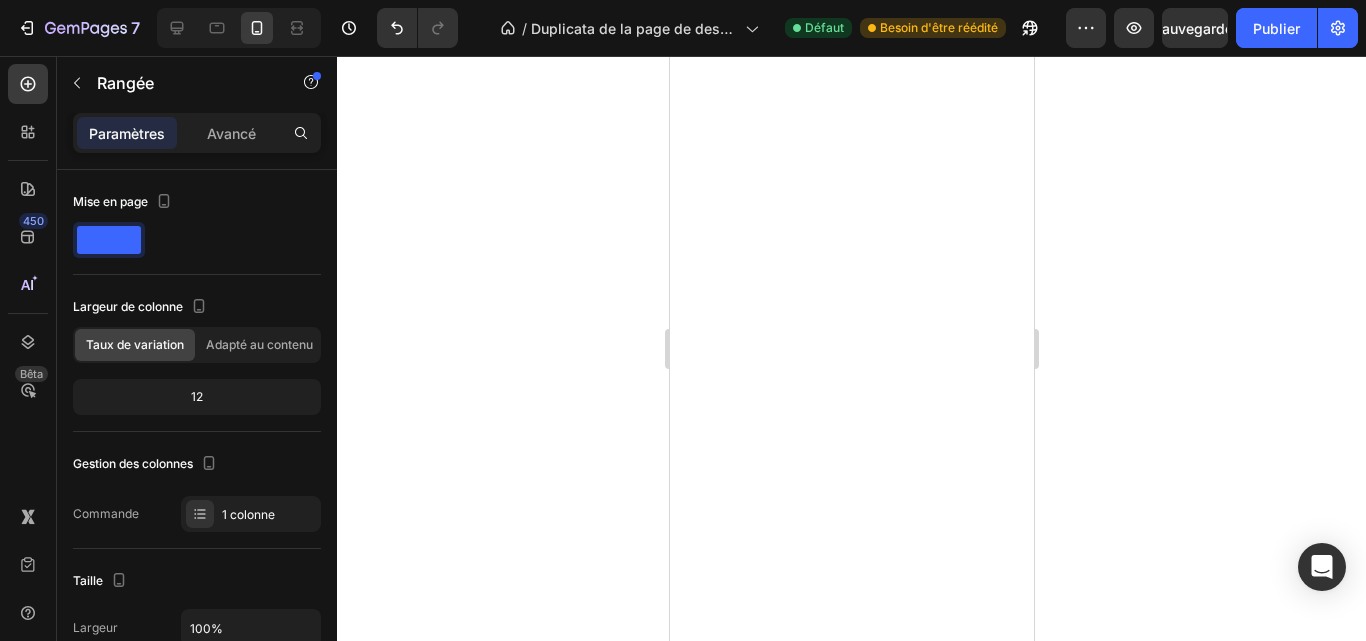 scroll, scrollTop: 0, scrollLeft: 0, axis: both 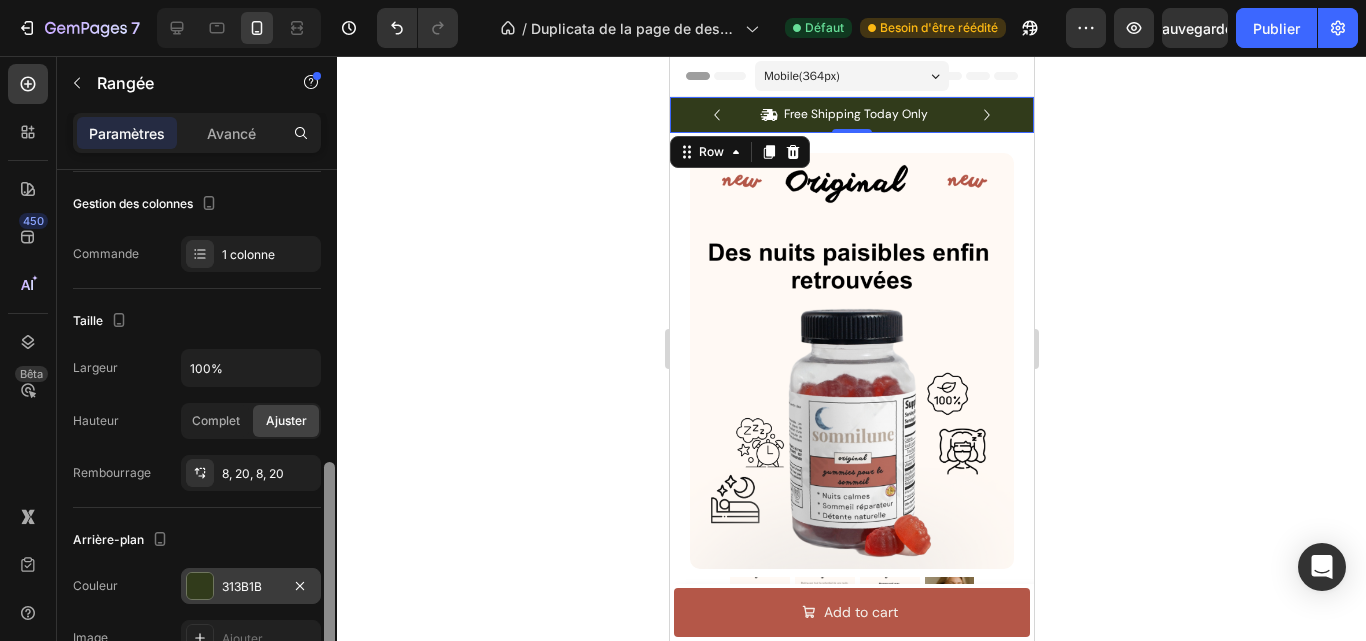 drag, startPoint x: 330, startPoint y: 301, endPoint x: 320, endPoint y: 473, distance: 172.29045 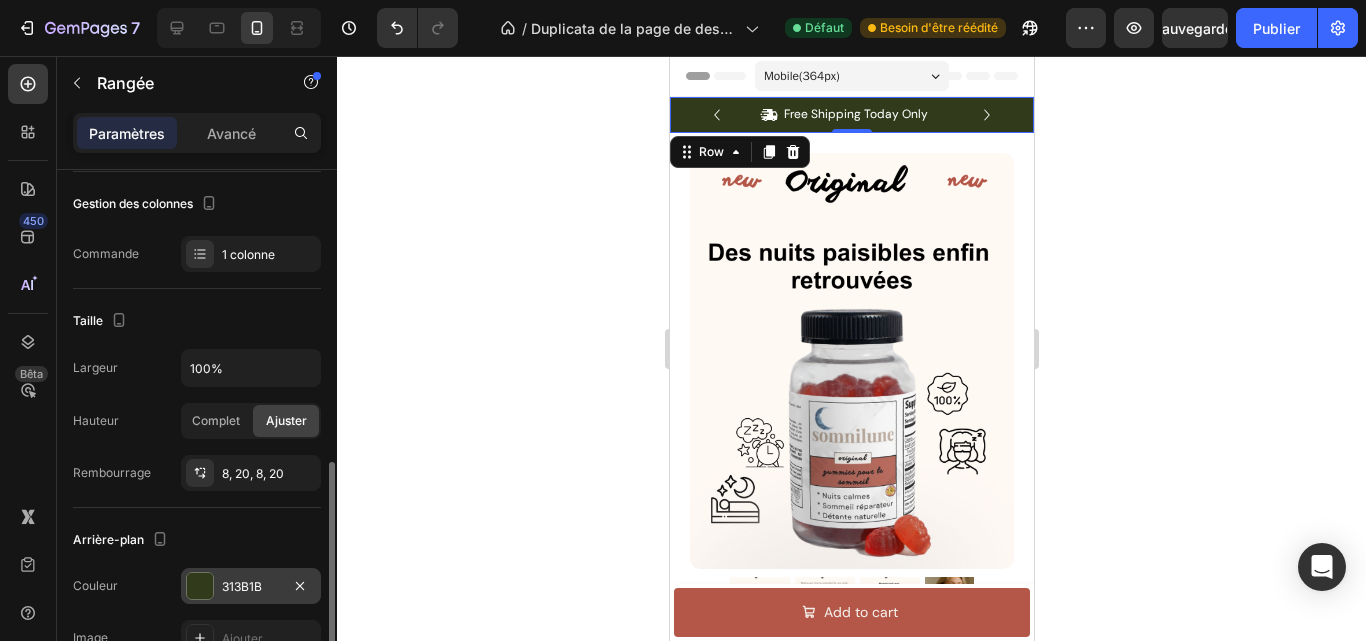 scroll, scrollTop: 380, scrollLeft: 0, axis: vertical 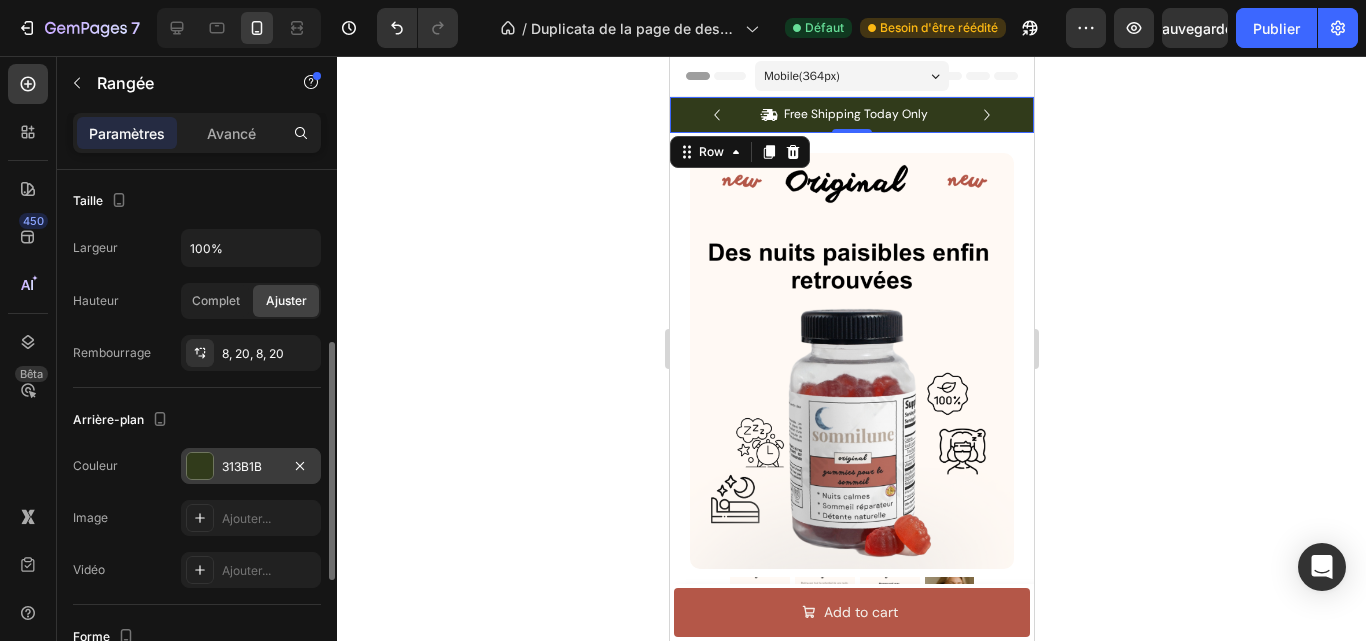 click at bounding box center [200, 466] 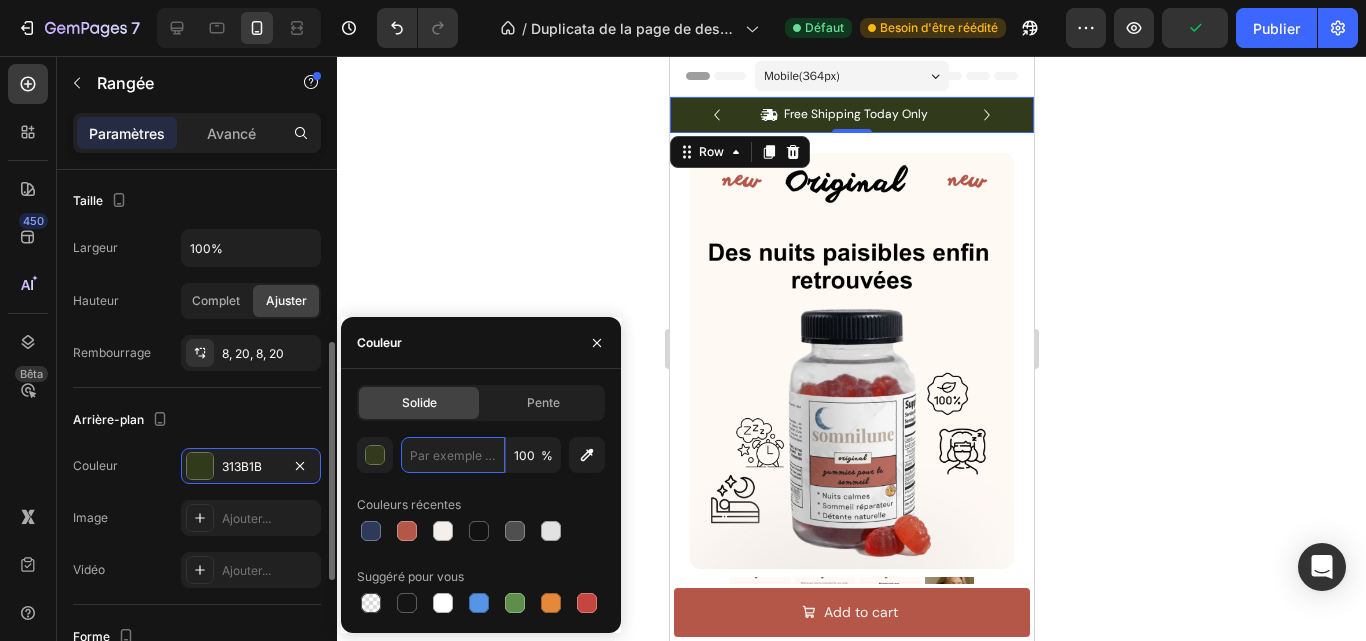 paste on "#b45748" 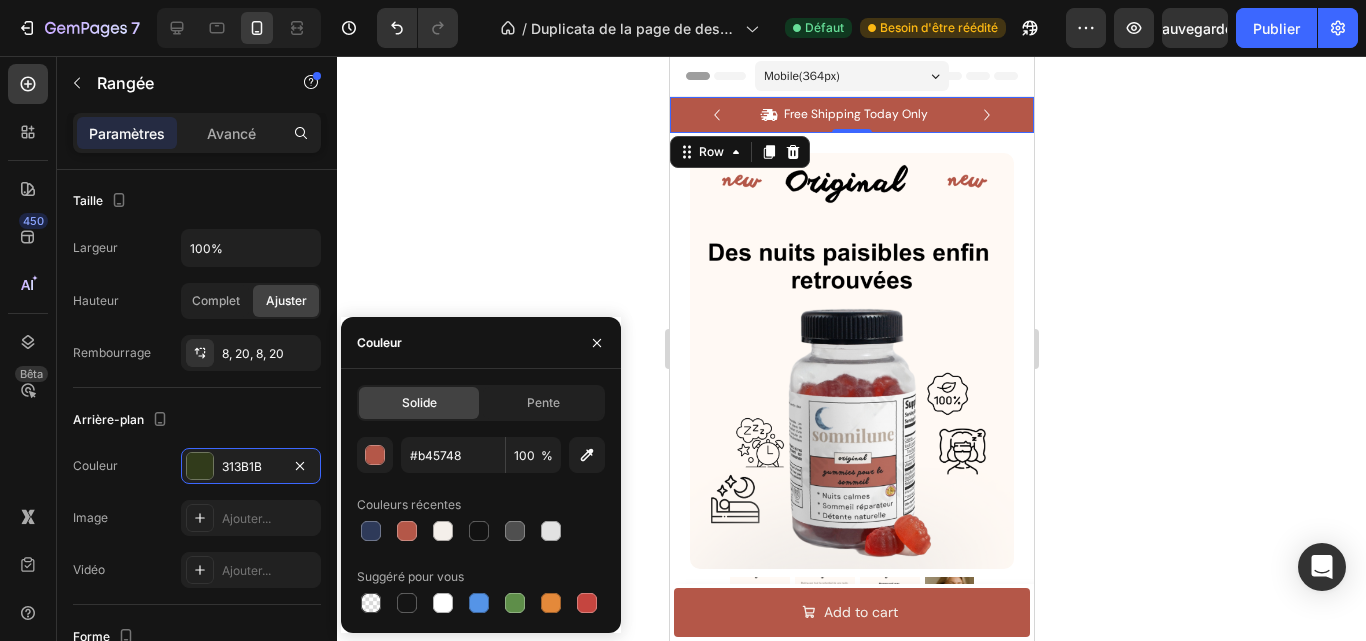 click 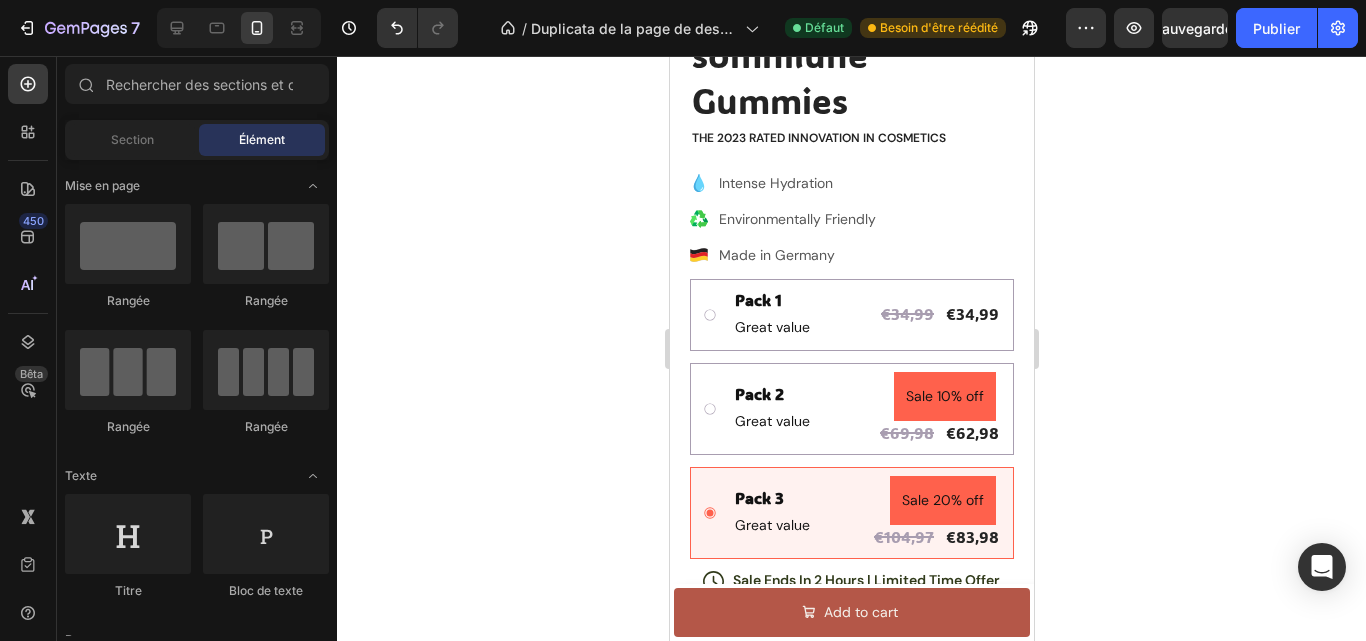 drag, startPoint x: 1025, startPoint y: 109, endPoint x: 1704, endPoint y: 229, distance: 689.5223 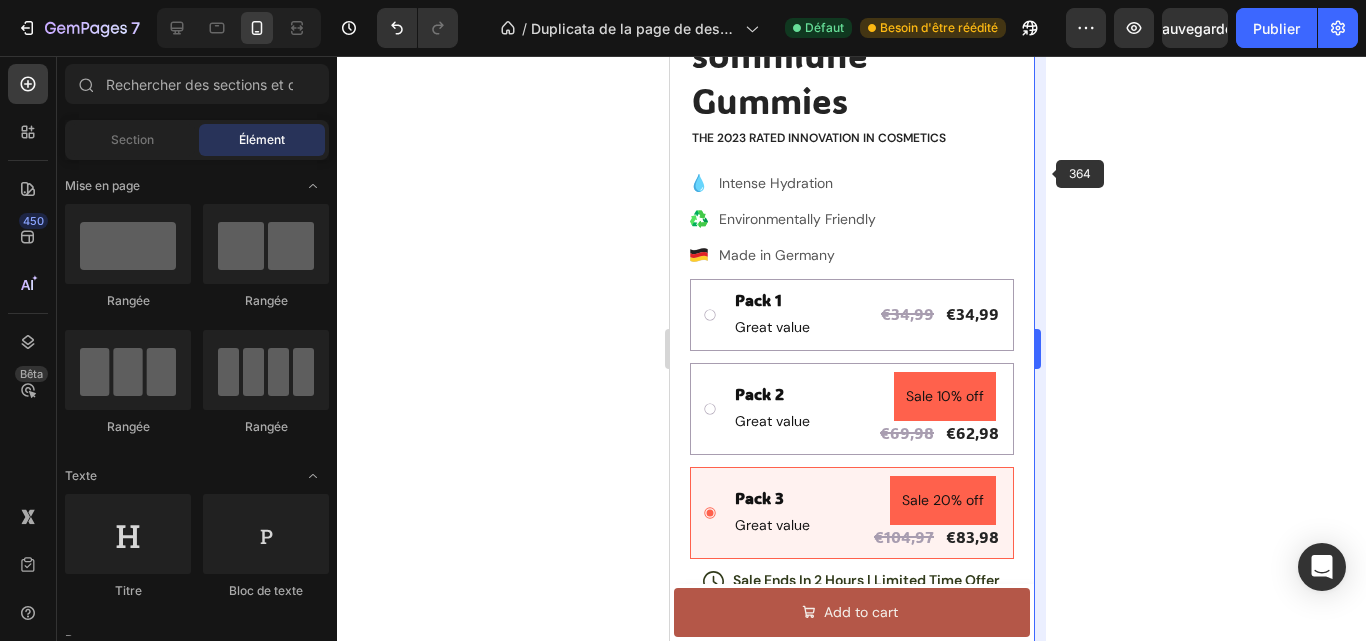 scroll, scrollTop: 902, scrollLeft: 0, axis: vertical 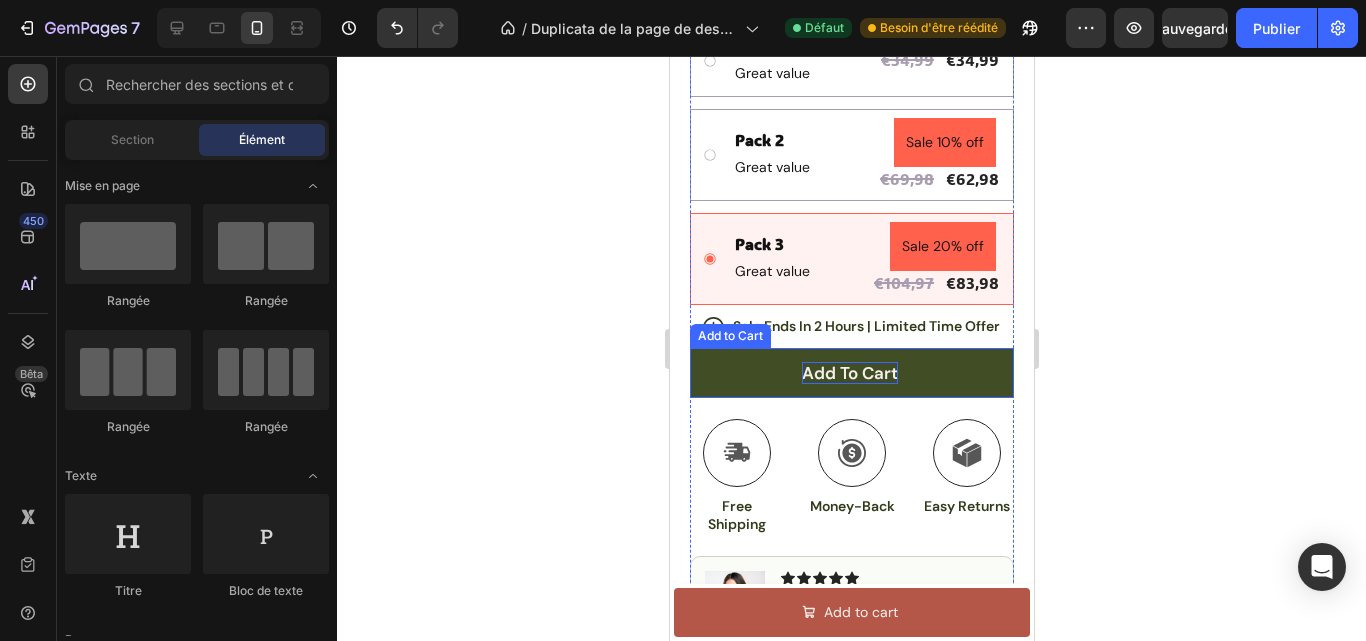 click on "Add to cart" at bounding box center [849, 373] 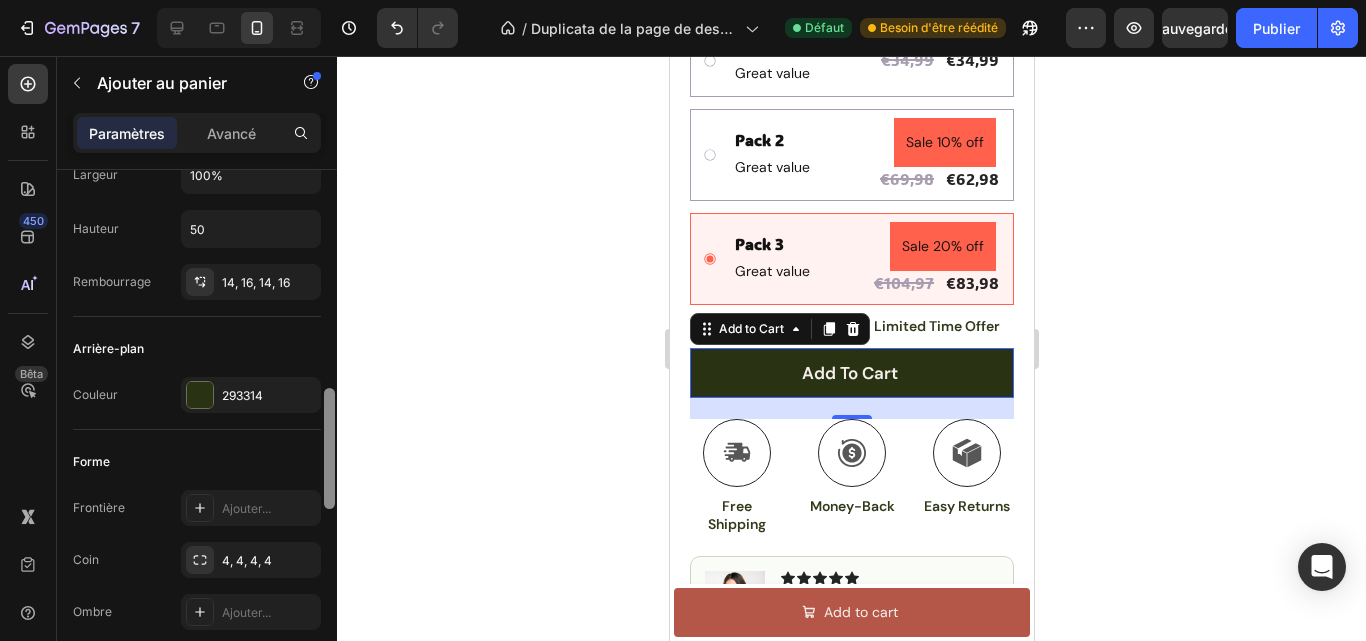 drag, startPoint x: 328, startPoint y: 265, endPoint x: 326, endPoint y: 370, distance: 105.01904 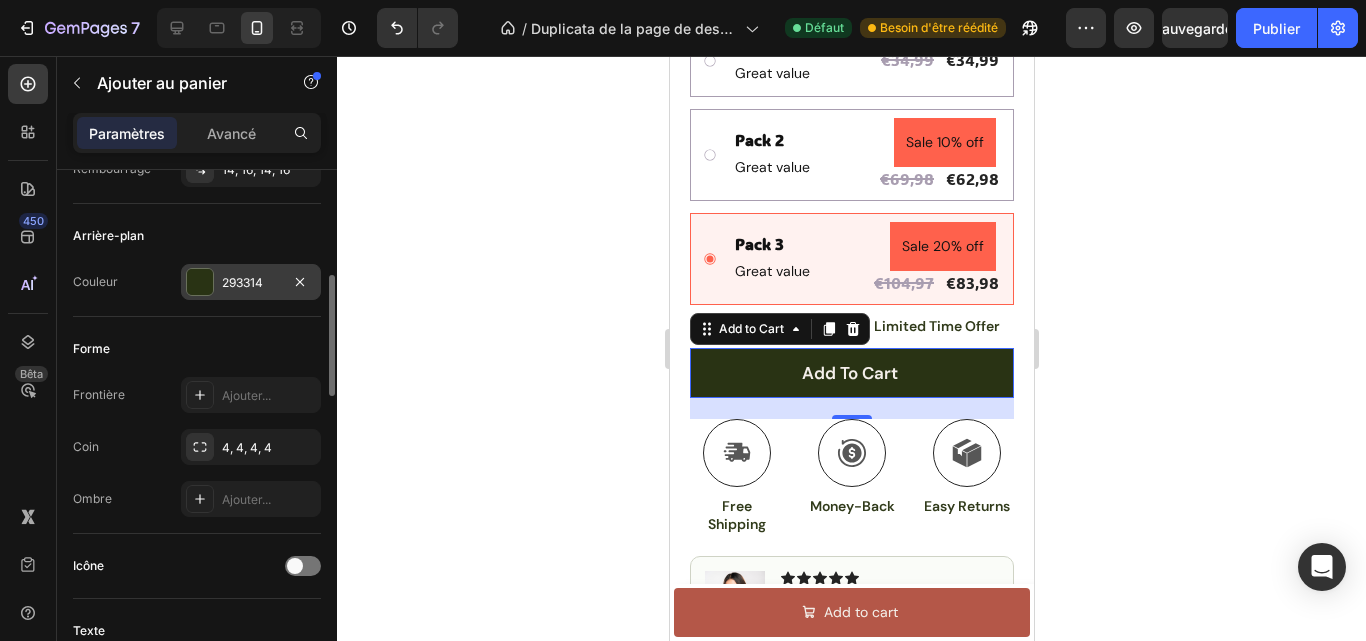 click on "293314" at bounding box center [251, 282] 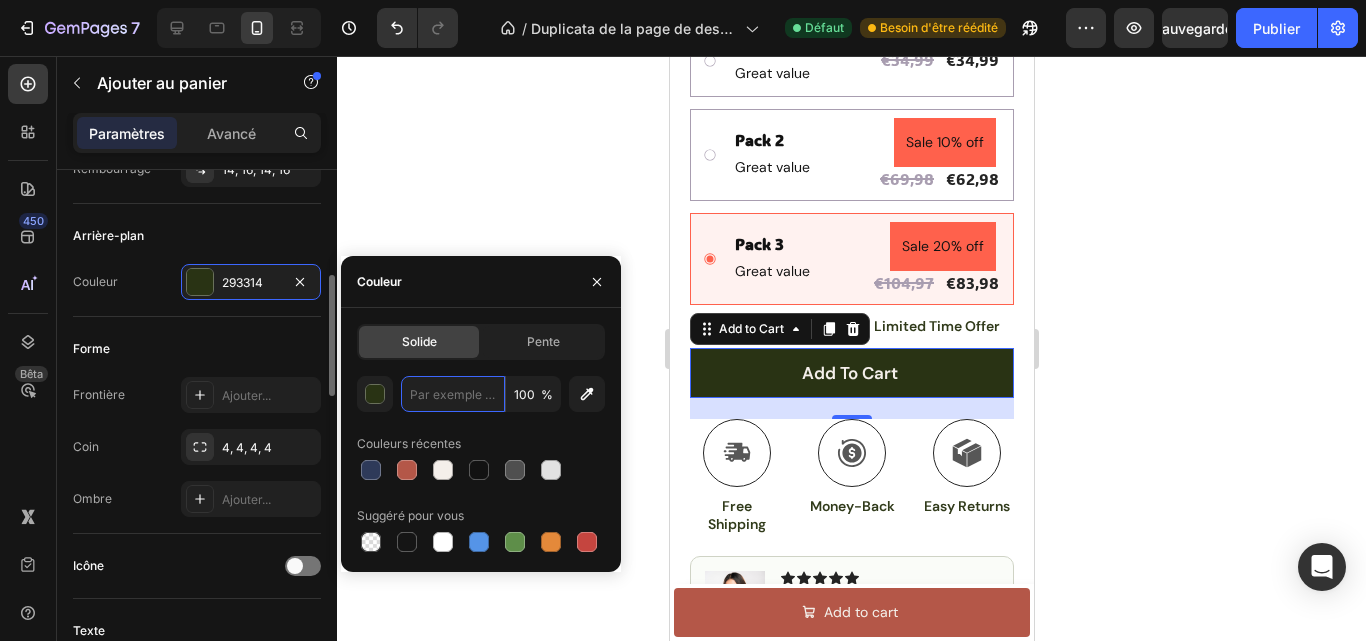 paste on "#b45748" 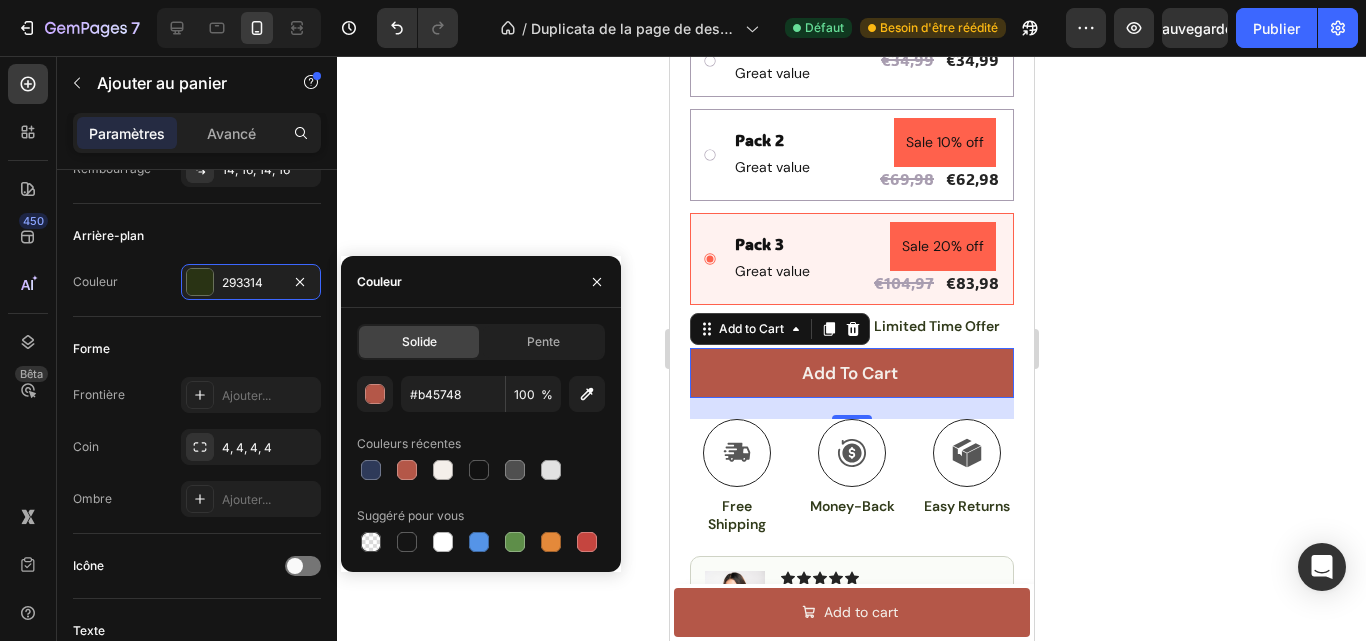 click 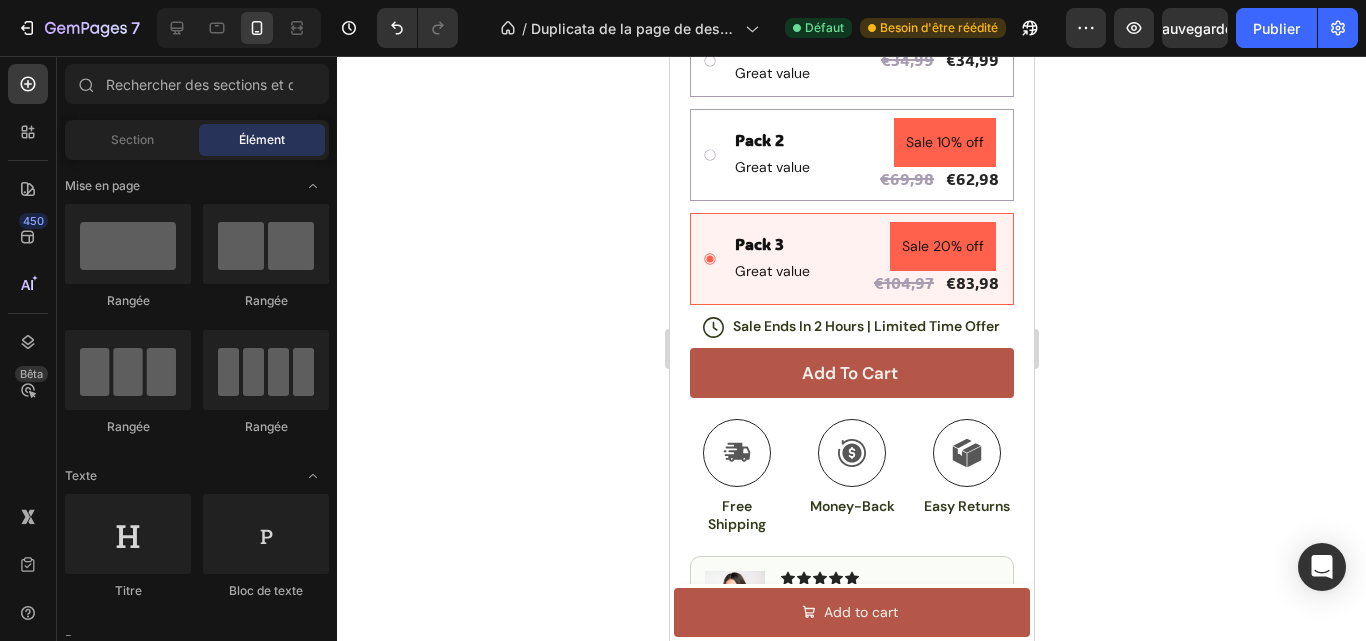 click 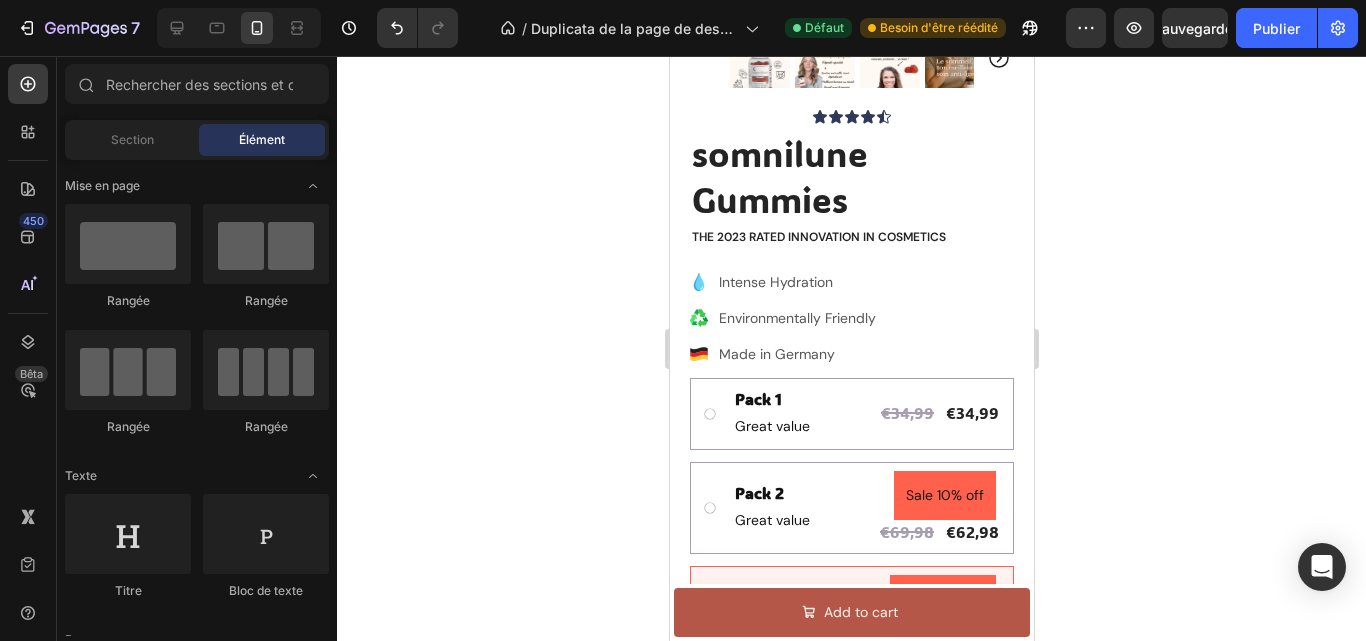 scroll, scrollTop: 521, scrollLeft: 0, axis: vertical 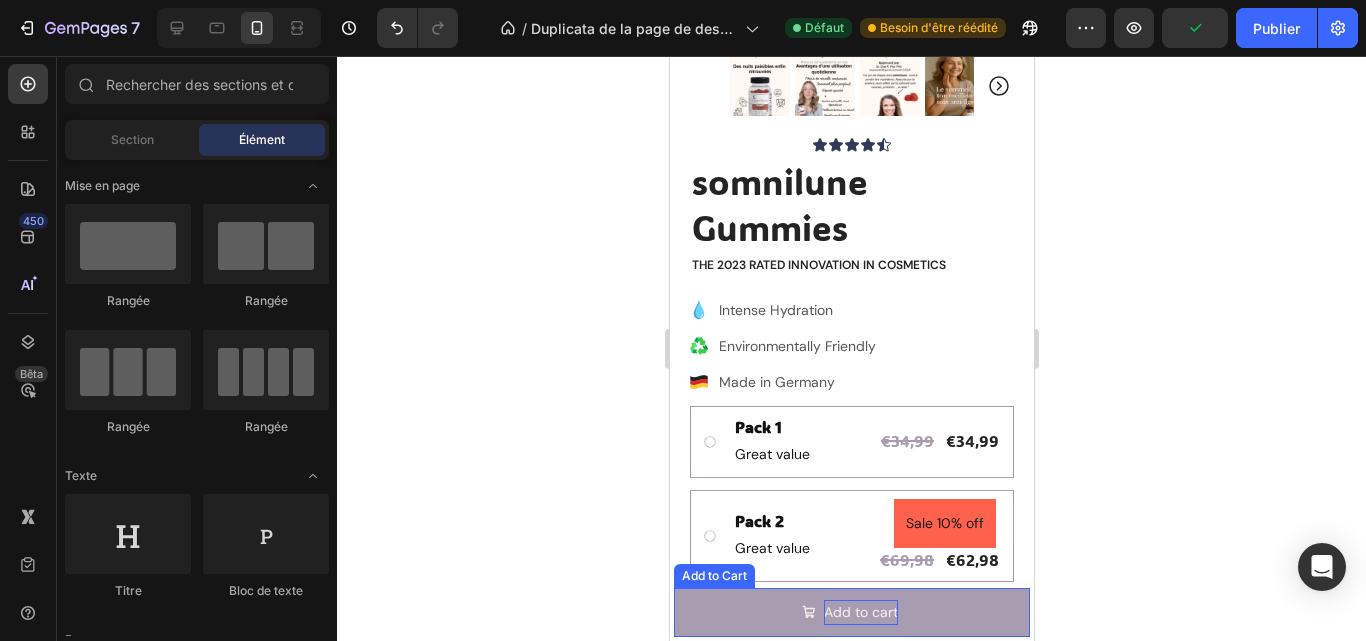 click on "Add to cart" at bounding box center (860, 612) 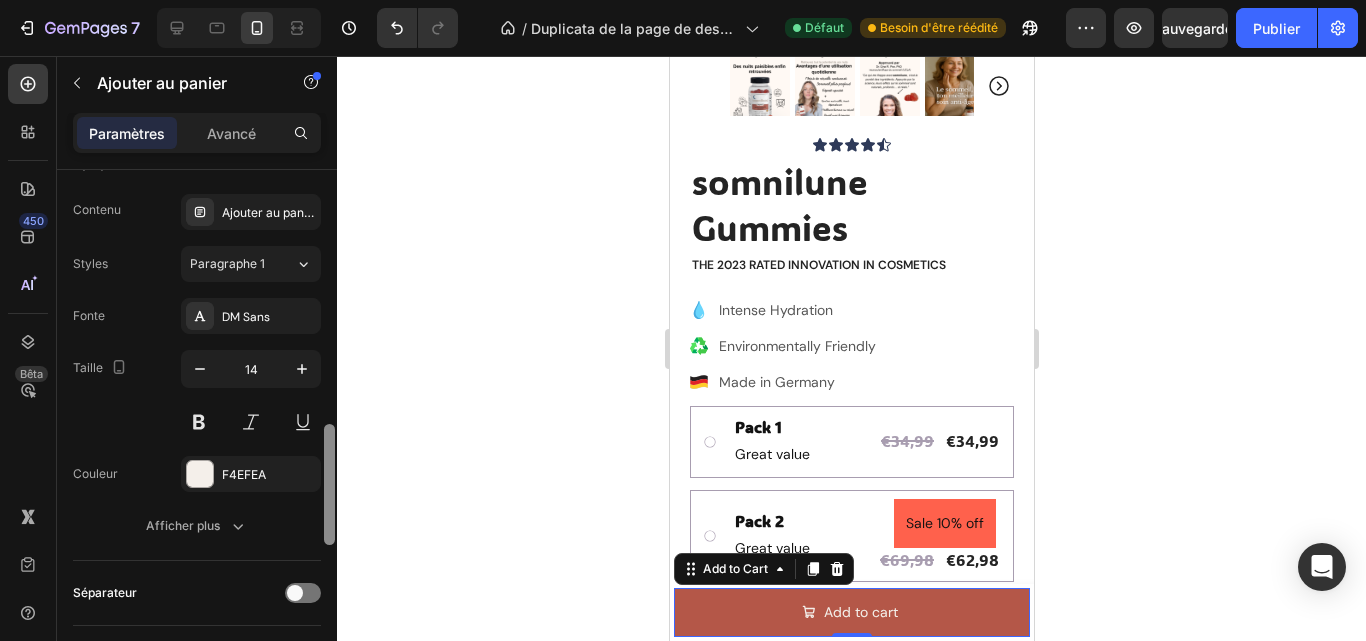 scroll, scrollTop: 1085, scrollLeft: 0, axis: vertical 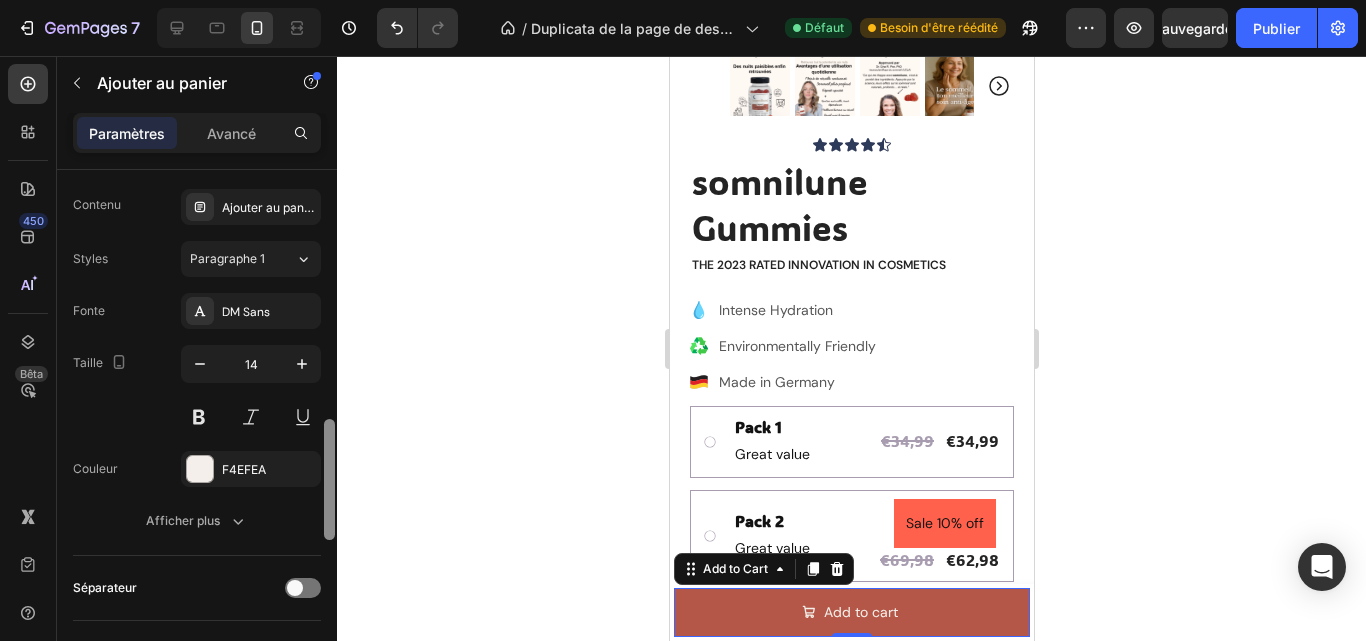 drag, startPoint x: 327, startPoint y: 212, endPoint x: 342, endPoint y: 461, distance: 249.4514 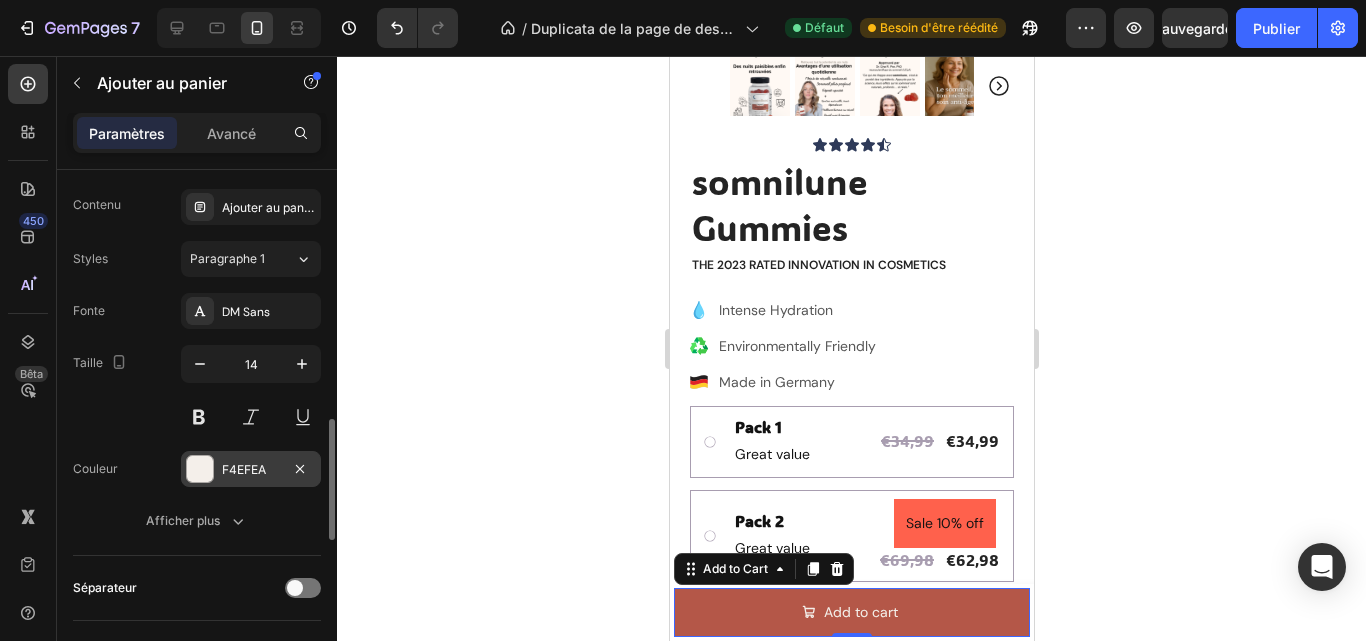click on "F4EFEA" at bounding box center (251, 469) 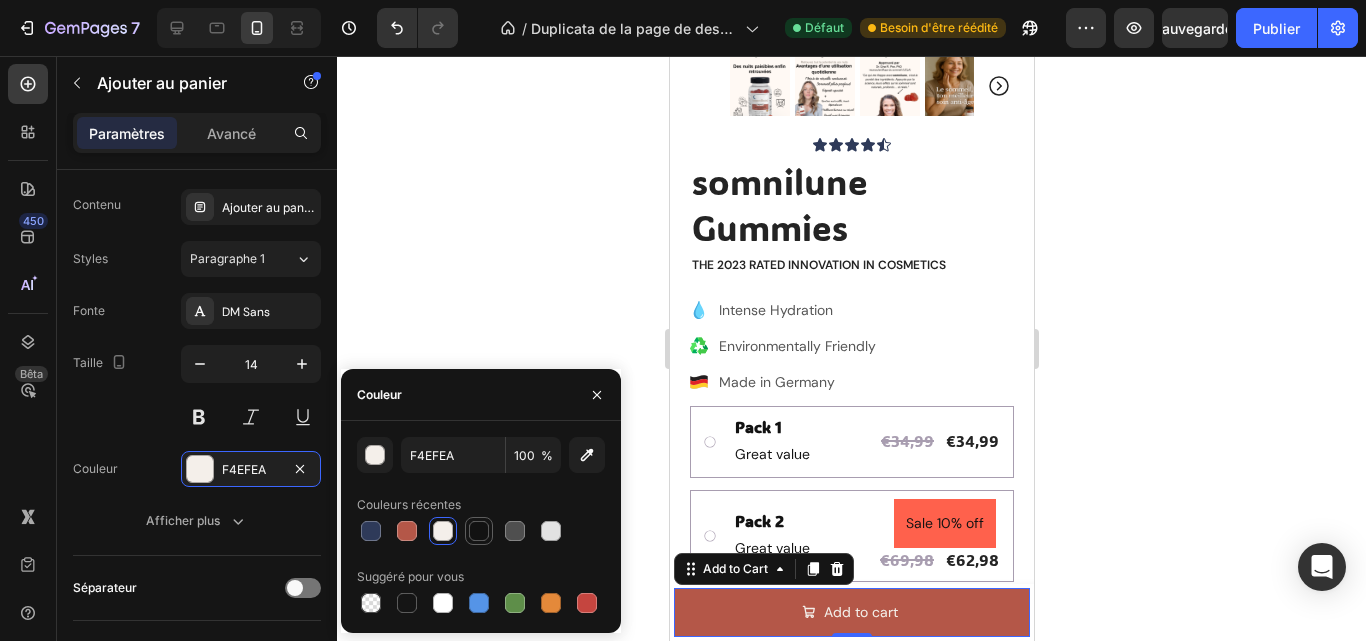 click at bounding box center (479, 531) 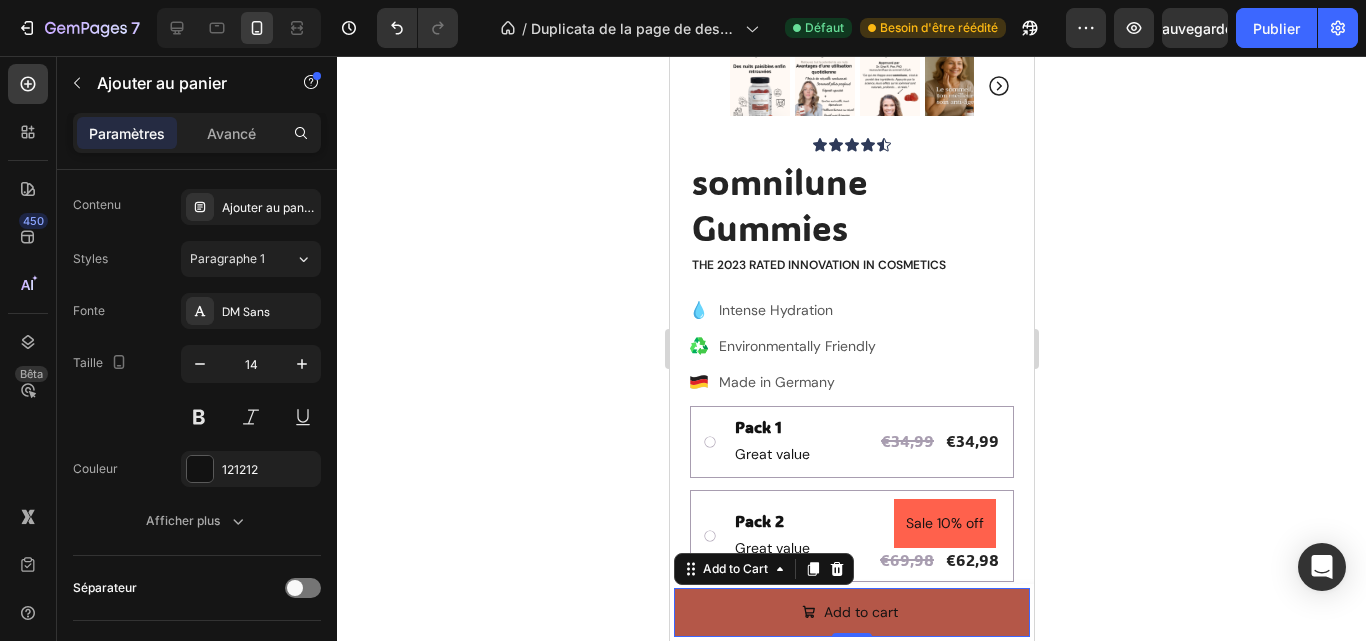 click 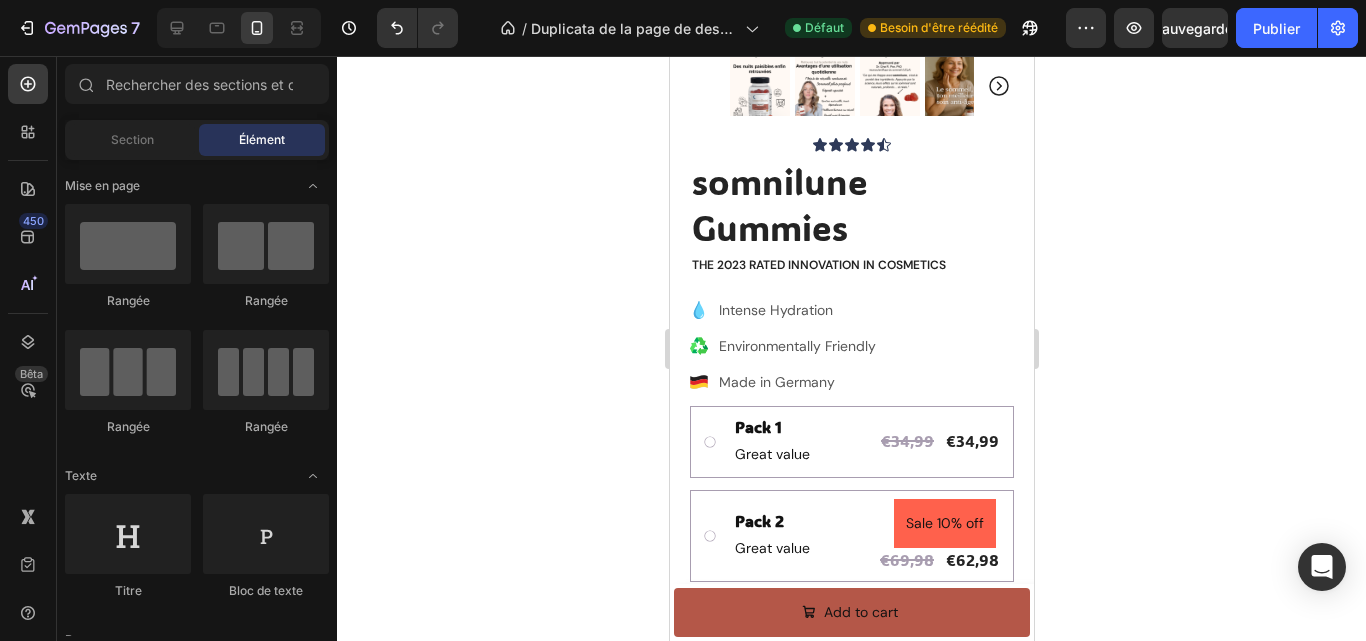 click 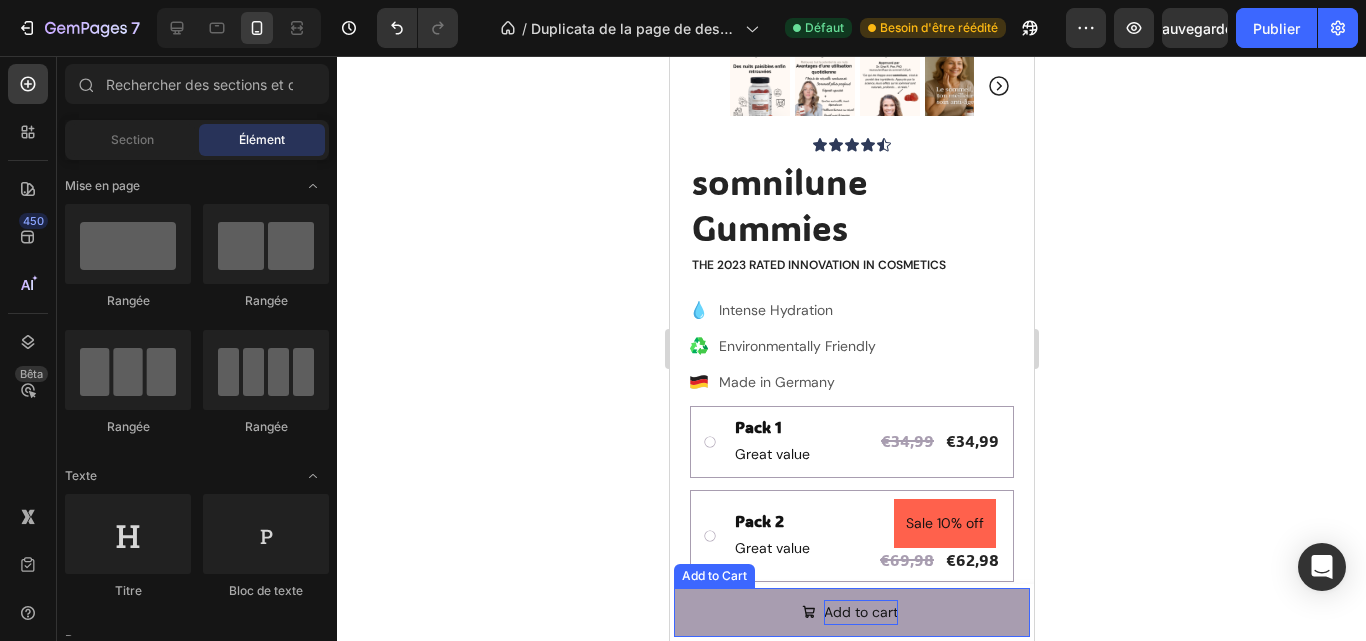 click on "Add to cart" at bounding box center [860, 612] 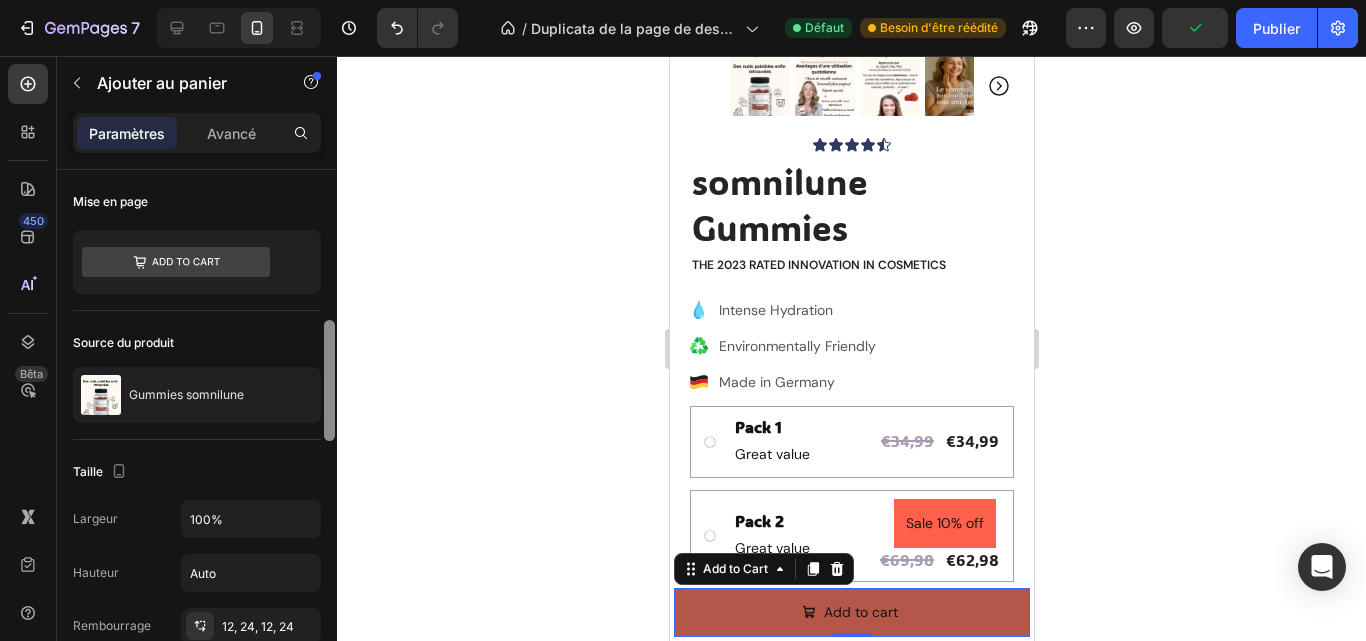 scroll, scrollTop: 139, scrollLeft: 0, axis: vertical 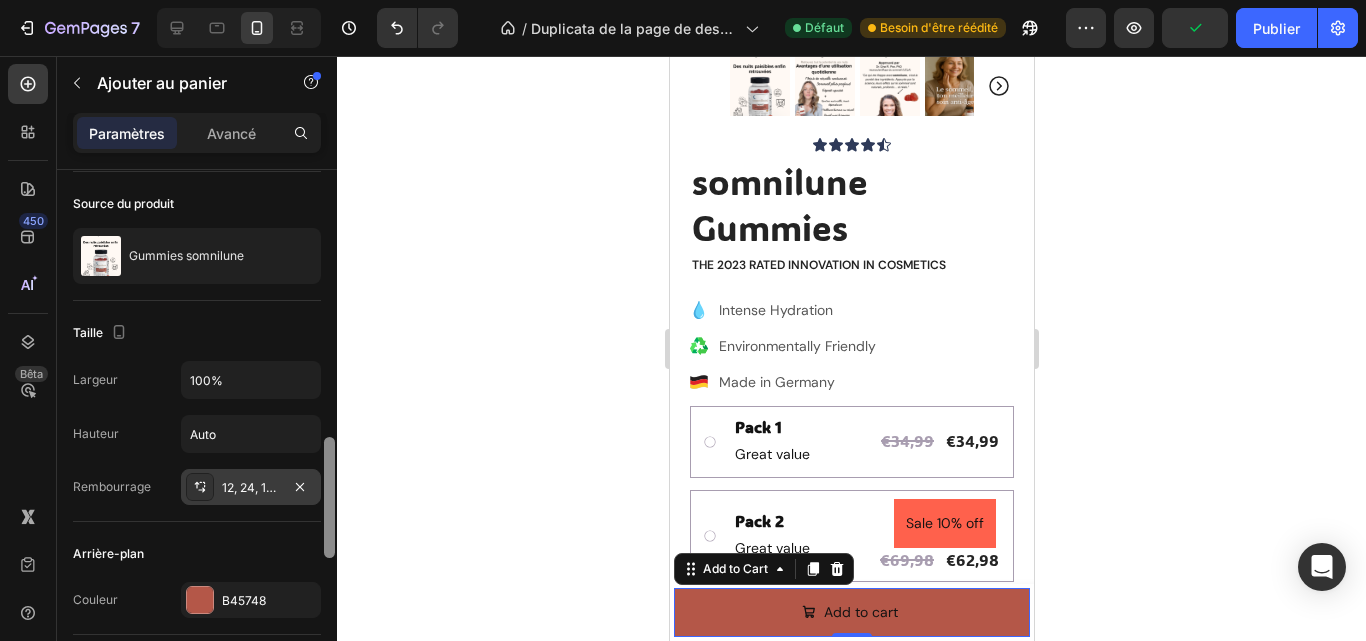 drag, startPoint x: 330, startPoint y: 217, endPoint x: 317, endPoint y: 293, distance: 77.10383 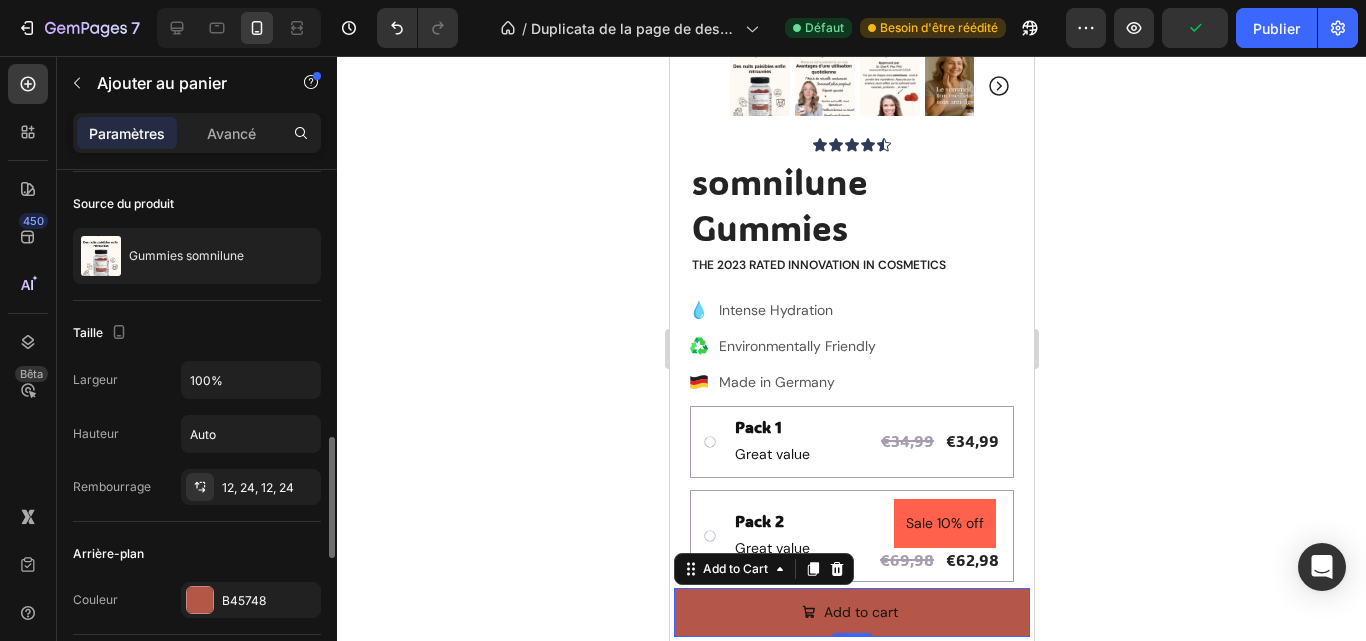 drag, startPoint x: 314, startPoint y: 295, endPoint x: 309, endPoint y: 327, distance: 32.38827 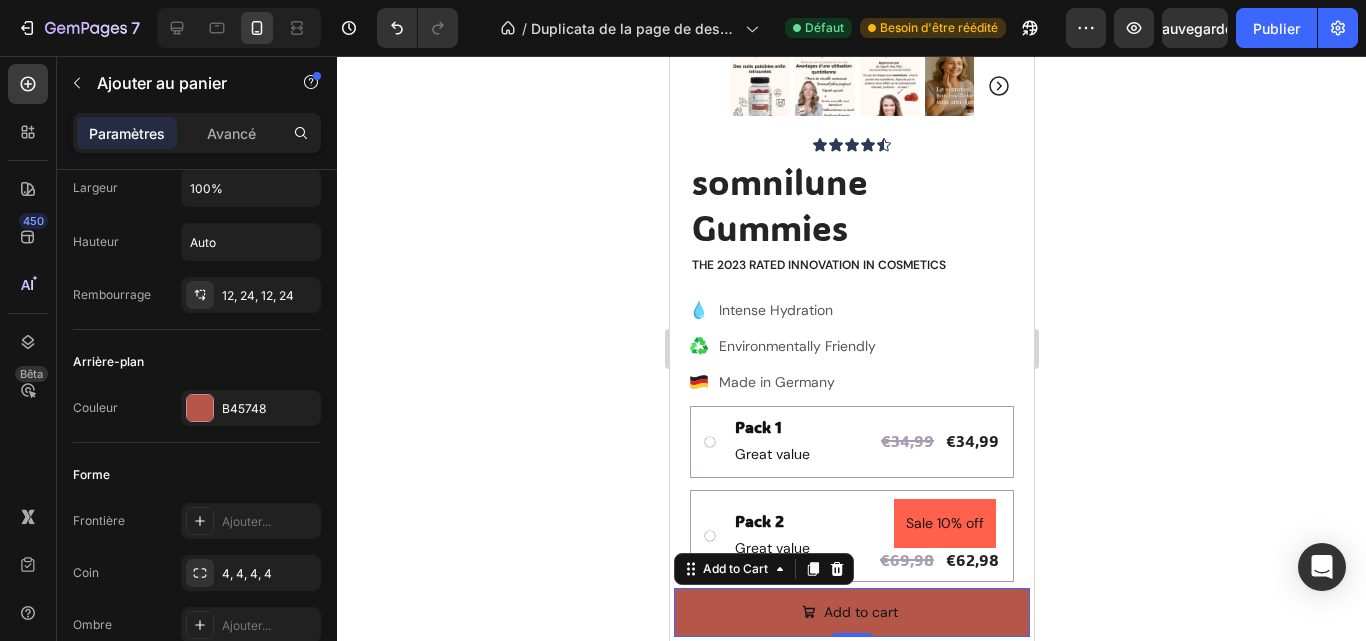 click 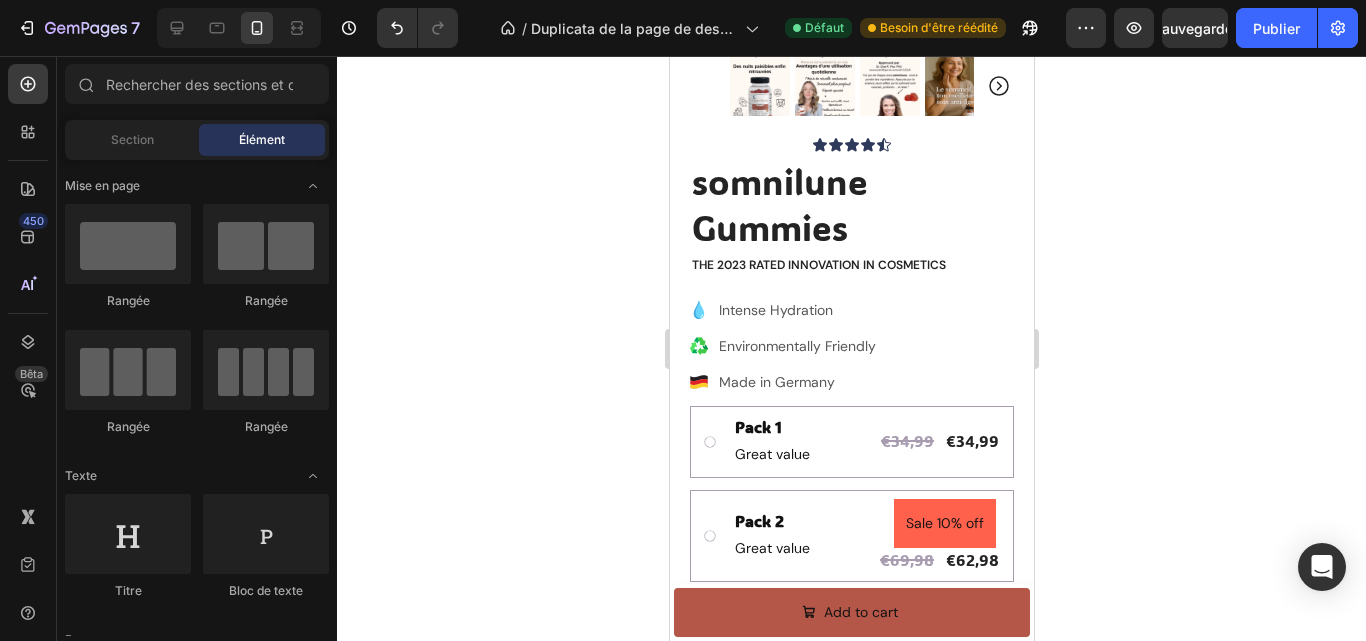 scroll, scrollTop: 0, scrollLeft: 0, axis: both 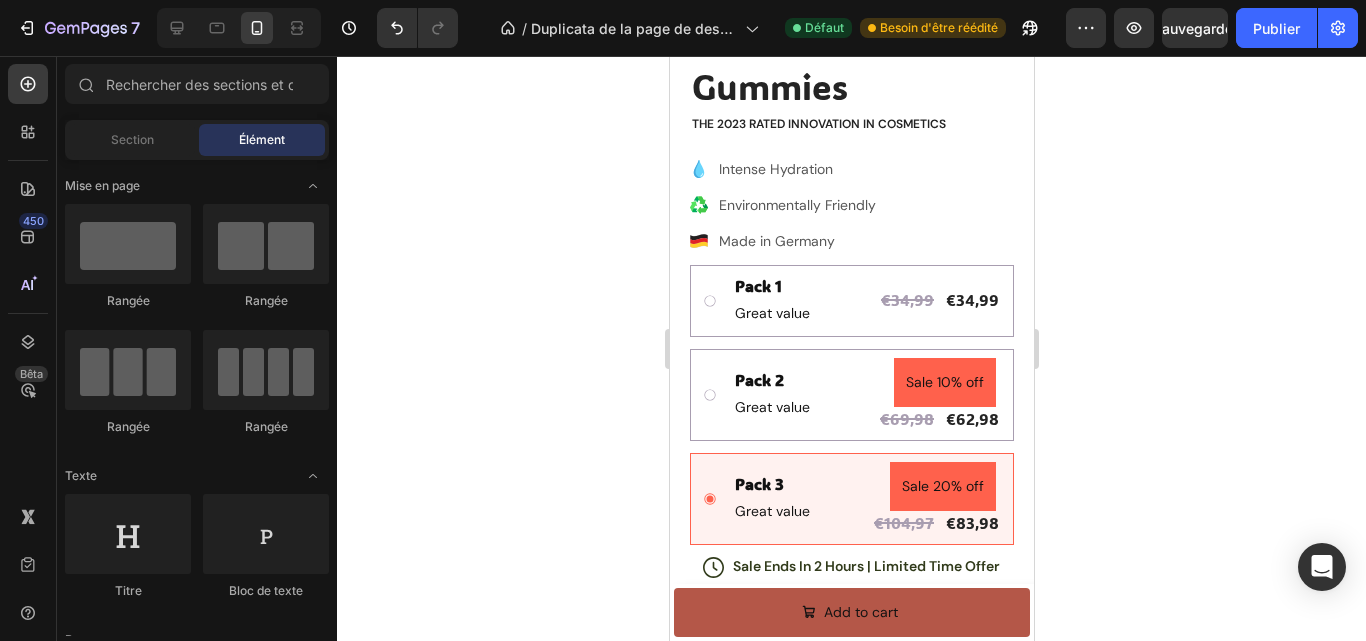 click 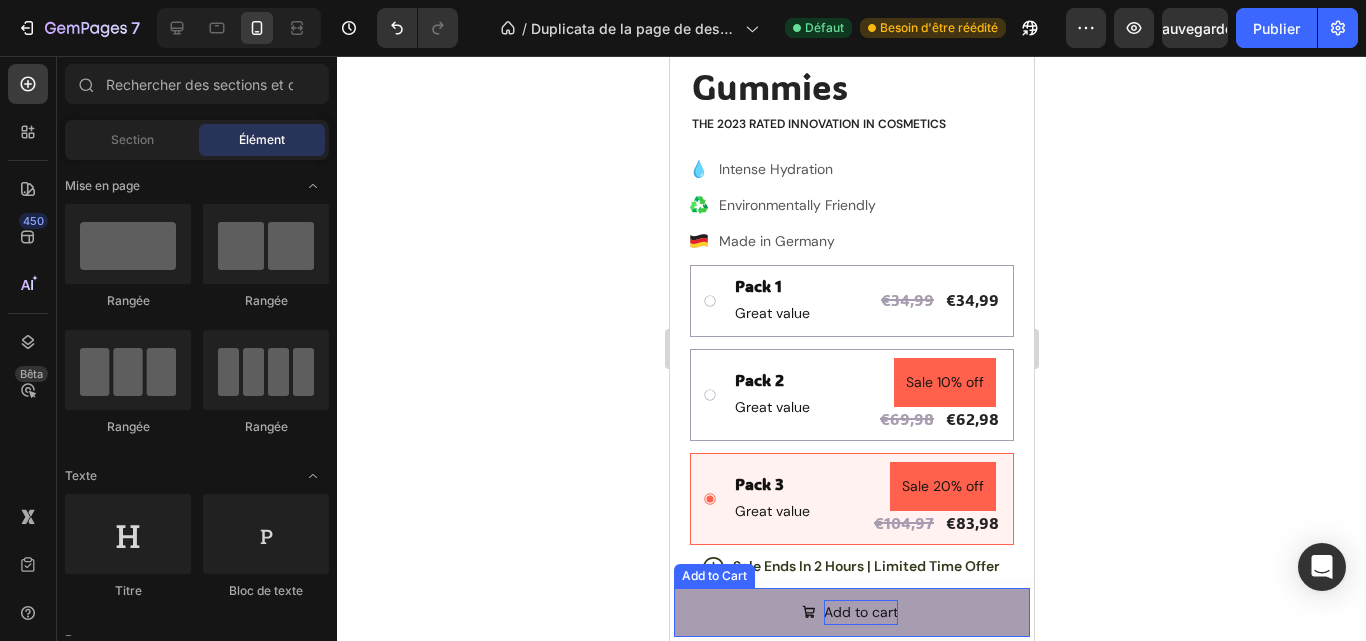 click on "Add to cart" at bounding box center (860, 612) 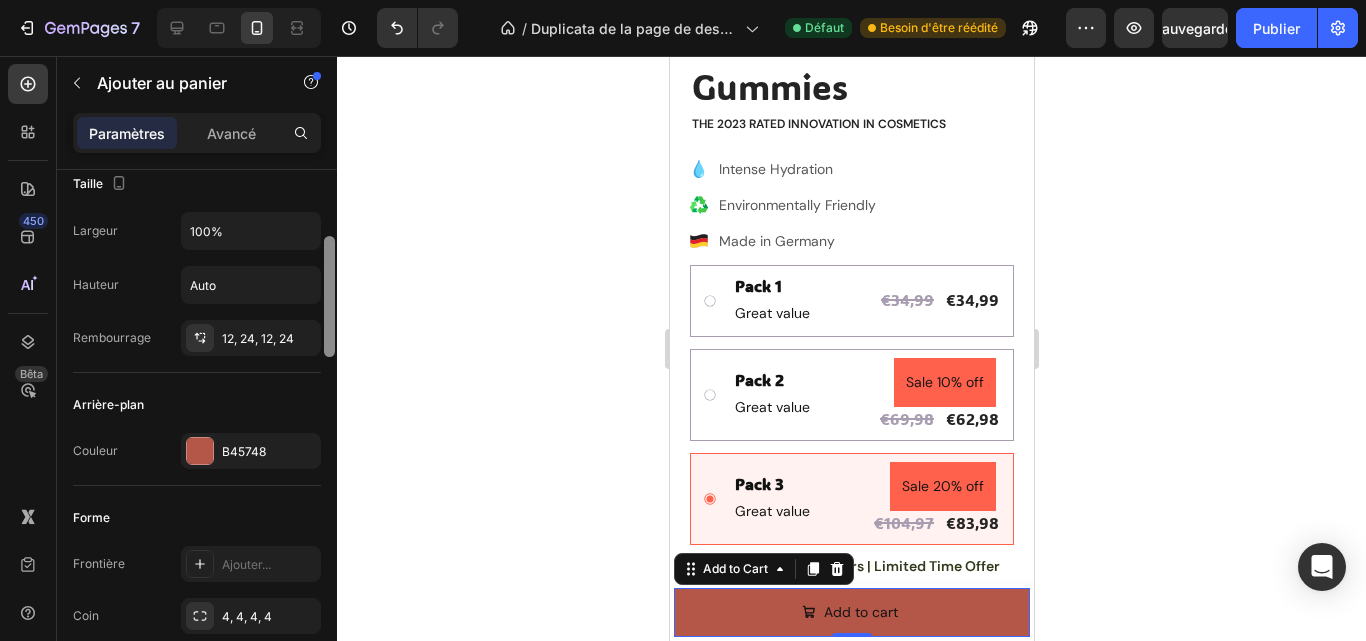 drag, startPoint x: 327, startPoint y: 215, endPoint x: 327, endPoint y: 283, distance: 68 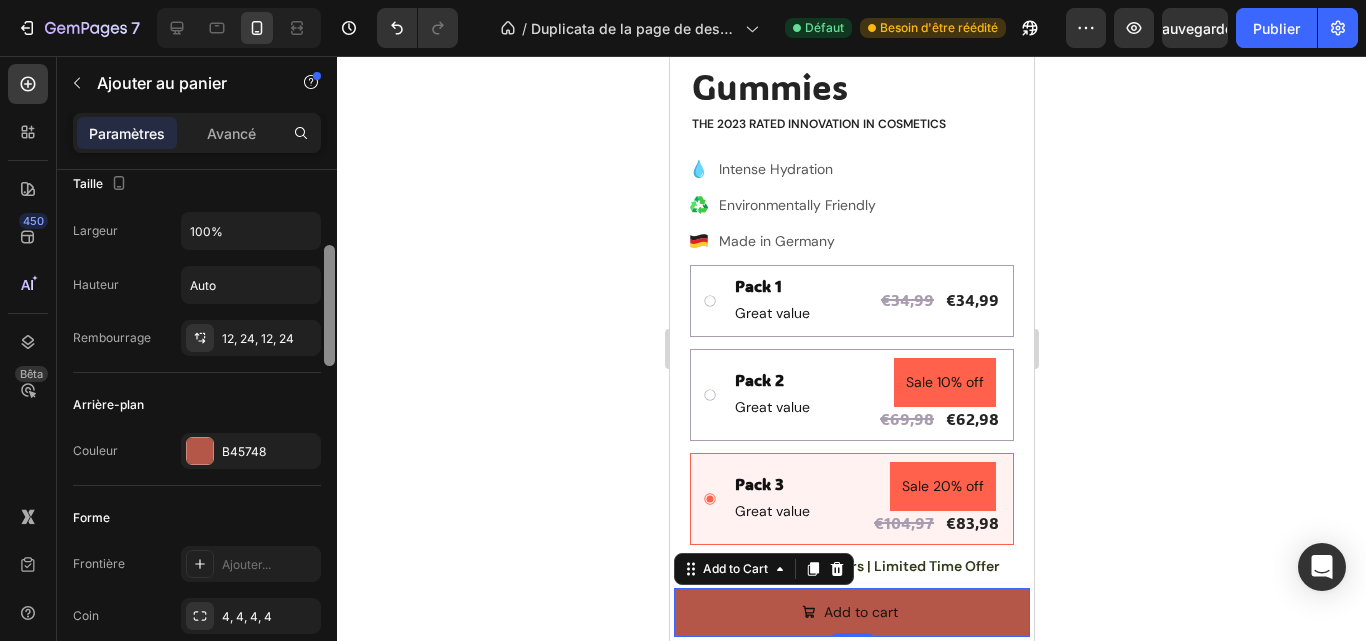 scroll, scrollTop: 296, scrollLeft: 0, axis: vertical 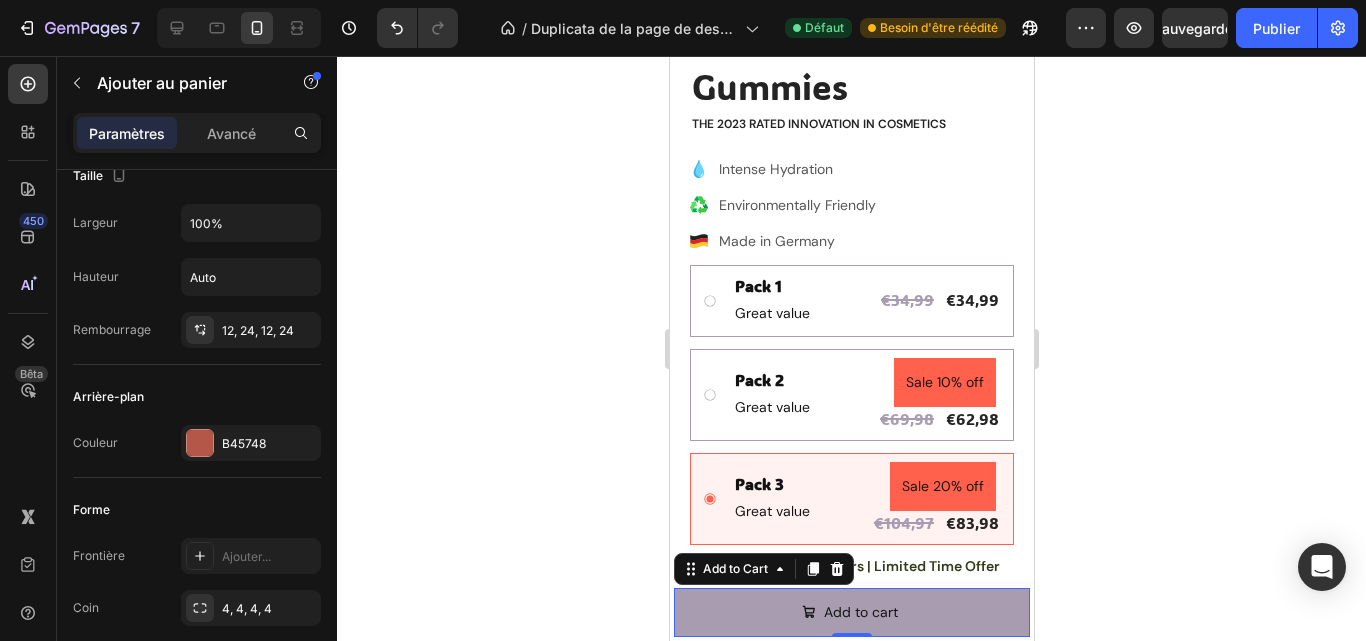 click on "Add to cart" at bounding box center (851, 612) 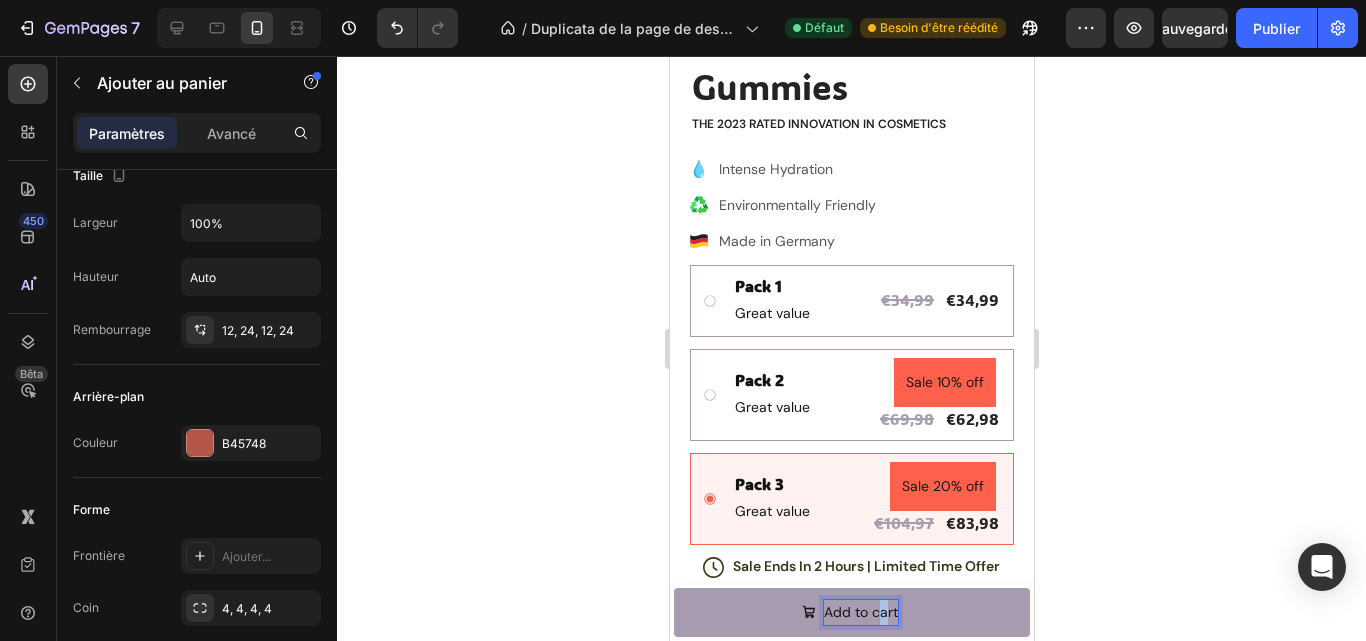click on "Add to cart" at bounding box center (860, 612) 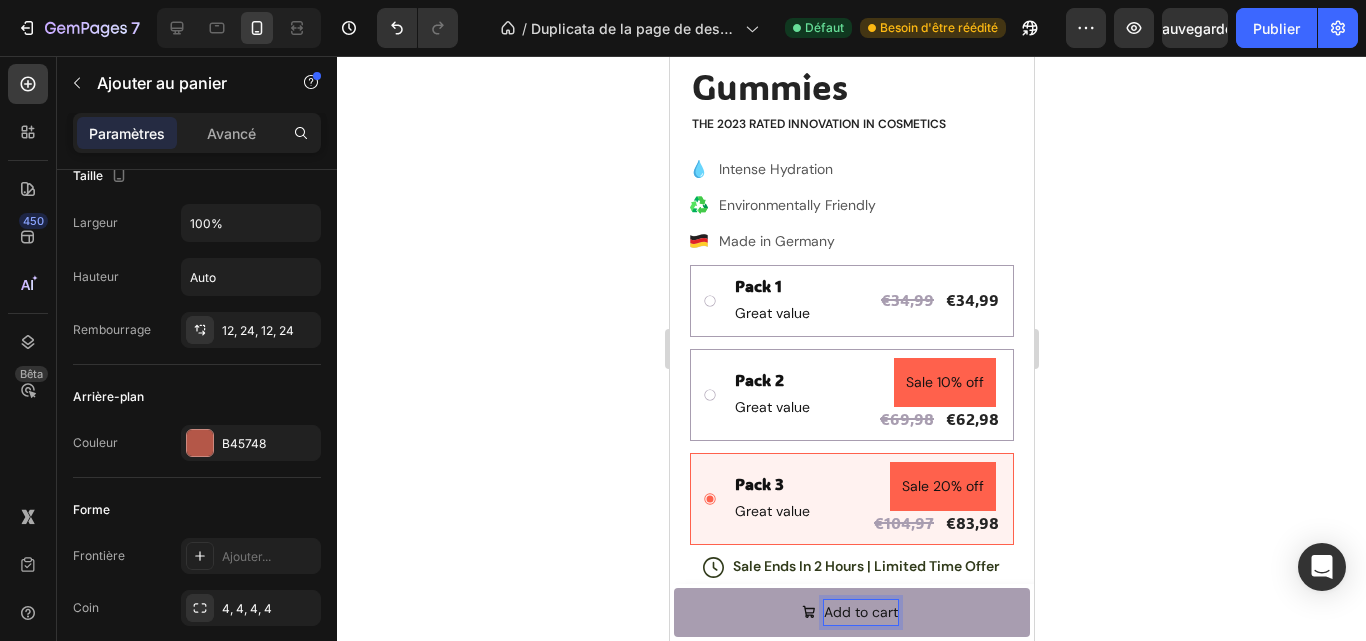 click on "Add to cart" at bounding box center [860, 612] 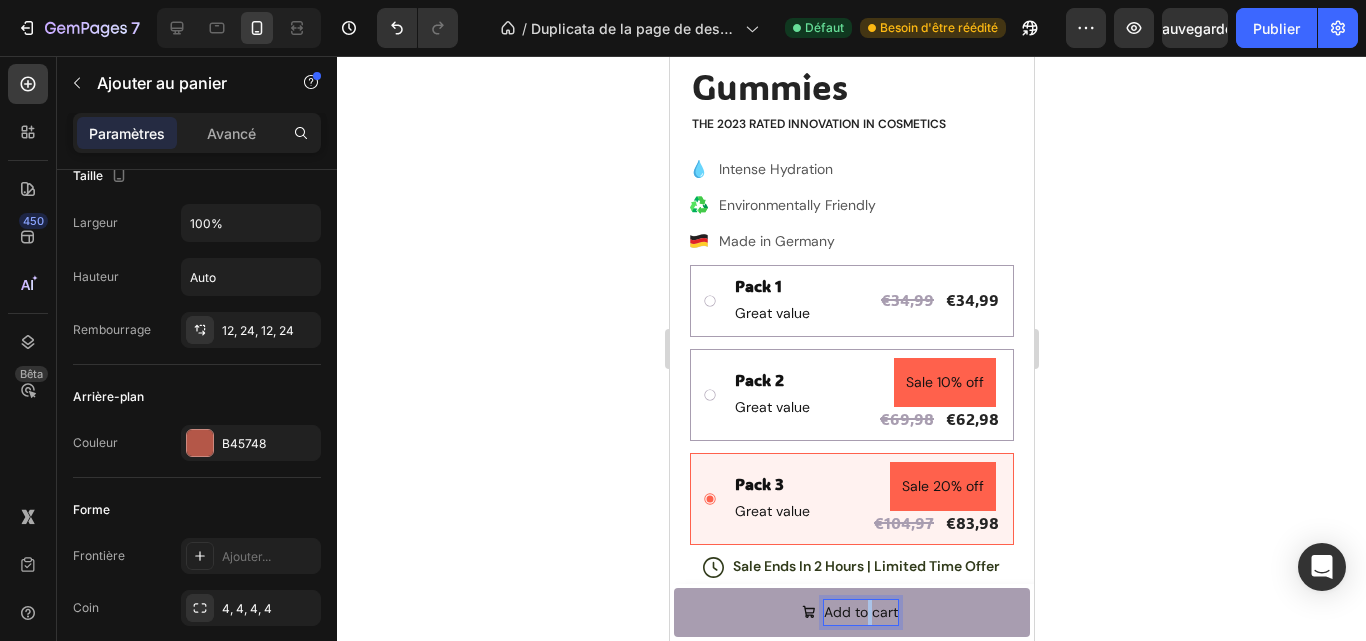 click on "Add to cart" at bounding box center [860, 612] 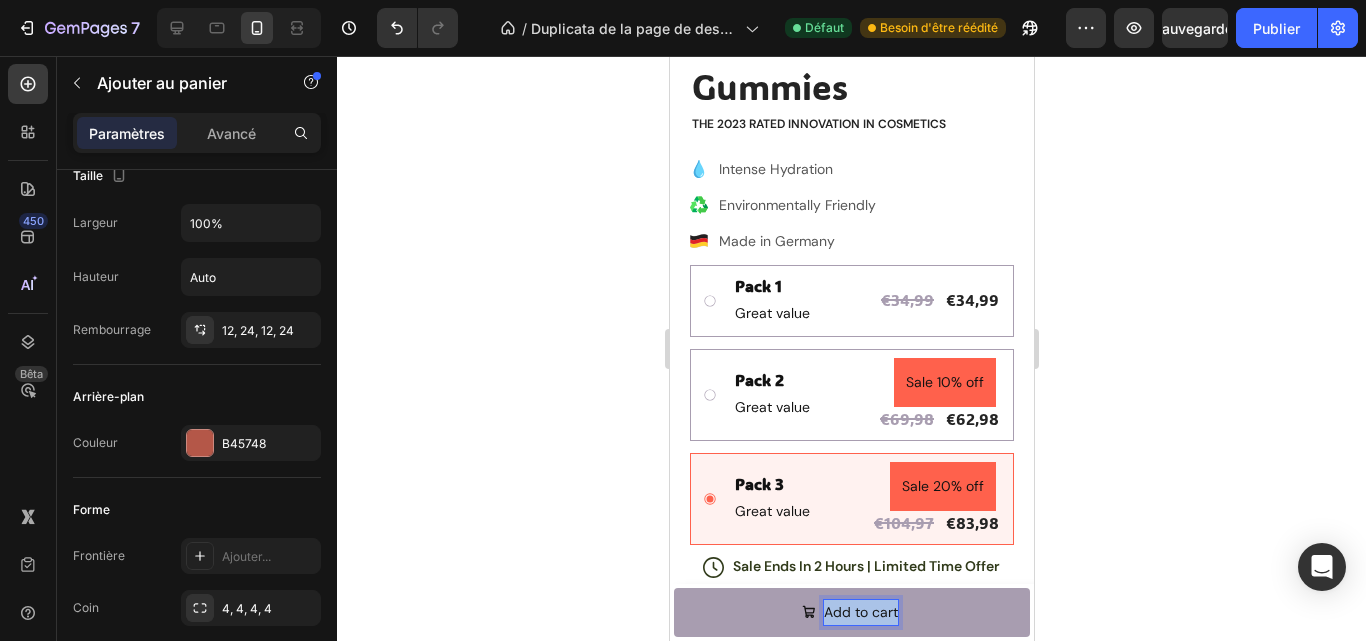 click on "Add to cart" at bounding box center (860, 612) 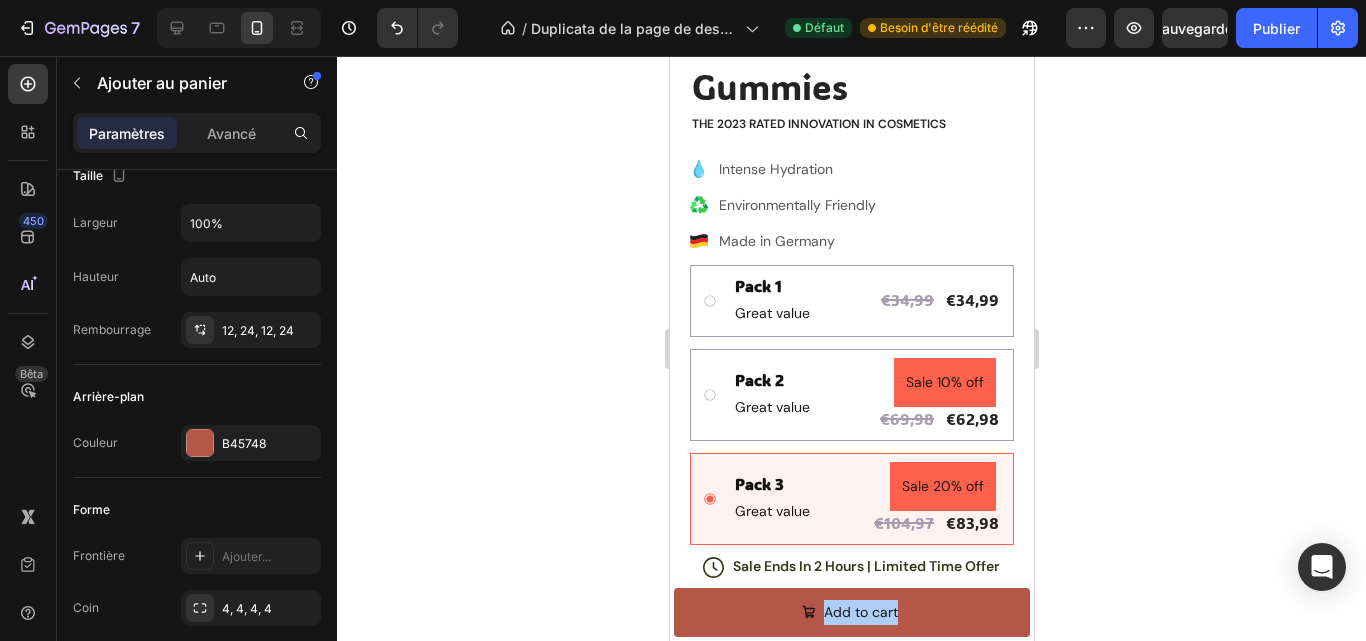 click at bounding box center [329, 962] 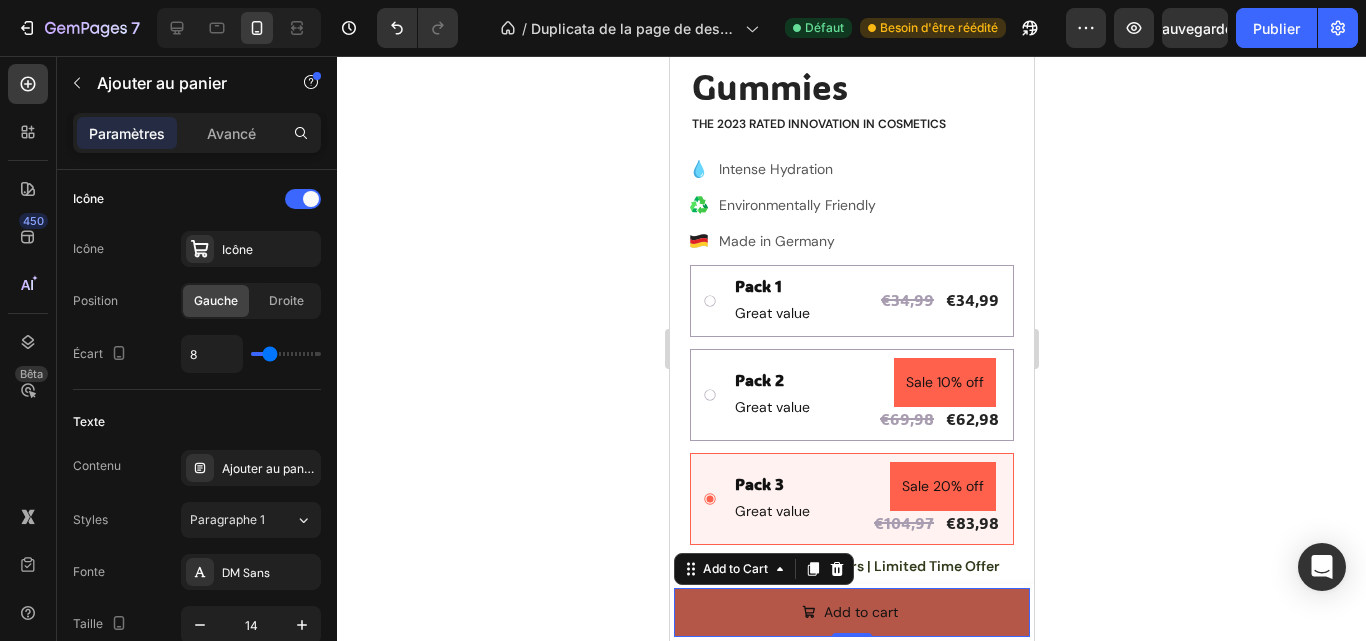 scroll, scrollTop: 1352, scrollLeft: 0, axis: vertical 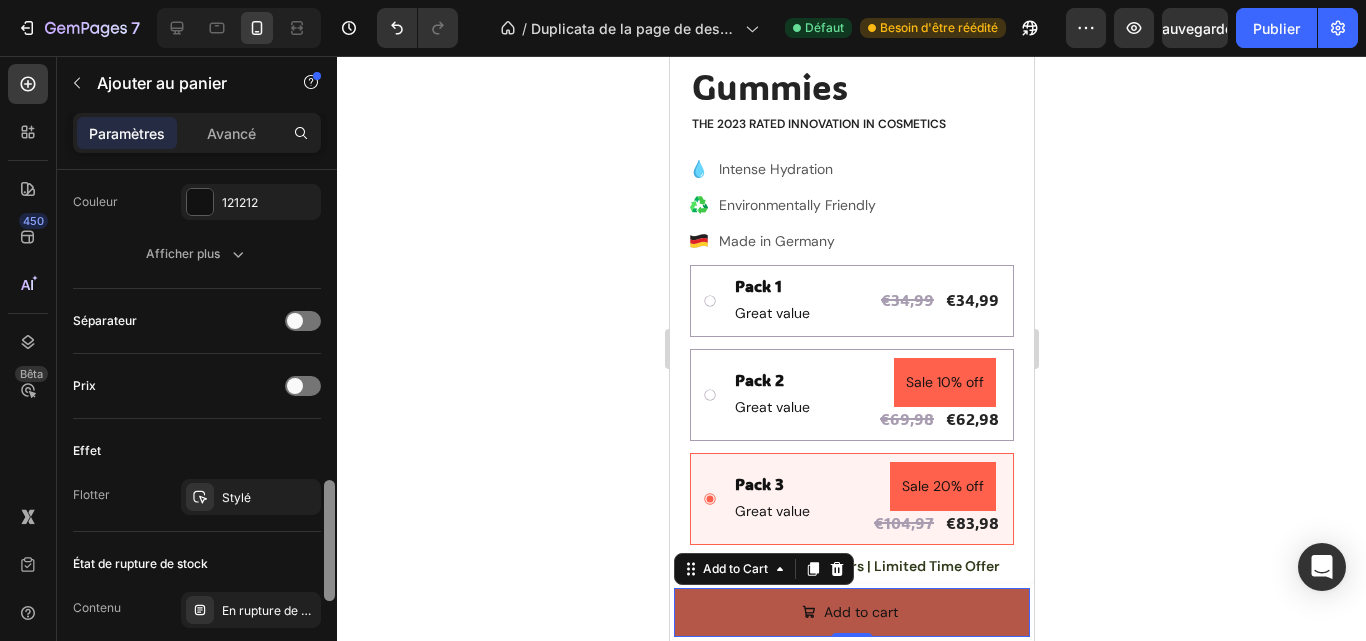 drag, startPoint x: 336, startPoint y: 379, endPoint x: 336, endPoint y: 400, distance: 21 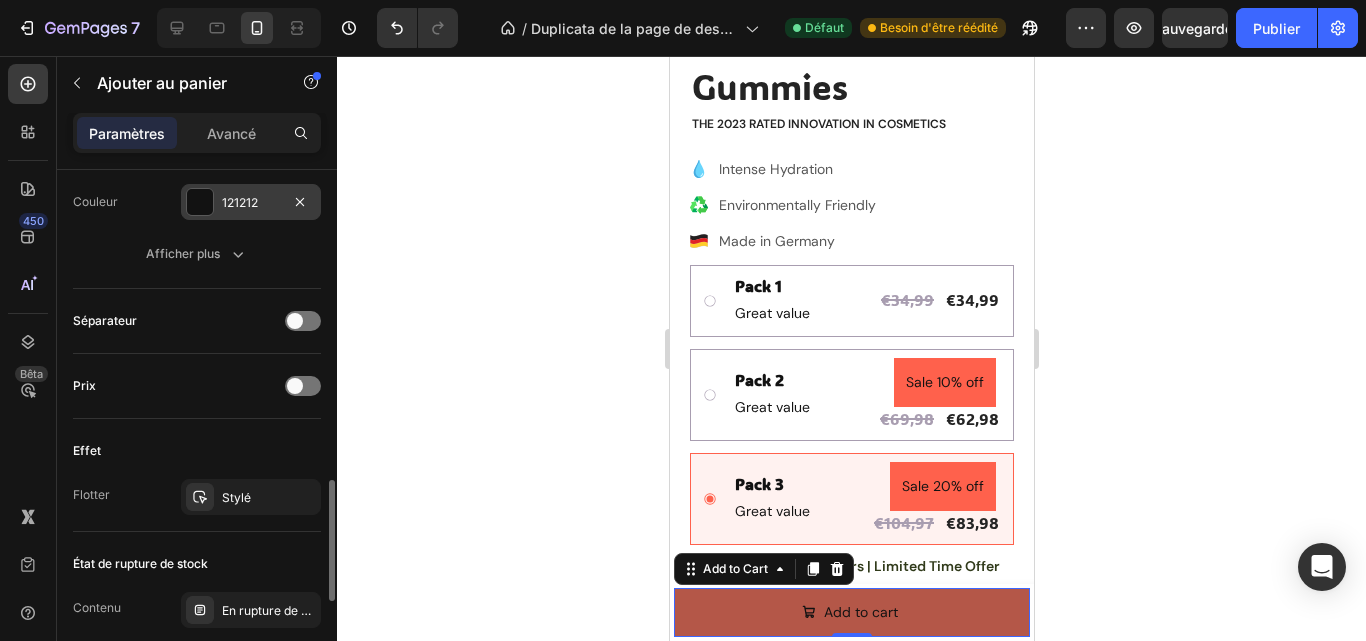 click on "121212" at bounding box center (251, 203) 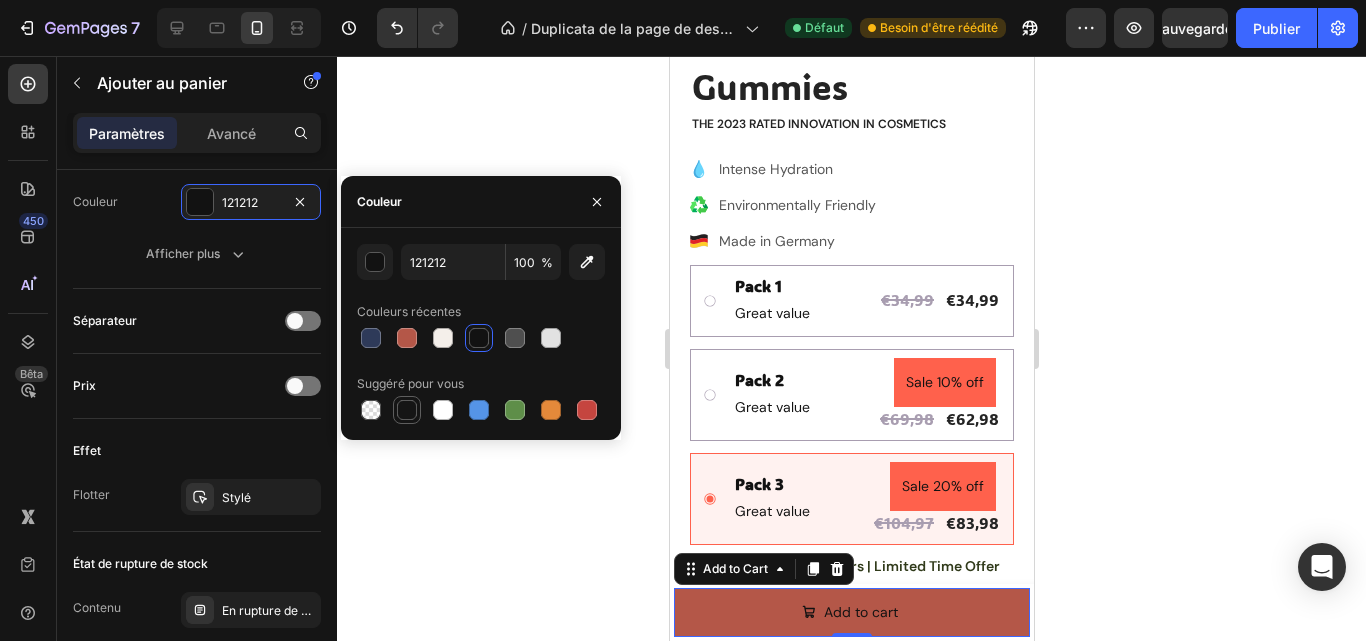 click at bounding box center (407, 410) 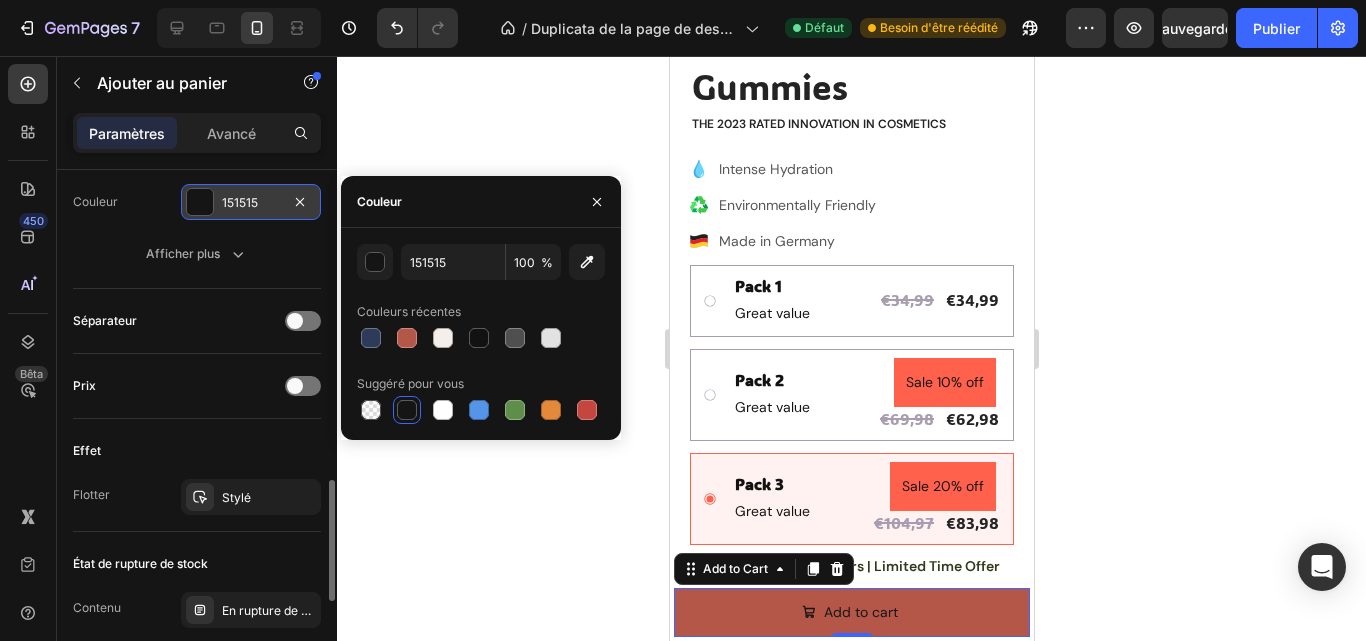drag, startPoint x: 274, startPoint y: 197, endPoint x: 228, endPoint y: 186, distance: 47.296936 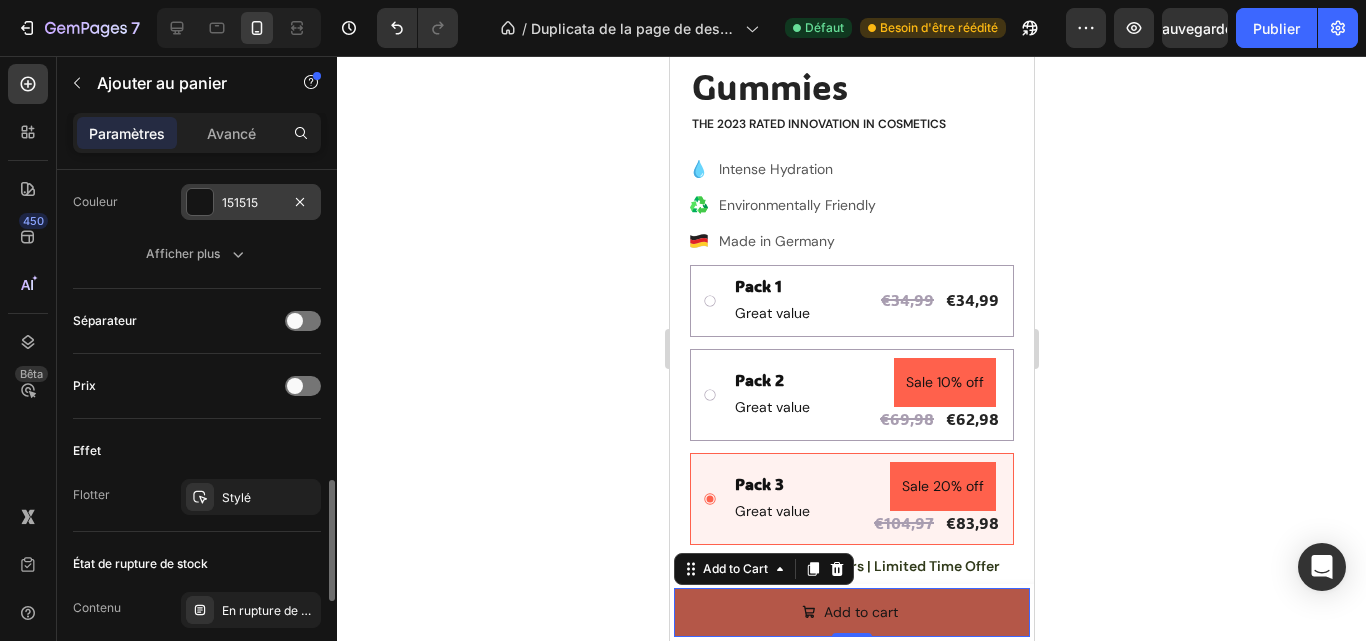 click on "151515" at bounding box center (251, 203) 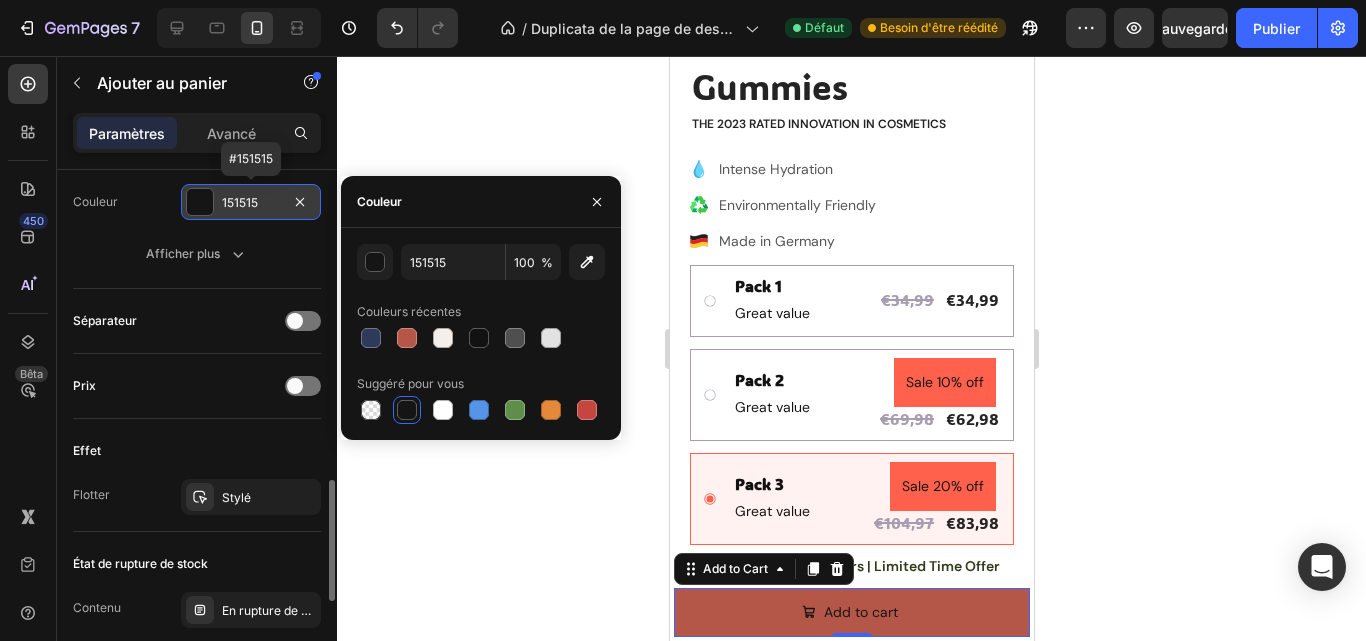 click on "151515" at bounding box center (251, 203) 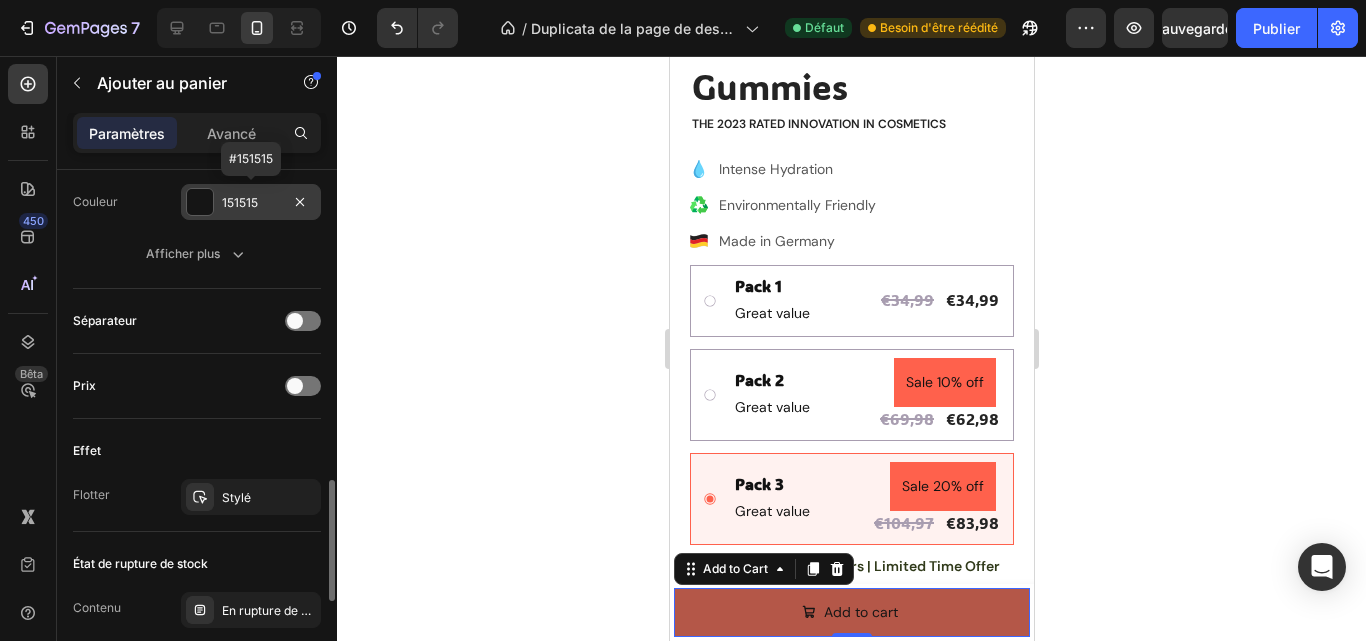 click on "151515" at bounding box center (251, 203) 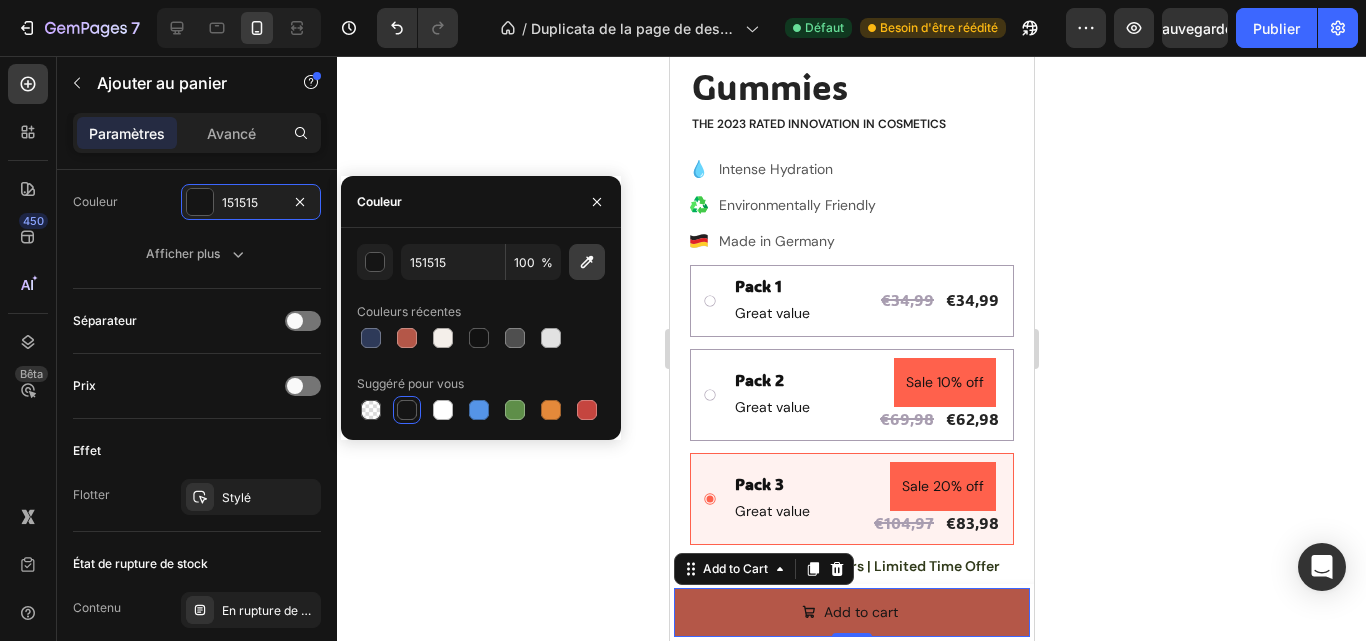 click 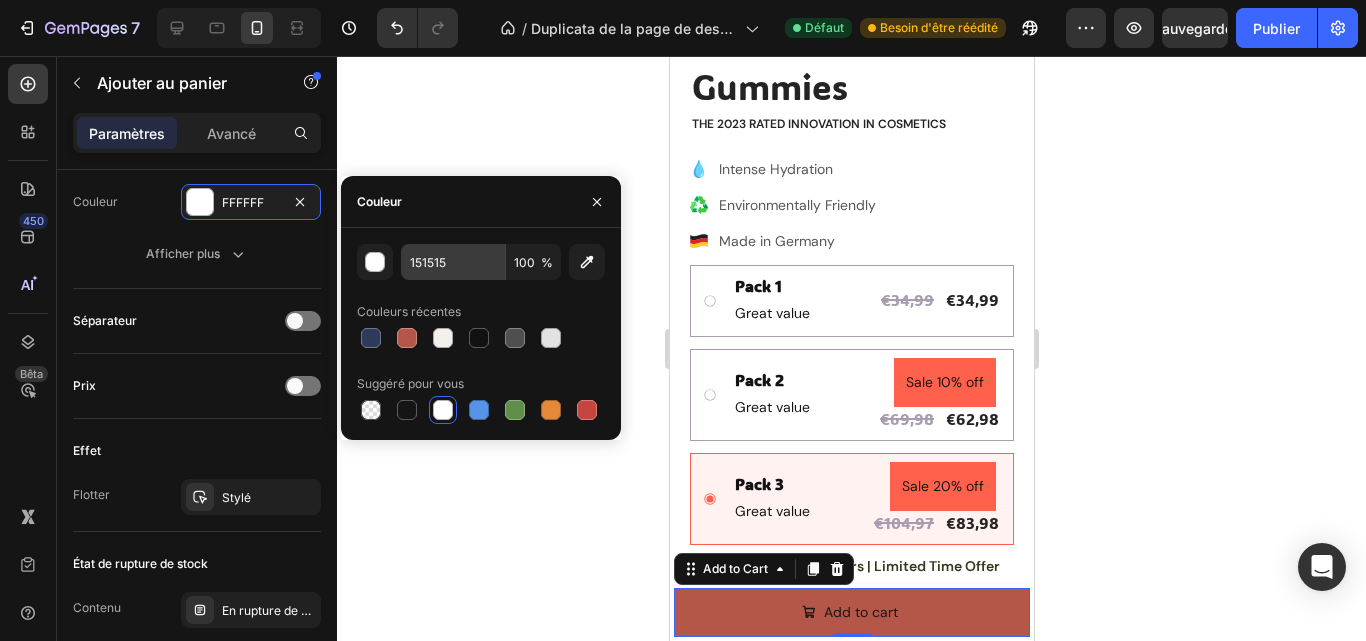 type on "FFFFFF" 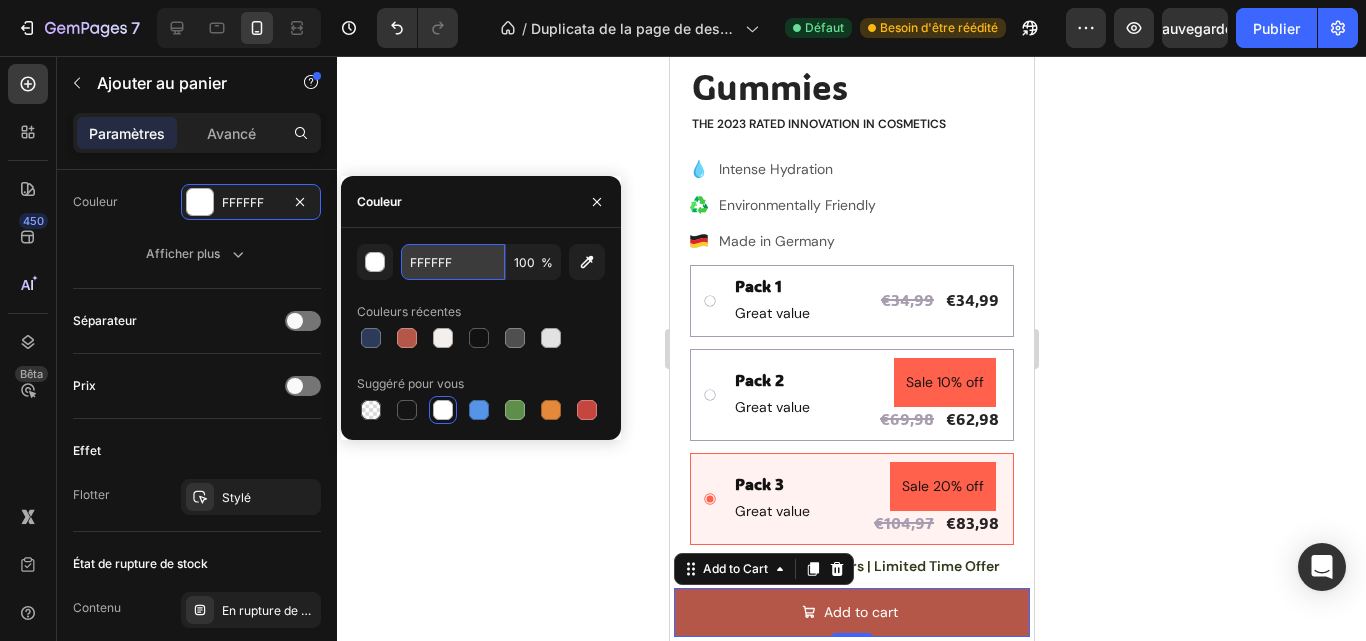 click on "FFFFFF" at bounding box center [453, 262] 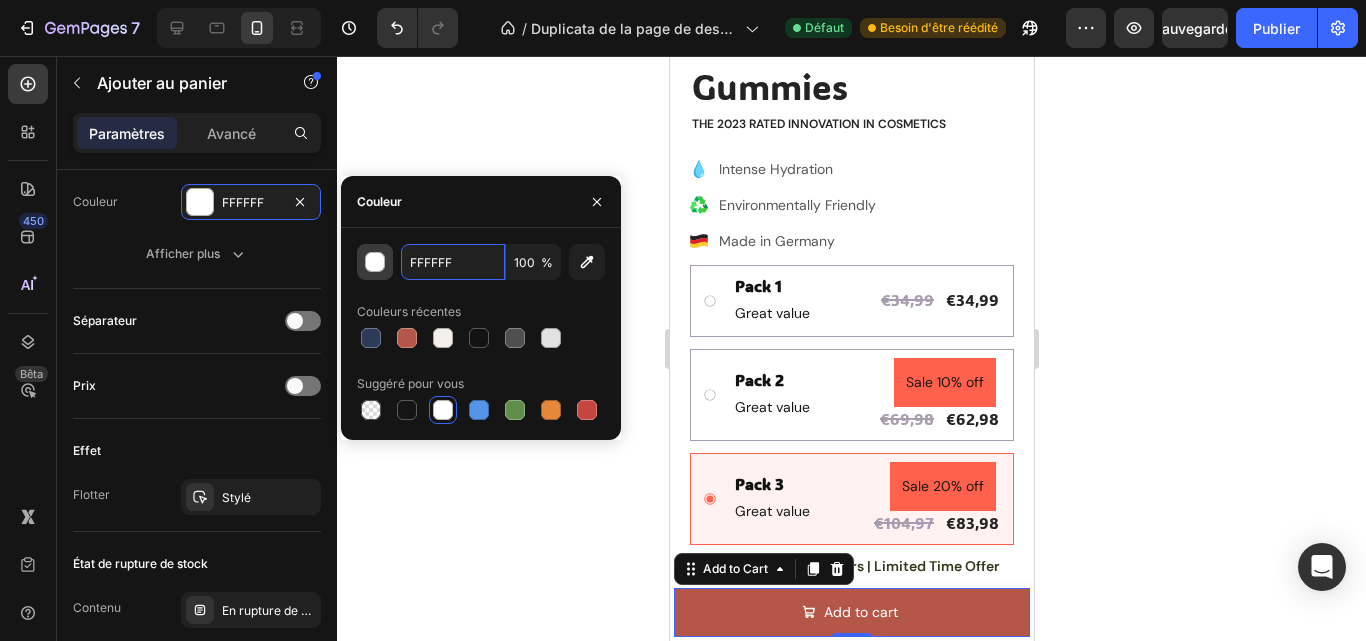 drag, startPoint x: 467, startPoint y: 261, endPoint x: 387, endPoint y: 251, distance: 80.622574 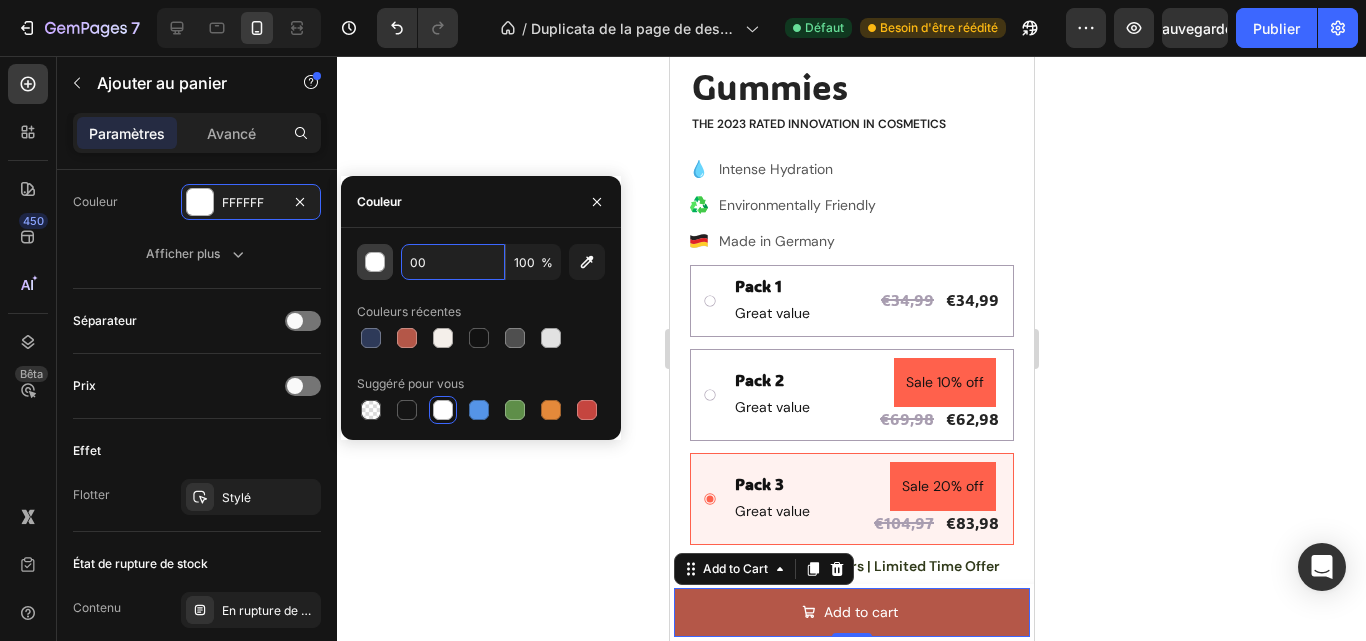 type on "000000" 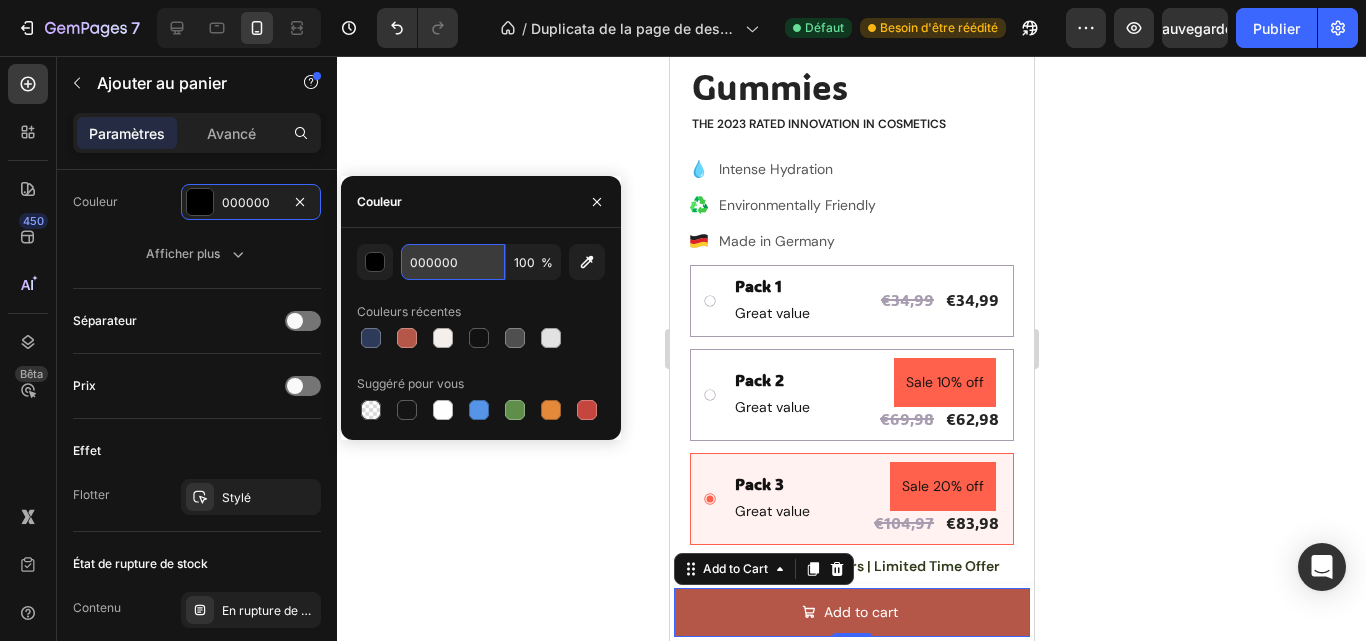 click on "000000" at bounding box center (453, 262) 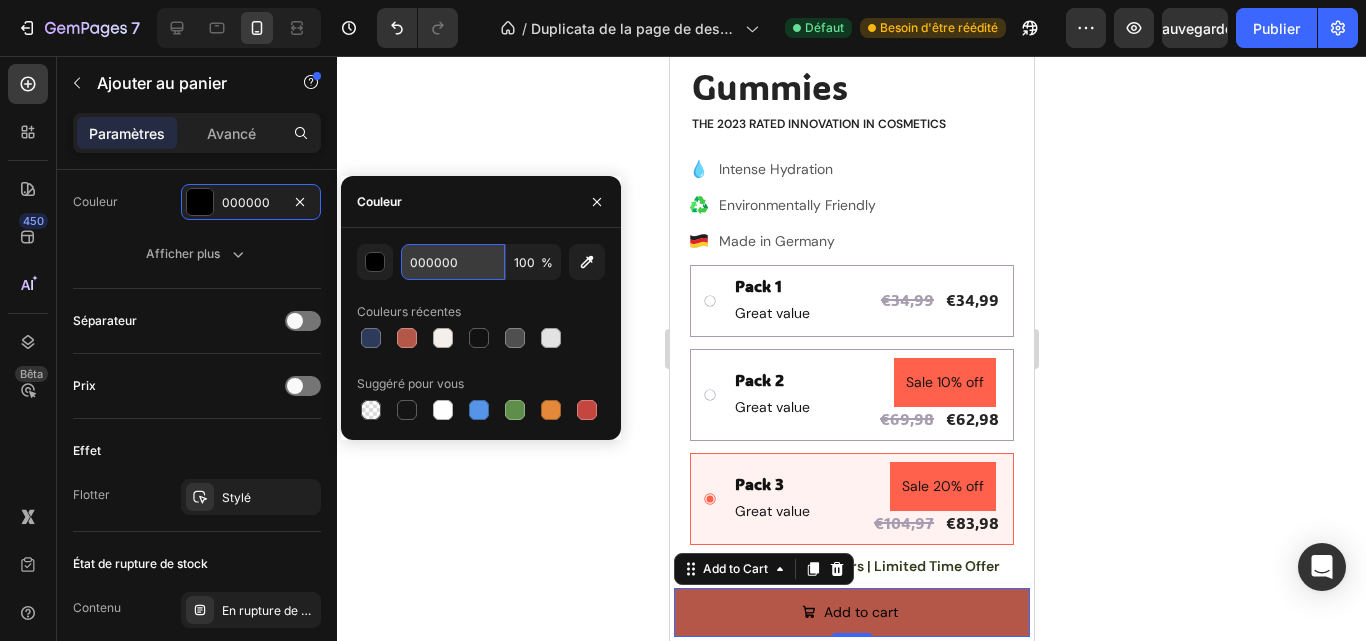 click on "000000" at bounding box center [453, 262] 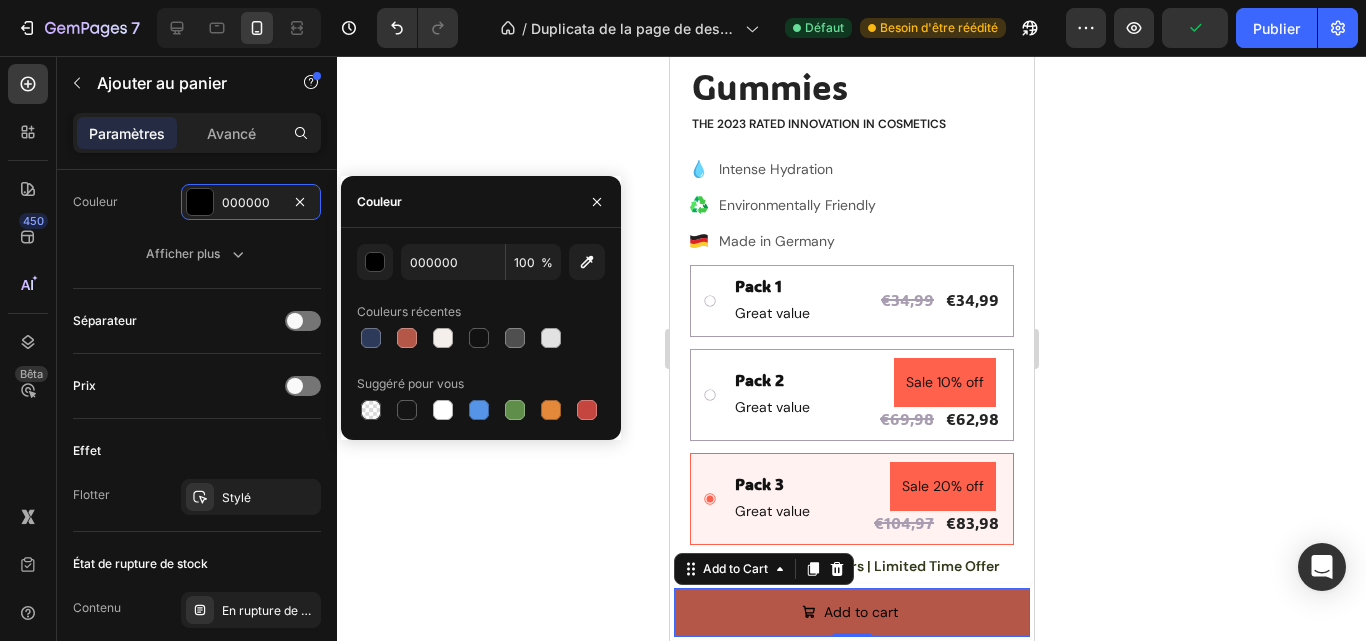 click 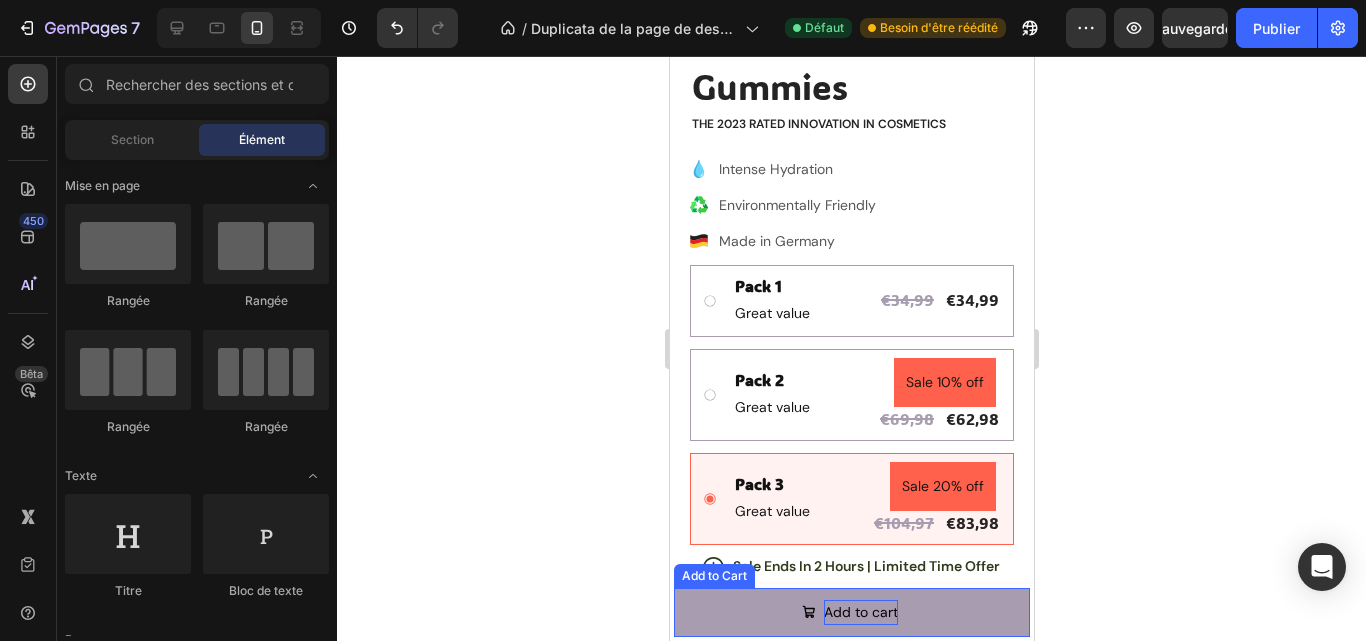 click on "Add to cart" at bounding box center [860, 612] 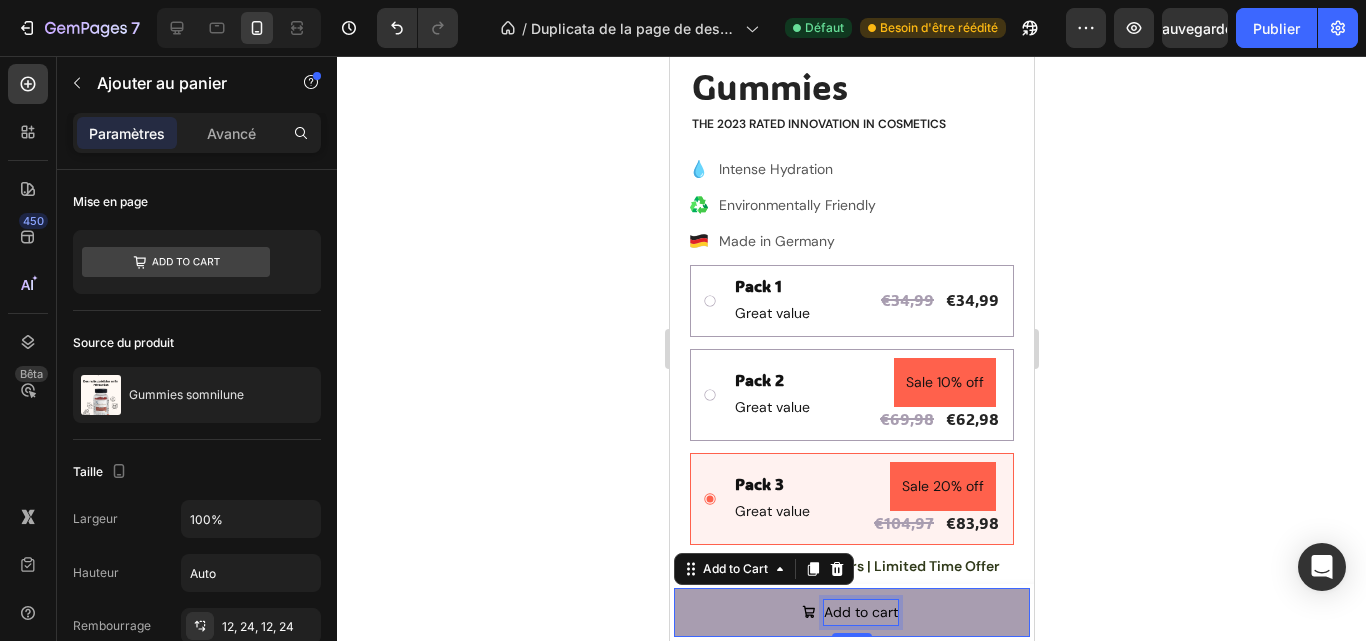 click on "Add to cart" at bounding box center [860, 612] 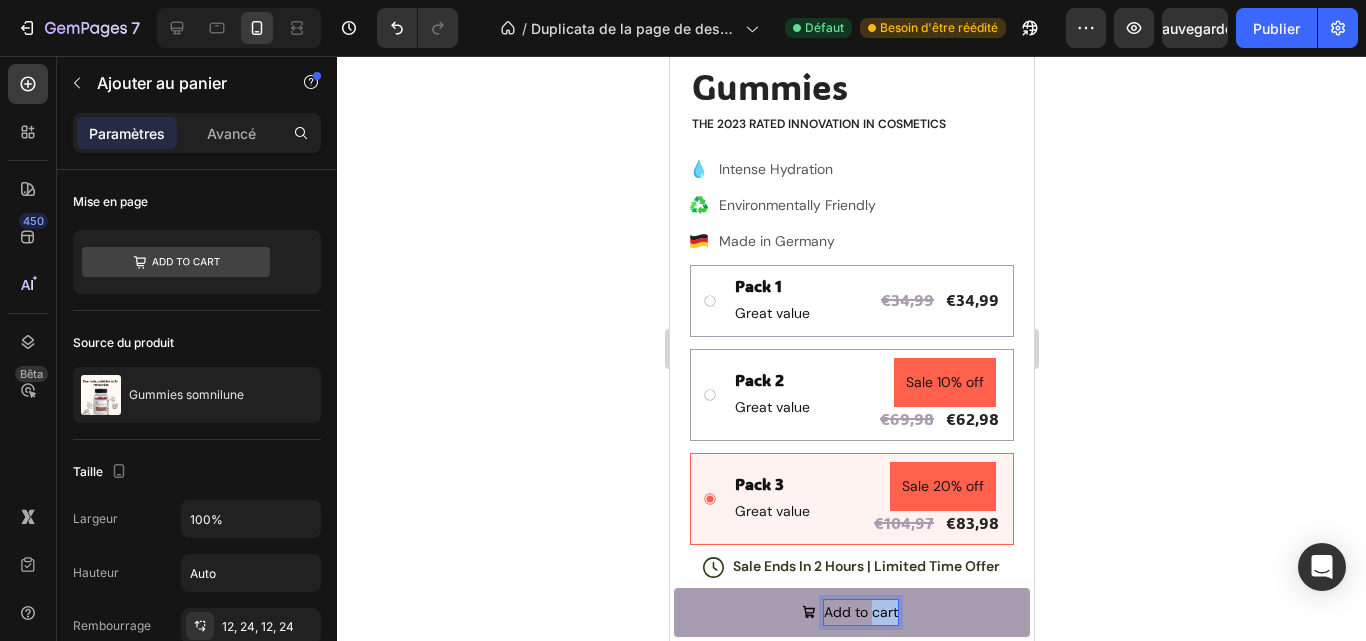 click on "Add to cart" at bounding box center [860, 612] 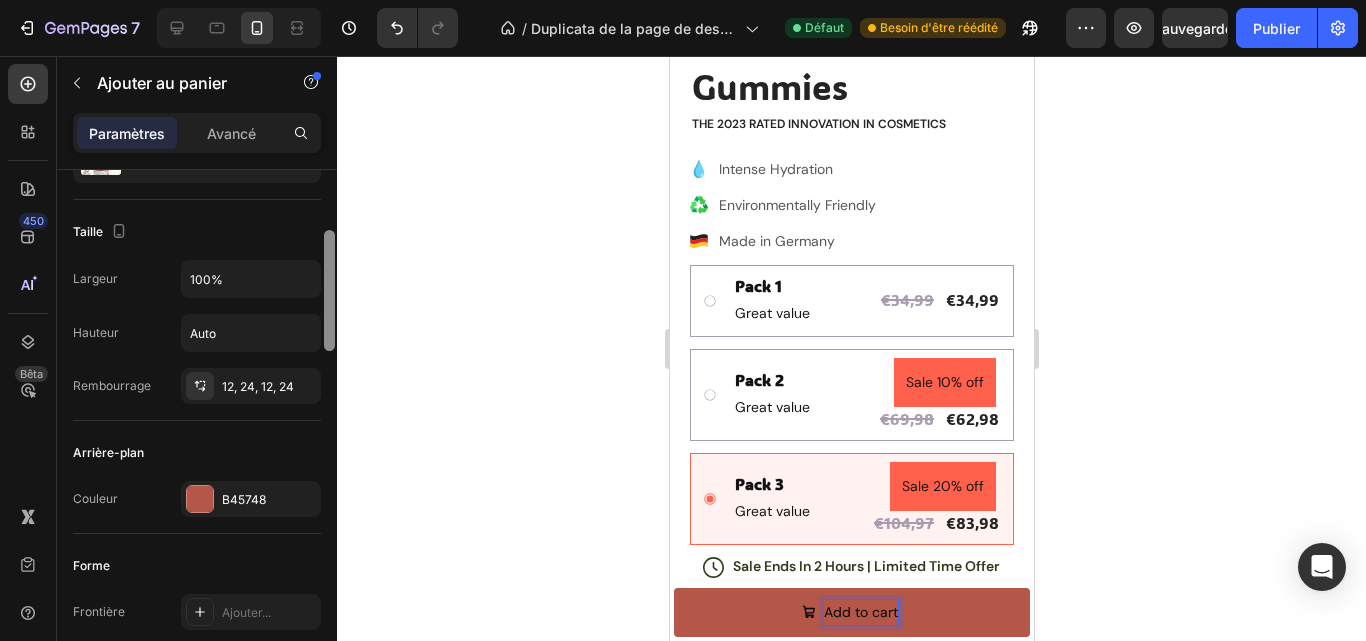 scroll, scrollTop: 244, scrollLeft: 0, axis: vertical 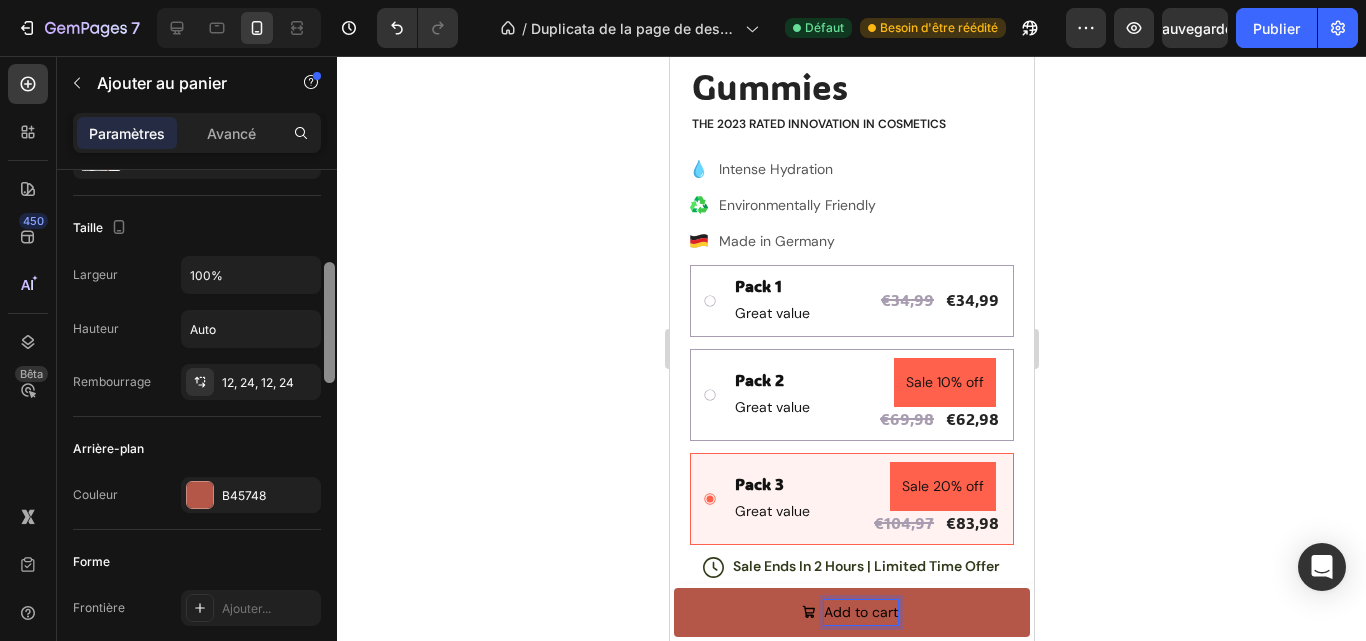 drag, startPoint x: 326, startPoint y: 271, endPoint x: 328, endPoint y: 334, distance: 63.03174 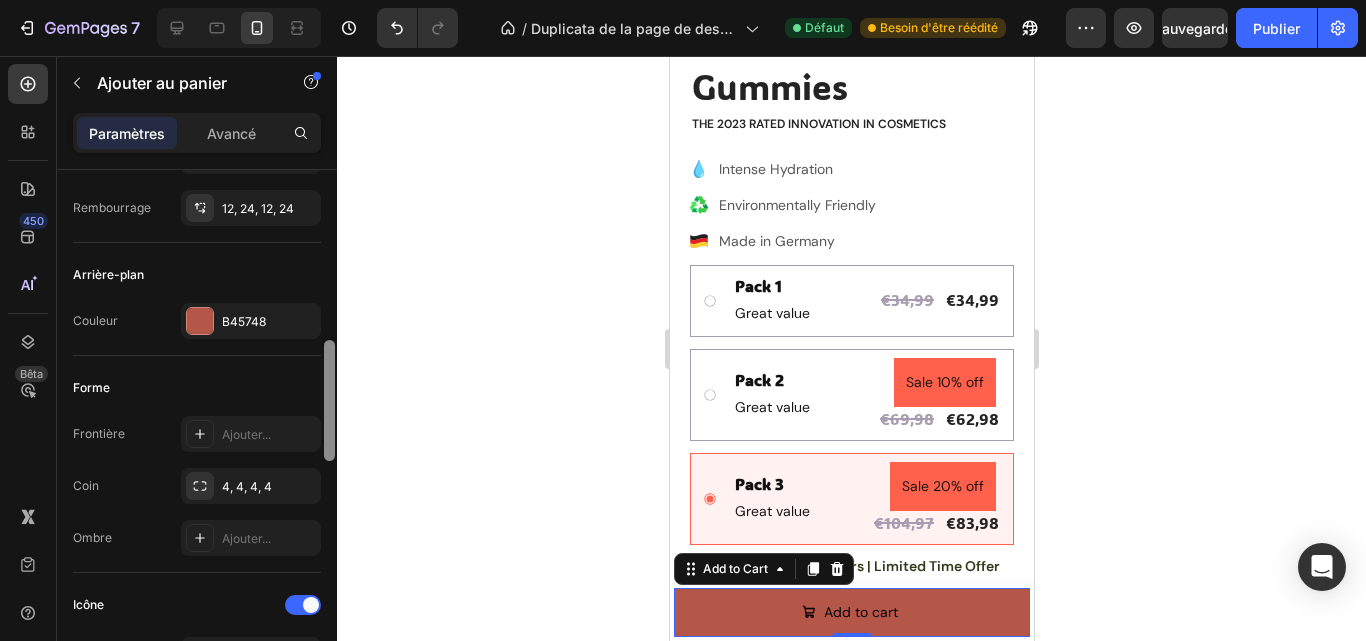 scroll, scrollTop: 479, scrollLeft: 0, axis: vertical 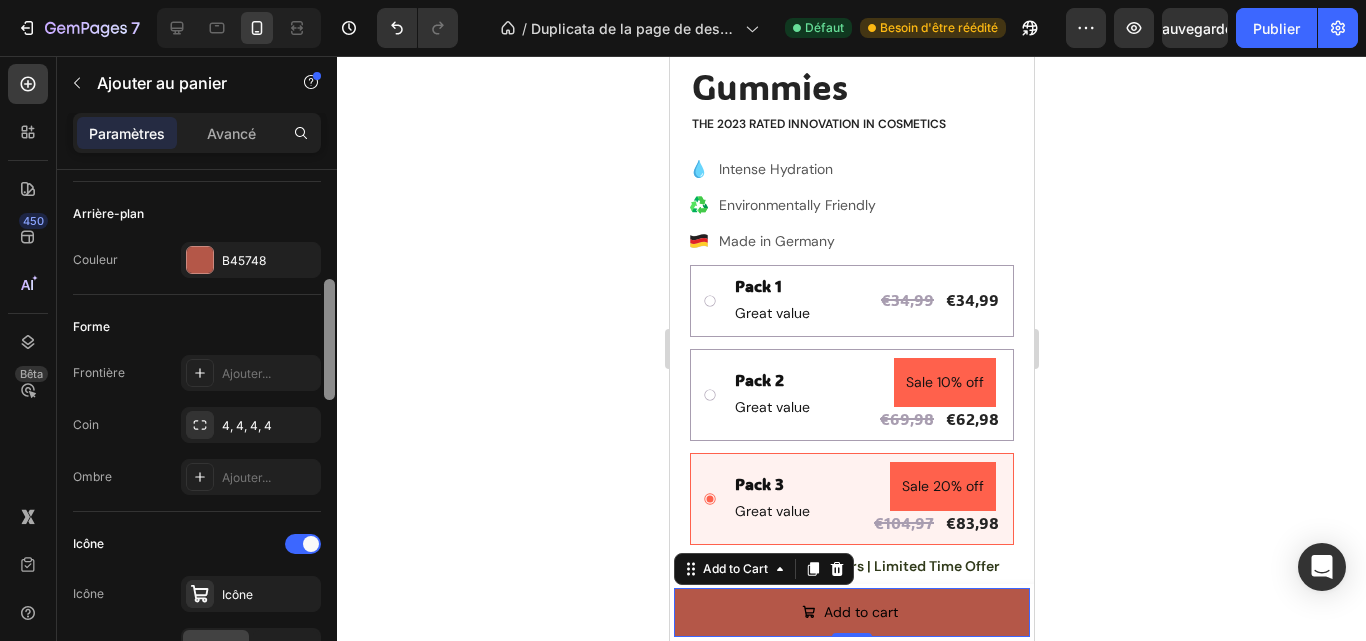 drag, startPoint x: 329, startPoint y: 354, endPoint x: 330, endPoint y: 383, distance: 29.017237 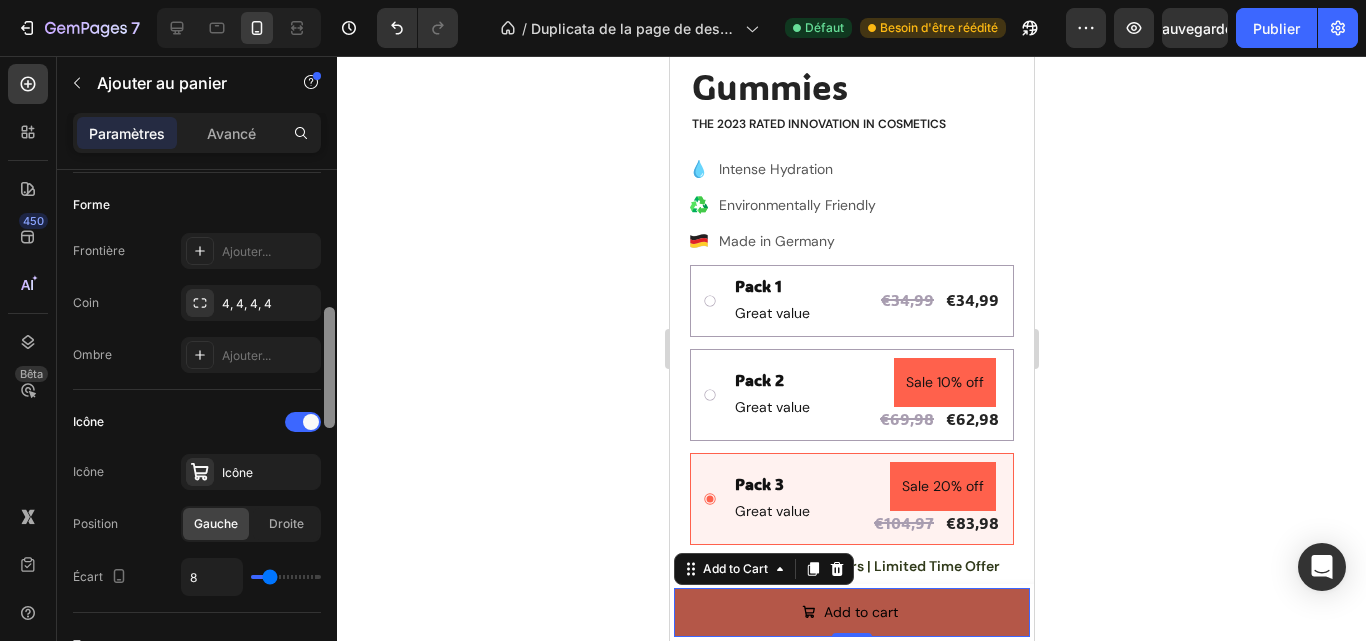 drag, startPoint x: 330, startPoint y: 366, endPoint x: 330, endPoint y: 398, distance: 32 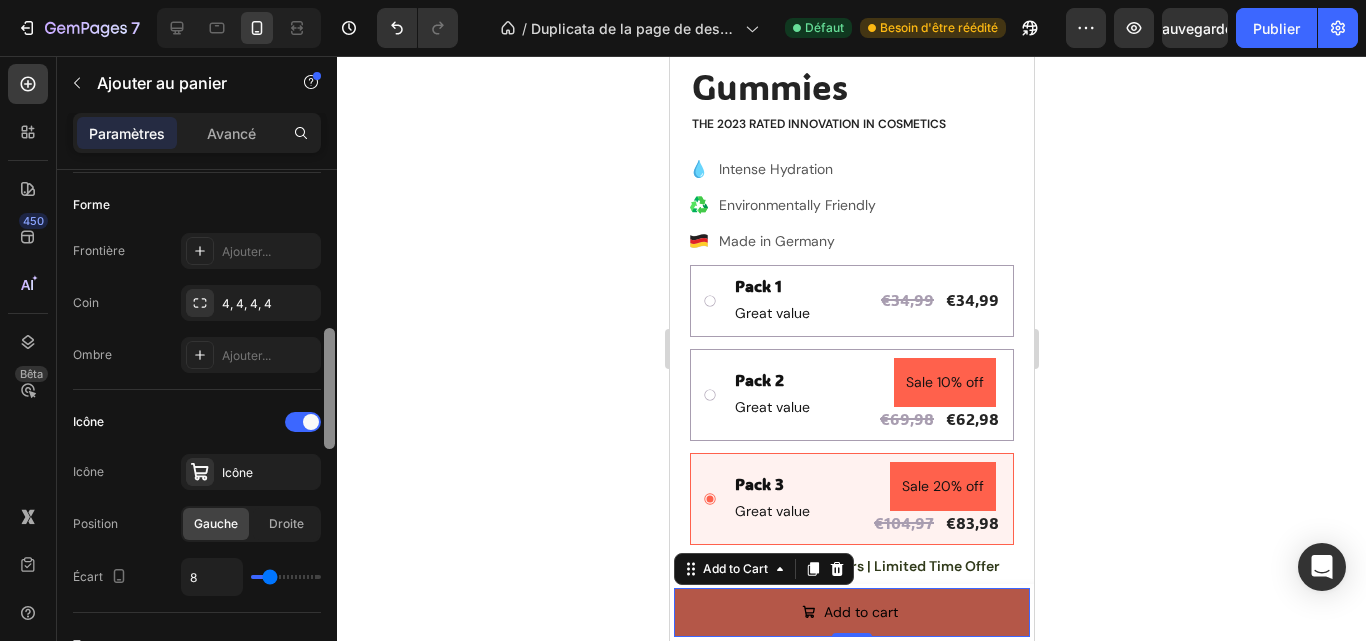 scroll, scrollTop: 618, scrollLeft: 0, axis: vertical 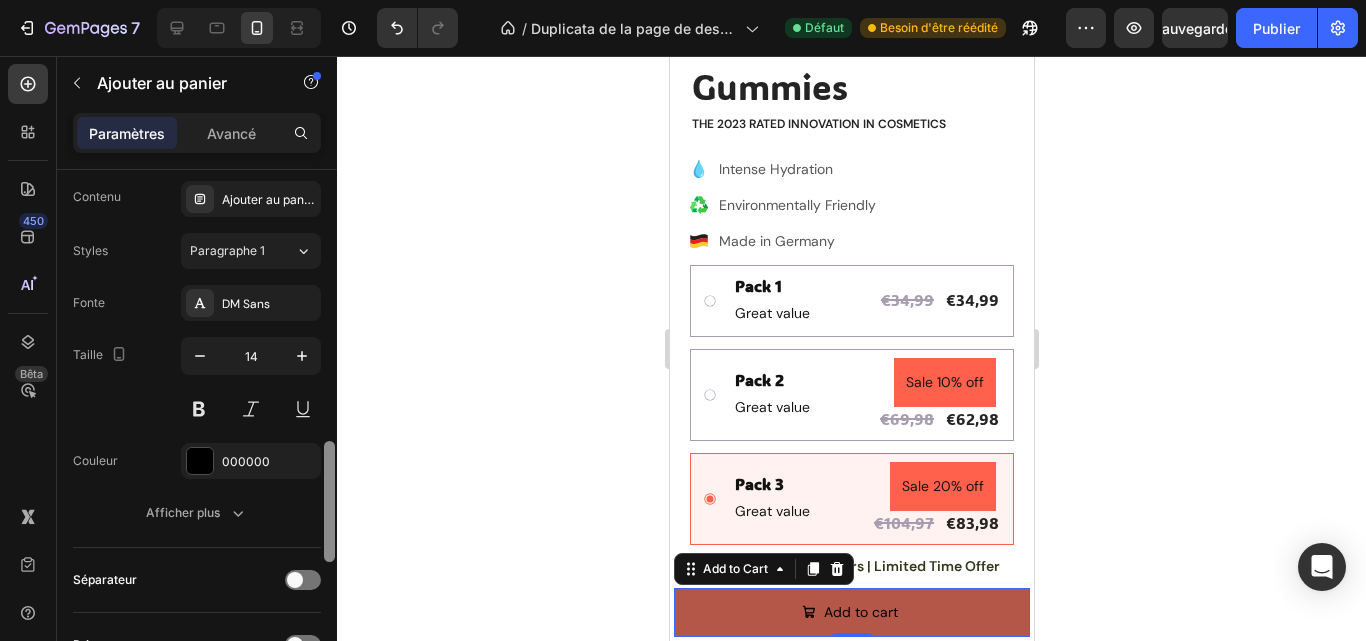 drag, startPoint x: 330, startPoint y: 398, endPoint x: 328, endPoint y: 511, distance: 113.0177 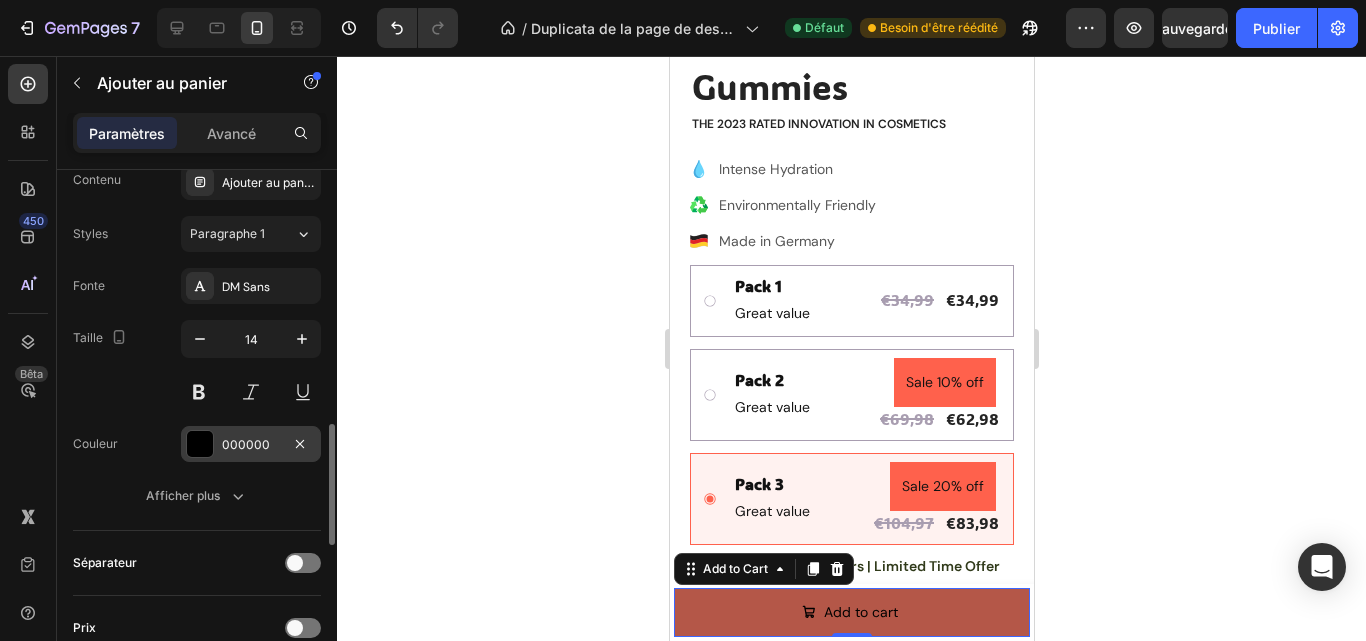 click on "000000" at bounding box center [251, 445] 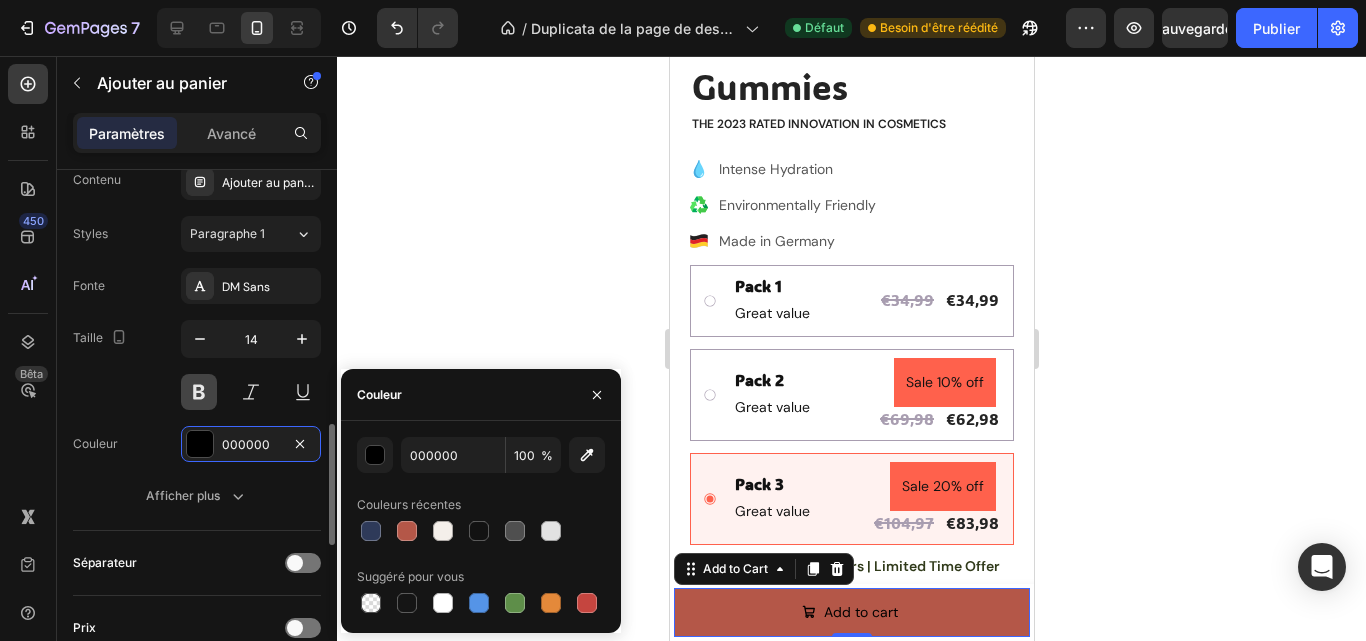 click at bounding box center (199, 392) 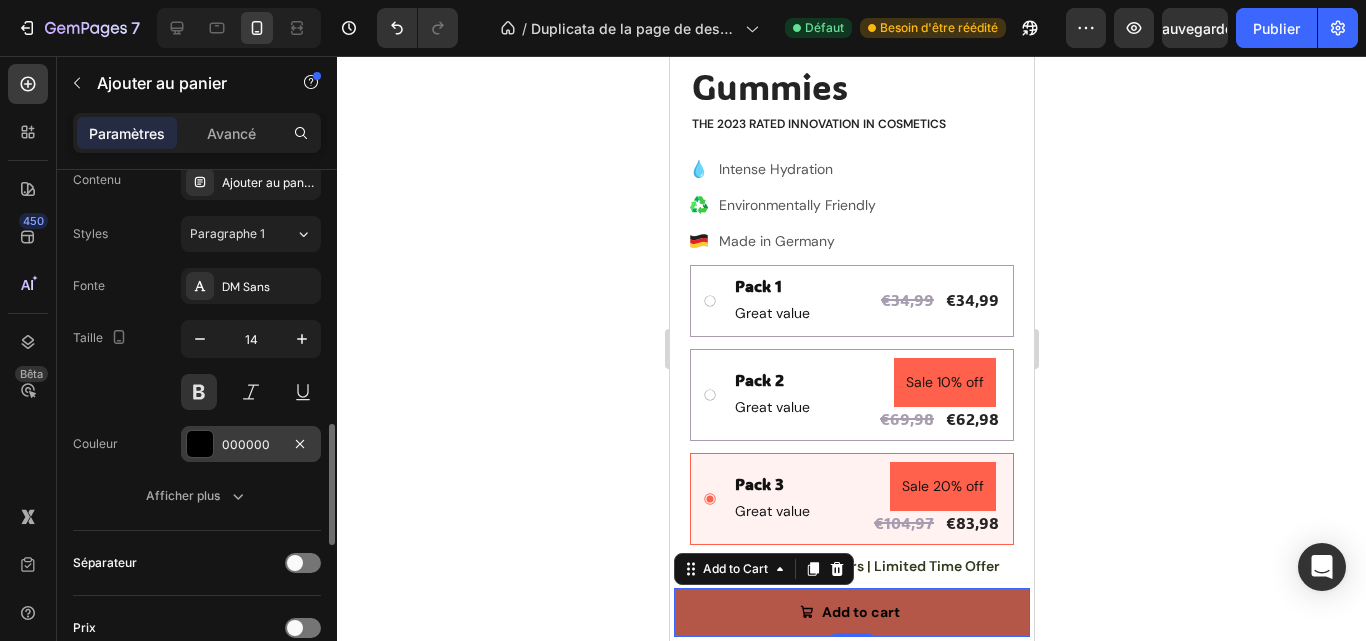 click on "000000" at bounding box center (251, 444) 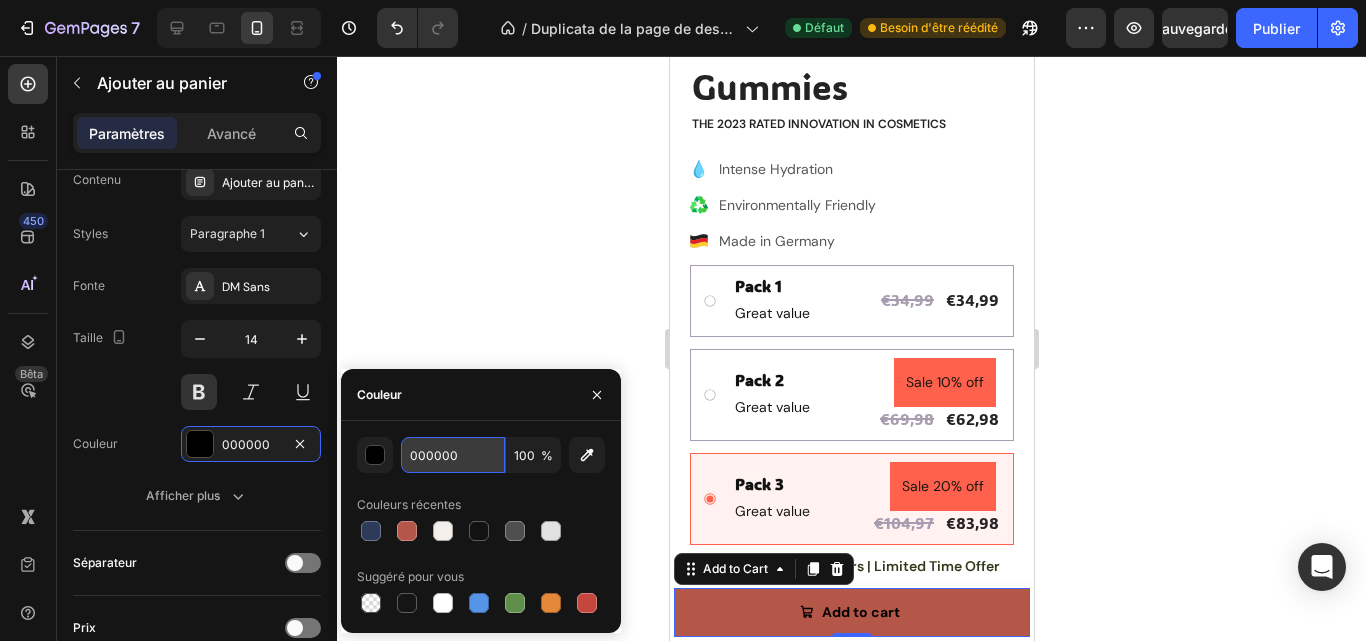 click on "000000" at bounding box center [453, 455] 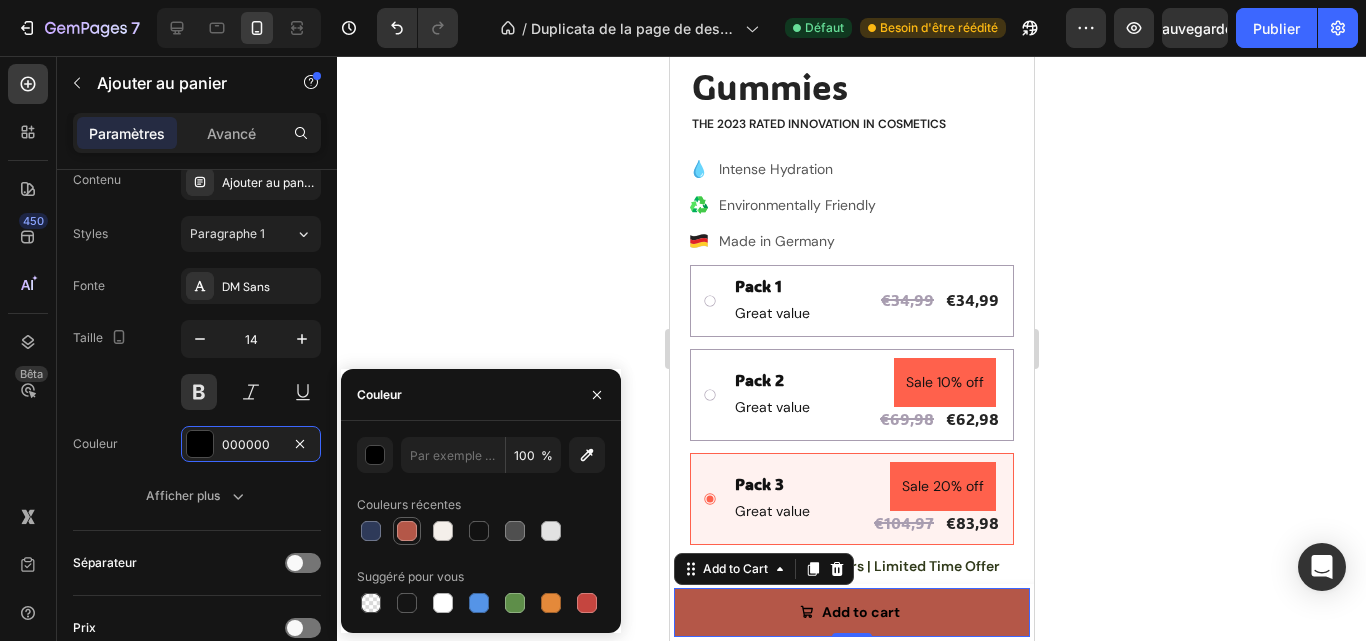 click 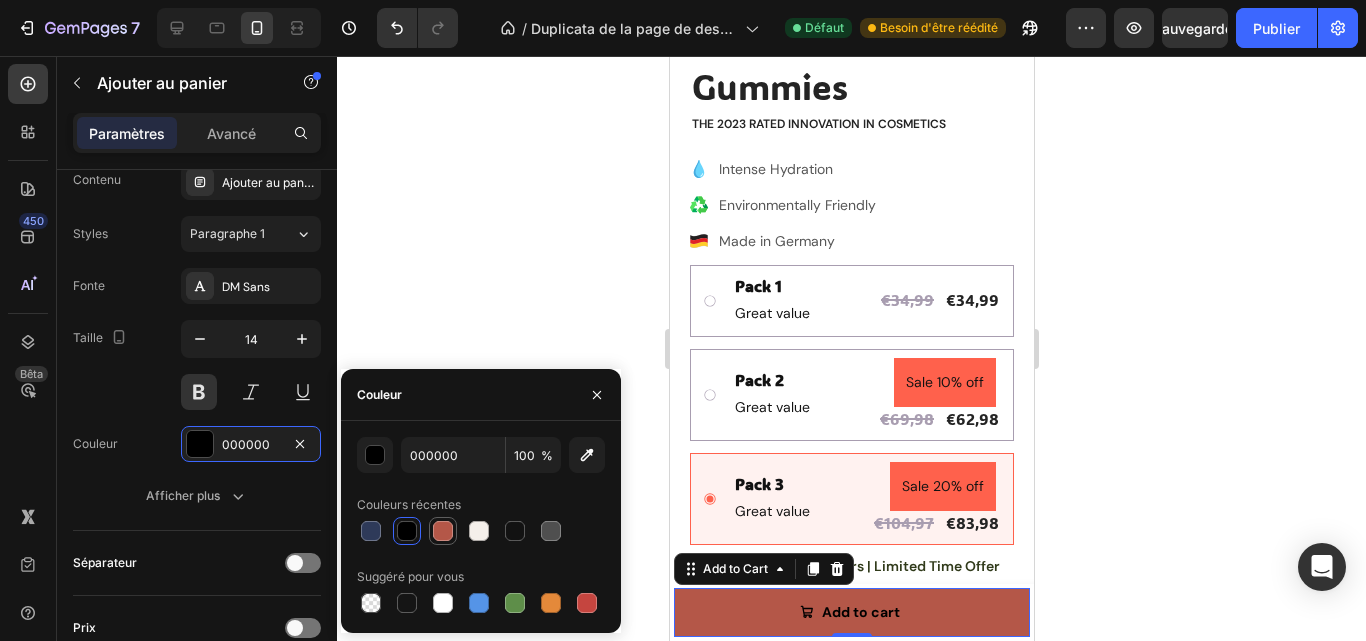 click at bounding box center (443, 531) 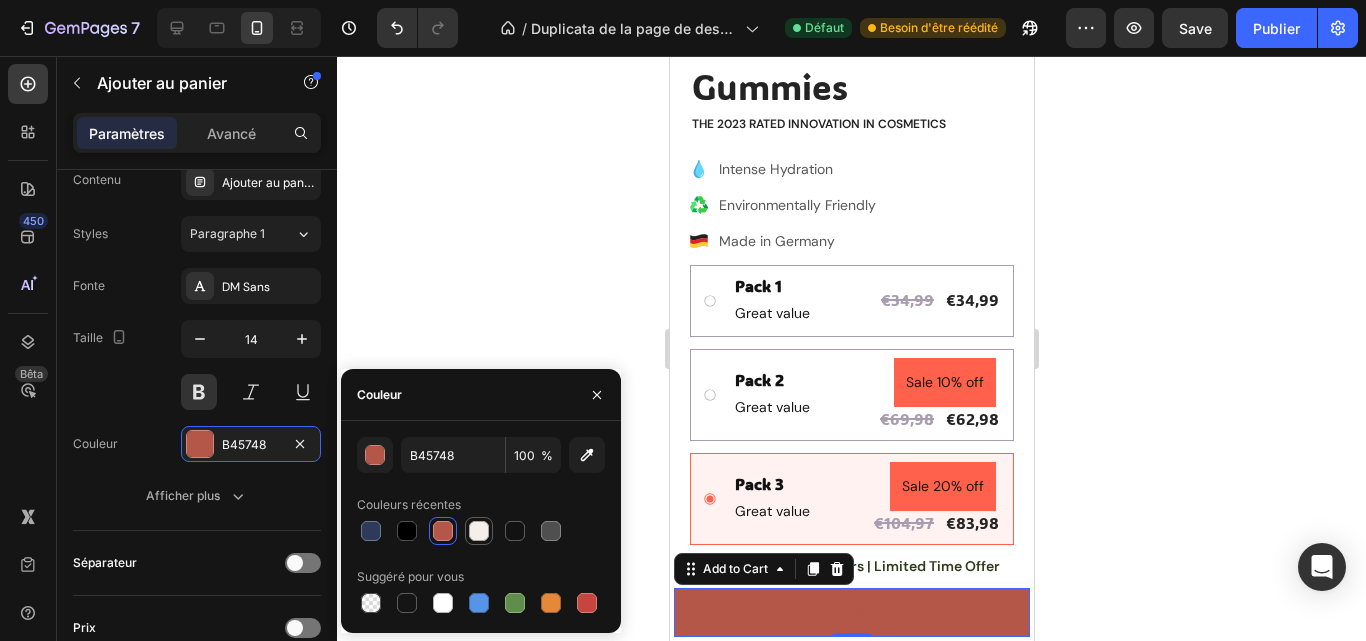 click at bounding box center (479, 531) 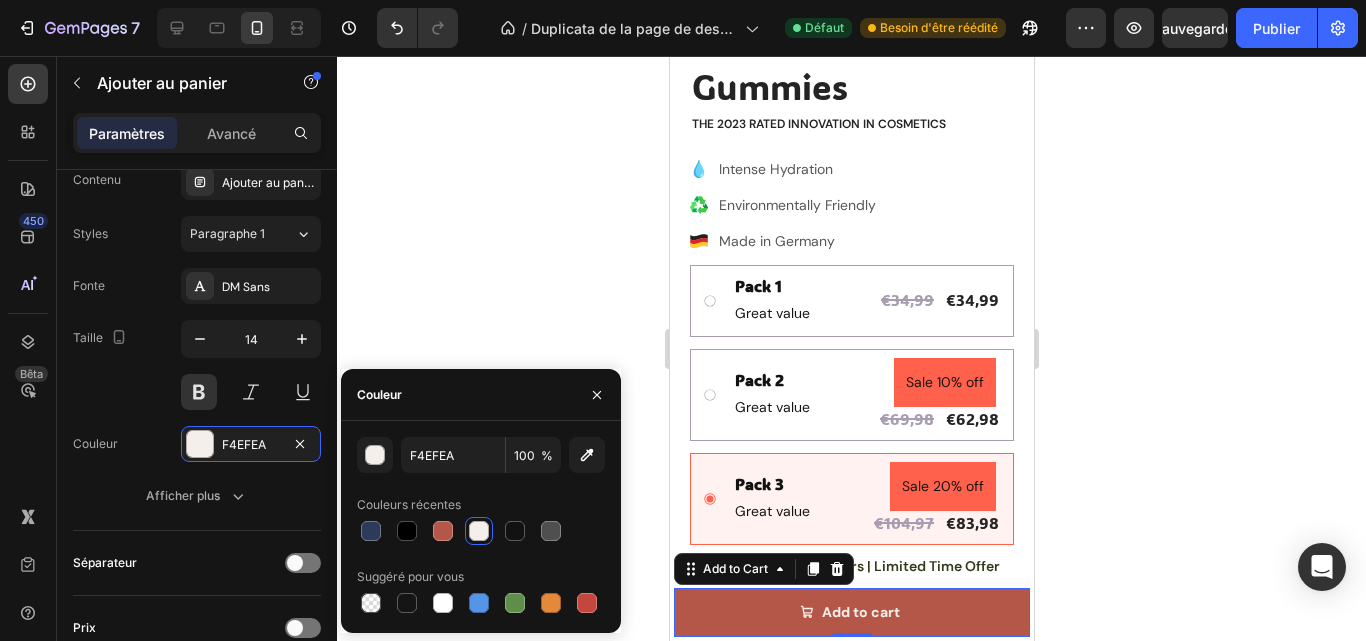 click 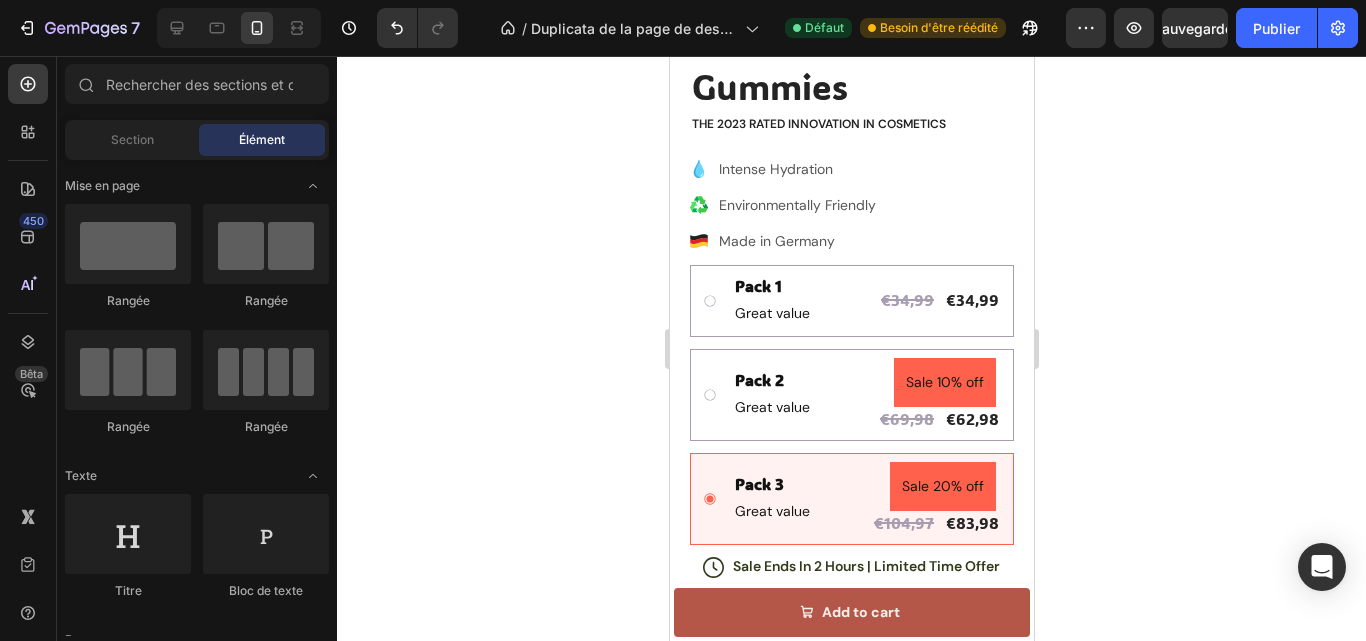 click 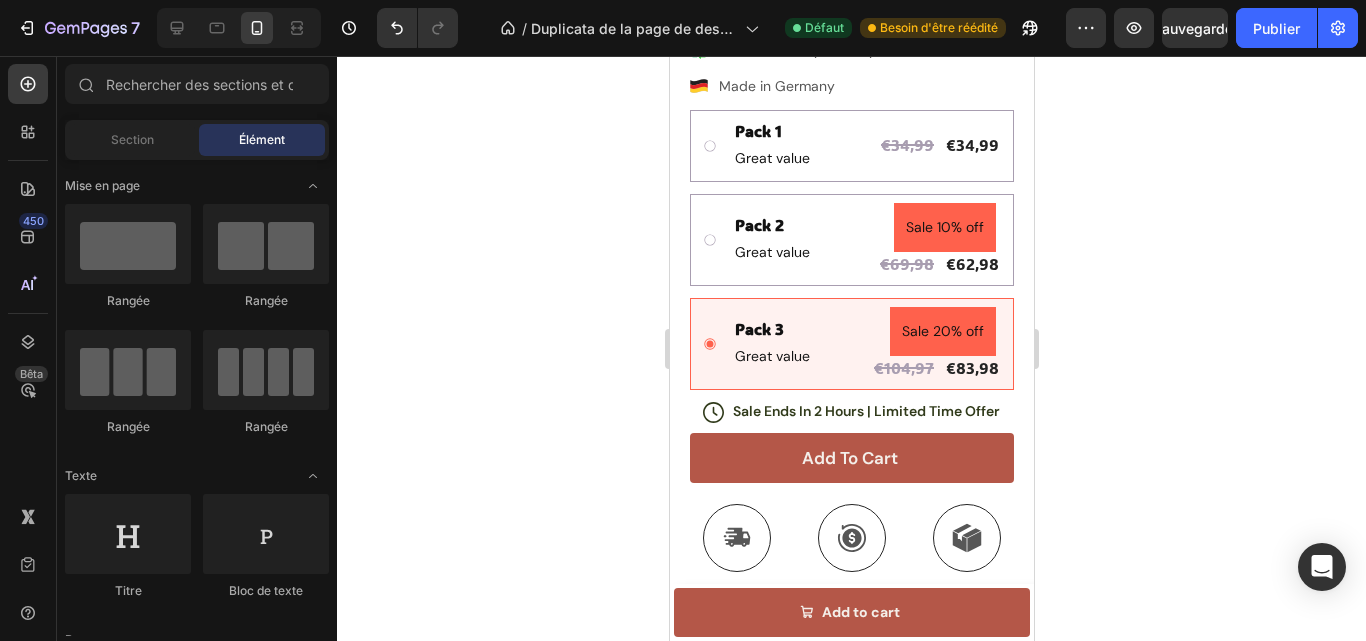 scroll, scrollTop: 1000, scrollLeft: 0, axis: vertical 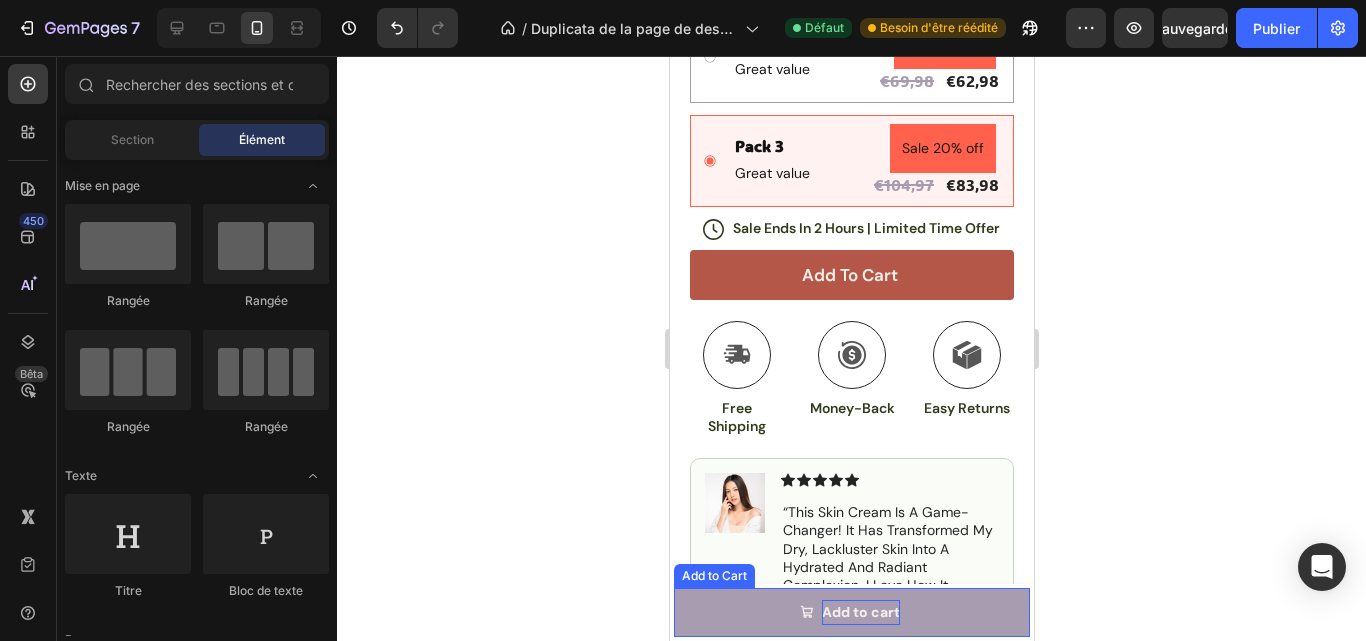 click on "Add to cart" at bounding box center [851, 612] 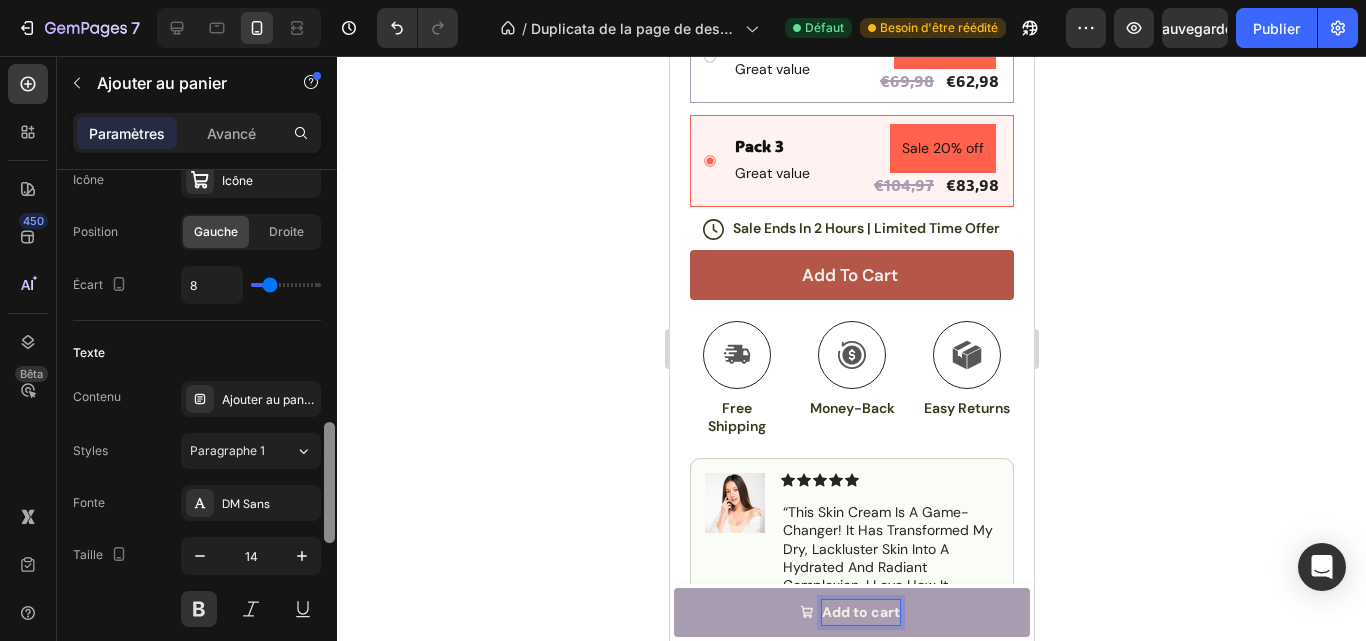 scroll, scrollTop: 971, scrollLeft: 0, axis: vertical 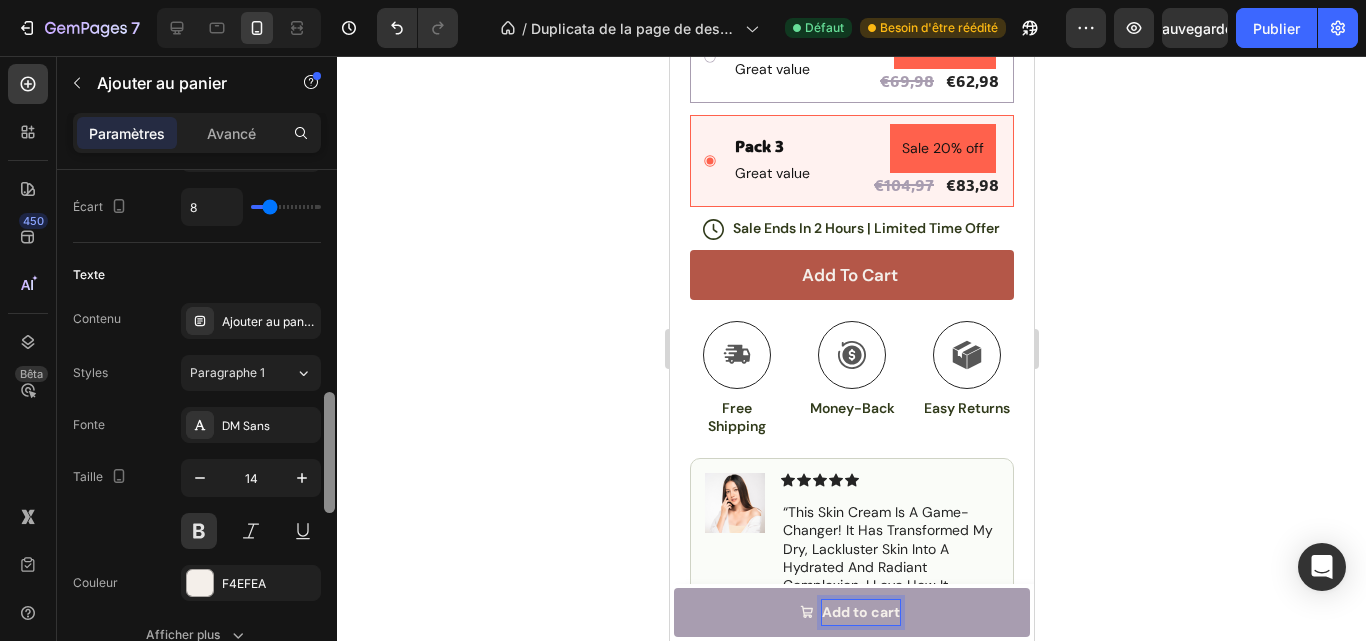 drag, startPoint x: 324, startPoint y: 265, endPoint x: 340, endPoint y: 488, distance: 223.57326 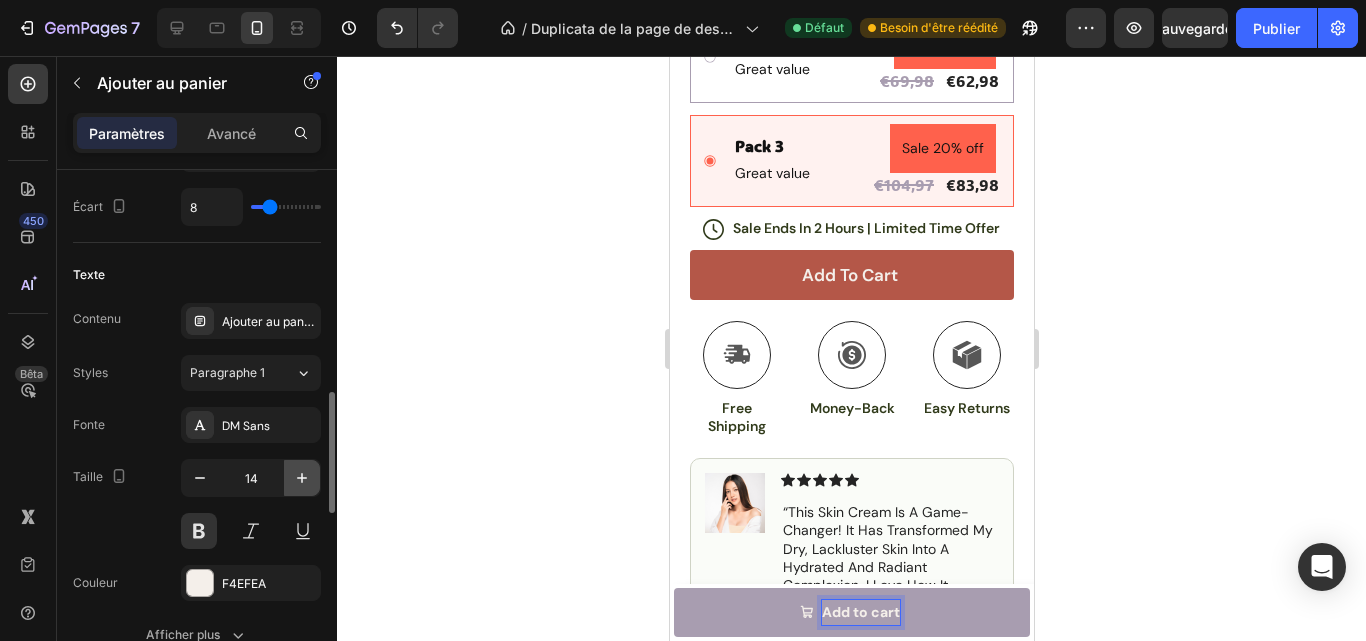click 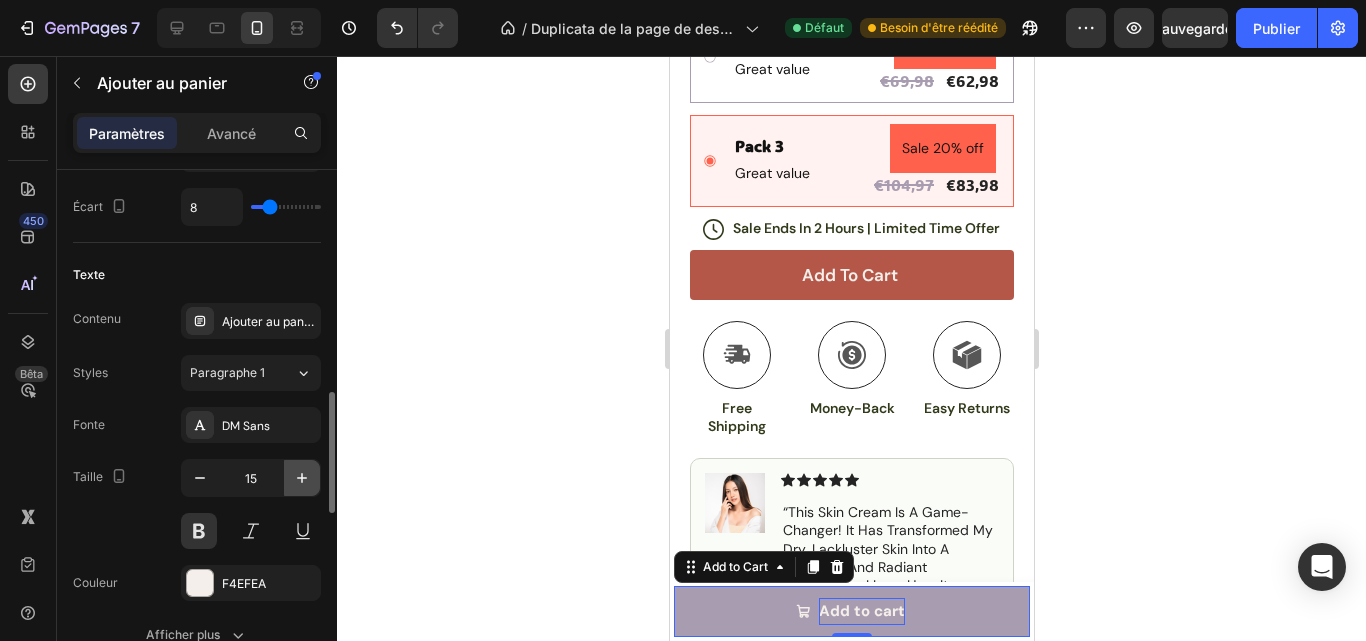 click 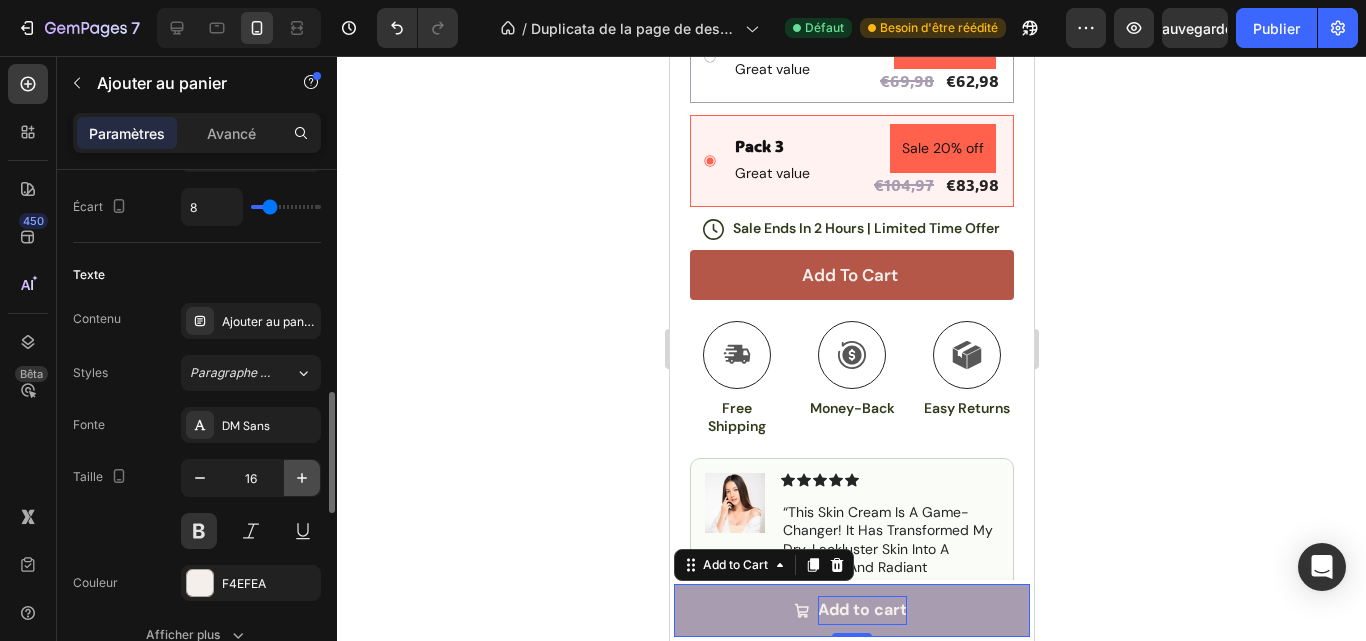 click 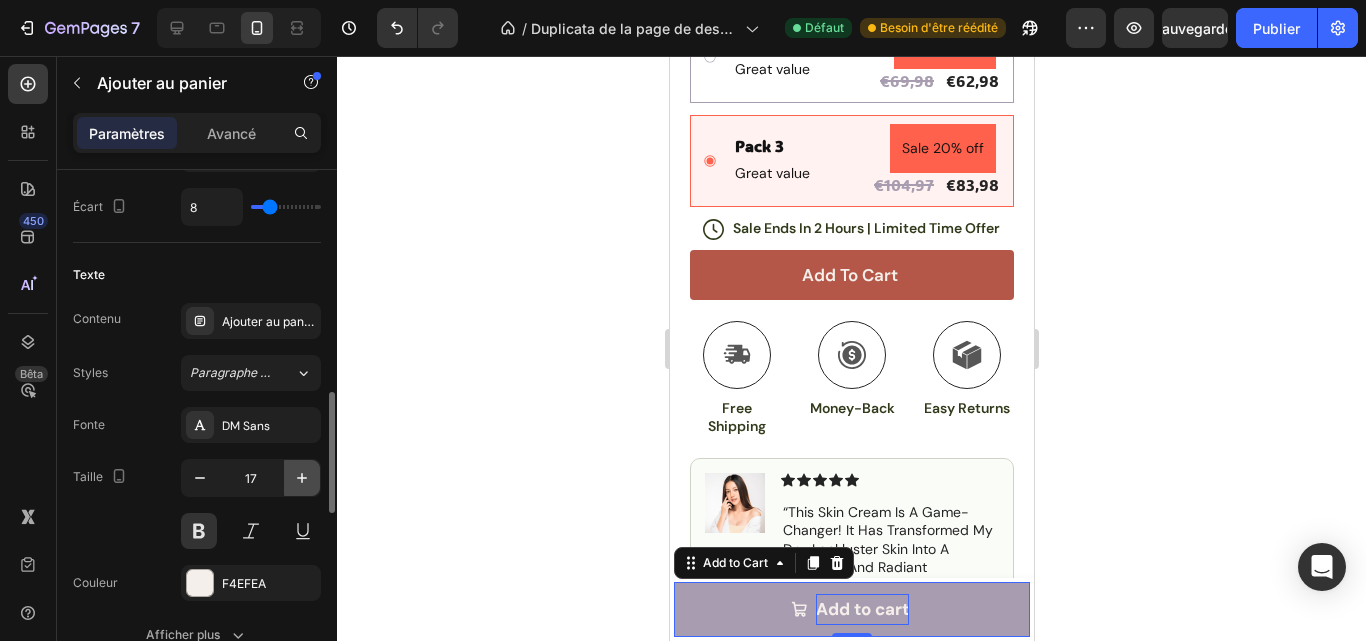 click 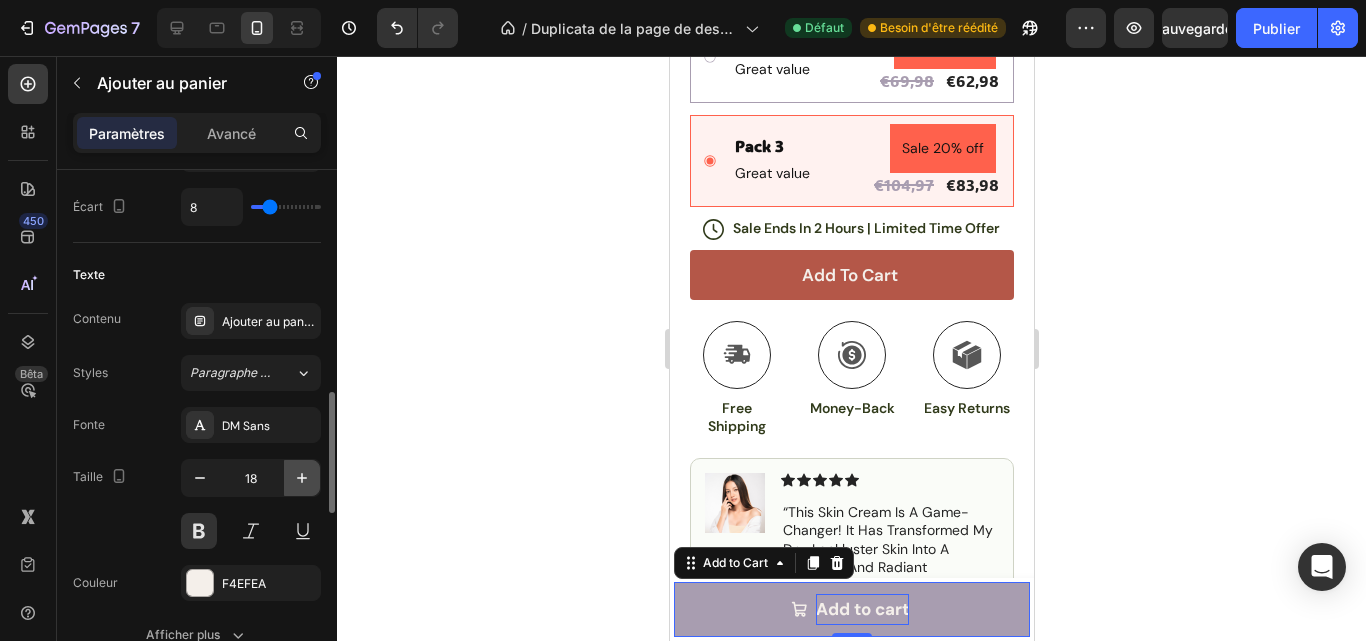 click 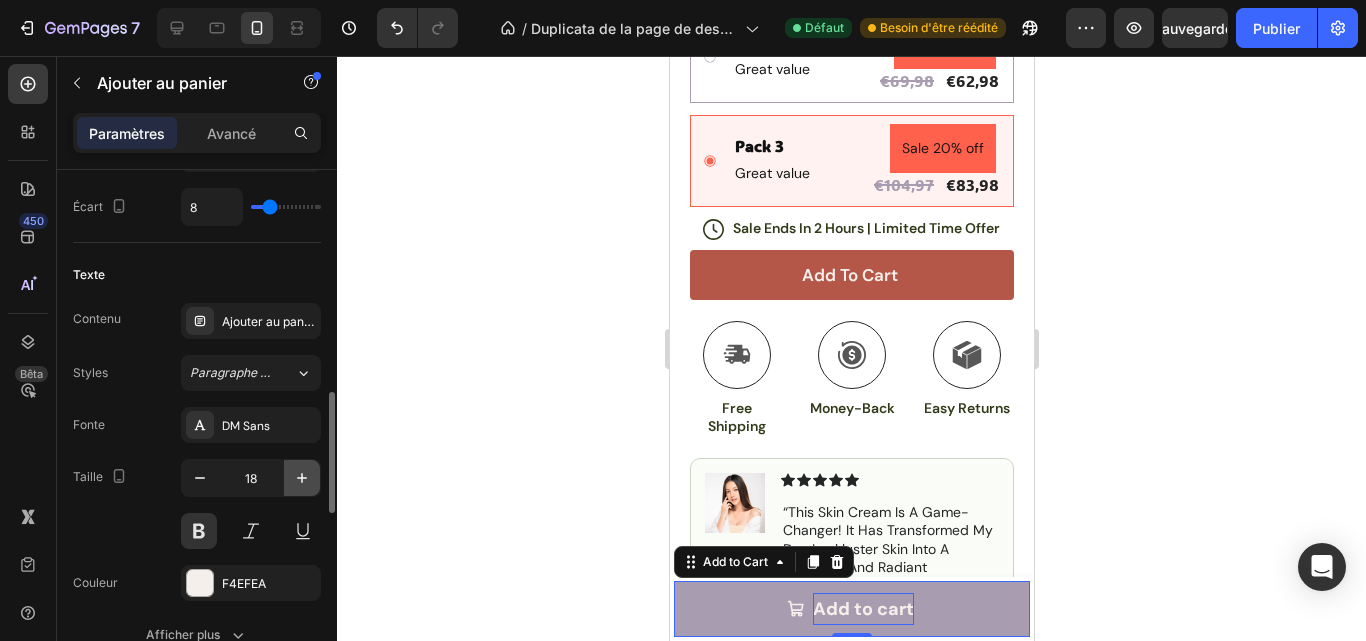click 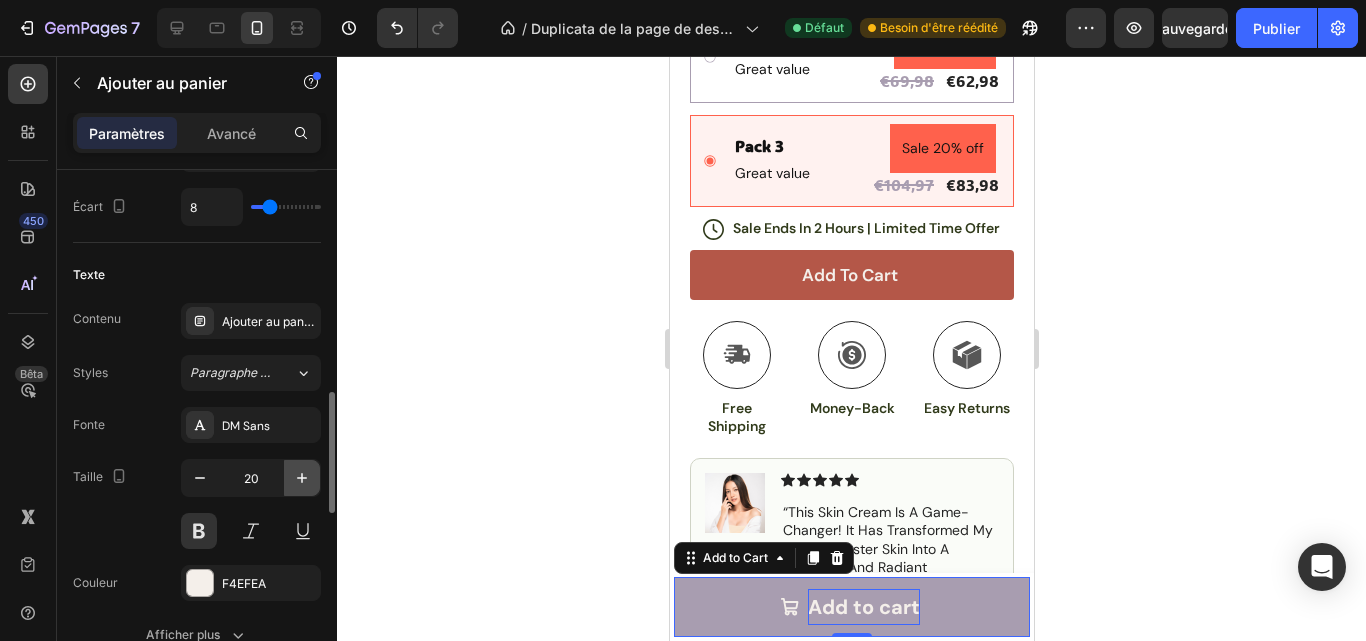 click 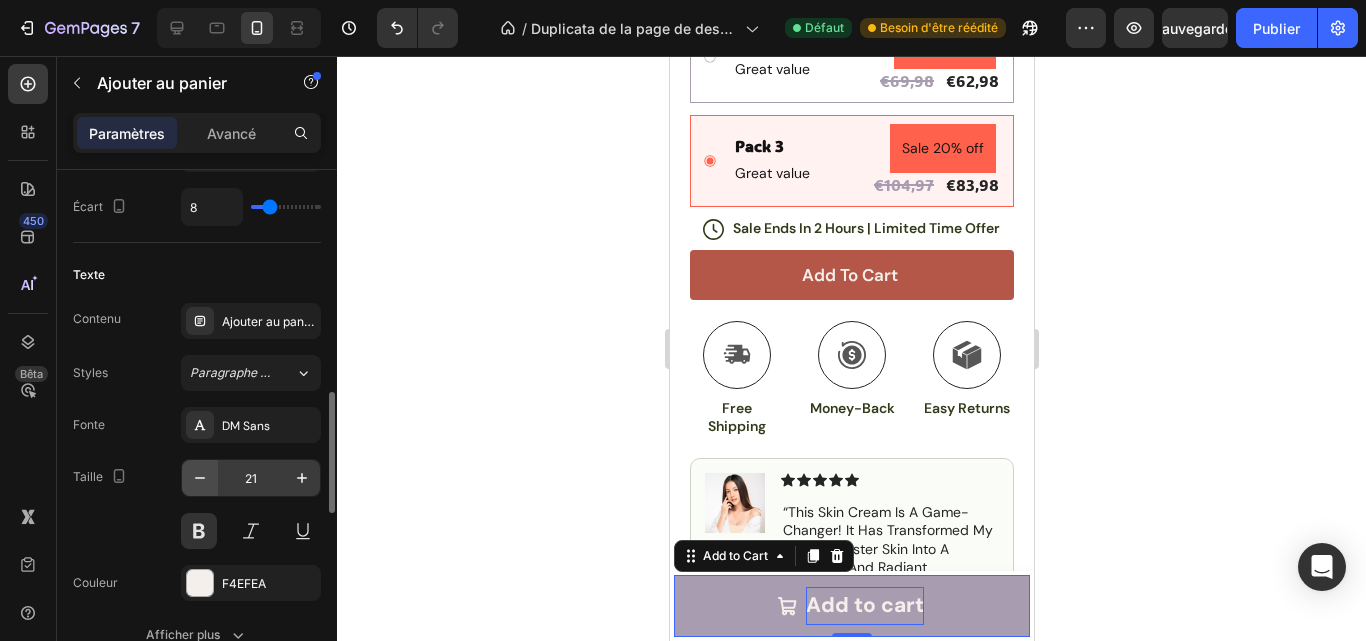 click 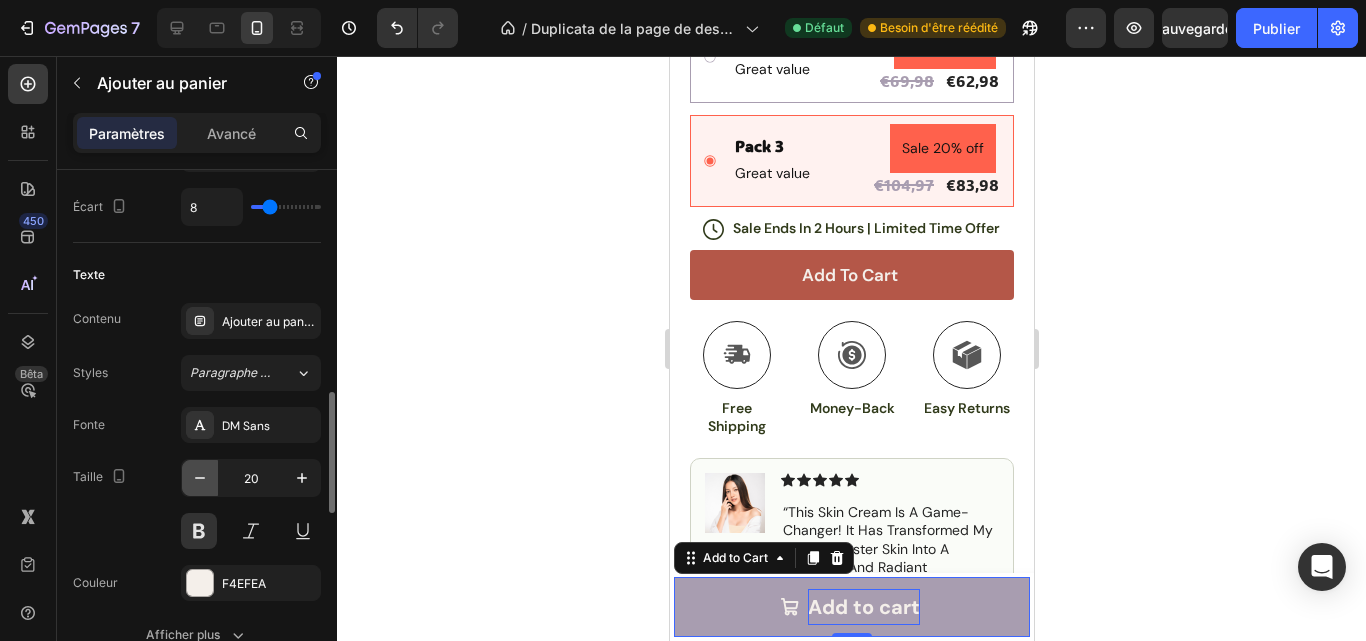 click 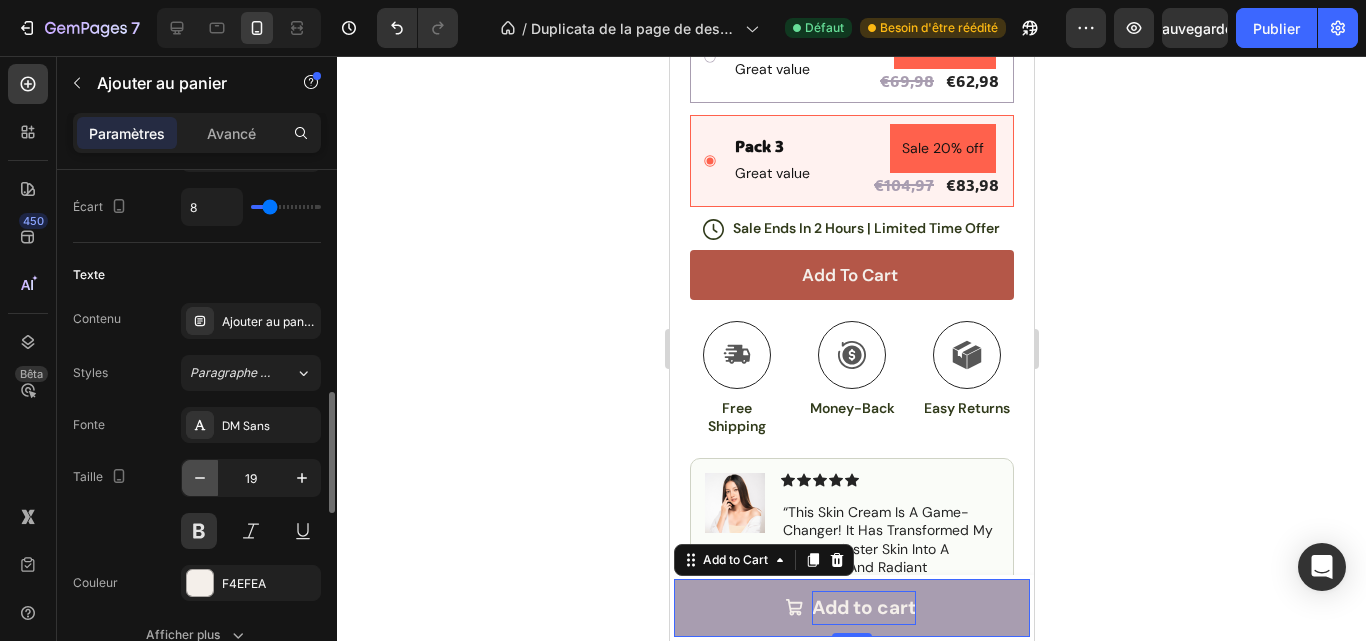 click 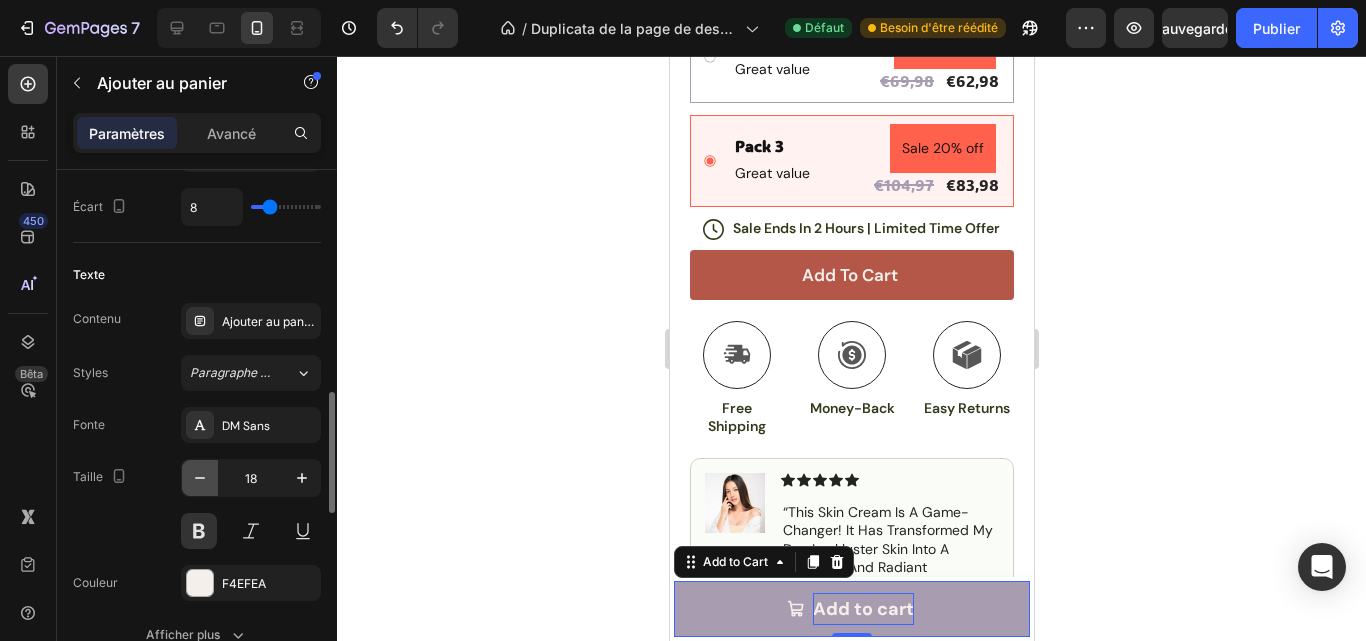 click 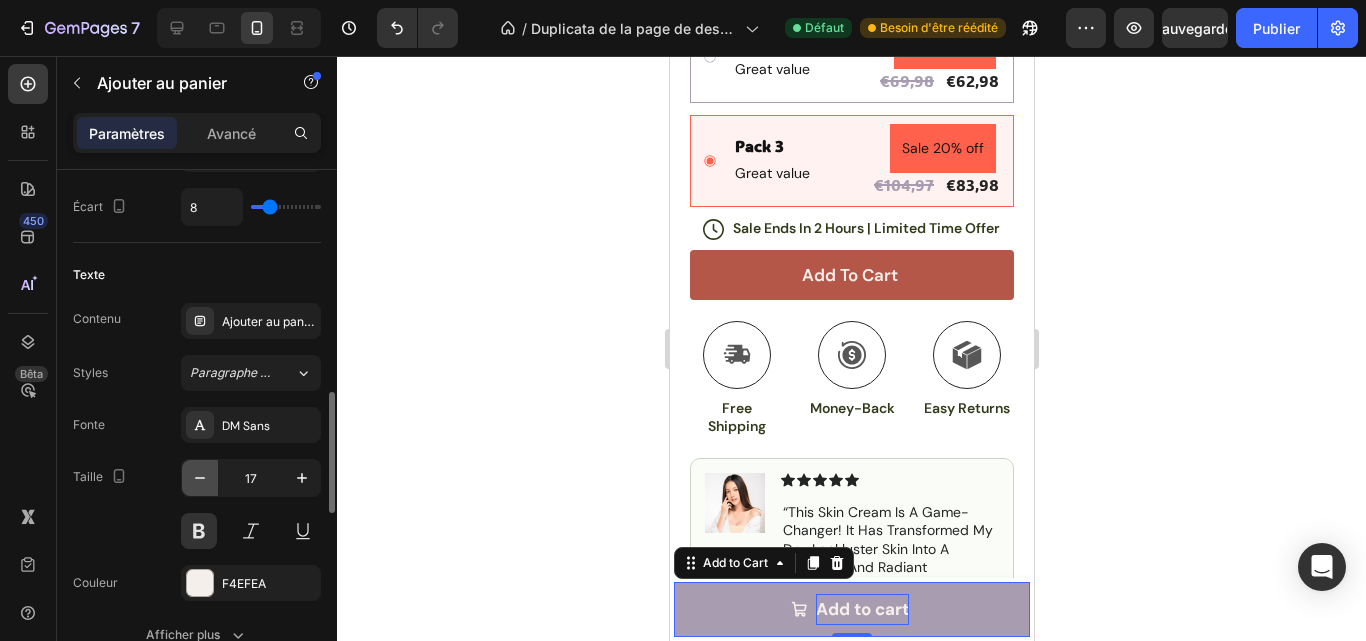 click 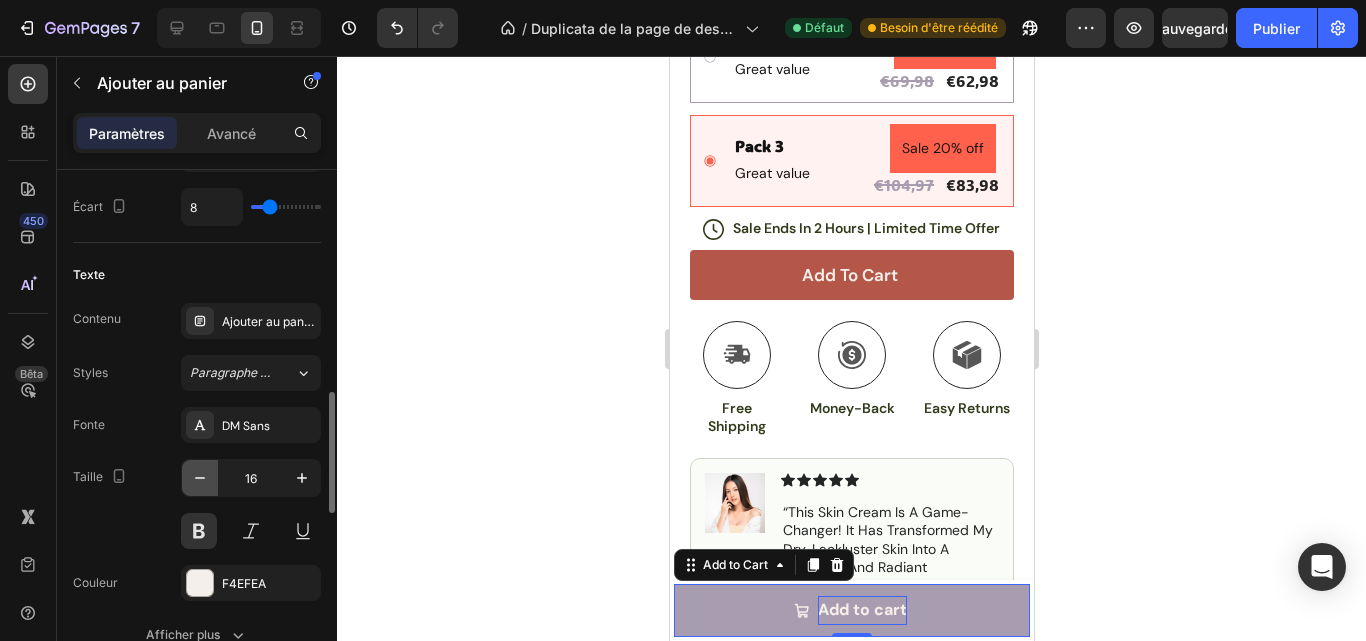 click 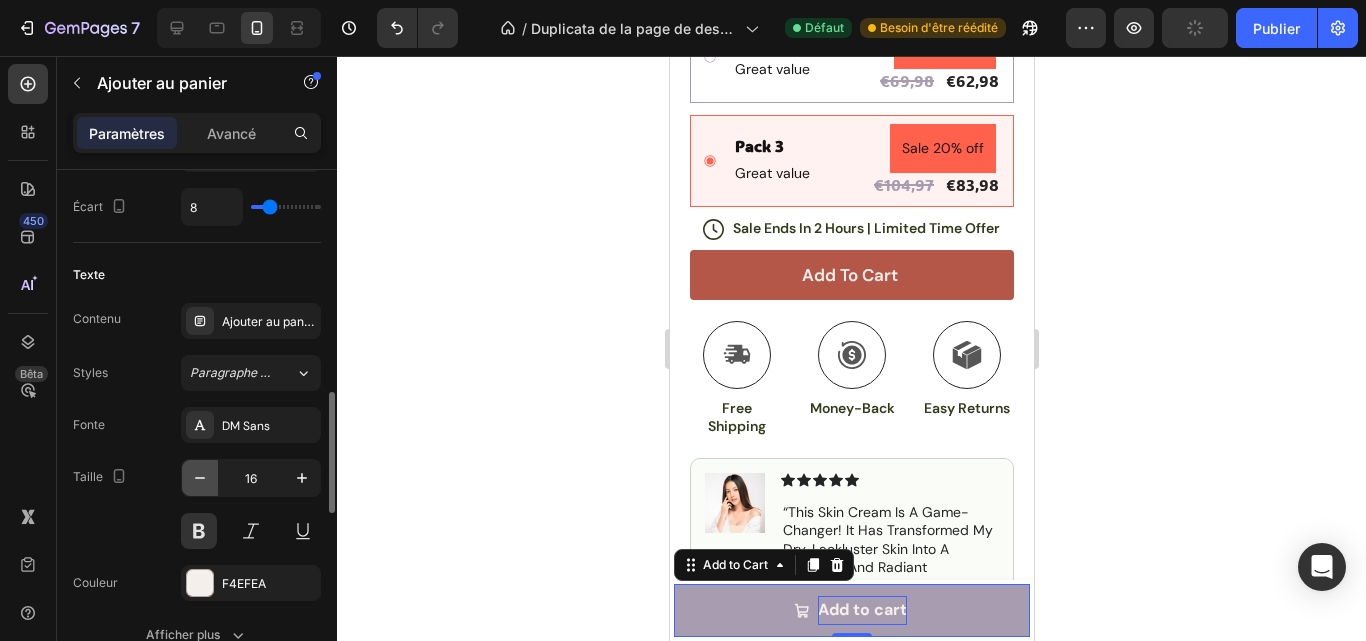 type on "15" 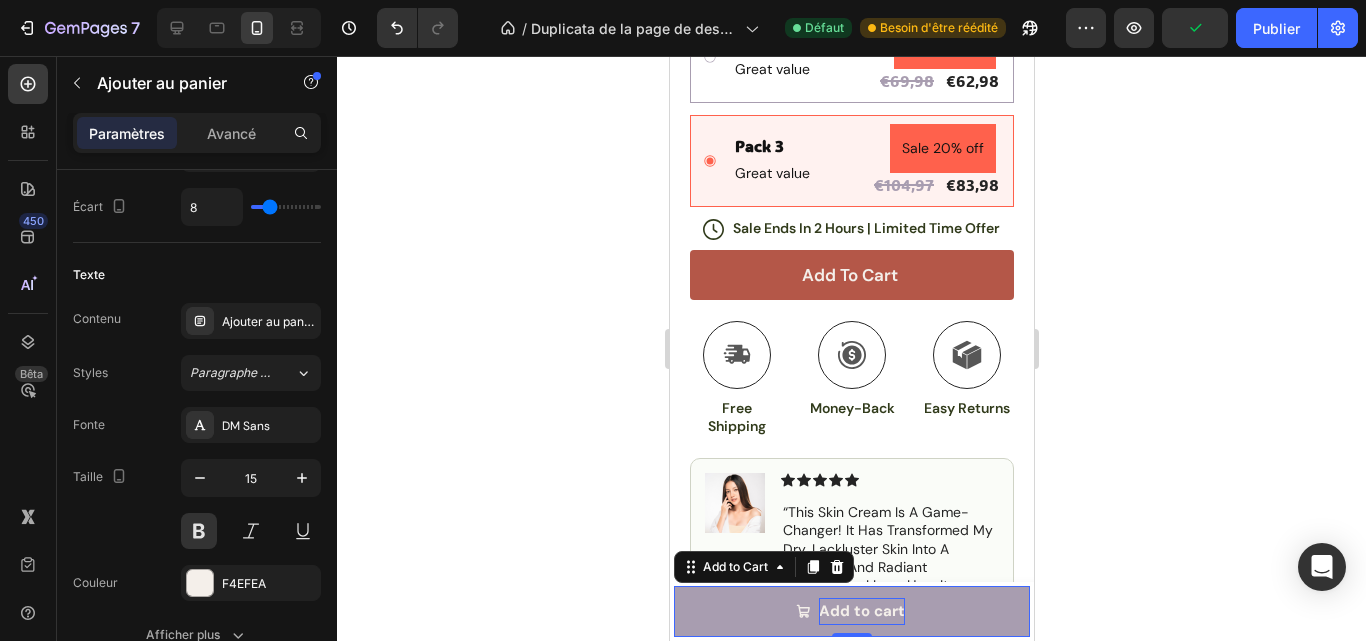 click 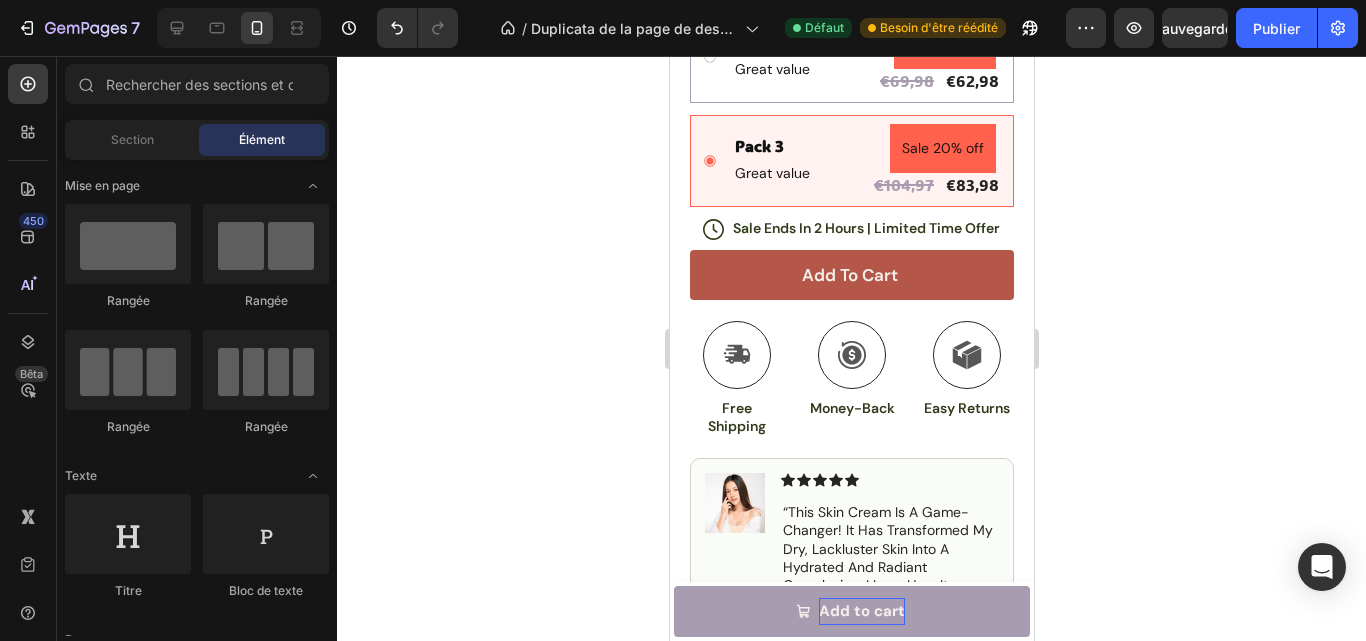 click 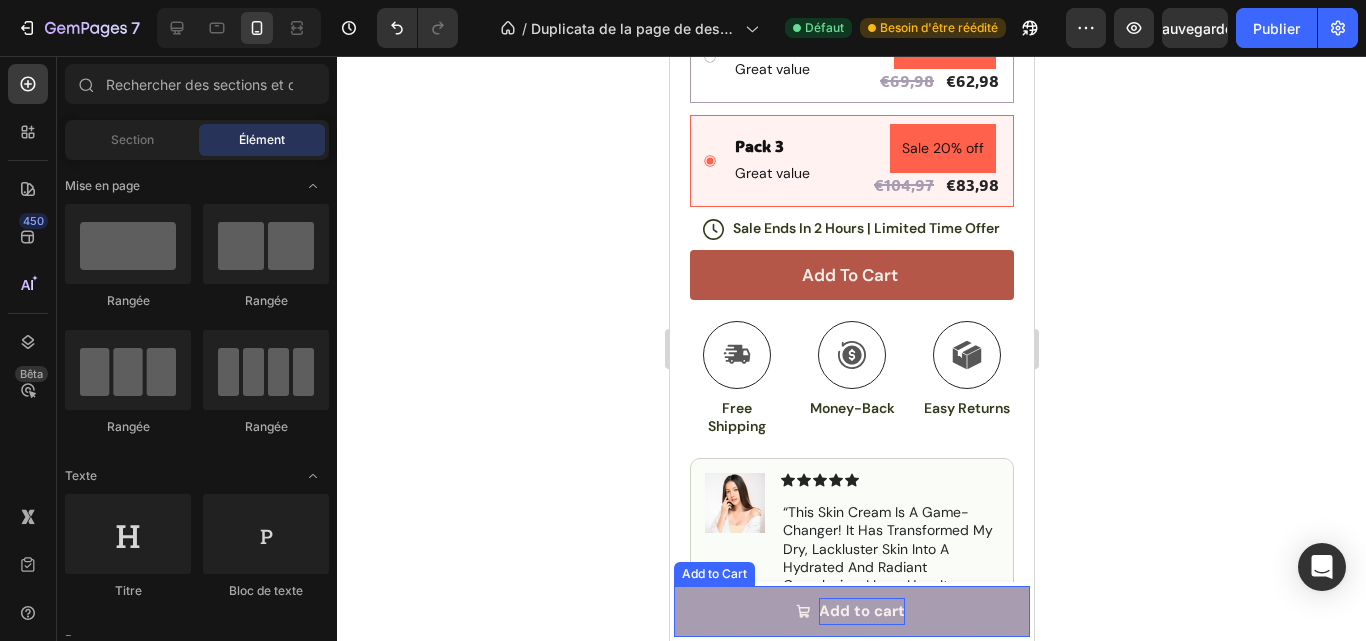click on "Add to cart" at bounding box center (851, 611) 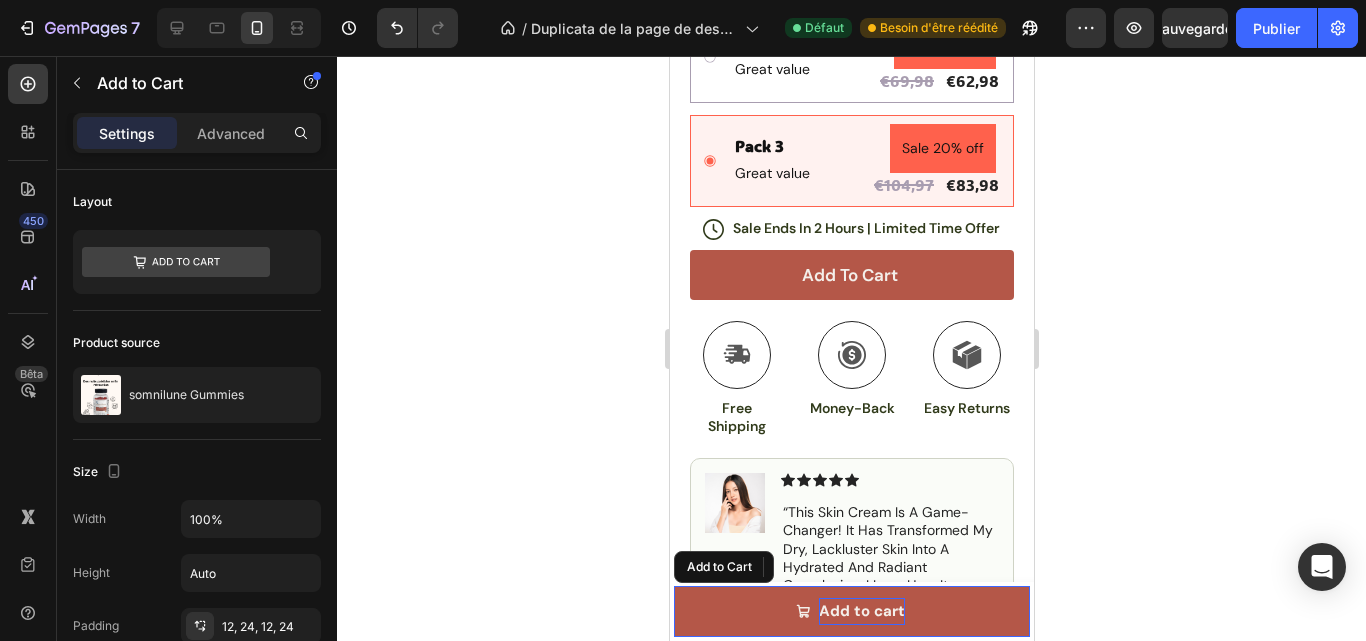 click 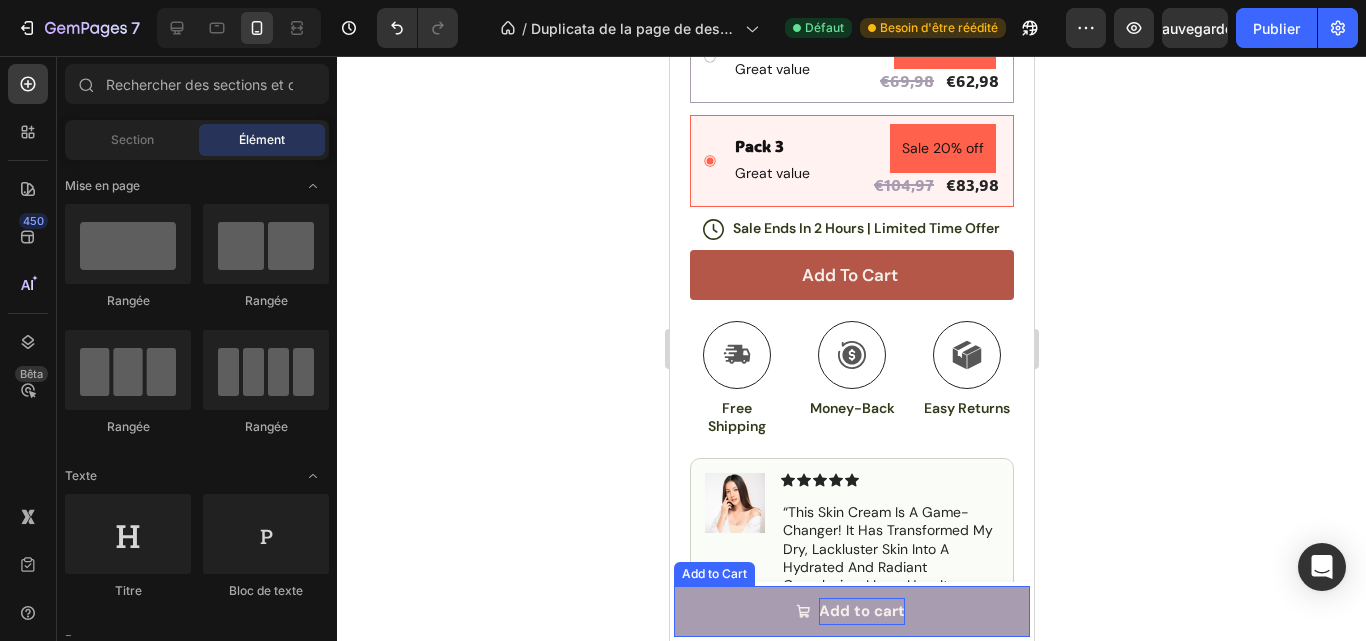 click on "Add to cart" at bounding box center [851, 611] 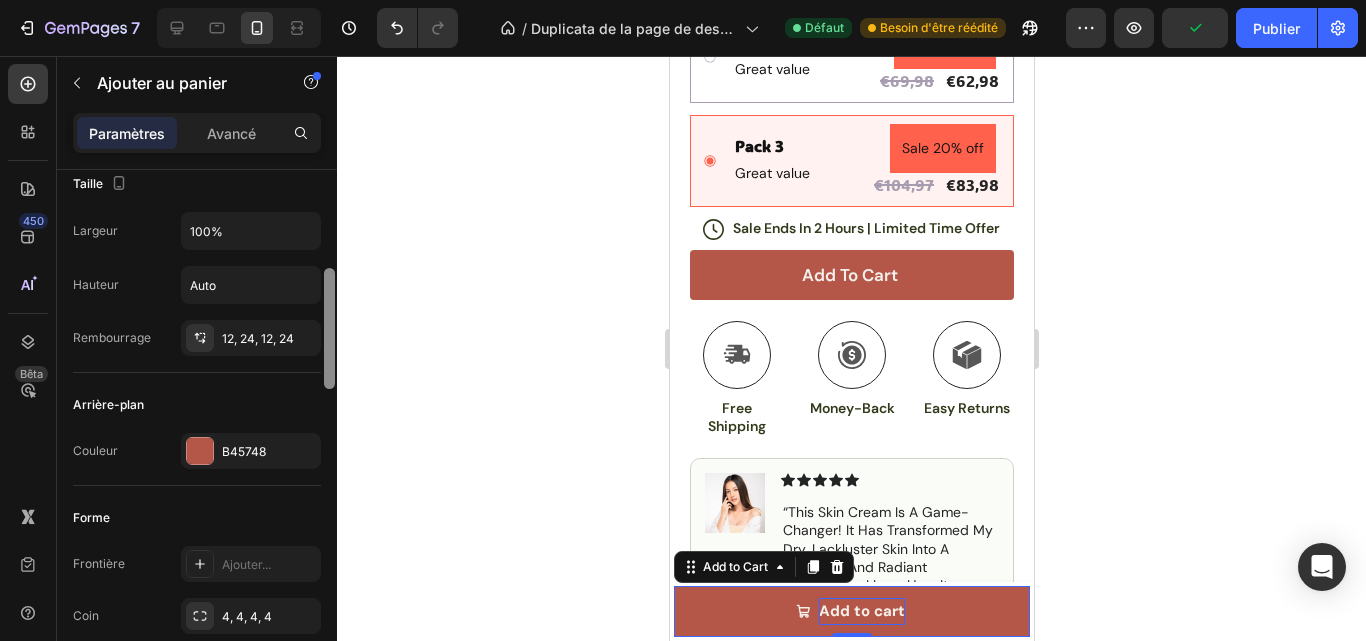 scroll, scrollTop: 340, scrollLeft: 0, axis: vertical 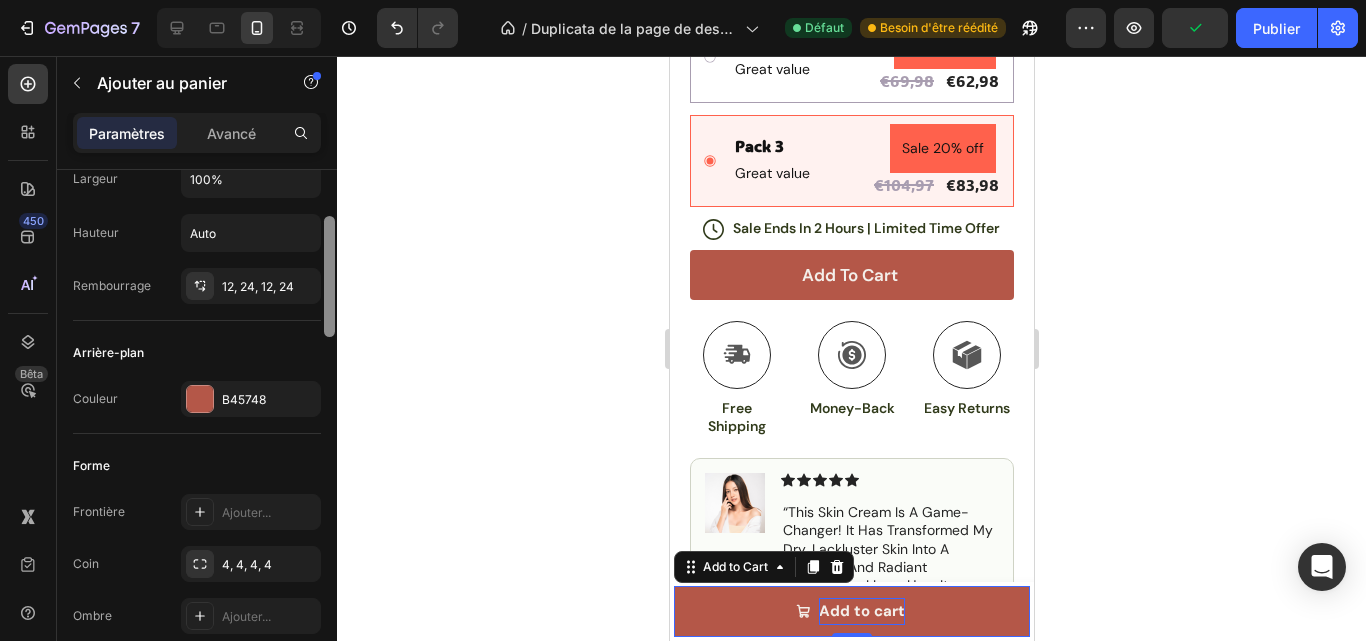 drag, startPoint x: 330, startPoint y: 251, endPoint x: 331, endPoint y: 332, distance: 81.00617 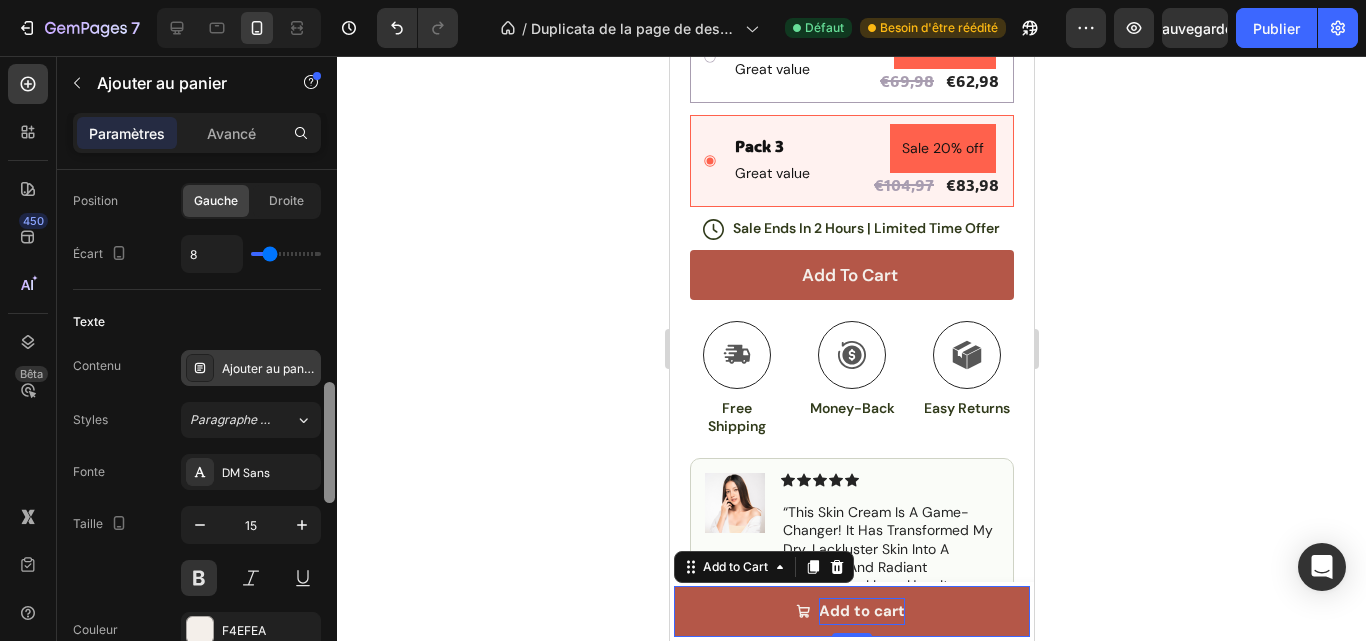drag, startPoint x: 327, startPoint y: 366, endPoint x: 309, endPoint y: 456, distance: 91.78235 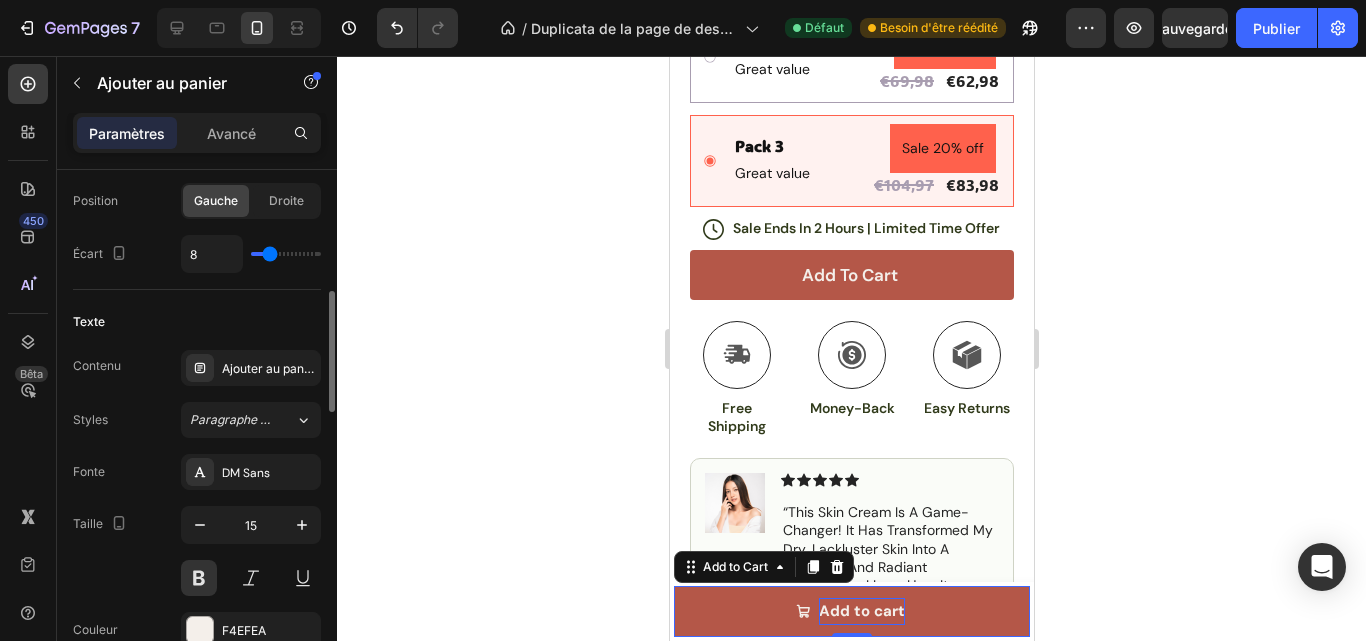 scroll, scrollTop: 850, scrollLeft: 0, axis: vertical 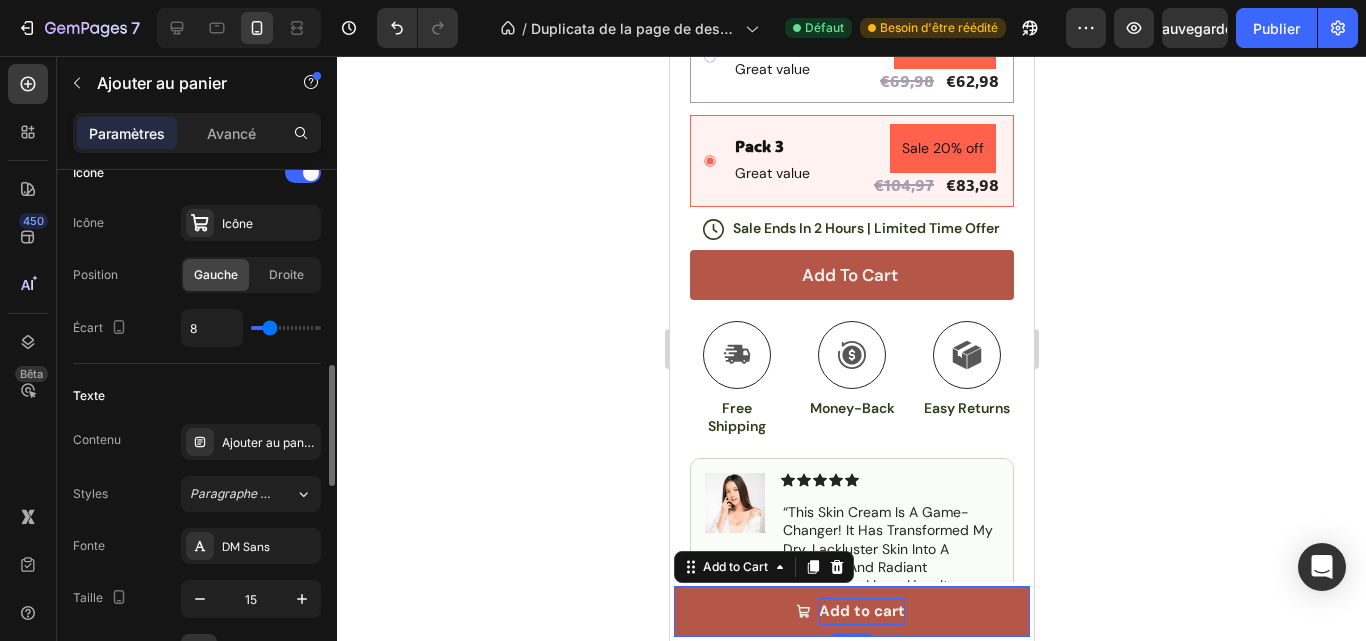 type on "4" 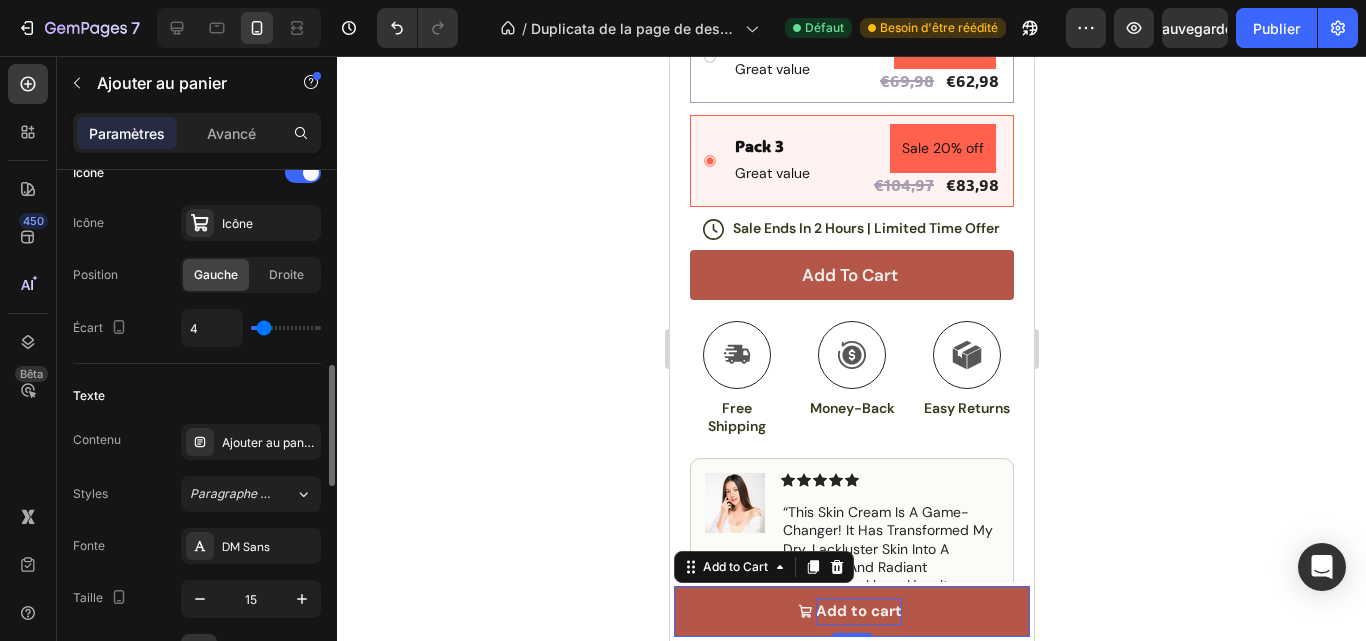 type on "3" 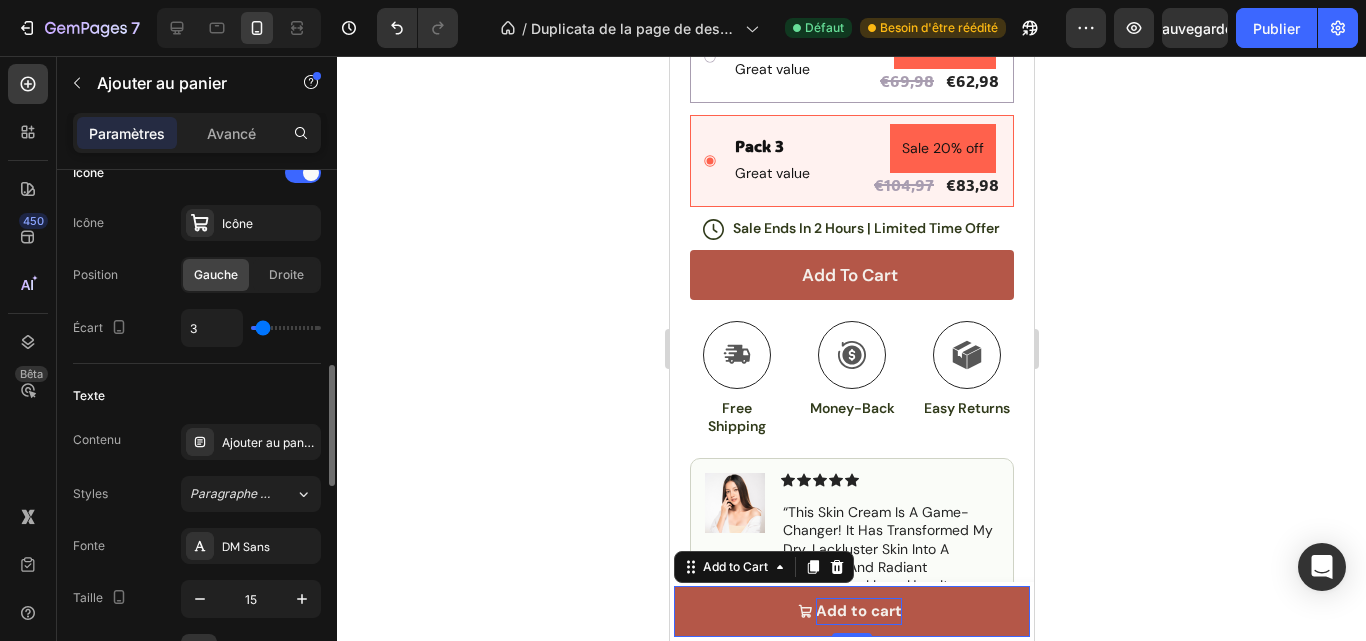type on "1" 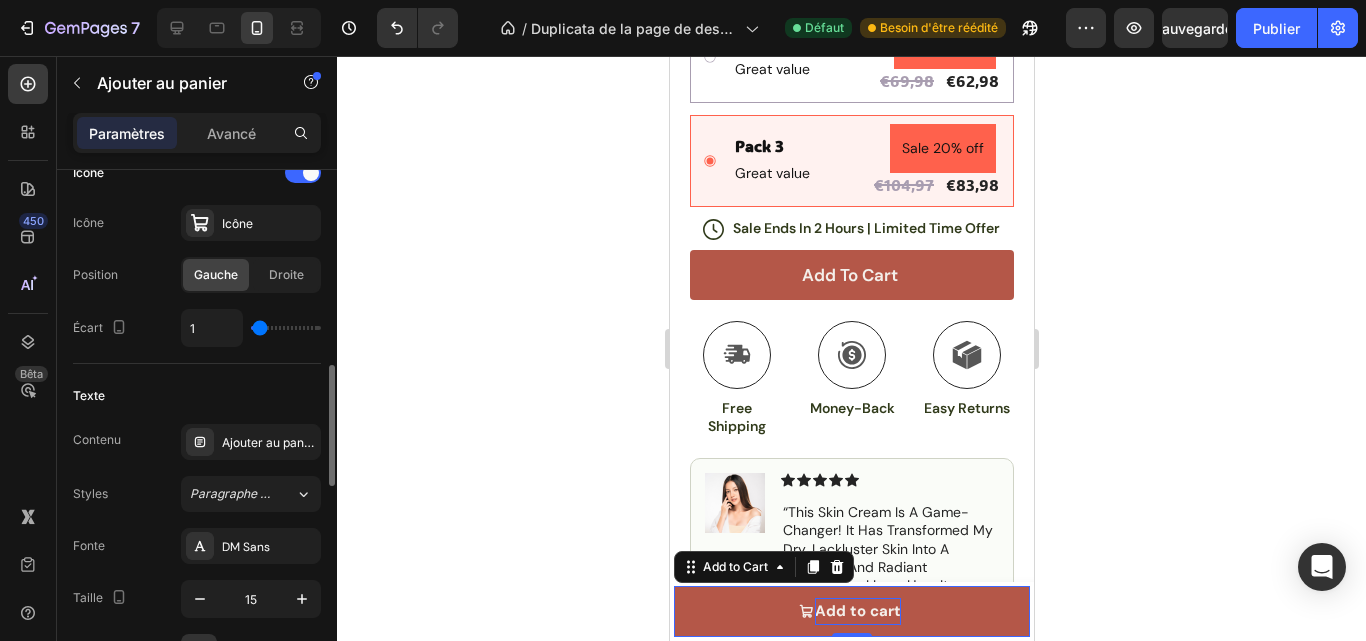 type on "0" 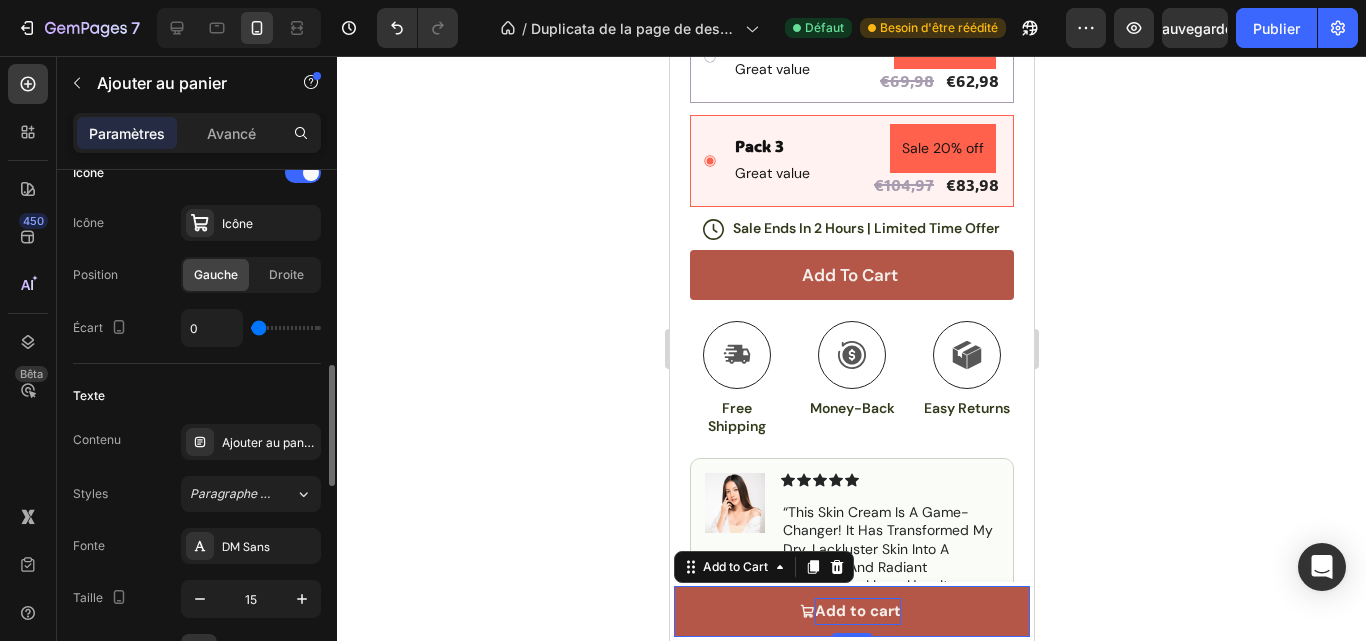 type on "1" 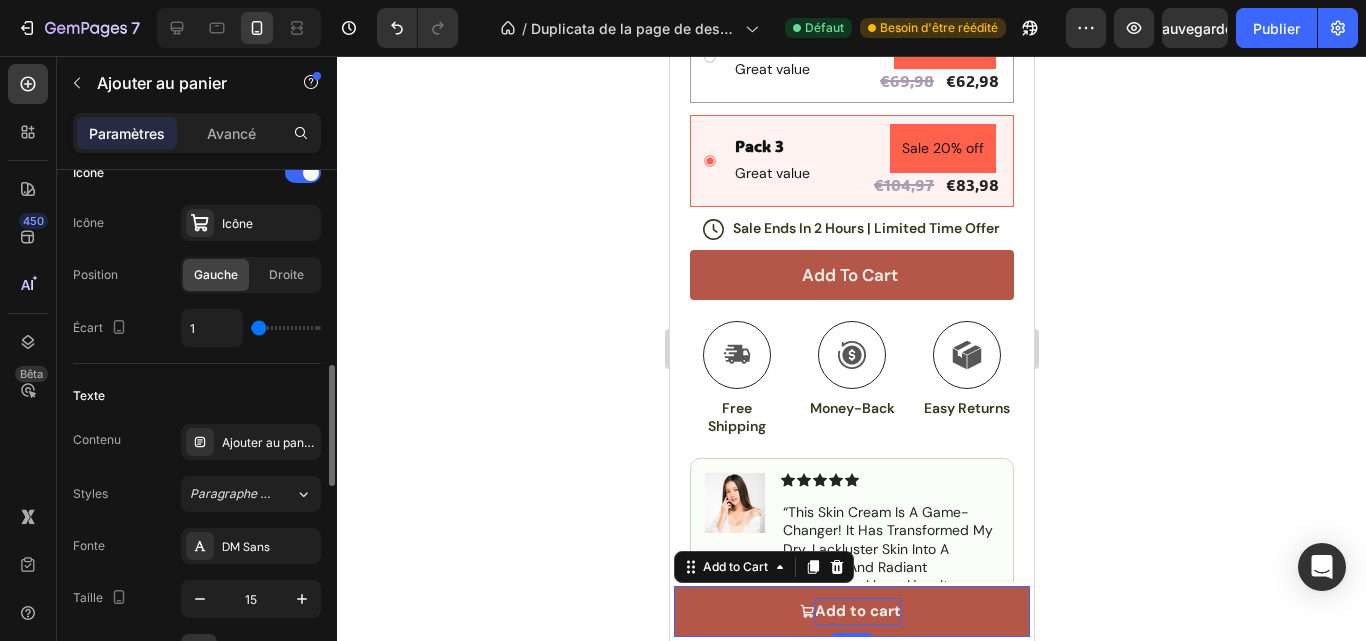 type on "1" 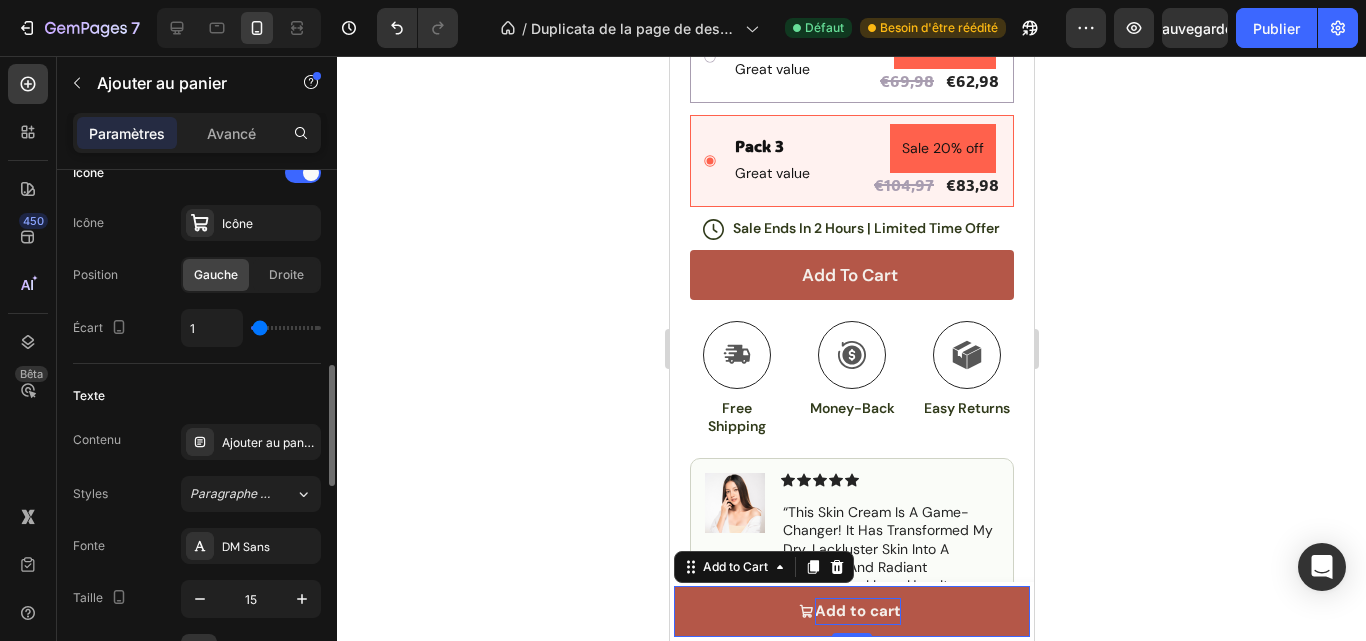 type on "4" 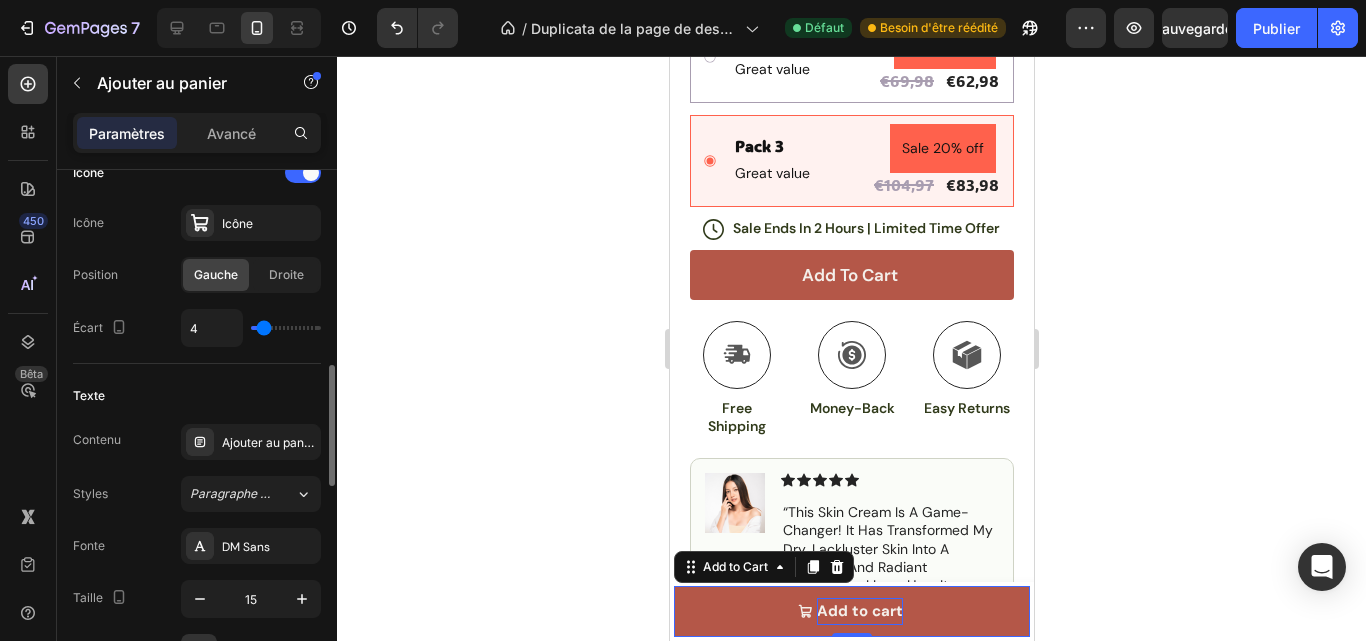 type on "5" 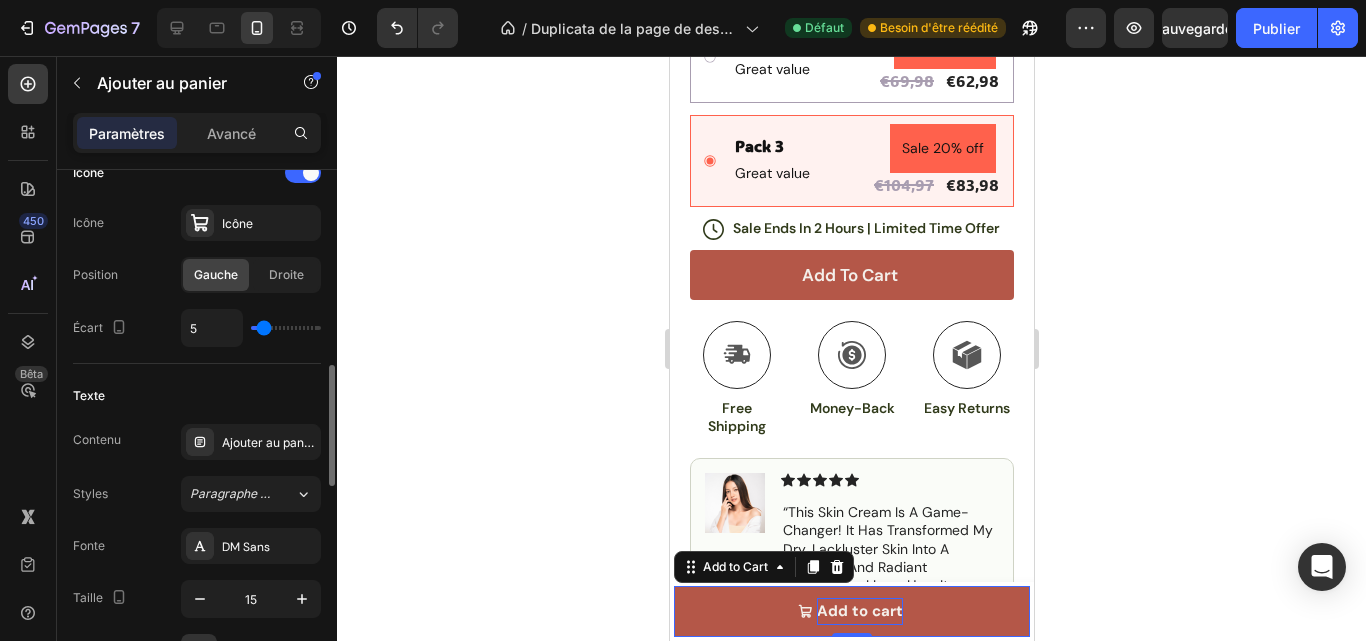 type on "5" 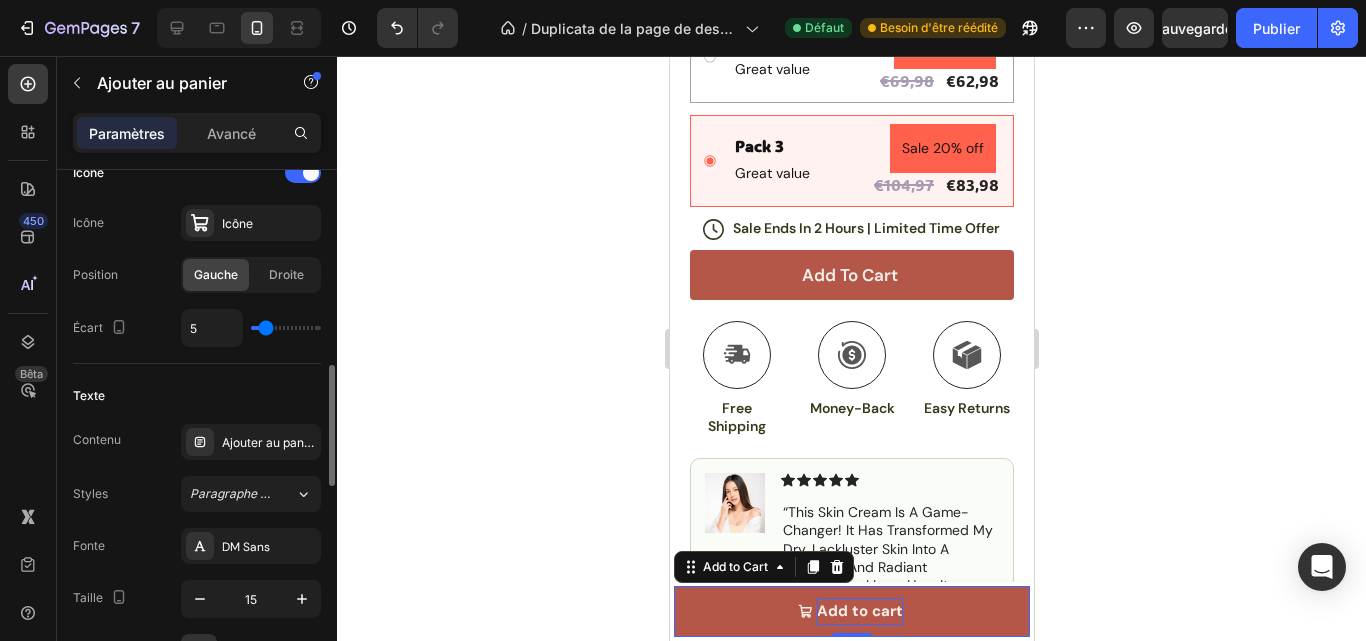 type on "6" 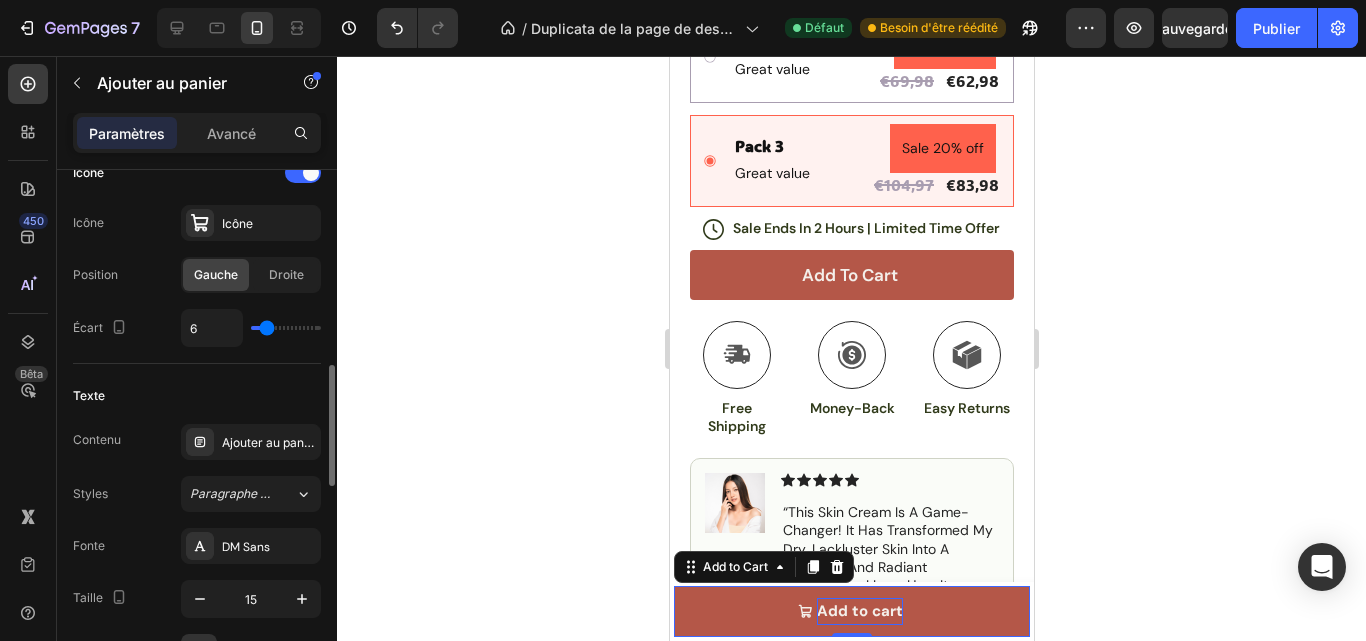 type on "7" 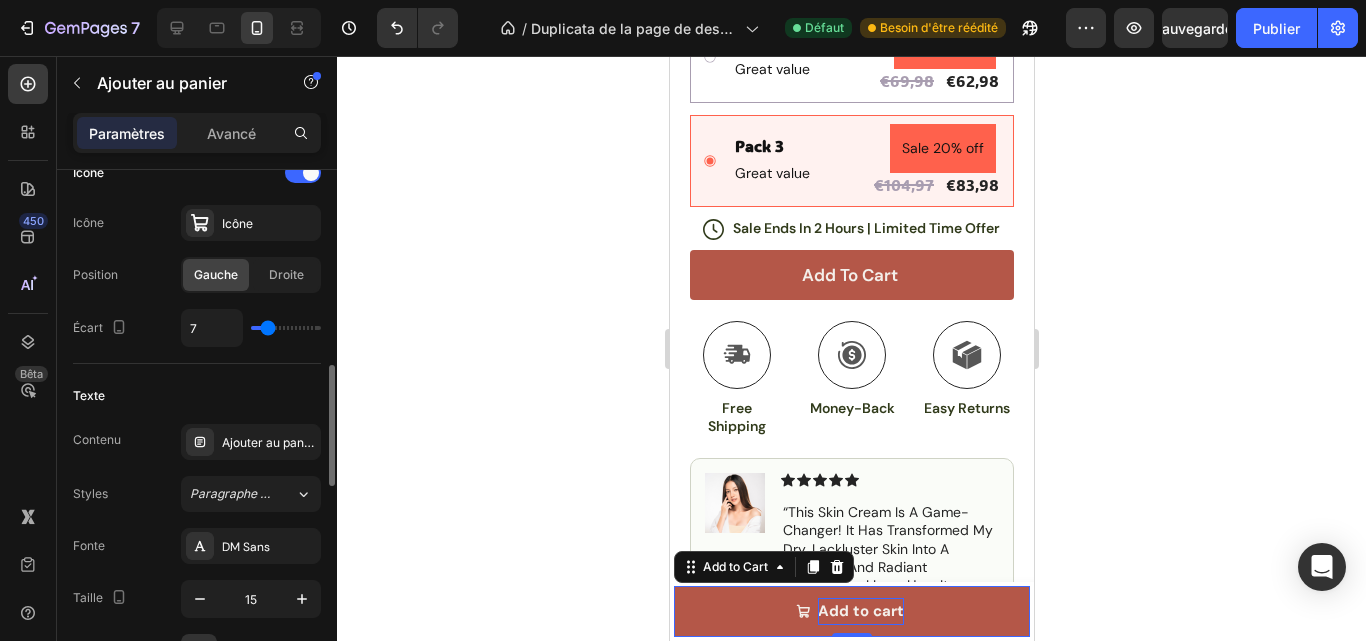 type on "8" 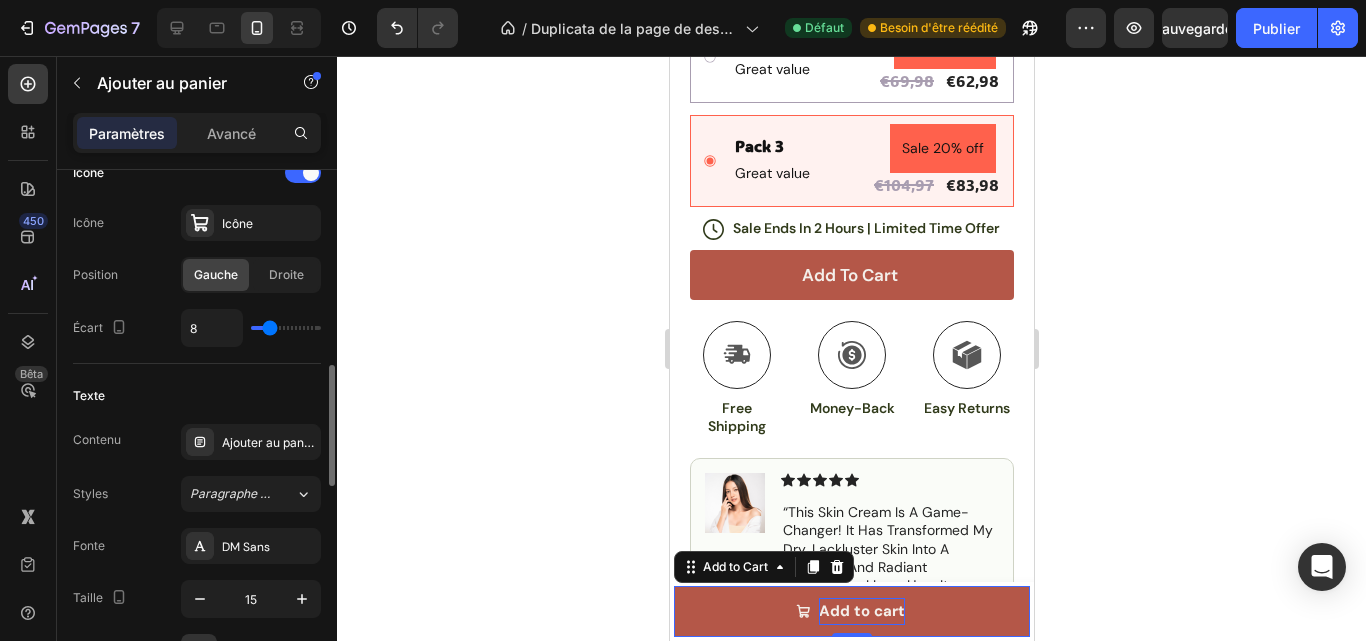type on "9" 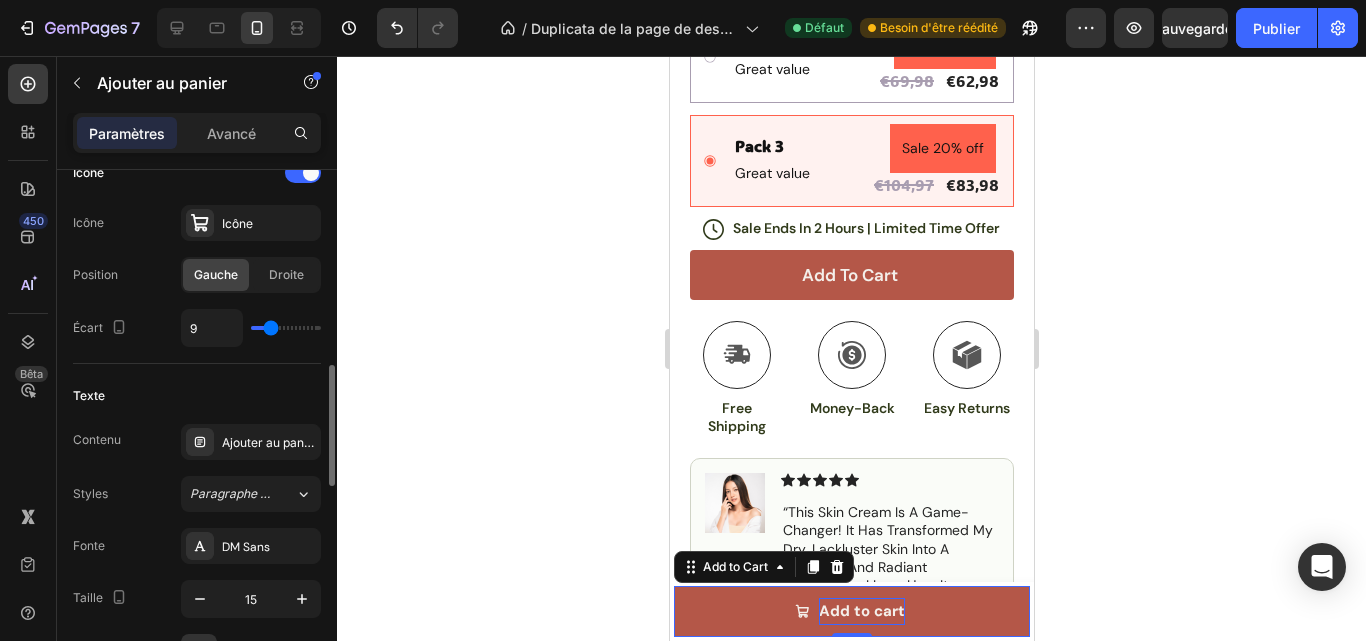 type on "10" 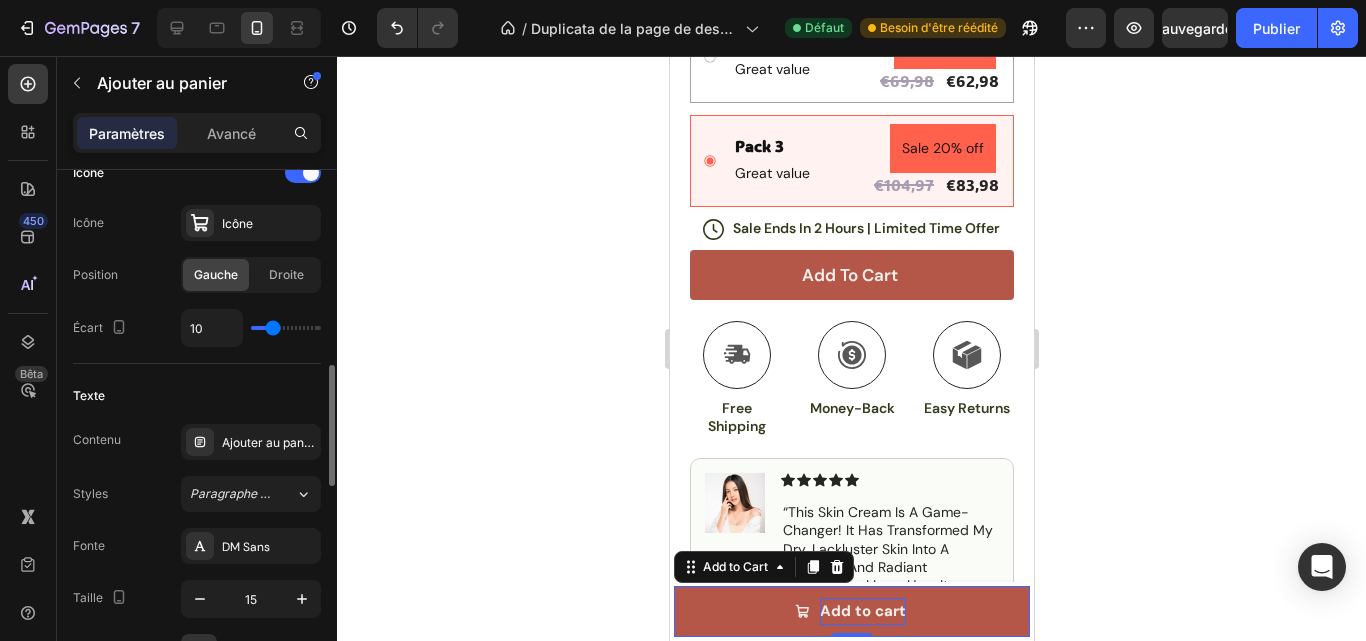 type on "10" 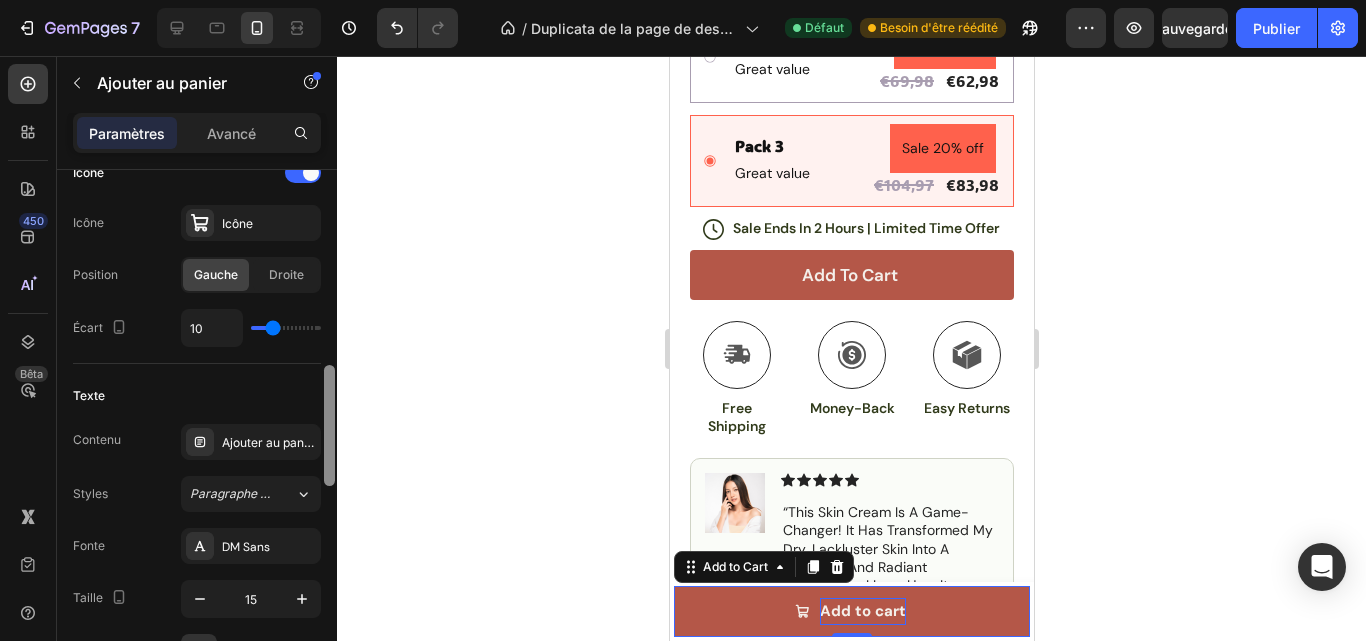 drag, startPoint x: 321, startPoint y: 475, endPoint x: 325, endPoint y: 491, distance: 16.492422 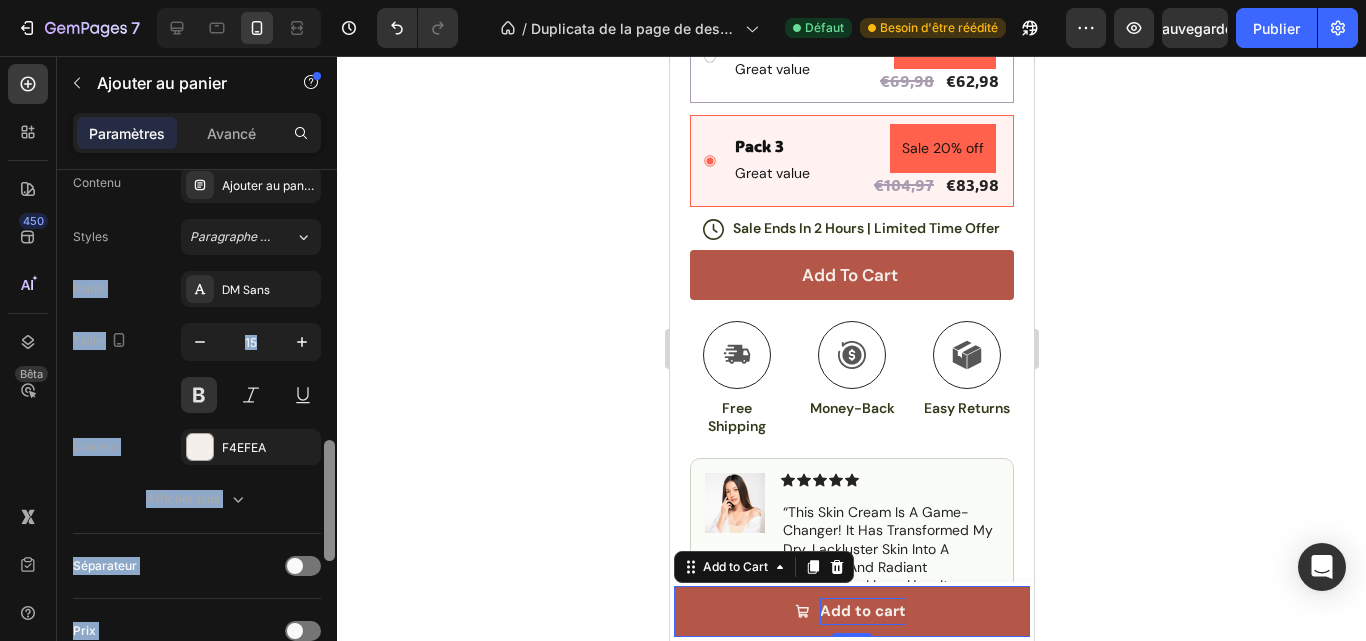 scroll, scrollTop: 1120, scrollLeft: 0, axis: vertical 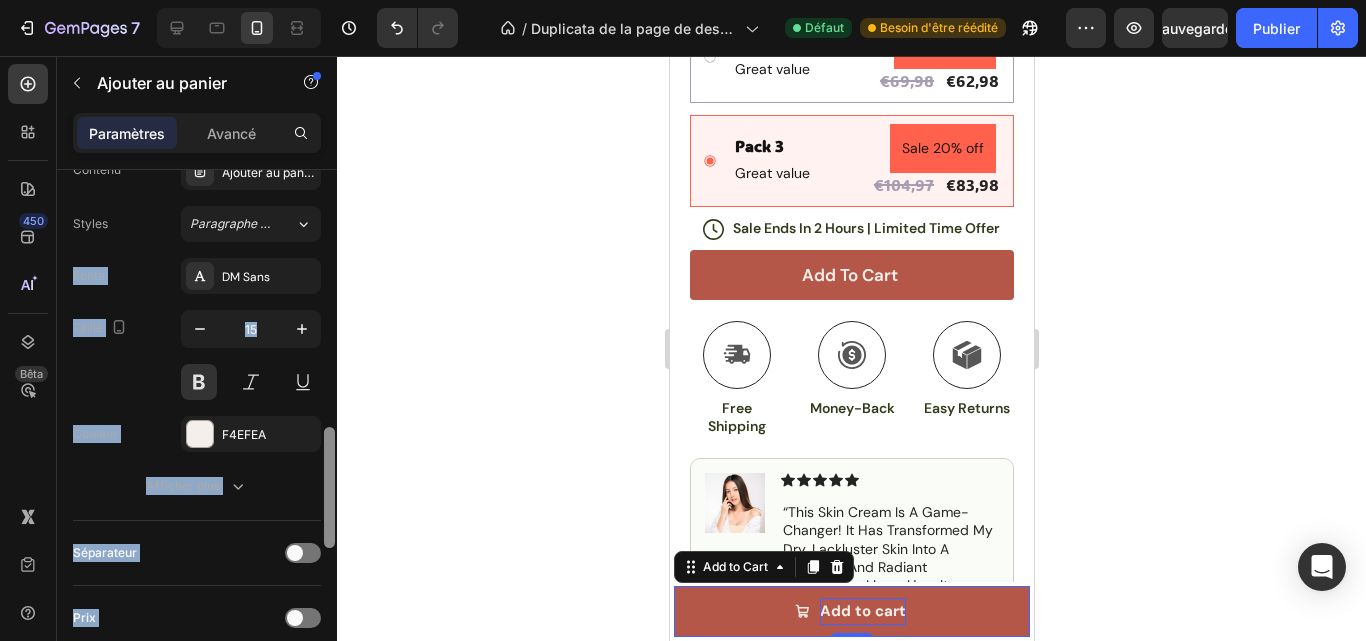 drag, startPoint x: 332, startPoint y: 475, endPoint x: 344, endPoint y: 537, distance: 63.15061 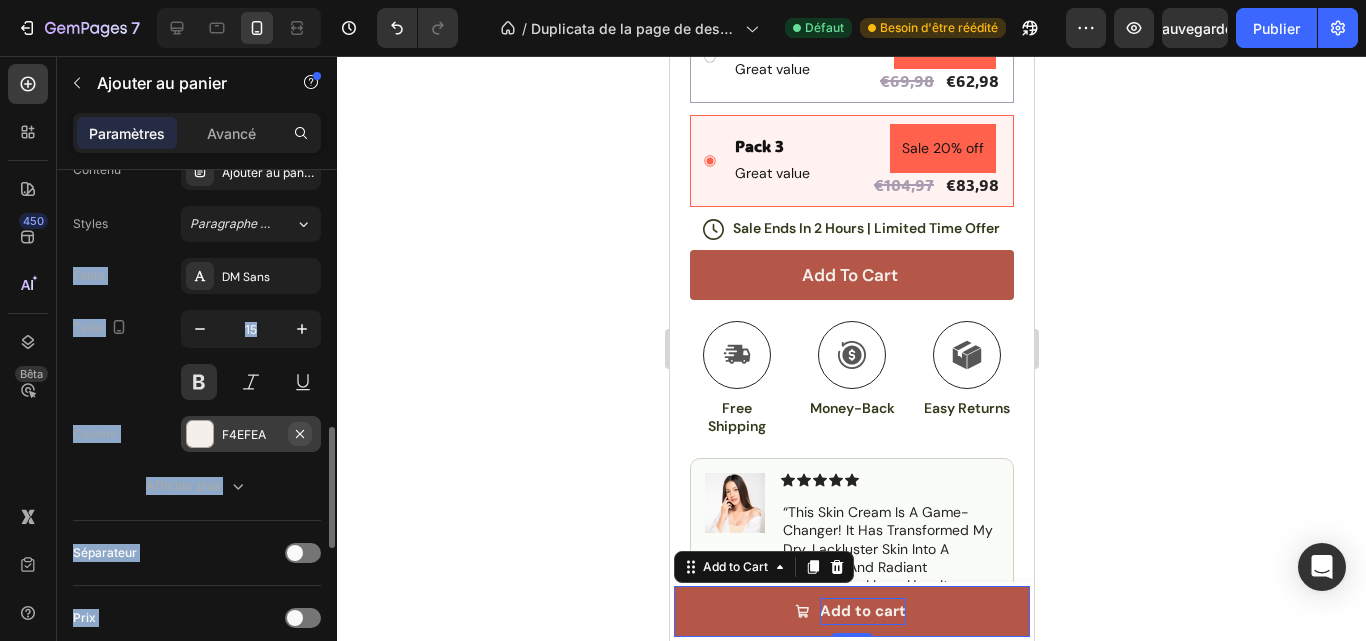 click 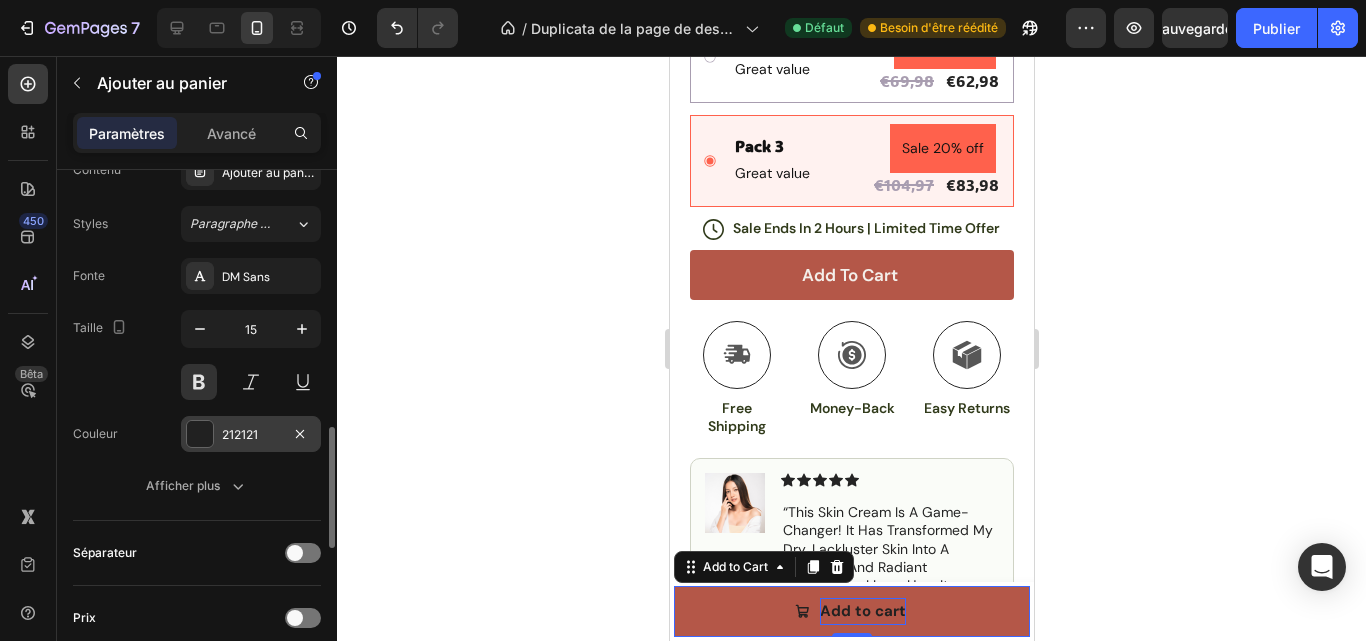 click on "212121" at bounding box center (251, 434) 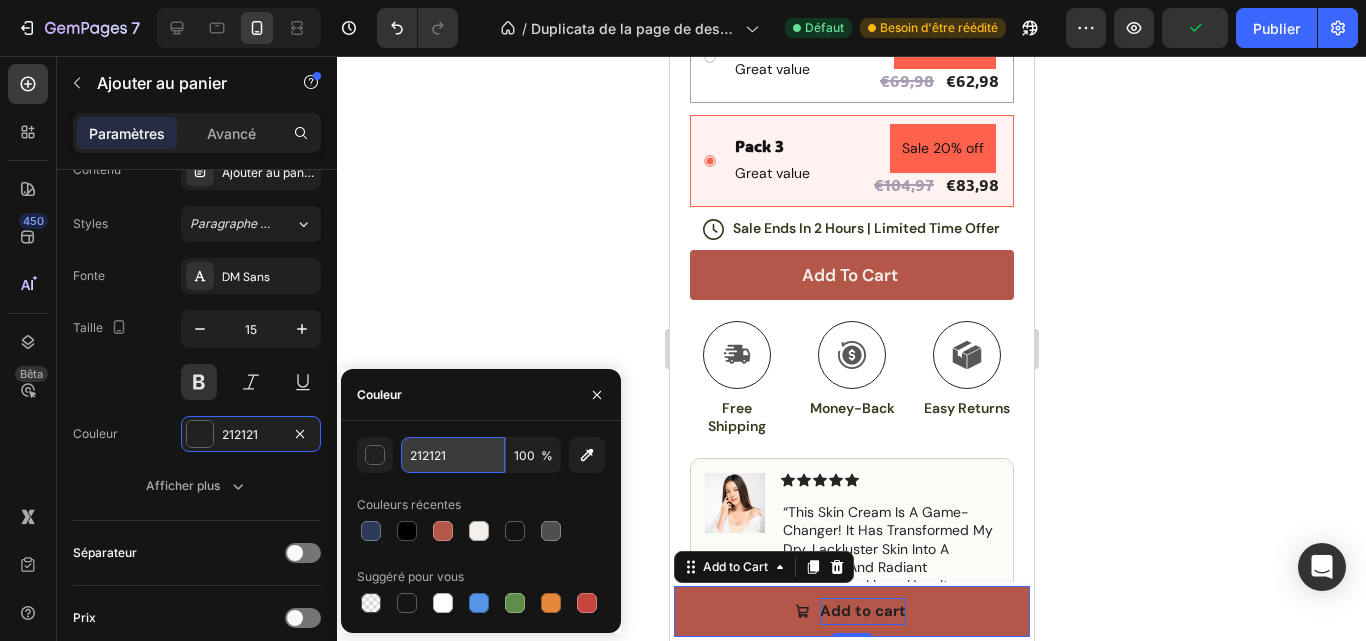 click on "212121" at bounding box center [453, 455] 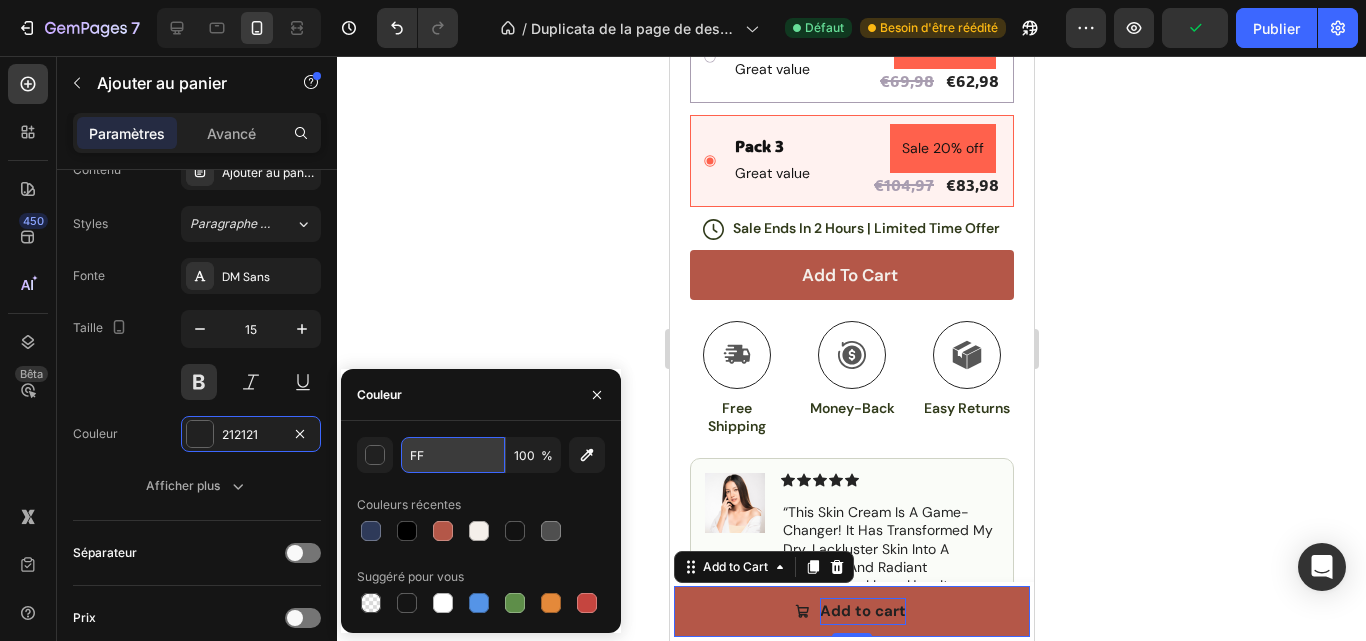 type on "FFFFFF" 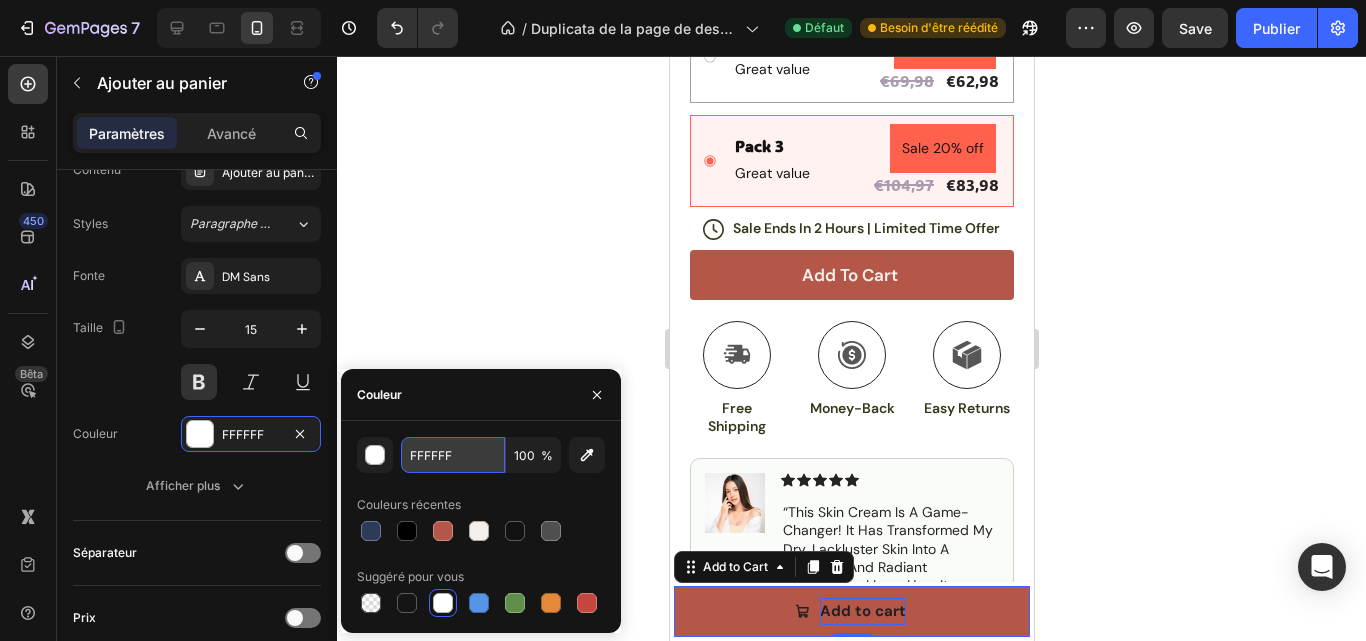 click on "FFFFFF" at bounding box center (453, 455) 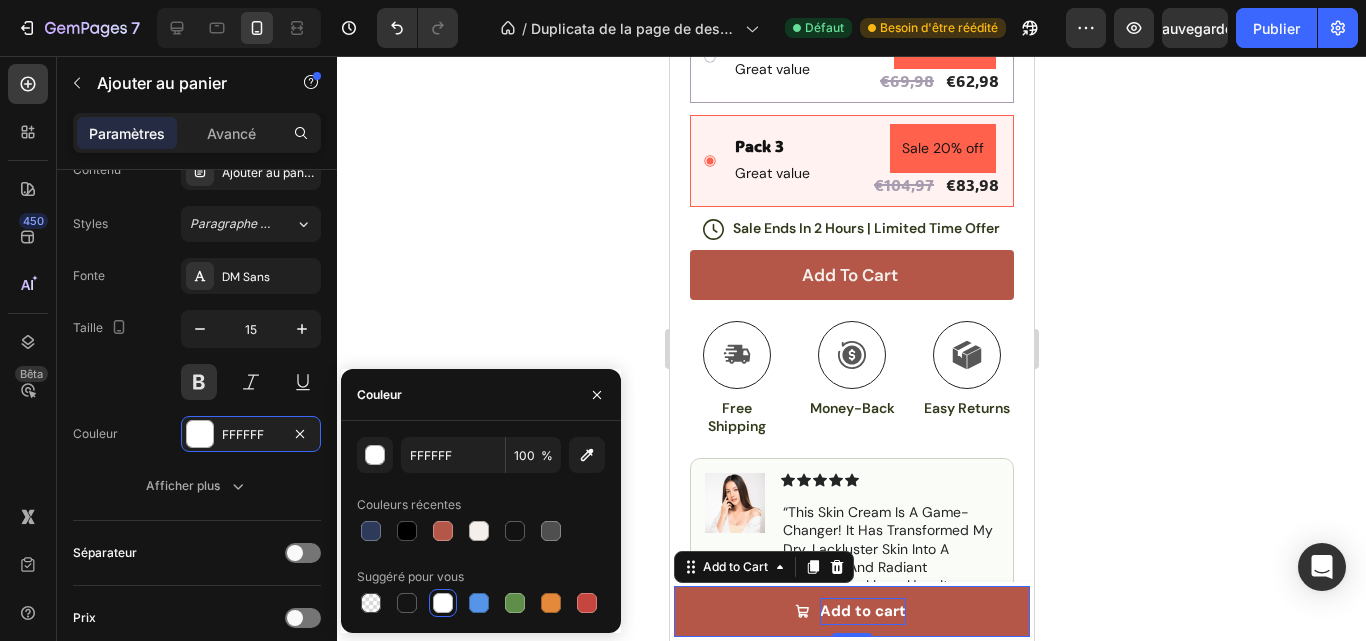 click 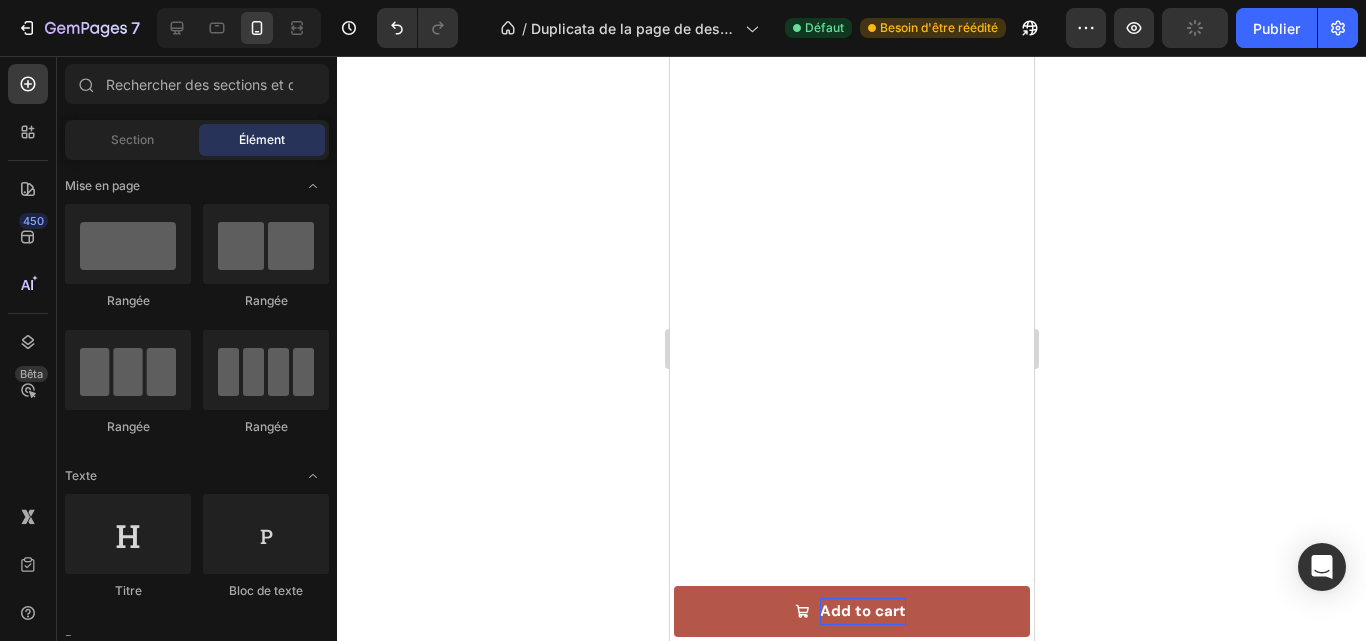 scroll, scrollTop: 0, scrollLeft: 0, axis: both 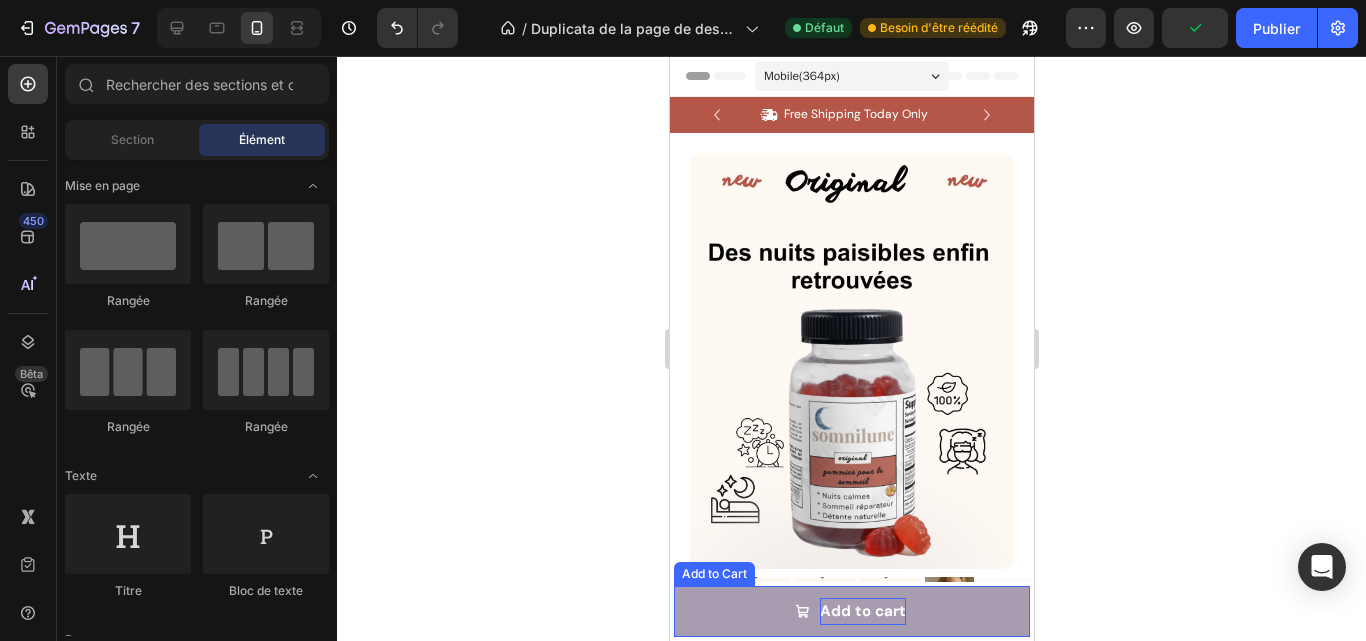 click on "Add to cart" at bounding box center [851, 611] 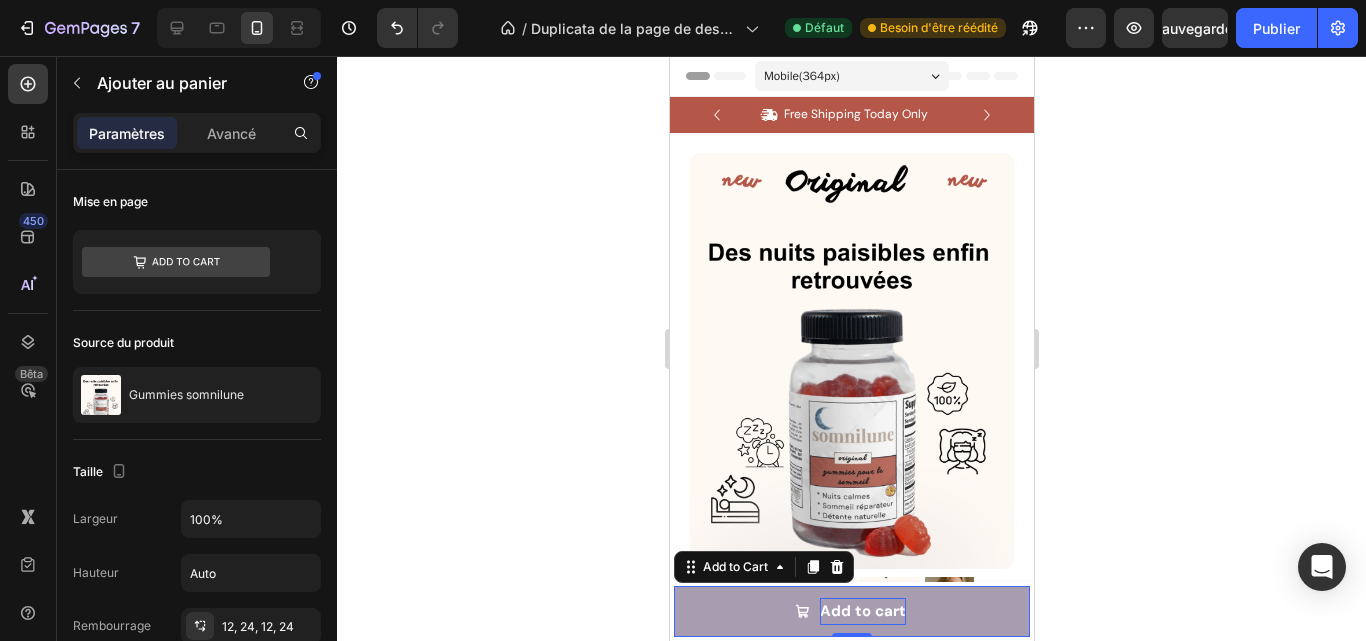 click on "Add to cart" at bounding box center (851, 611) 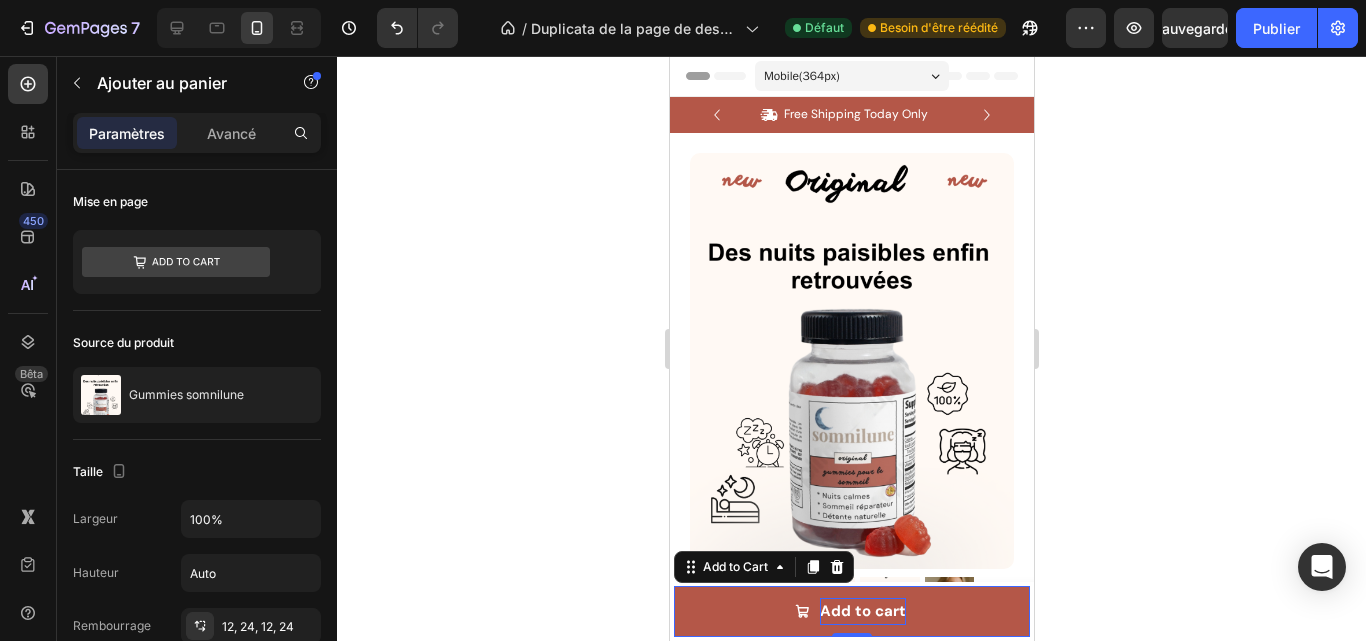 click 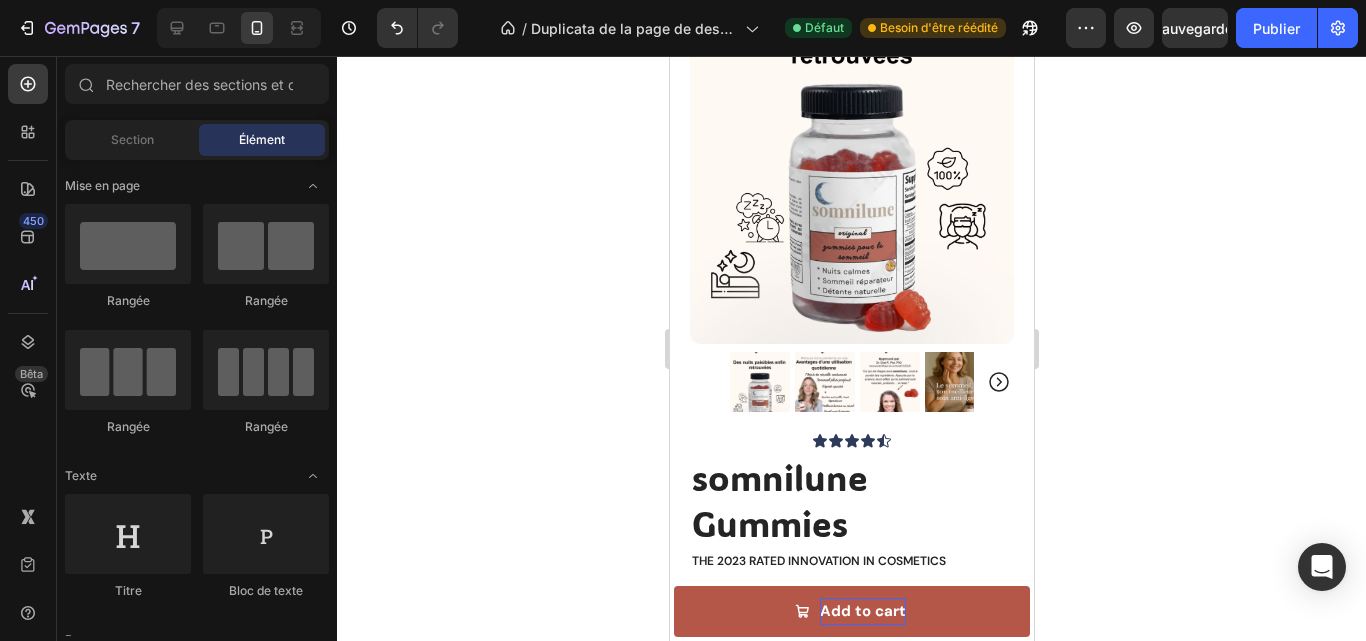 scroll, scrollTop: 436, scrollLeft: 0, axis: vertical 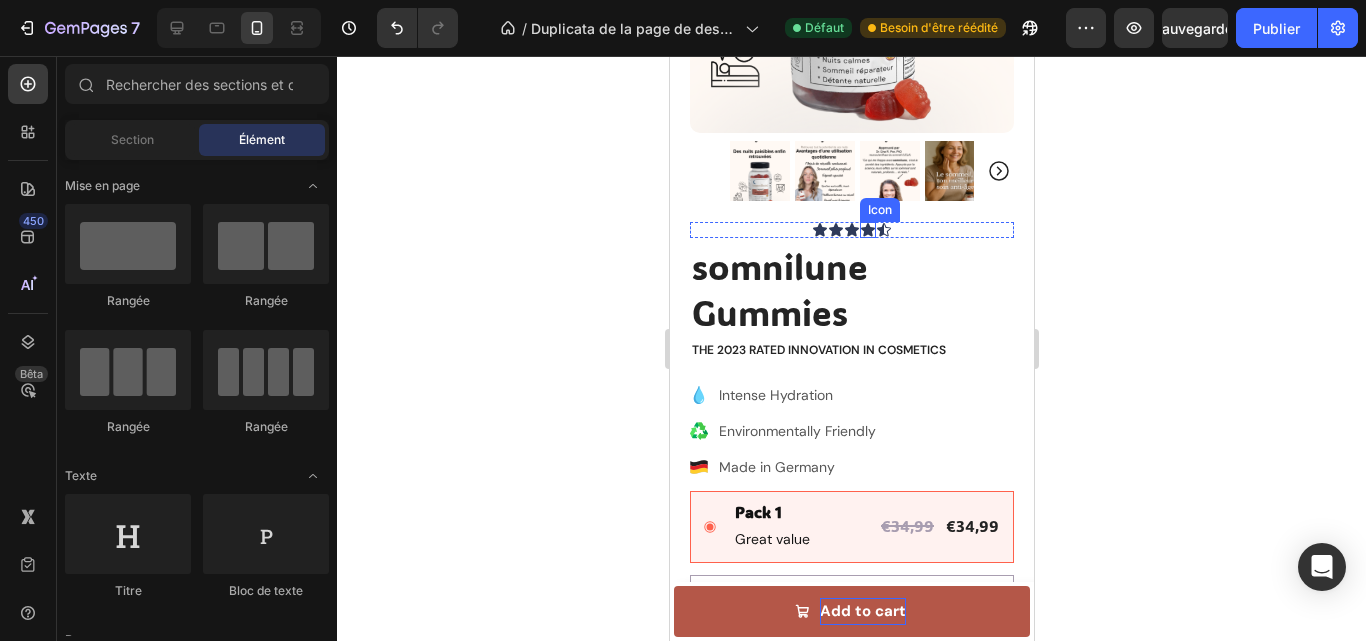 click 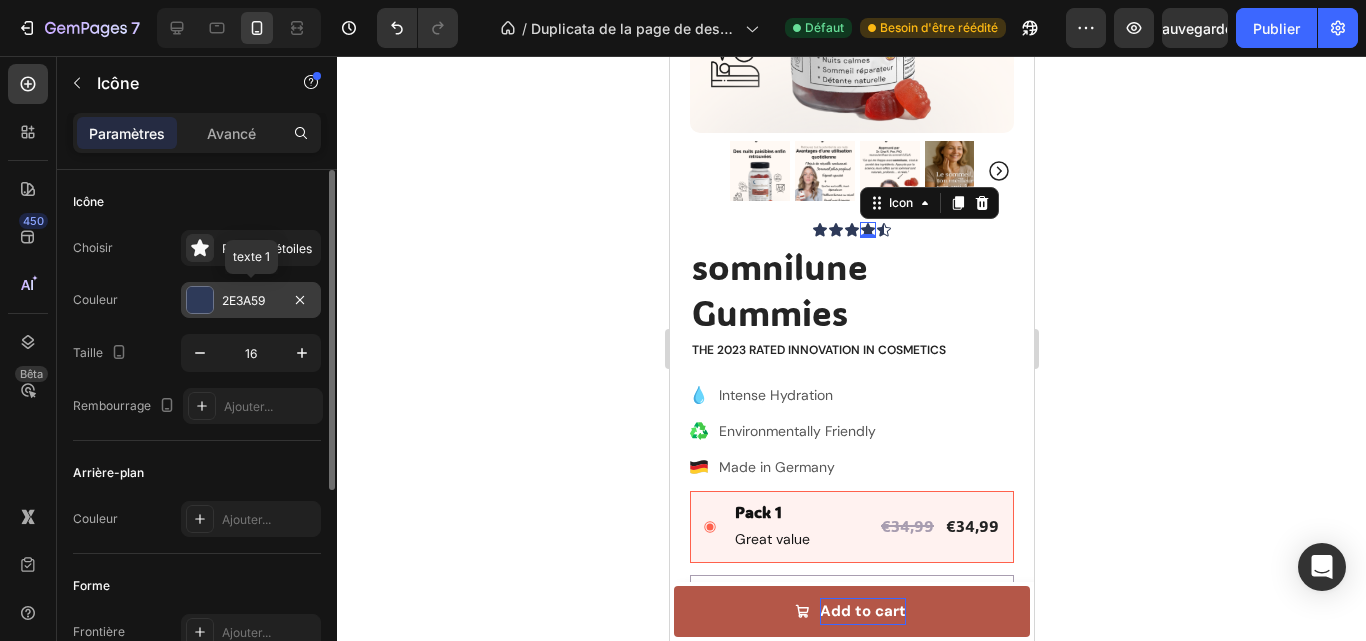 click at bounding box center (200, 300) 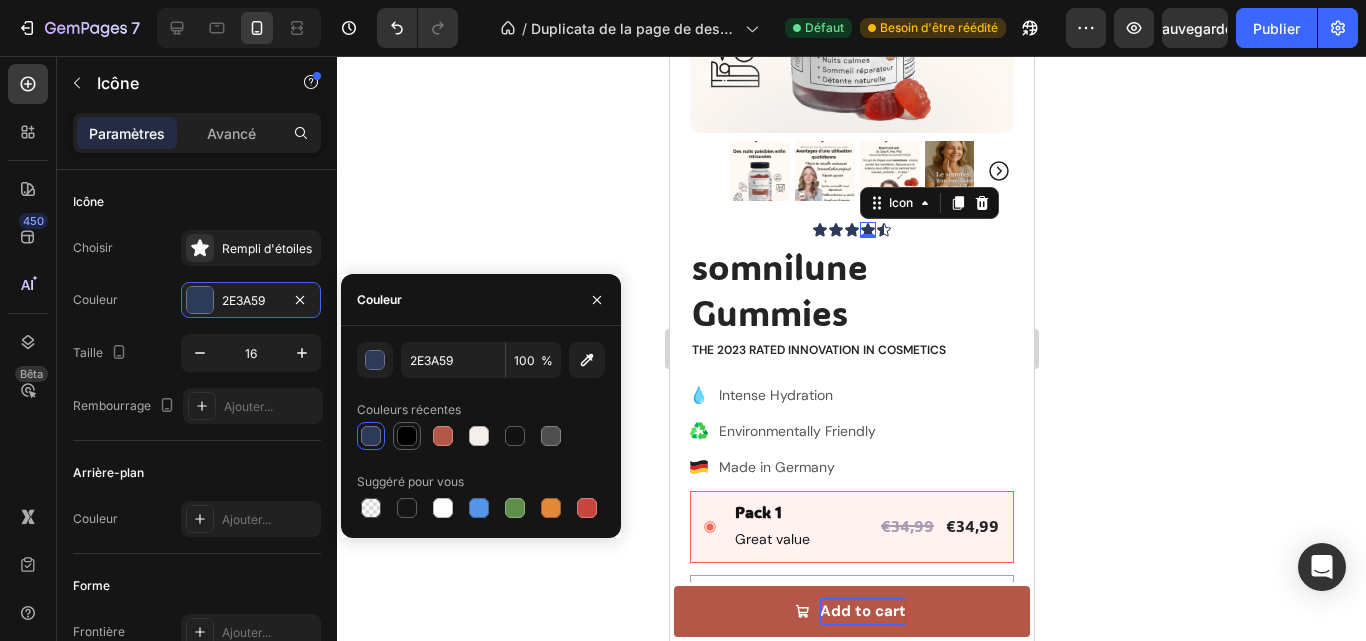 click at bounding box center [407, 436] 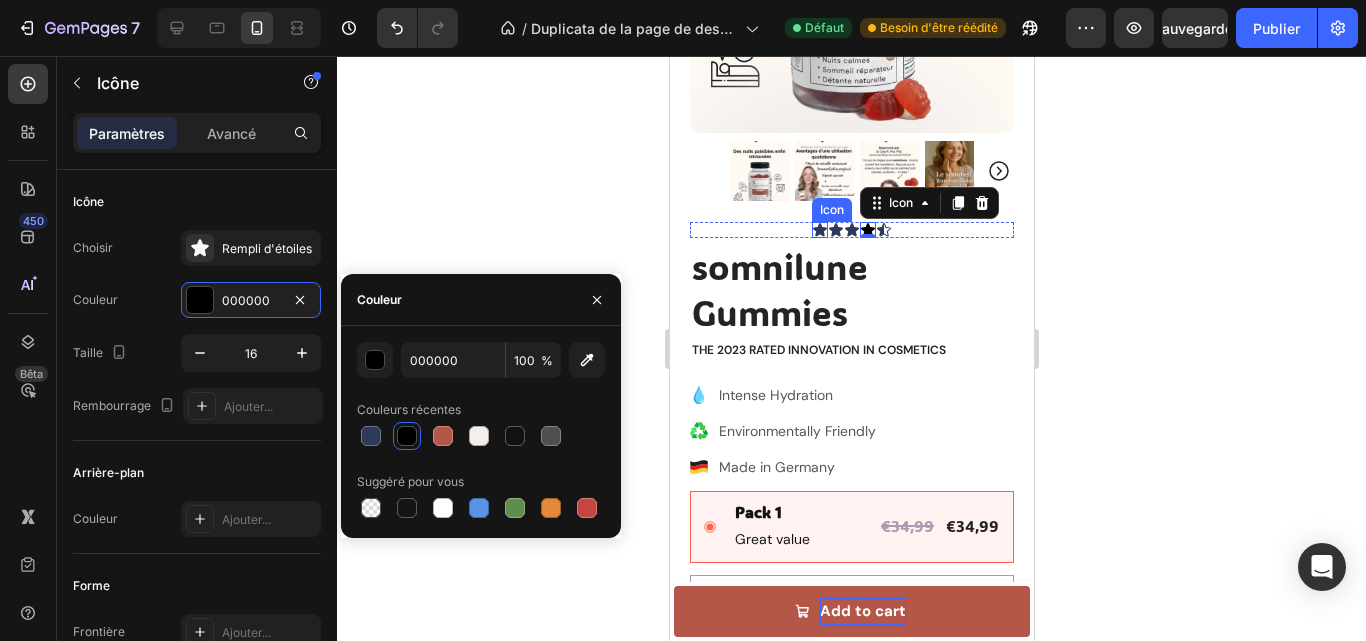 click 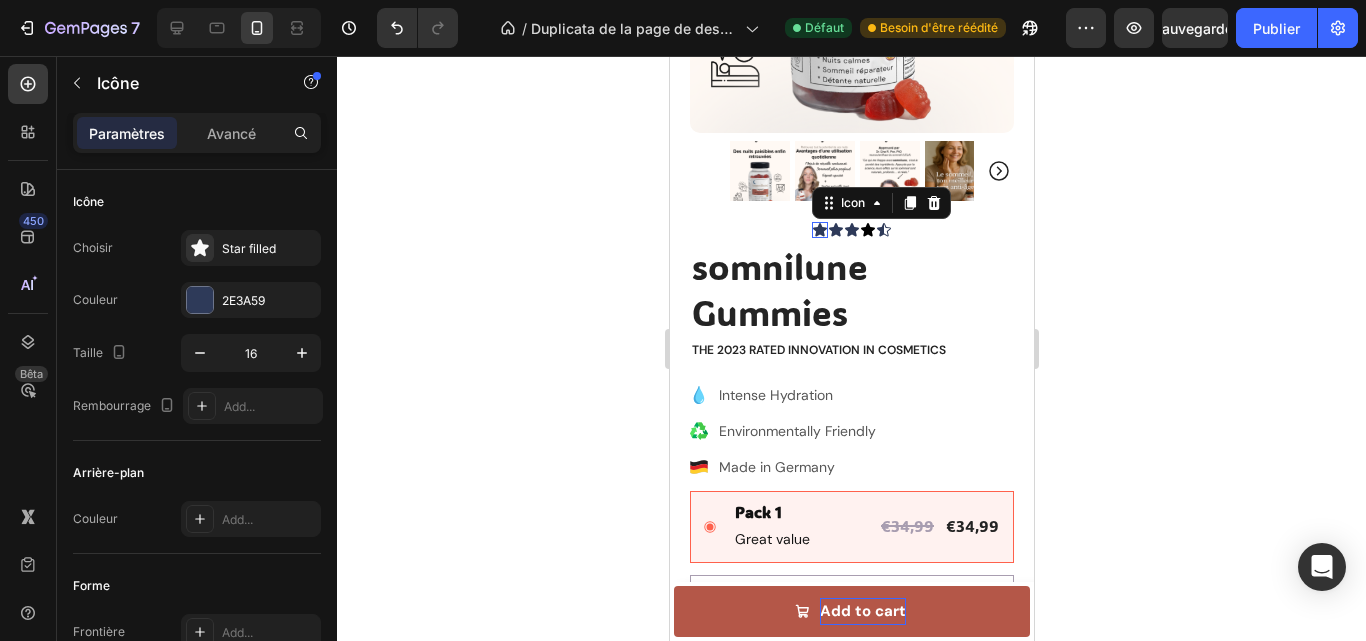 scroll, scrollTop: 343, scrollLeft: 0, axis: vertical 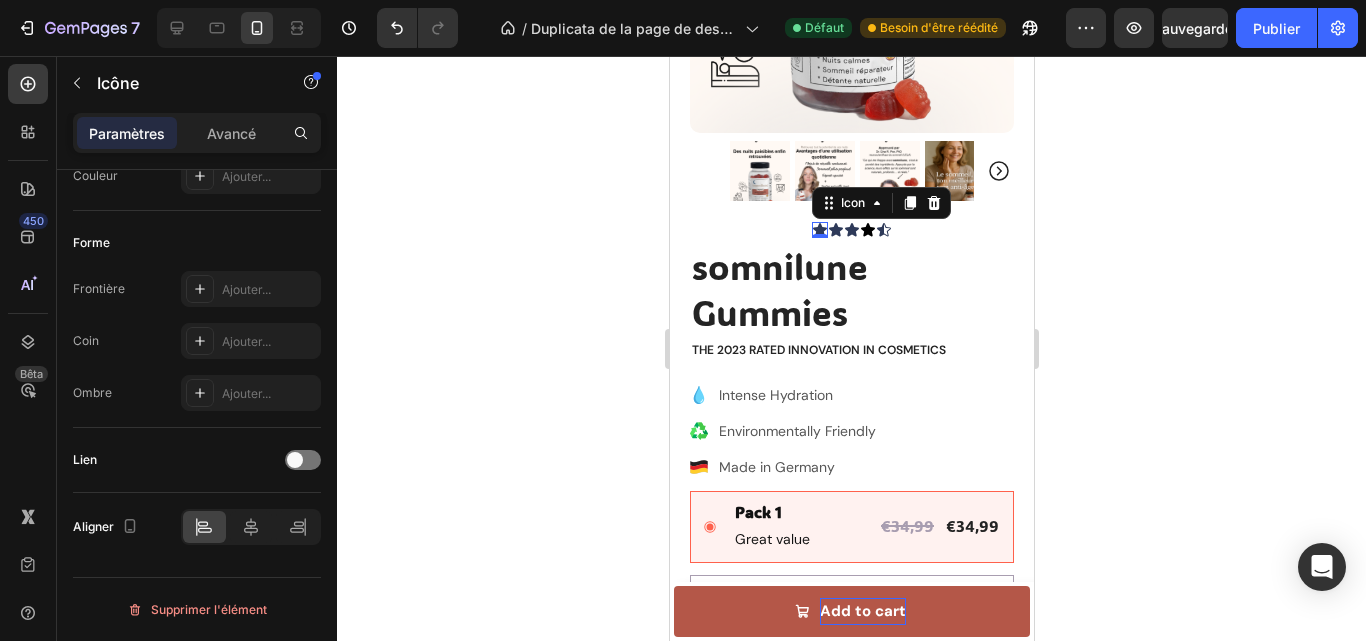 click 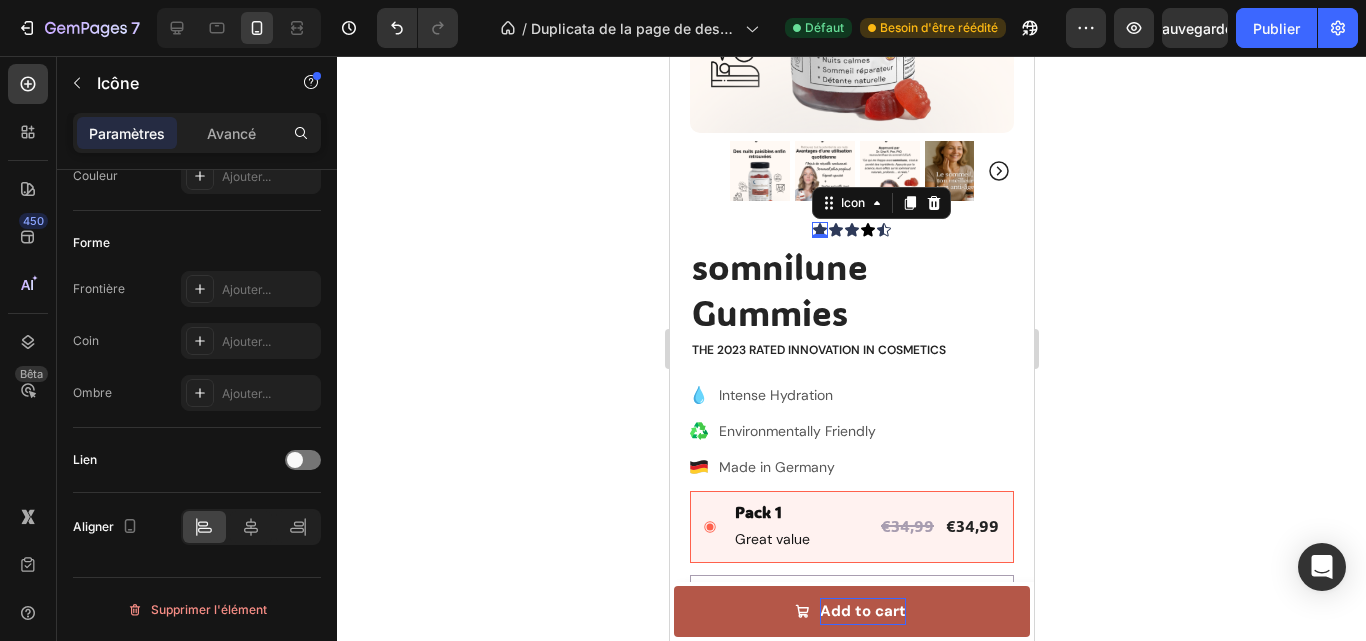 click 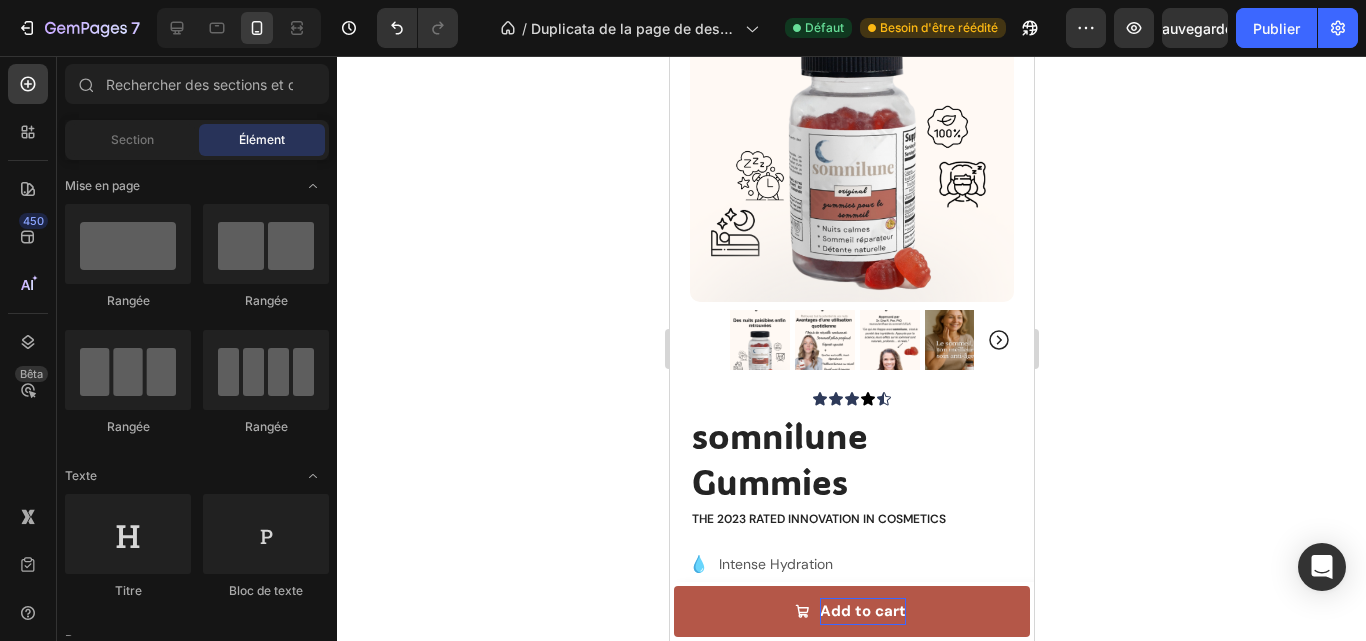 scroll, scrollTop: 225, scrollLeft: 0, axis: vertical 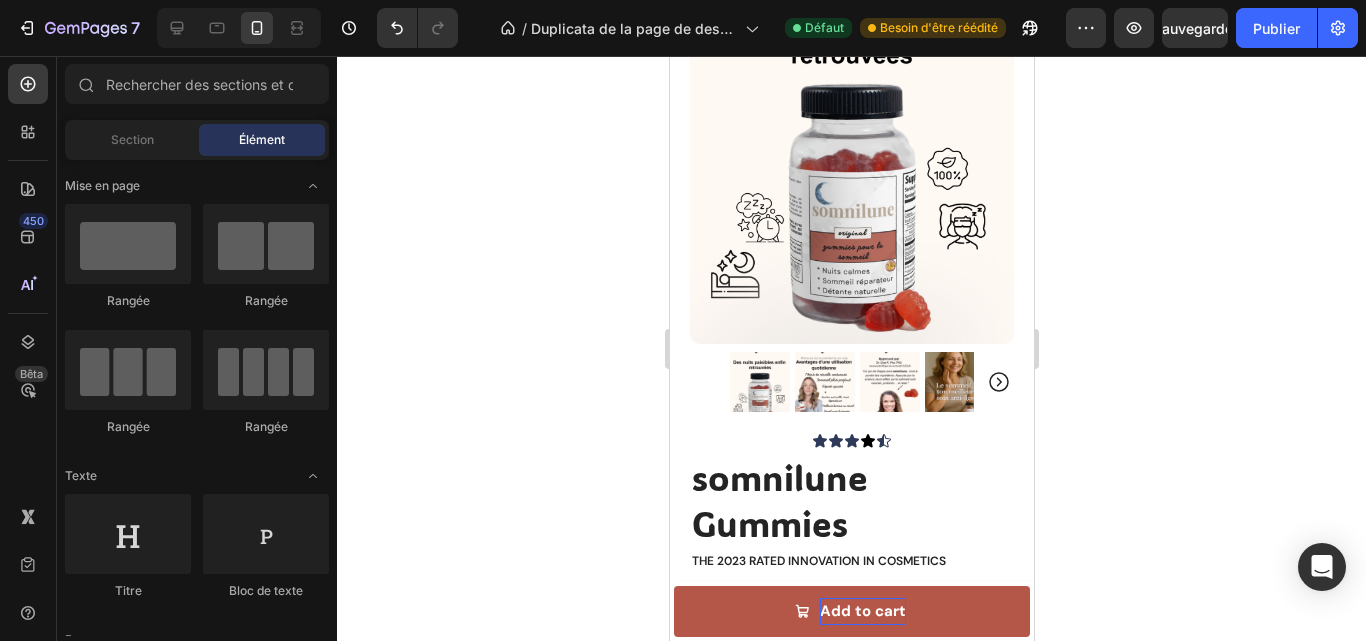 click 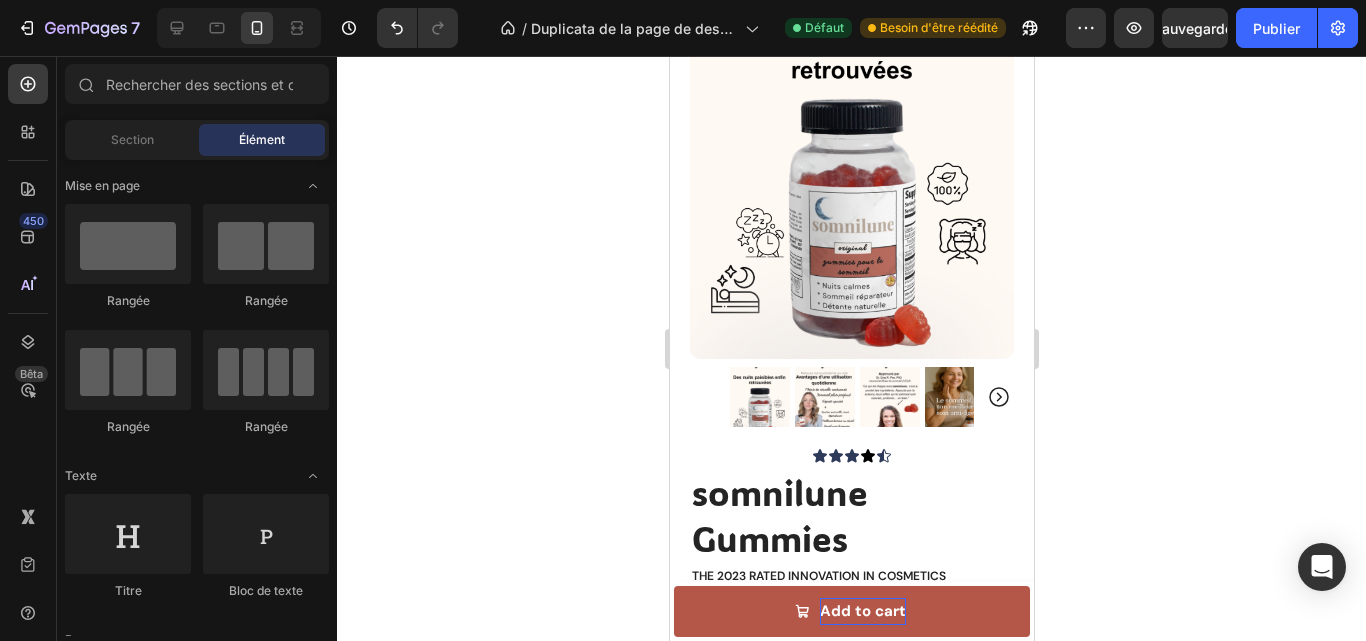 scroll, scrollTop: 464, scrollLeft: 0, axis: vertical 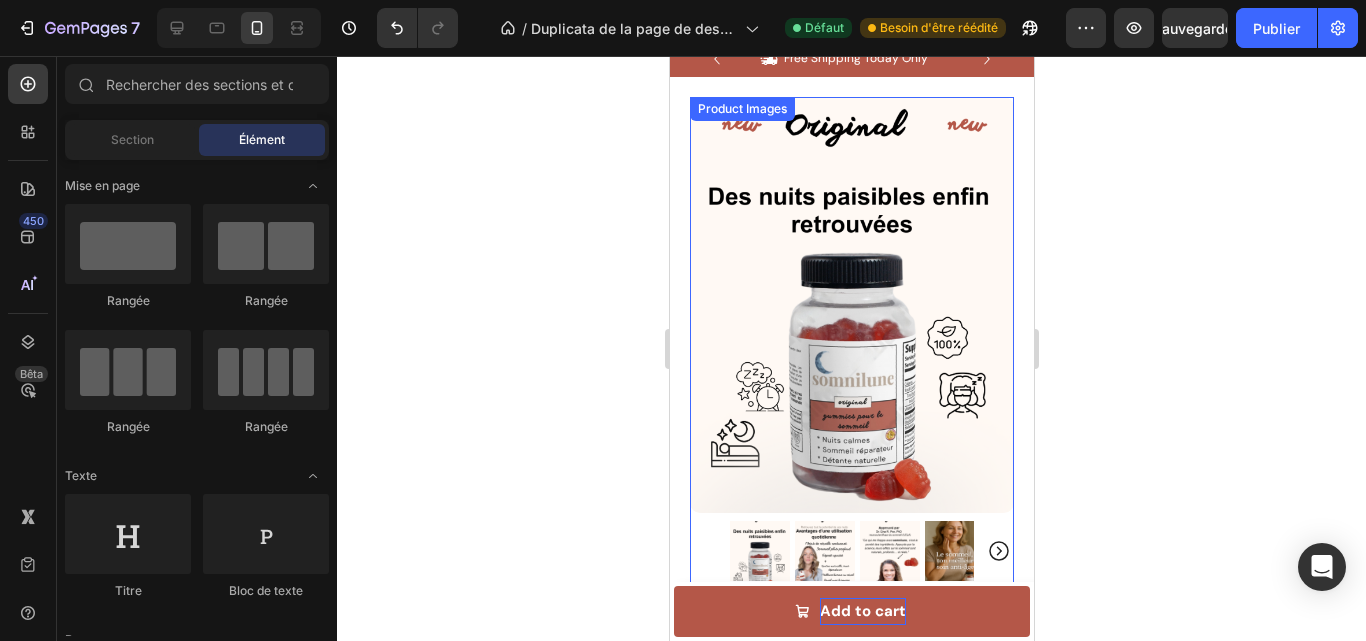 click at bounding box center [759, 551] 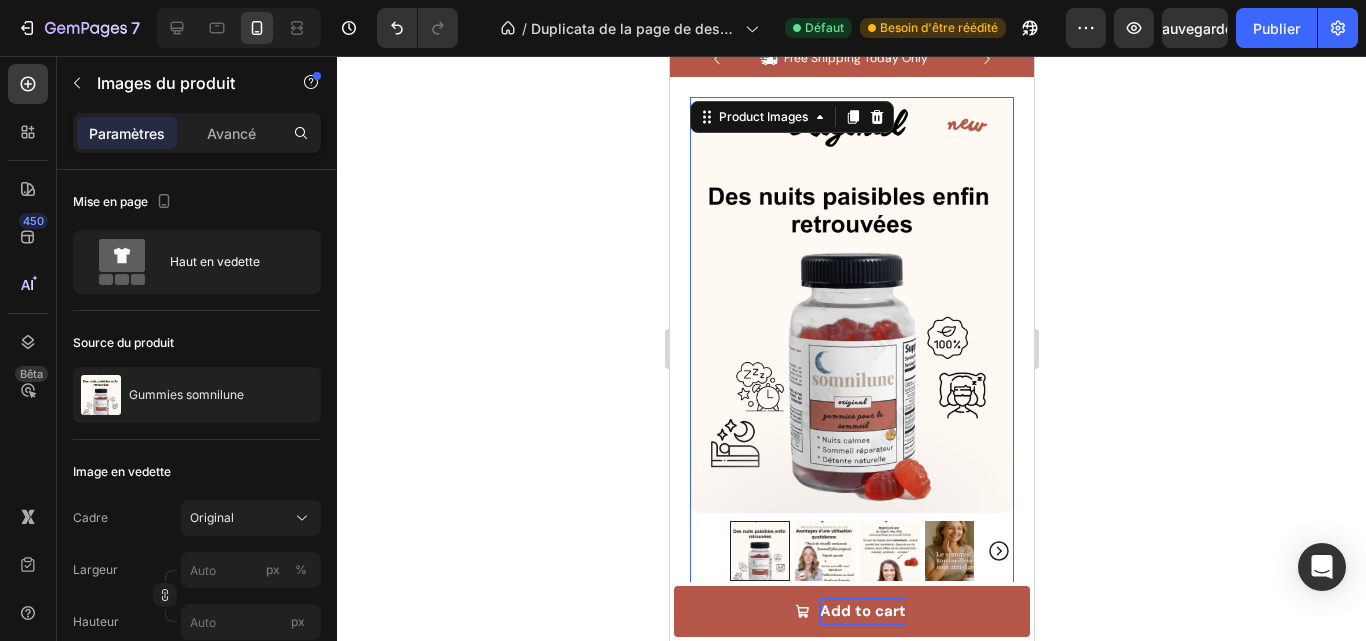click at bounding box center [759, 551] 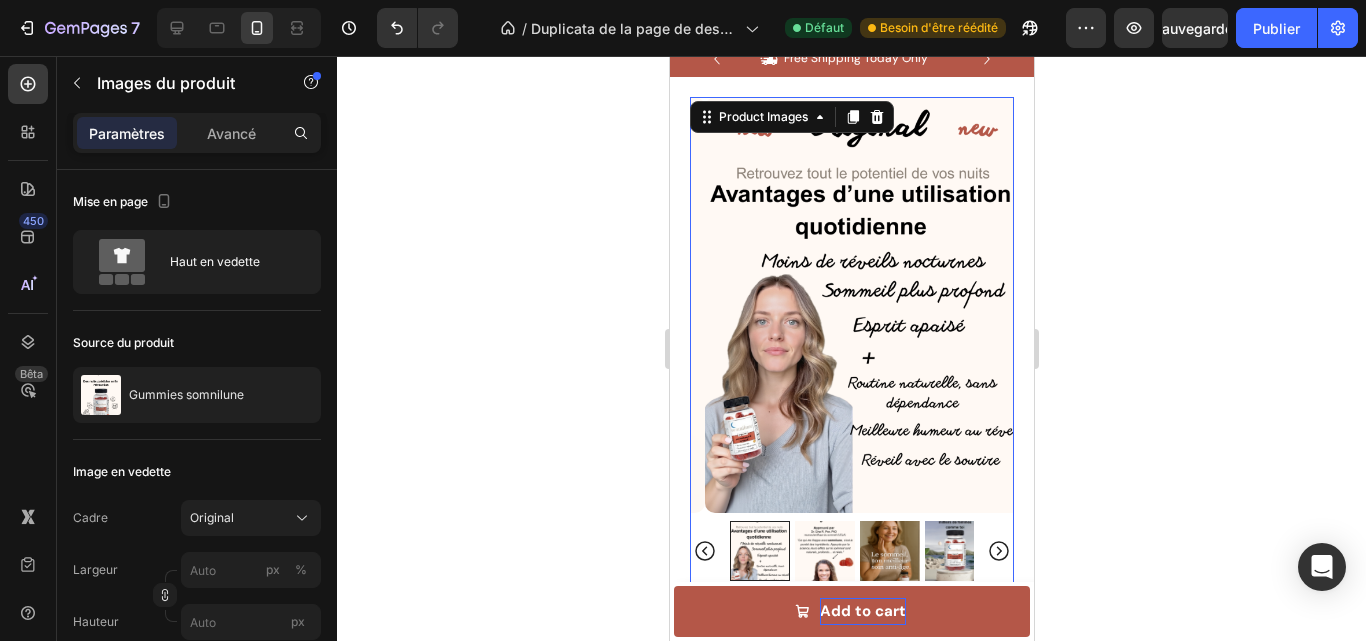 click at bounding box center [824, 551] 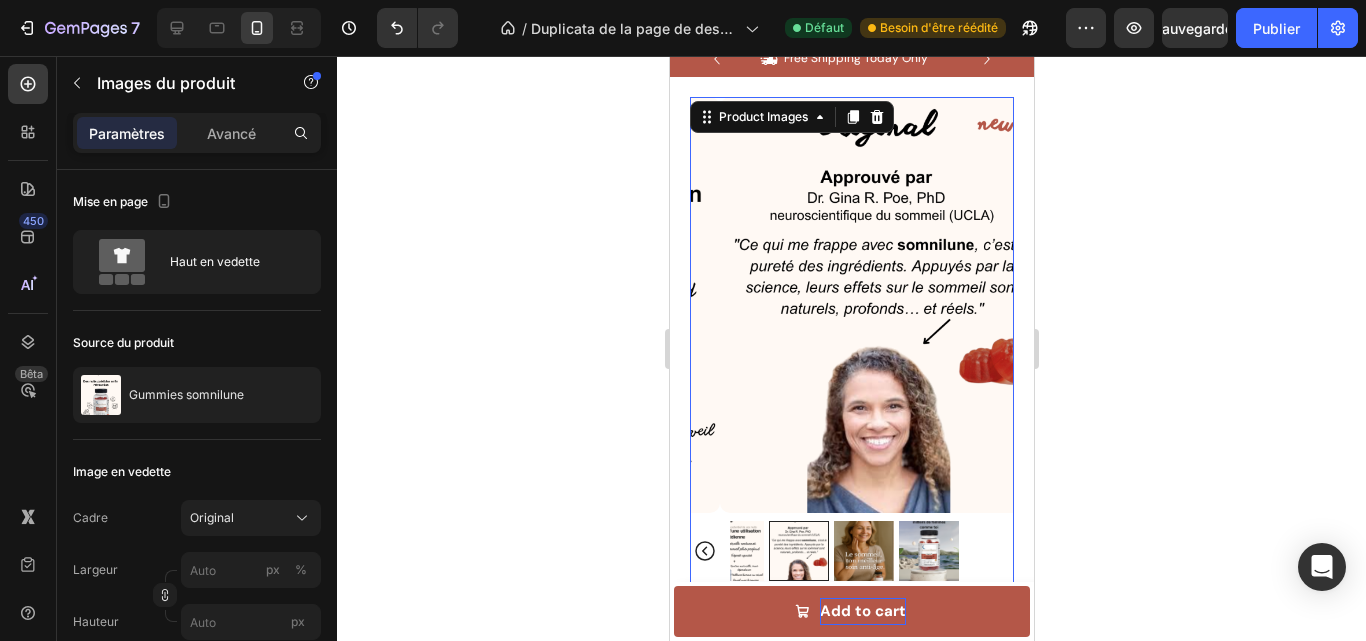 click at bounding box center [863, 551] 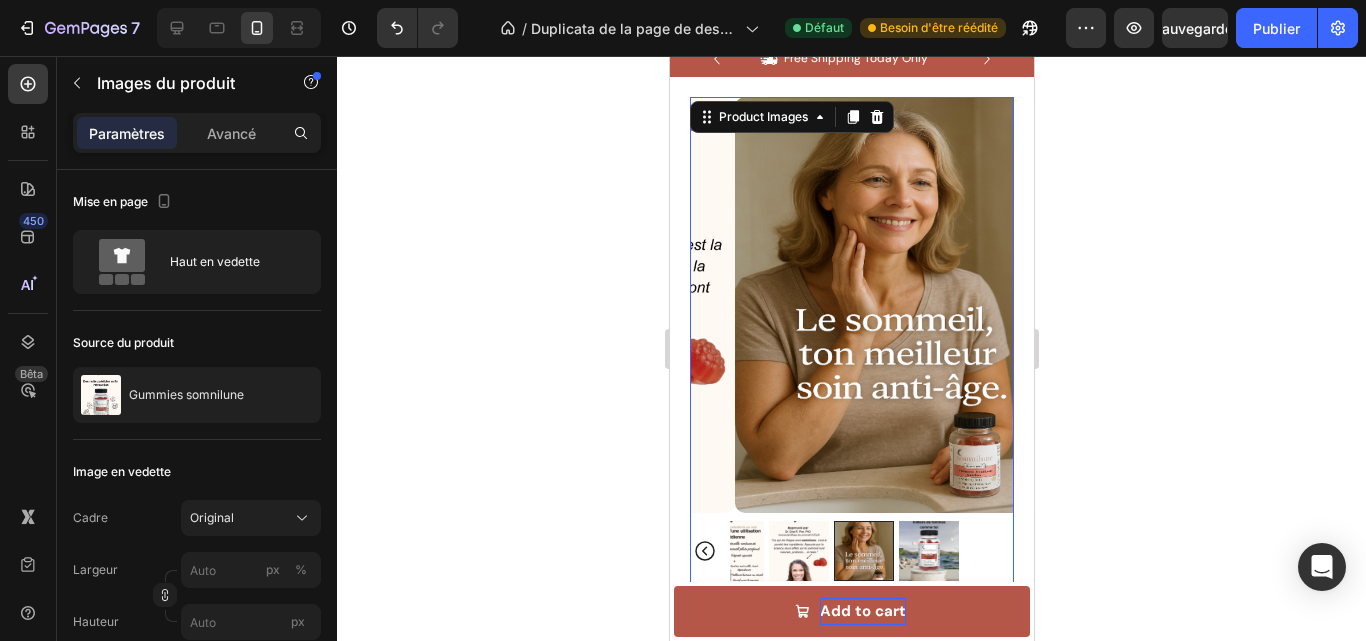 click at bounding box center [798, 551] 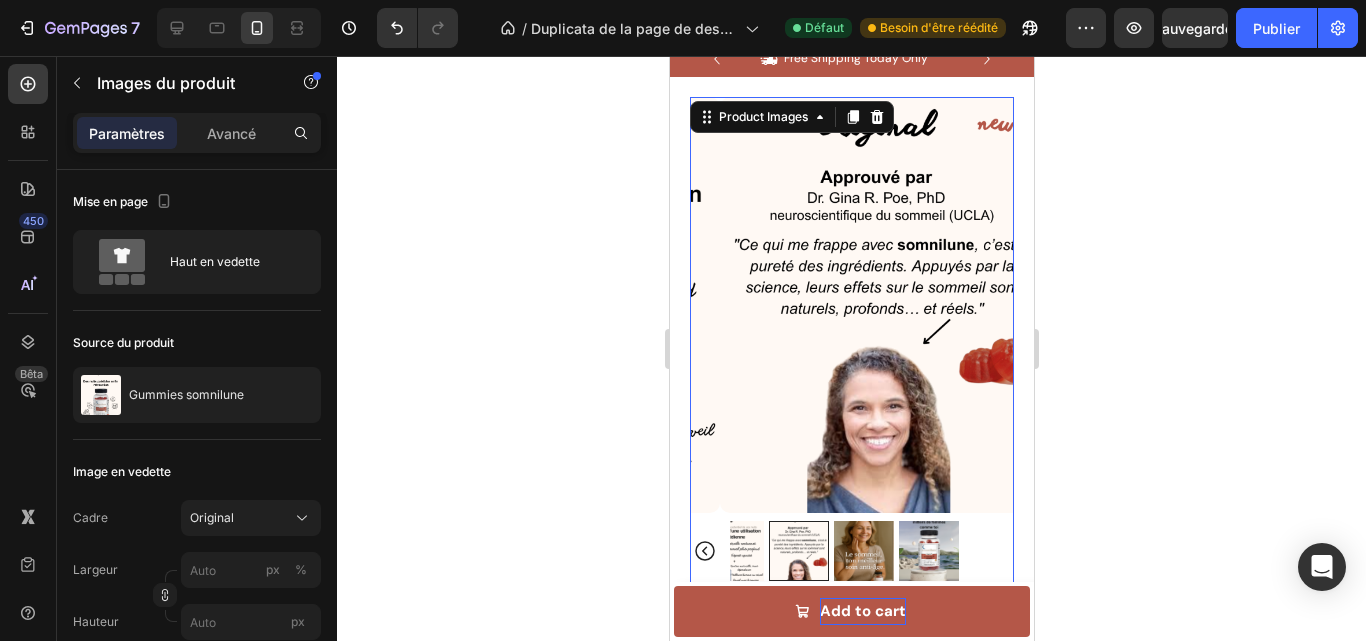click at bounding box center [863, 551] 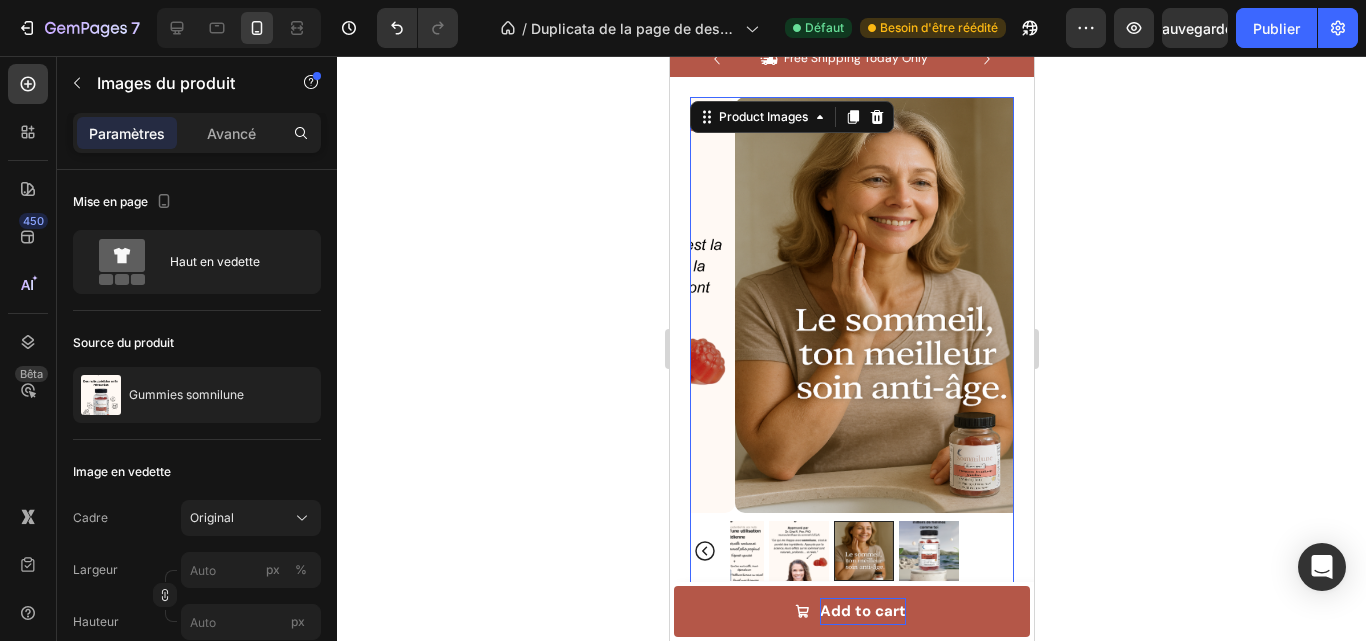 click at bounding box center [851, 551] 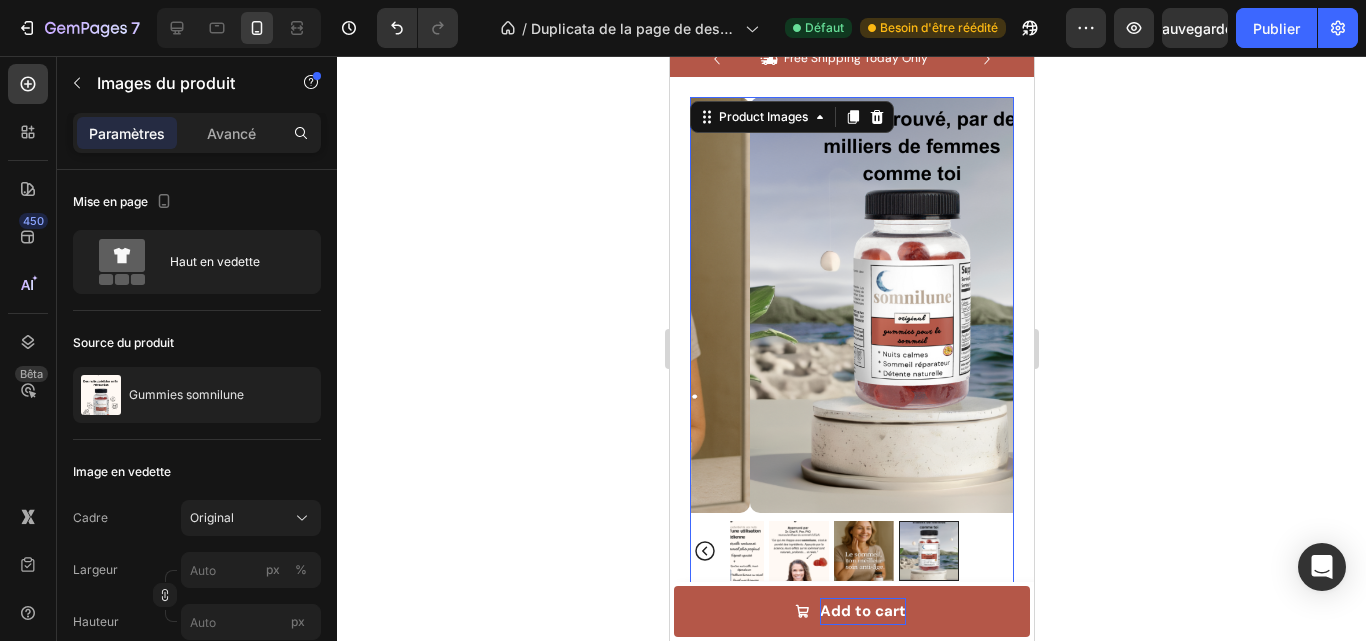 click 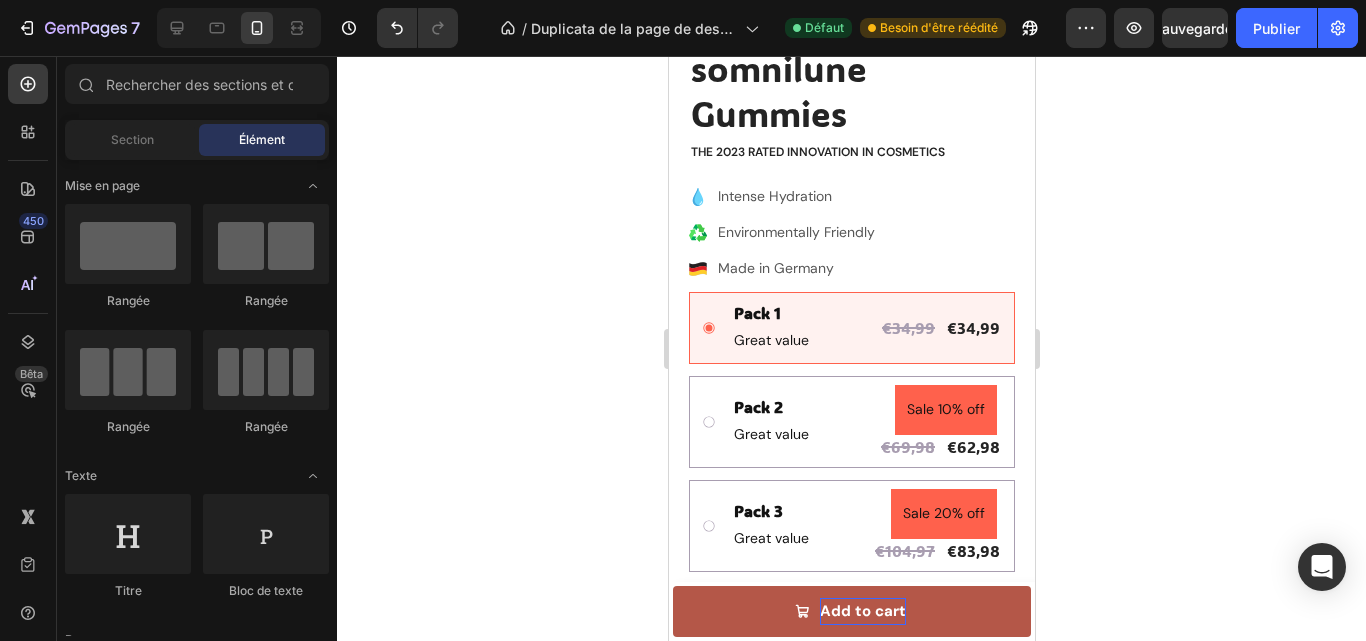 scroll, scrollTop: 651, scrollLeft: 0, axis: vertical 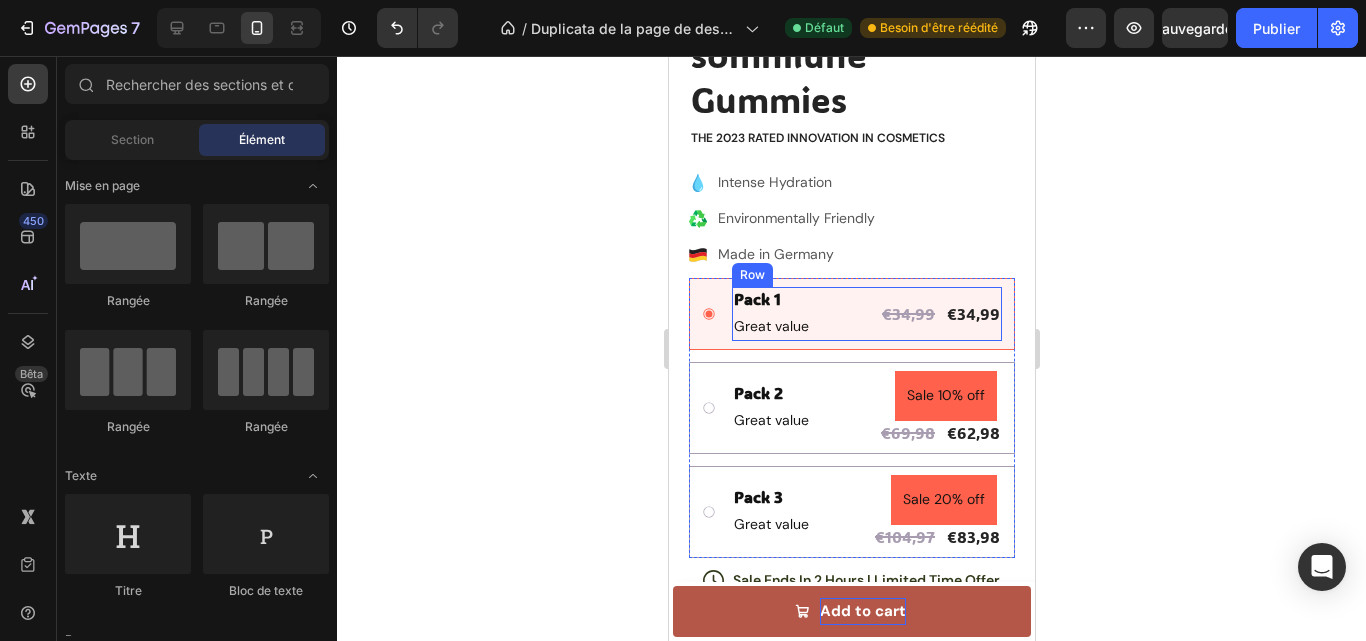 click on "€34,99 Product Price Product Price €34,99 Product Price Product Price Row" at bounding box center [940, 314] 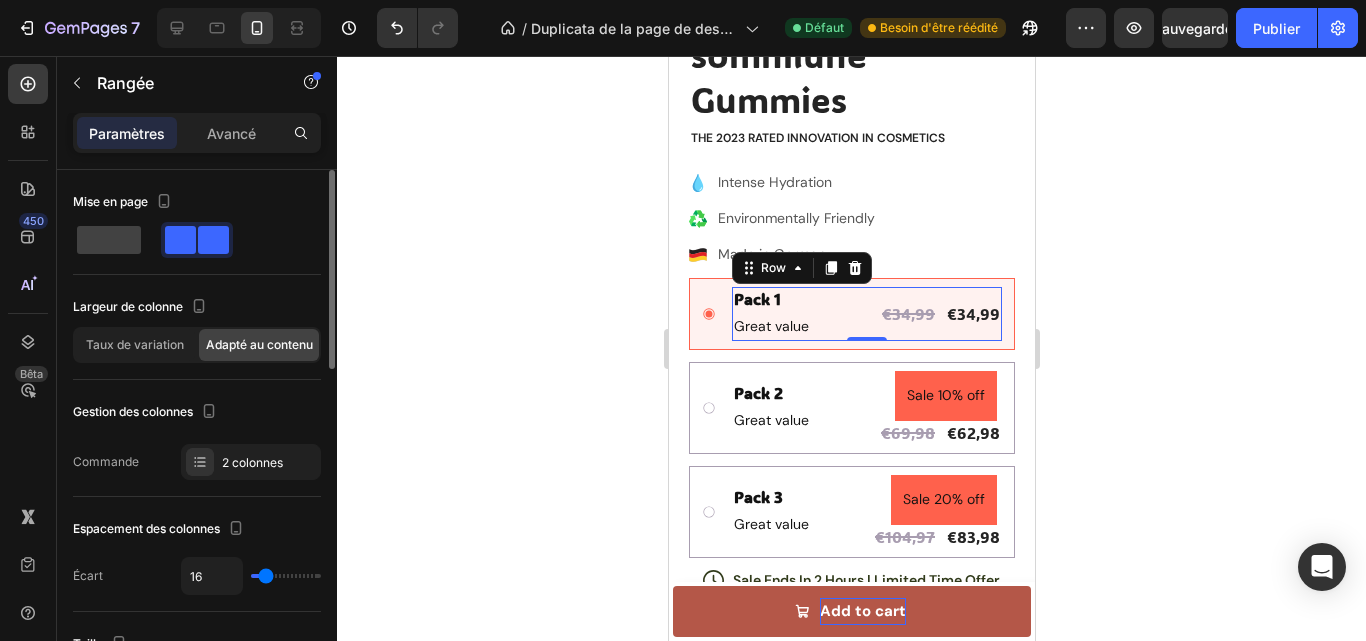 click 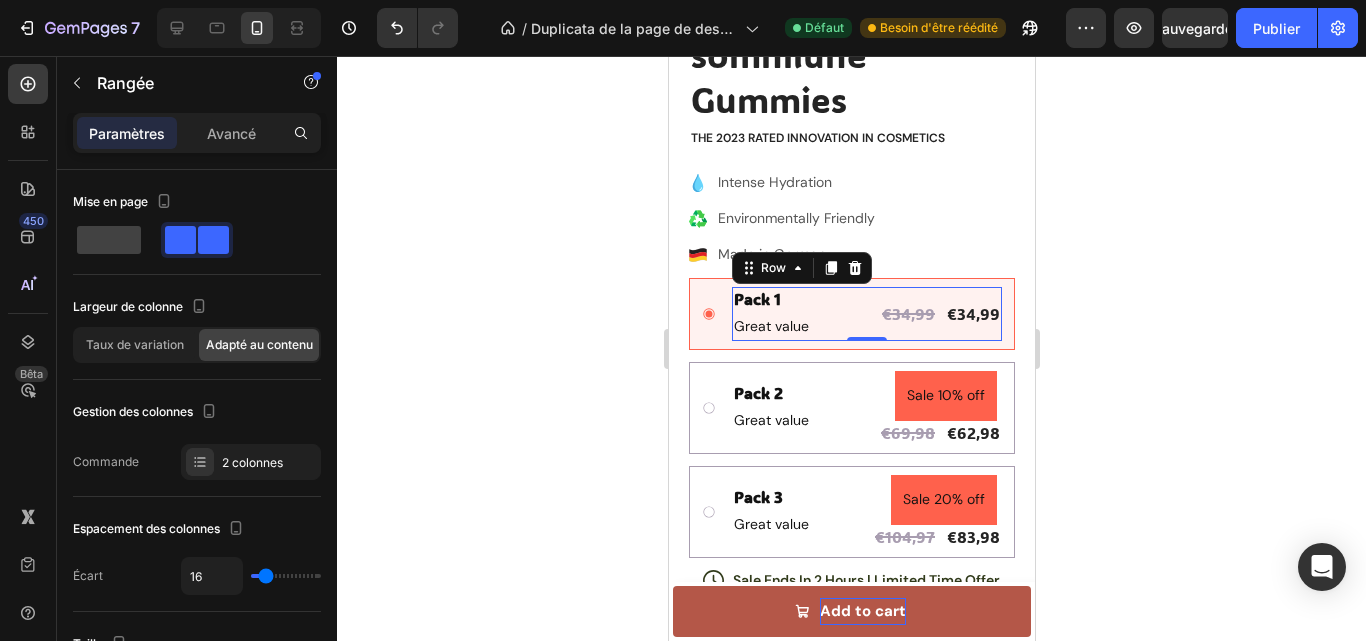 scroll, scrollTop: 528, scrollLeft: 0, axis: vertical 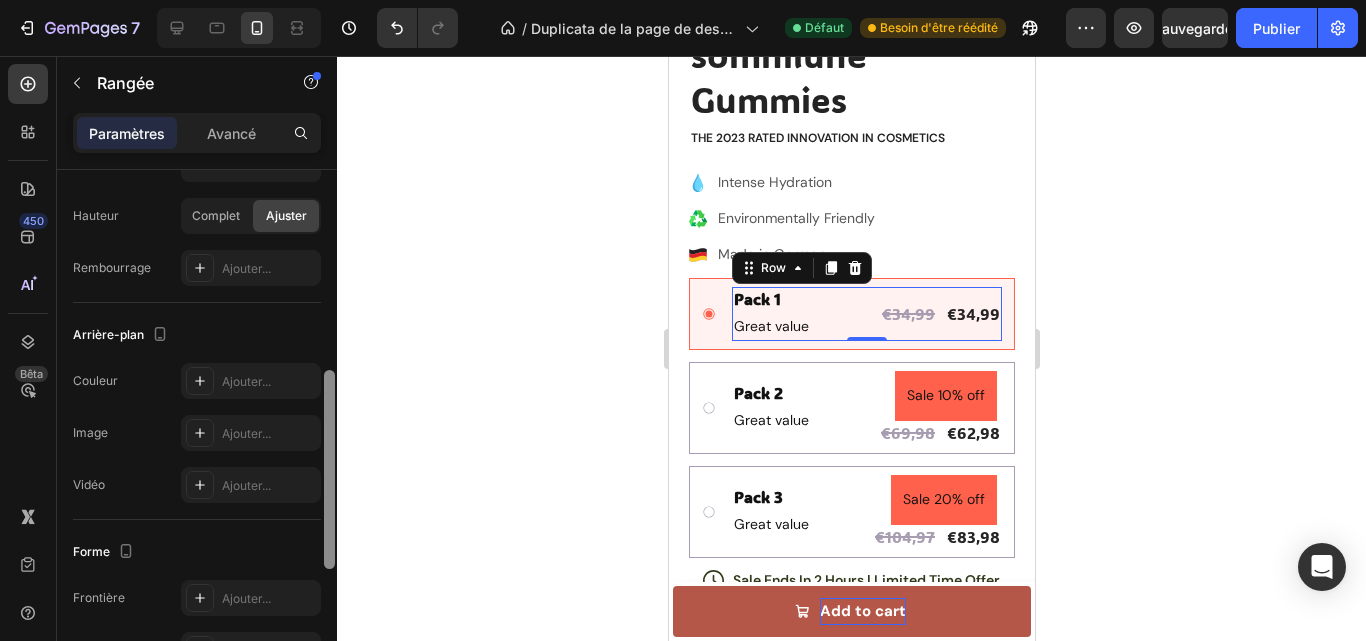 drag, startPoint x: 322, startPoint y: 248, endPoint x: 328, endPoint y: 291, distance: 43.416588 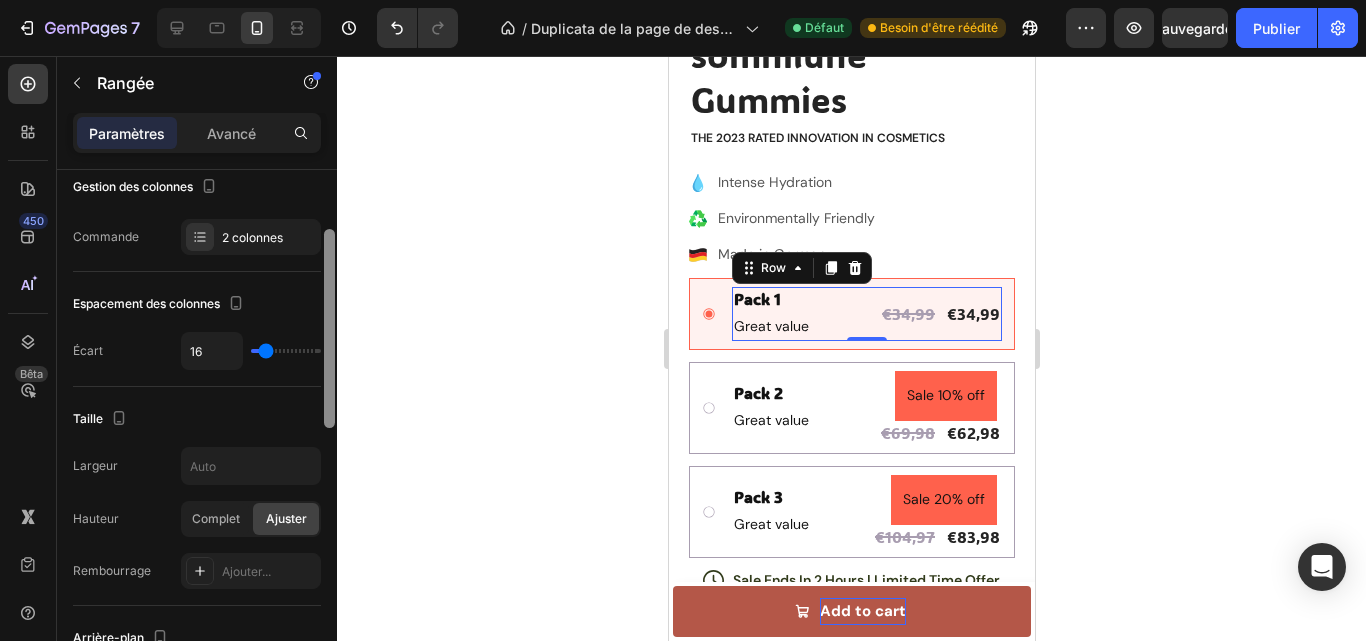scroll, scrollTop: 206, scrollLeft: 0, axis: vertical 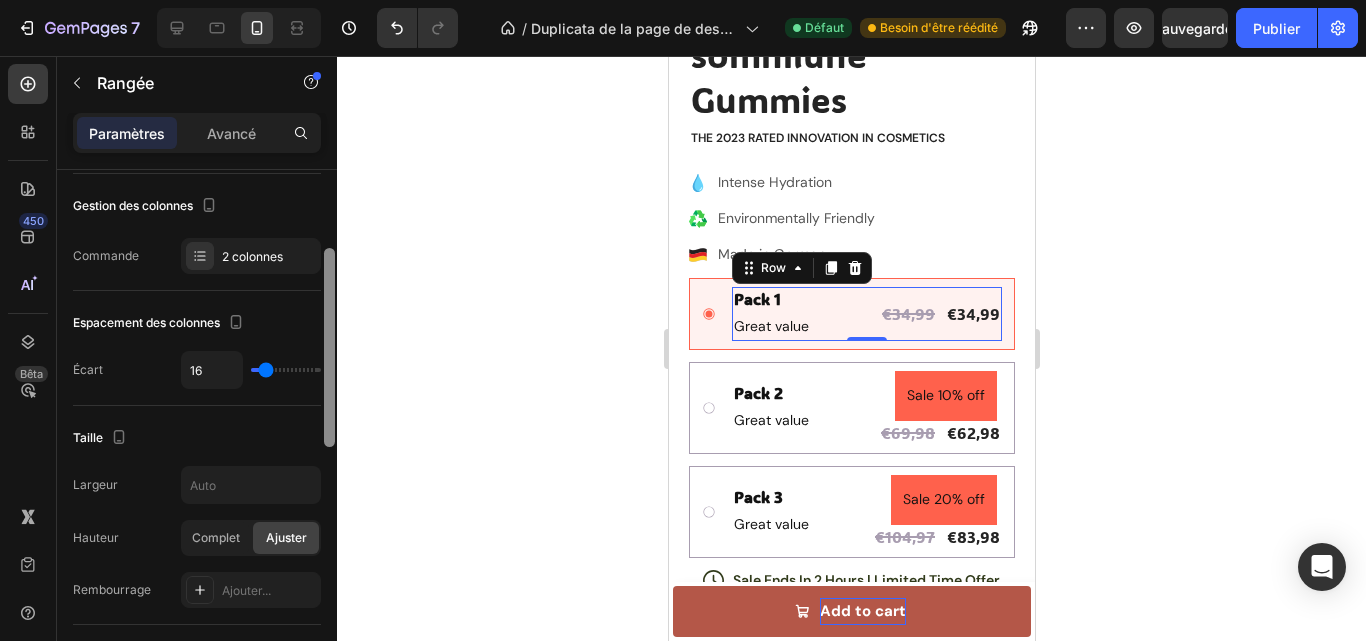 drag, startPoint x: 329, startPoint y: 401, endPoint x: 330, endPoint y: 279, distance: 122.0041 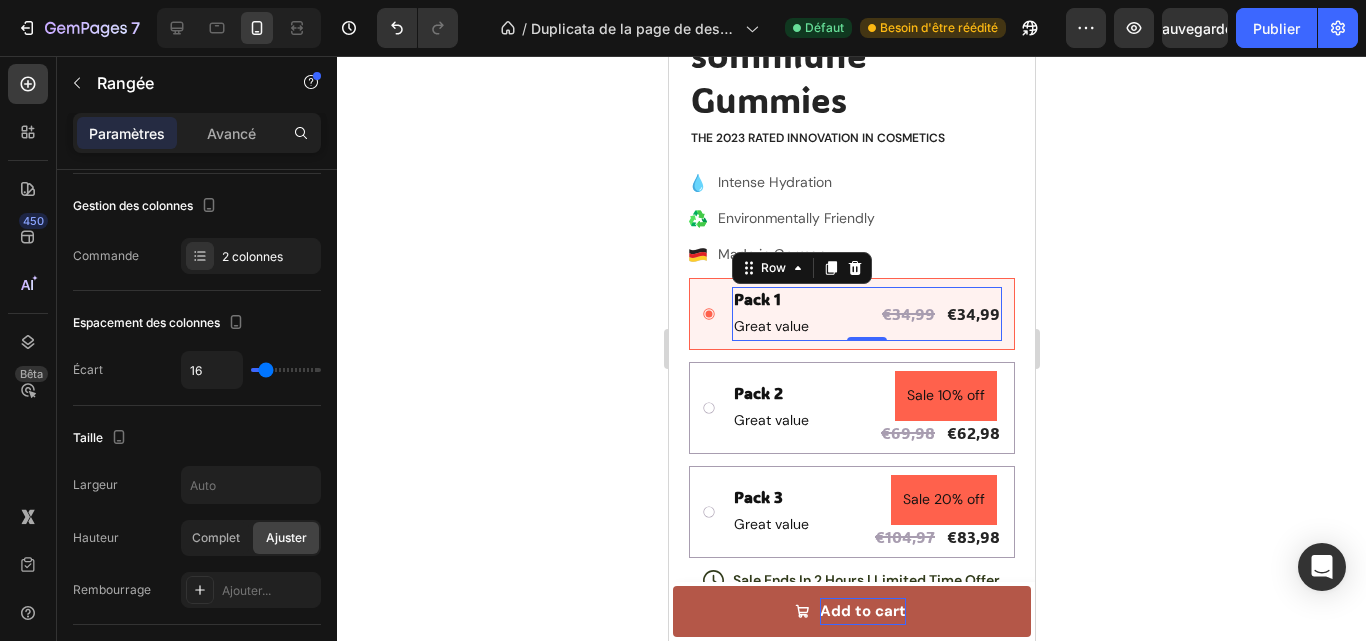 click 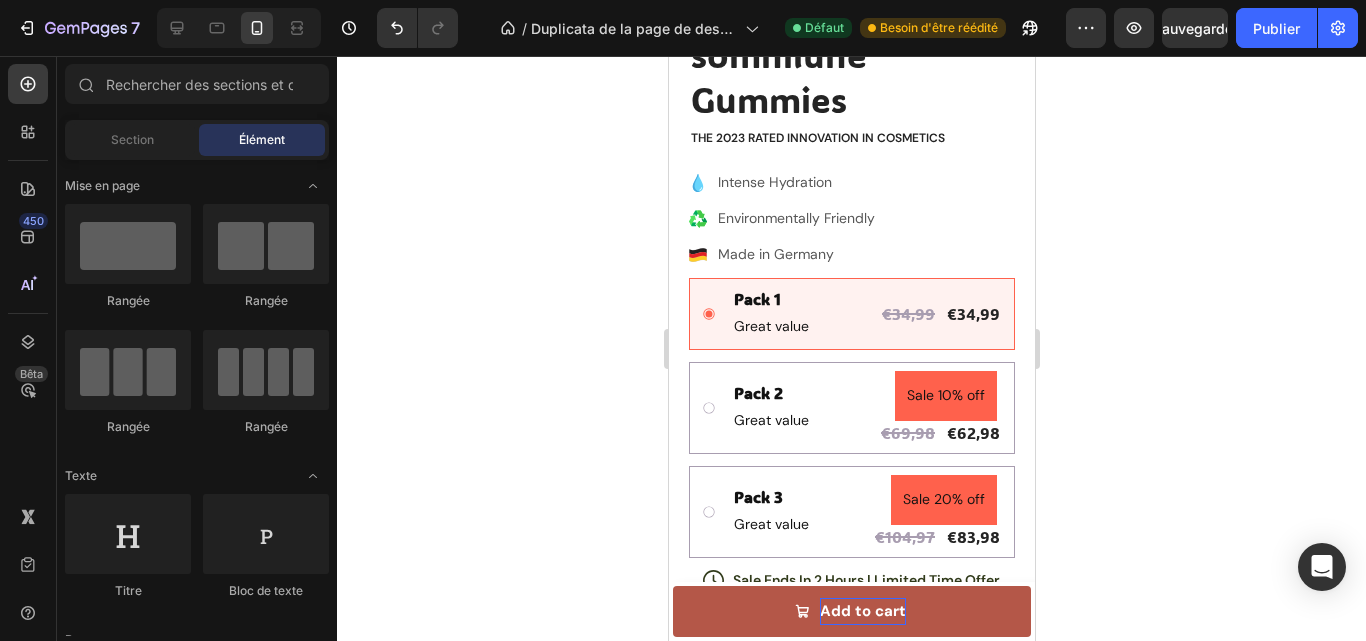 click 